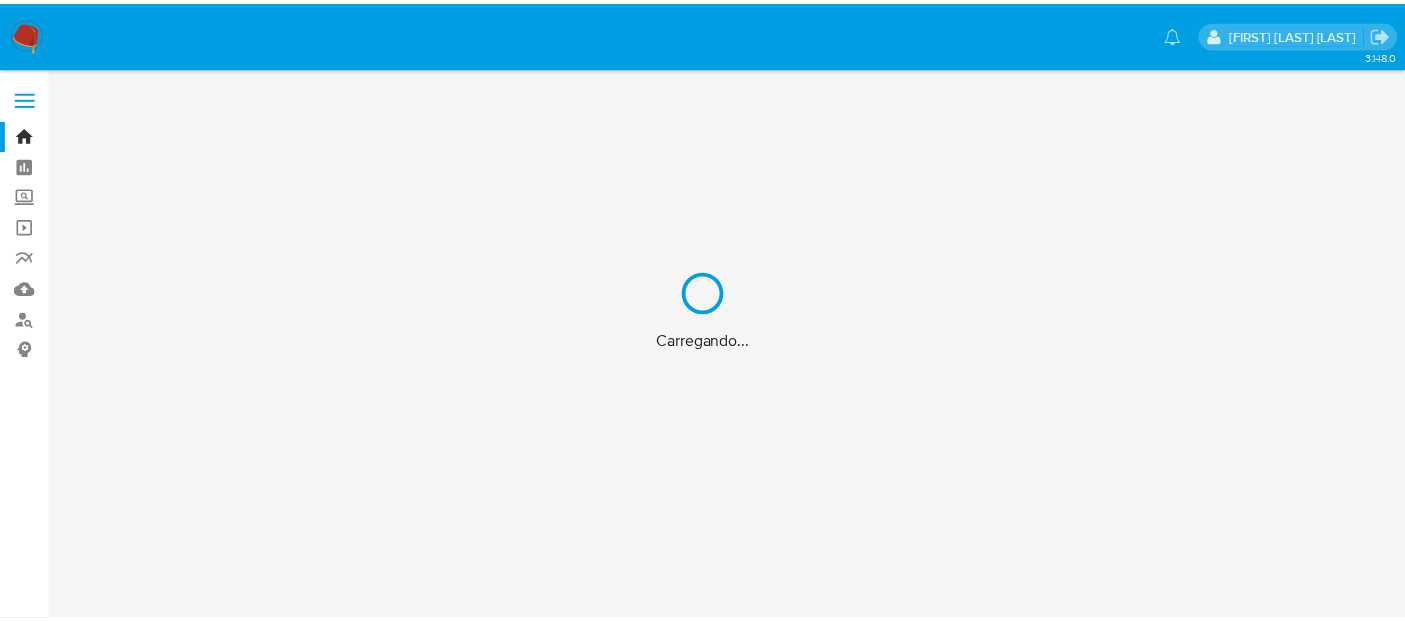 scroll, scrollTop: 0, scrollLeft: 0, axis: both 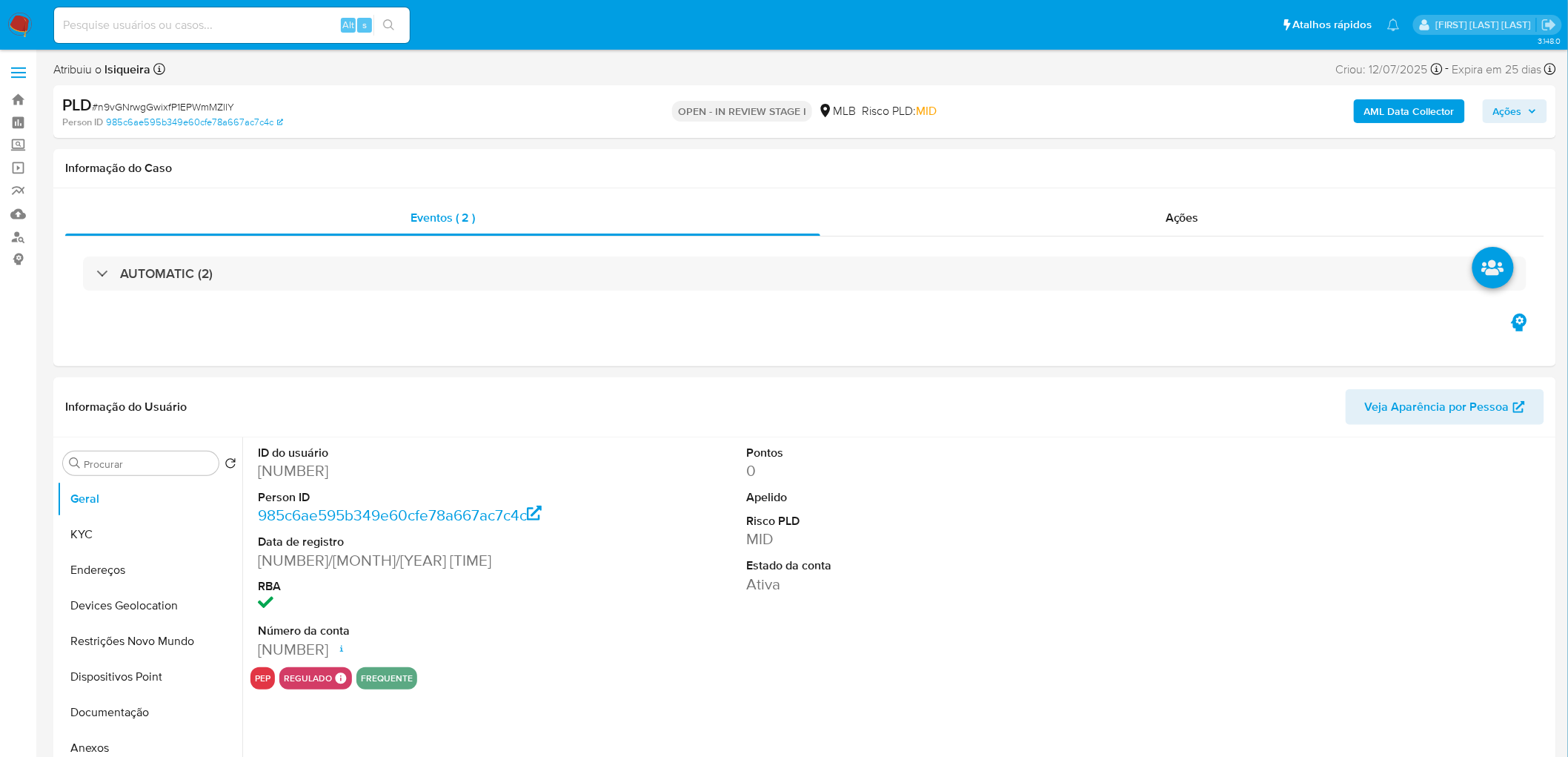 select on "10" 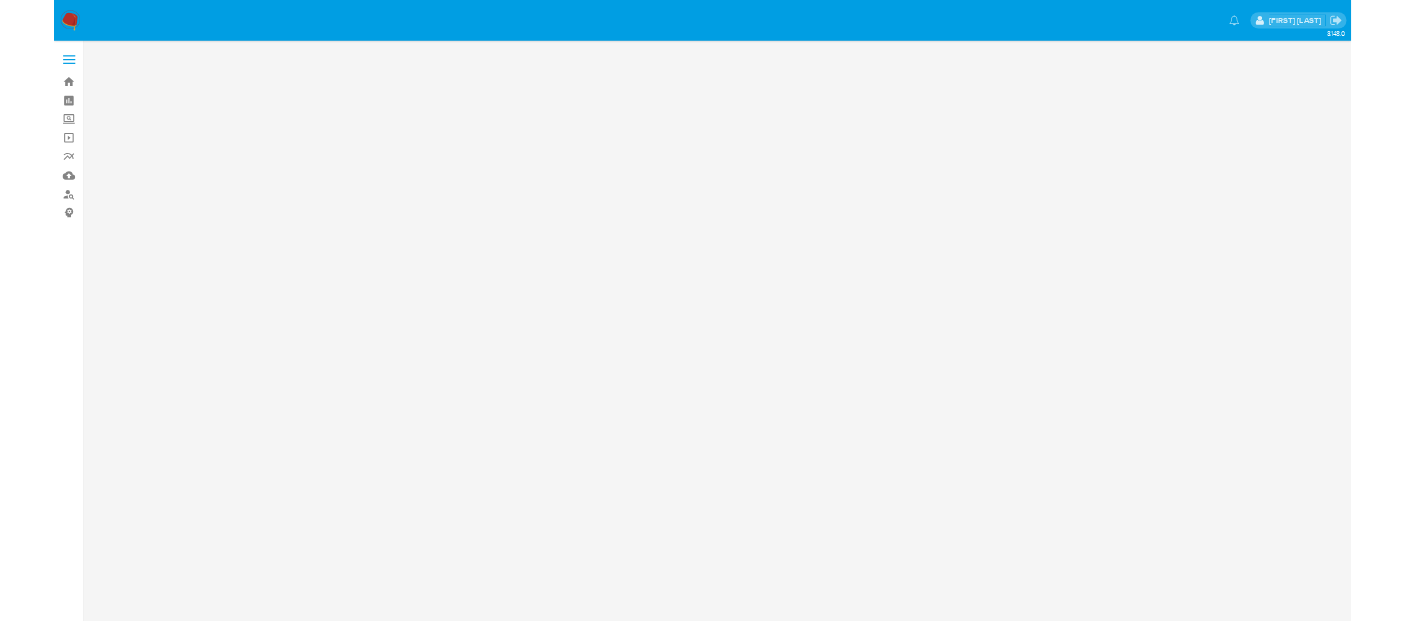 scroll, scrollTop: 0, scrollLeft: 0, axis: both 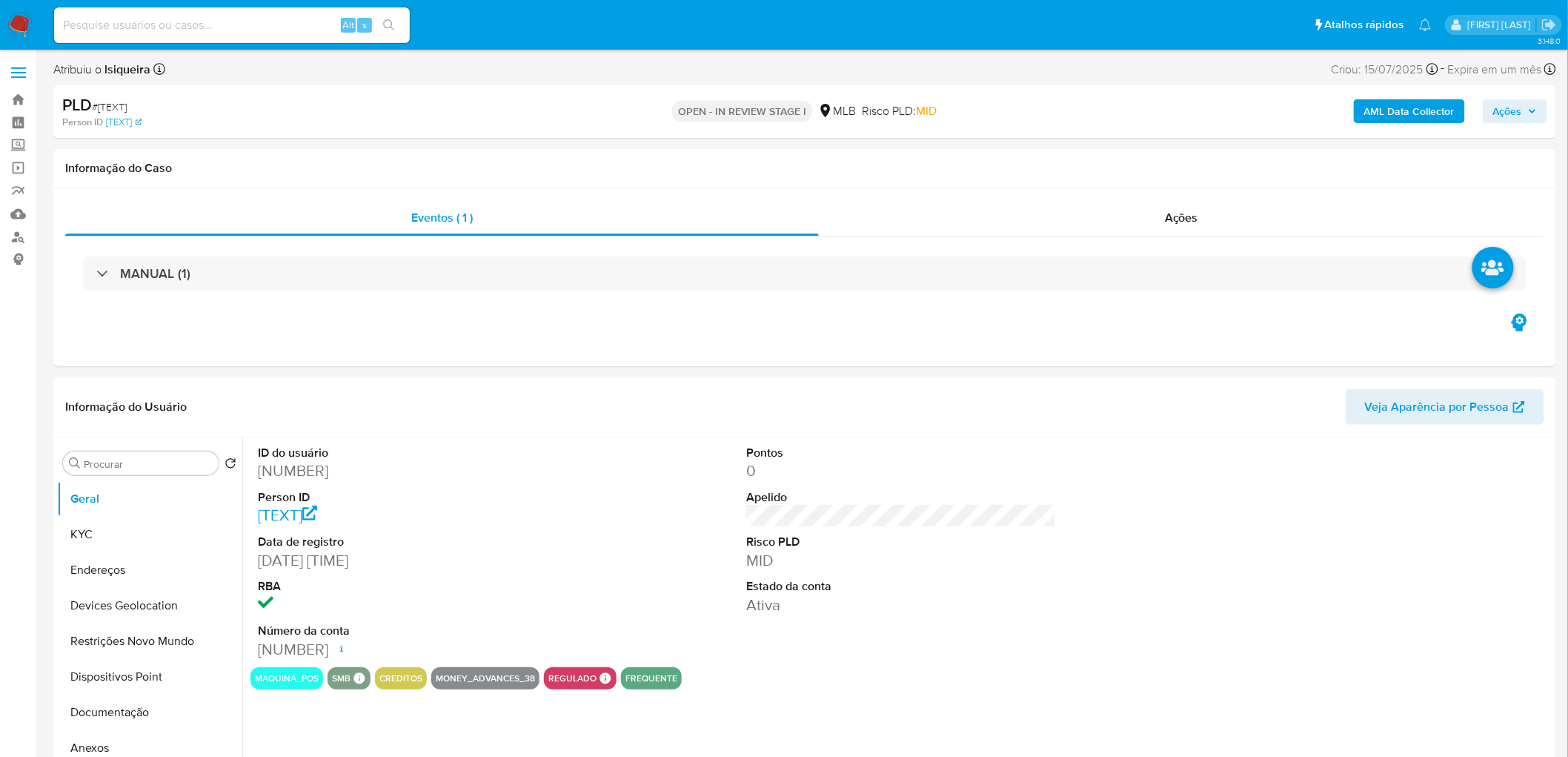 select on "10" 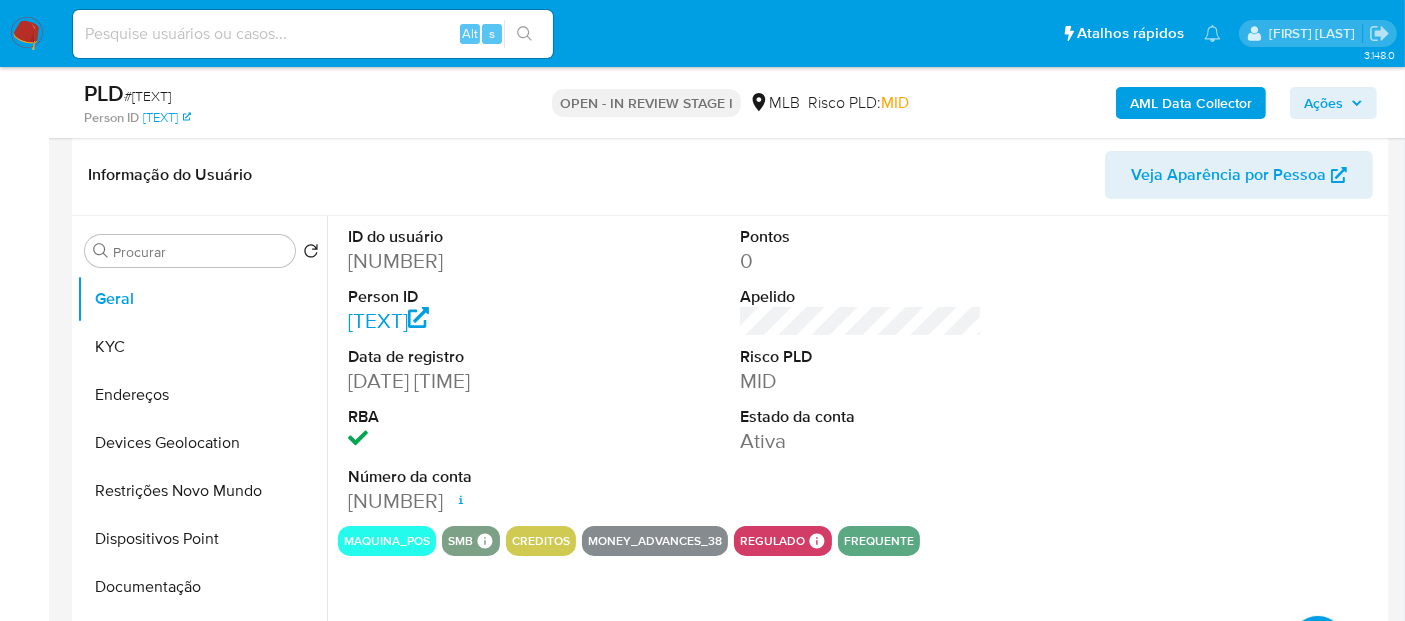 scroll, scrollTop: 333, scrollLeft: 0, axis: vertical 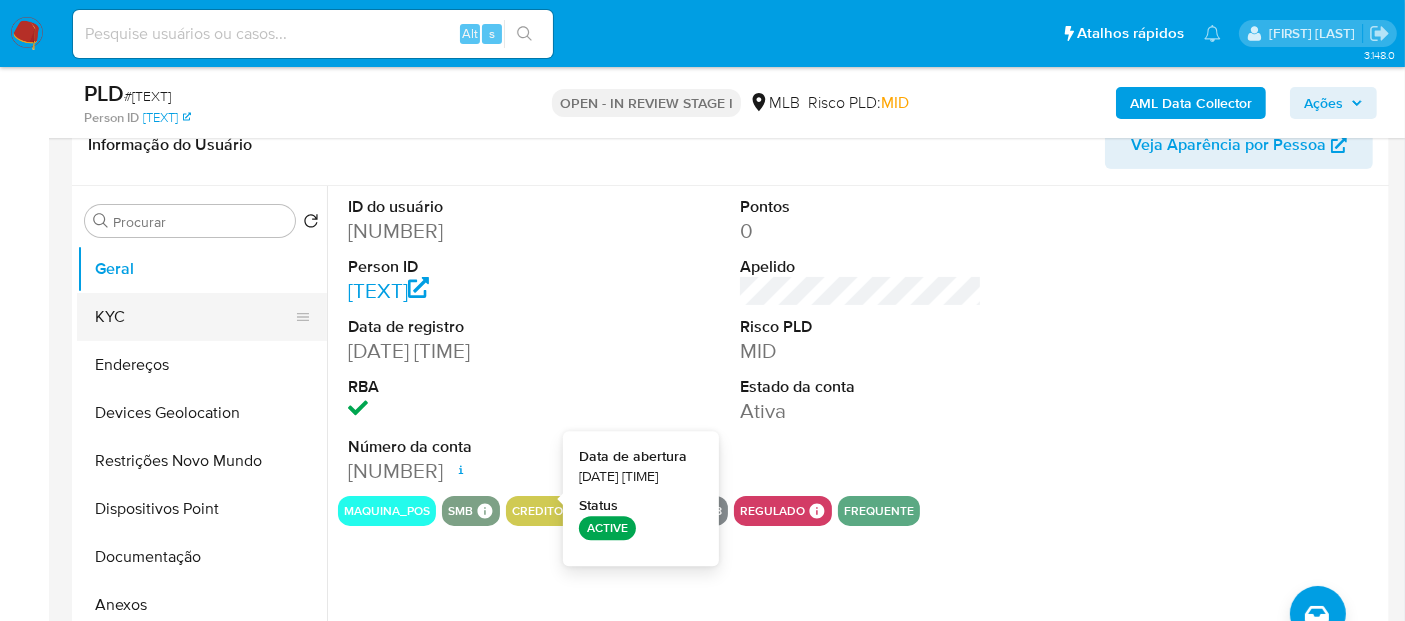 click on "KYC" at bounding box center (194, 317) 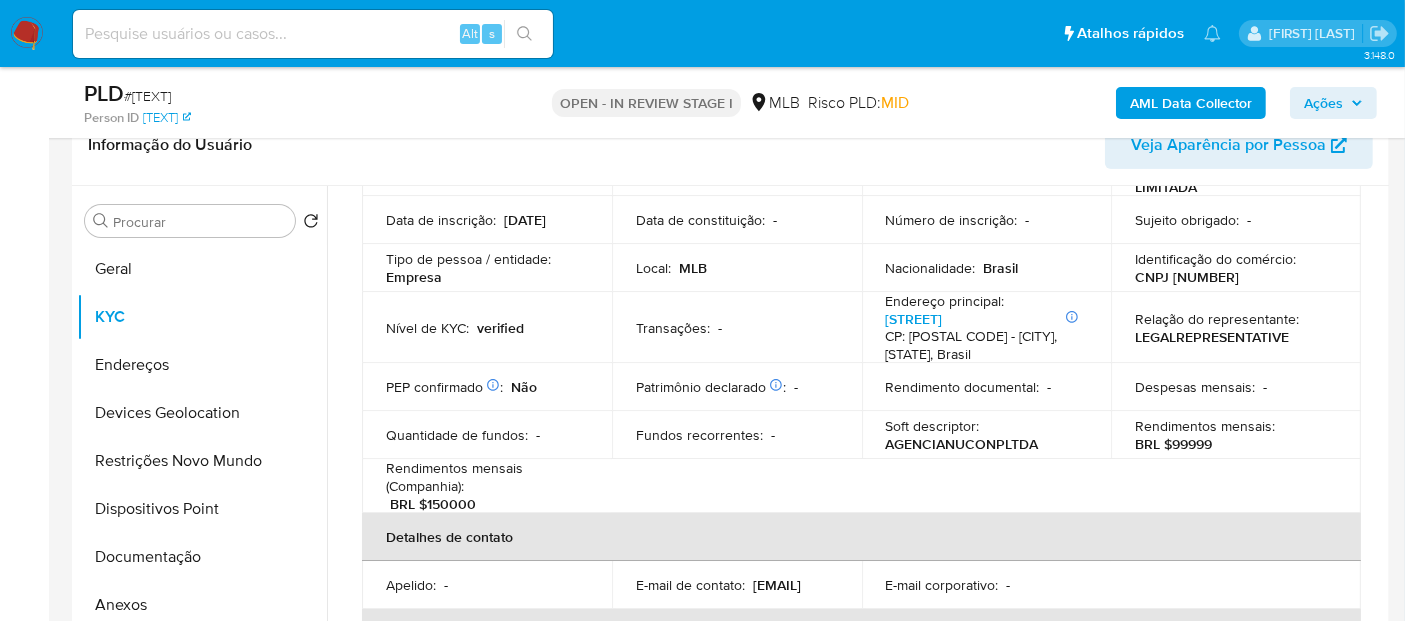 scroll, scrollTop: 222, scrollLeft: 0, axis: vertical 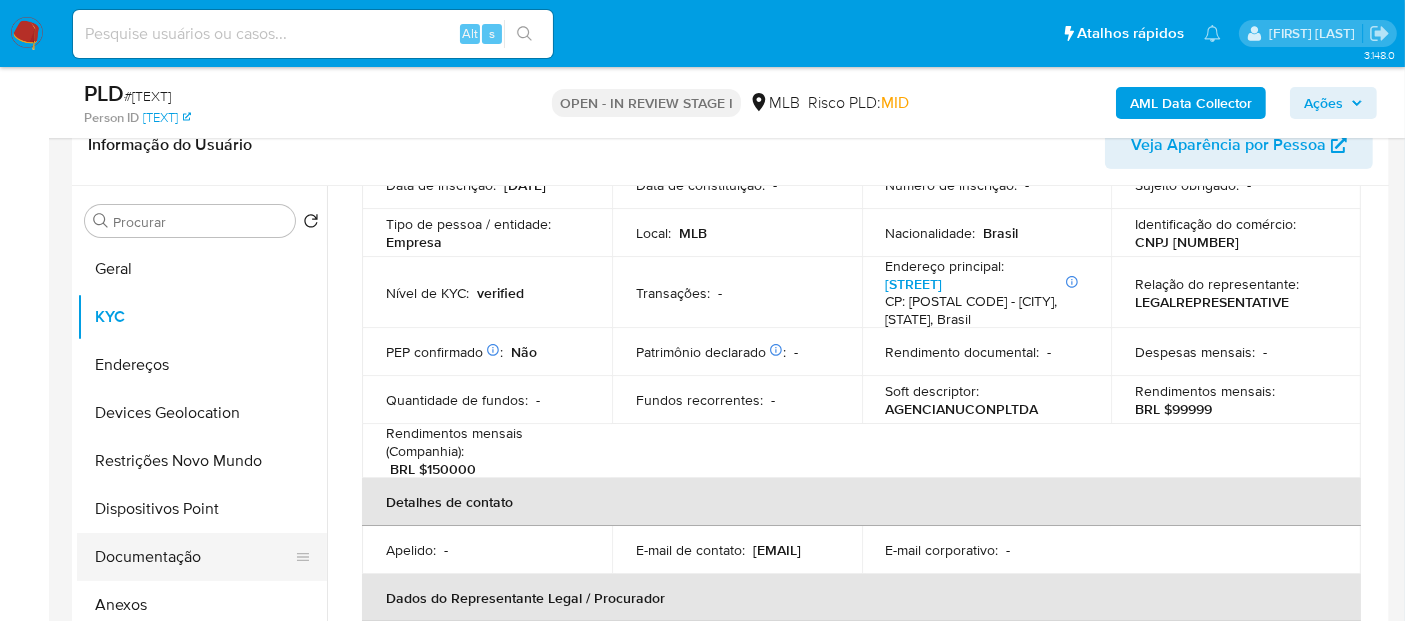 click on "Documentação" at bounding box center (194, 557) 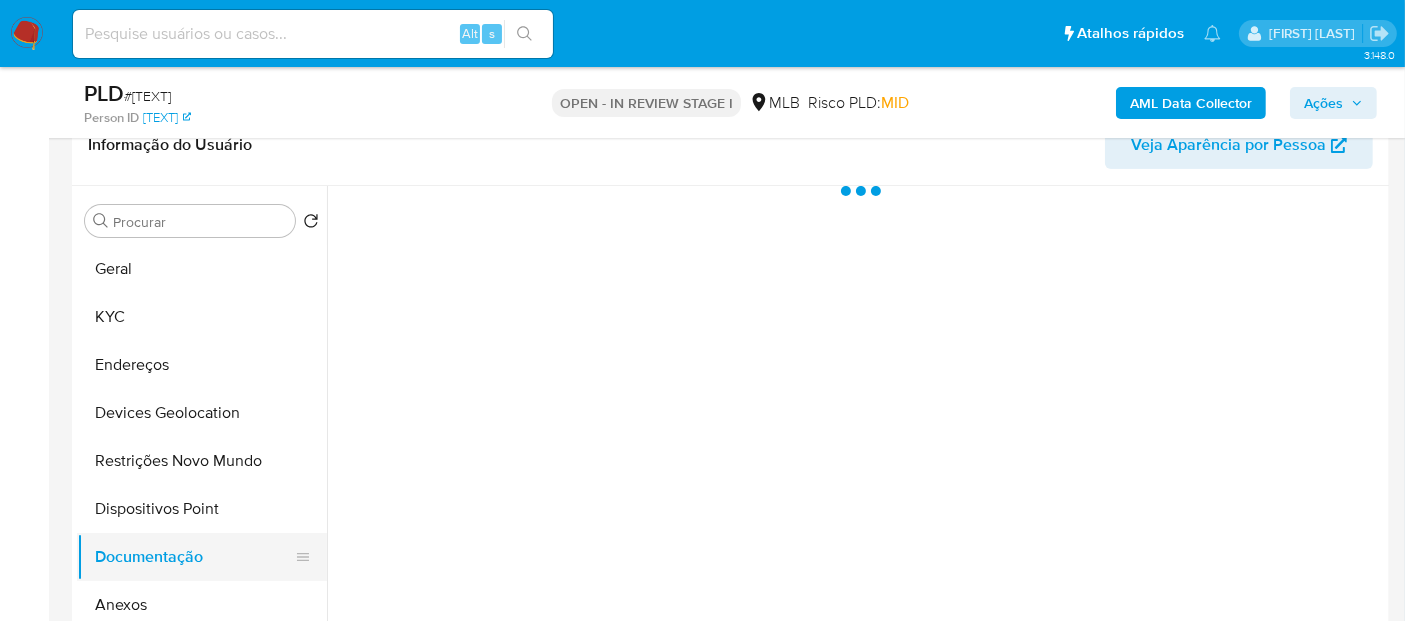 scroll, scrollTop: 0, scrollLeft: 0, axis: both 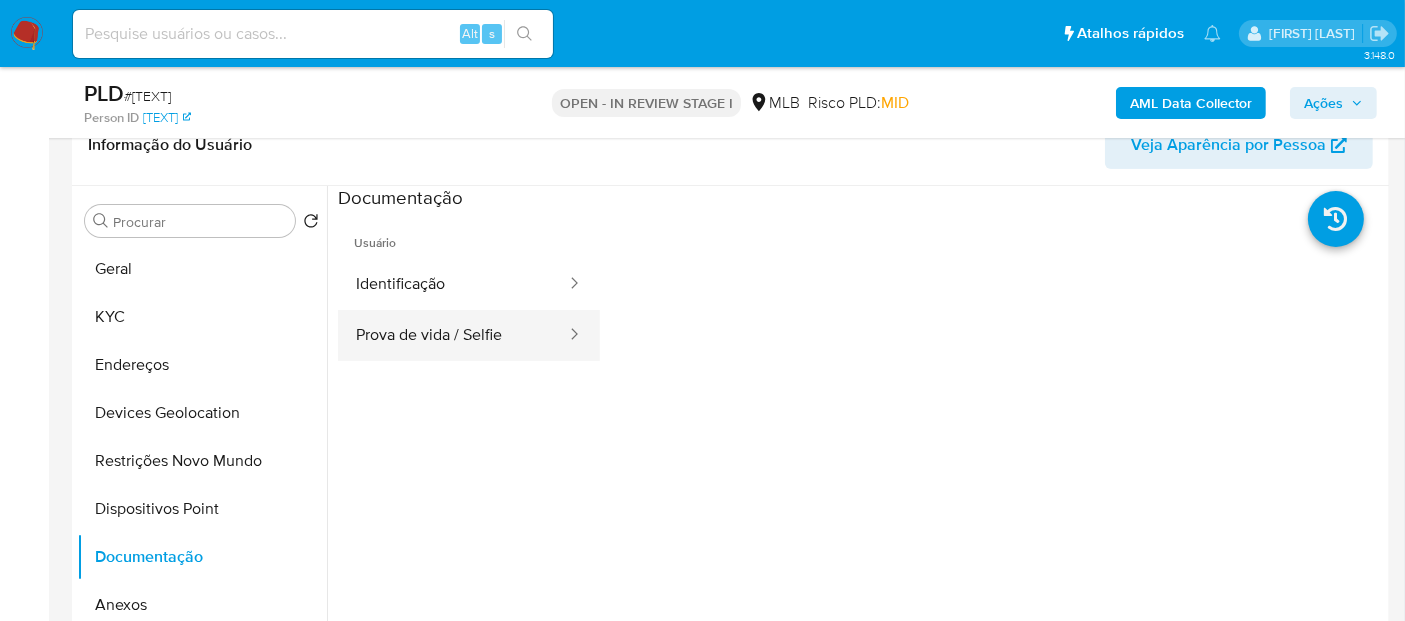 click on "Prova de vida / Selfie" at bounding box center (453, 335) 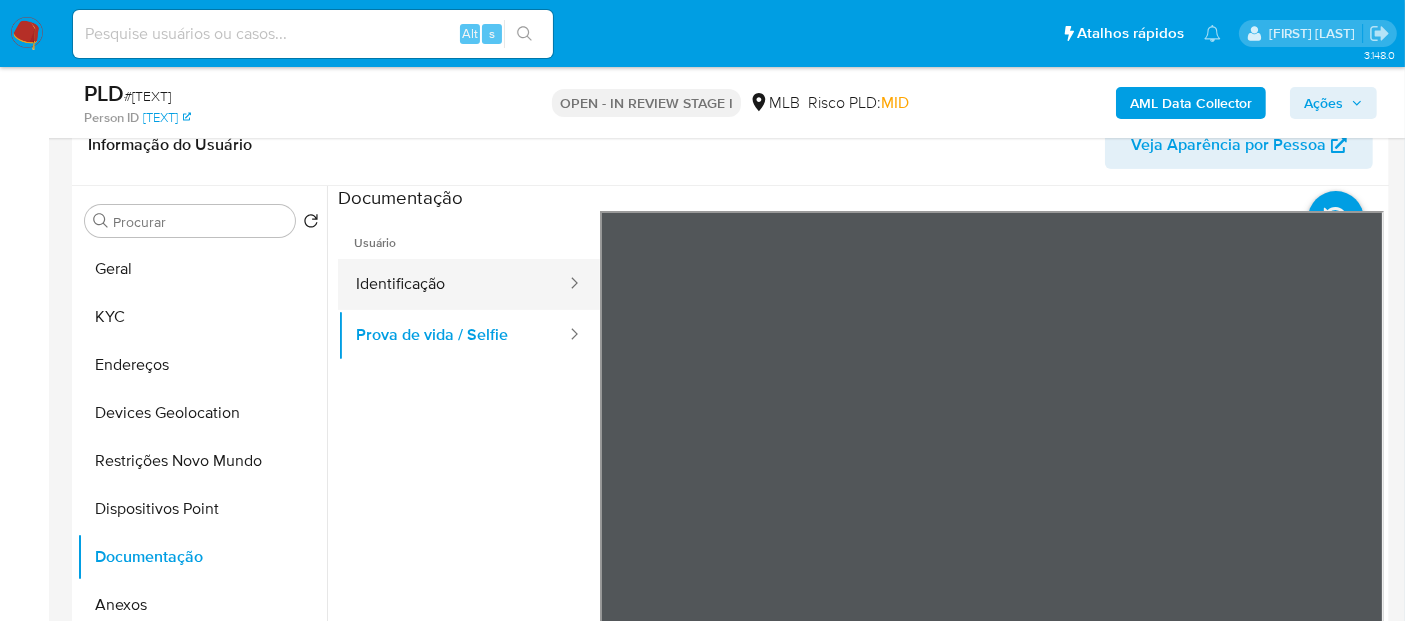 click on "Identificação" at bounding box center [453, 284] 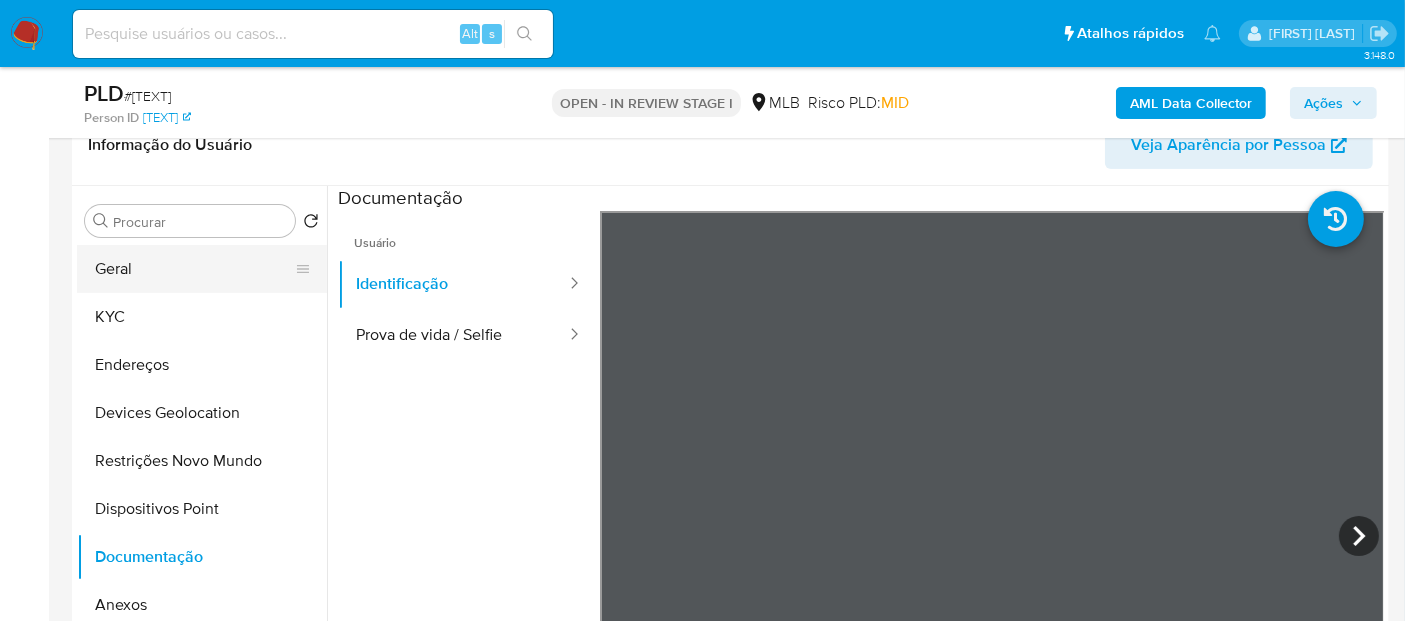 click on "Geral" at bounding box center [194, 269] 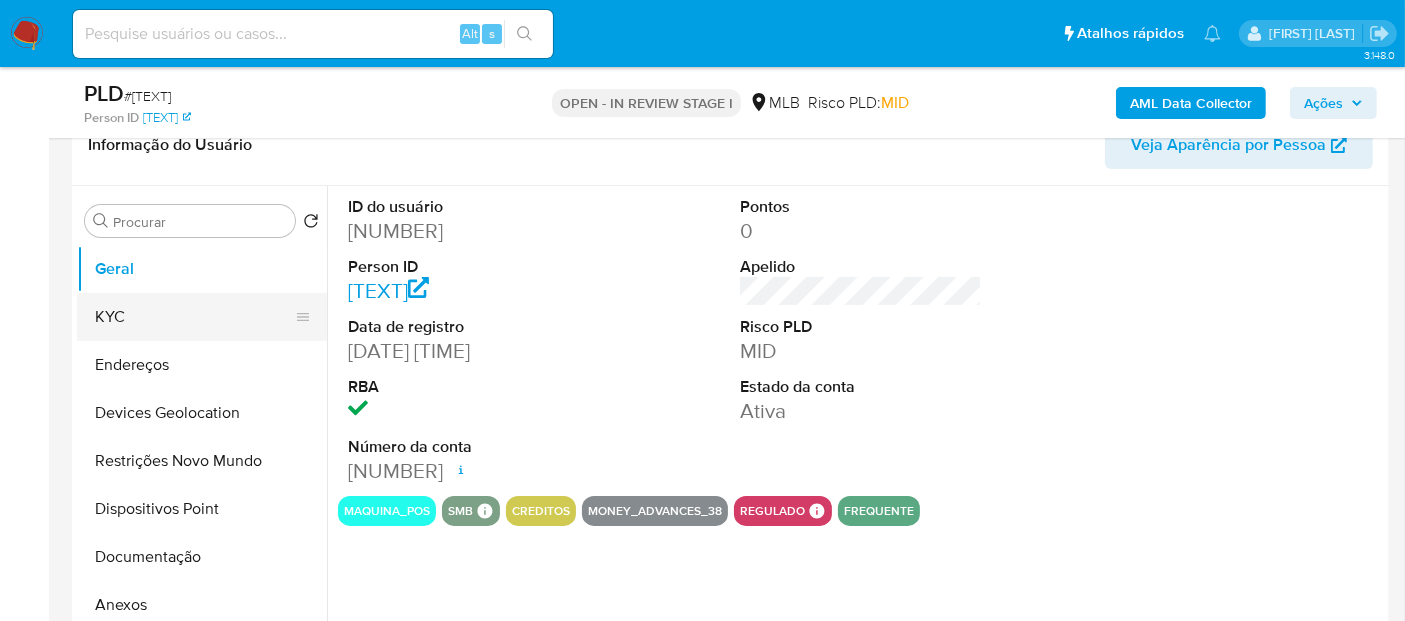 click on "KYC" at bounding box center (194, 317) 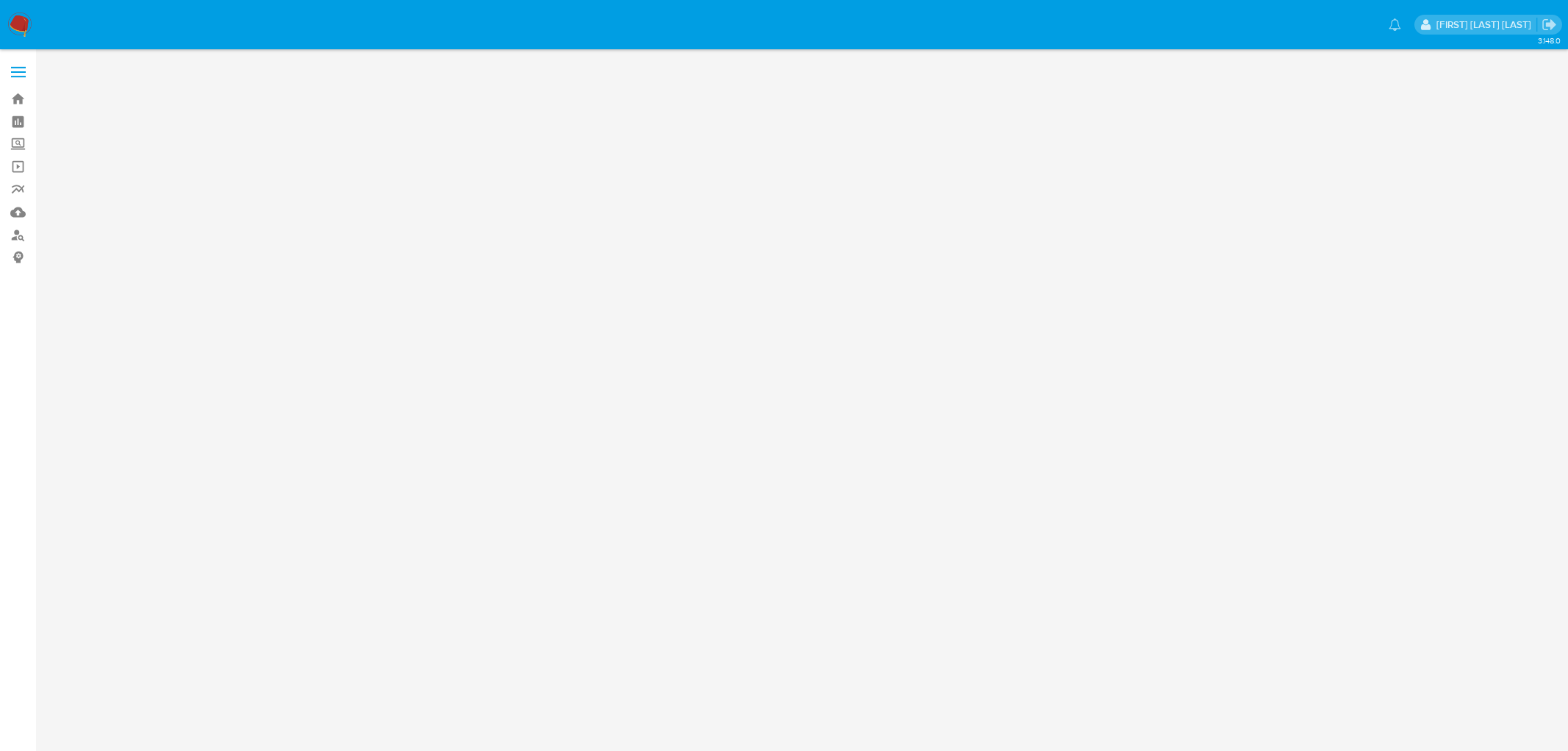scroll, scrollTop: 0, scrollLeft: 0, axis: both 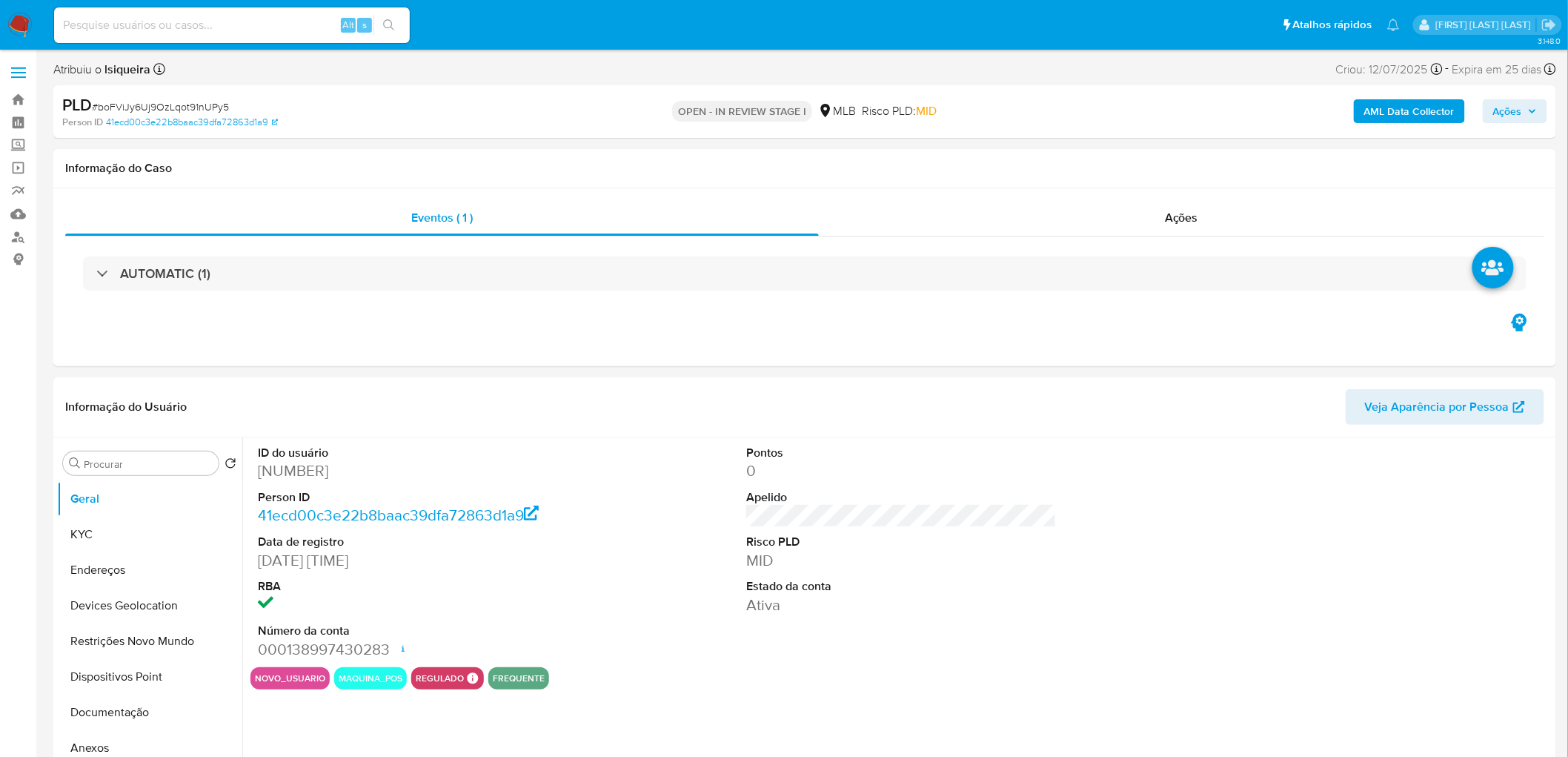 select on "10" 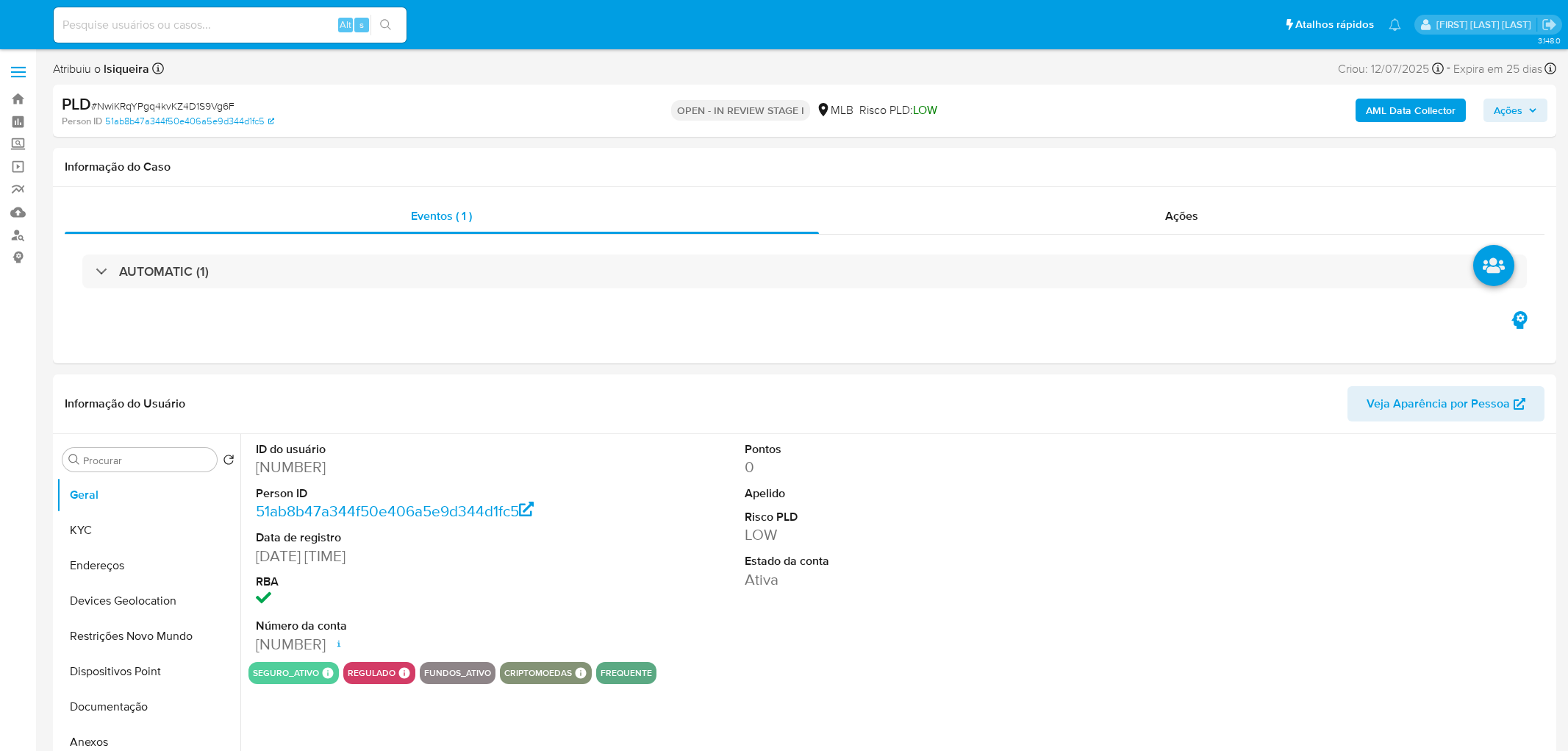 select on "10" 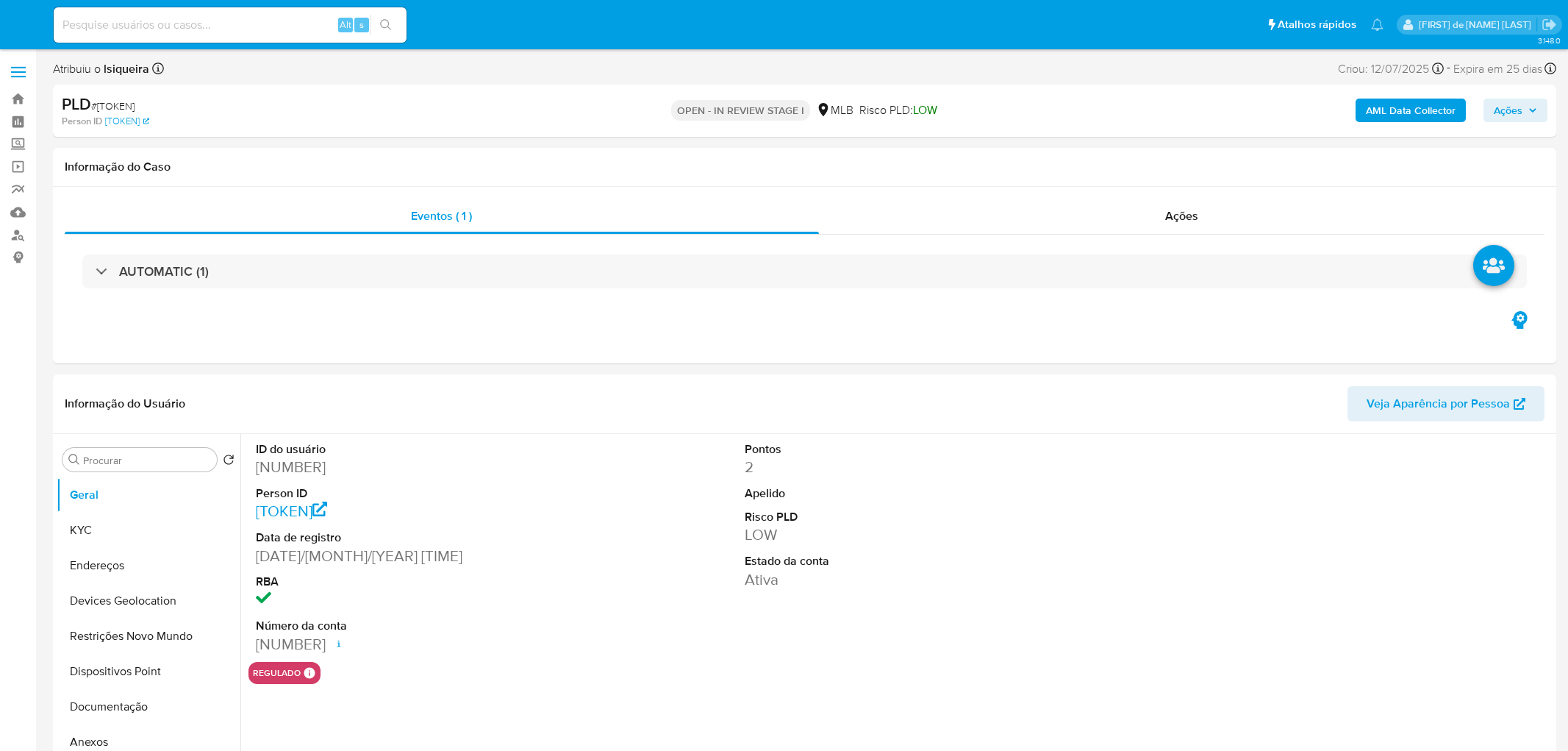 select on "10" 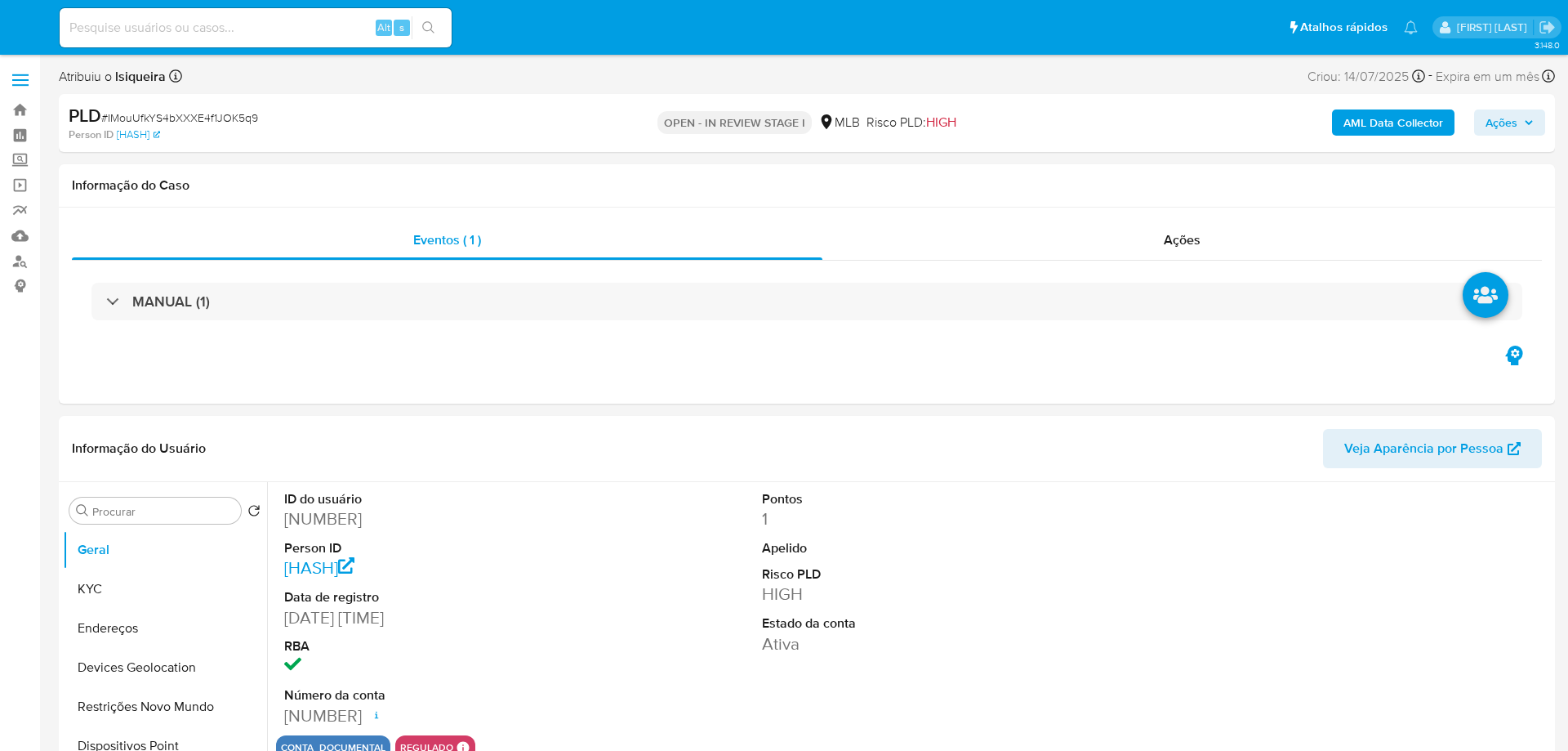 select on "10" 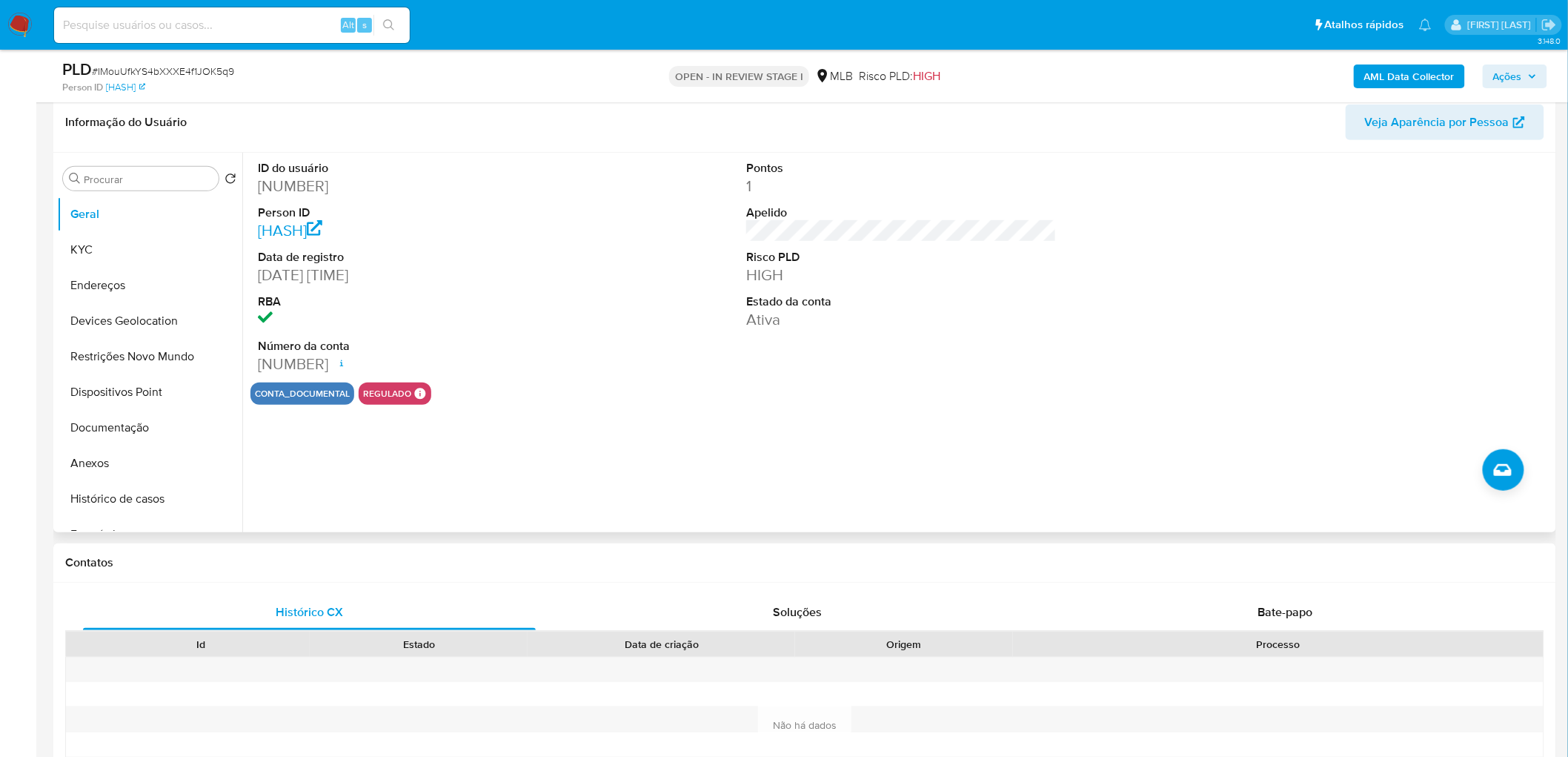 scroll, scrollTop: 247, scrollLeft: 0, axis: vertical 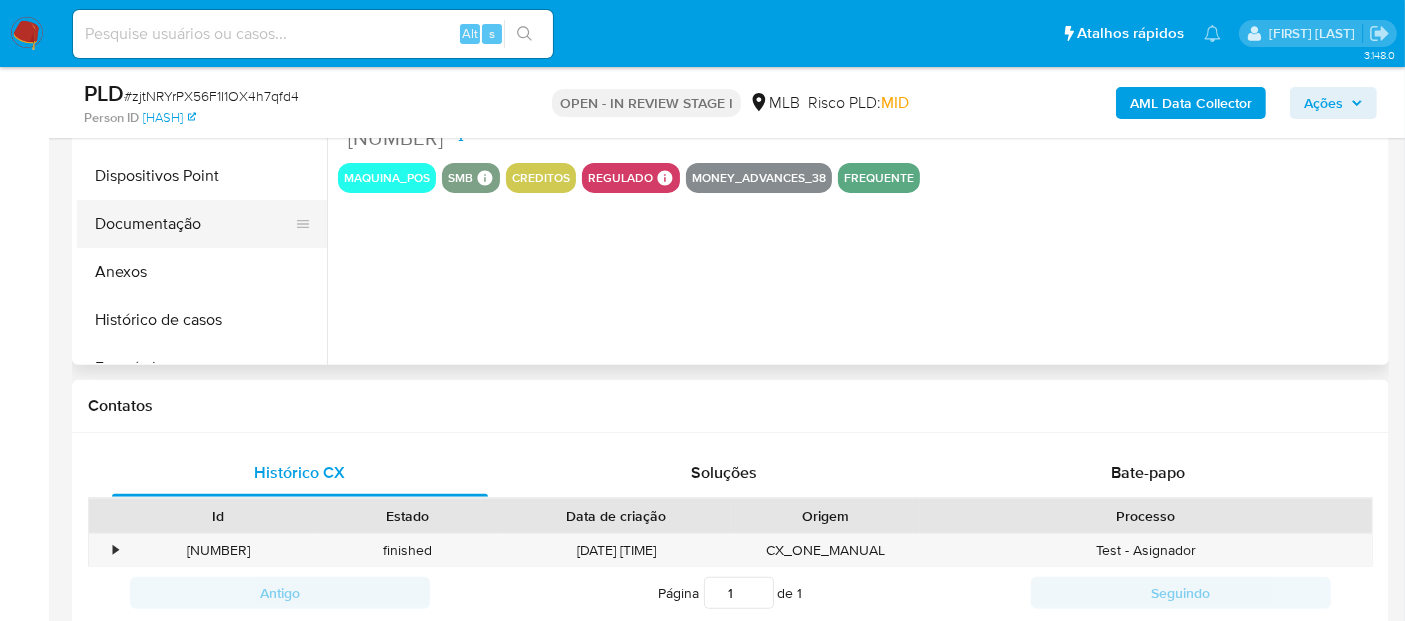 click on "Documentação" at bounding box center [194, 224] 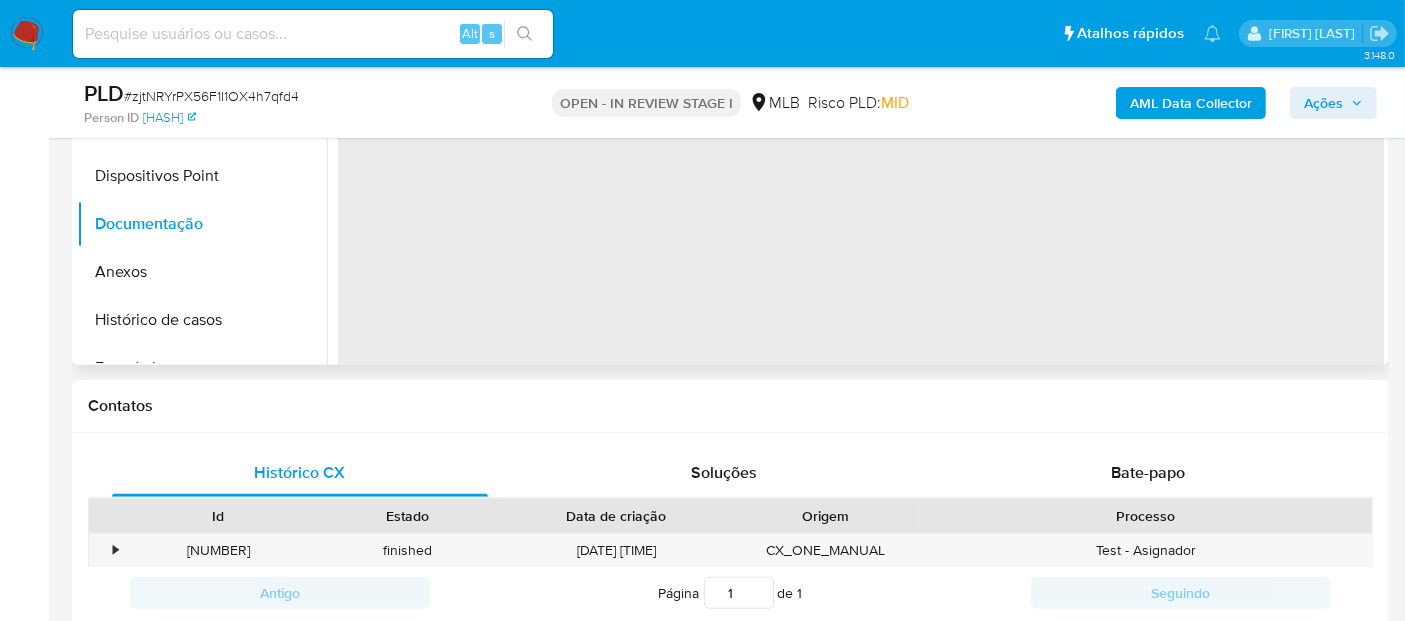 scroll, scrollTop: 555, scrollLeft: 0, axis: vertical 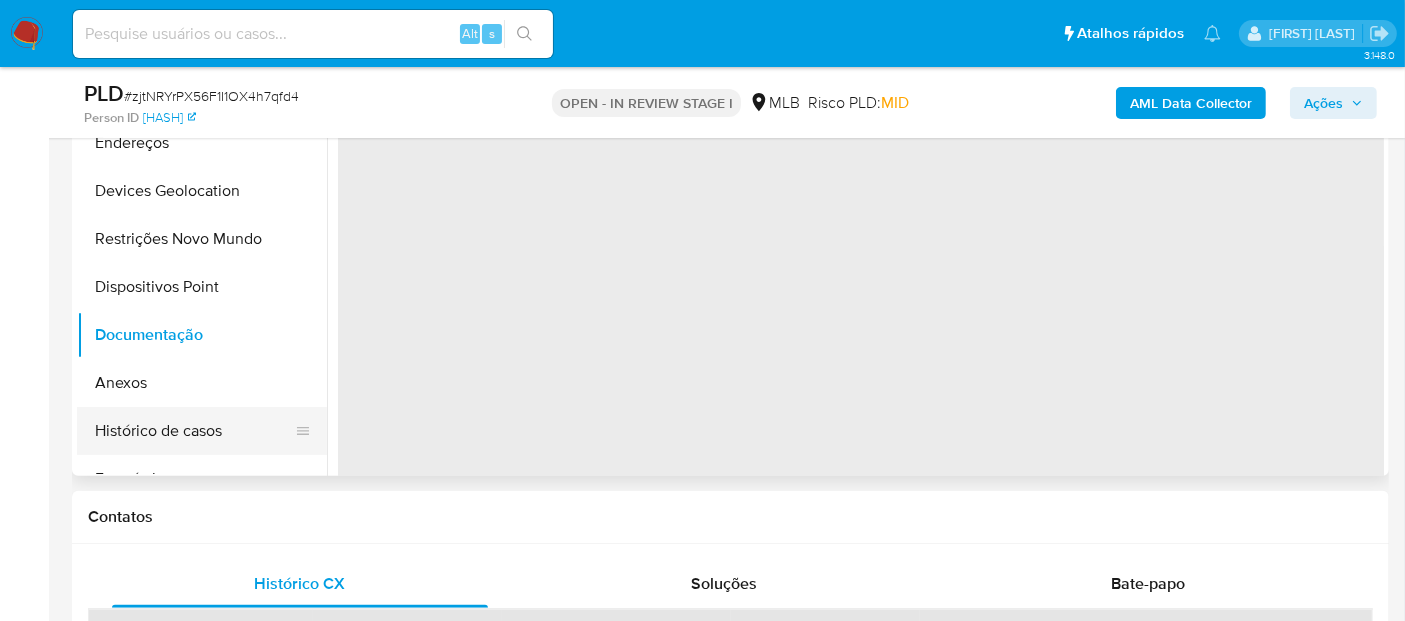 select on "10" 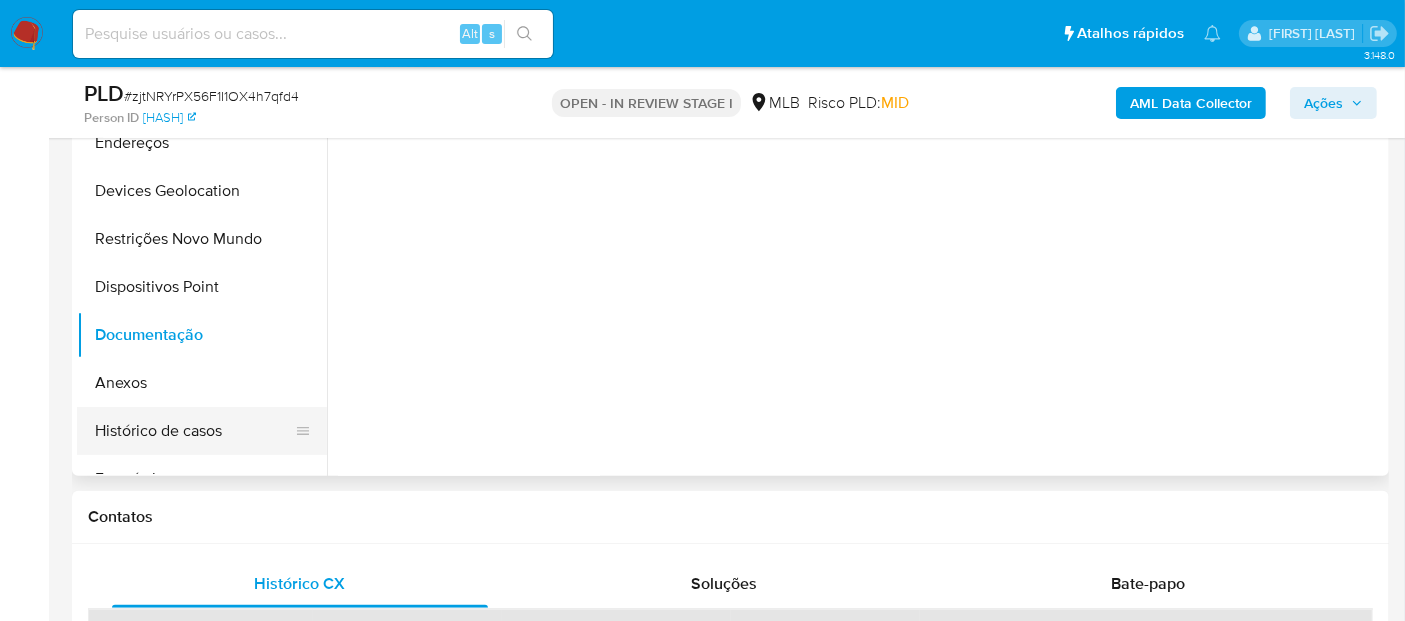 click on "Histórico de casos" at bounding box center (194, 431) 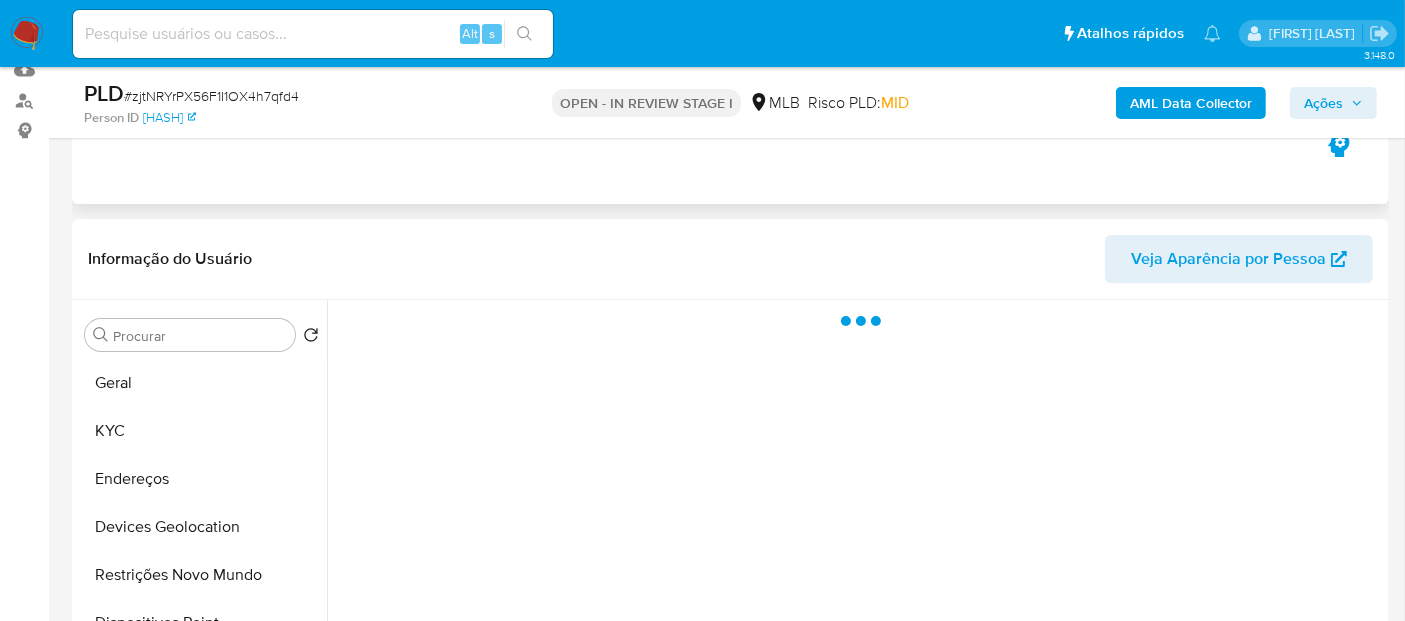 scroll, scrollTop: 222, scrollLeft: 0, axis: vertical 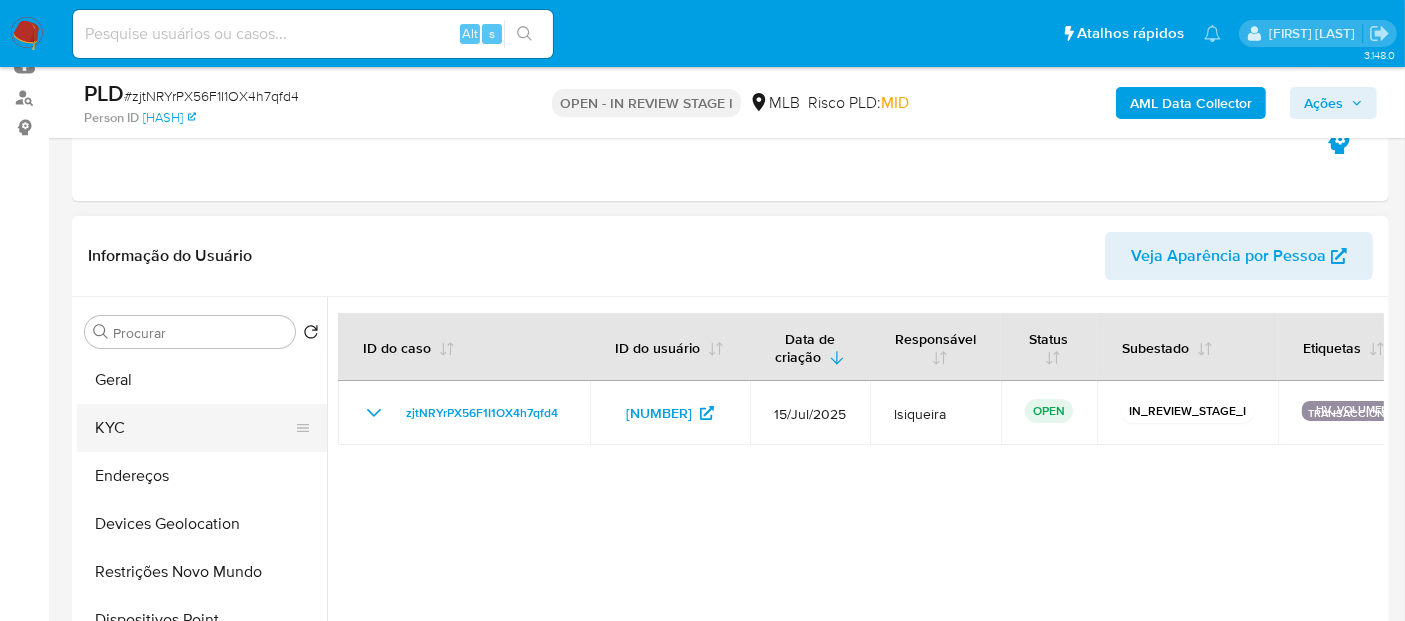 click on "KYC" at bounding box center (194, 428) 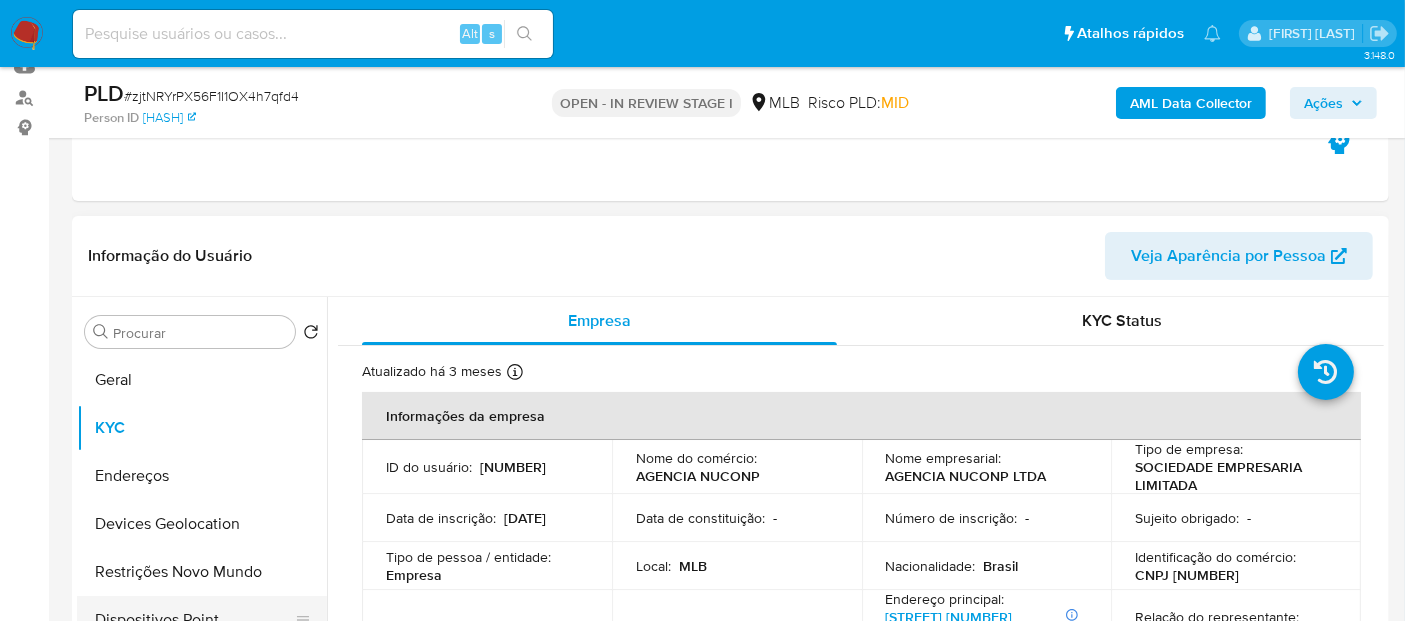 scroll, scrollTop: 111, scrollLeft: 0, axis: vertical 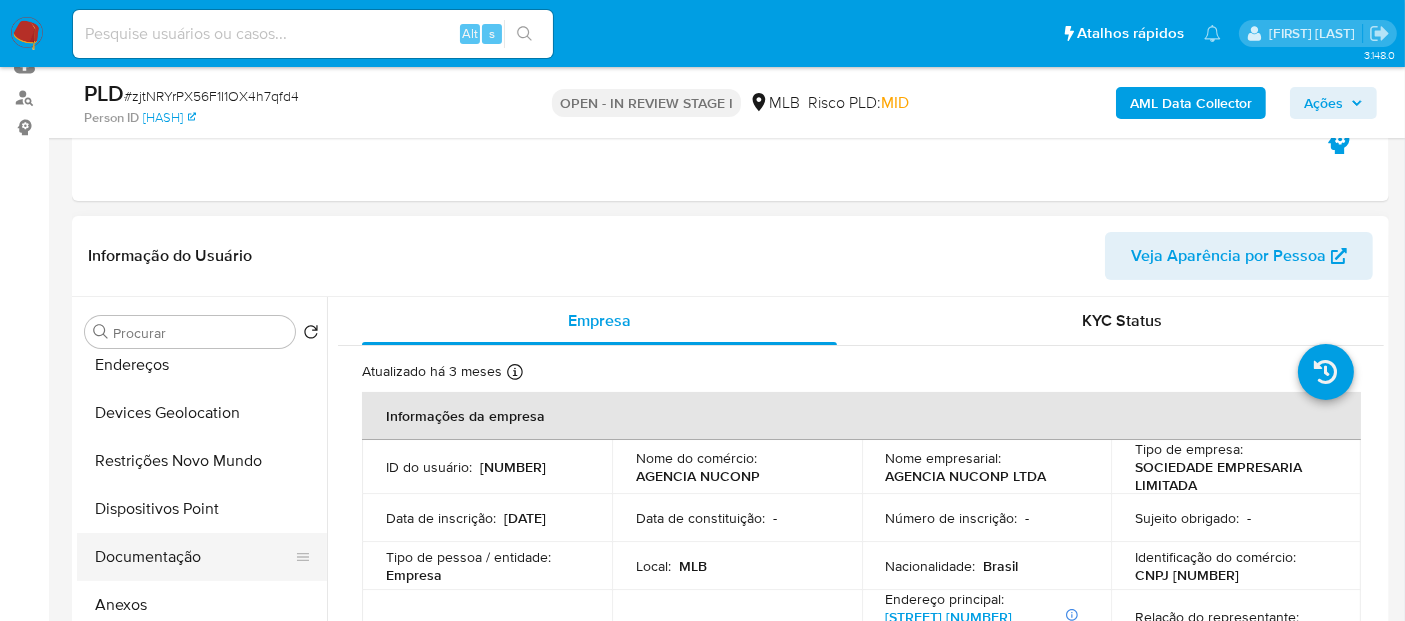 click on "Documentação" at bounding box center [194, 557] 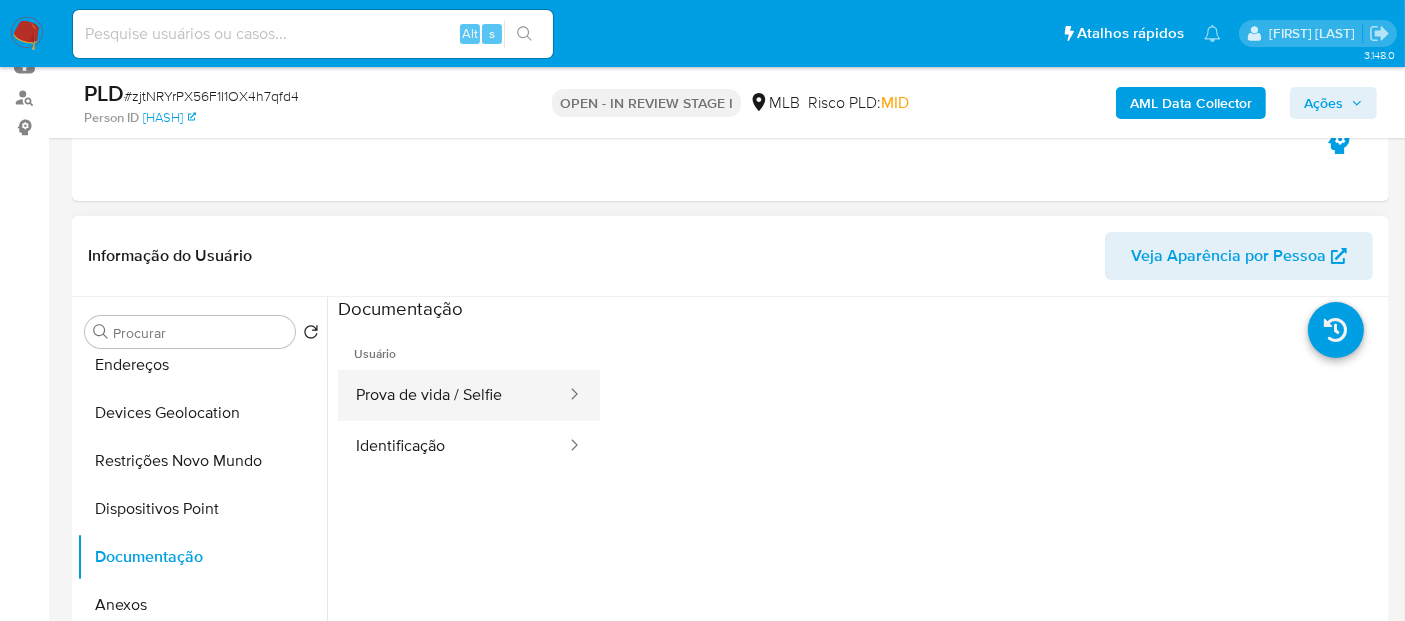 click on "Prova de vida / Selfie" at bounding box center [453, 395] 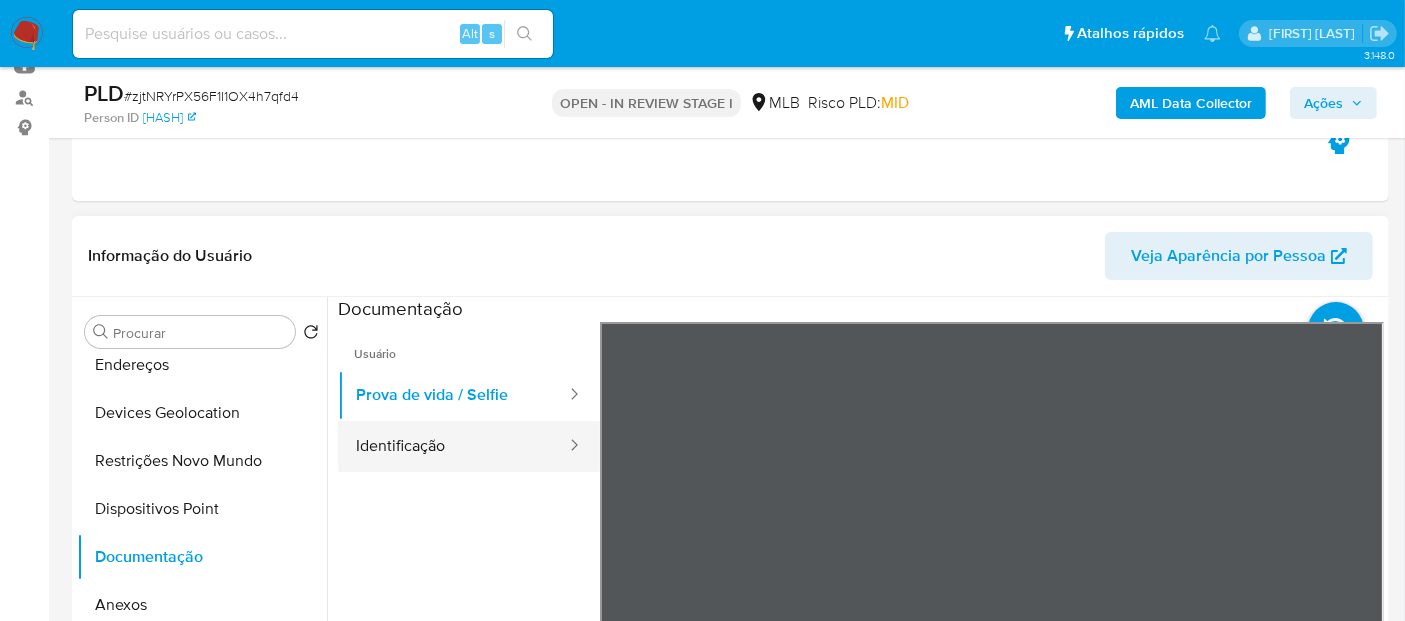 click on "Identificação" at bounding box center [453, 446] 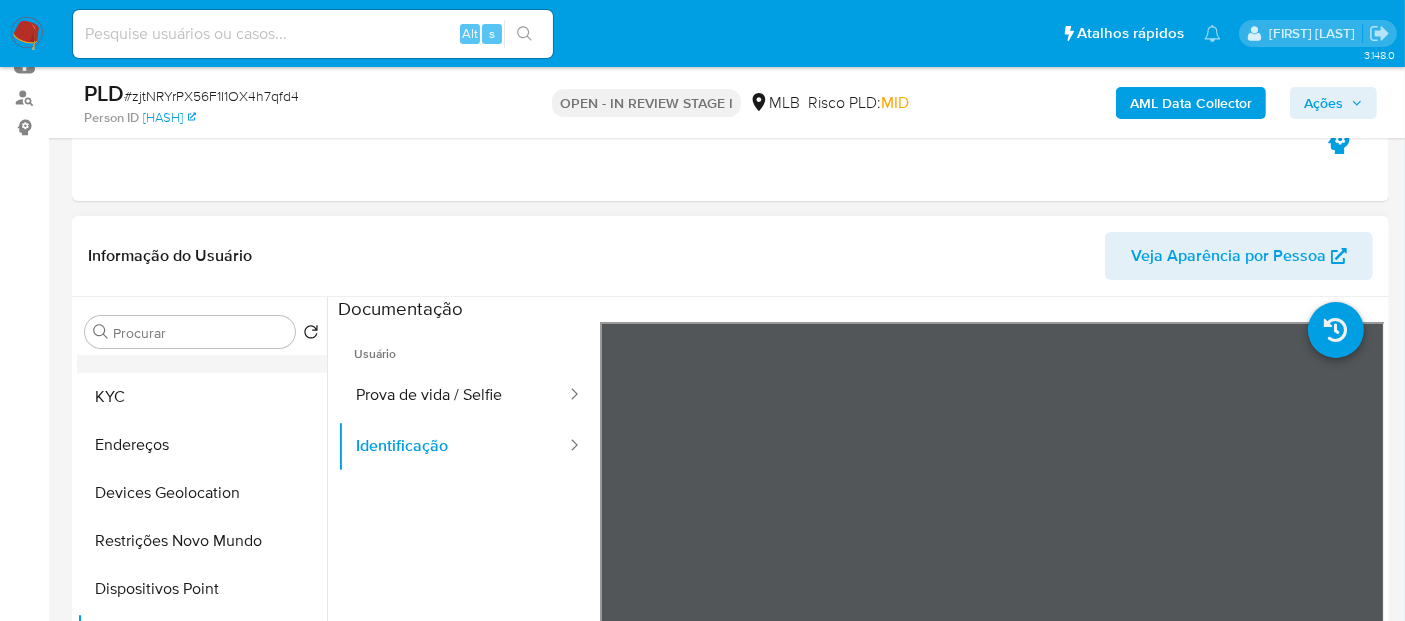 scroll, scrollTop: 0, scrollLeft: 0, axis: both 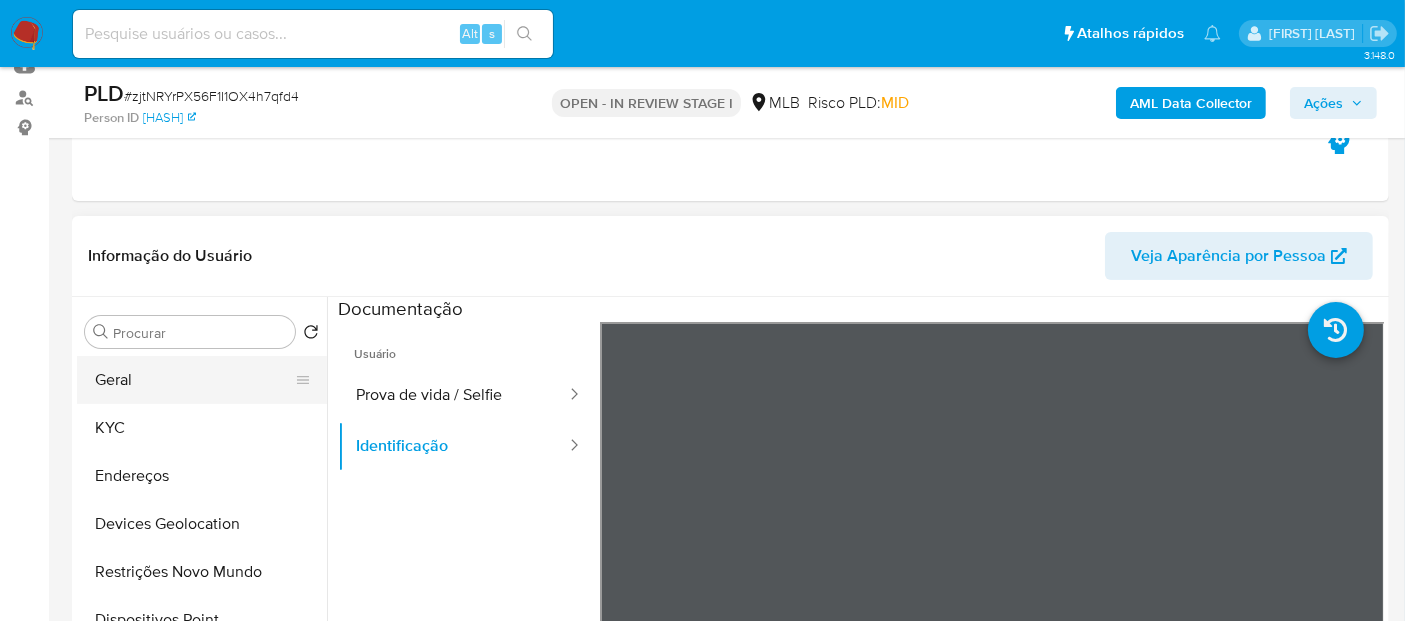 click on "Geral" at bounding box center [194, 380] 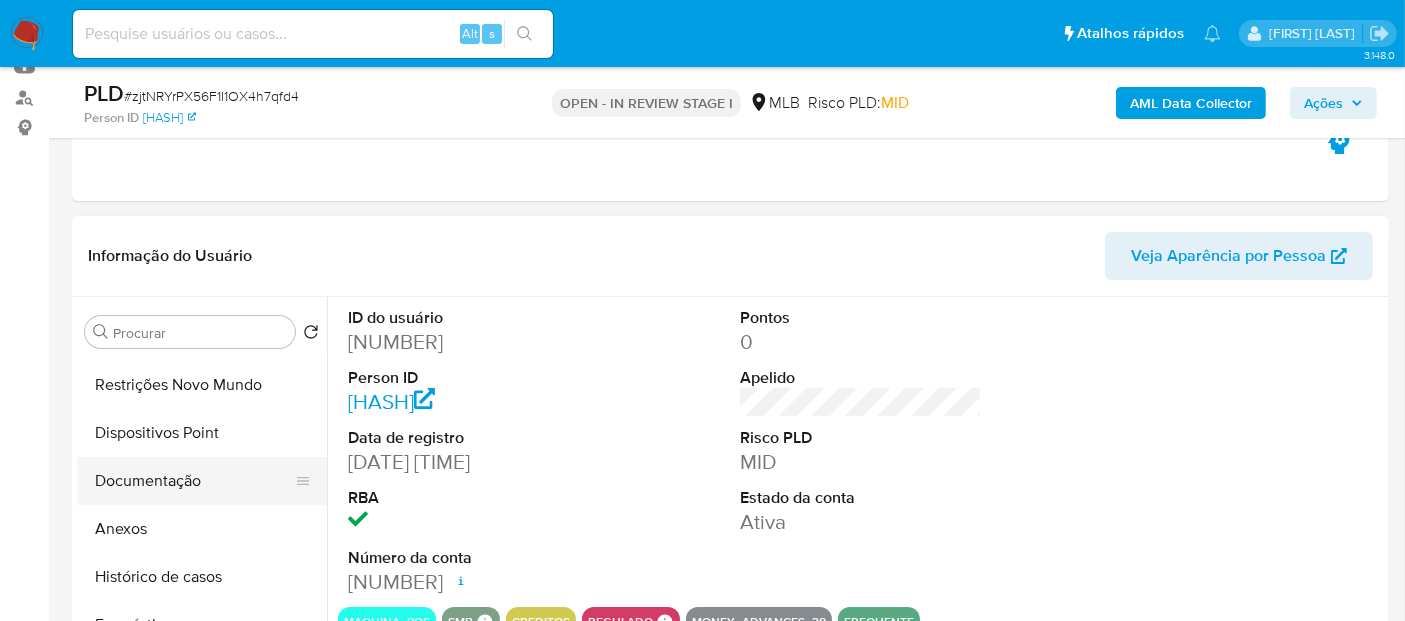 scroll, scrollTop: 222, scrollLeft: 0, axis: vertical 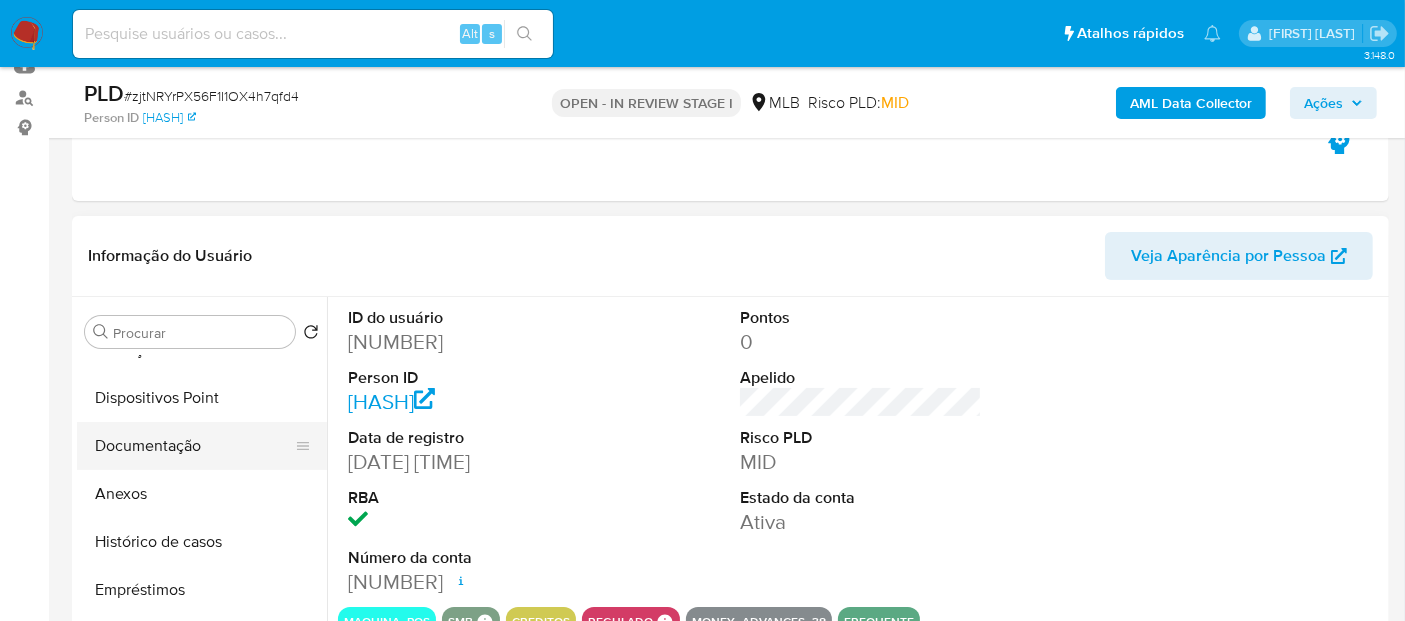 click on "Histórico de casos" at bounding box center [202, 542] 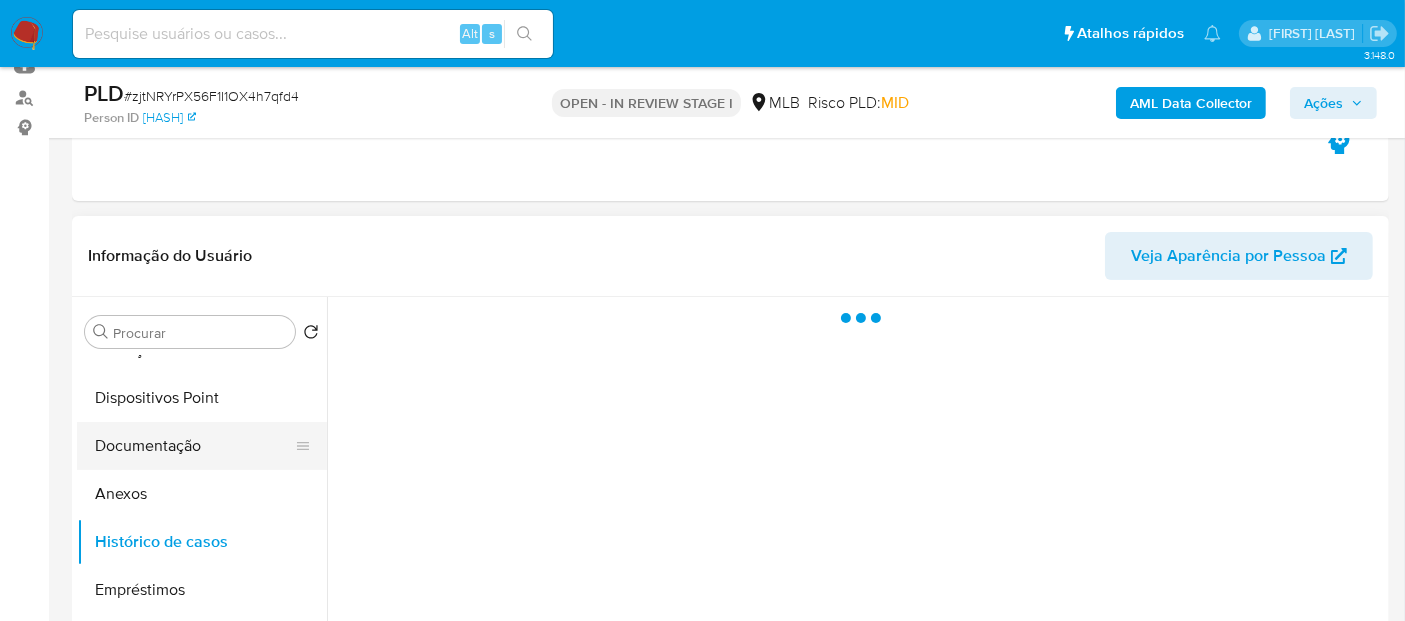 click on "Documentação" at bounding box center [194, 446] 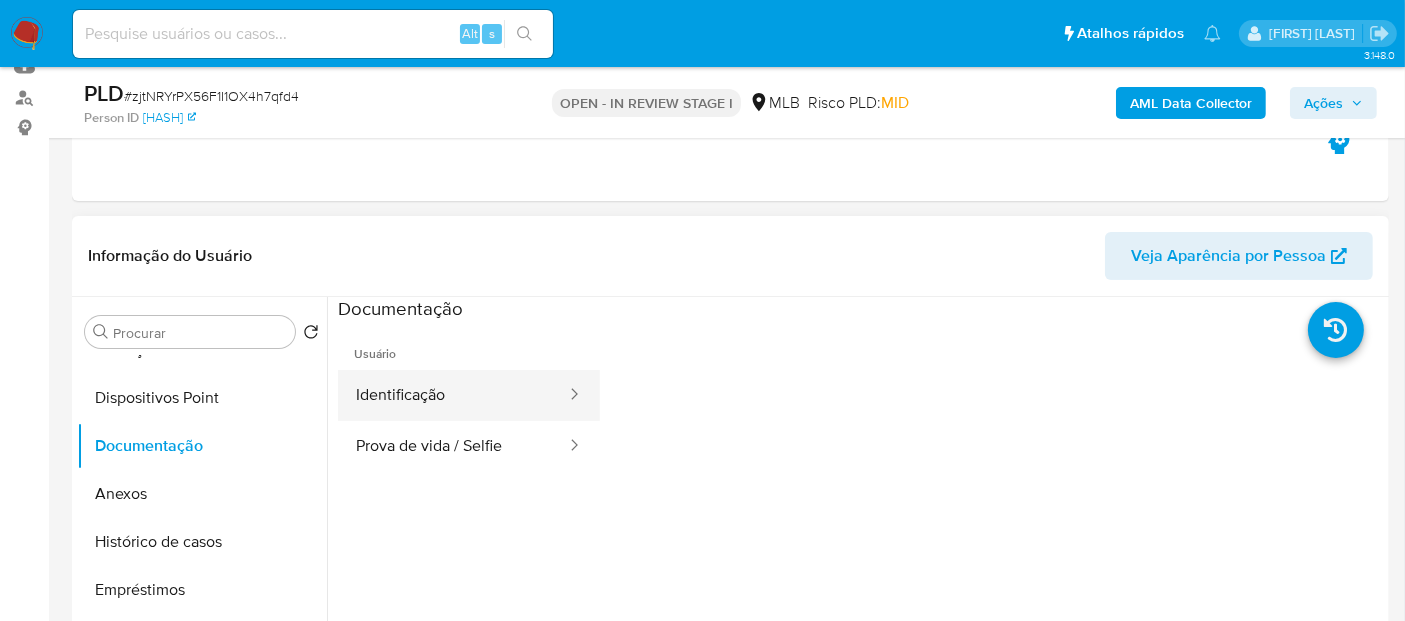 click on "Identificação" at bounding box center (453, 395) 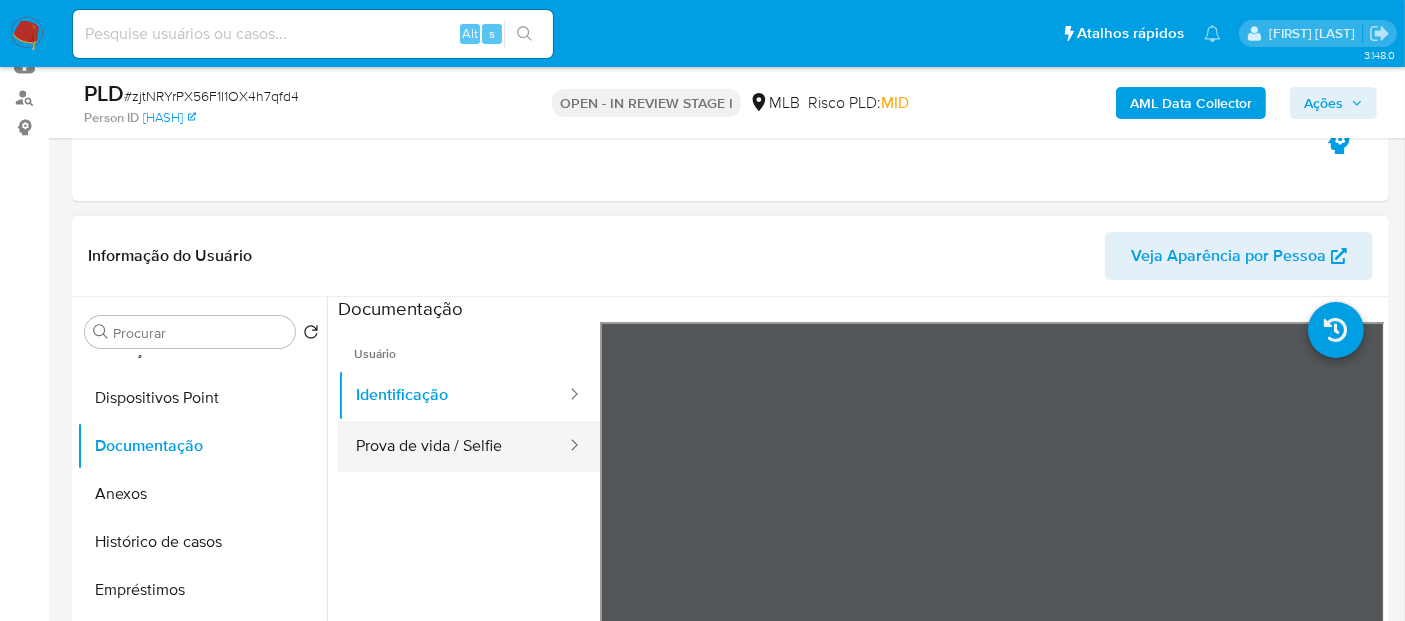click on "Prova de vida / Selfie" at bounding box center (453, 446) 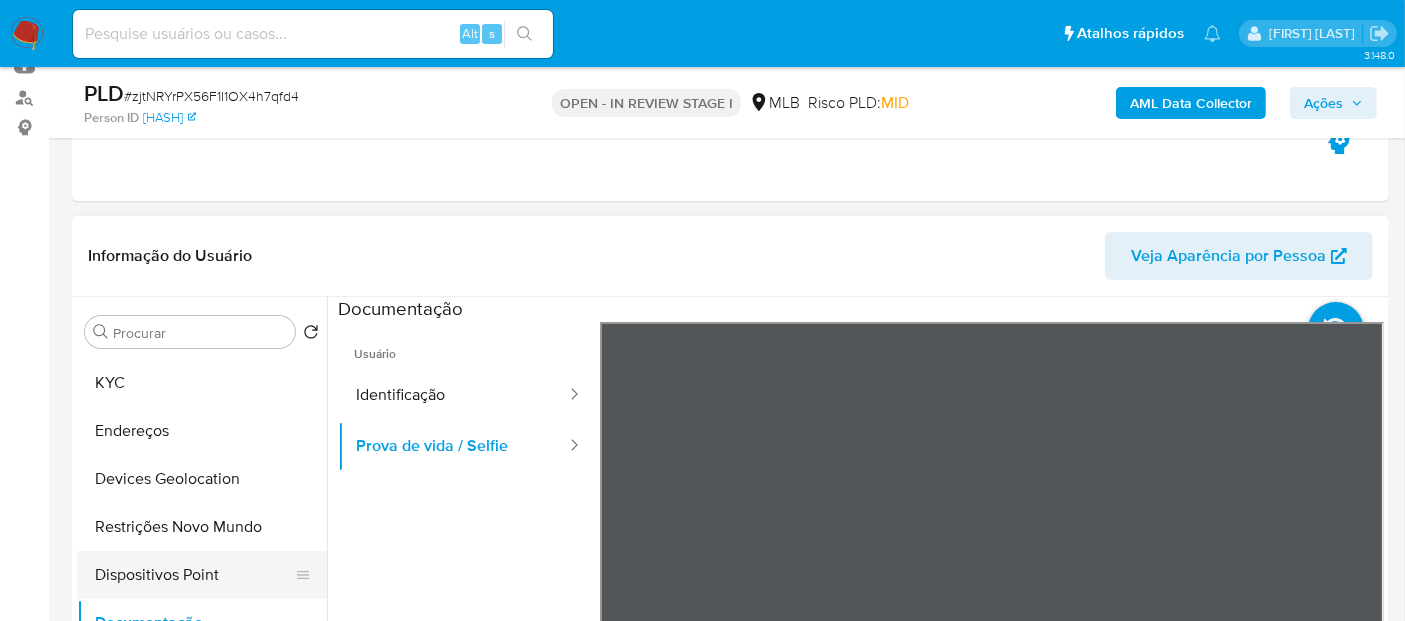 scroll, scrollTop: 0, scrollLeft: 0, axis: both 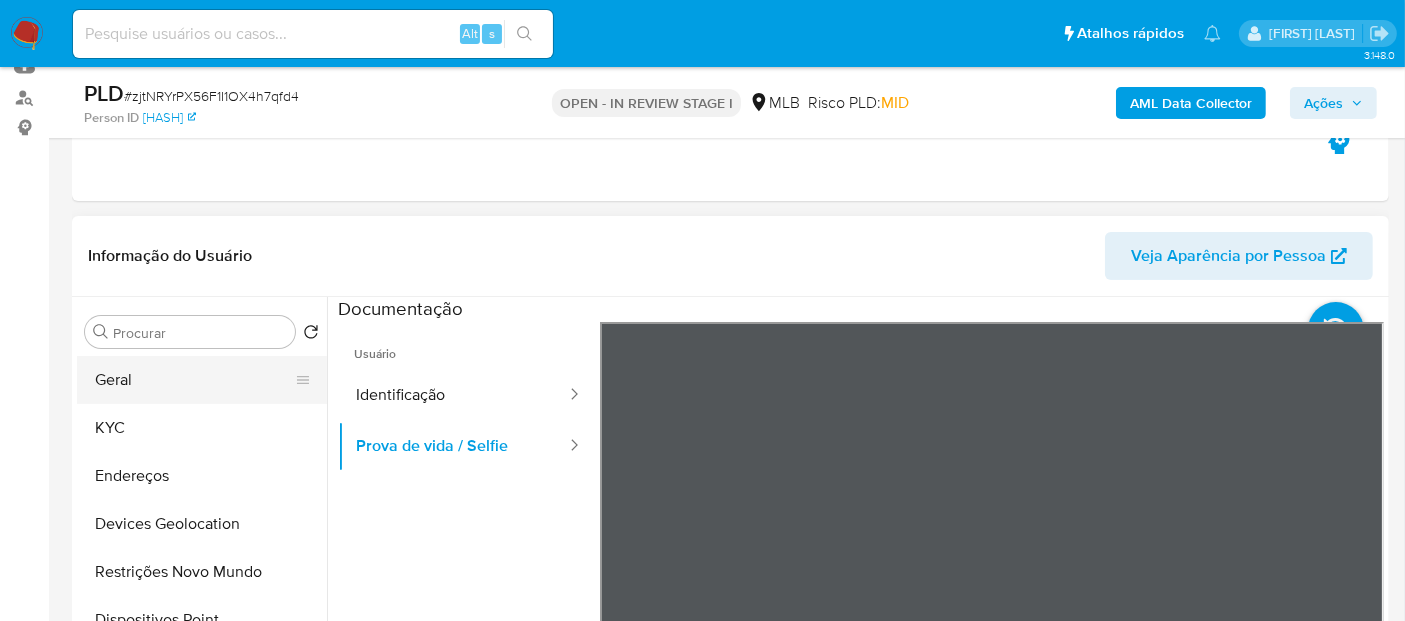 click on "Geral" at bounding box center [194, 380] 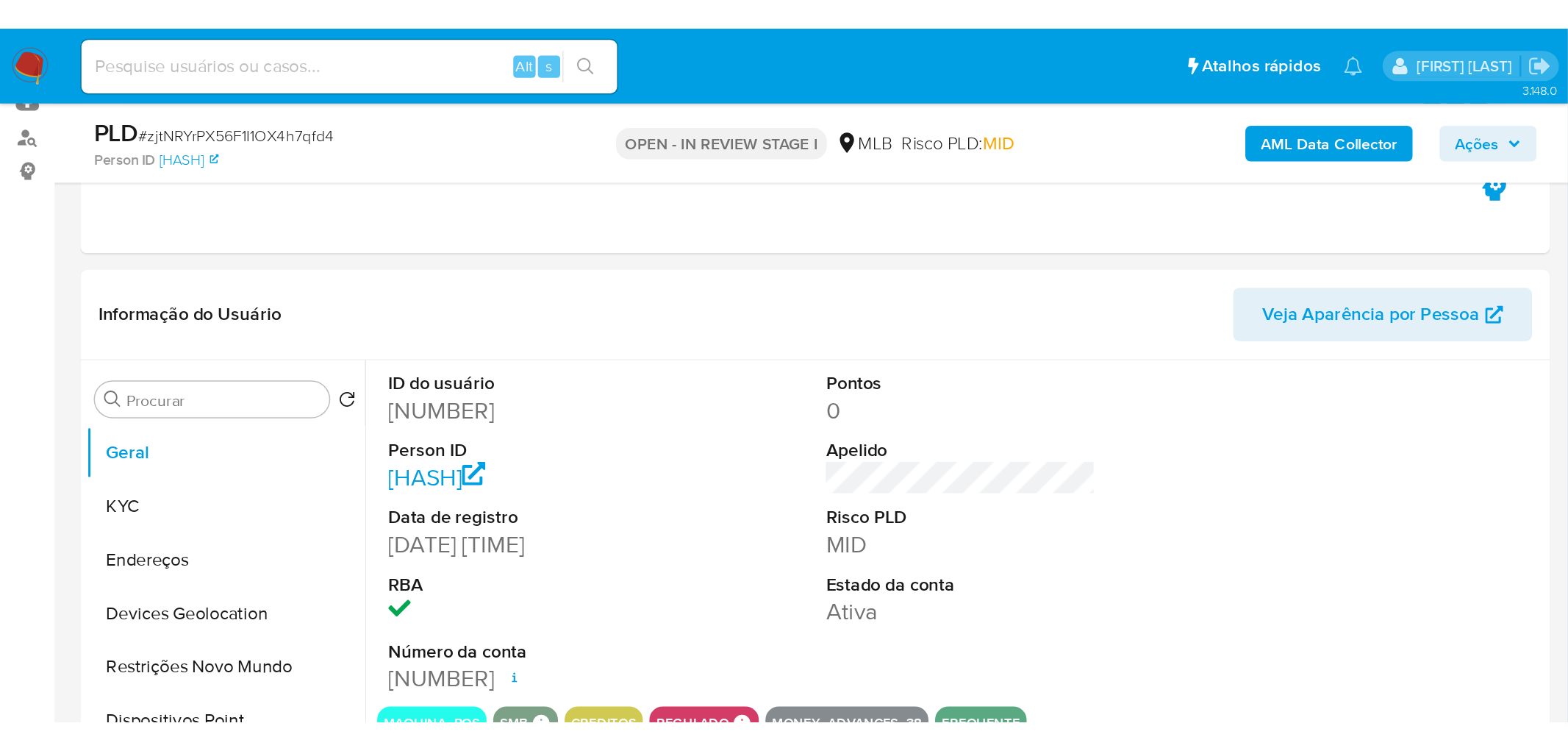 scroll, scrollTop: 163, scrollLeft: 0, axis: vertical 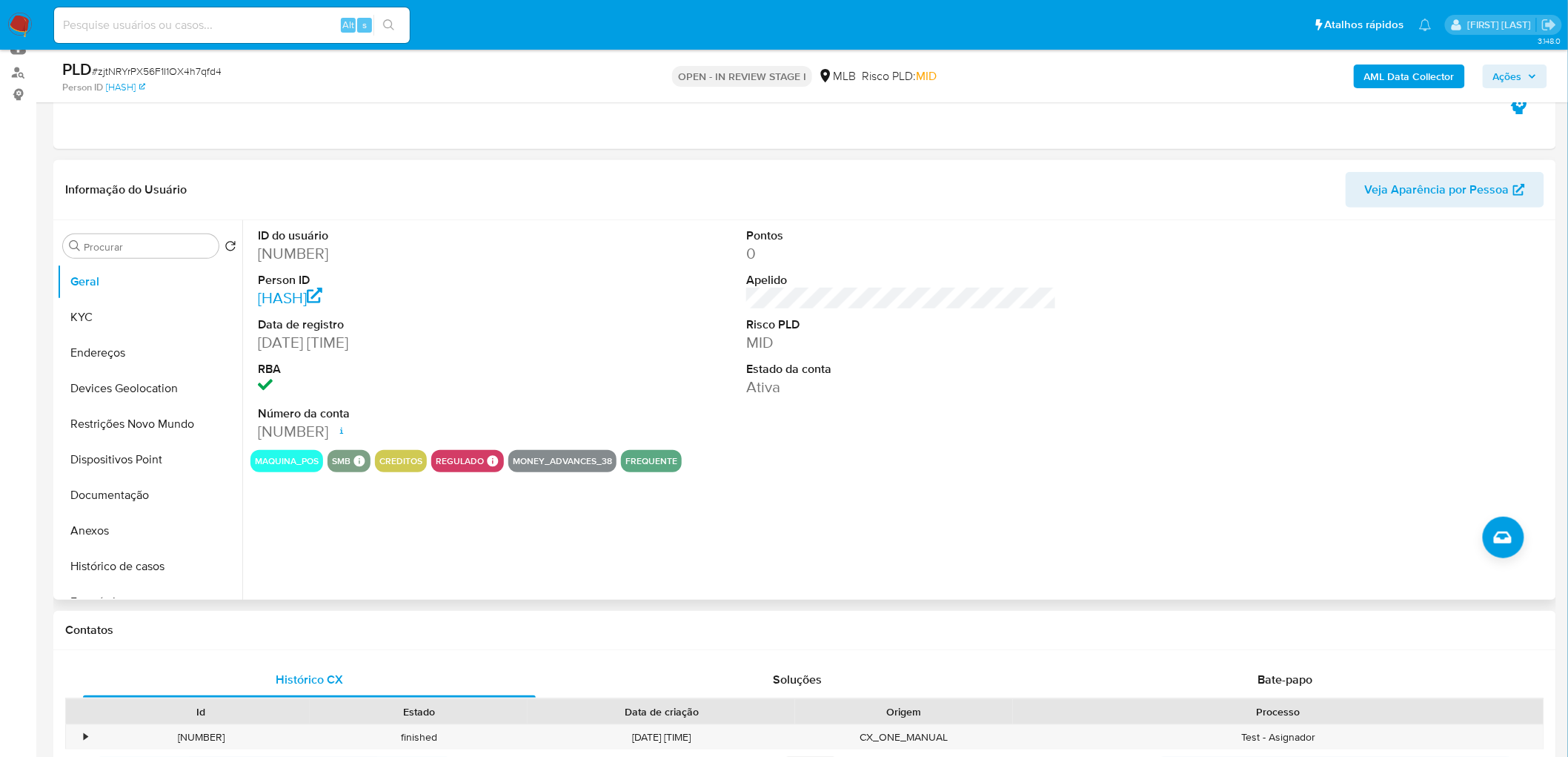 click on "ID do usuário 1854113809 Person ID 926fac348e0a4239a3e886ae3d36be68 Data de registro 12/06/2024 17:27:09 RBA Número da conta 000153650149790   Data de abertura 12/06/2024 17:35 Status ACTIVE Pontos 0 Apelido Risco PLD MID Estado da conta Ativa" at bounding box center (901, 335) 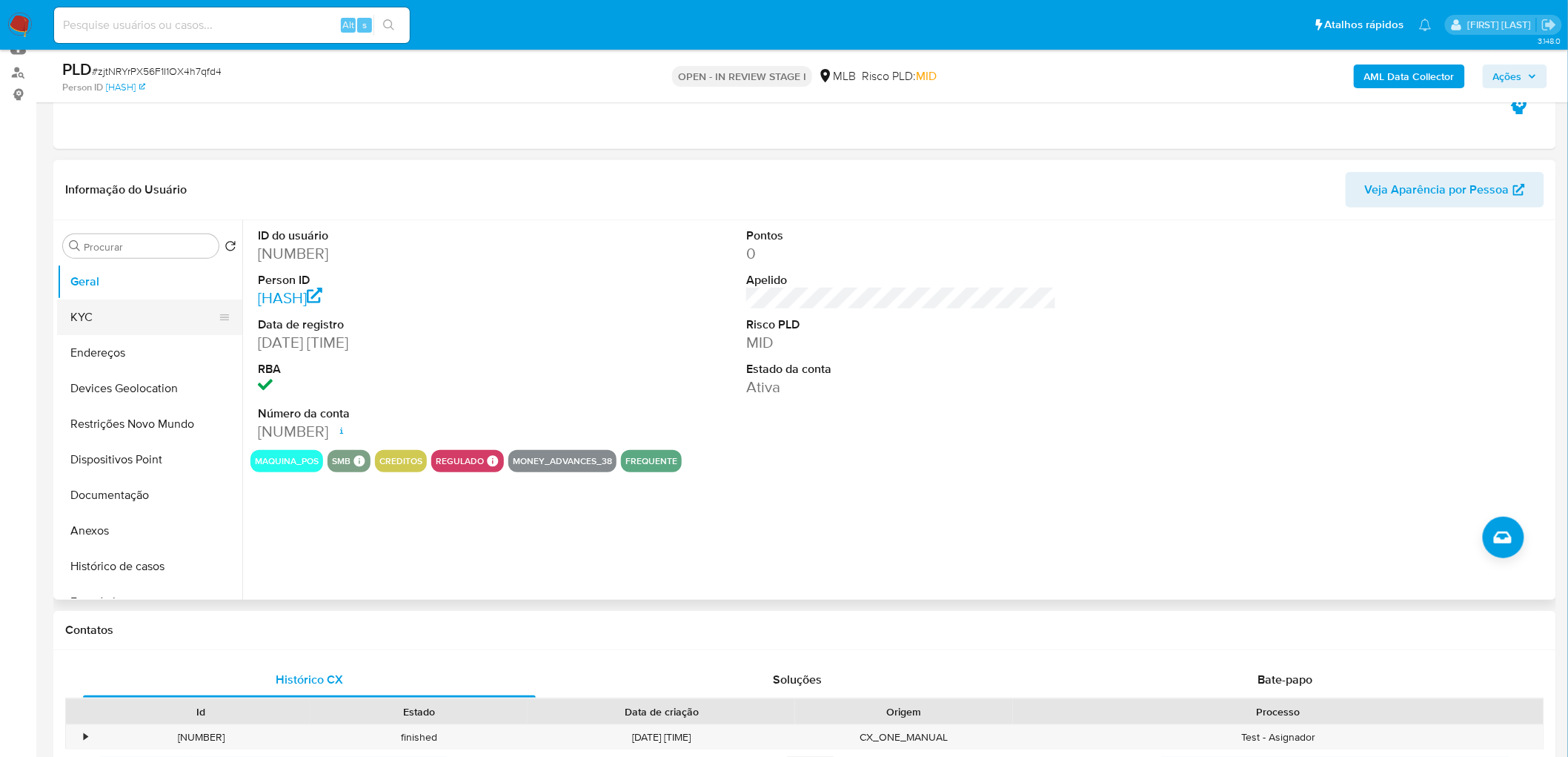 click on "KYC" at bounding box center [144, 317] 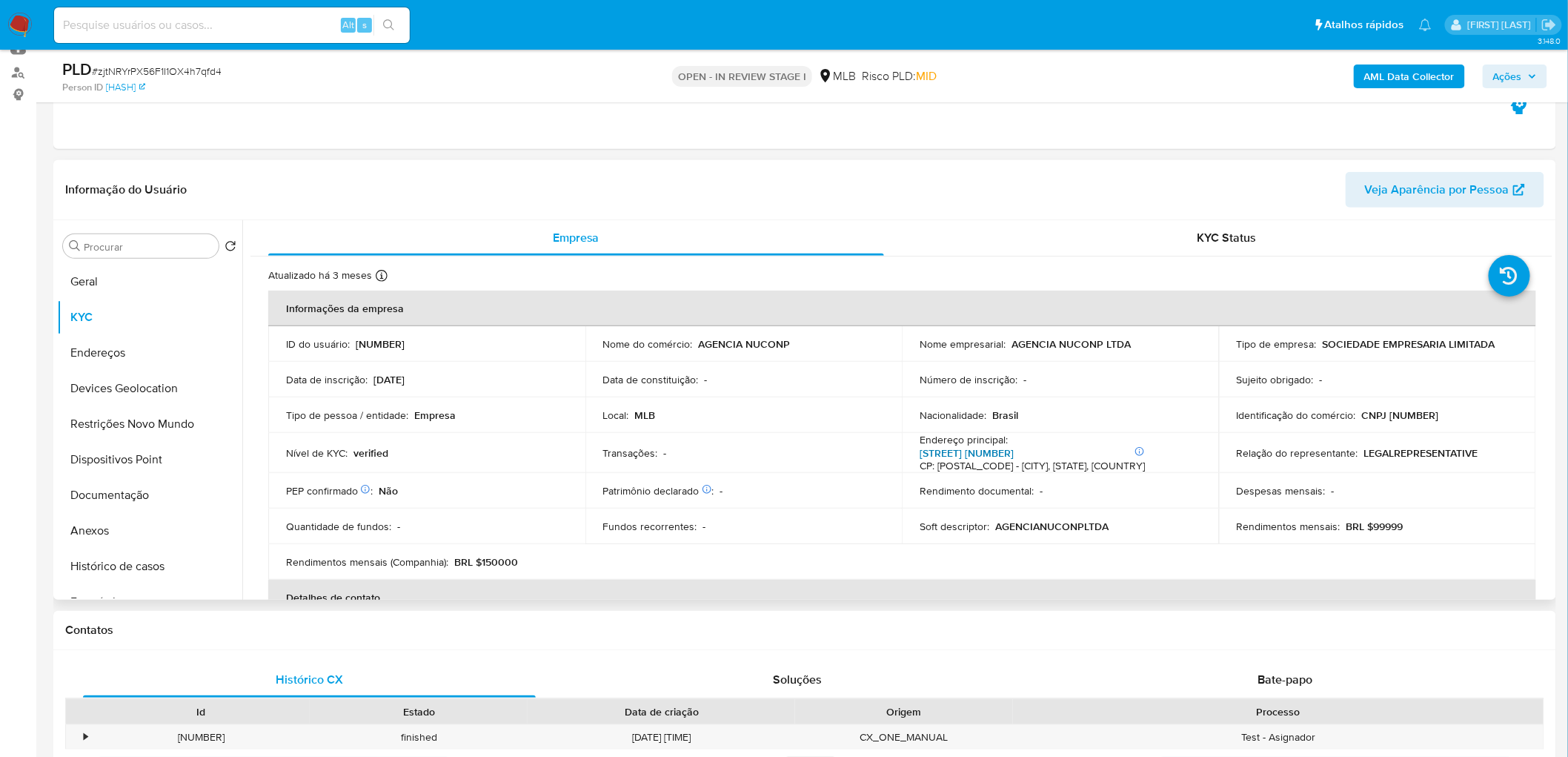 click on "Rua Dos Pereiras 416" at bounding box center [966, 453] 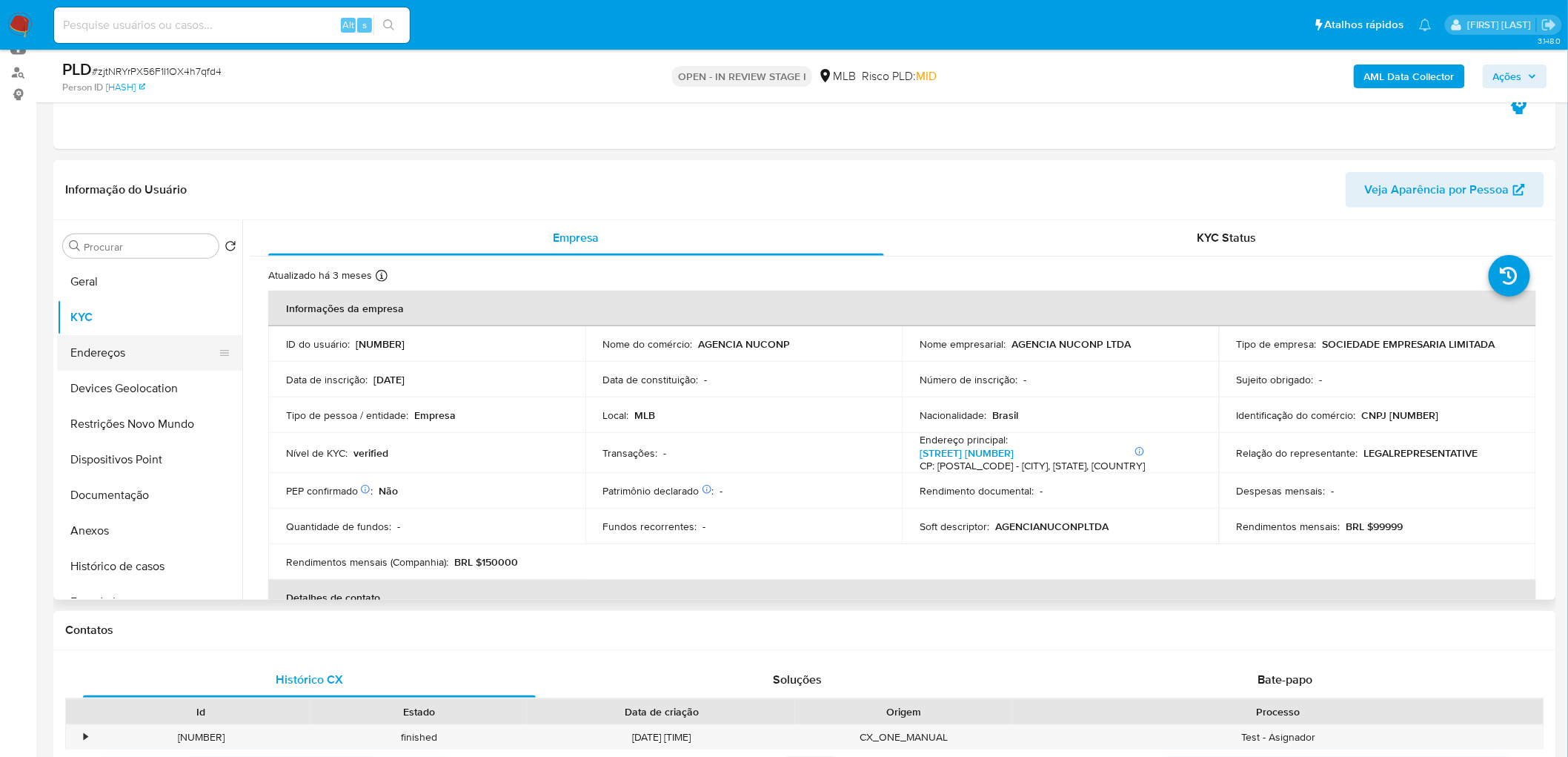 click on "Endereços" at bounding box center [144, 353] 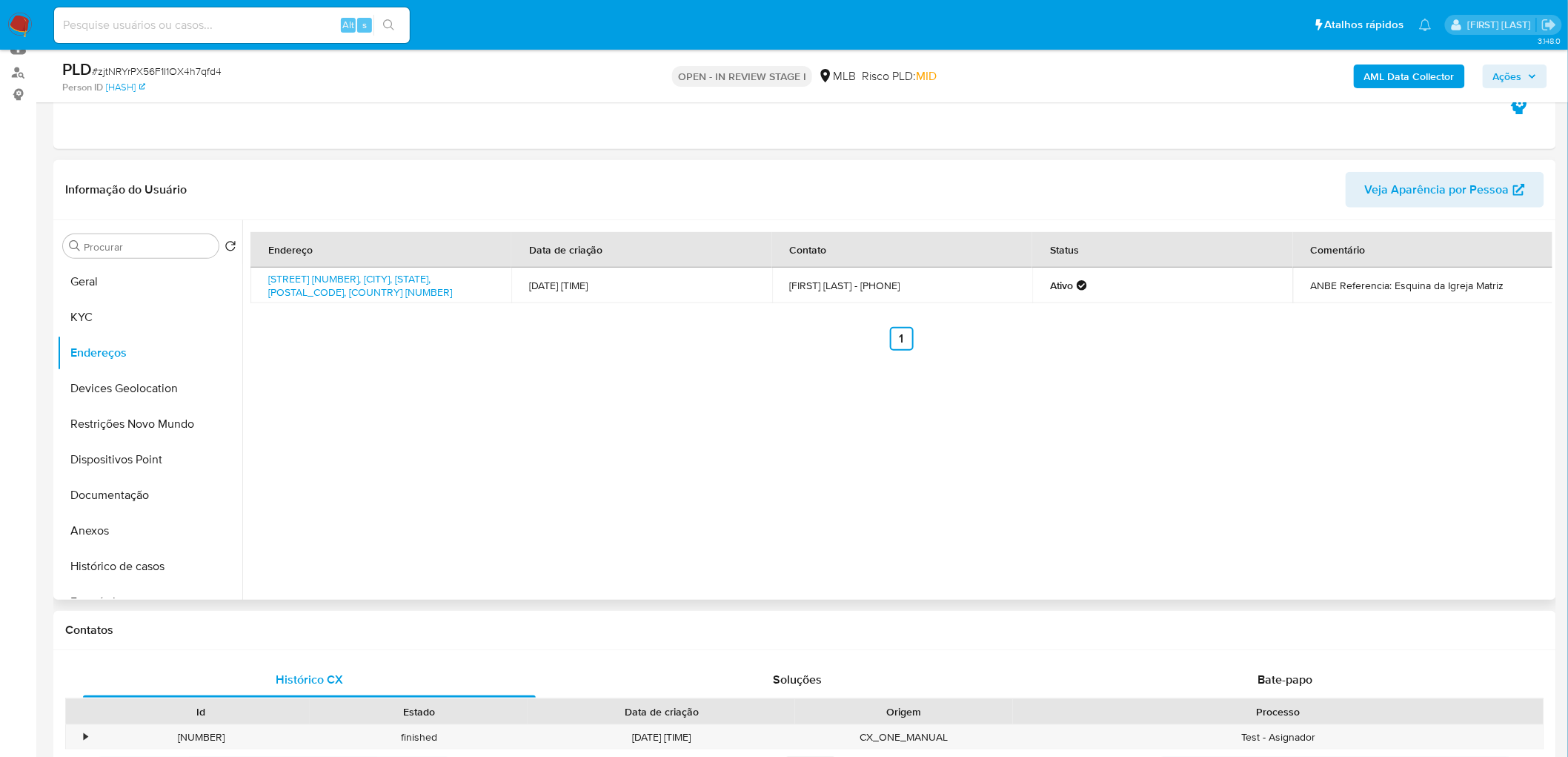 type 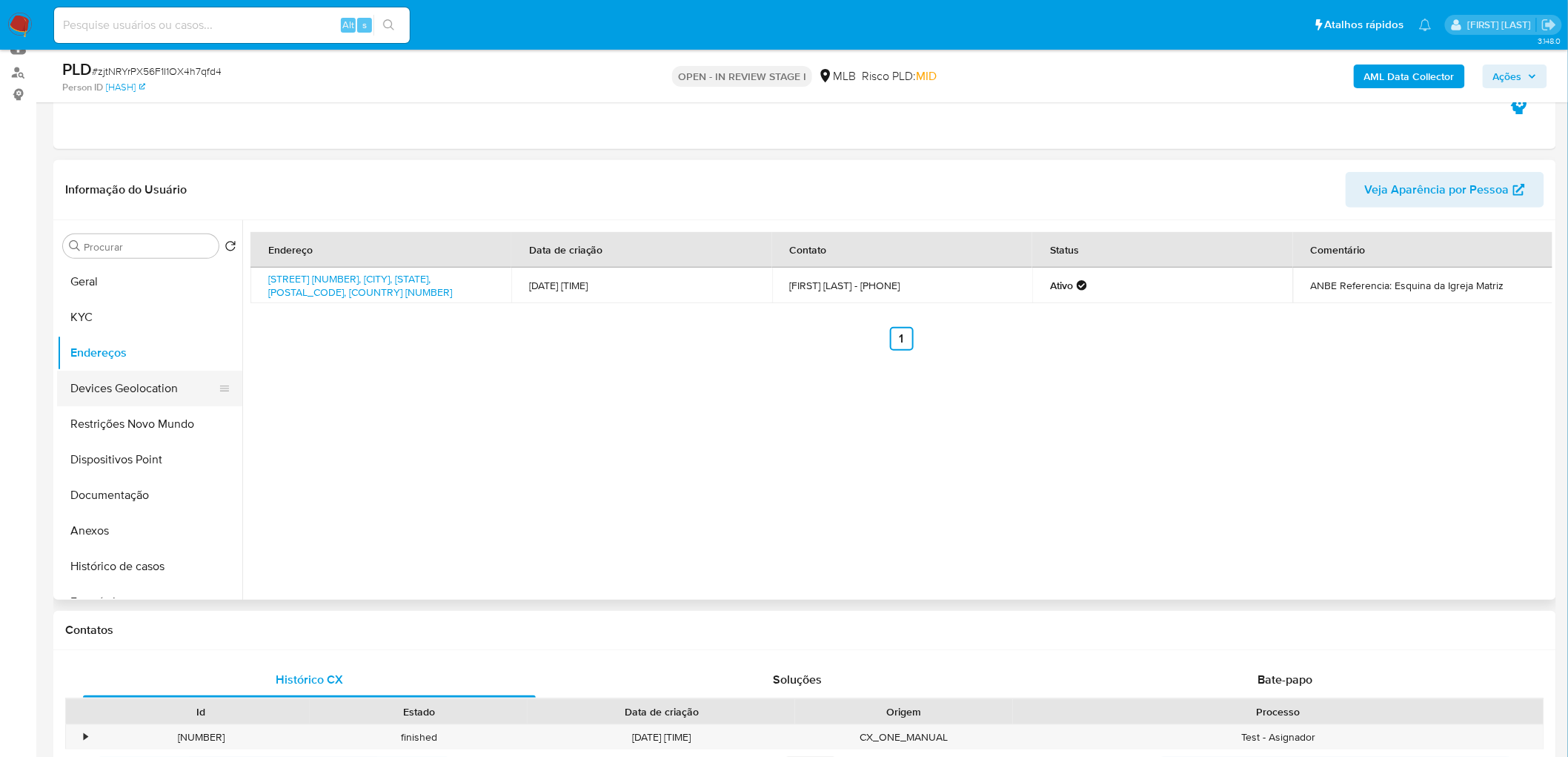 click on "Devices Geolocation" at bounding box center [144, 389] 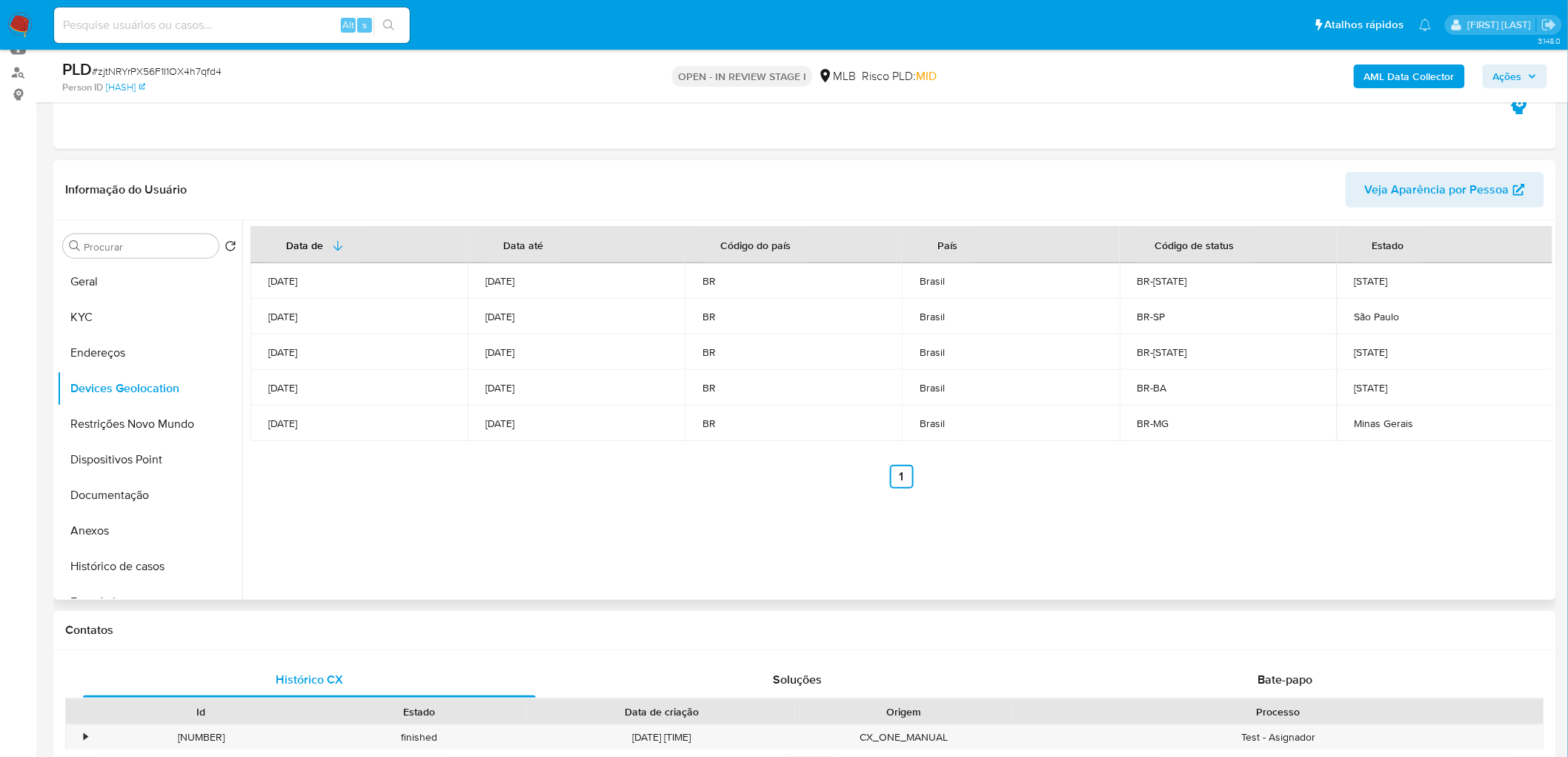 type 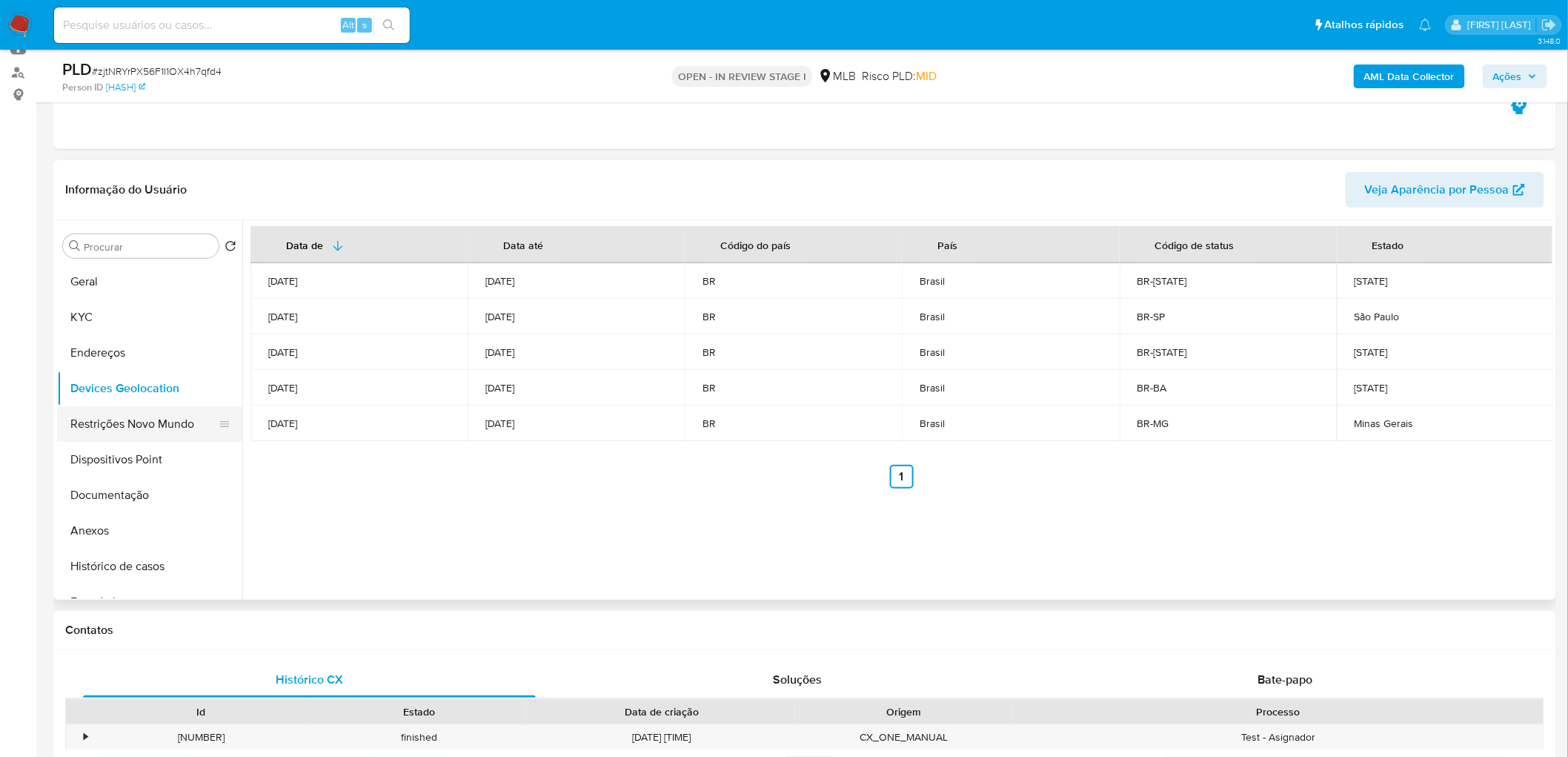 click on "Restrições Novo Mundo" at bounding box center (144, 424) 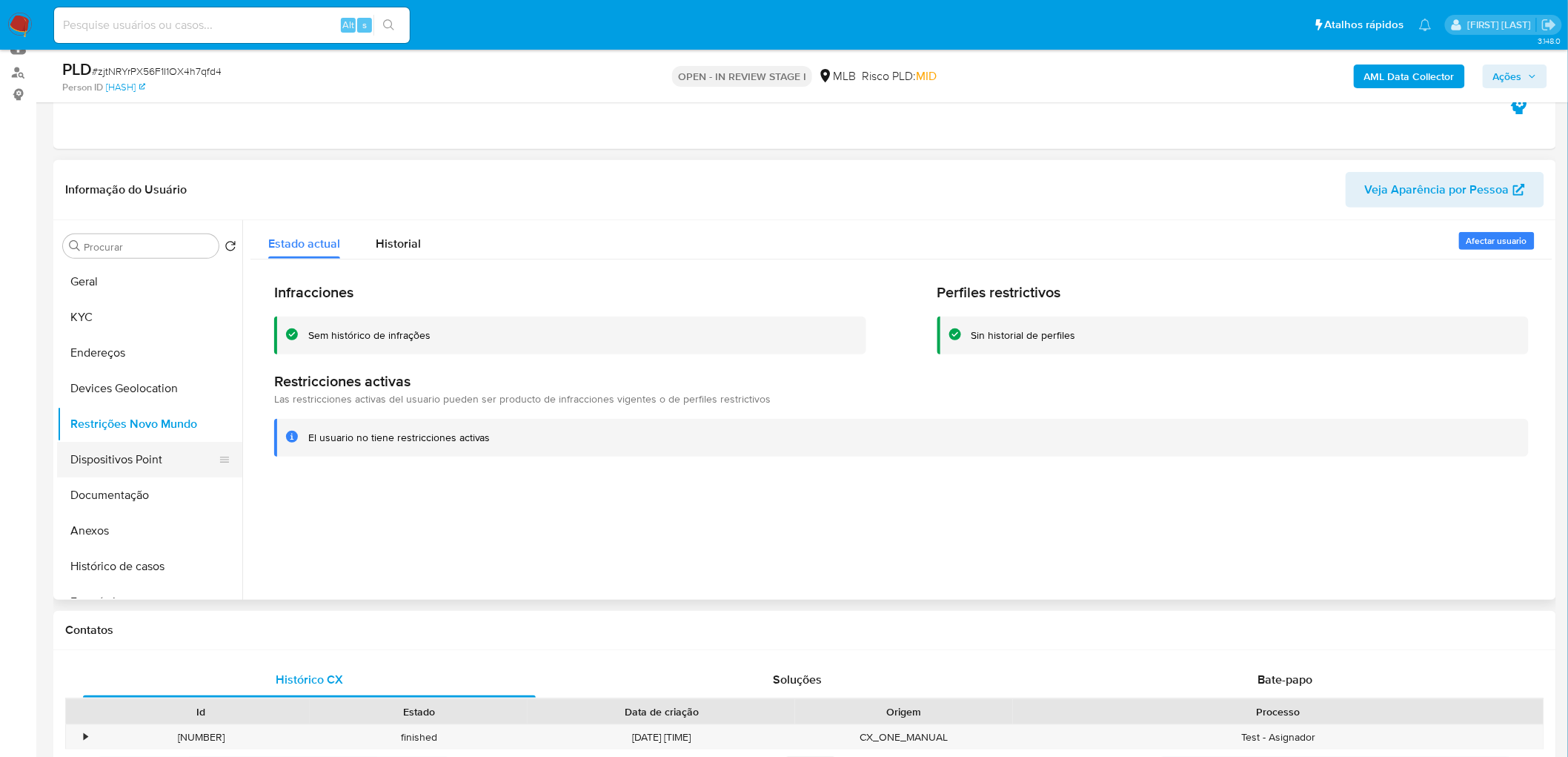 click on "Dispositivos Point" at bounding box center [144, 460] 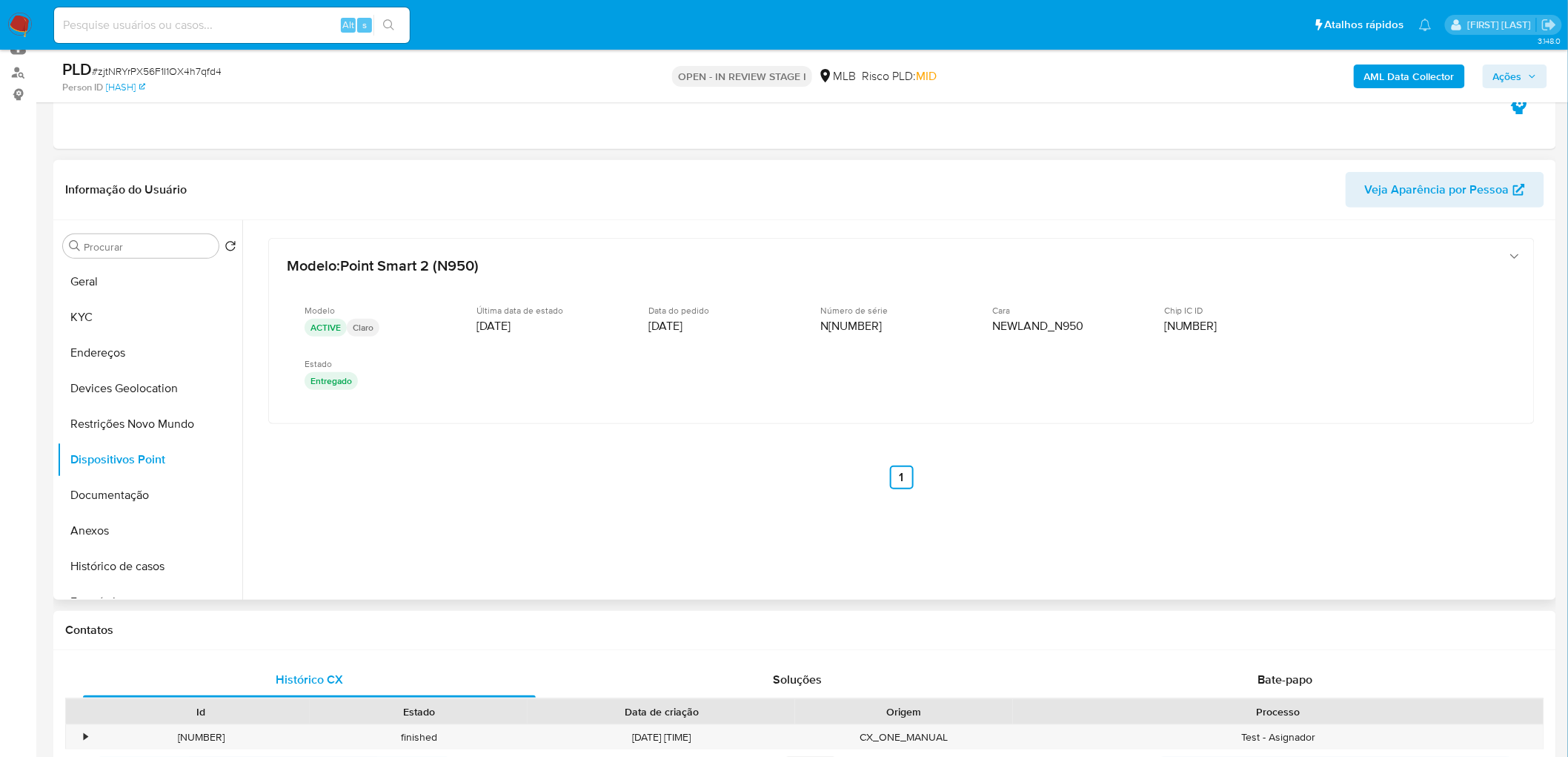 type 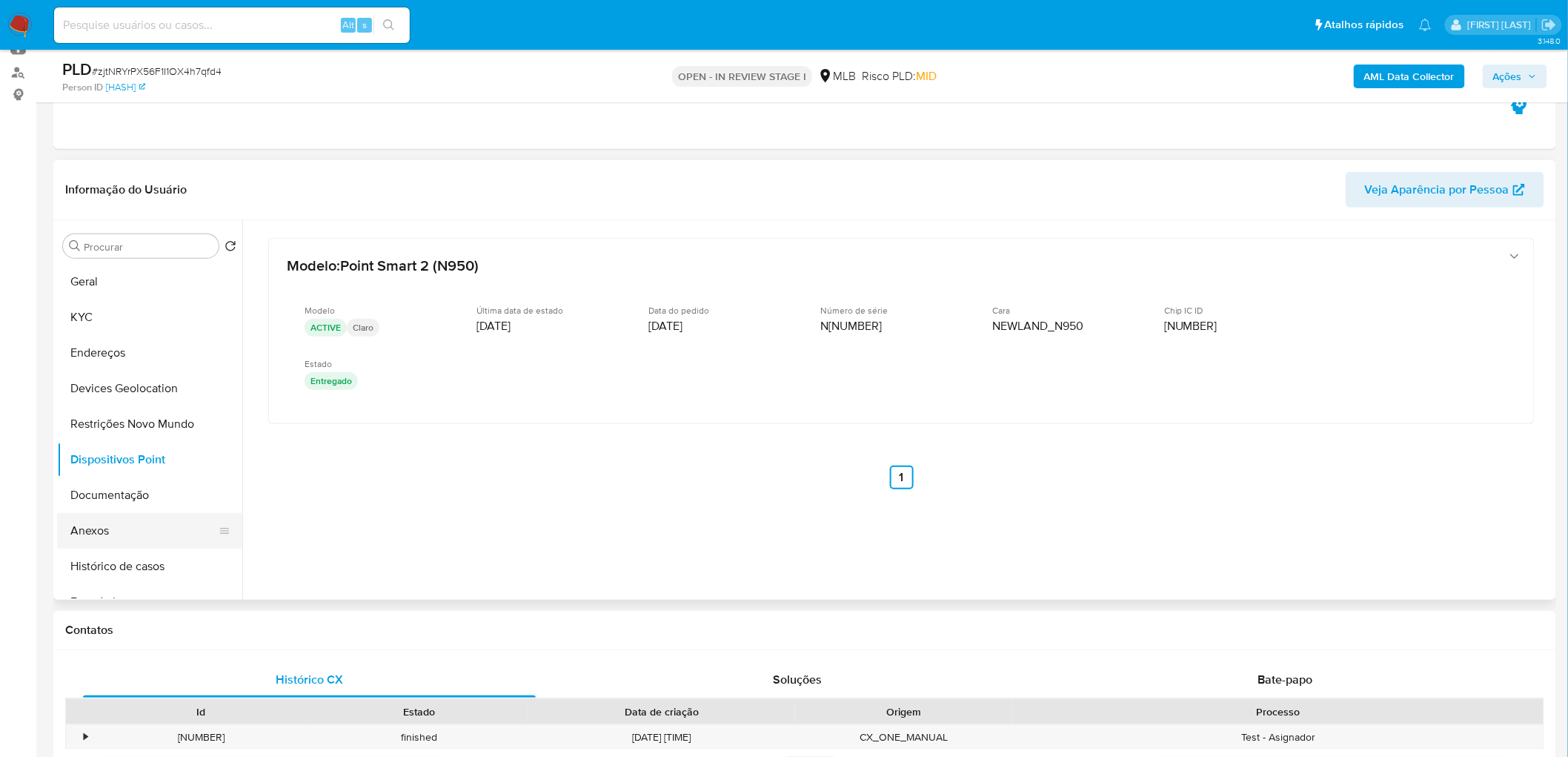 click on "Anexos" at bounding box center (144, 531) 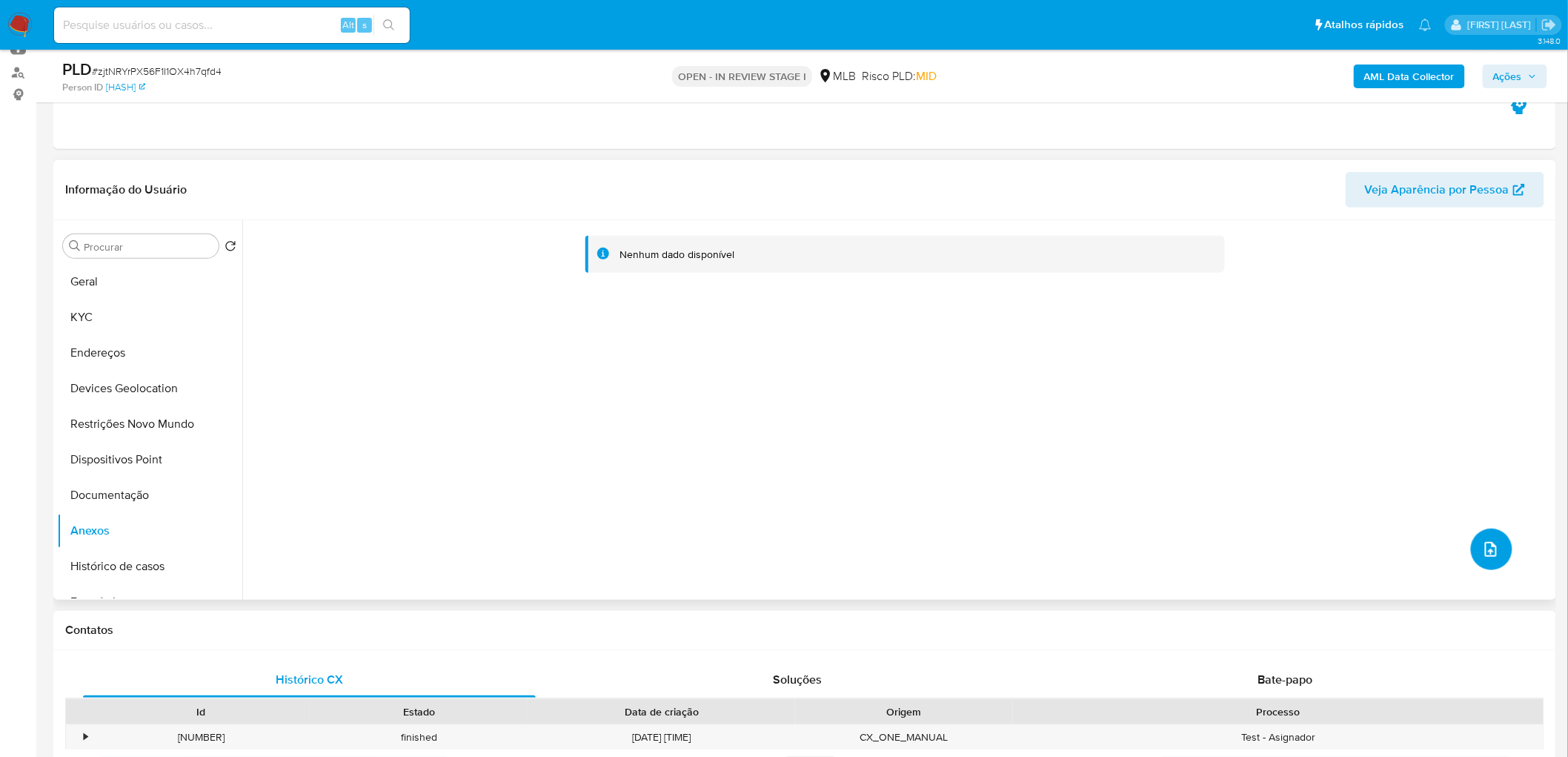 click at bounding box center [1492, 549] 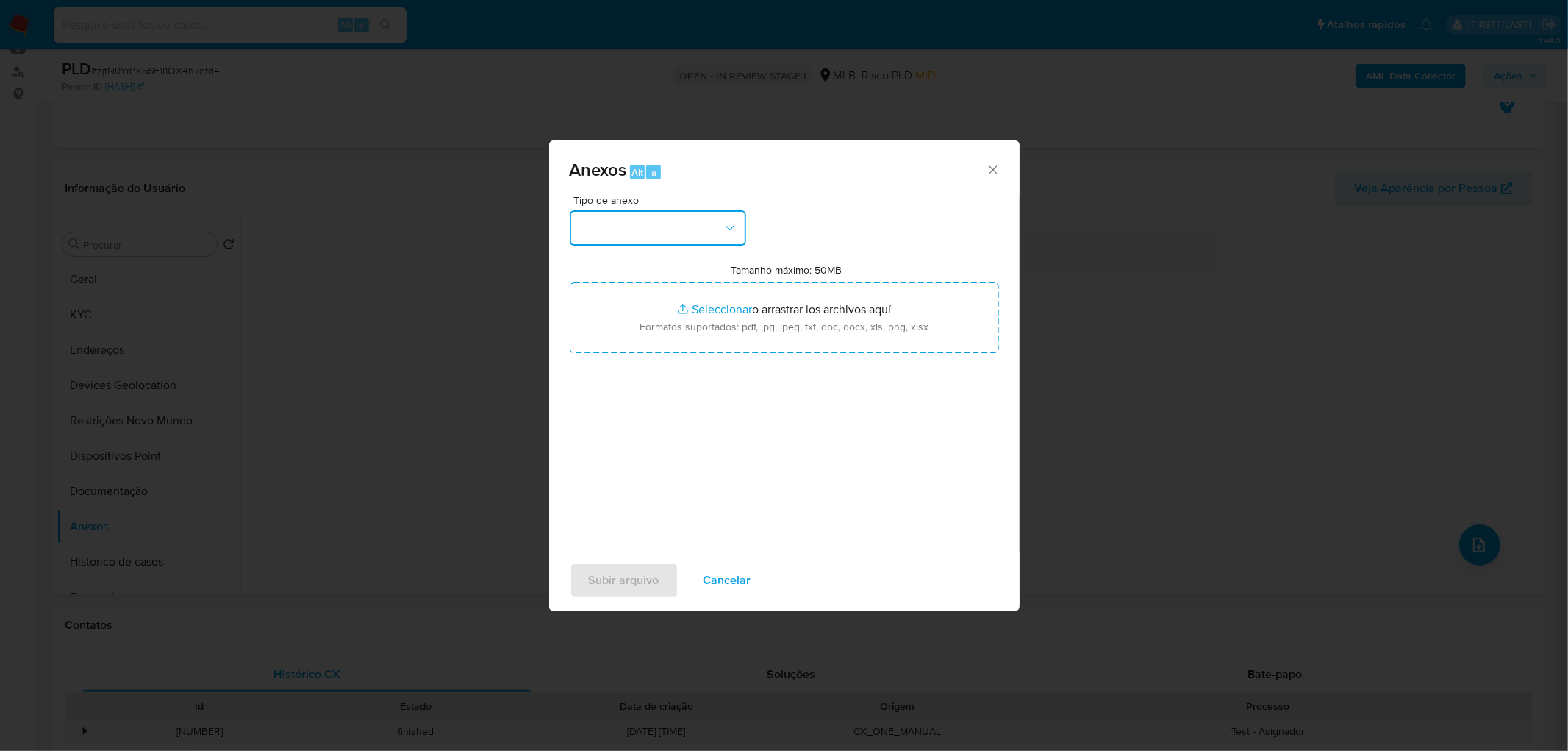 click at bounding box center (658, 228) 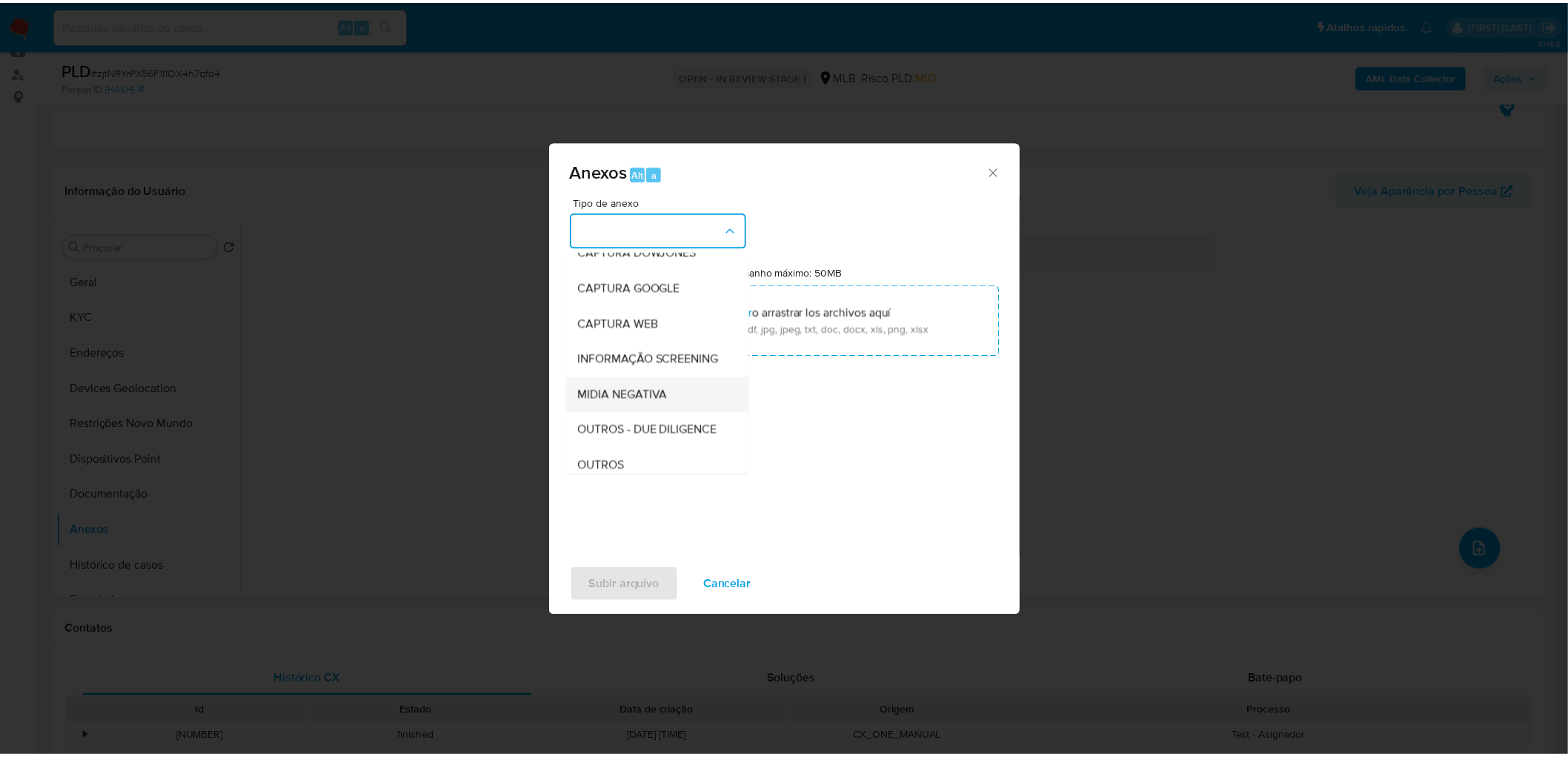 scroll, scrollTop: 82, scrollLeft: 0, axis: vertical 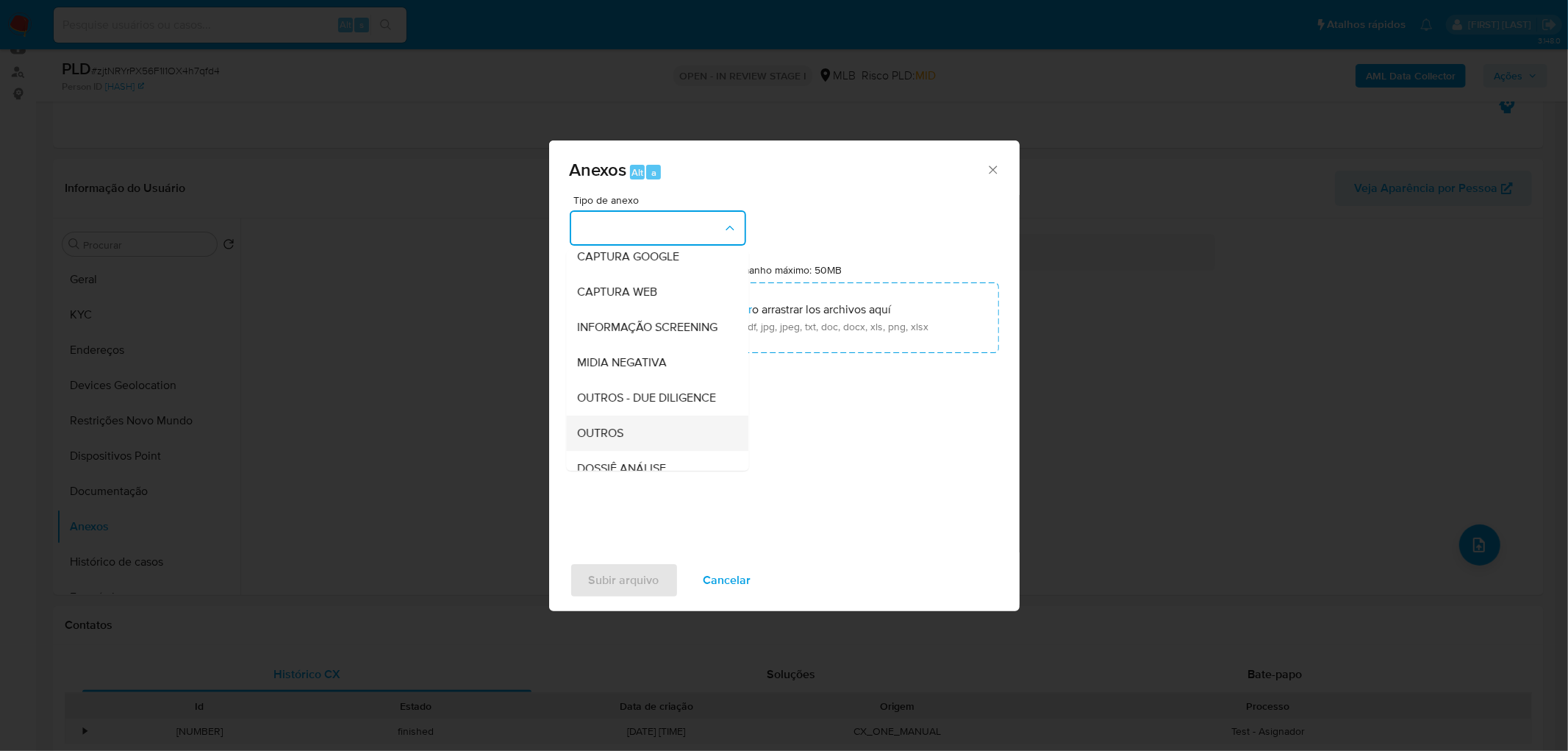 click on "OUTROS" at bounding box center (653, 433) 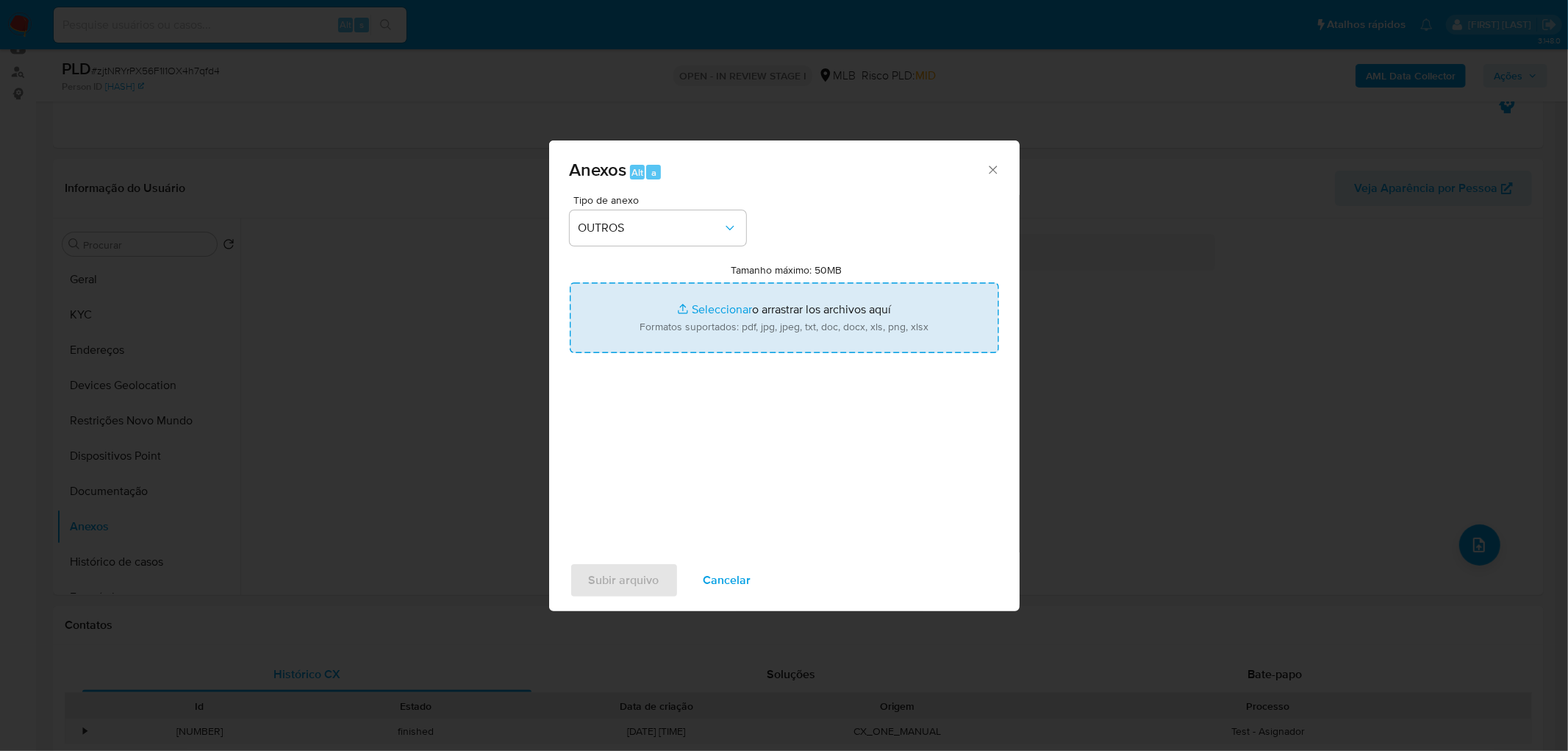click on "Tamanho máximo: 50MB Seleccionar archivos" at bounding box center (784, 318) 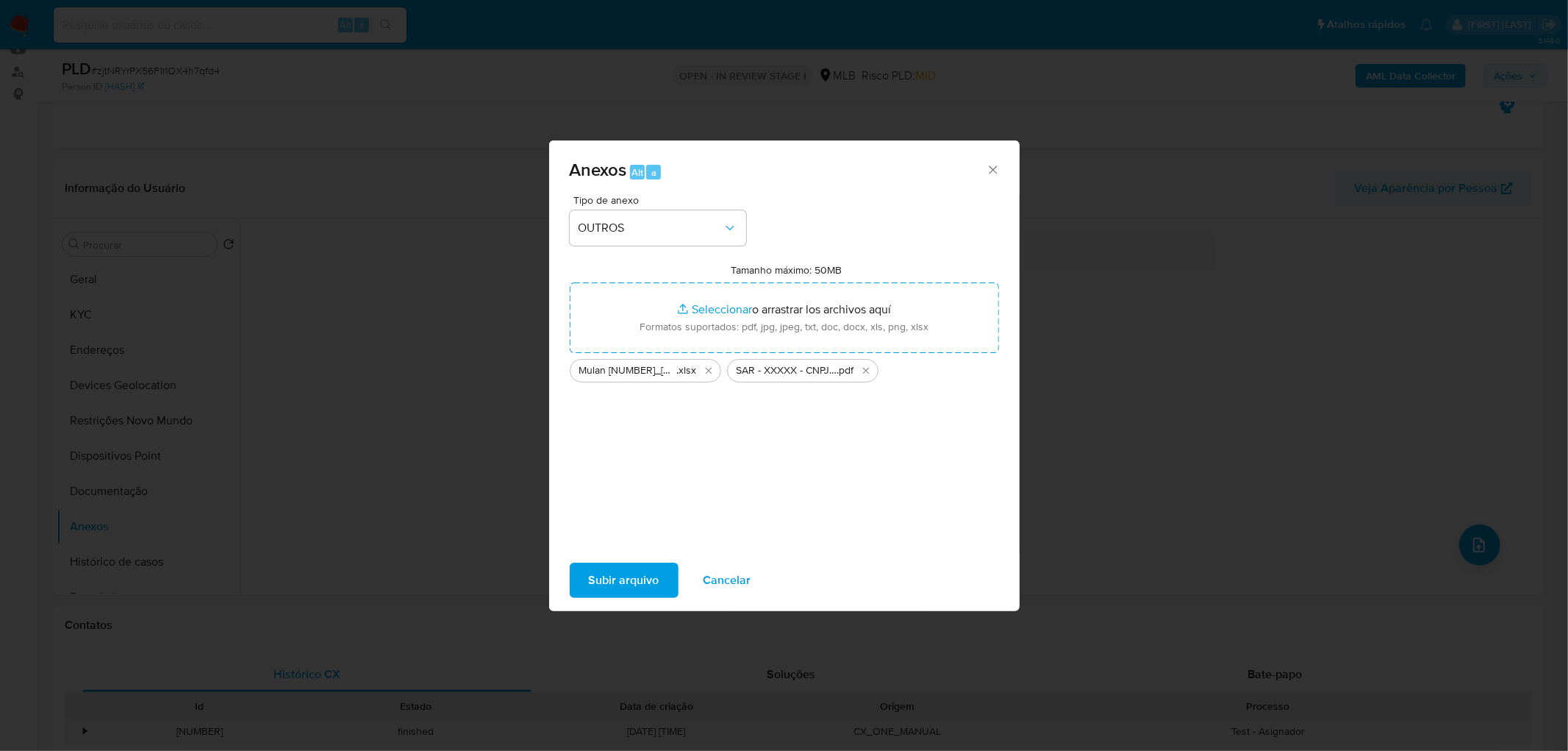 click on "Subir arquivo" at bounding box center (624, 580) 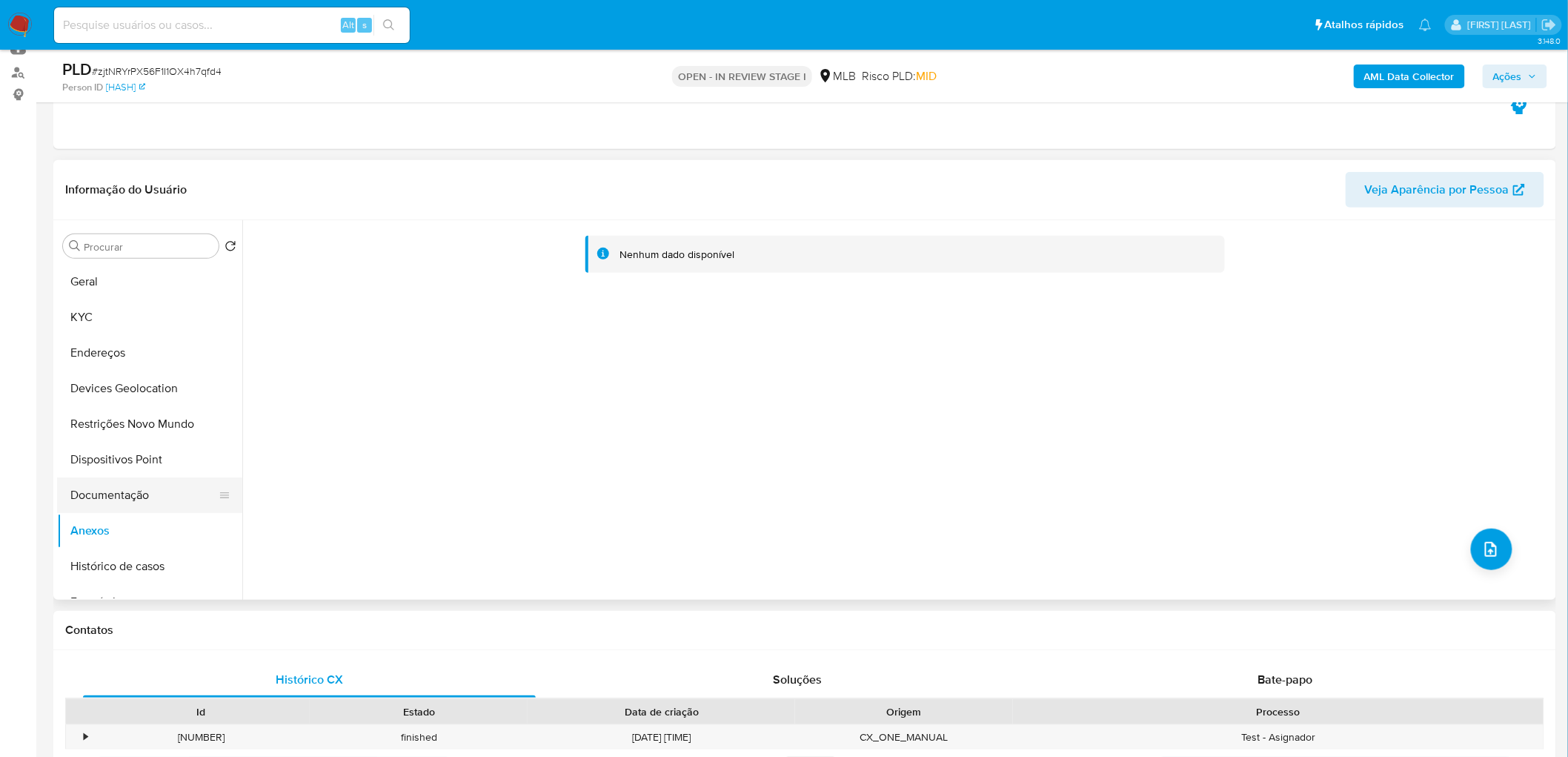 click on "Documentação" at bounding box center [144, 495] 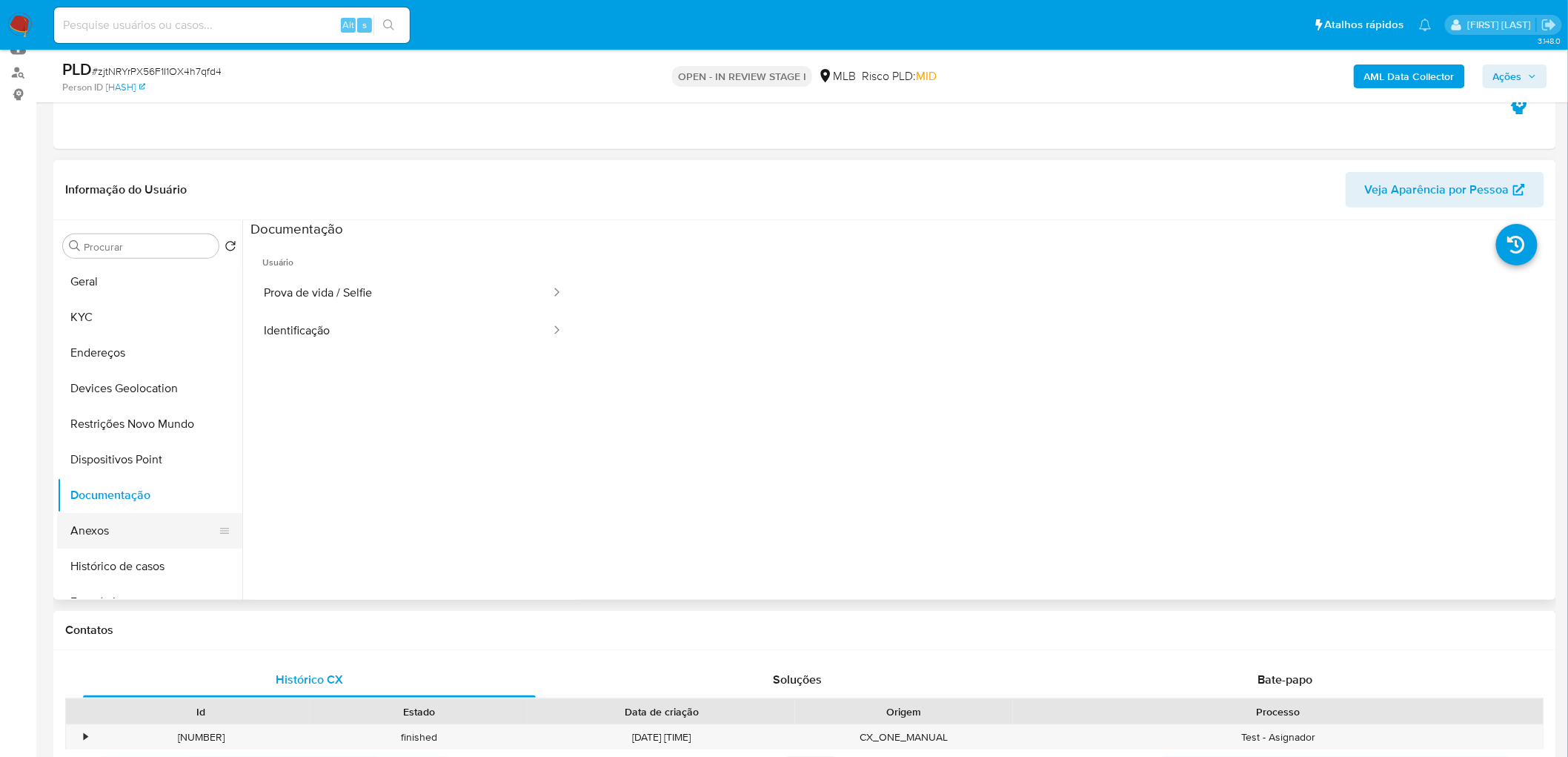 click on "Anexos" at bounding box center [144, 531] 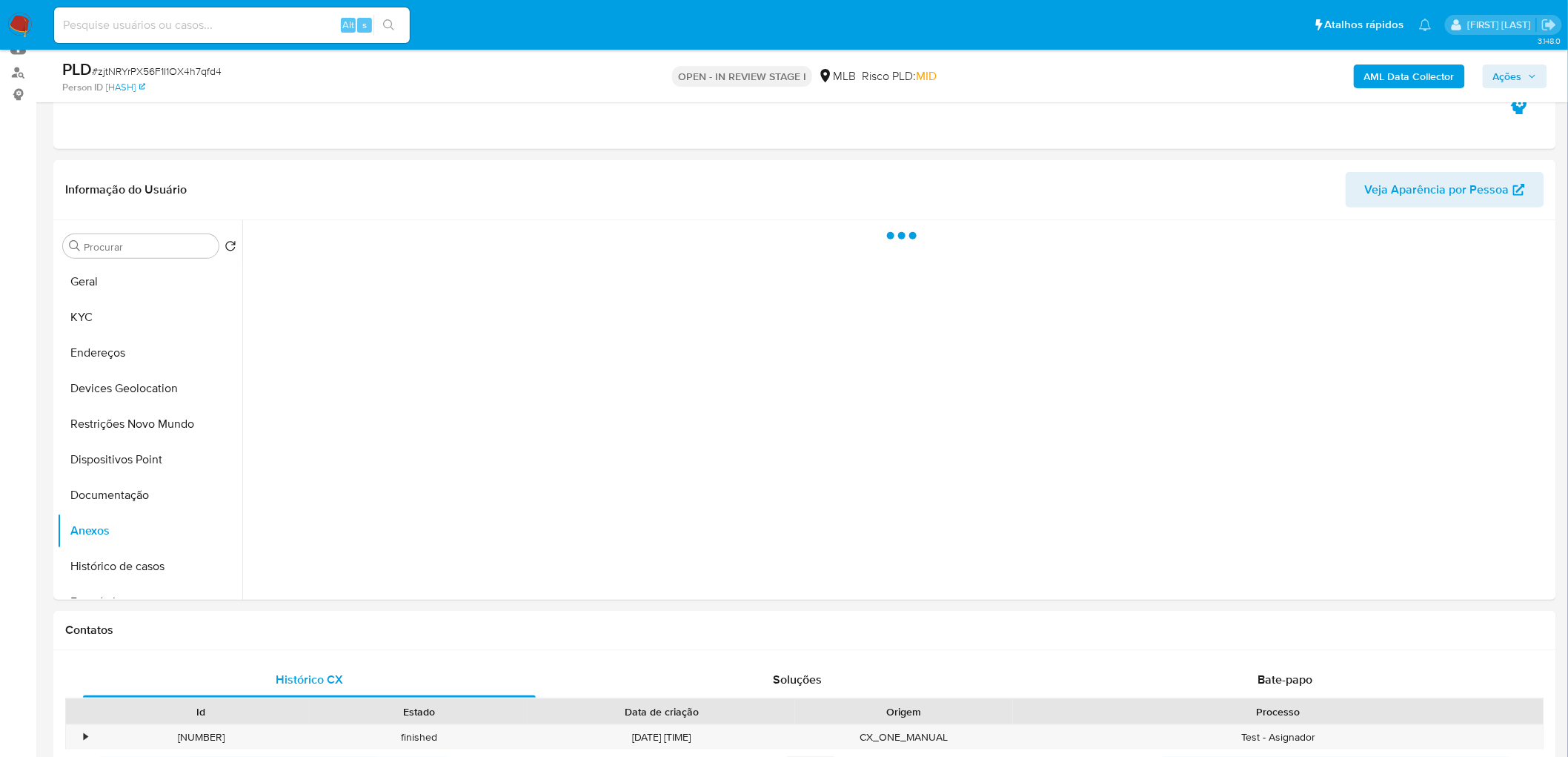 click on "Ações" at bounding box center [1507, 76] 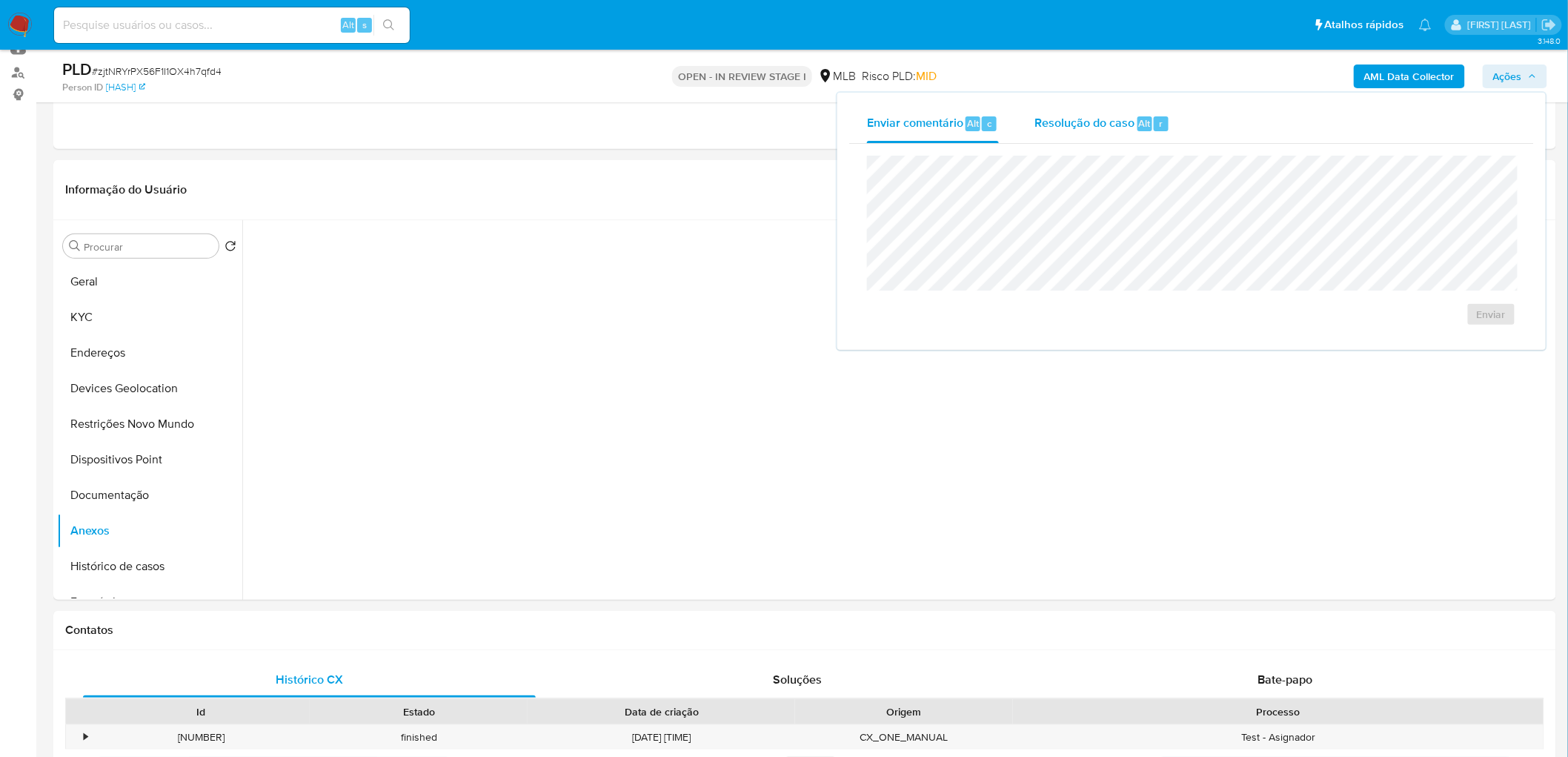click on "Resolução do caso" at bounding box center (1084, 122) 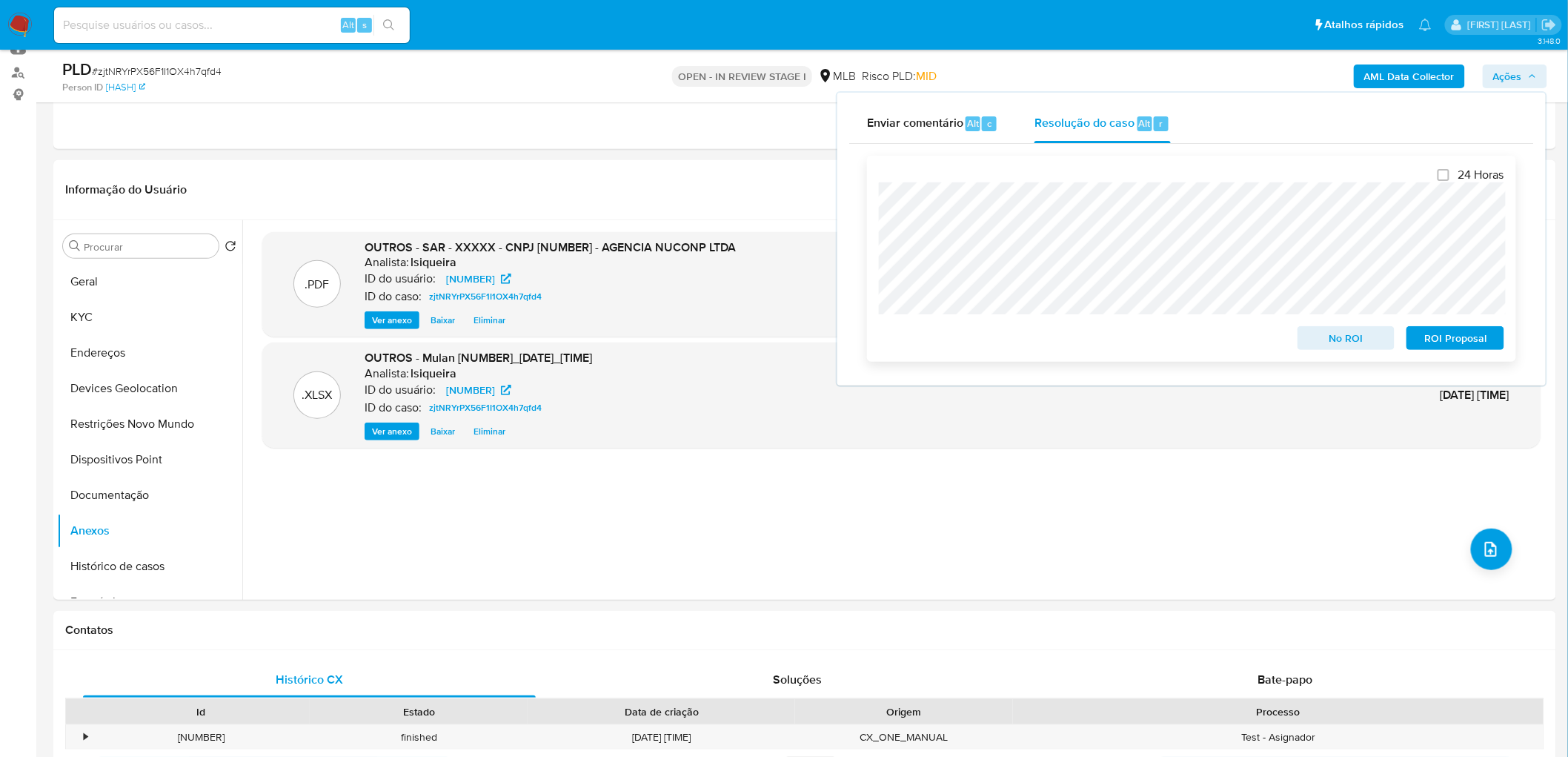 click on "ROI Proposal" at bounding box center [1452, 335] 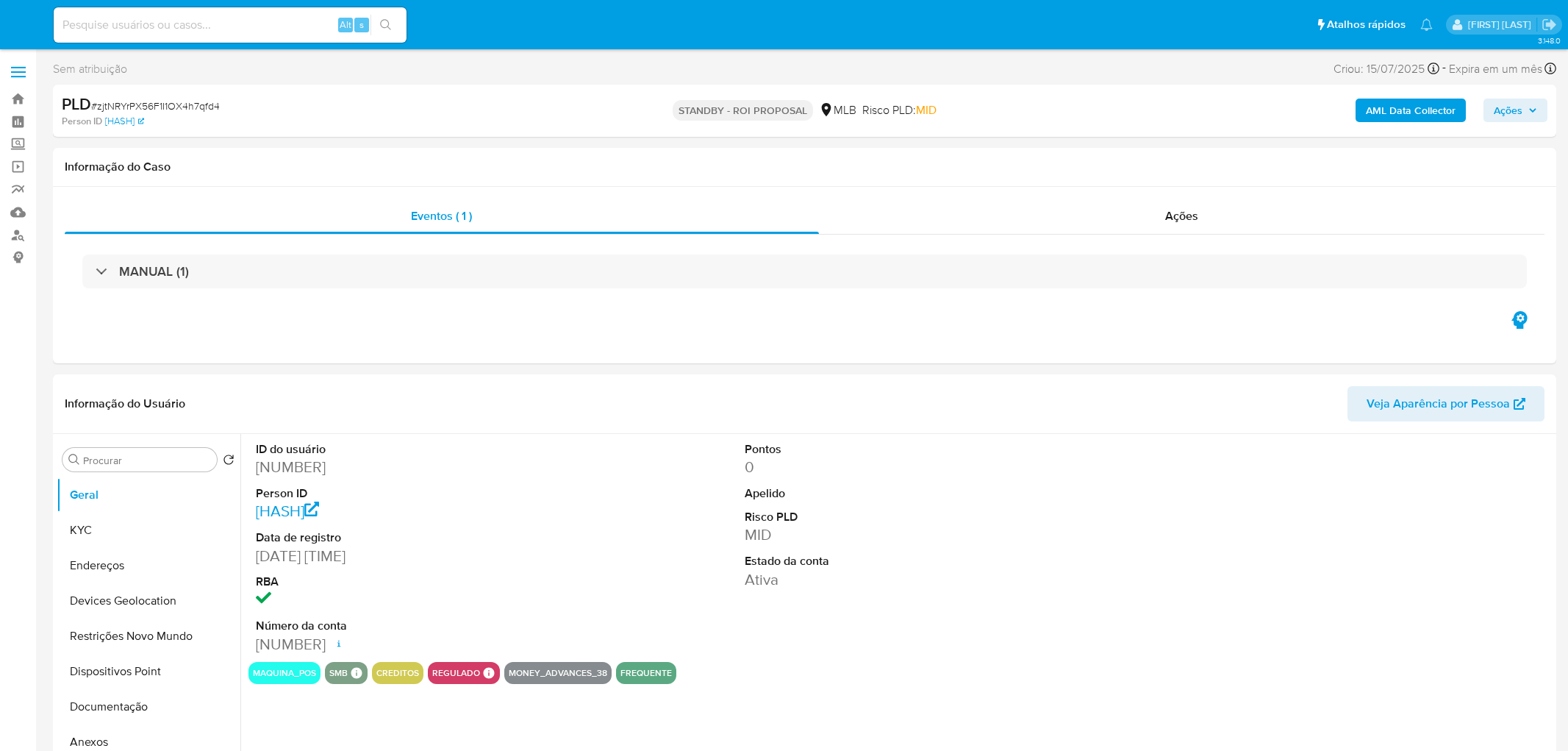 select on "10" 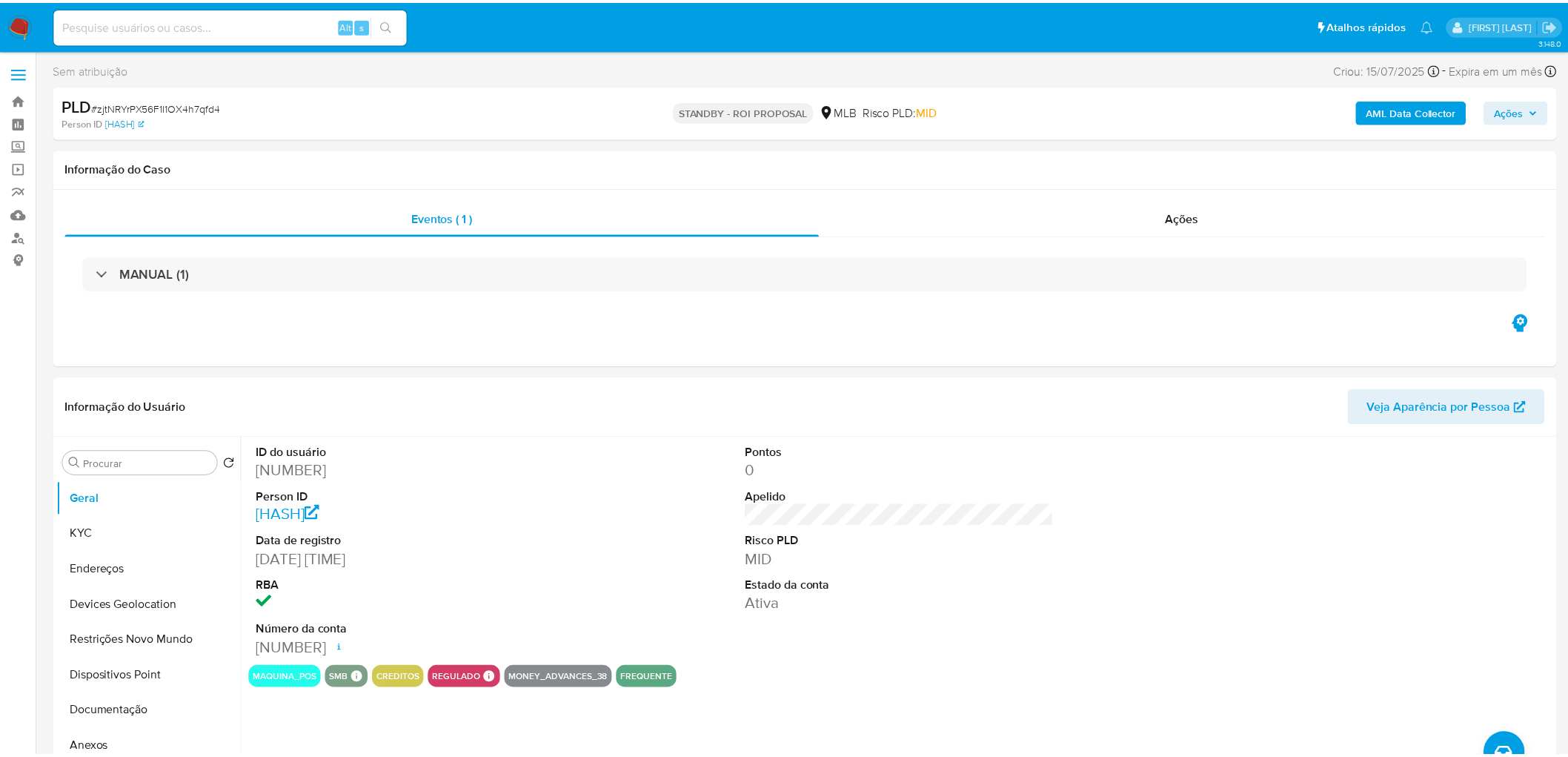 scroll, scrollTop: 0, scrollLeft: 0, axis: both 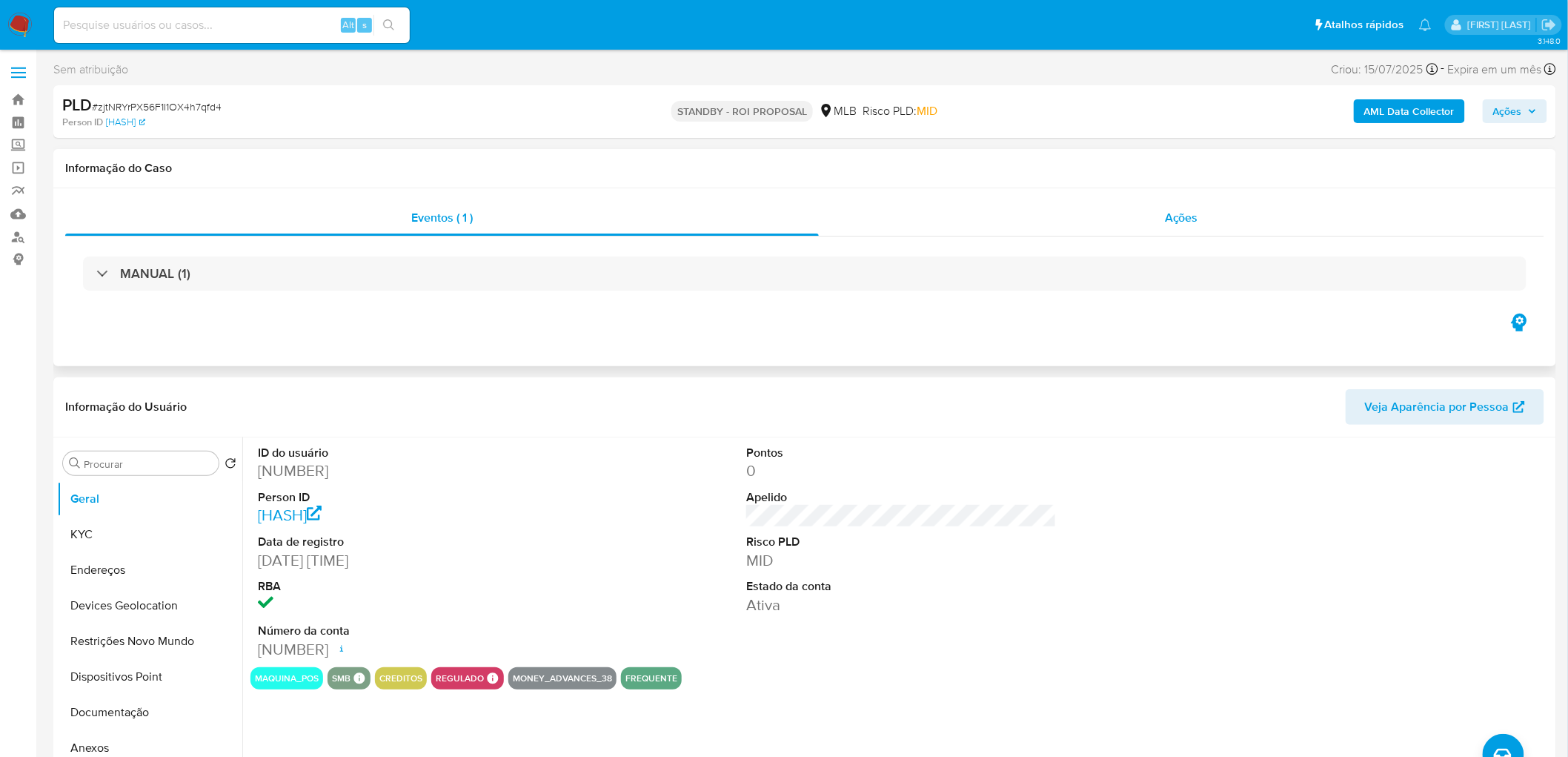 click on "Ações" at bounding box center (1181, 218) 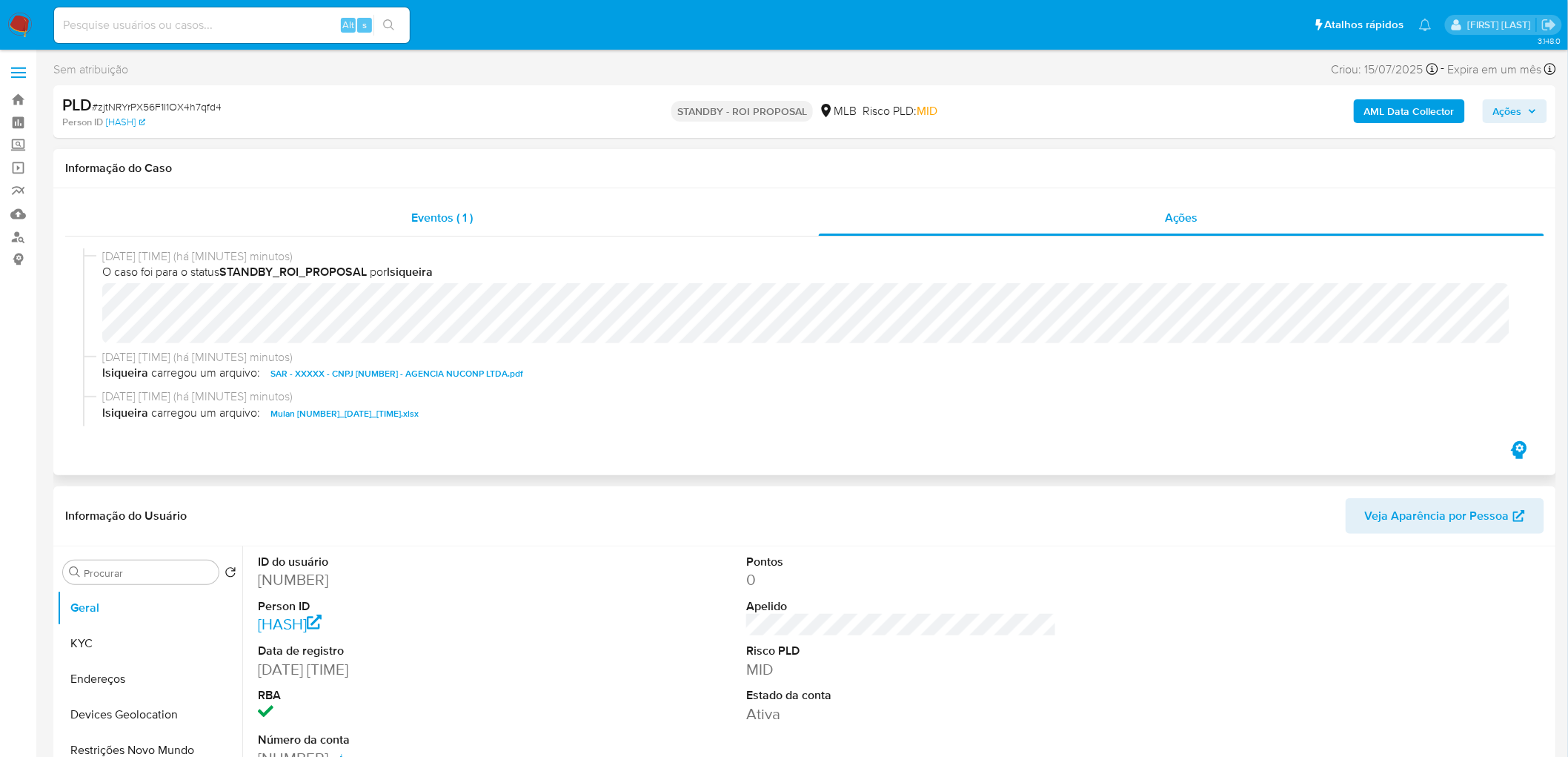 click on "Eventos ( 1 )" at bounding box center (442, 218) 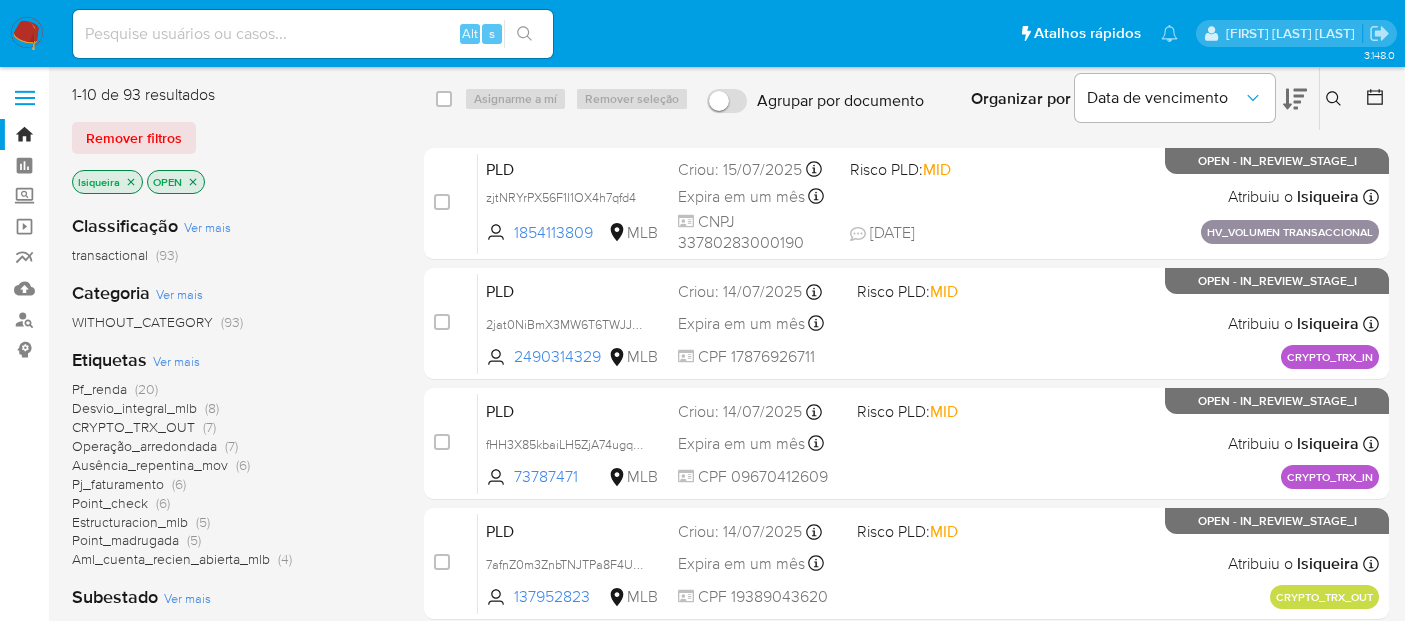 scroll, scrollTop: 0, scrollLeft: 0, axis: both 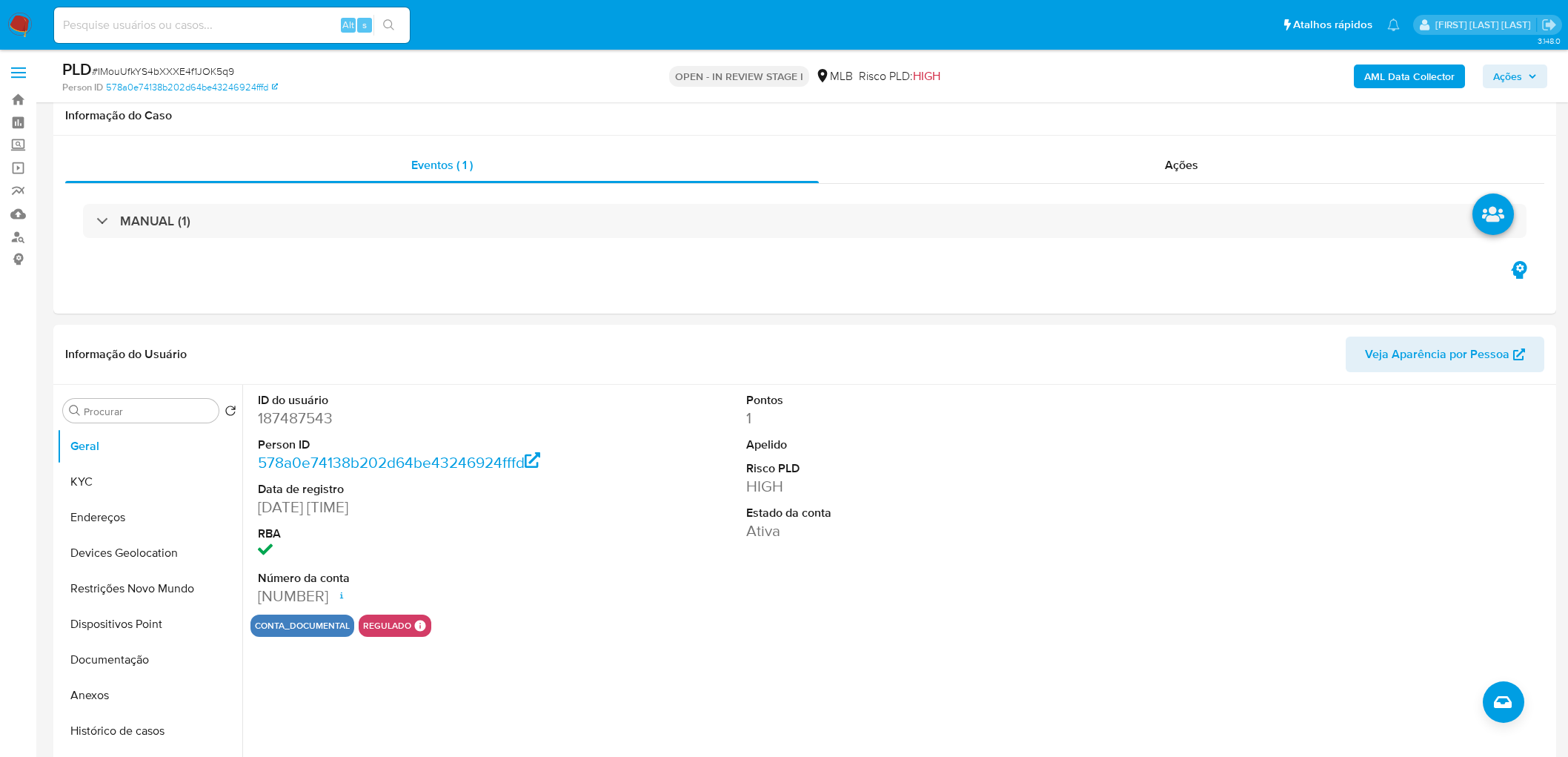 select on "10" 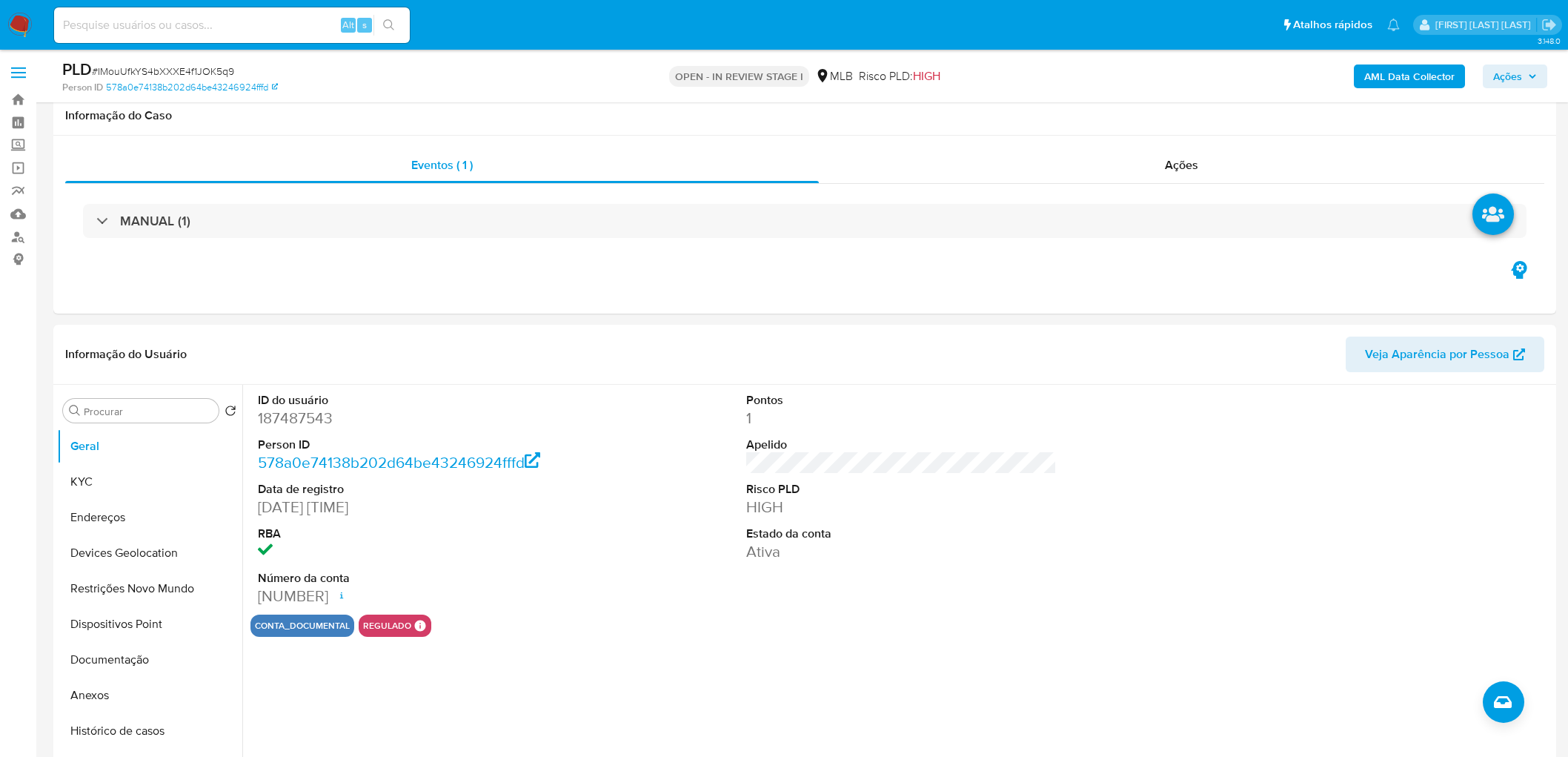 scroll, scrollTop: 247, scrollLeft: 0, axis: vertical 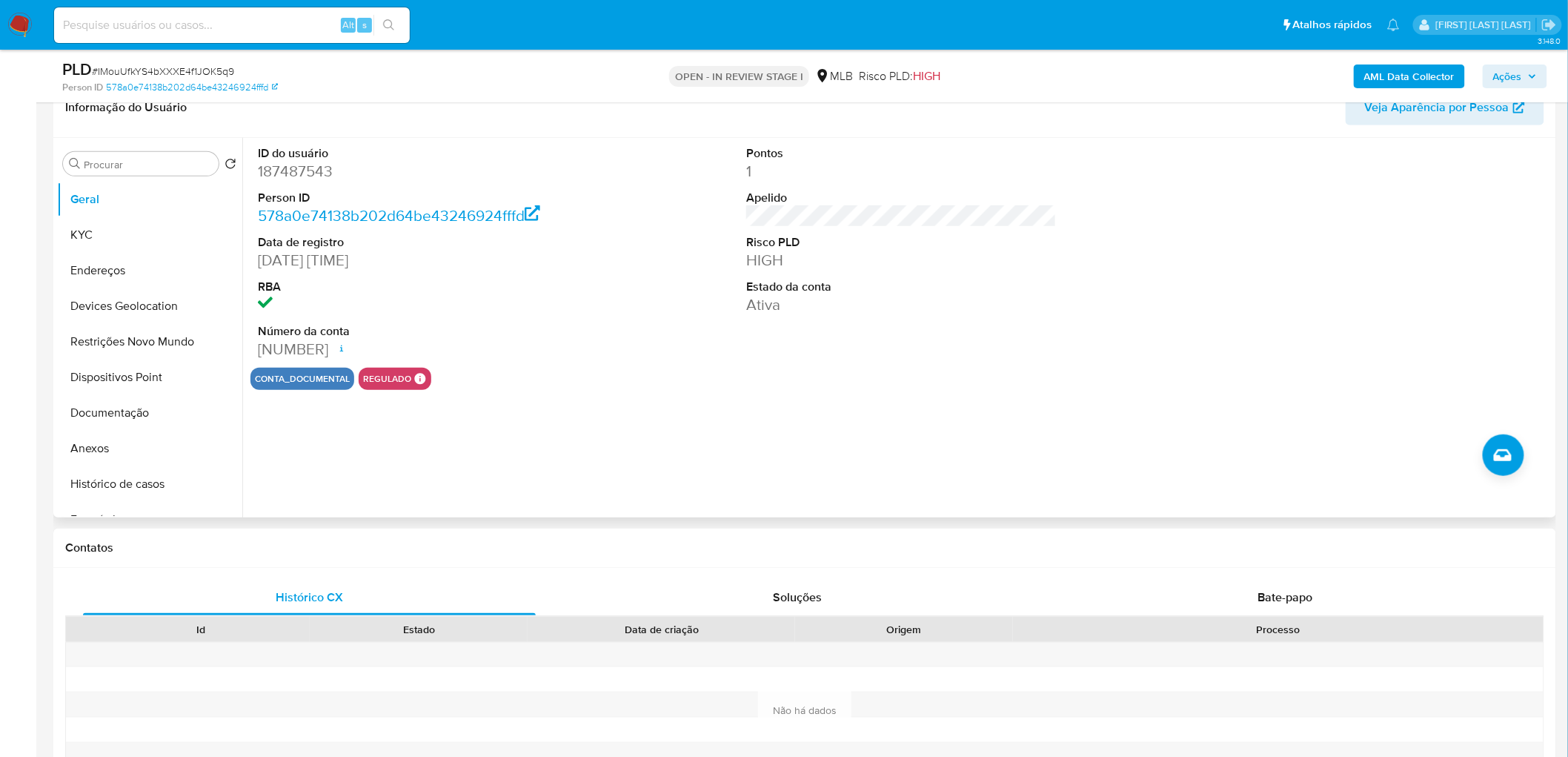 click on "Estado da conta" at bounding box center (901, 287) 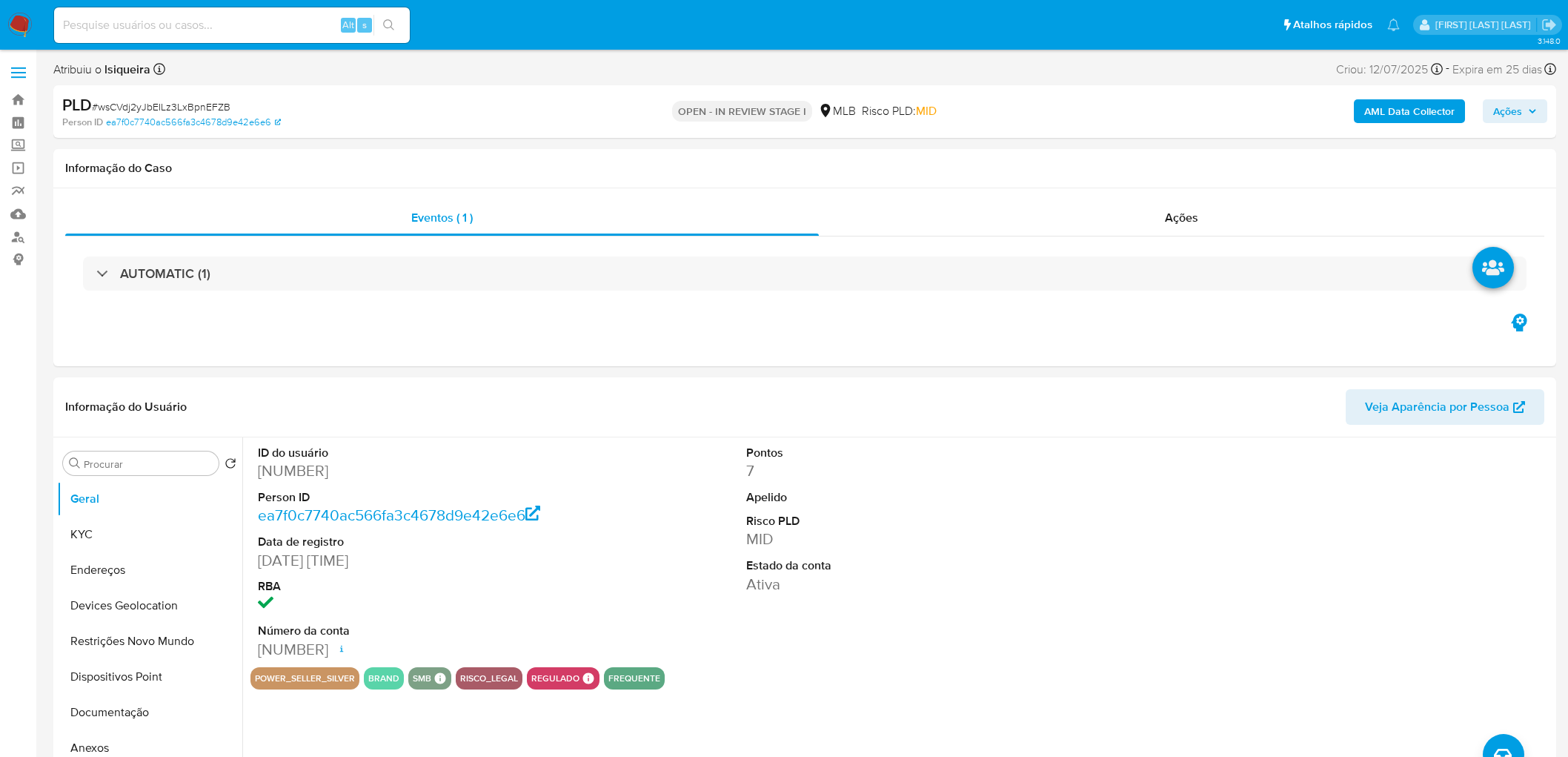 select on "10" 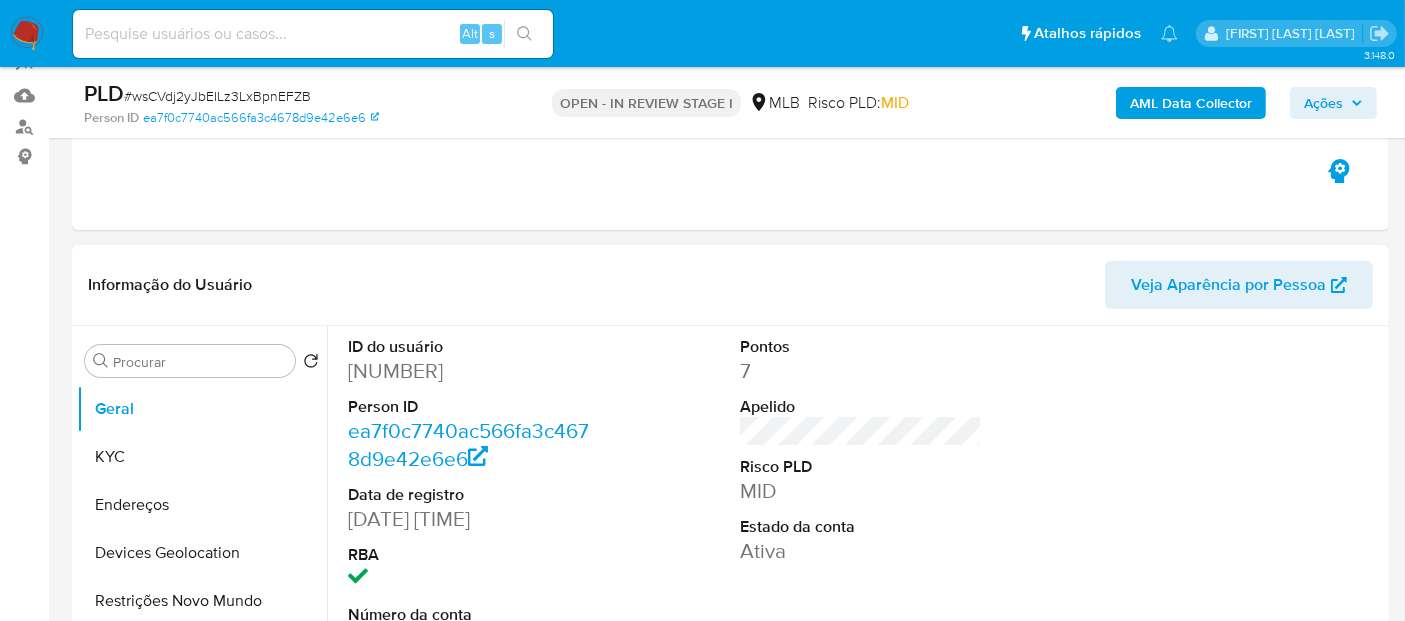 scroll, scrollTop: 333, scrollLeft: 0, axis: vertical 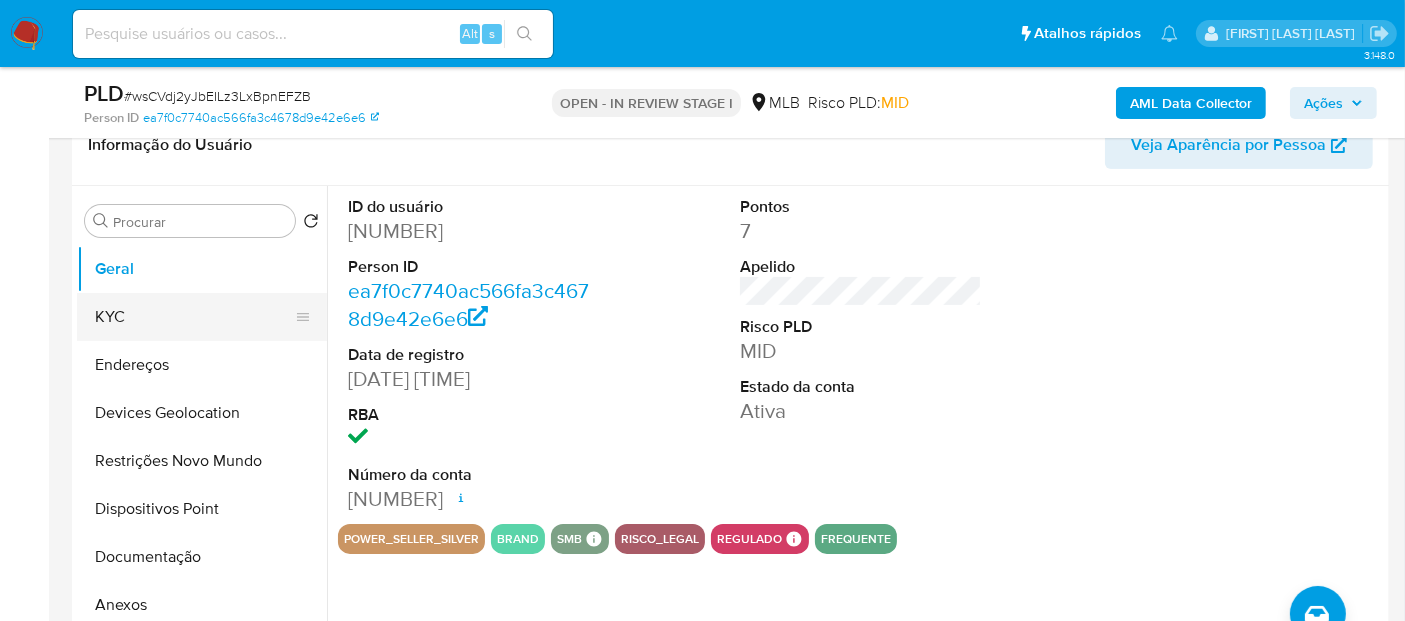 click on "KYC" at bounding box center (194, 317) 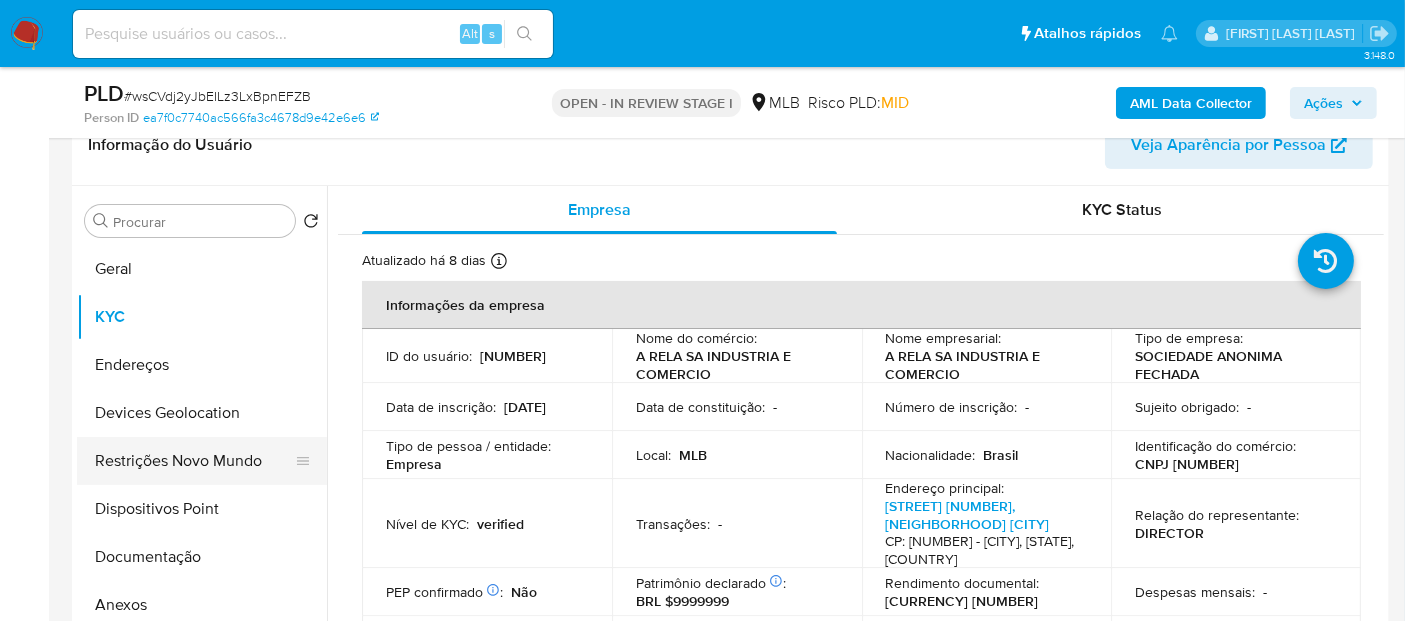 scroll, scrollTop: 111, scrollLeft: 0, axis: vertical 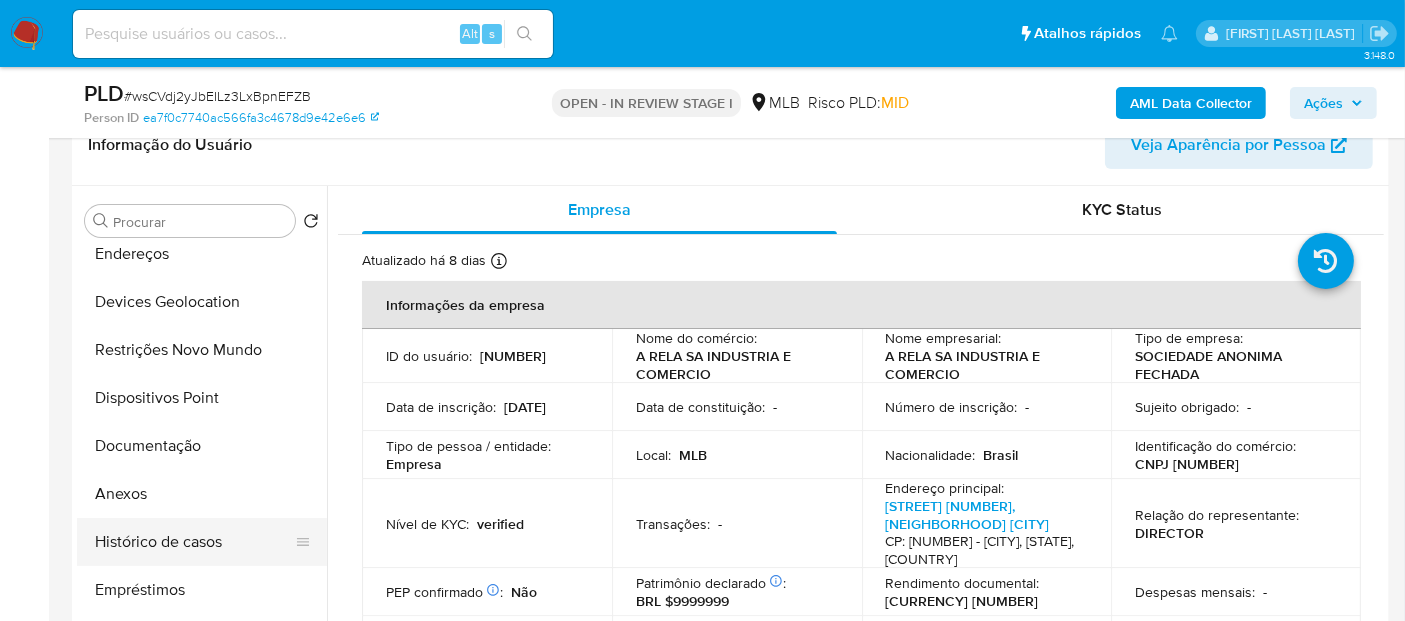 click on "Histórico de casos" at bounding box center [194, 542] 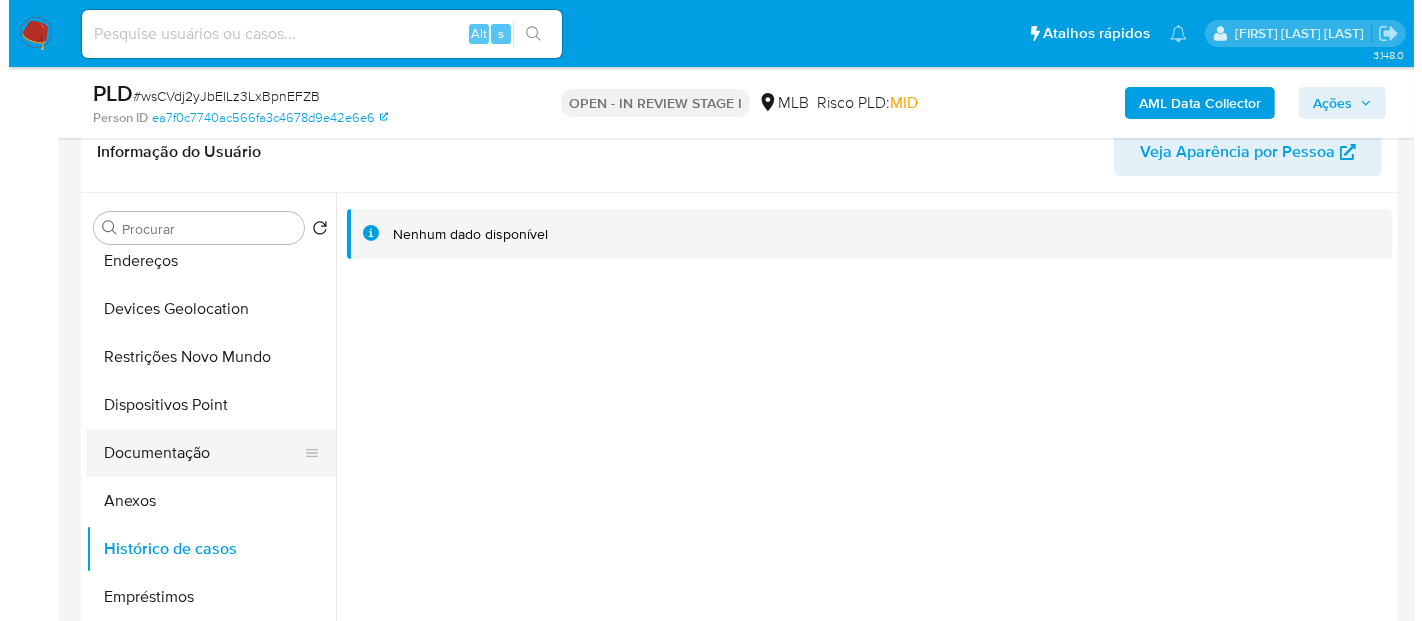 scroll, scrollTop: 333, scrollLeft: 0, axis: vertical 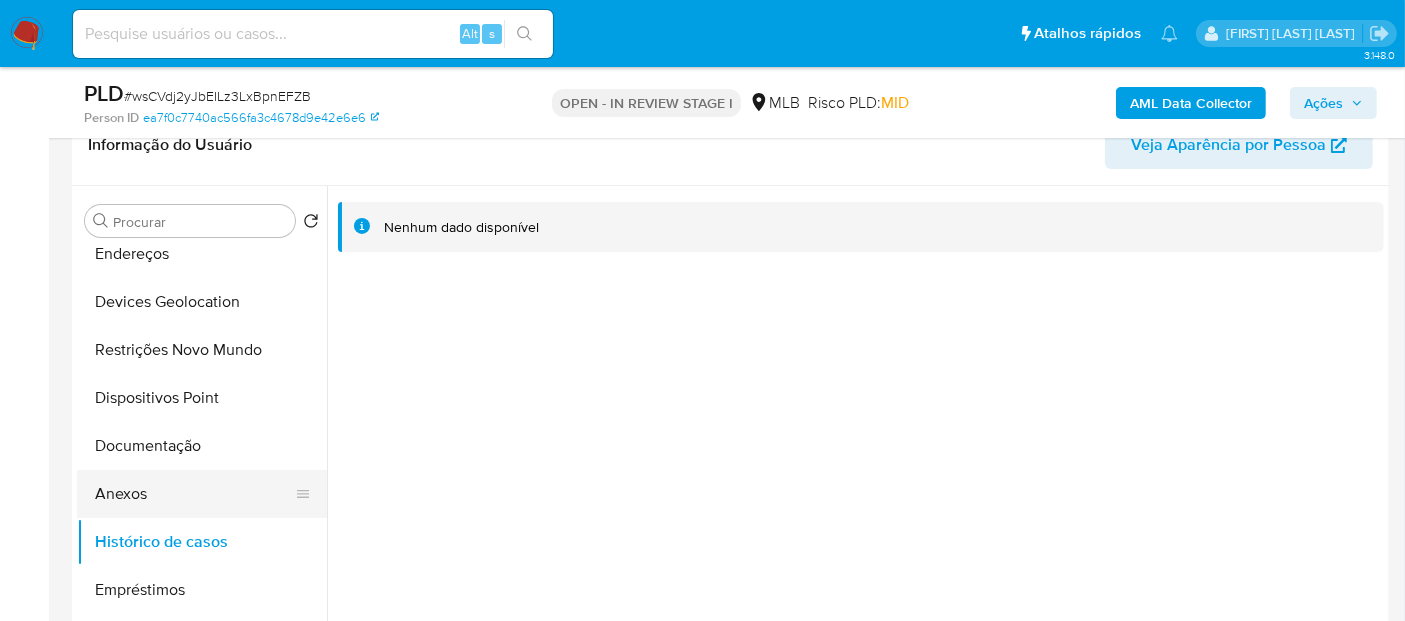 click on "Anexos" at bounding box center [194, 494] 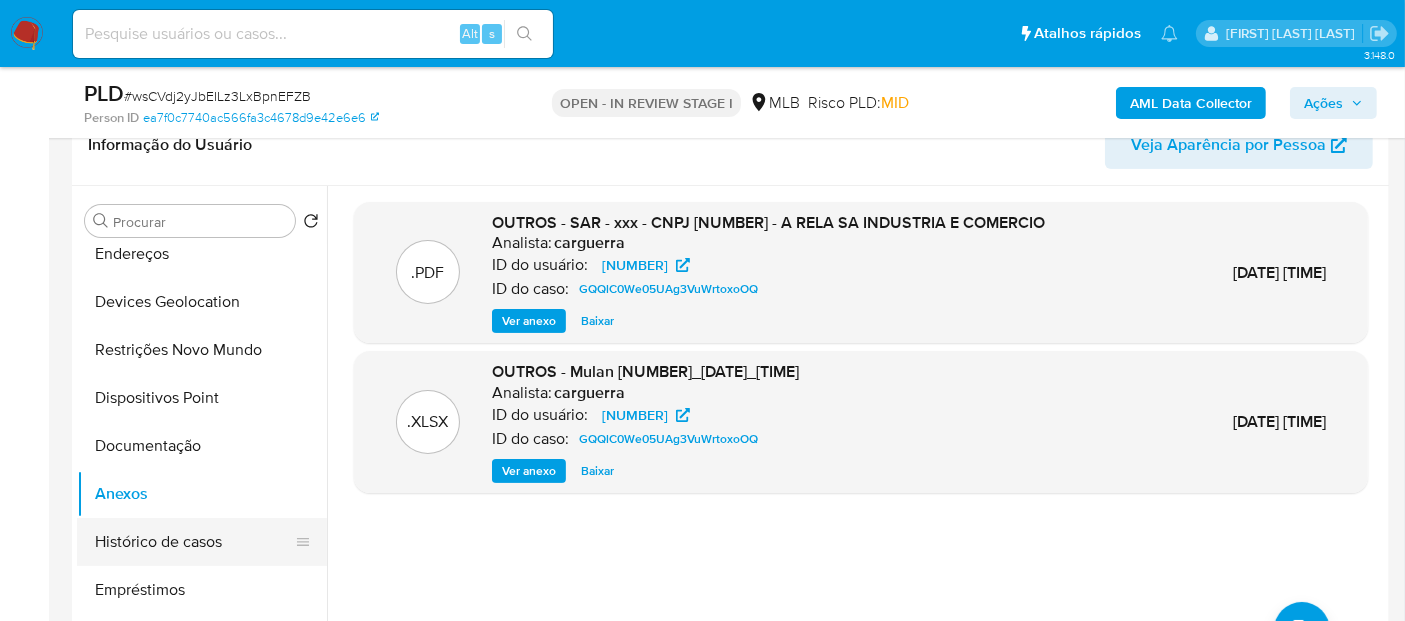 click on "Histórico de casos" at bounding box center (194, 542) 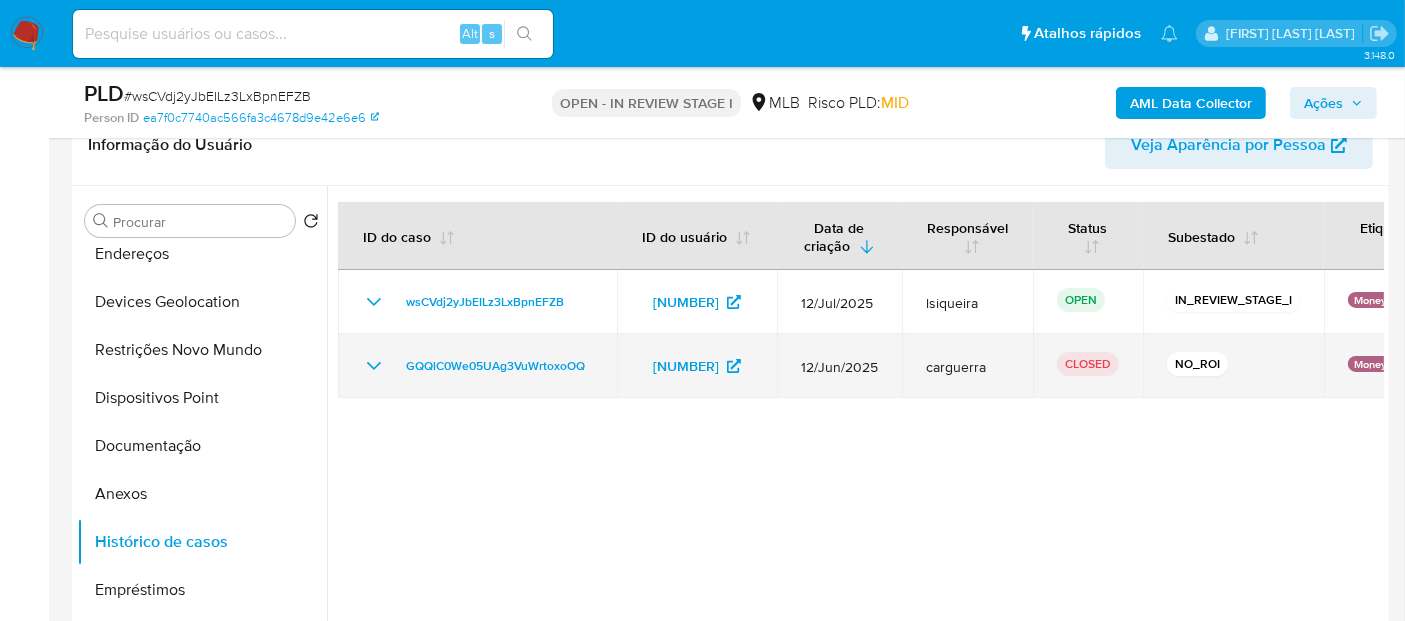 click 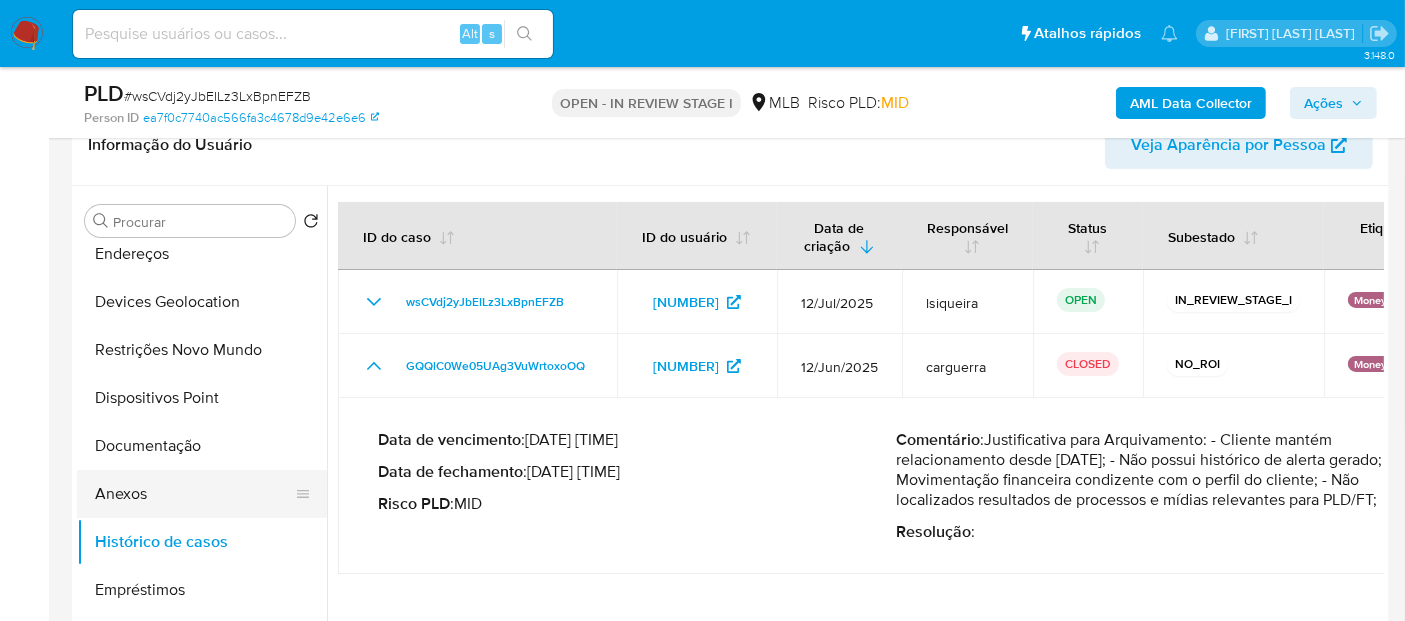 click on "Anexos" at bounding box center (194, 494) 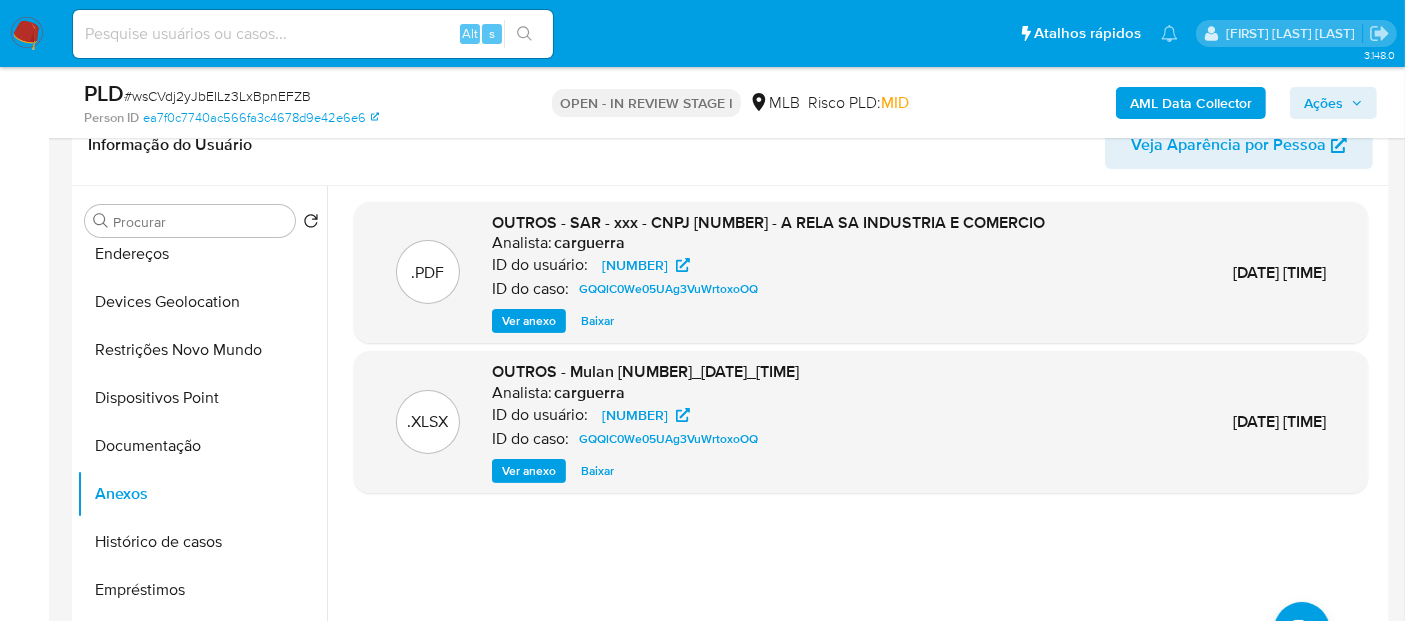 click on "Ver anexo" at bounding box center (529, 321) 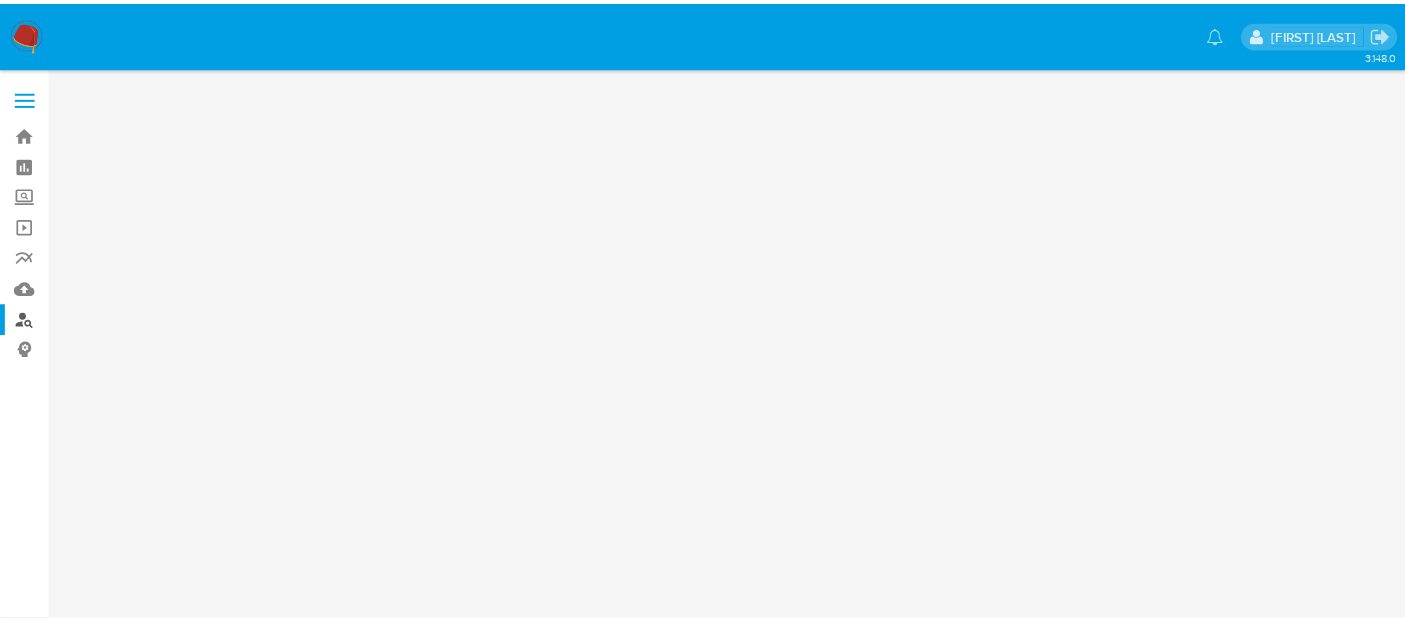 scroll, scrollTop: 0, scrollLeft: 0, axis: both 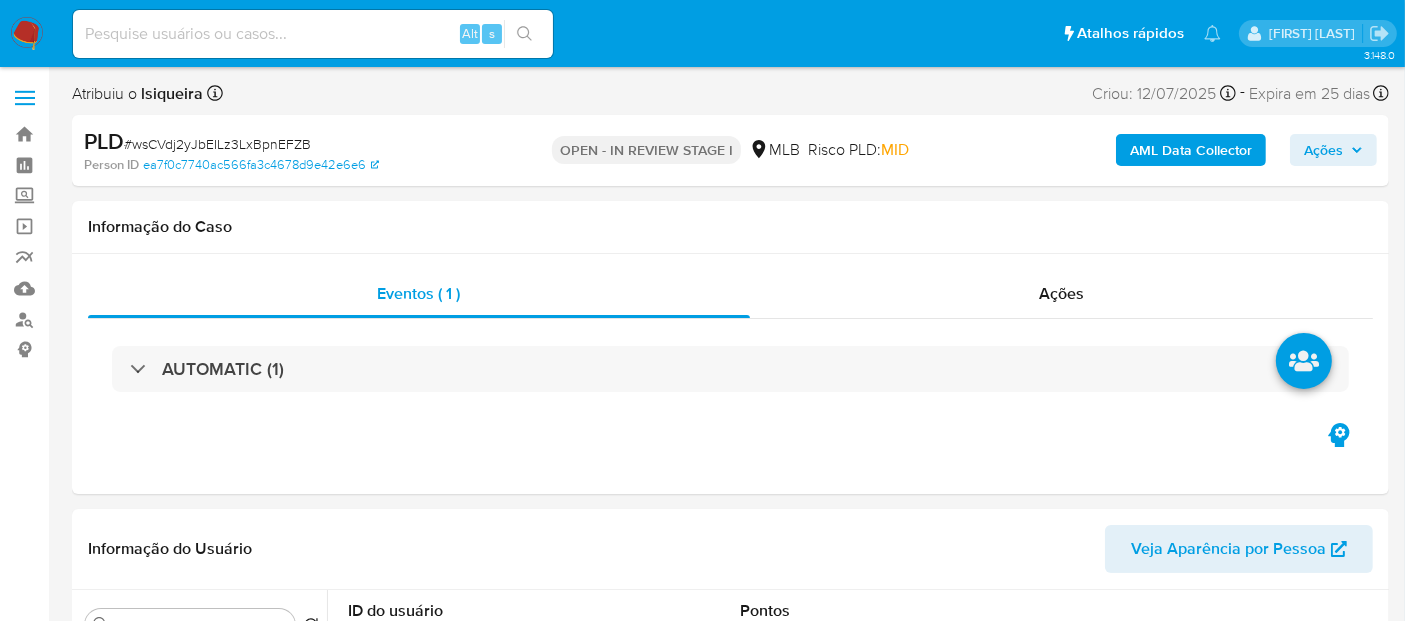 select on "10" 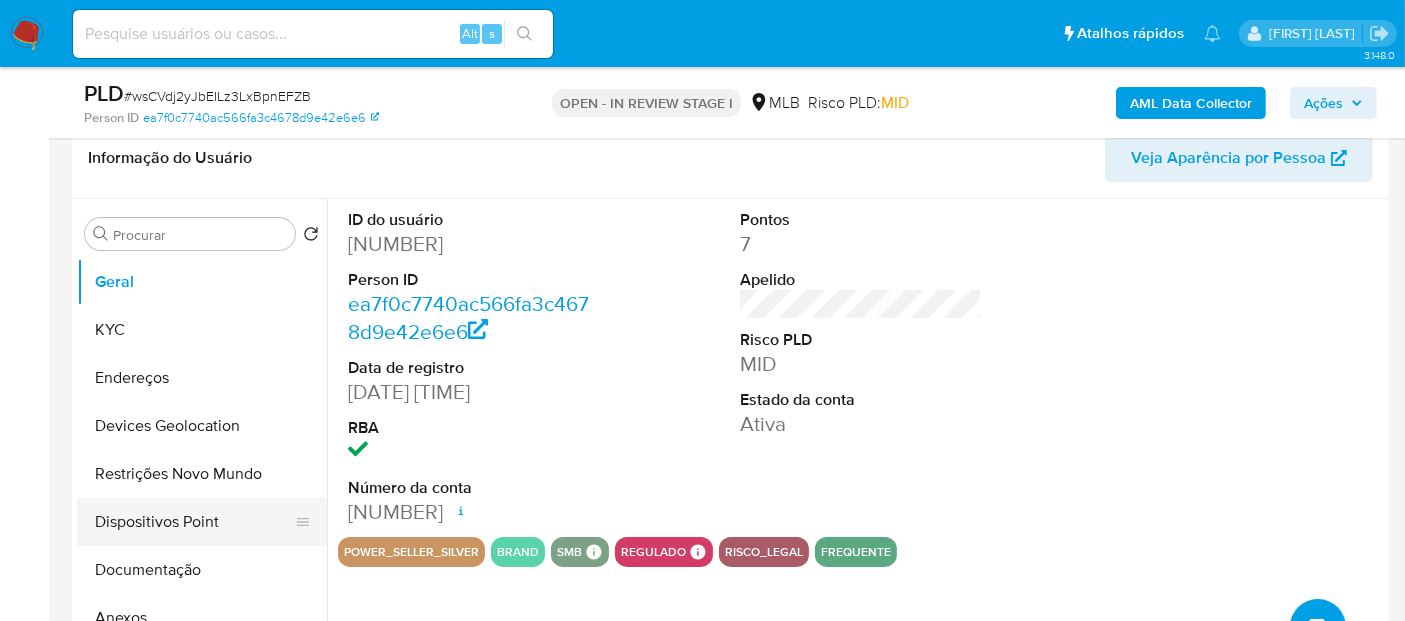scroll, scrollTop: 444, scrollLeft: 0, axis: vertical 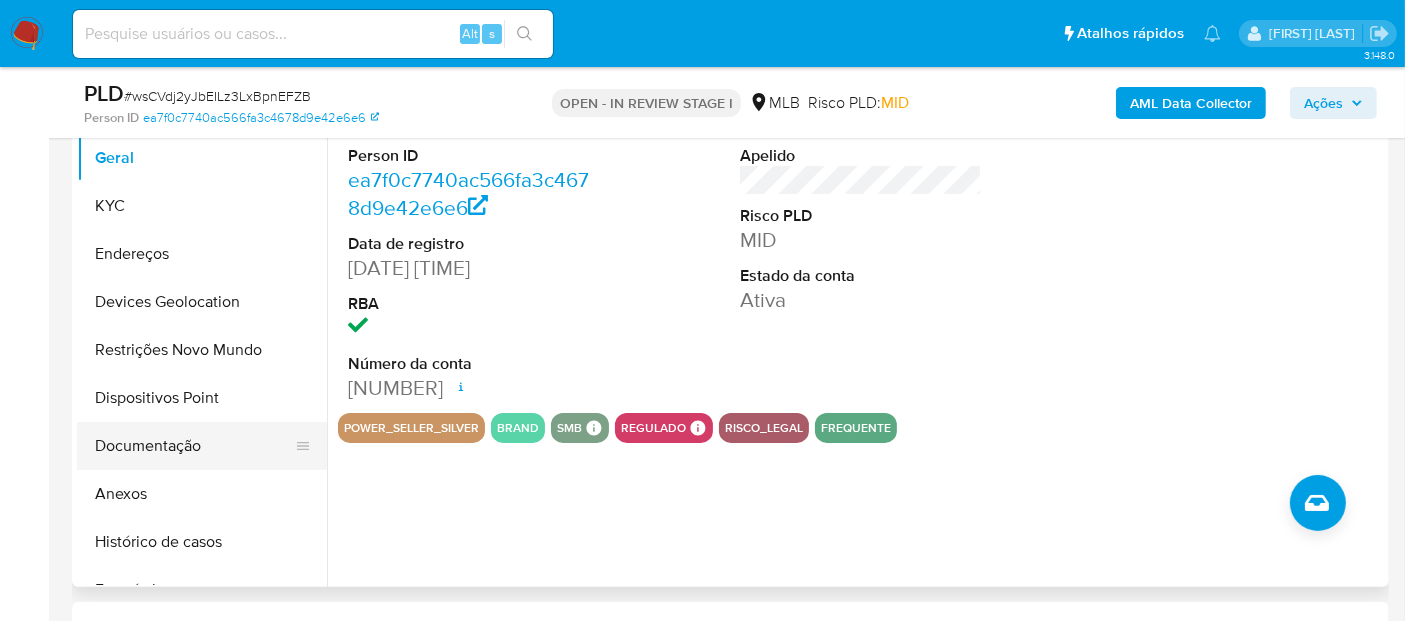 click on "Documentação" at bounding box center [194, 446] 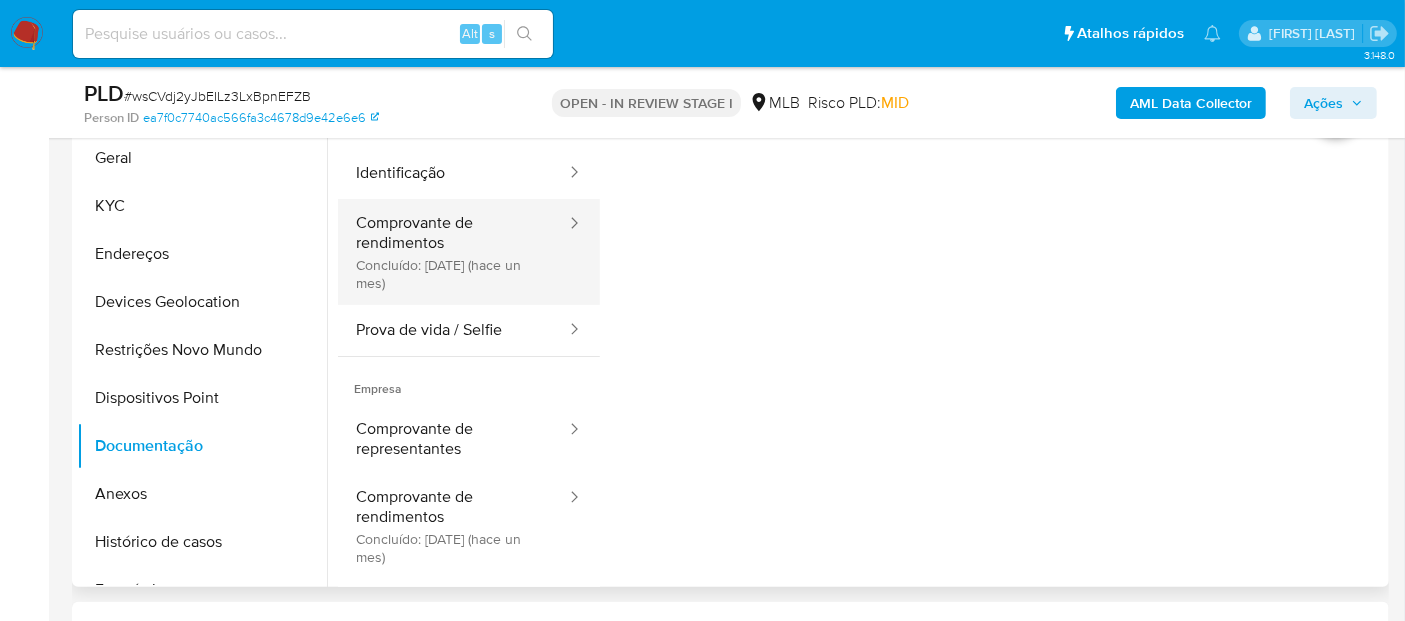 click on "Comprovante de rendimentos Concluído: [DATE] (hace un mes)" at bounding box center (453, 252) 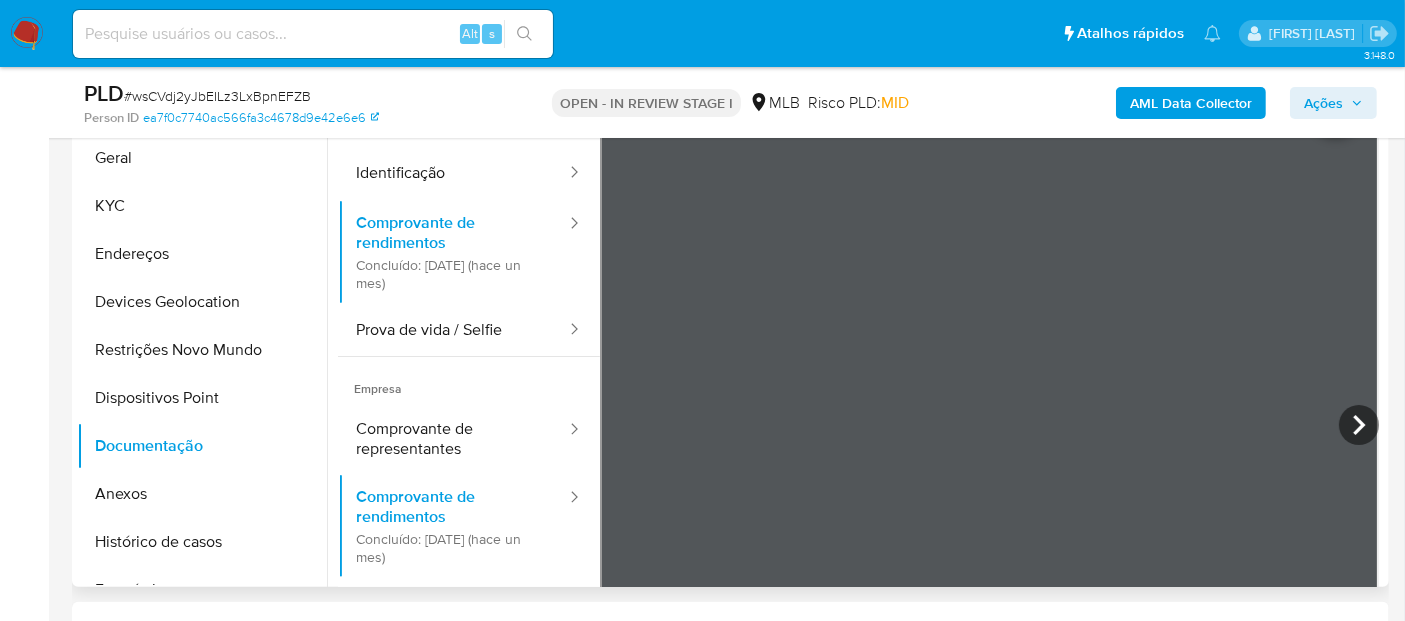 scroll, scrollTop: 174, scrollLeft: 0, axis: vertical 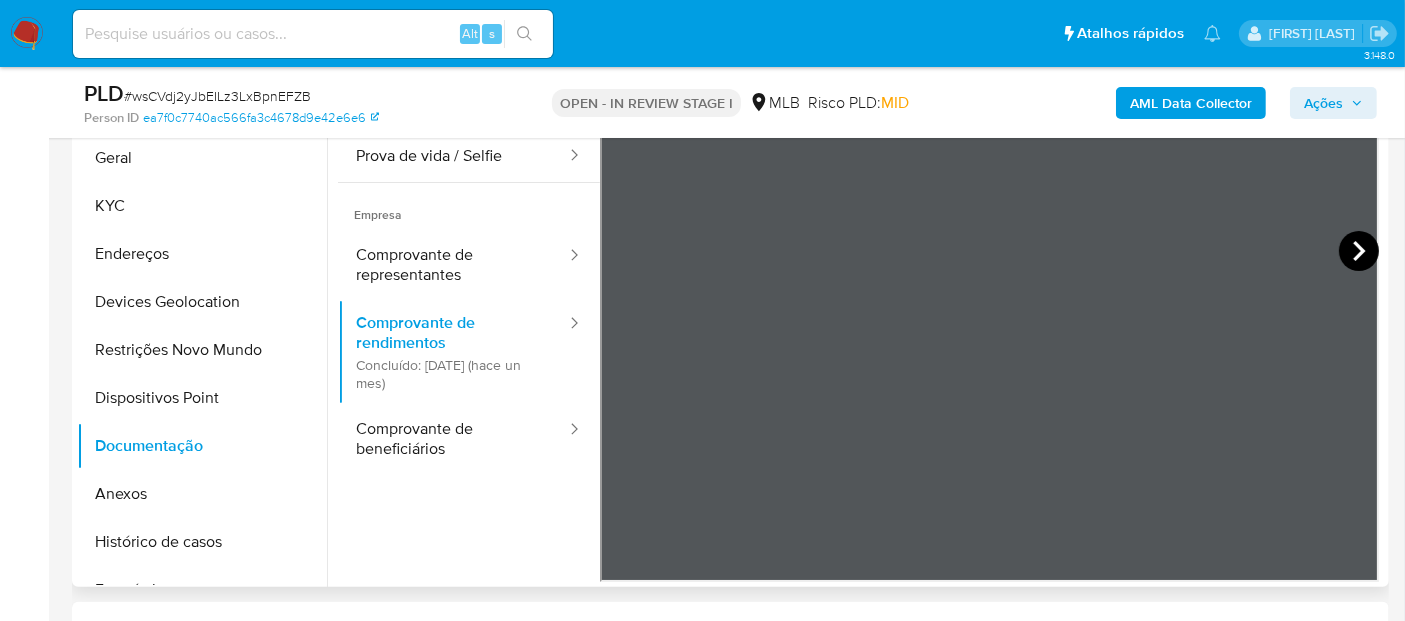 click 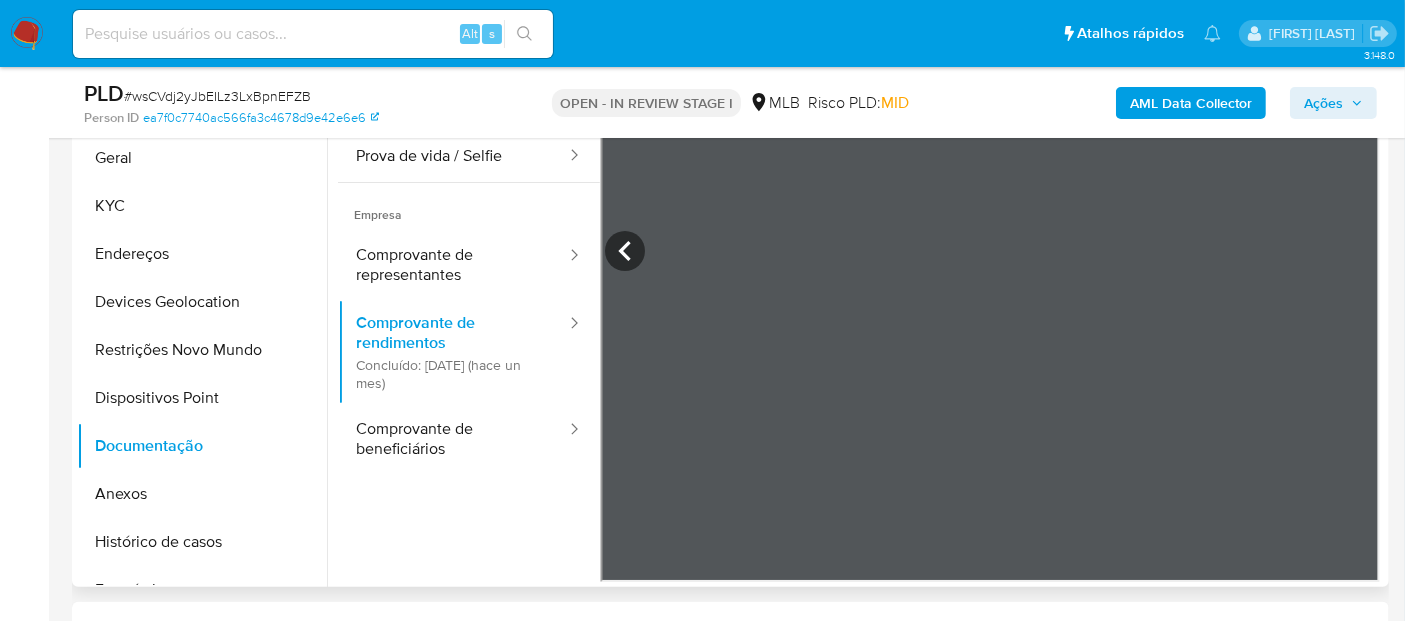 scroll, scrollTop: 0, scrollLeft: 0, axis: both 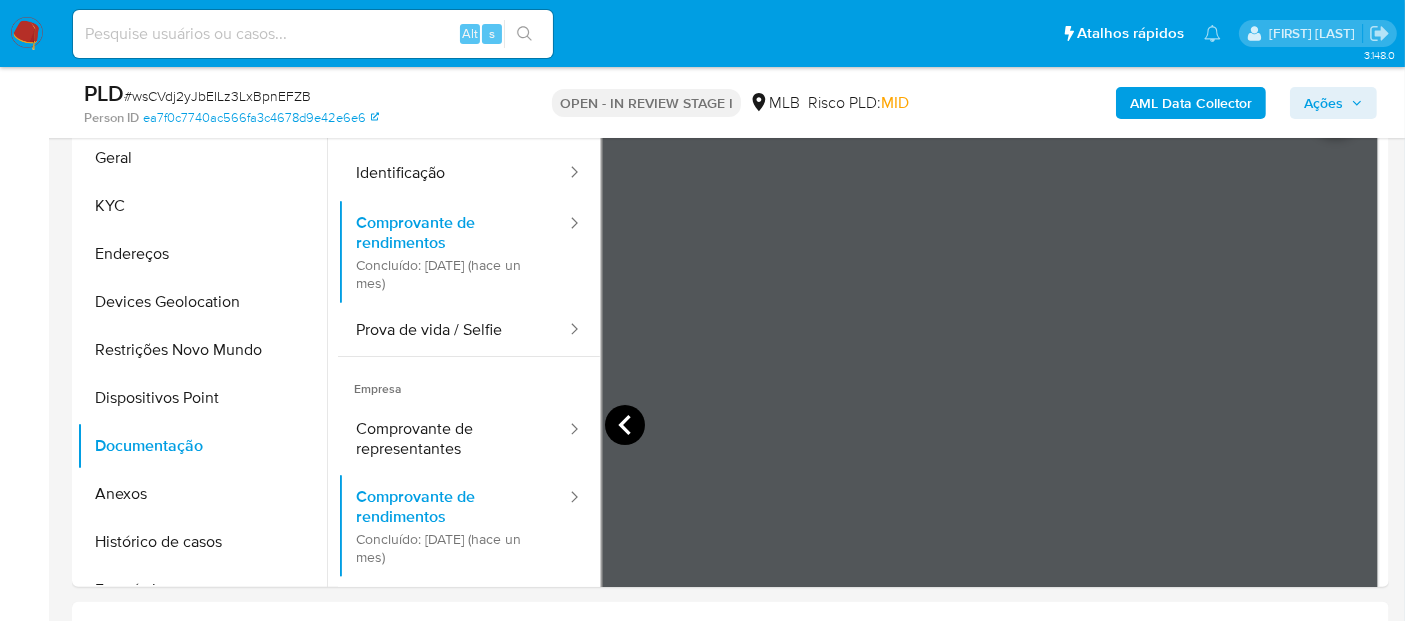 click 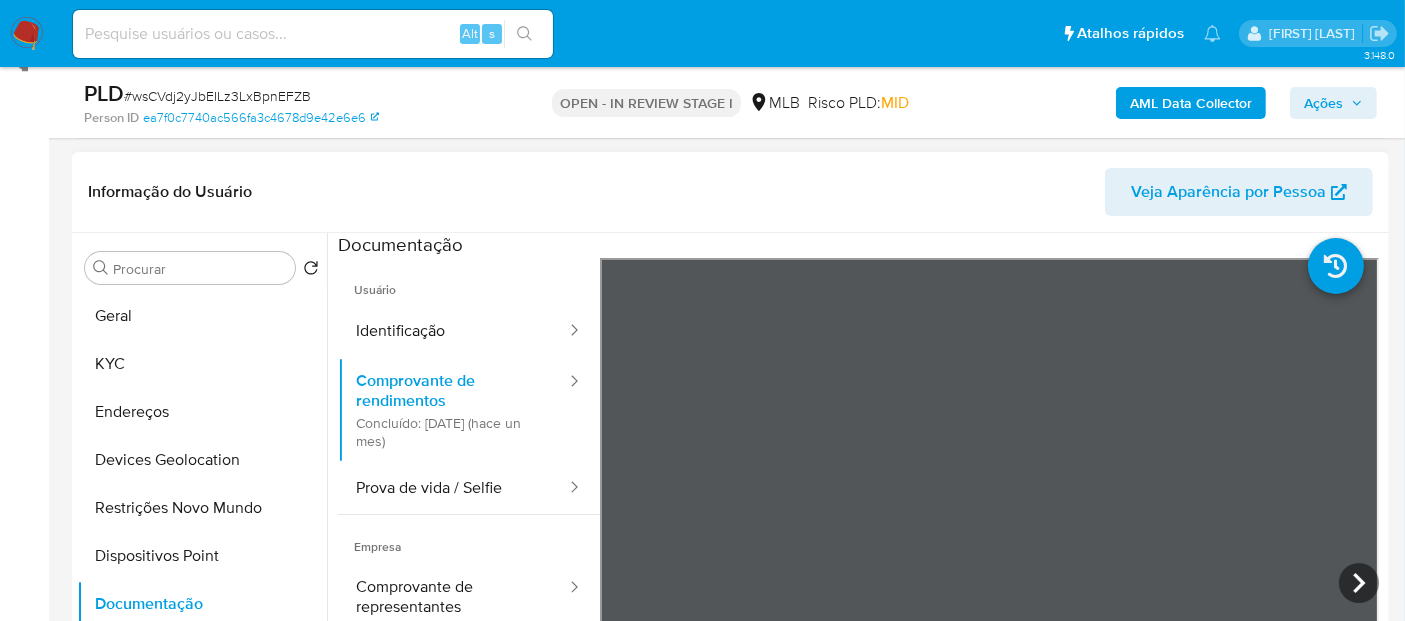 scroll, scrollTop: 333, scrollLeft: 0, axis: vertical 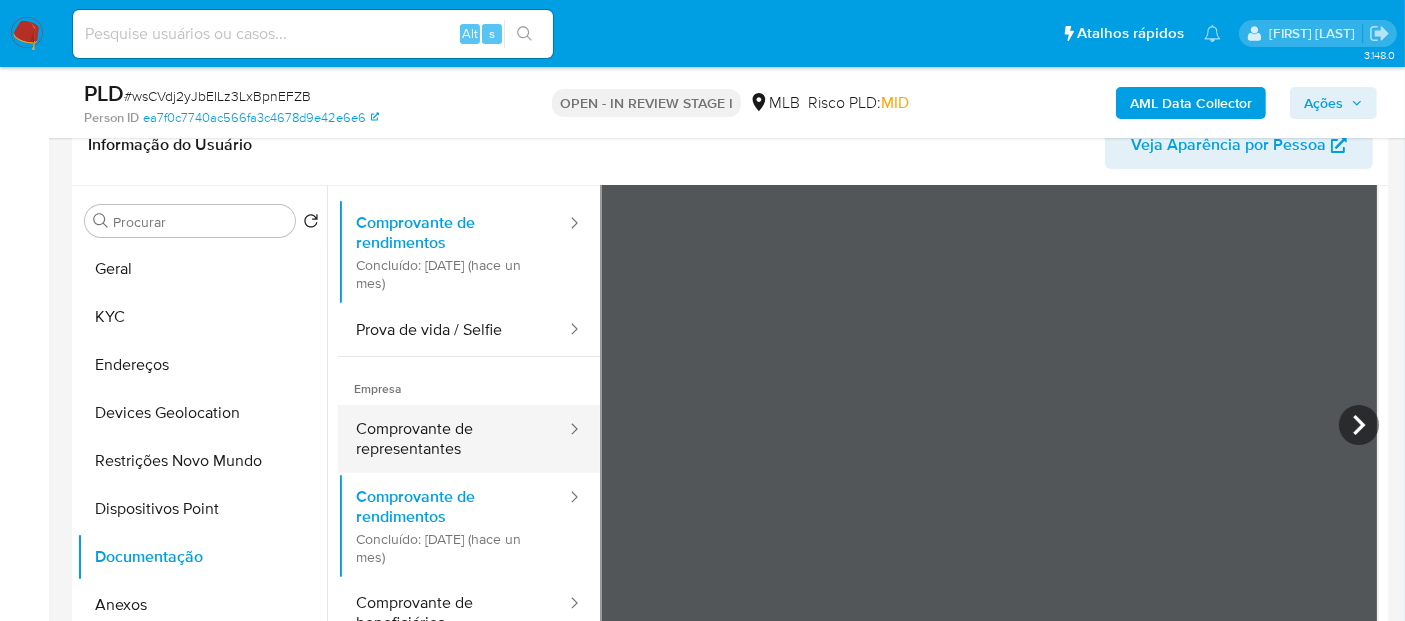 click on "Comprovante de representantes" at bounding box center [453, 439] 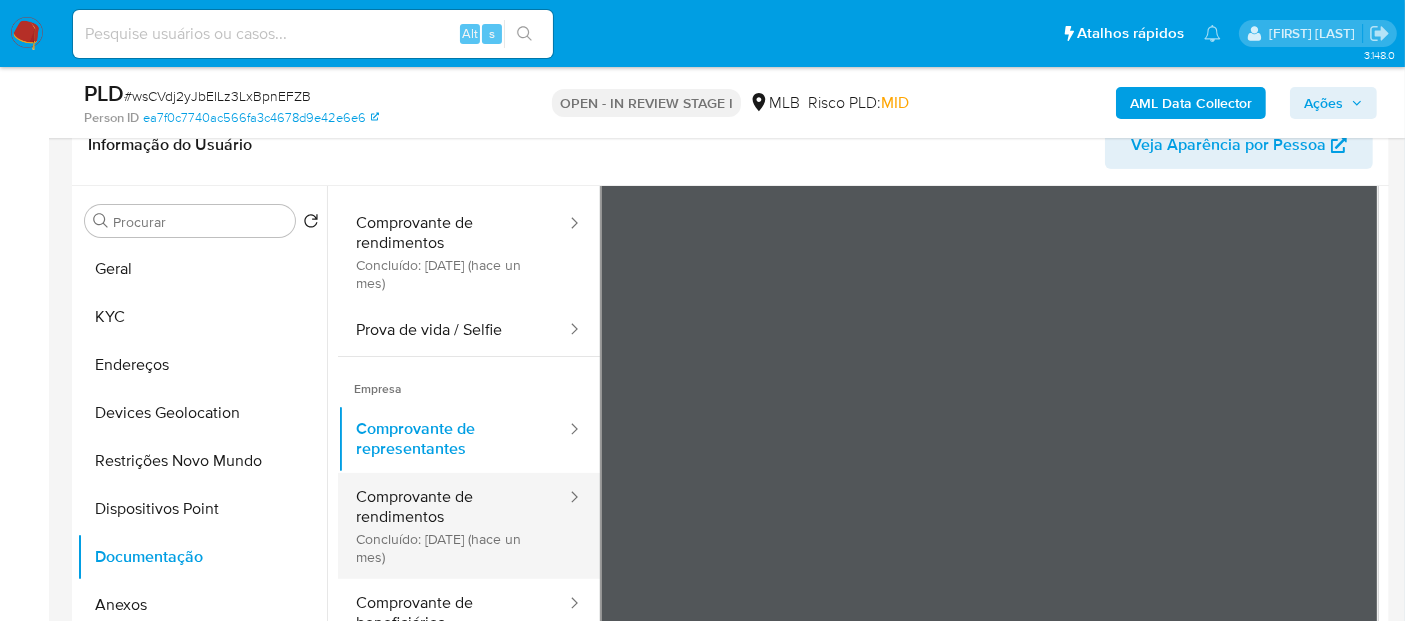 scroll, scrollTop: 174, scrollLeft: 0, axis: vertical 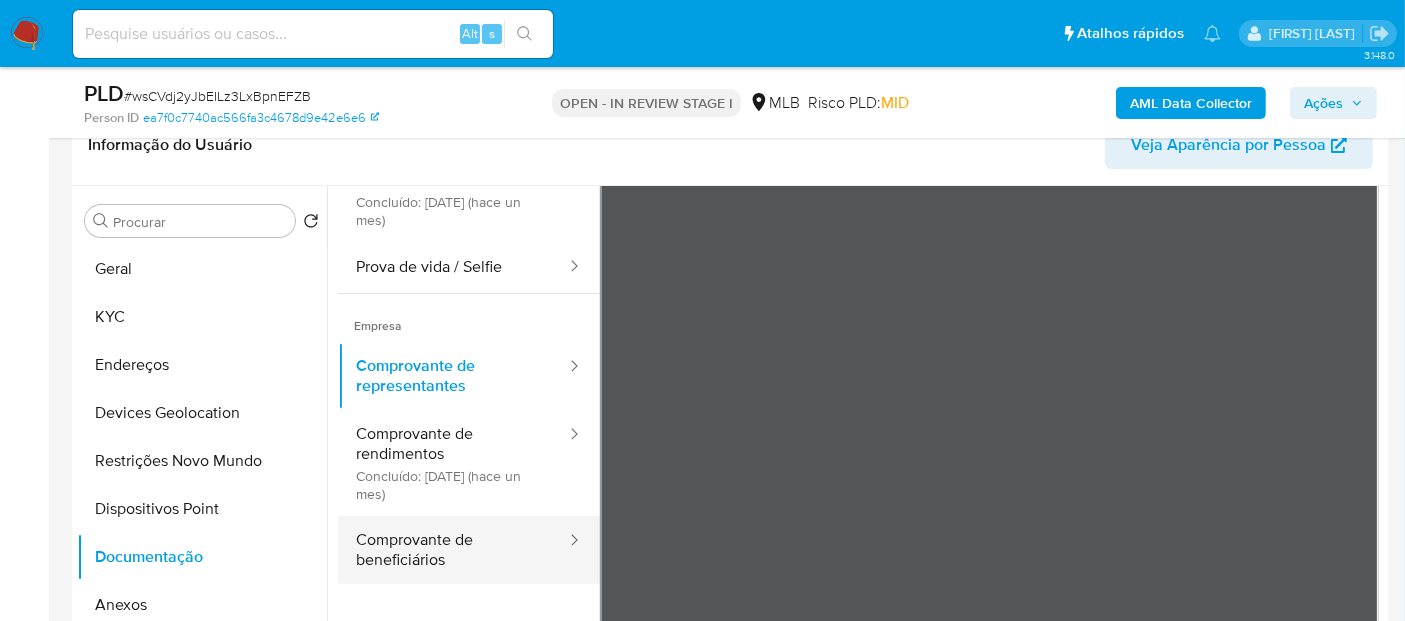 click on "Comprovante de beneficiários" at bounding box center (453, 550) 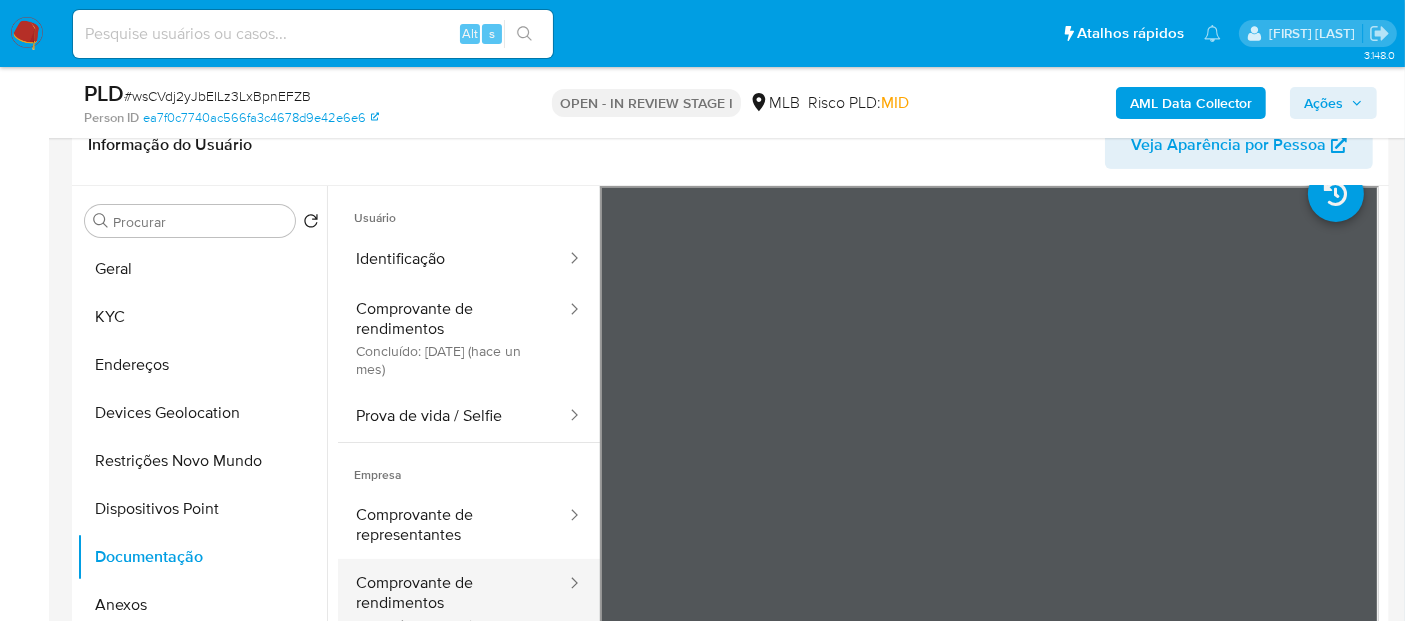 scroll, scrollTop: 0, scrollLeft: 0, axis: both 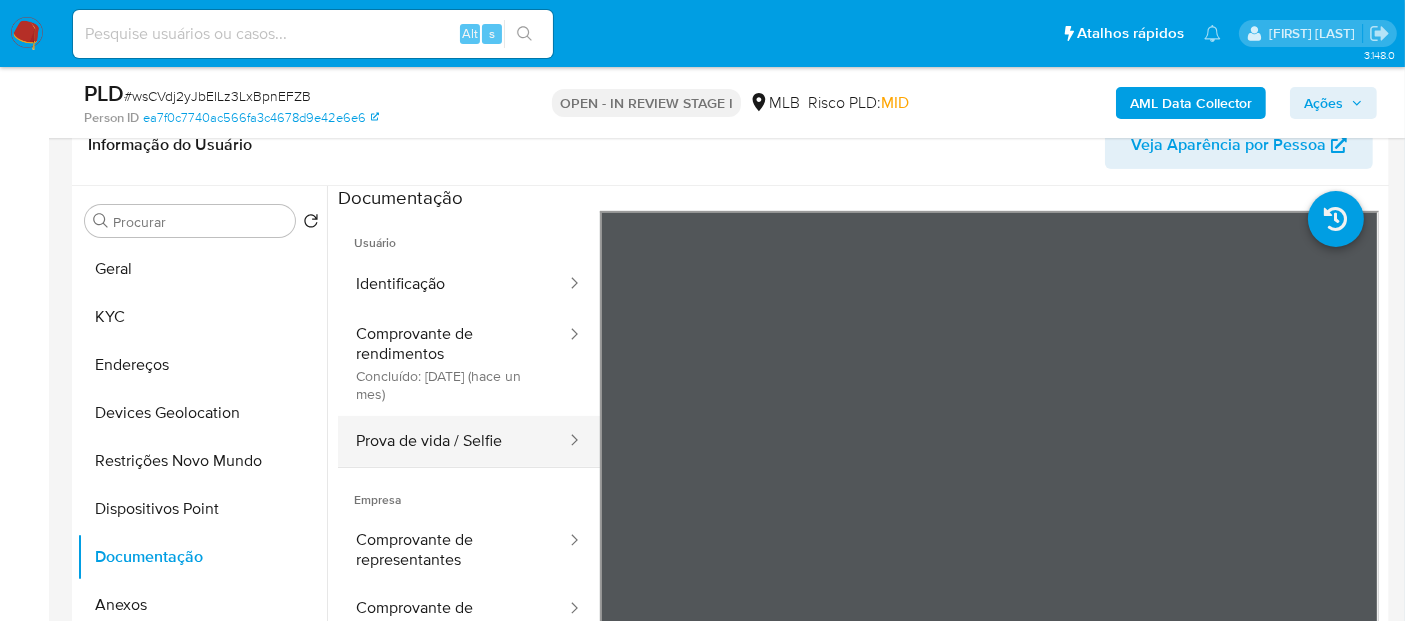 click on "Prova de vida / Selfie" at bounding box center [453, 441] 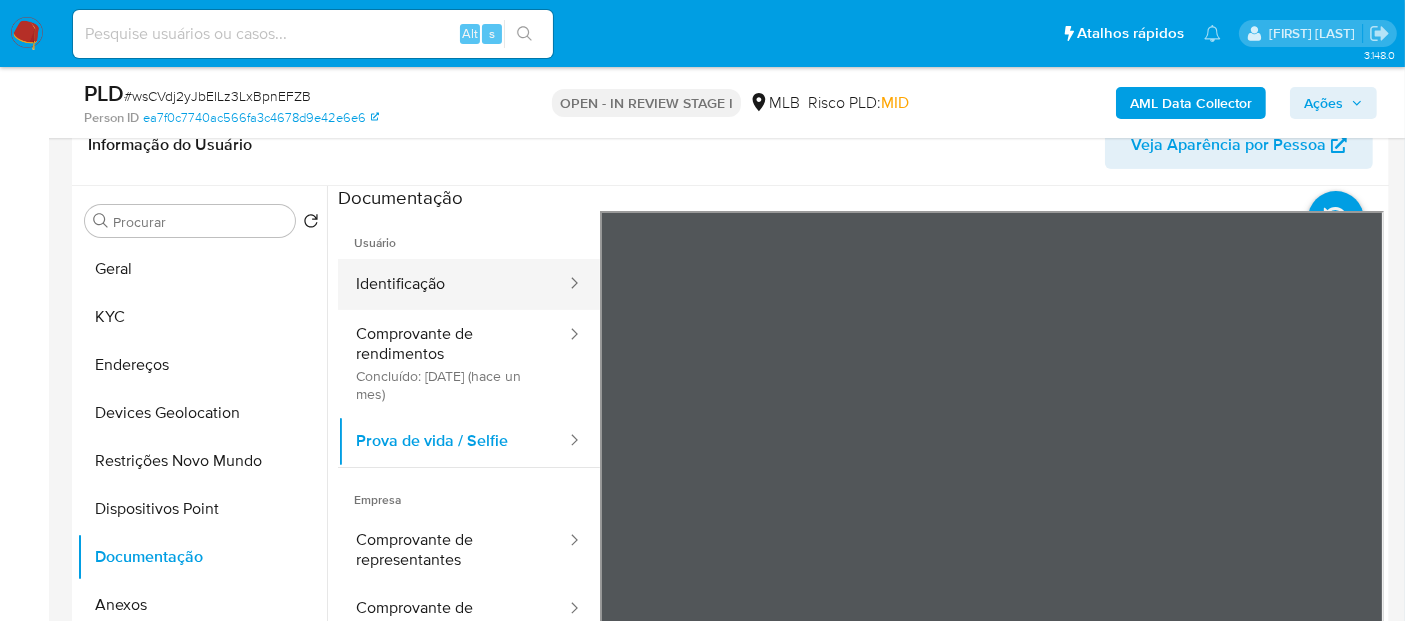 click on "Identificação" at bounding box center (453, 284) 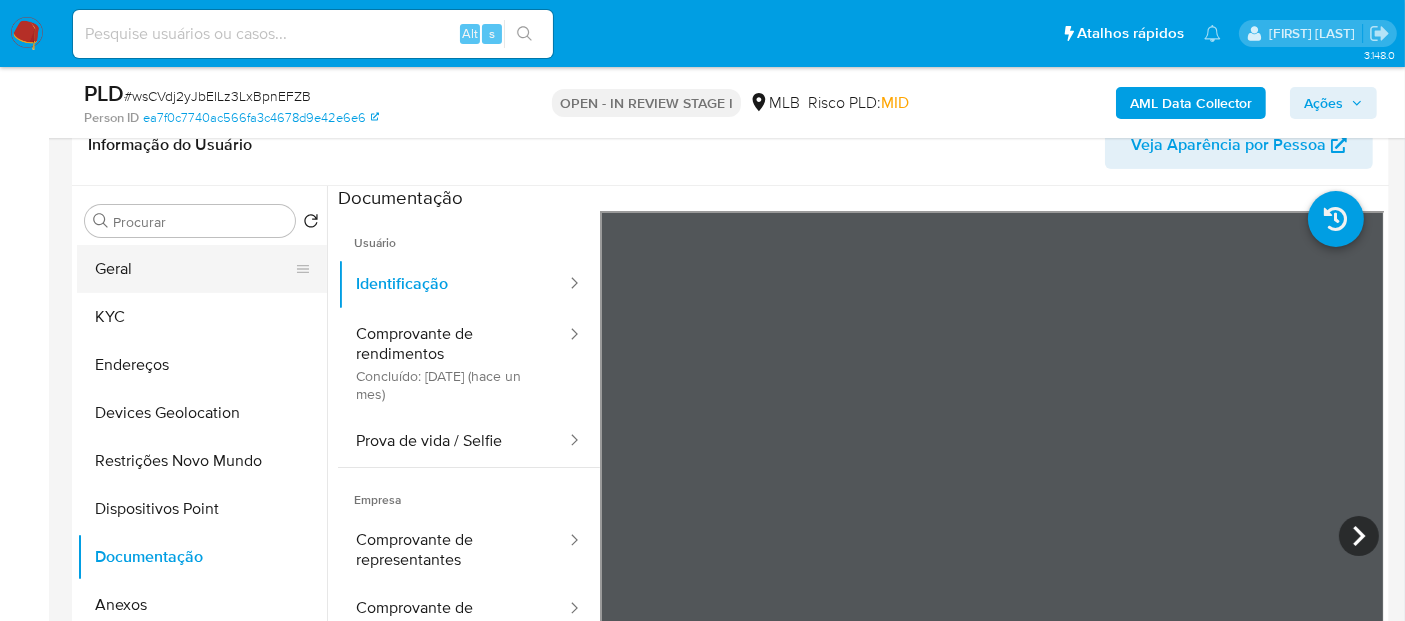 click on "Geral" at bounding box center (194, 269) 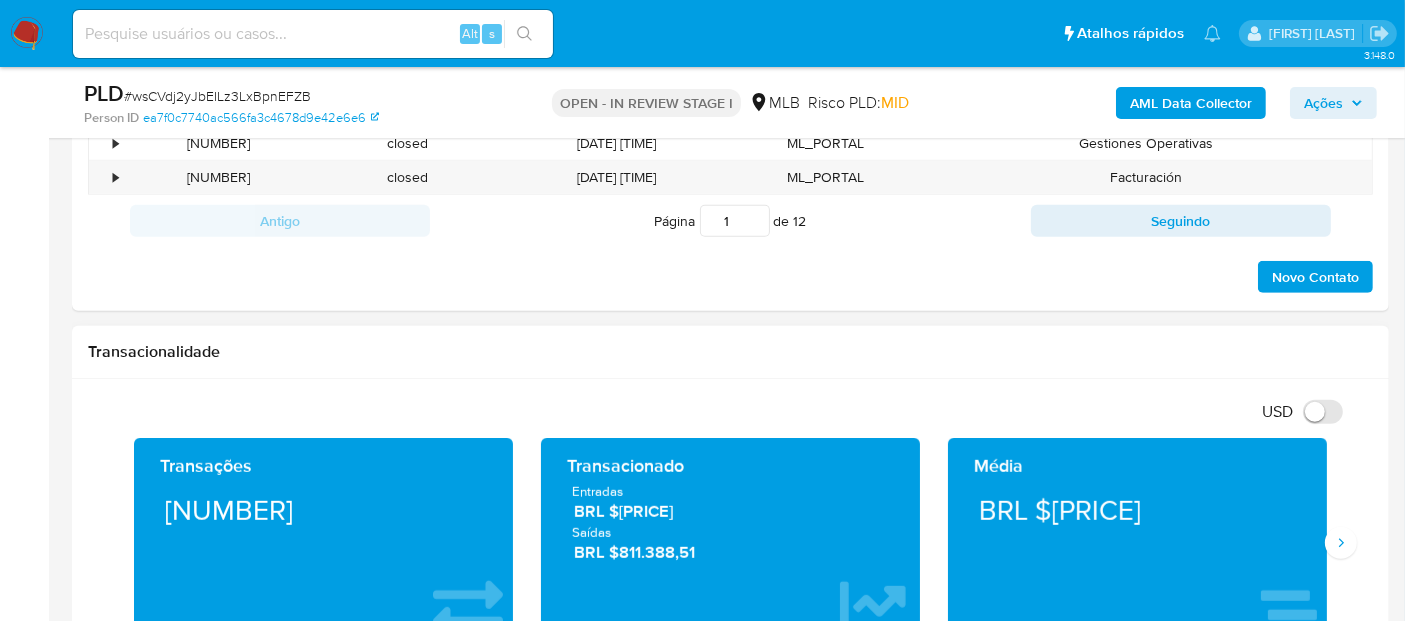 scroll, scrollTop: 1222, scrollLeft: 0, axis: vertical 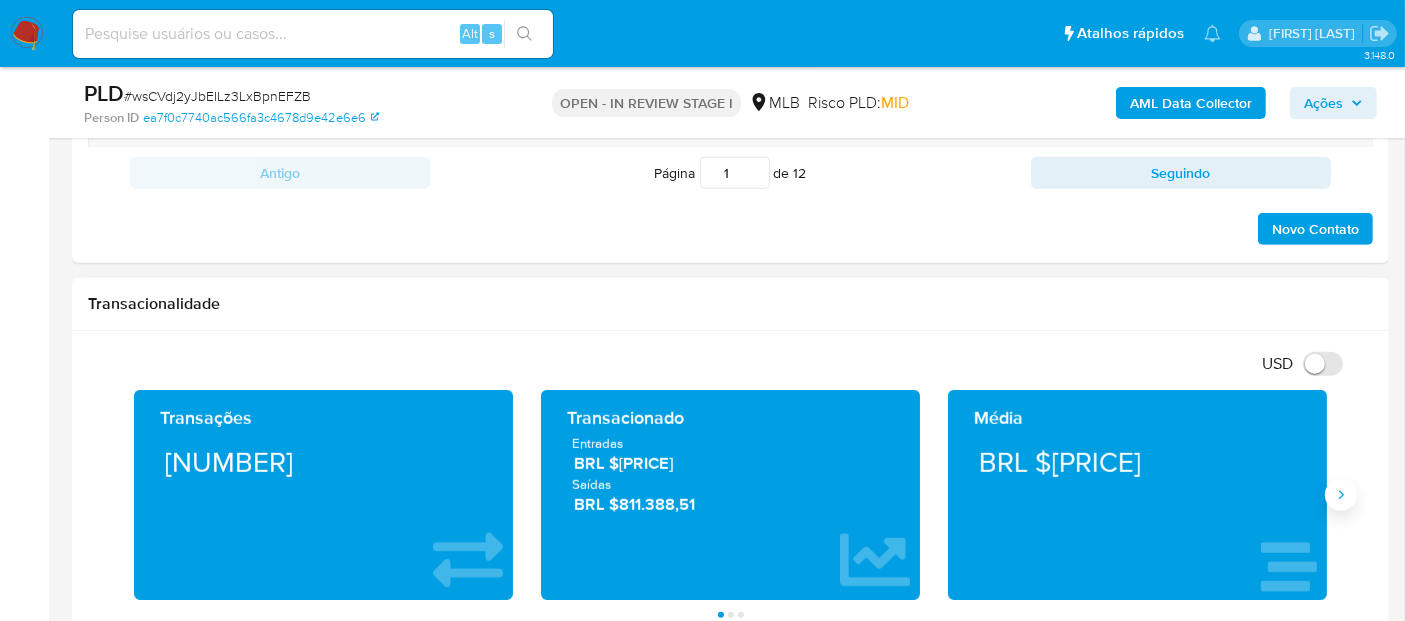 click 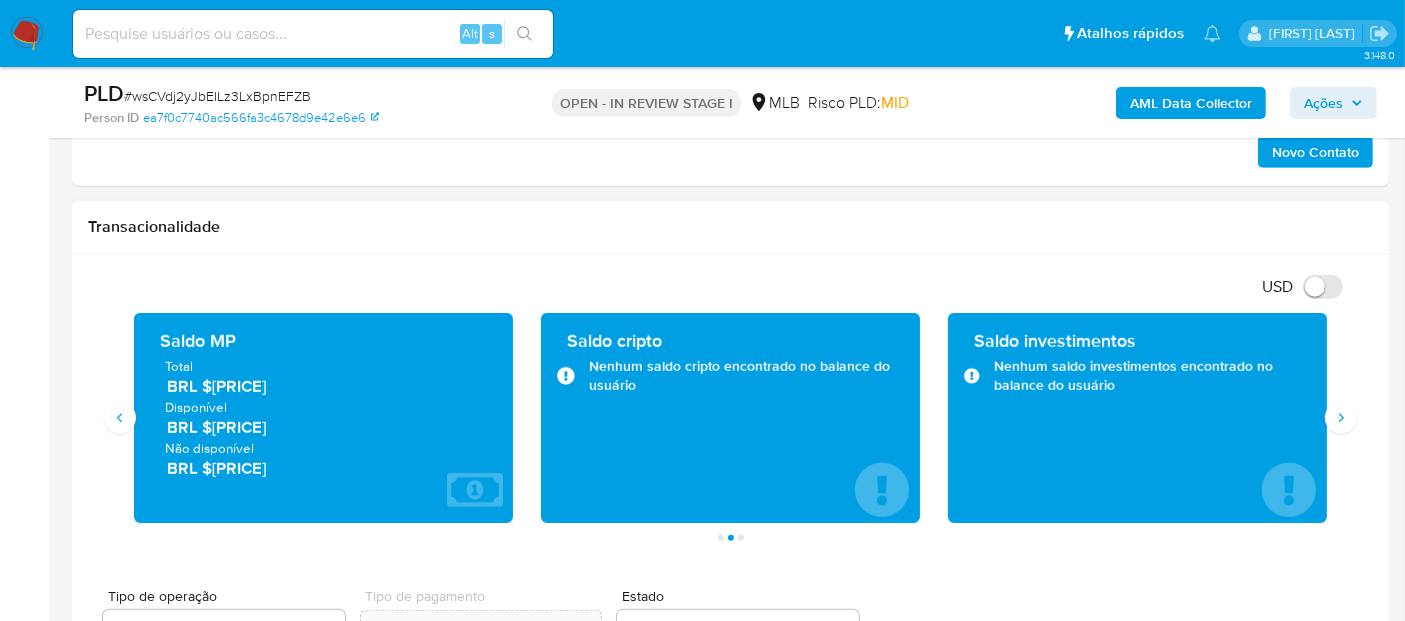 scroll, scrollTop: 1333, scrollLeft: 0, axis: vertical 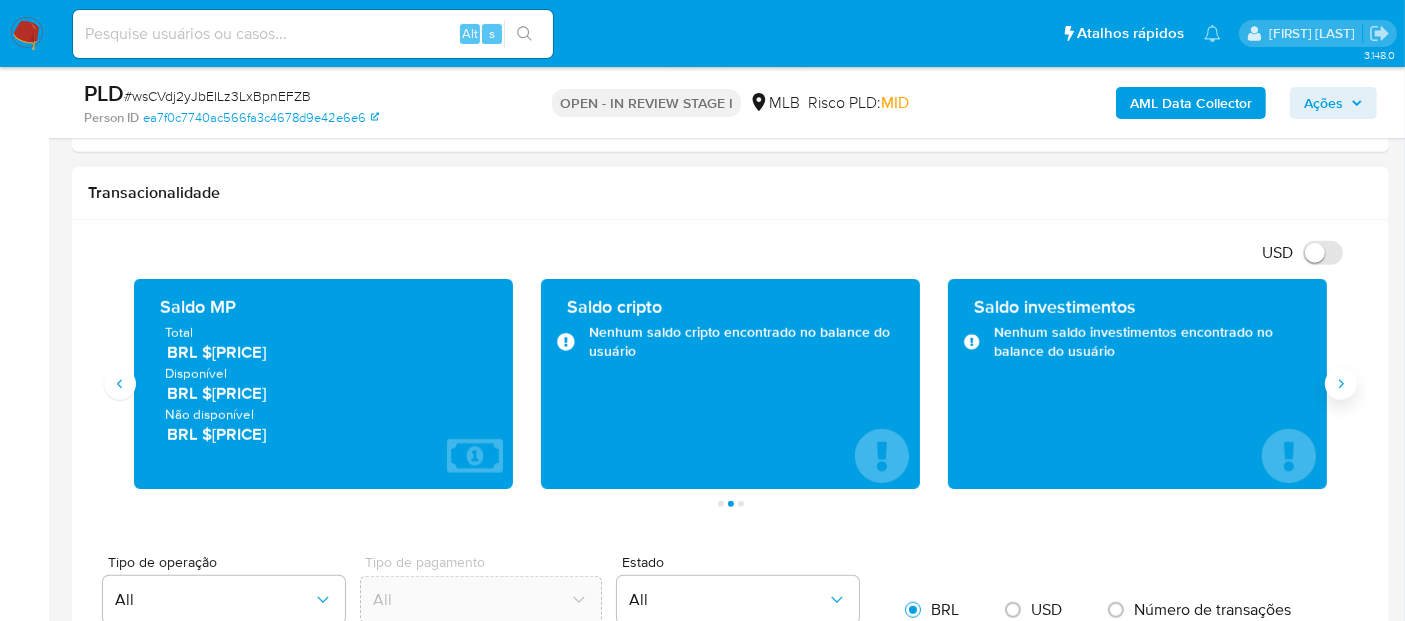 click 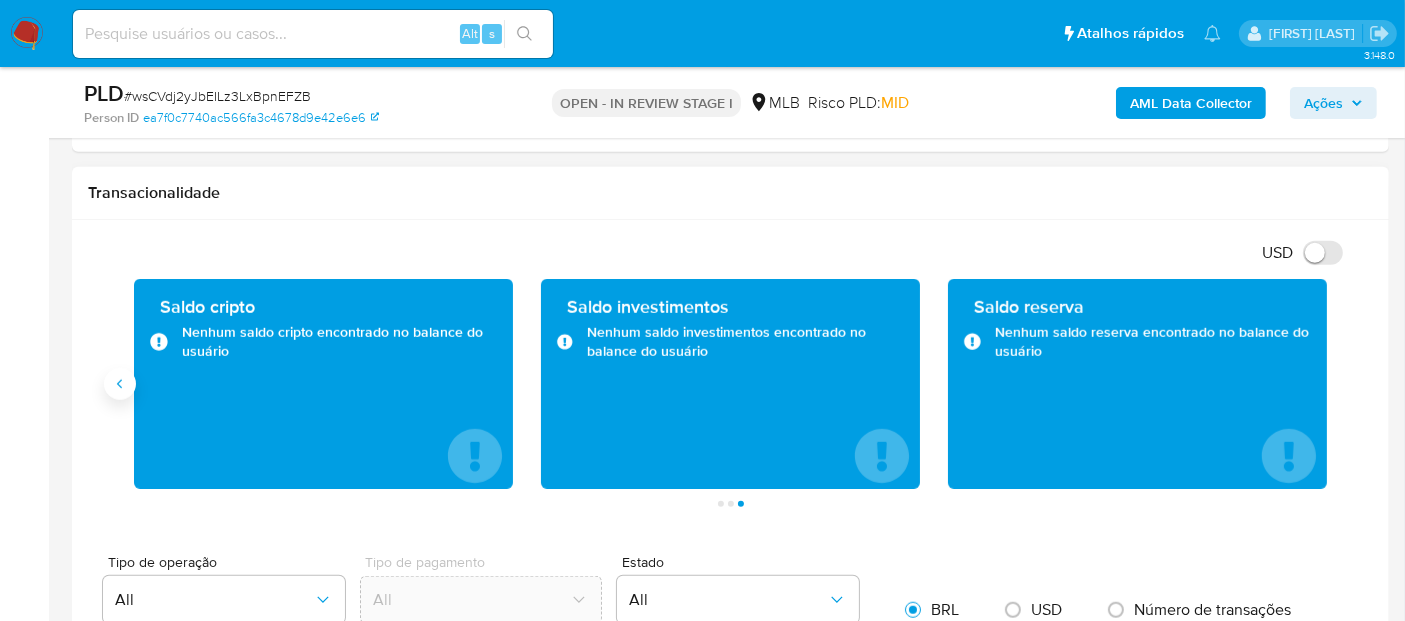 click at bounding box center (120, 384) 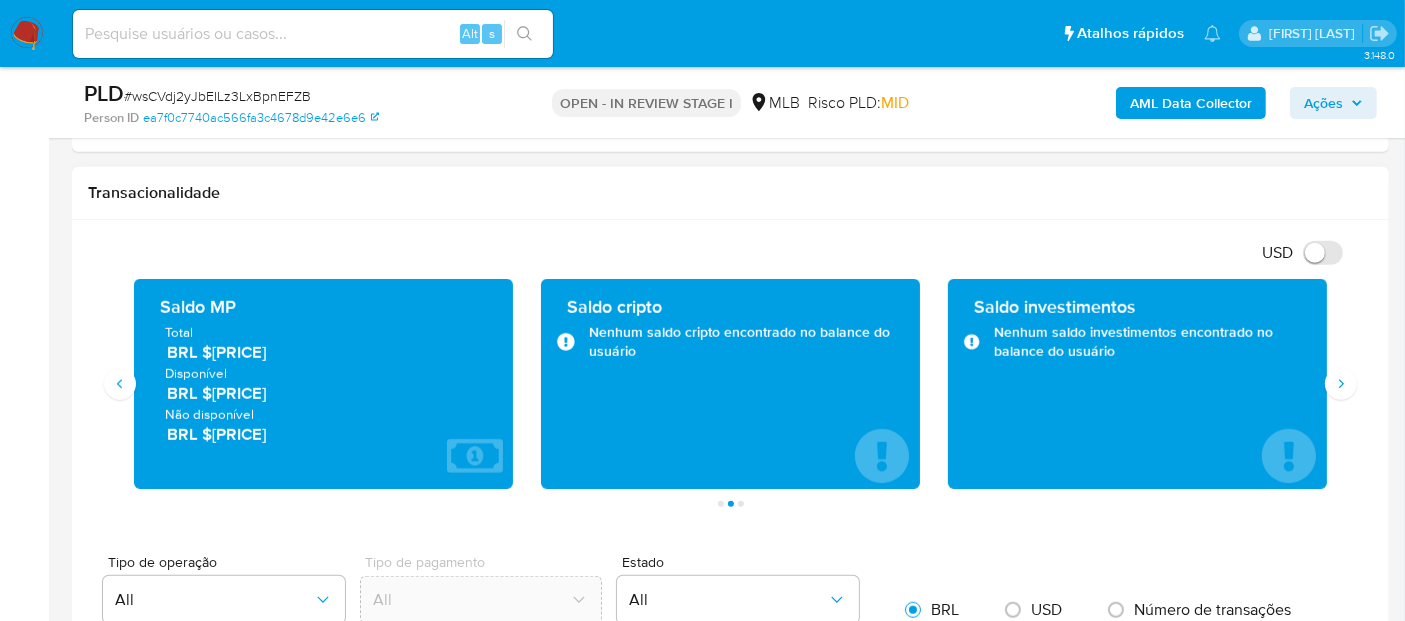 drag, startPoint x: 309, startPoint y: 393, endPoint x: 337, endPoint y: 375, distance: 33.286633 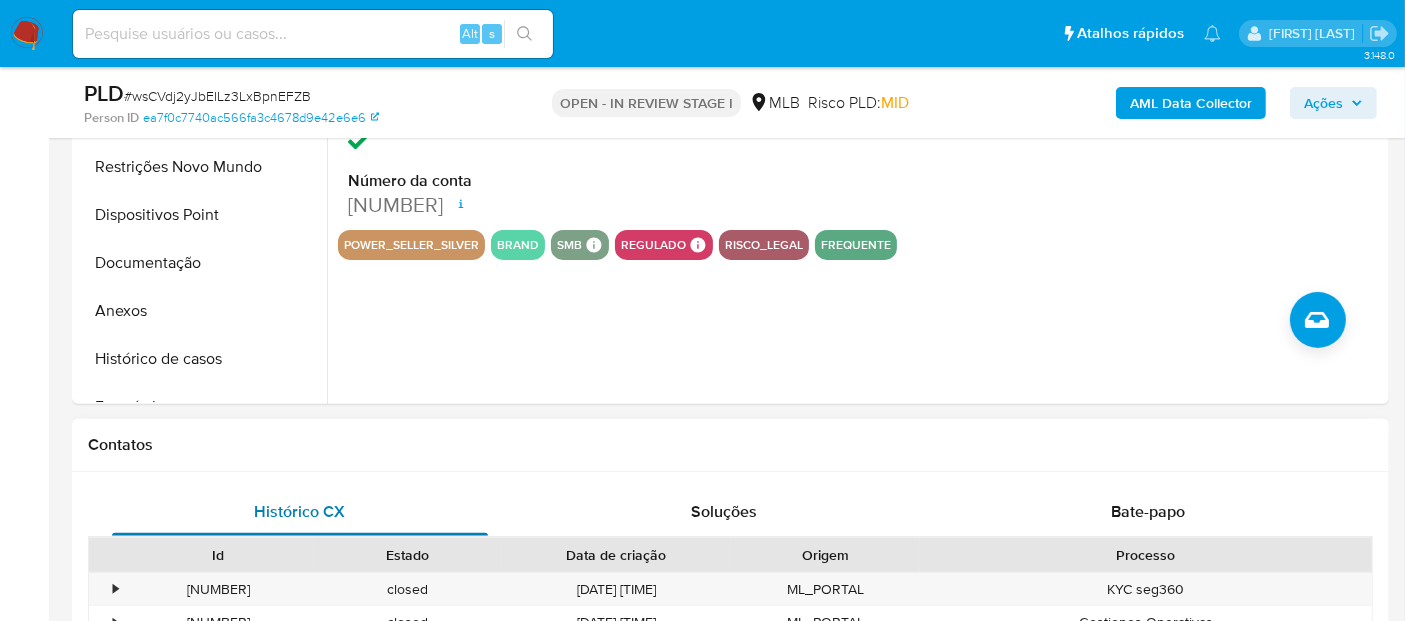 scroll, scrollTop: 444, scrollLeft: 0, axis: vertical 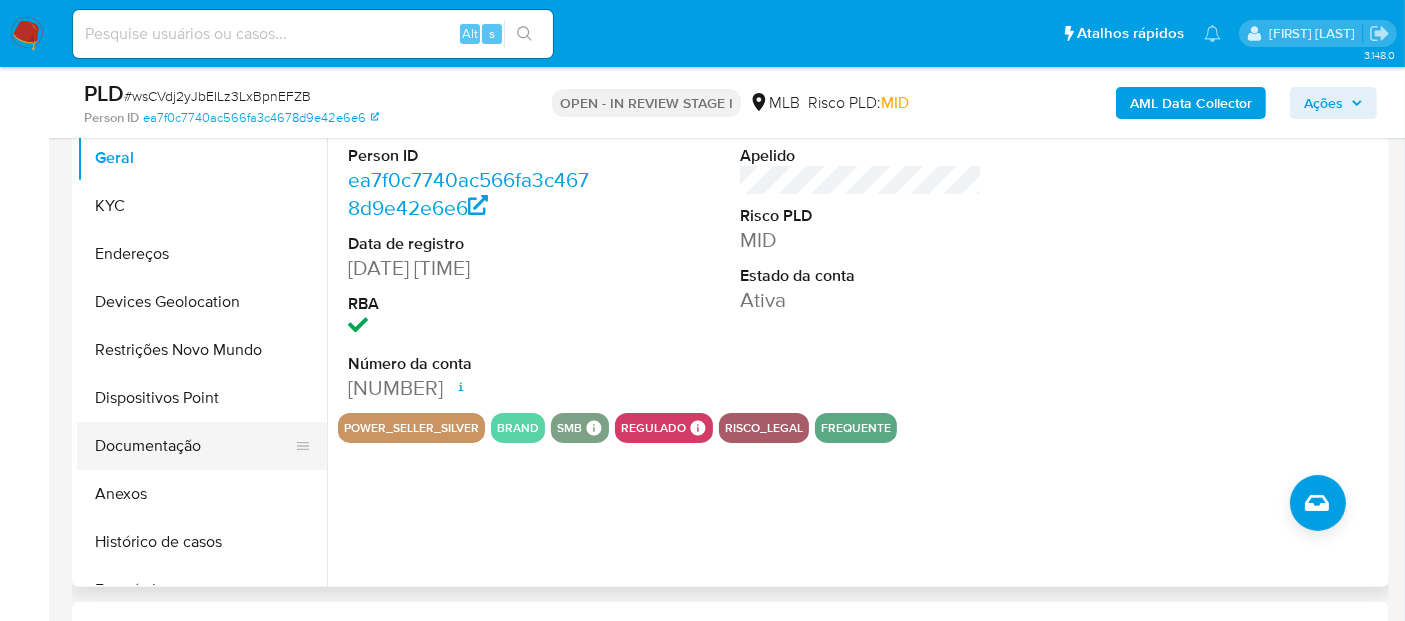 click on "Documentação" at bounding box center (194, 446) 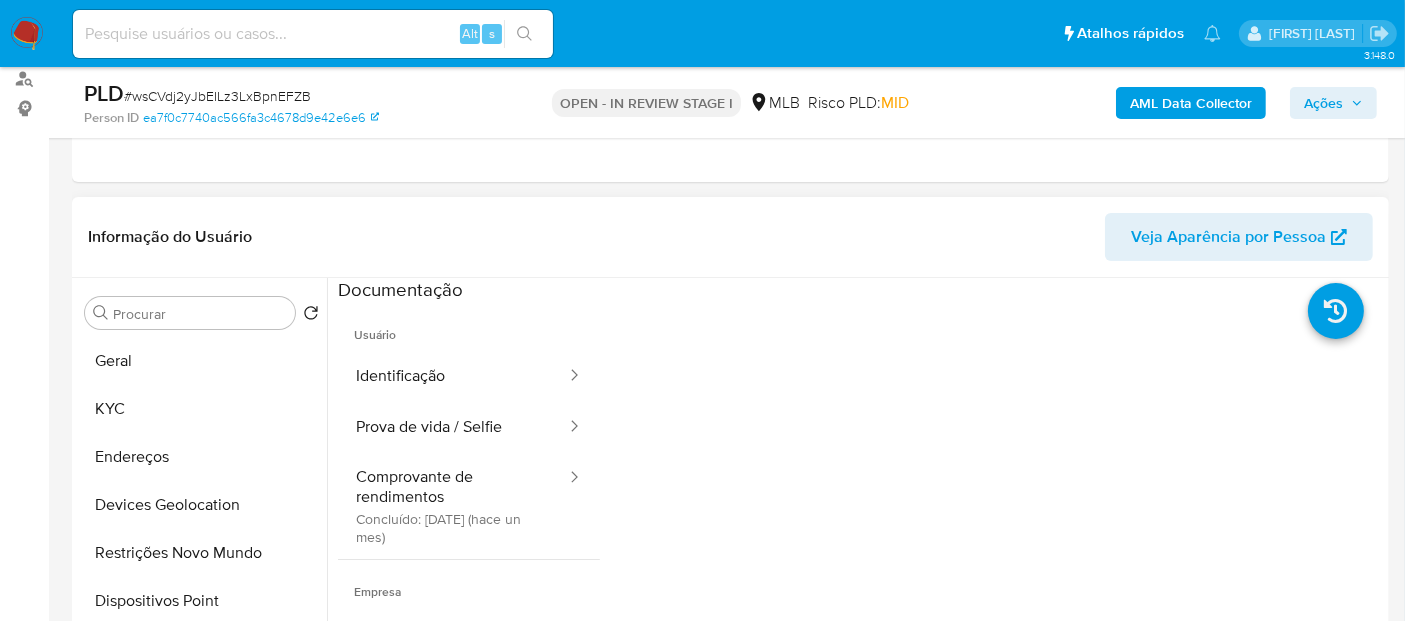 scroll, scrollTop: 222, scrollLeft: 0, axis: vertical 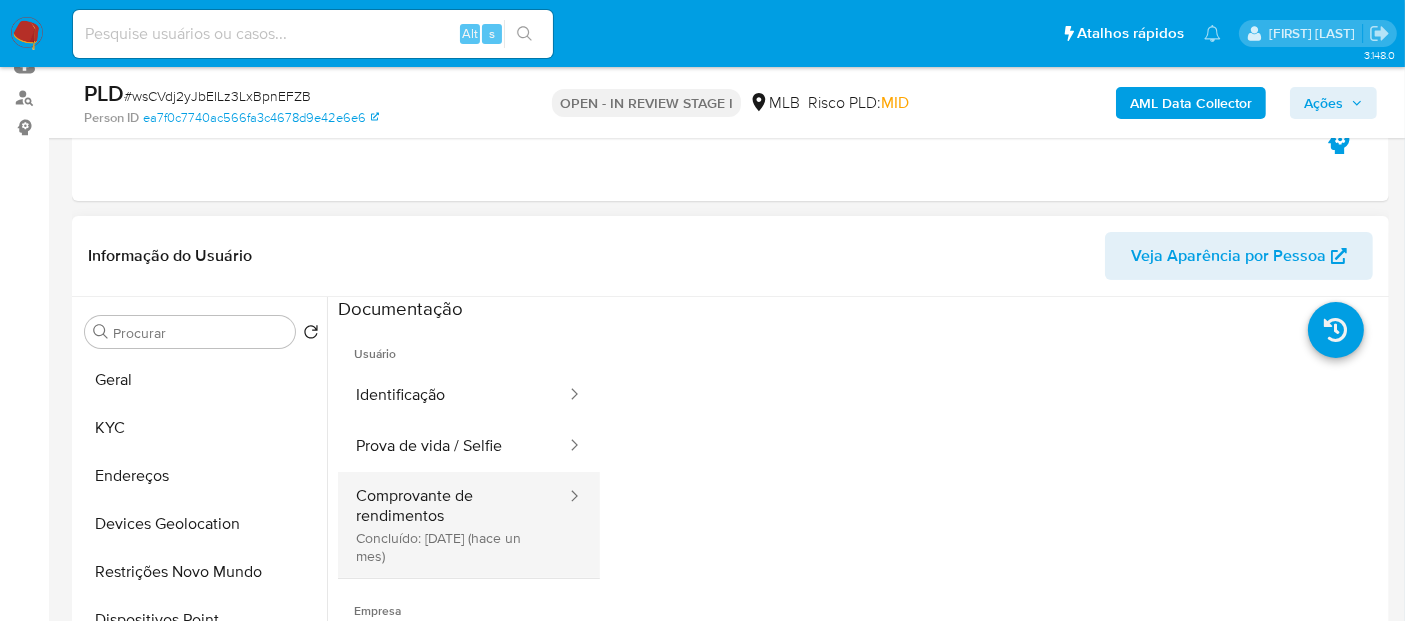 click on "Comprovante de rendimentos Concluído: 17/06/2025 (hace un mes)" at bounding box center (453, 525) 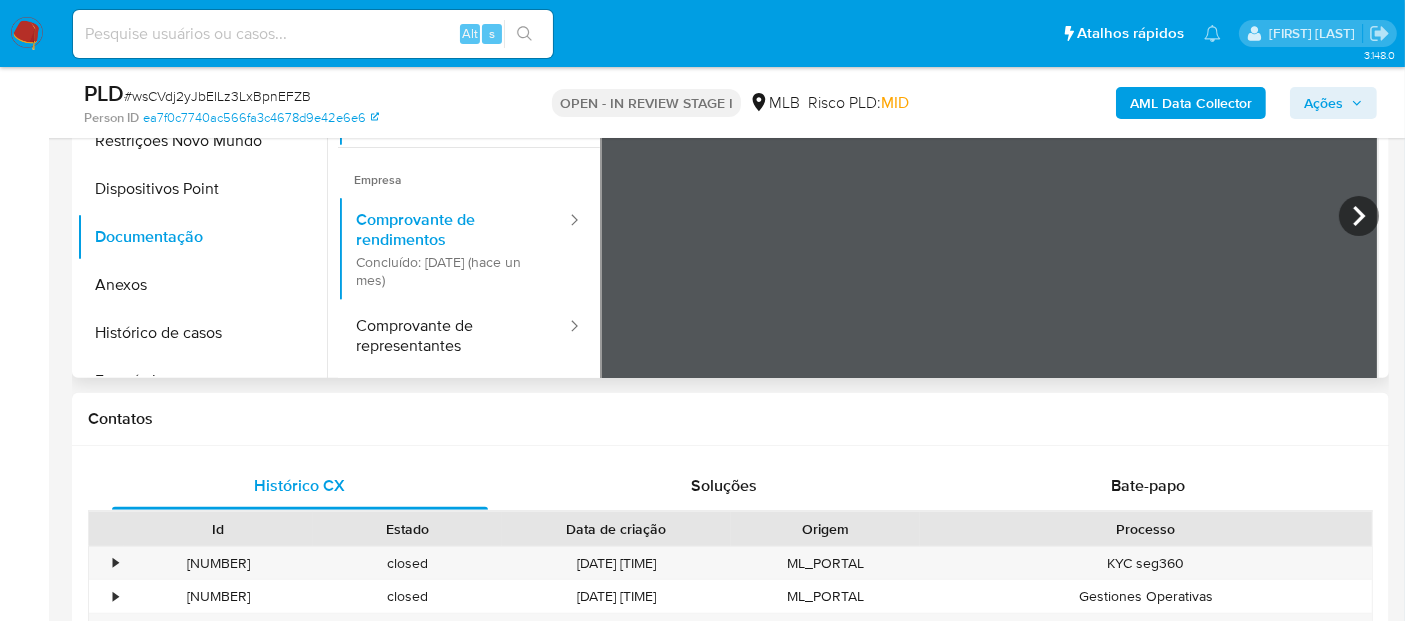 scroll, scrollTop: 666, scrollLeft: 0, axis: vertical 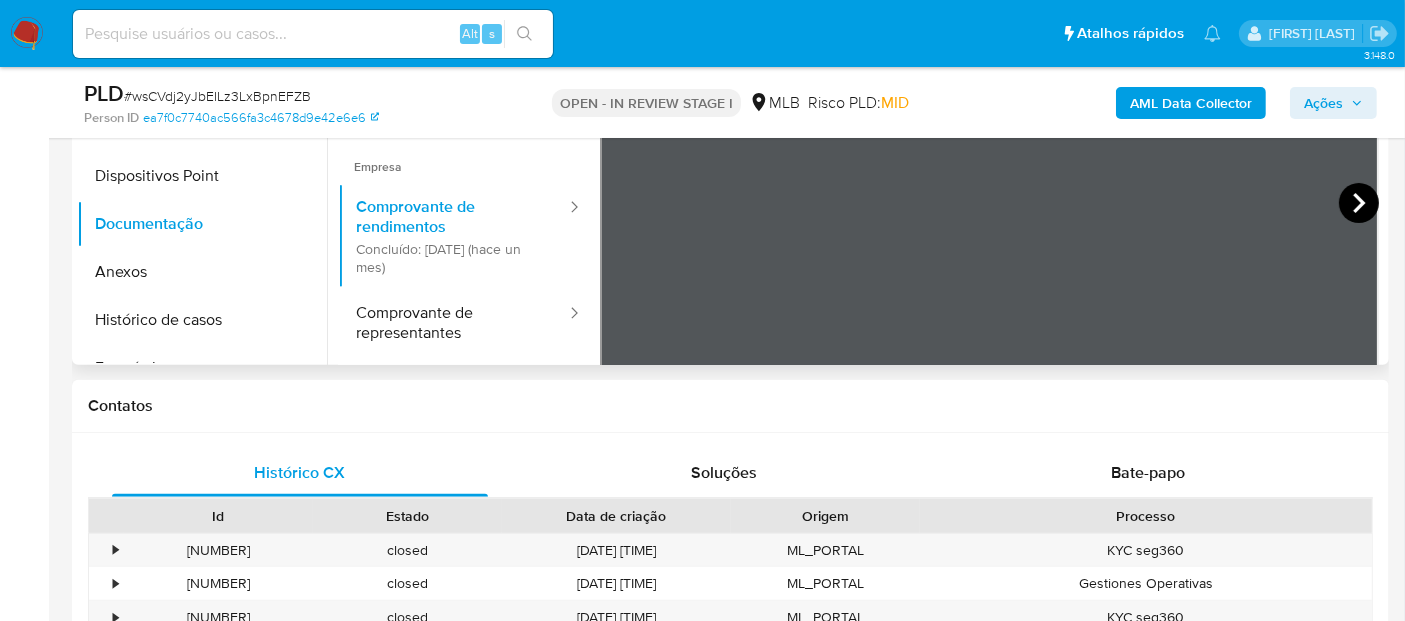 click 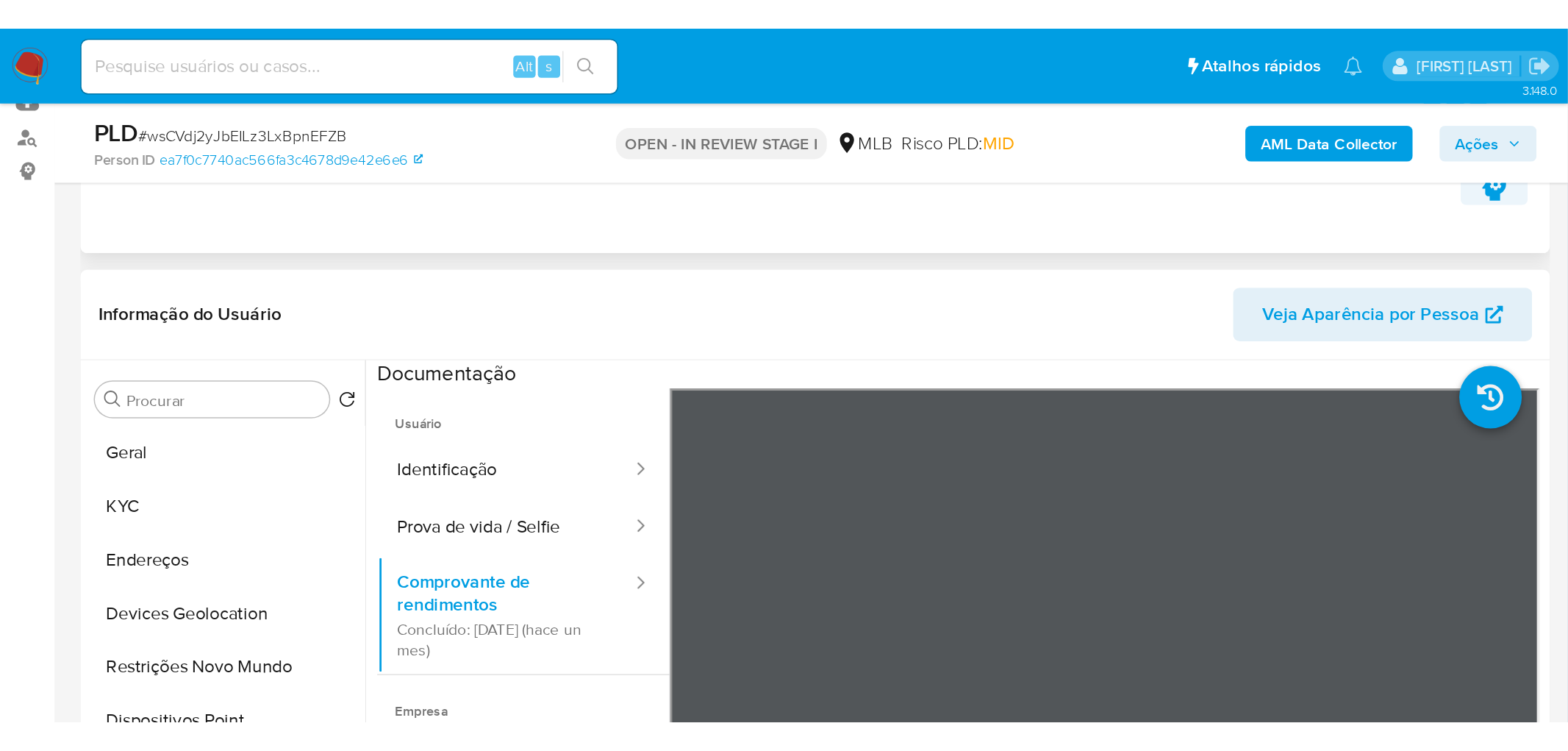 scroll, scrollTop: 163, scrollLeft: 0, axis: vertical 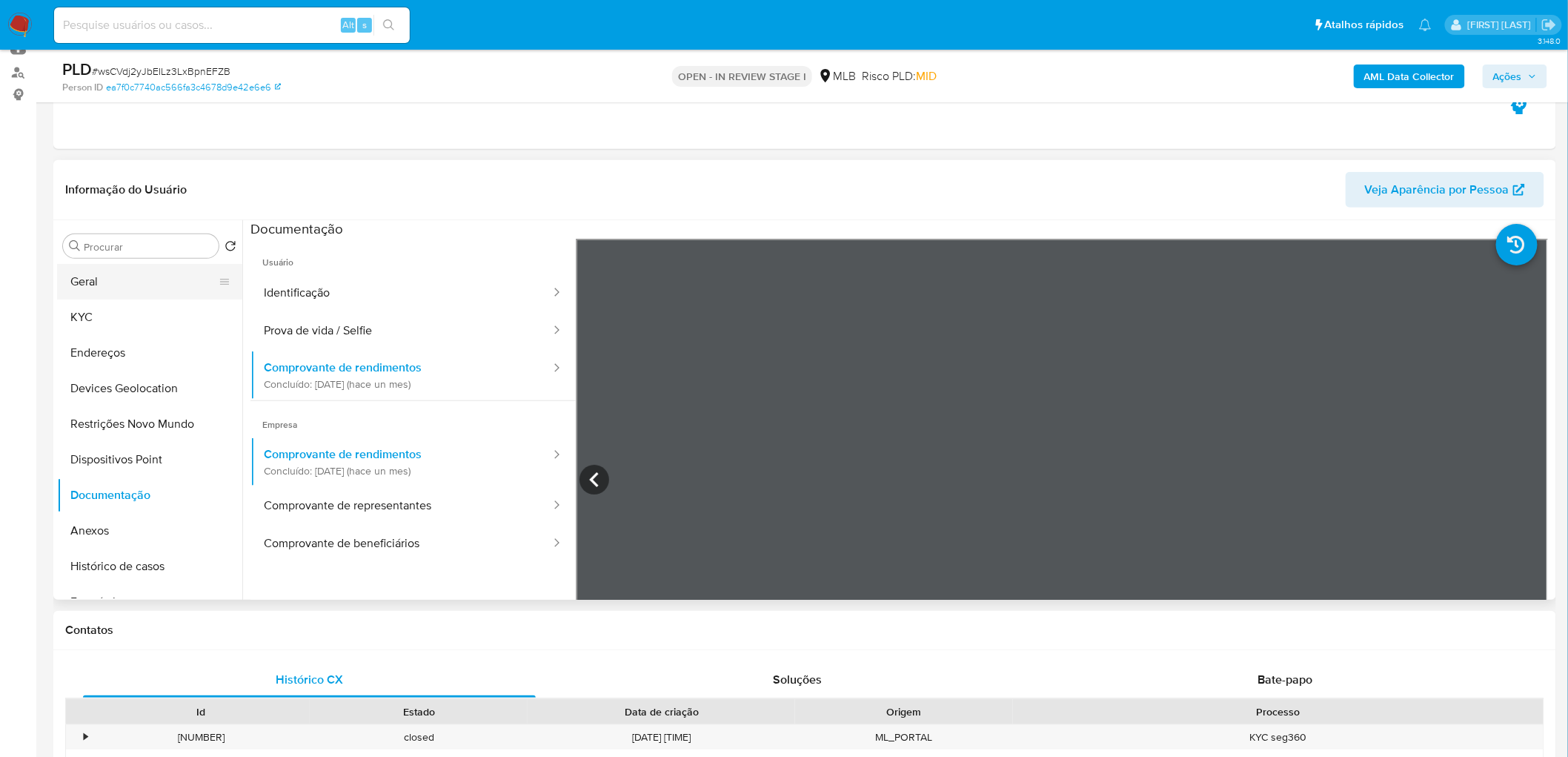 click on "Geral" at bounding box center [144, 282] 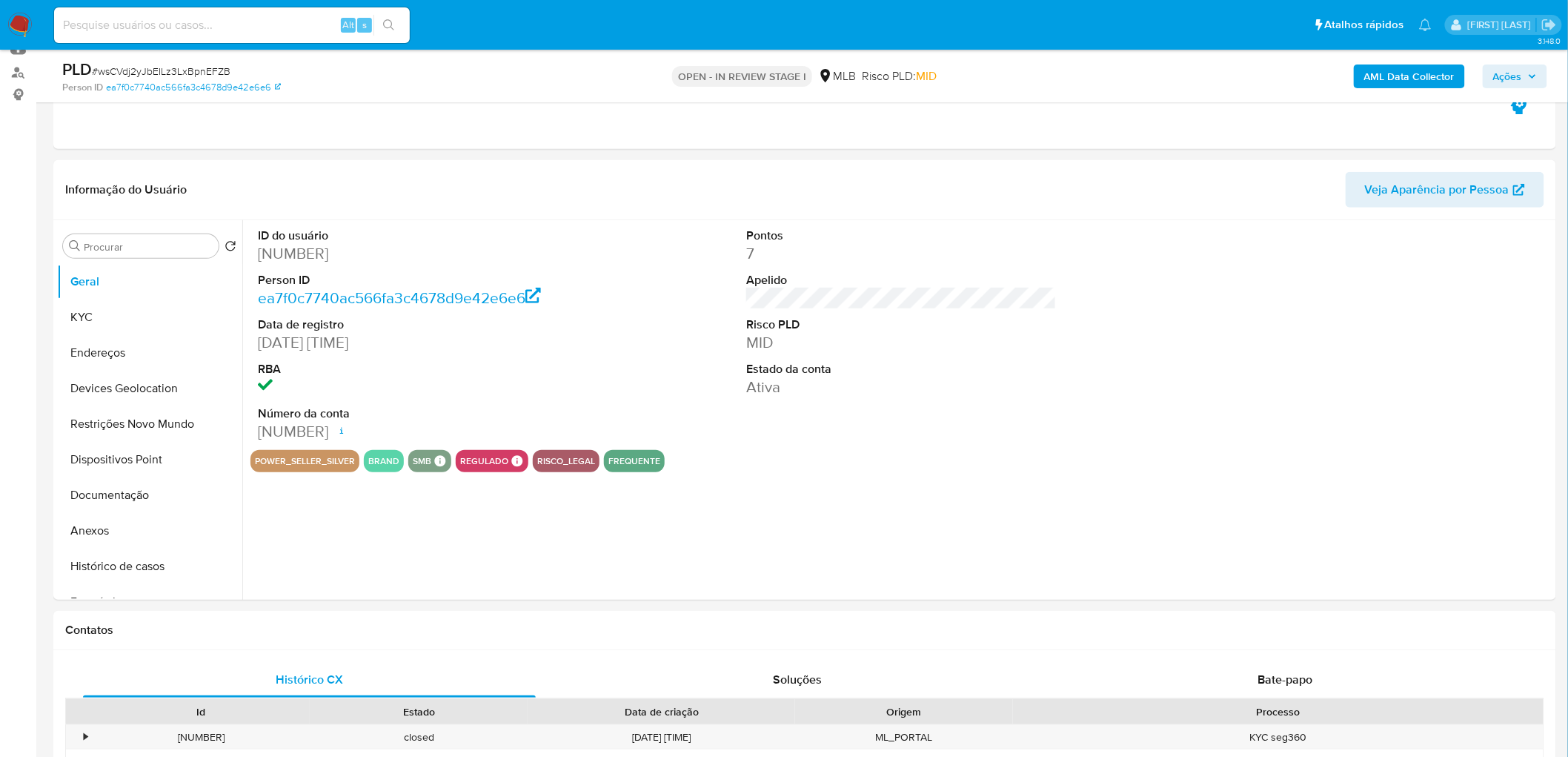 type 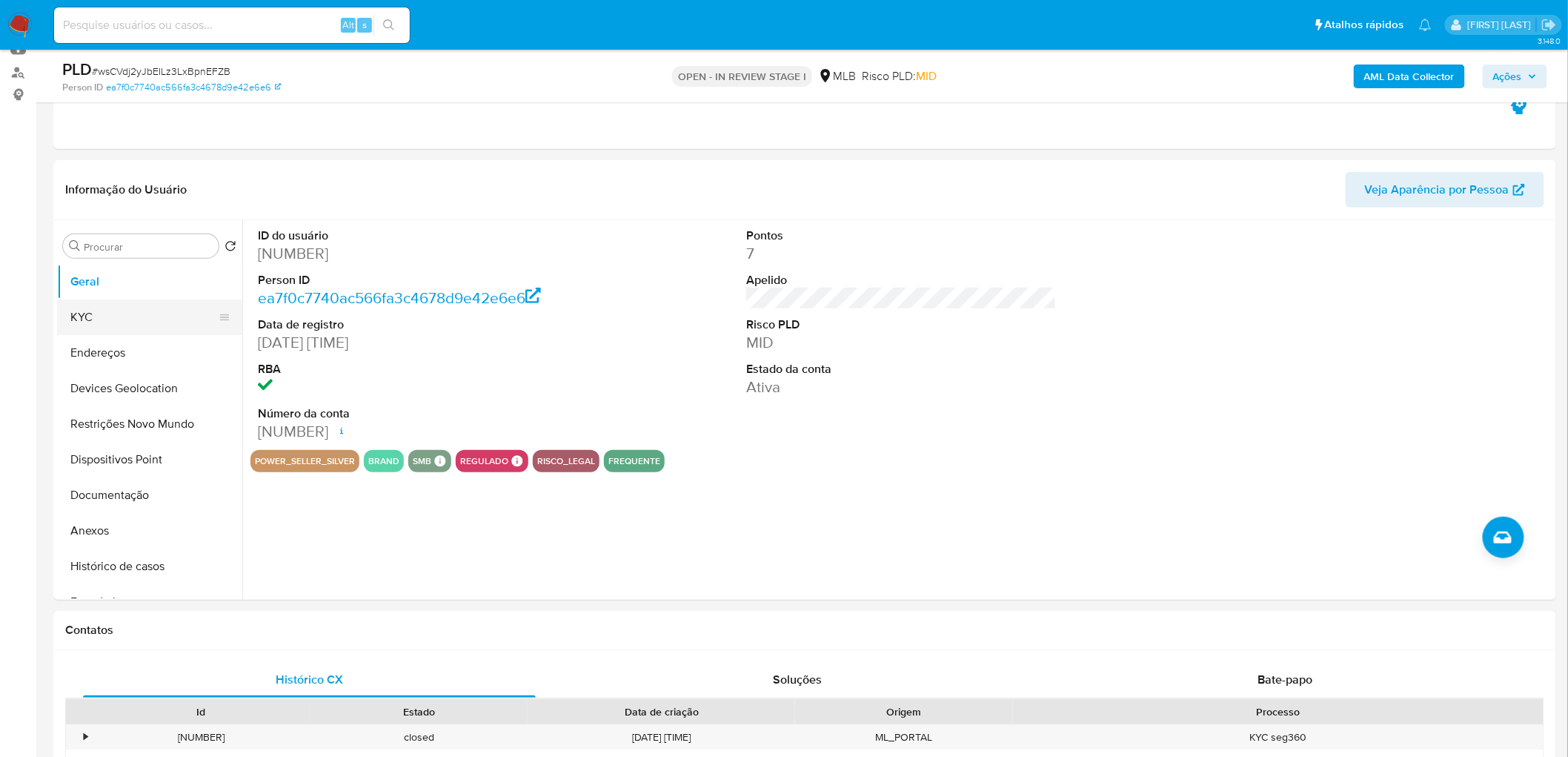 click on "KYC" at bounding box center [144, 317] 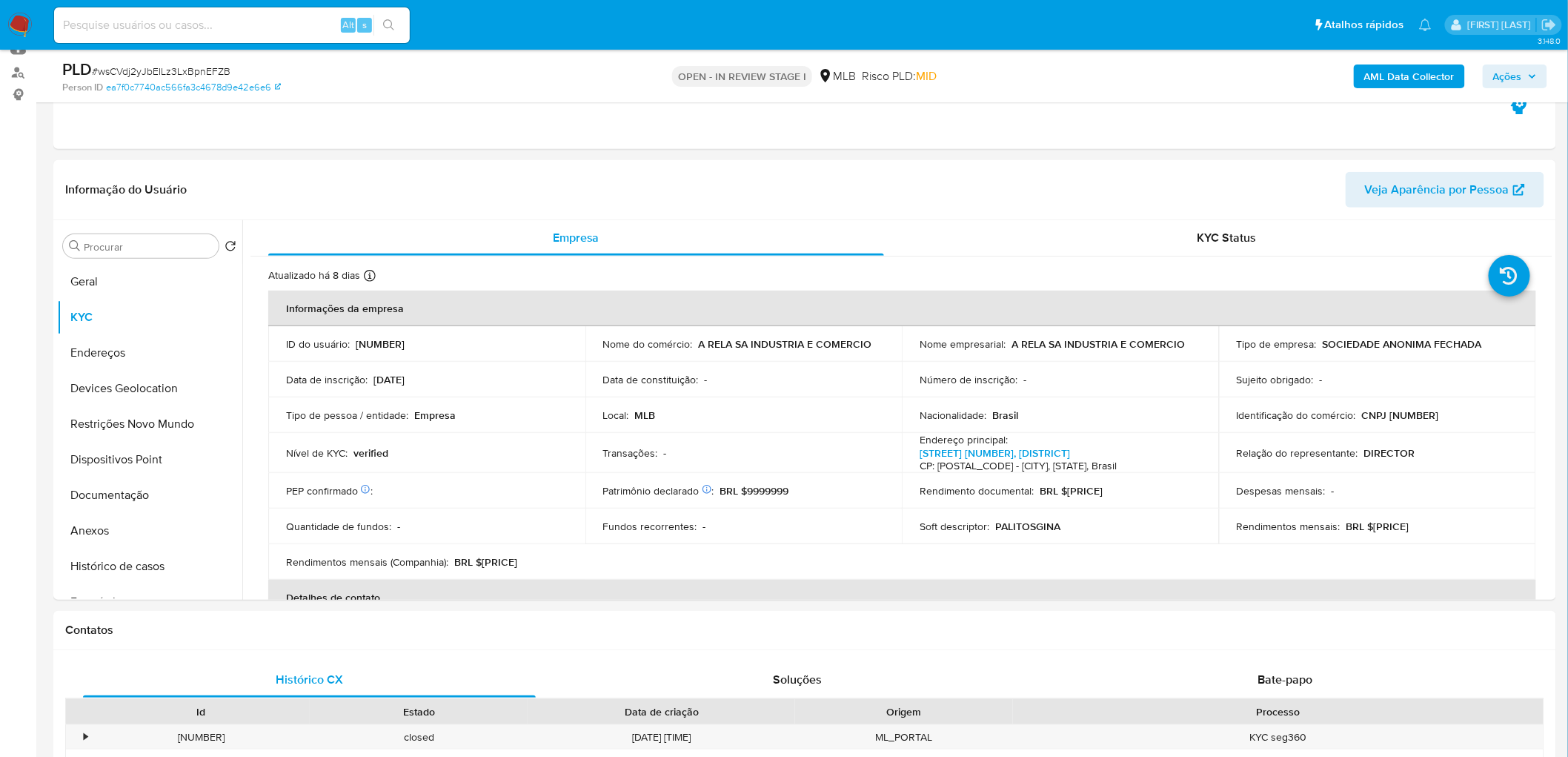 type 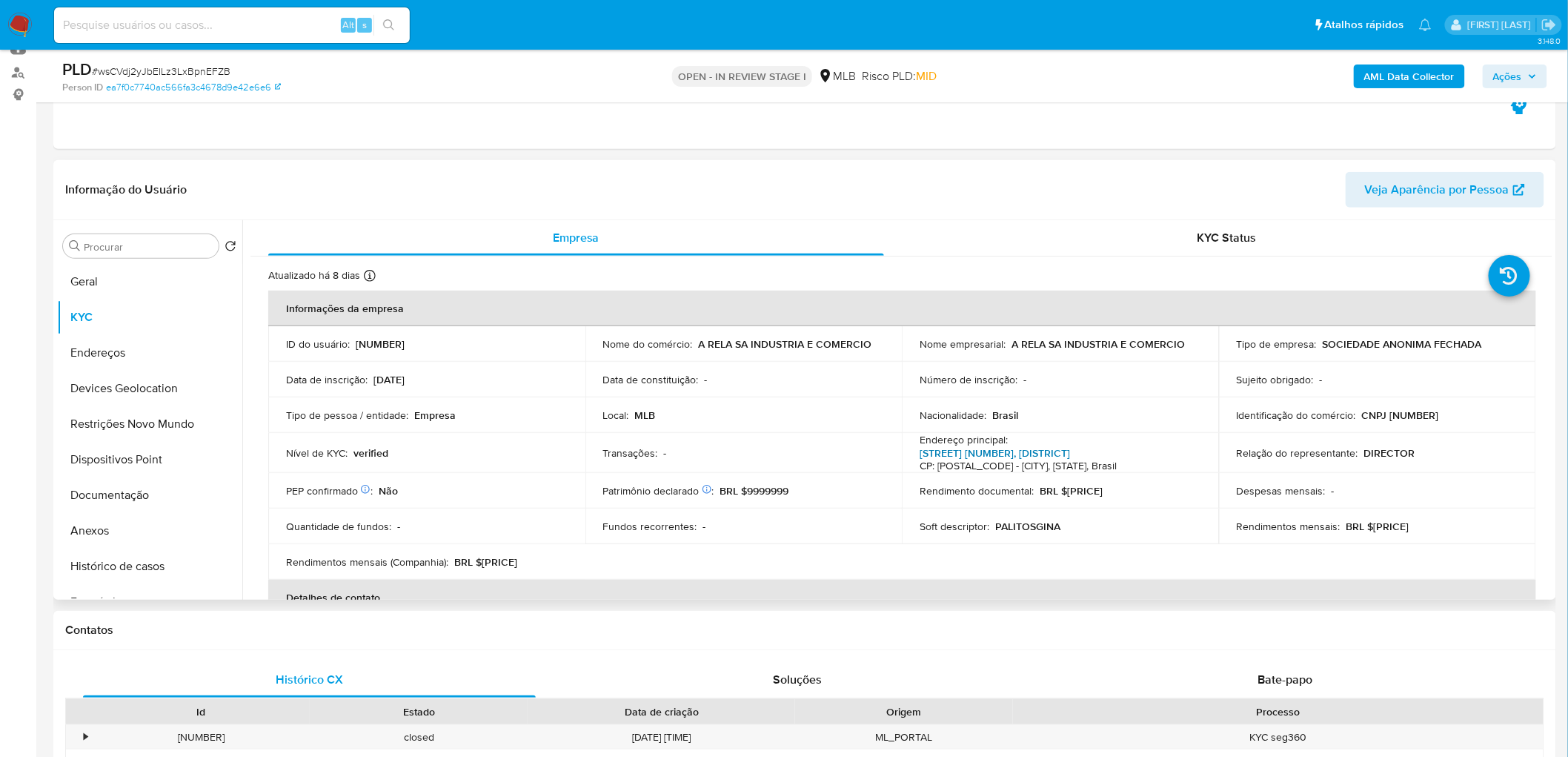 click on "[STREET] [NUMBER], [NEIGHBORHOOD] [CITY]" at bounding box center (994, 453) 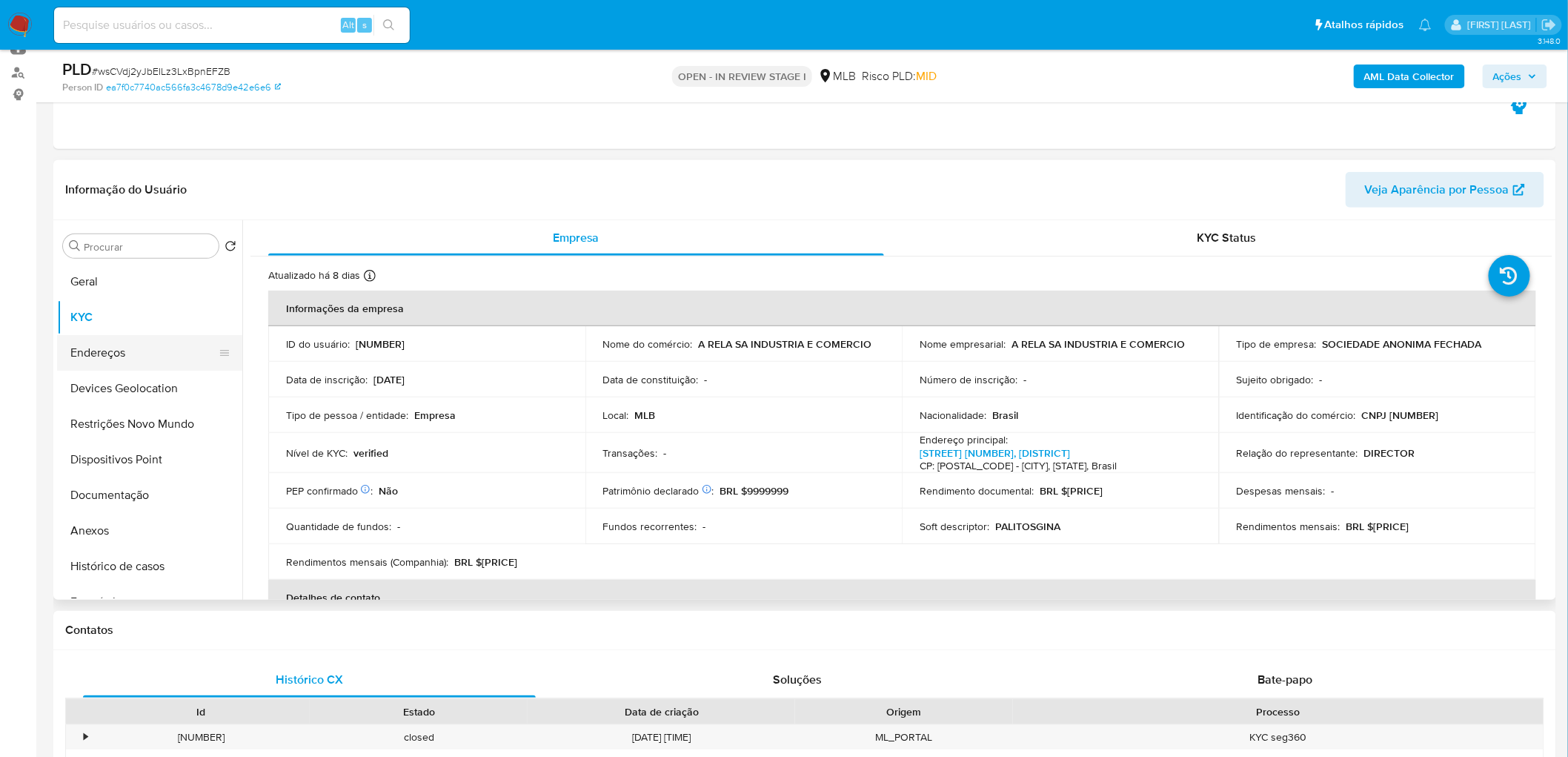 click on "Endereços" at bounding box center (144, 353) 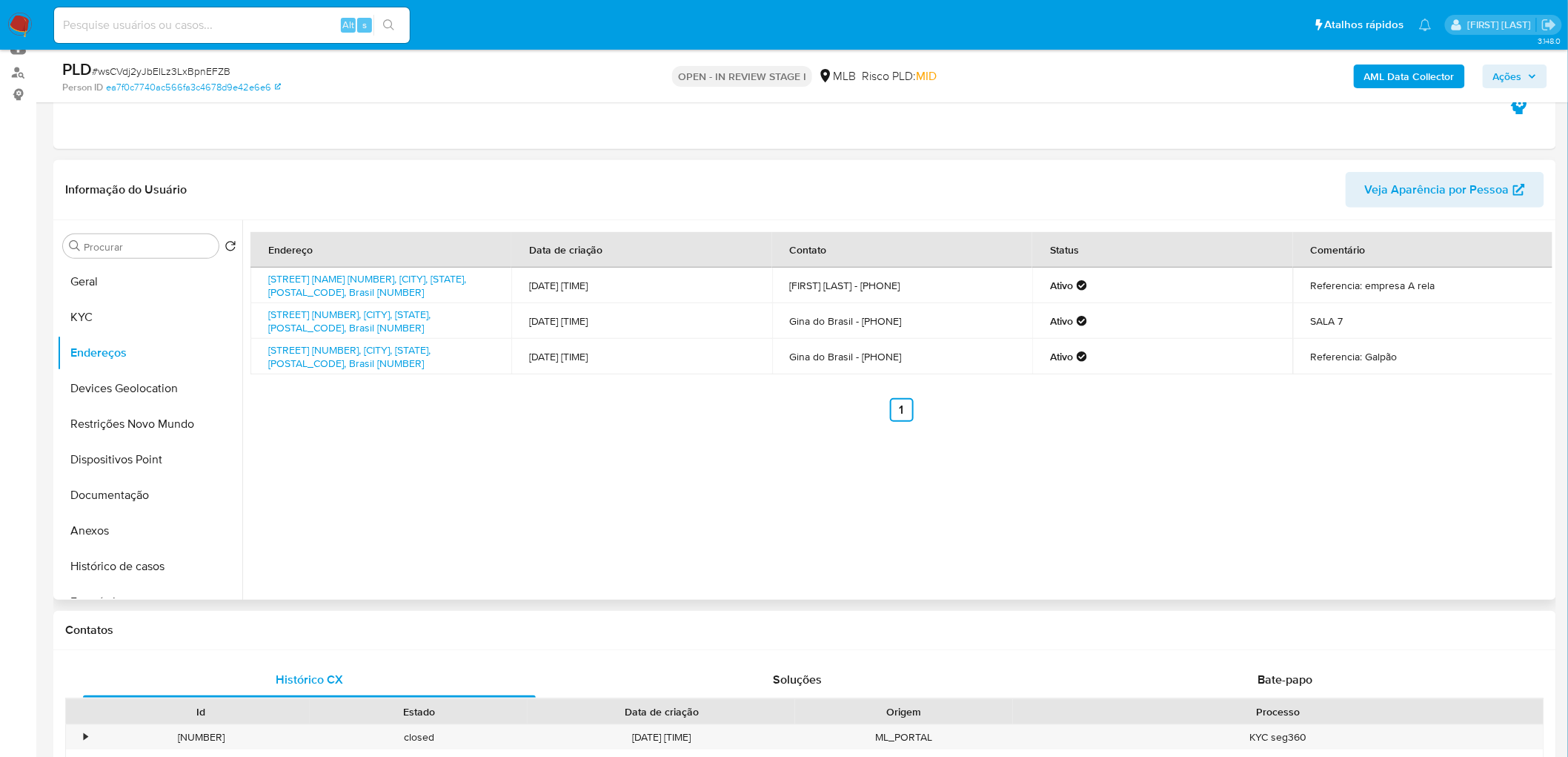 type 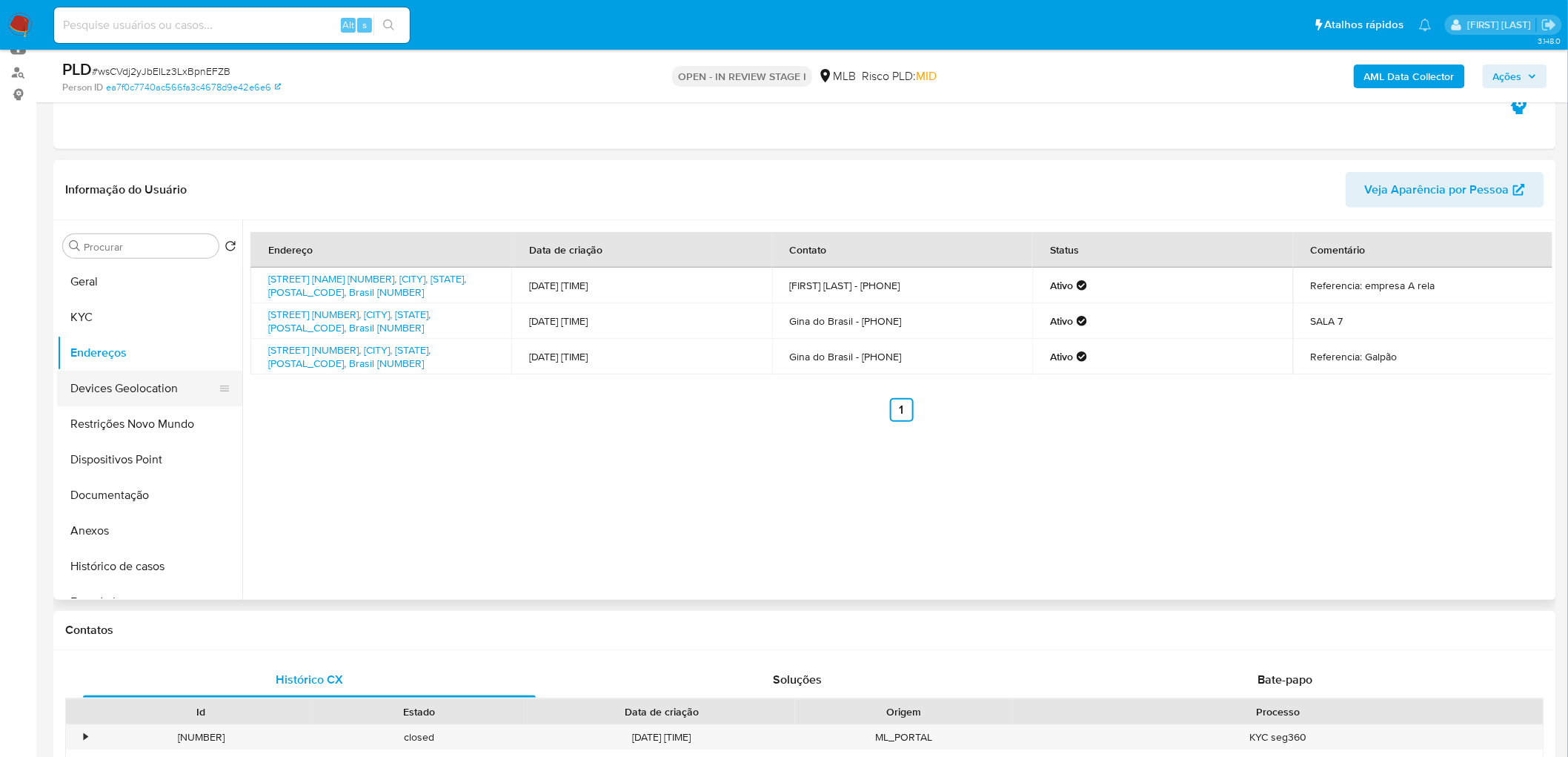 click on "Devices Geolocation" at bounding box center [144, 389] 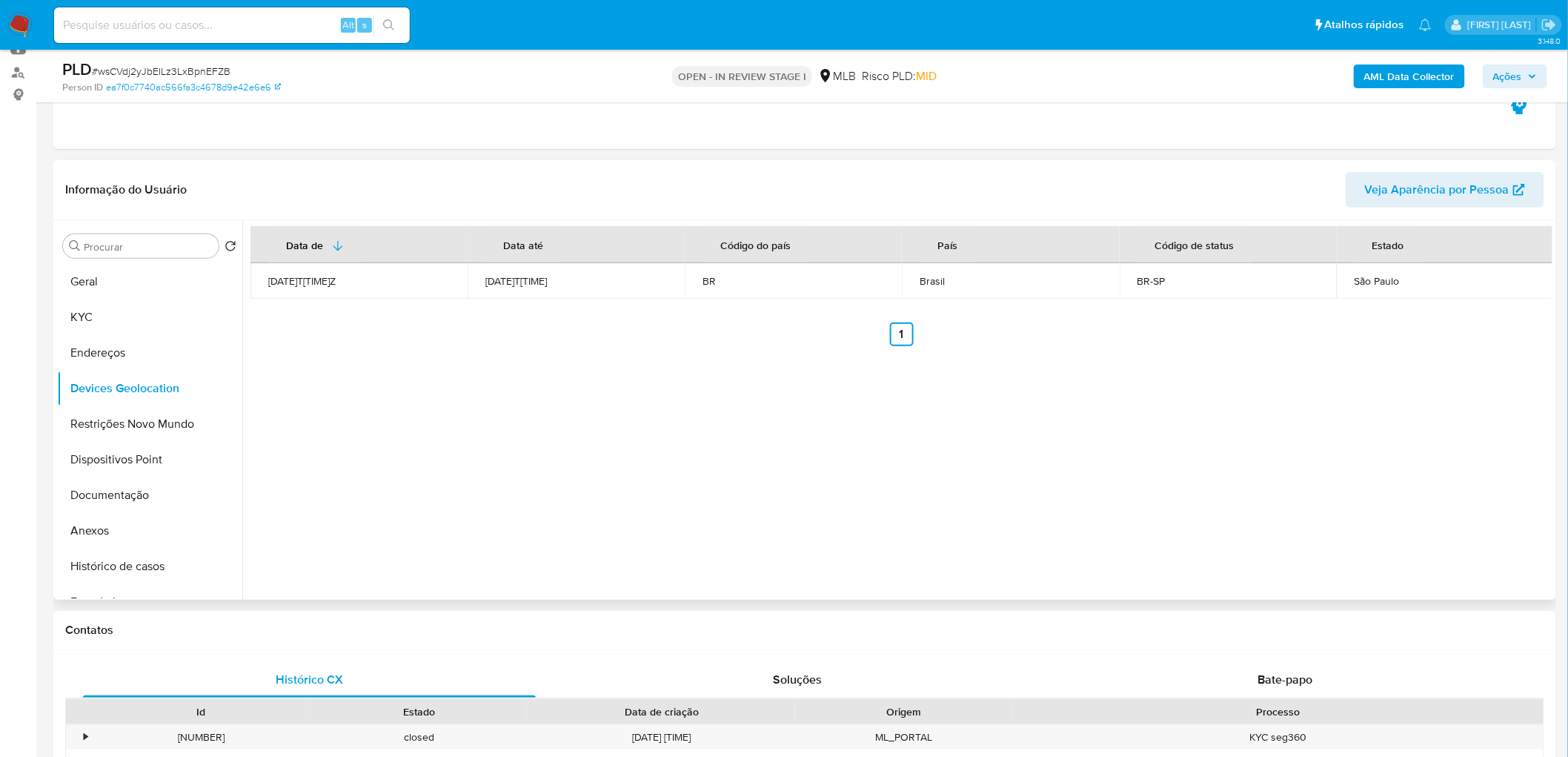 type 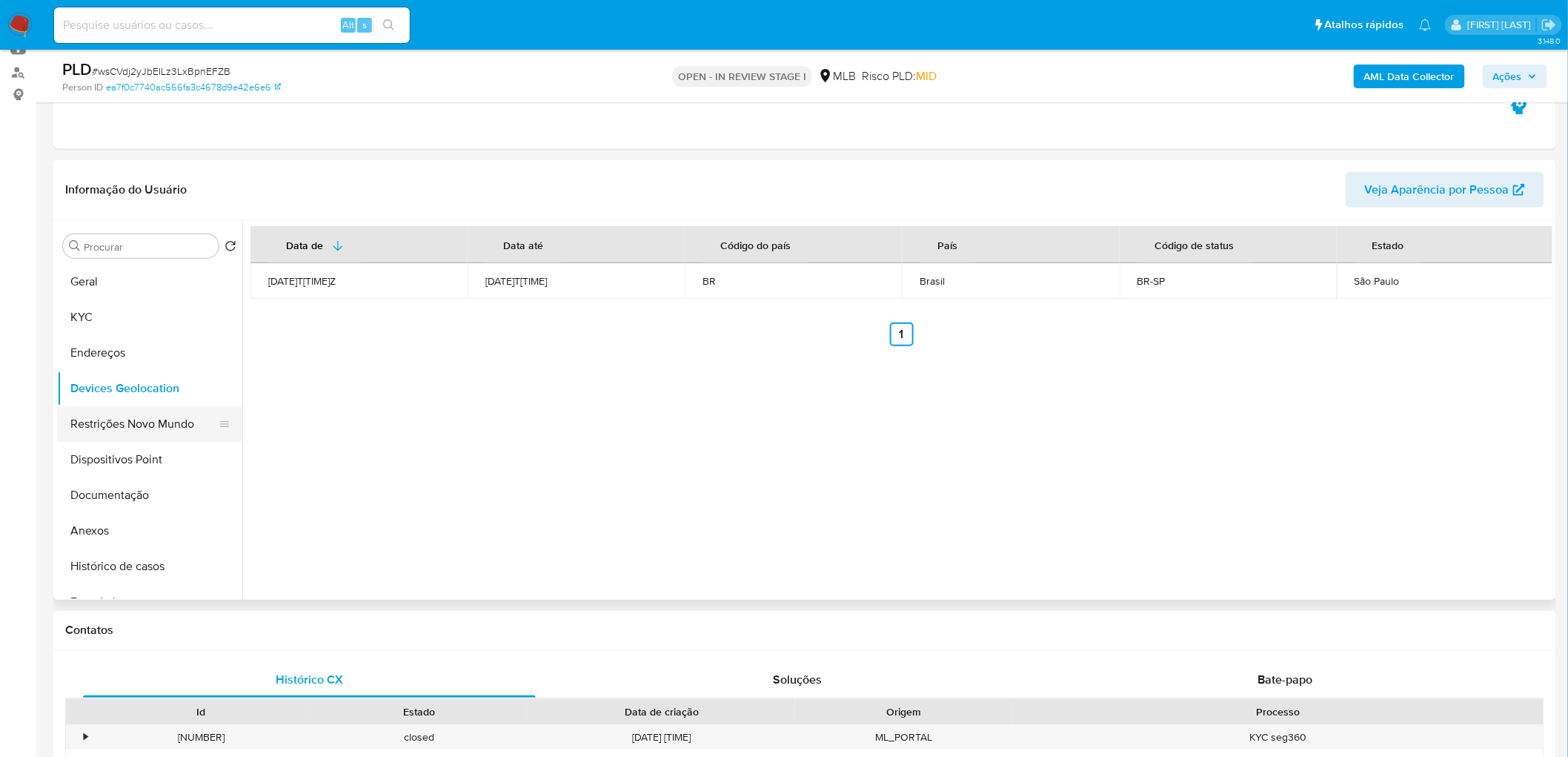 click on "Restrições Novo Mundo" at bounding box center (144, 424) 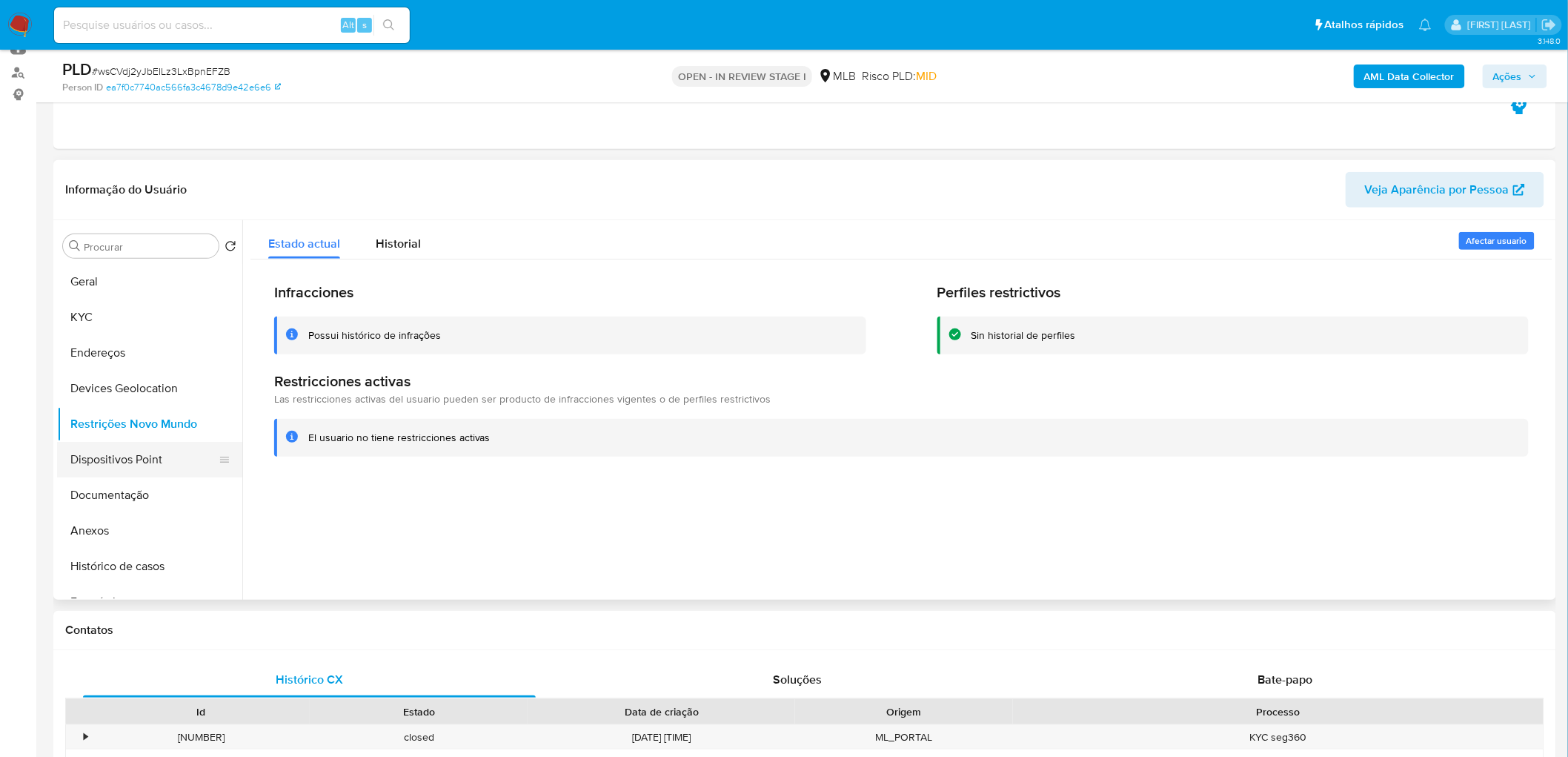 click on "Dispositivos Point" at bounding box center [144, 460] 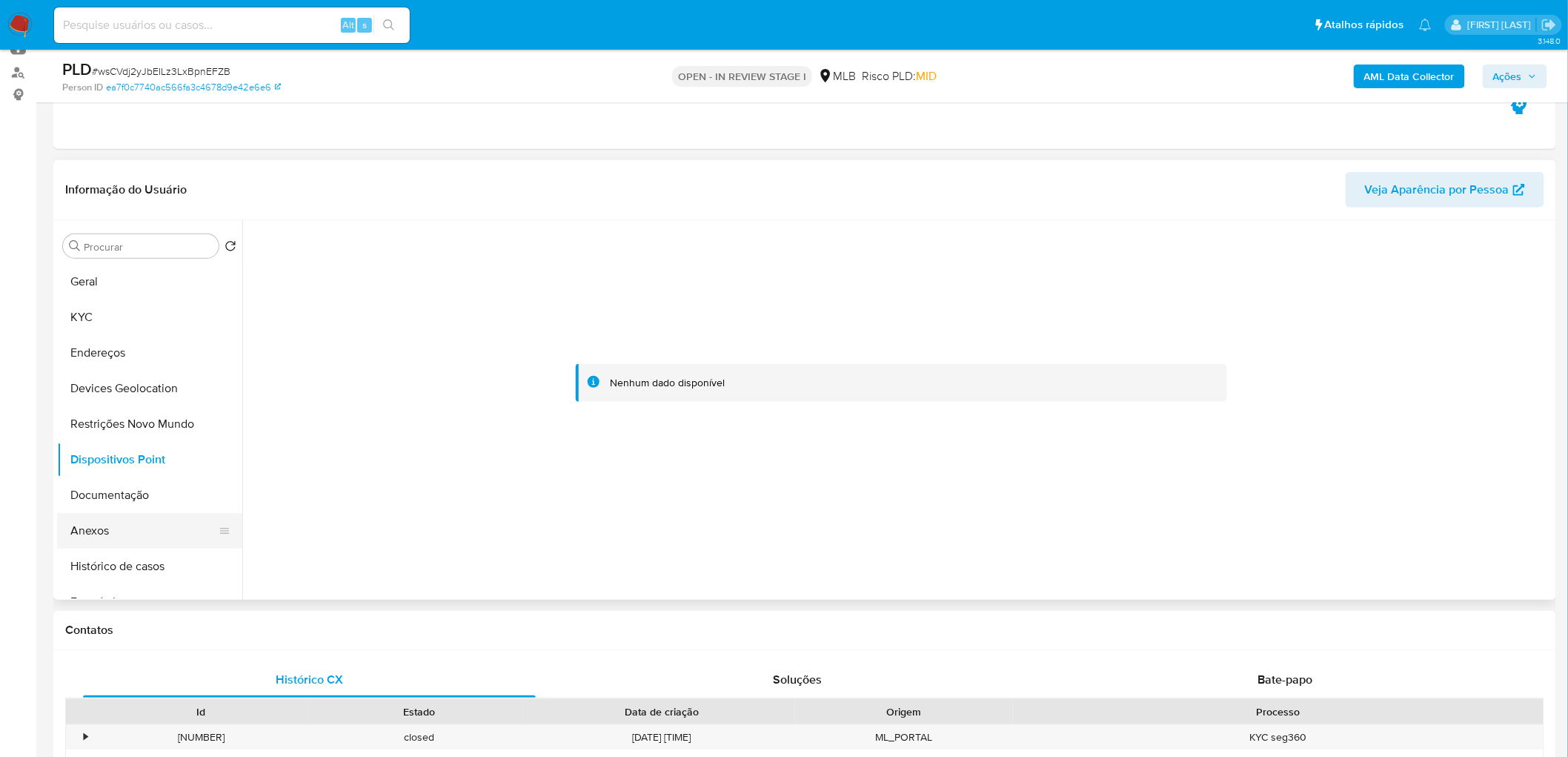 click on "Anexos" at bounding box center [144, 531] 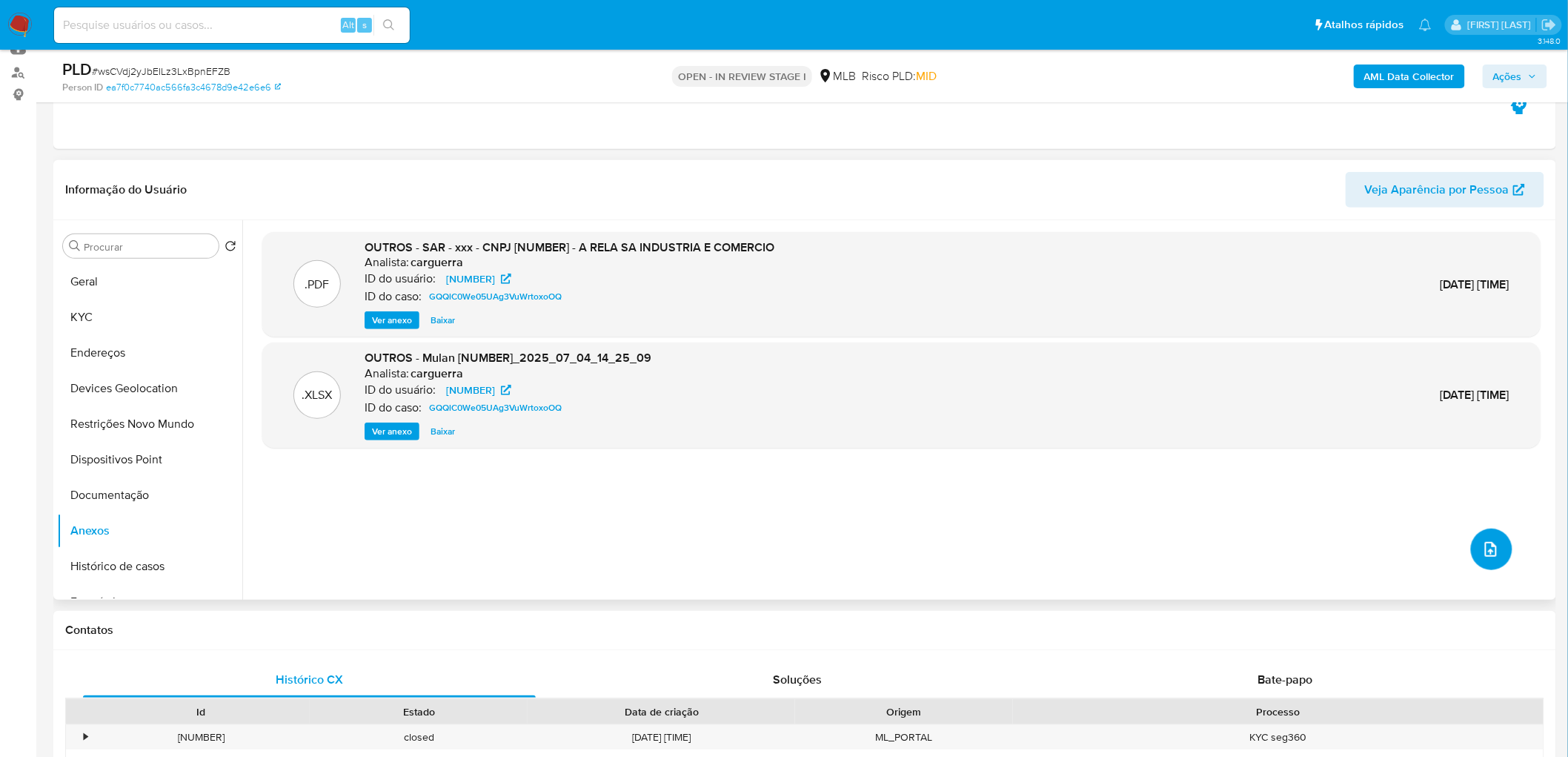 click 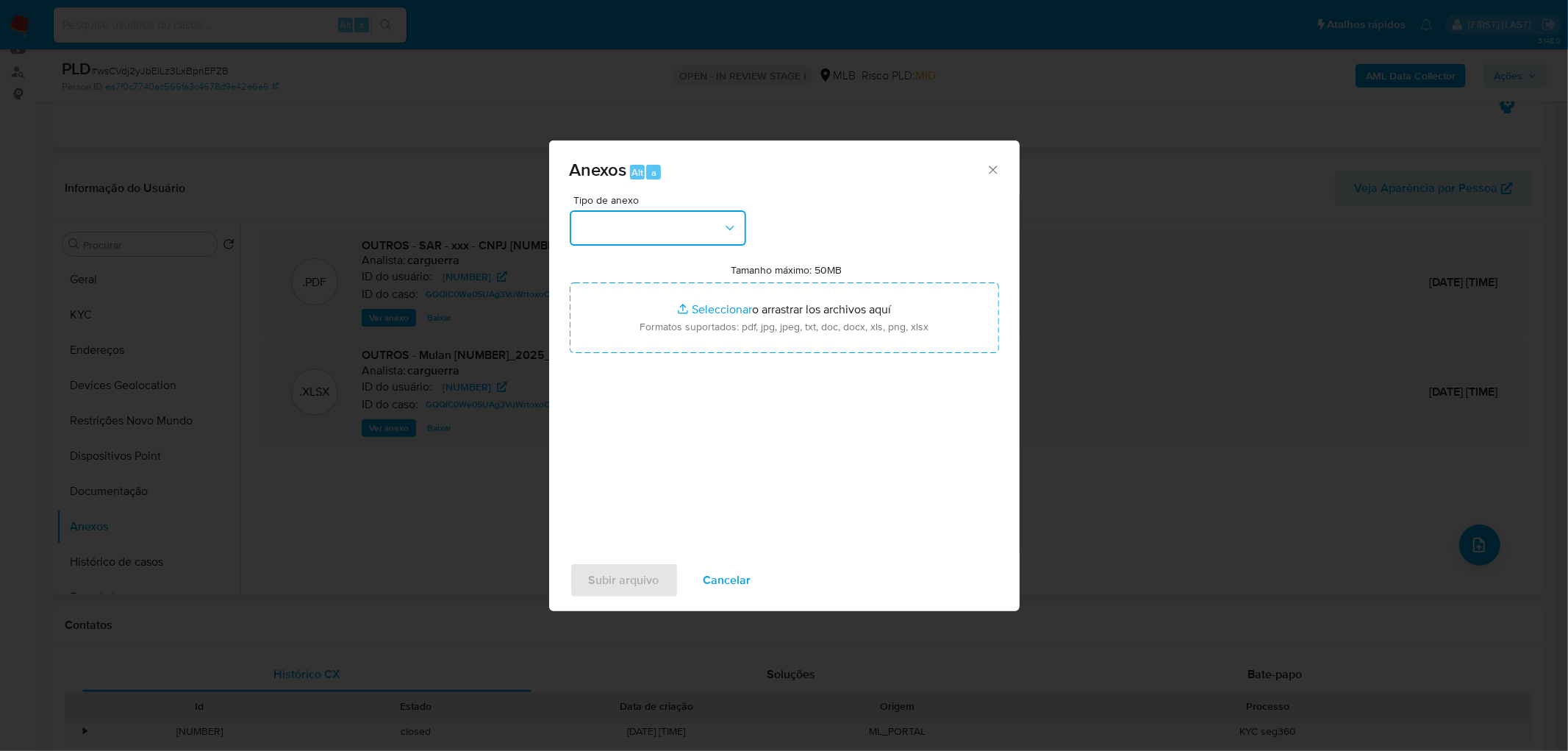 click at bounding box center [658, 228] 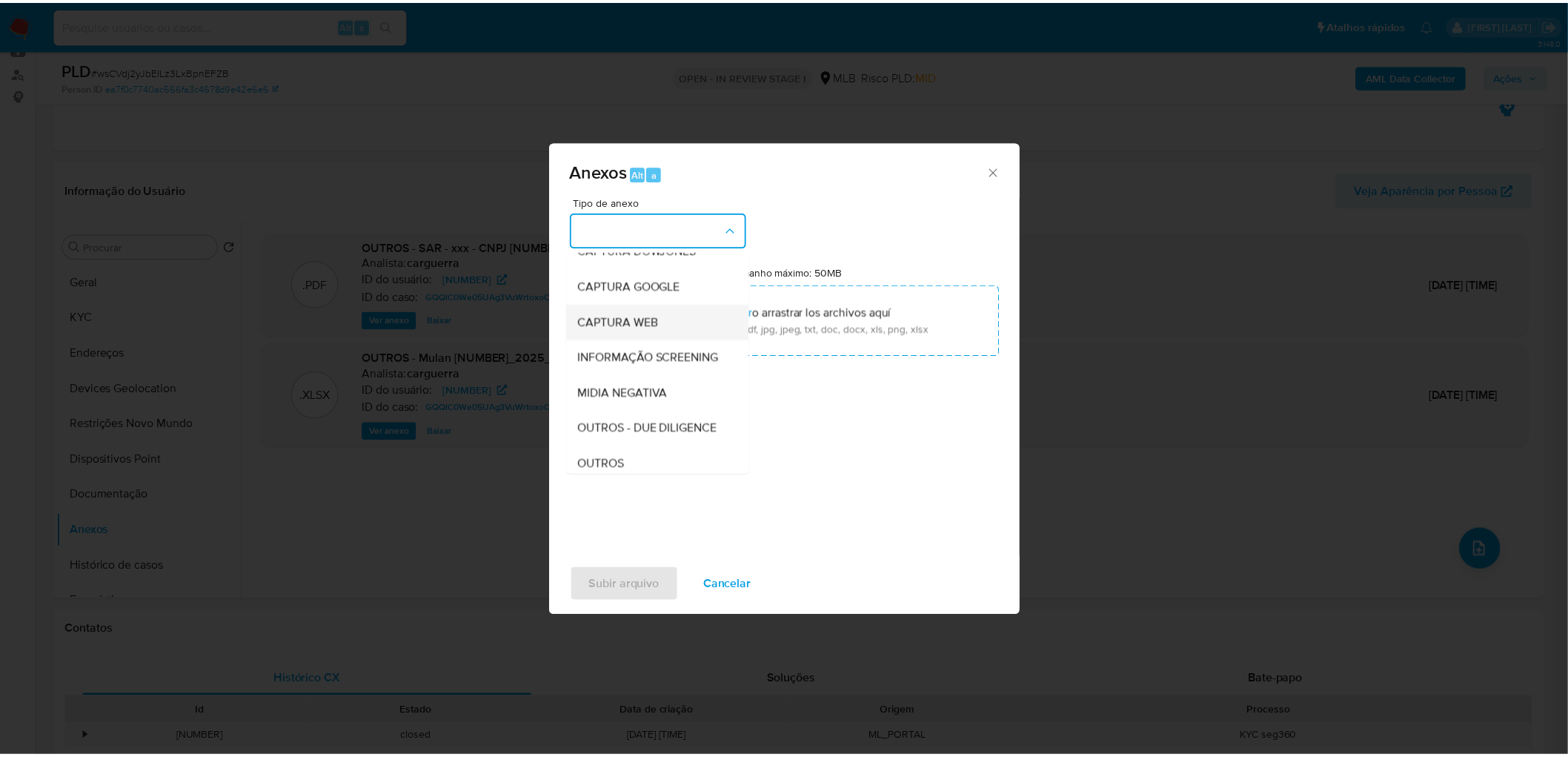 scroll, scrollTop: 82, scrollLeft: 0, axis: vertical 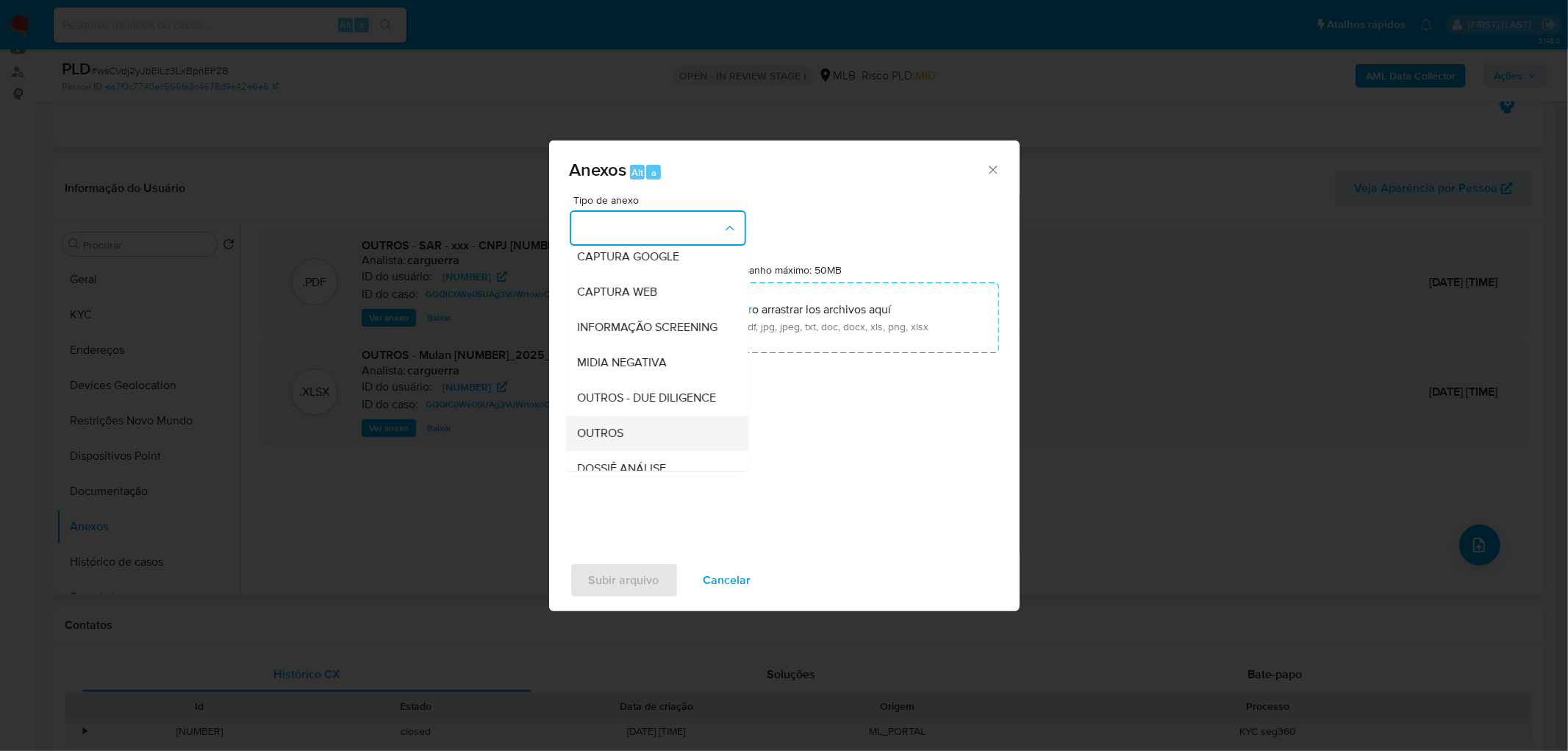 click on "OUTROS" at bounding box center [601, 433] 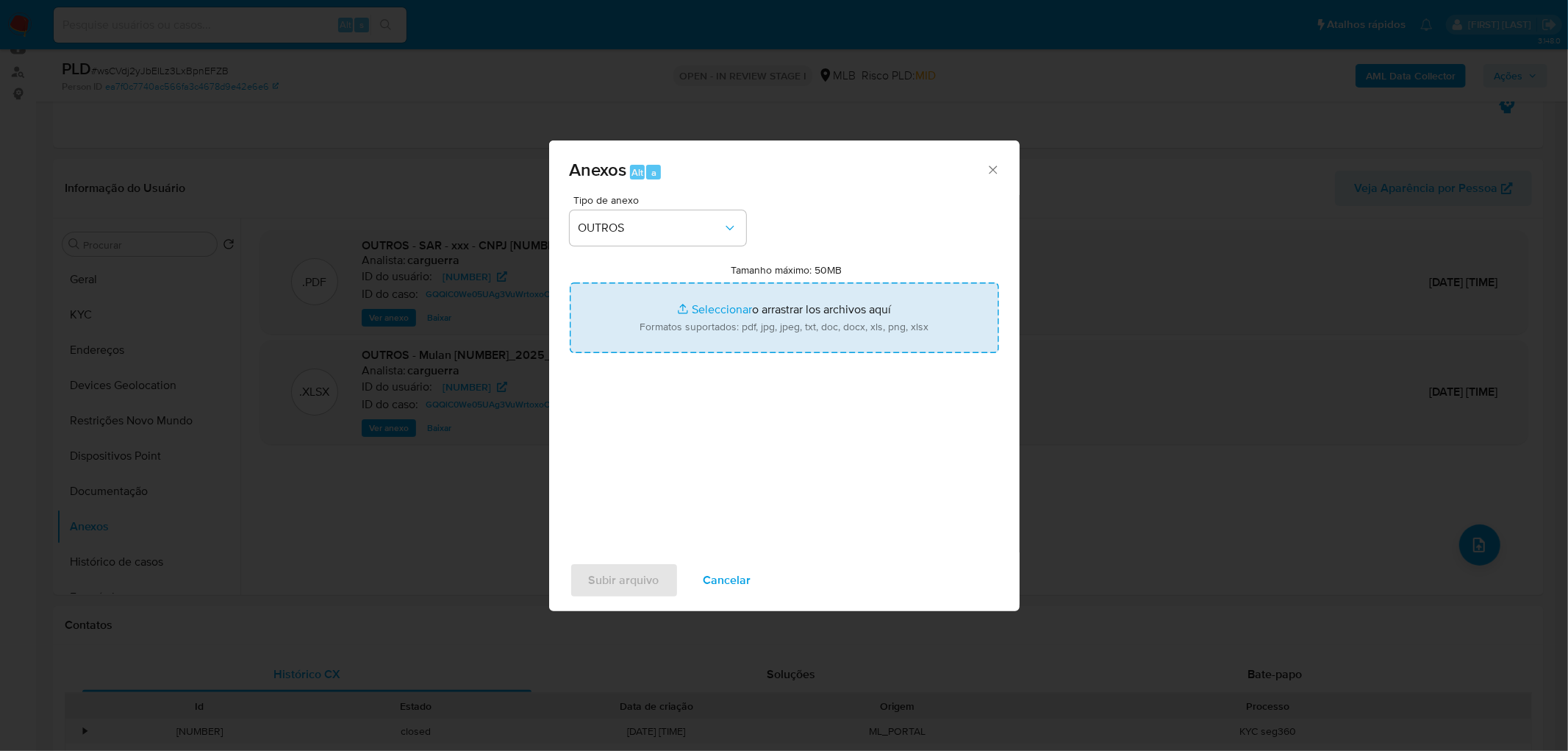 click on "Tamanho máximo: 50MB Seleccionar archivos" at bounding box center [784, 318] 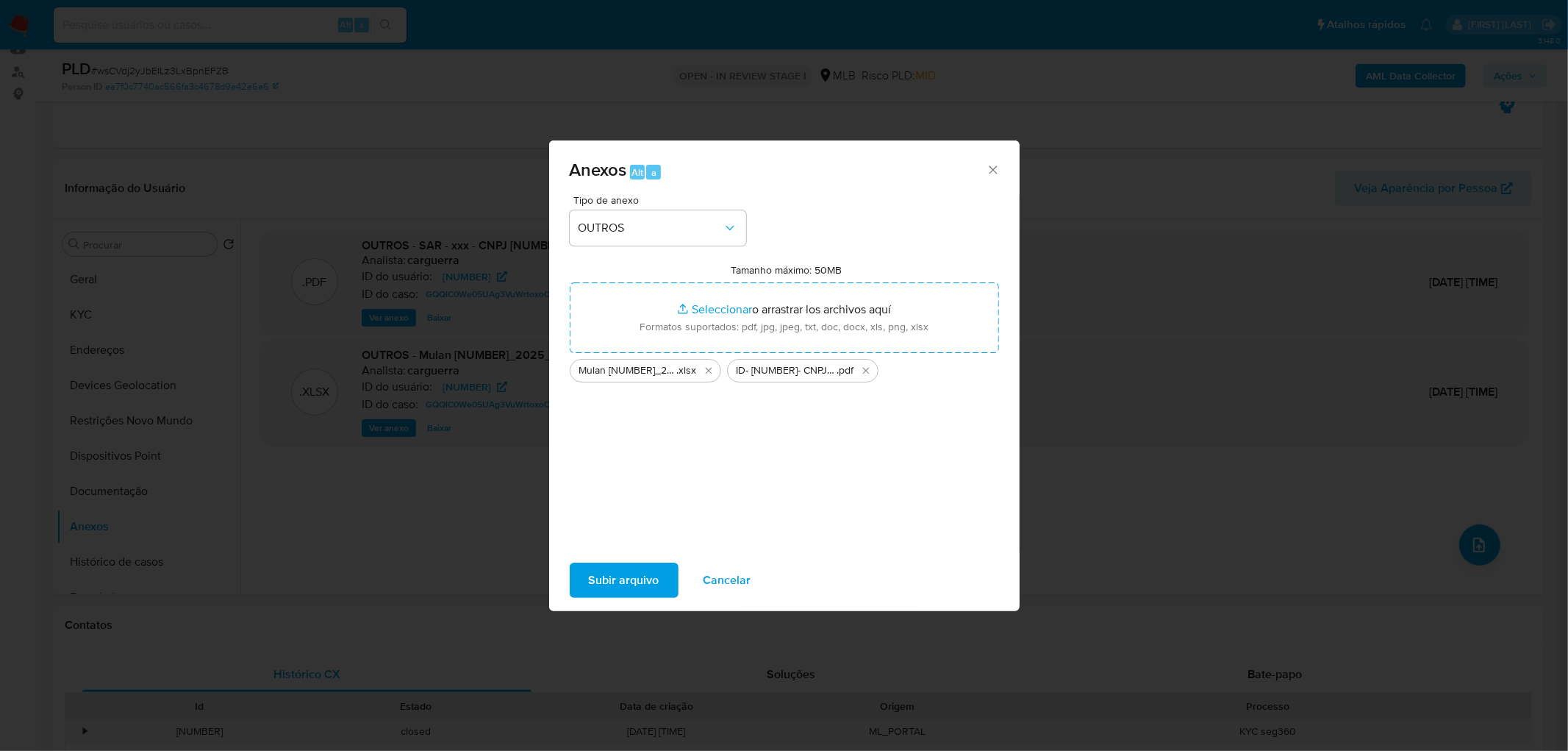 click on "Subir arquivo" at bounding box center (624, 580) 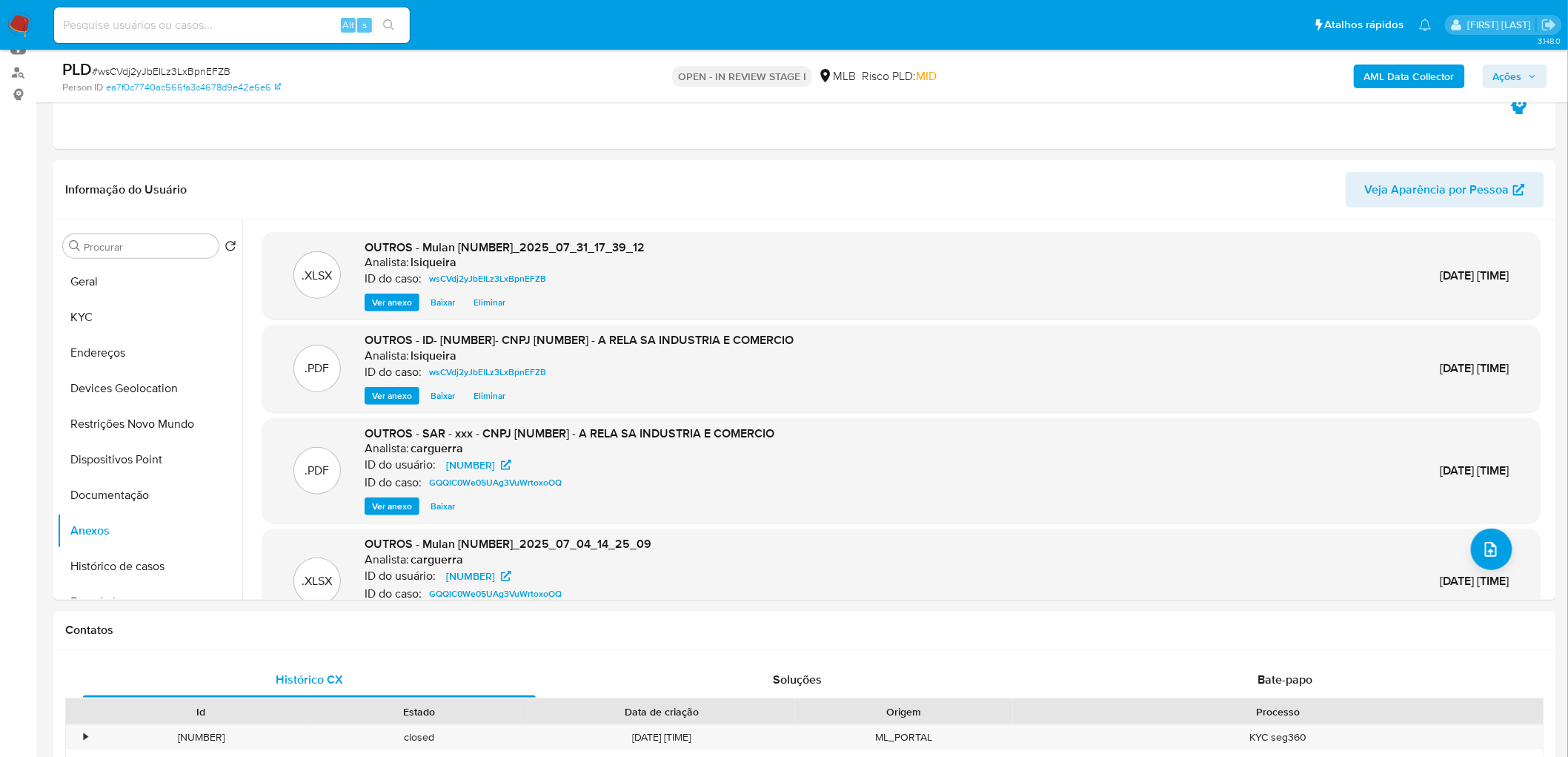 click on "Ações" at bounding box center (1507, 76) 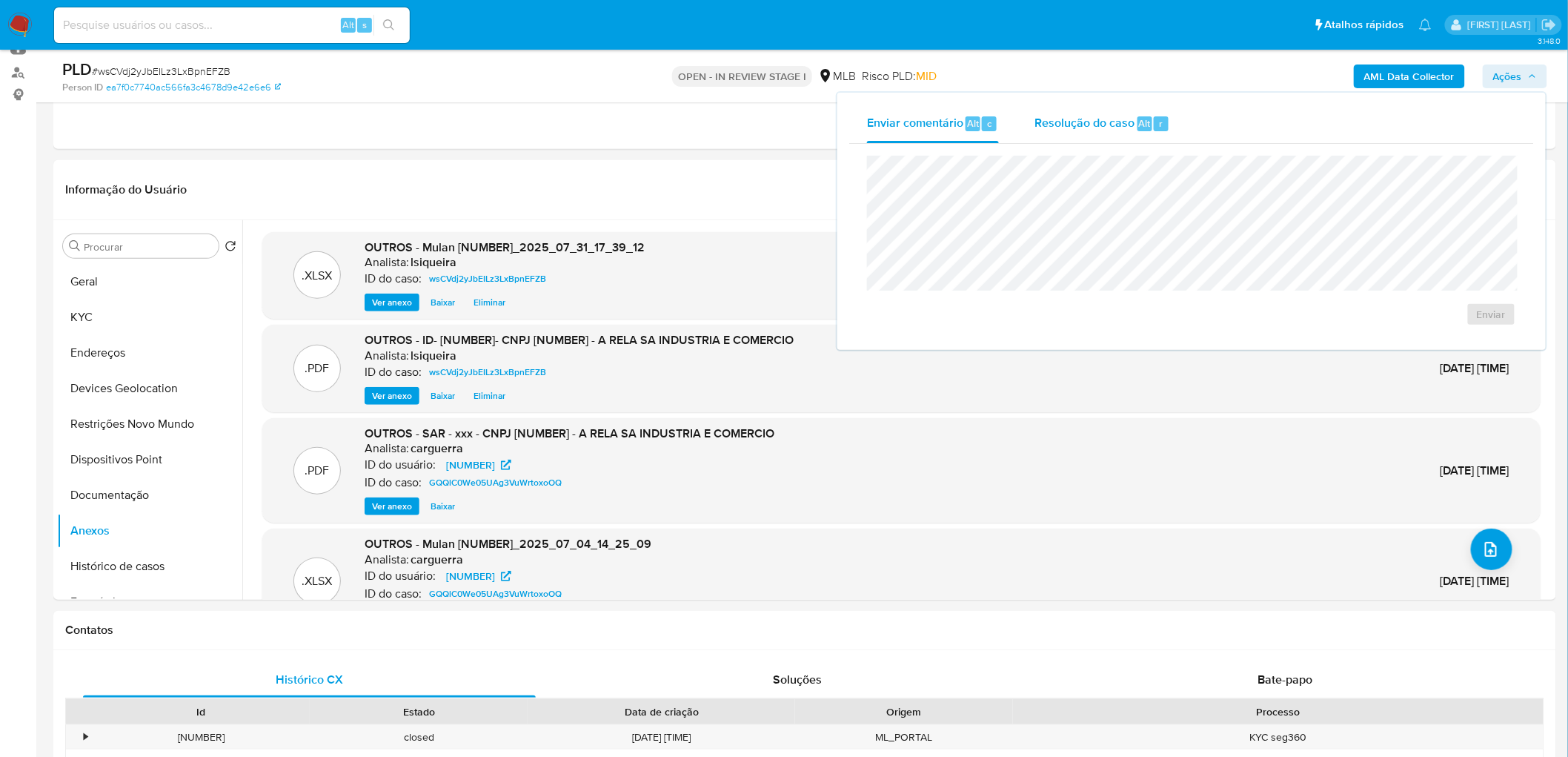 click on "Resolução do caso" at bounding box center (1084, 122) 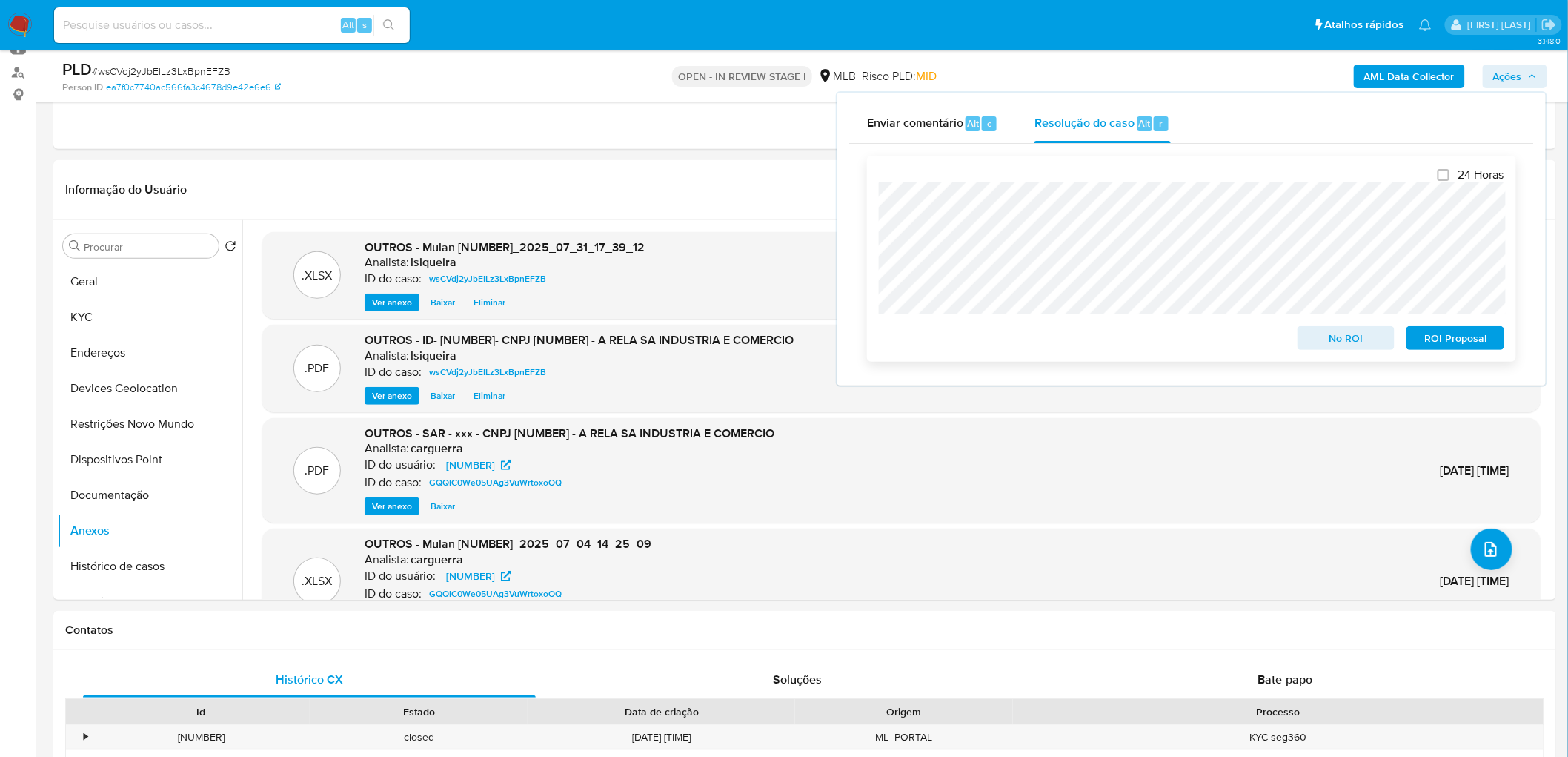 click on "No ROI" at bounding box center (1346, 338) 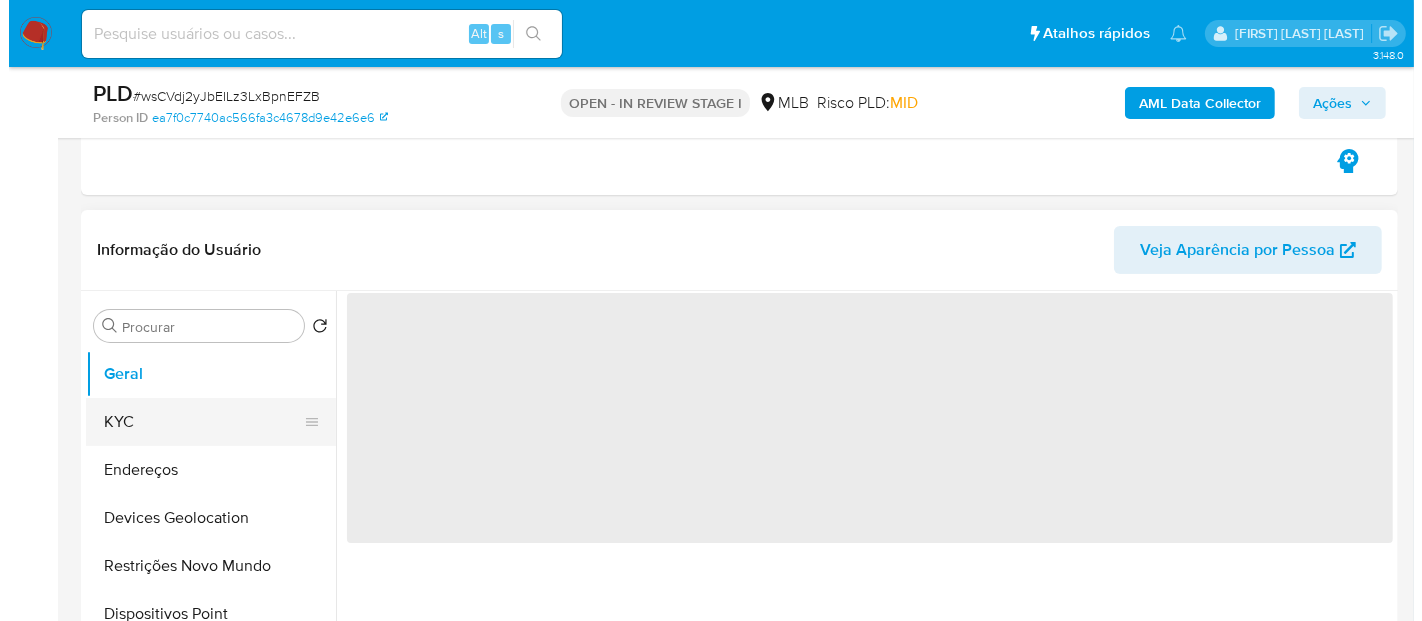 scroll, scrollTop: 333, scrollLeft: 0, axis: vertical 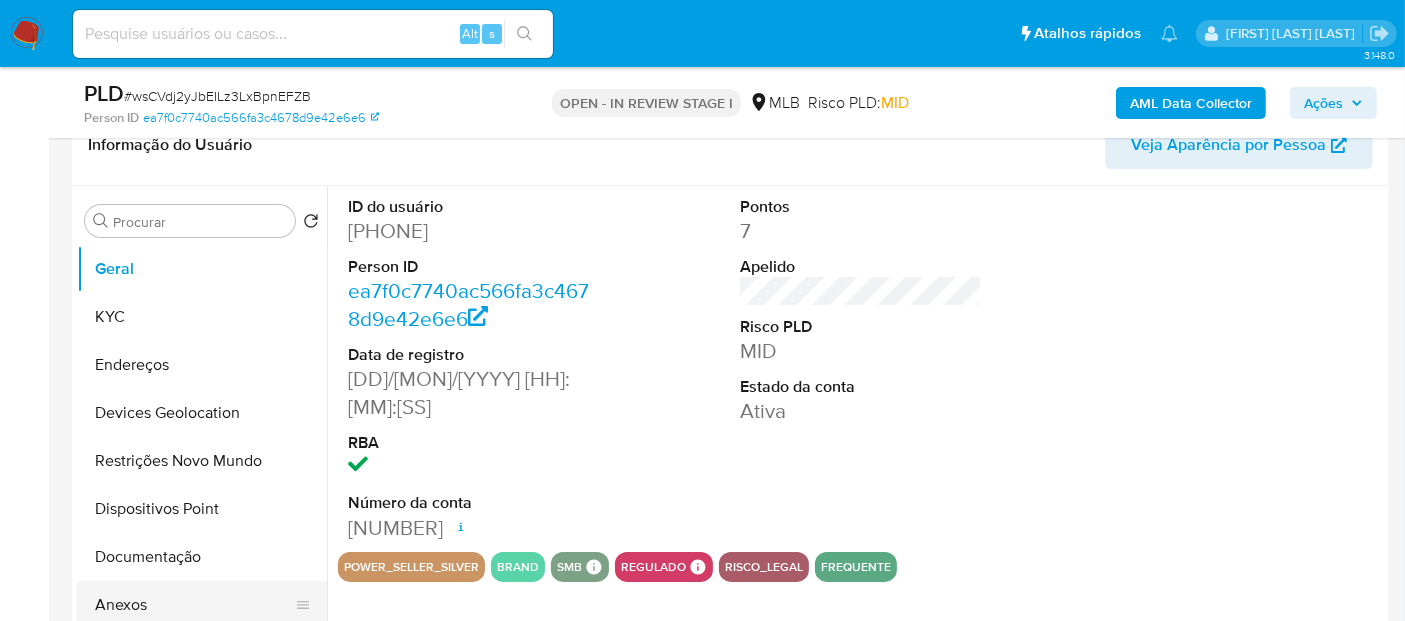 click on "Anexos" at bounding box center [194, 605] 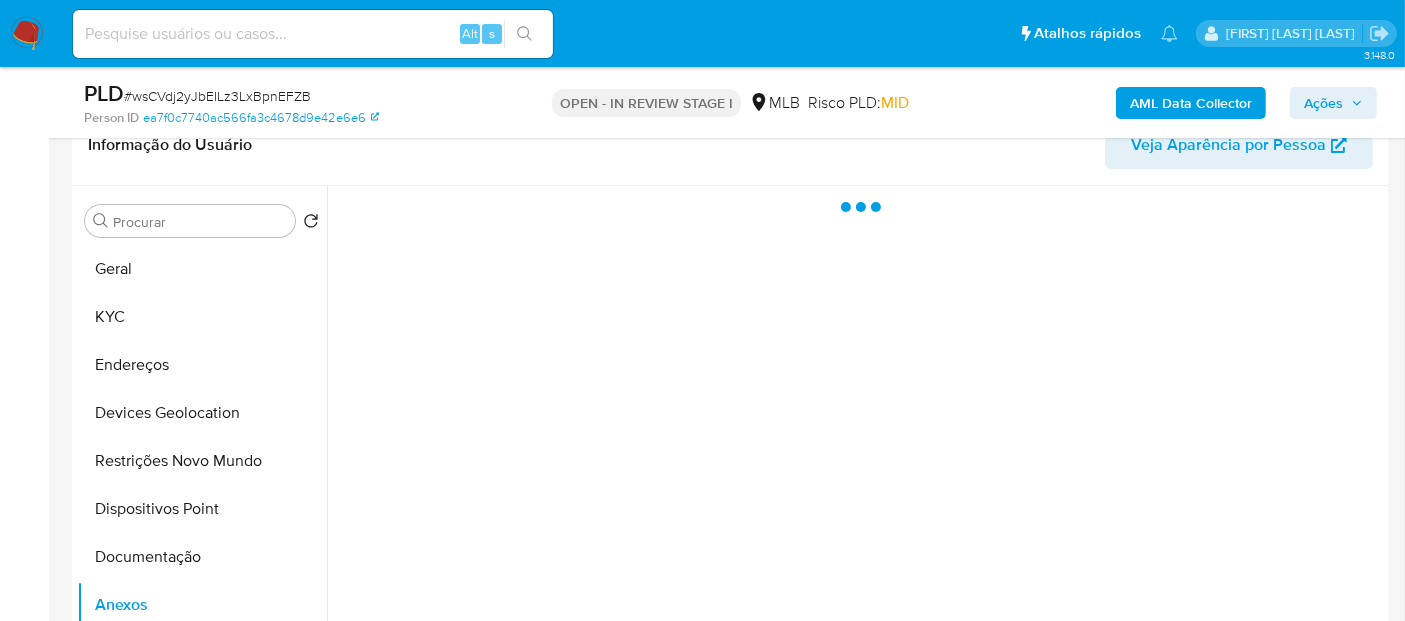 select on "10" 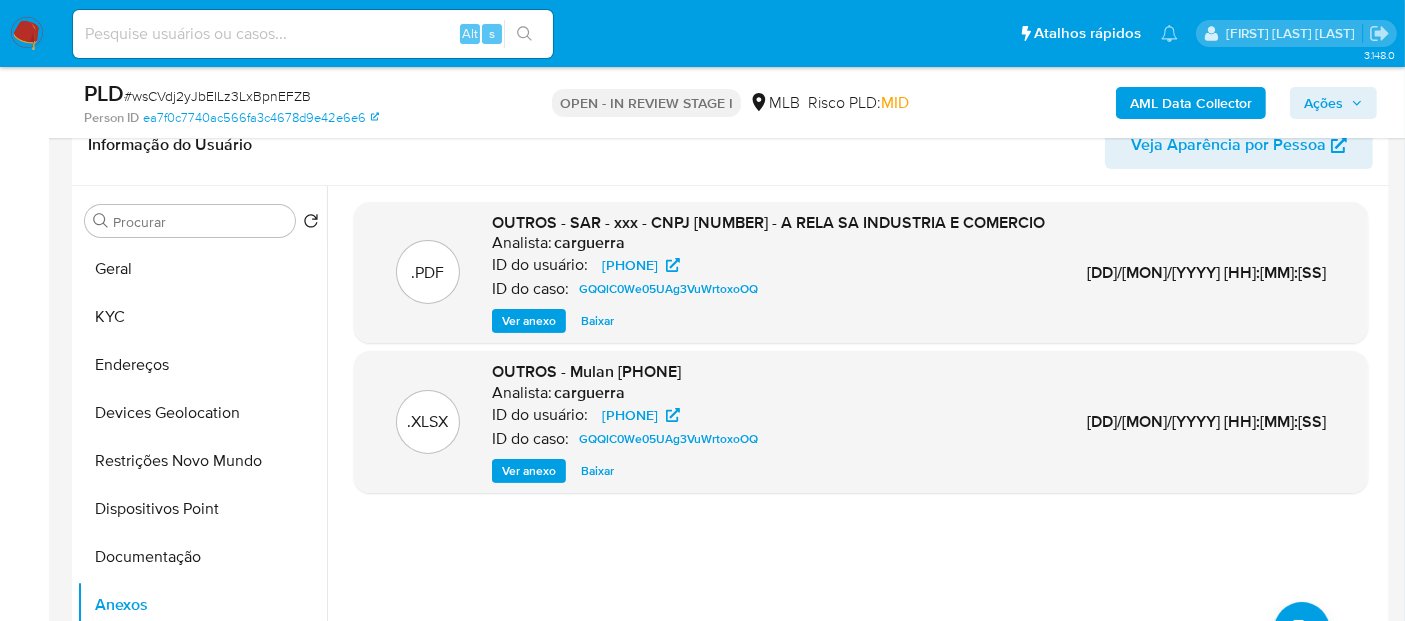 click on "Ver anexo" at bounding box center (529, 321) 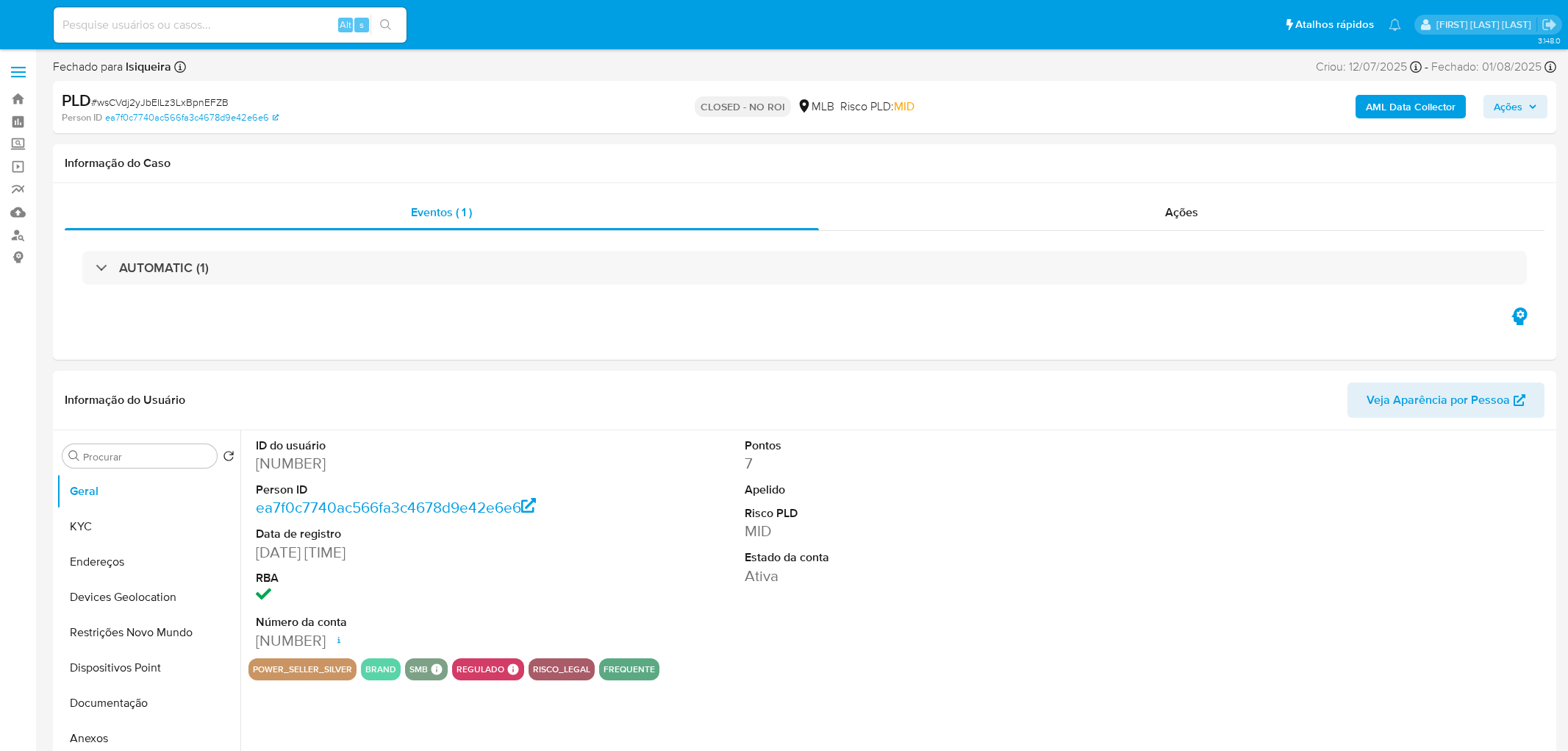 select on "10" 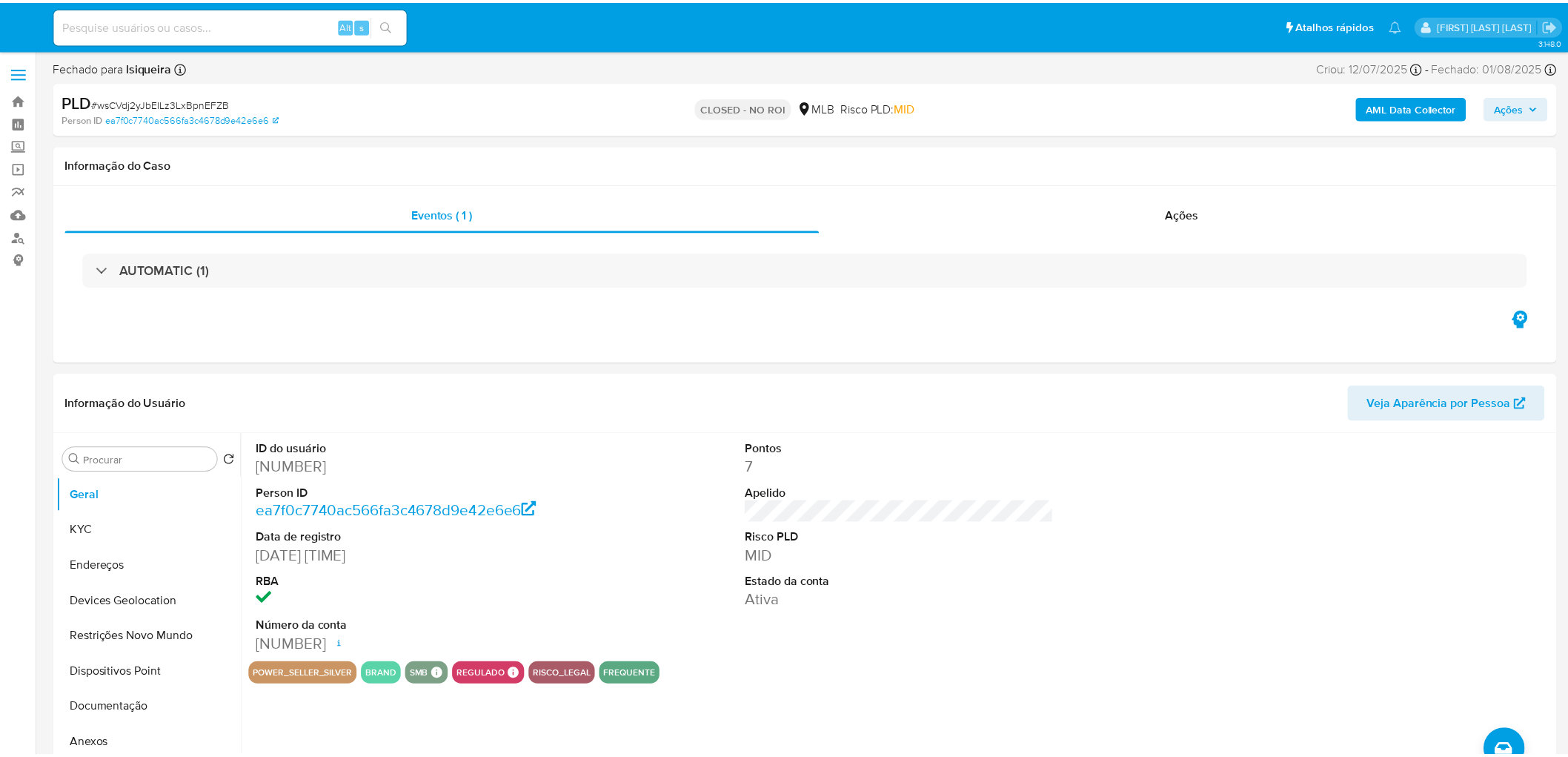 scroll, scrollTop: 0, scrollLeft: 0, axis: both 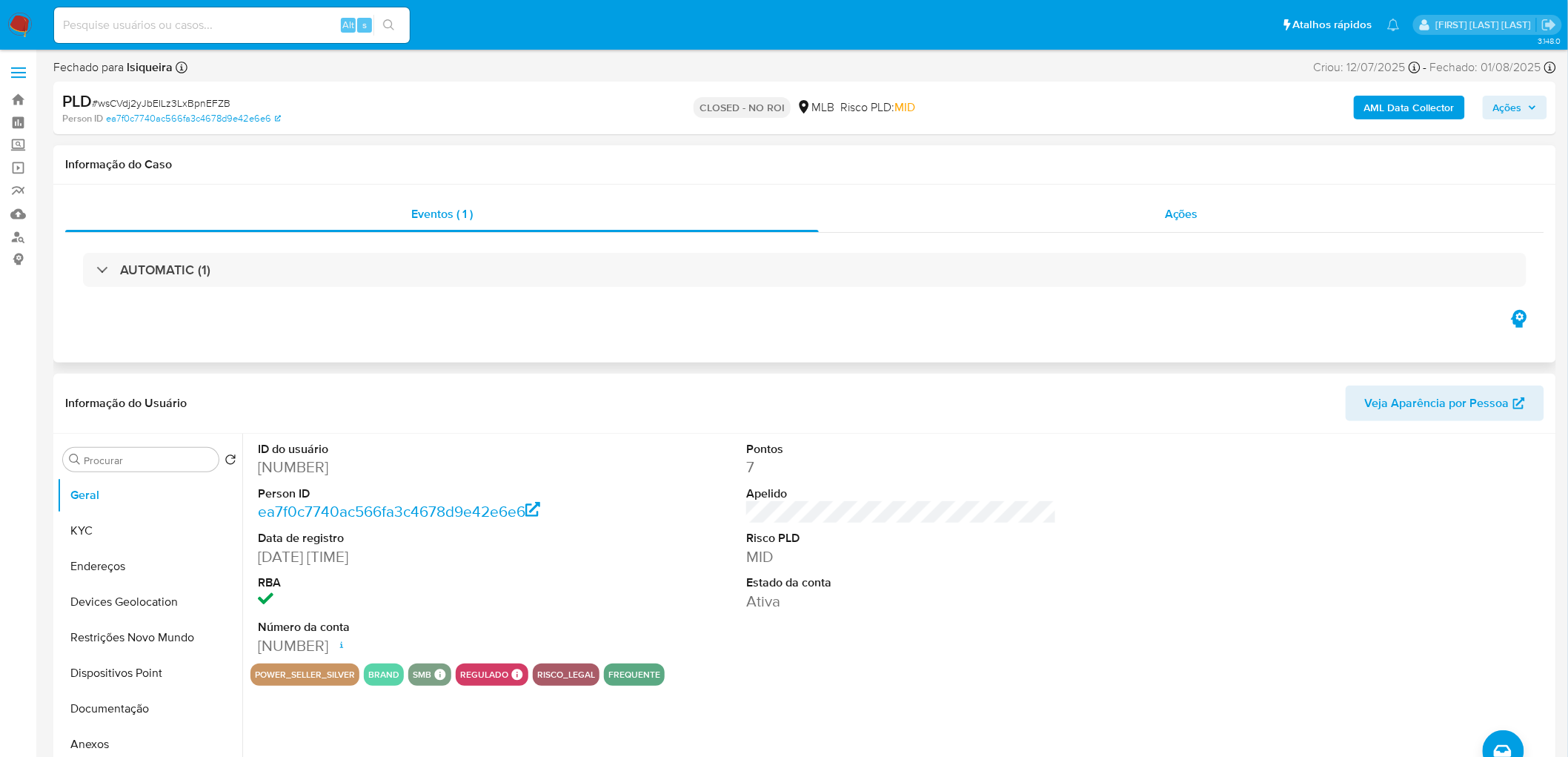 click on "Ações" at bounding box center [1181, 214] 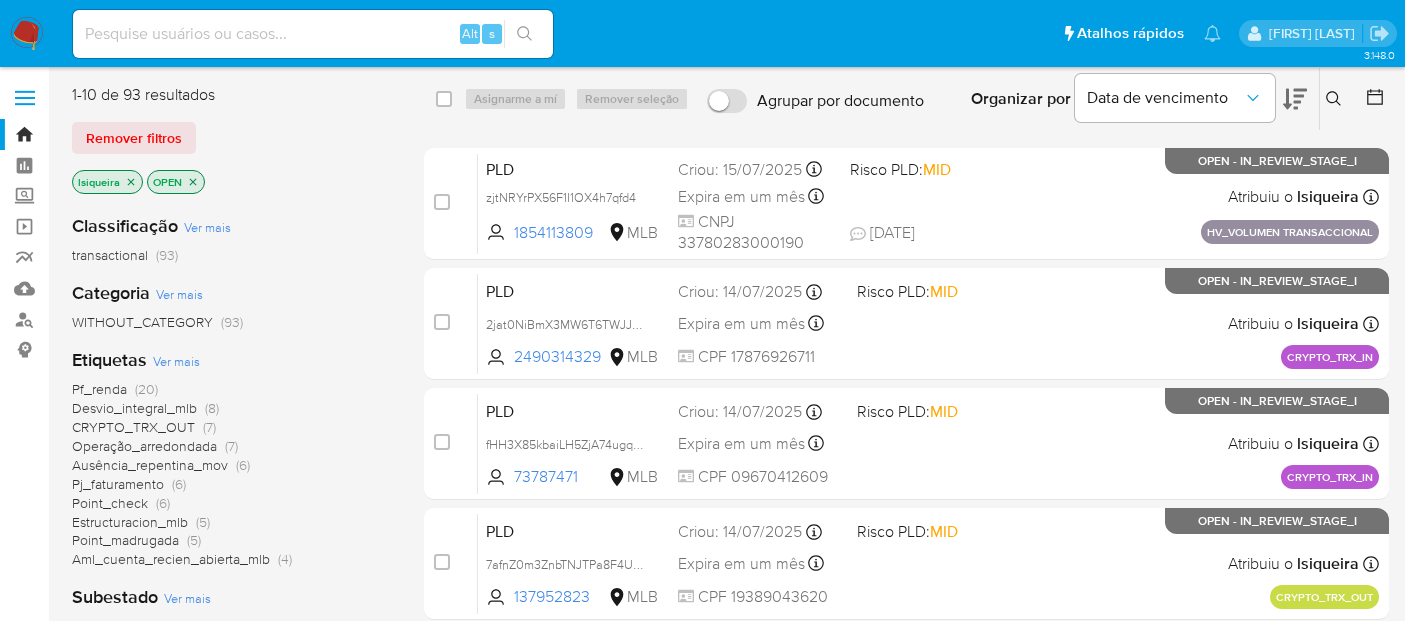 scroll, scrollTop: 0, scrollLeft: 0, axis: both 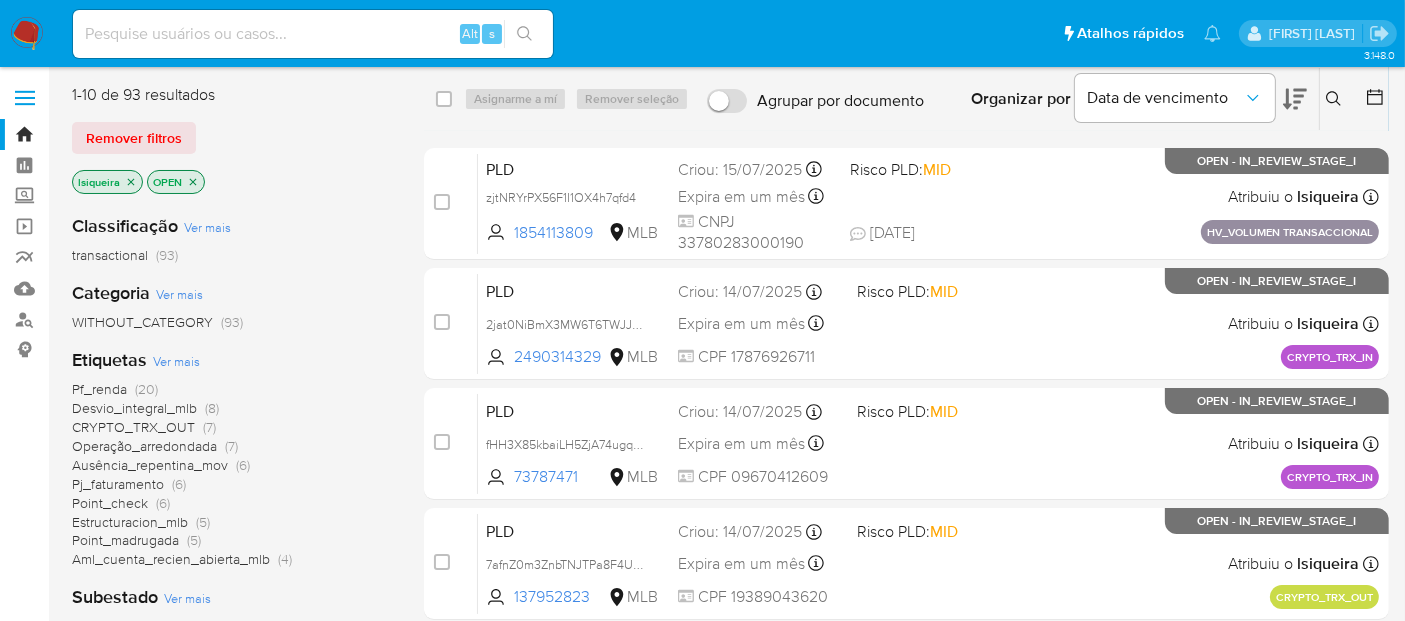 click at bounding box center (313, 34) 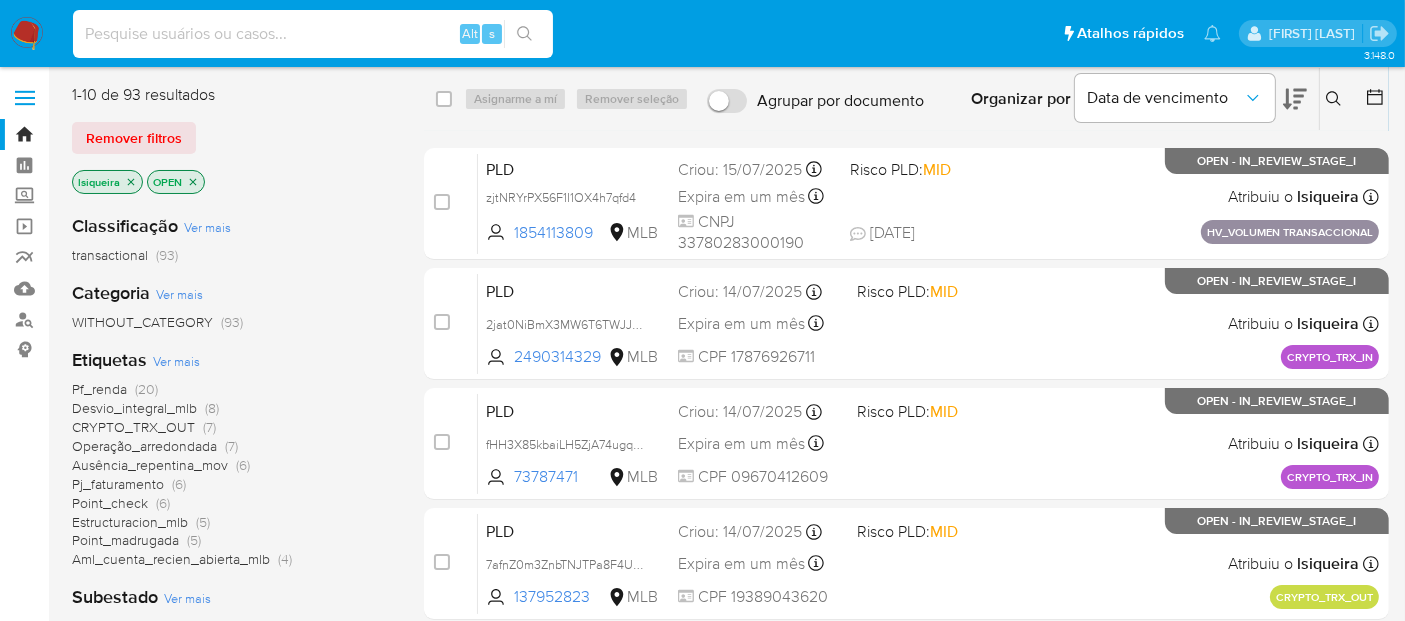paste on "[NUMBER]" 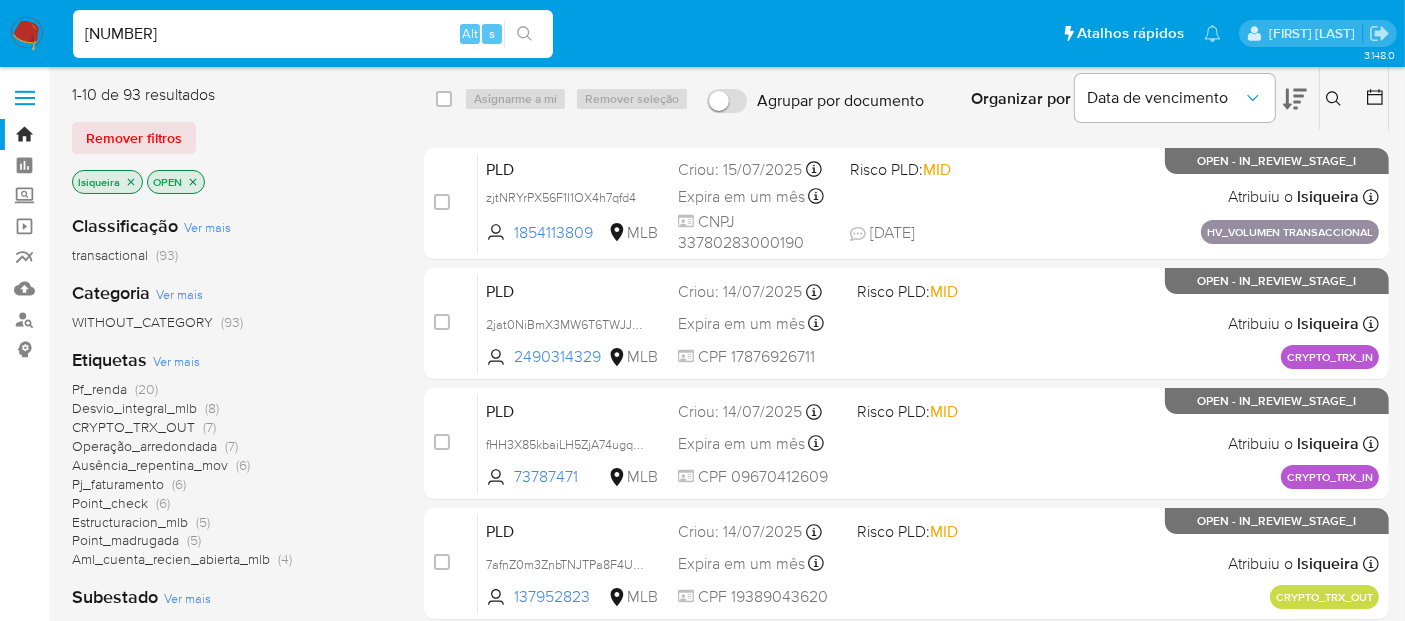 type on "[NUMBER]" 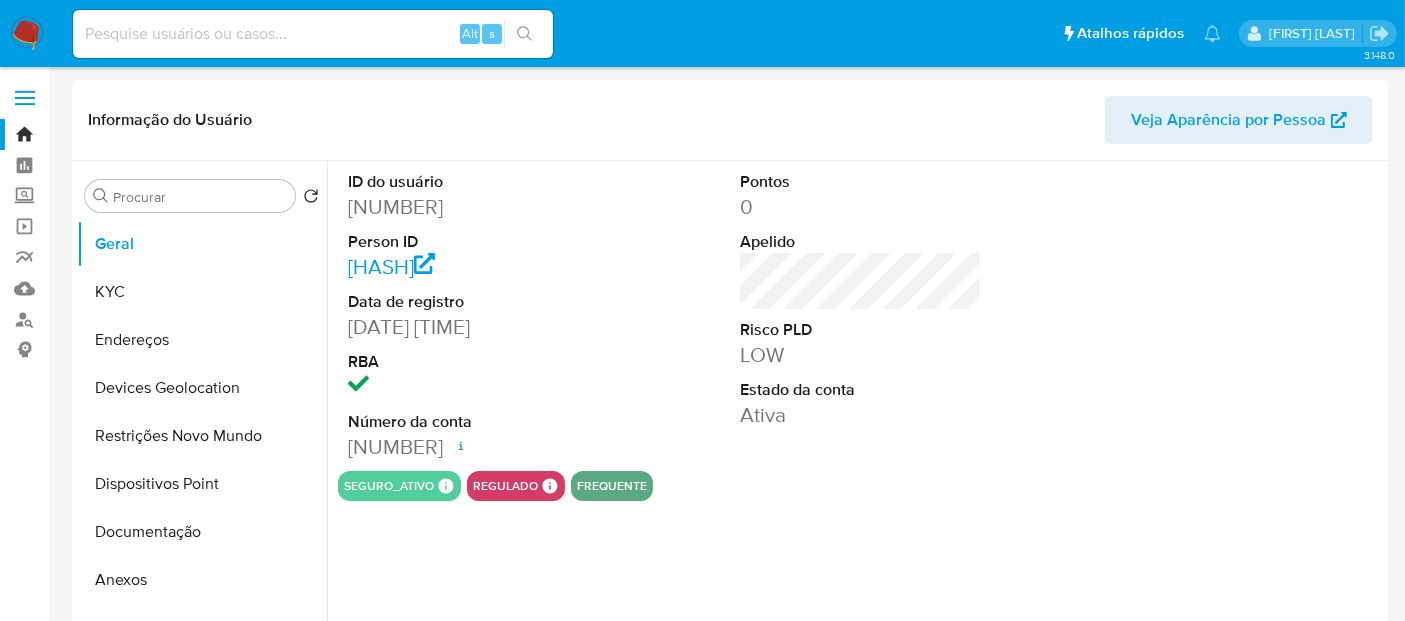 select on "10" 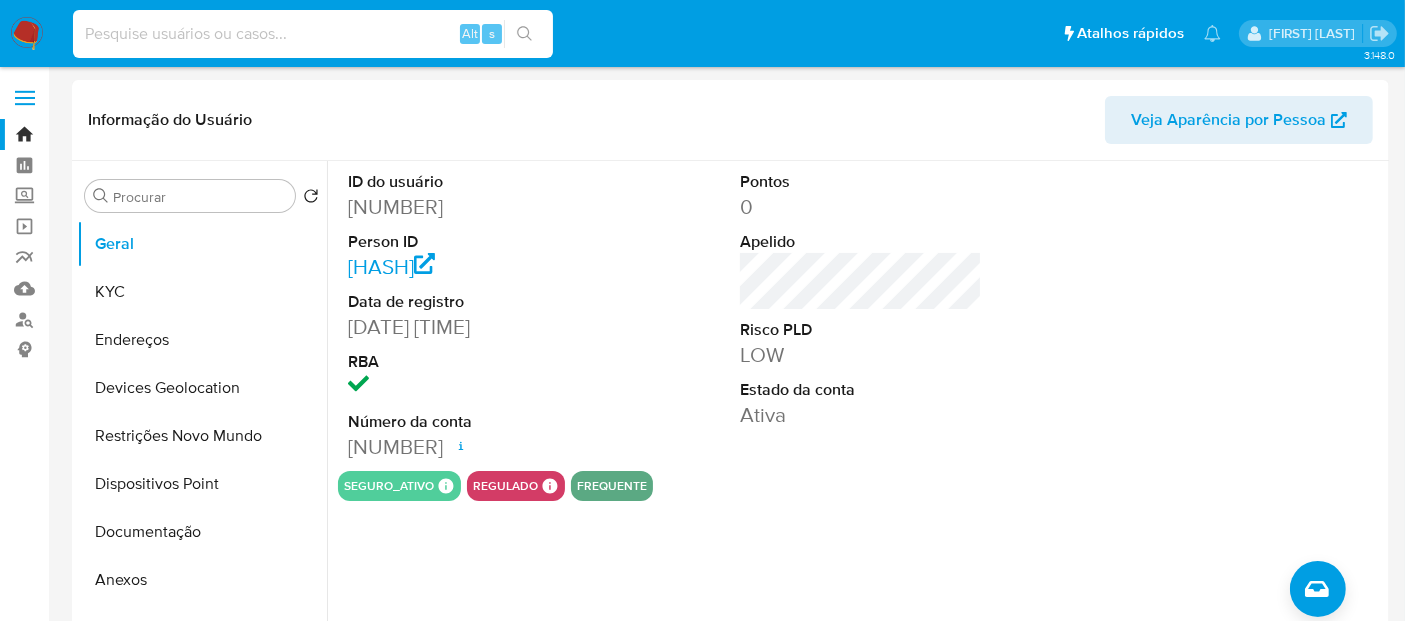click at bounding box center (313, 34) 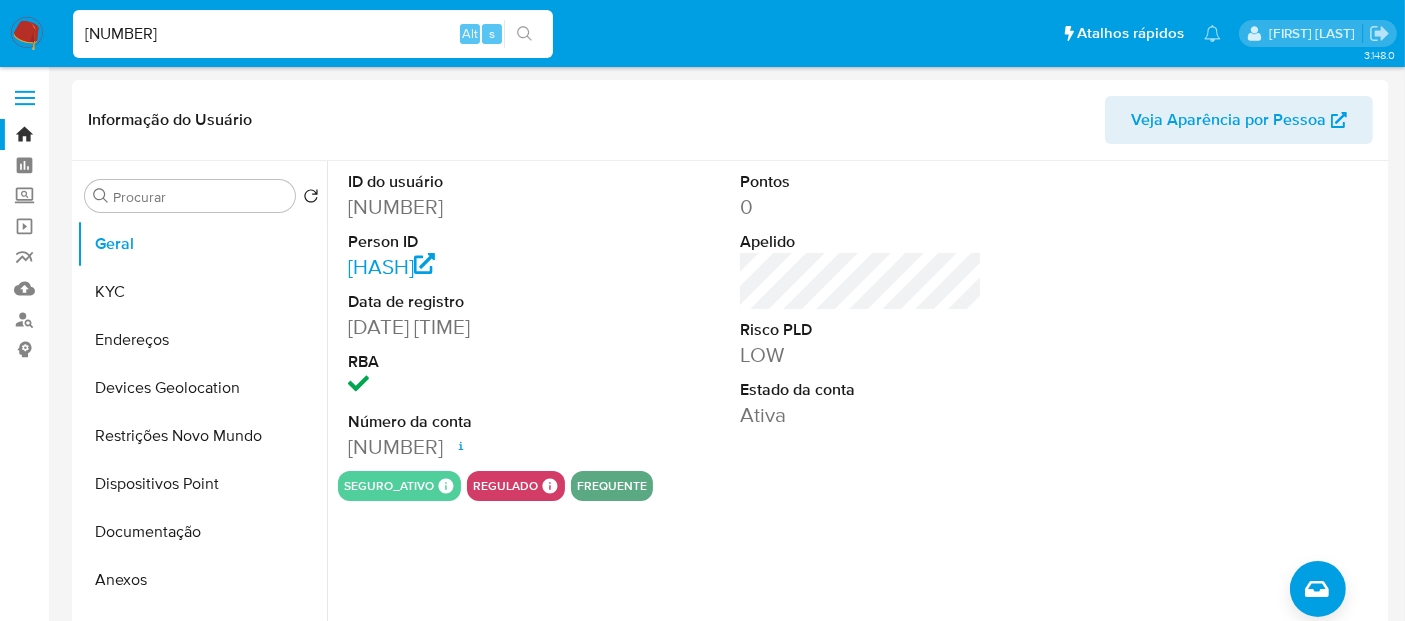 type on "[NUMBER]" 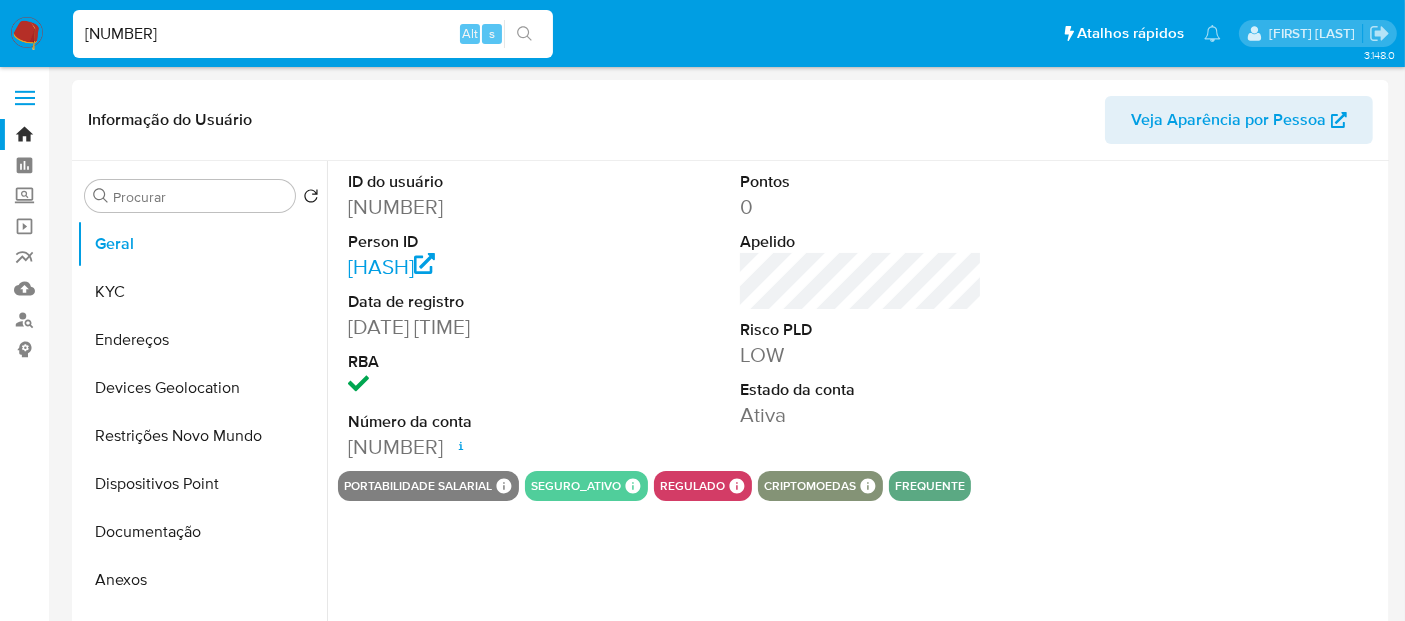 select on "10" 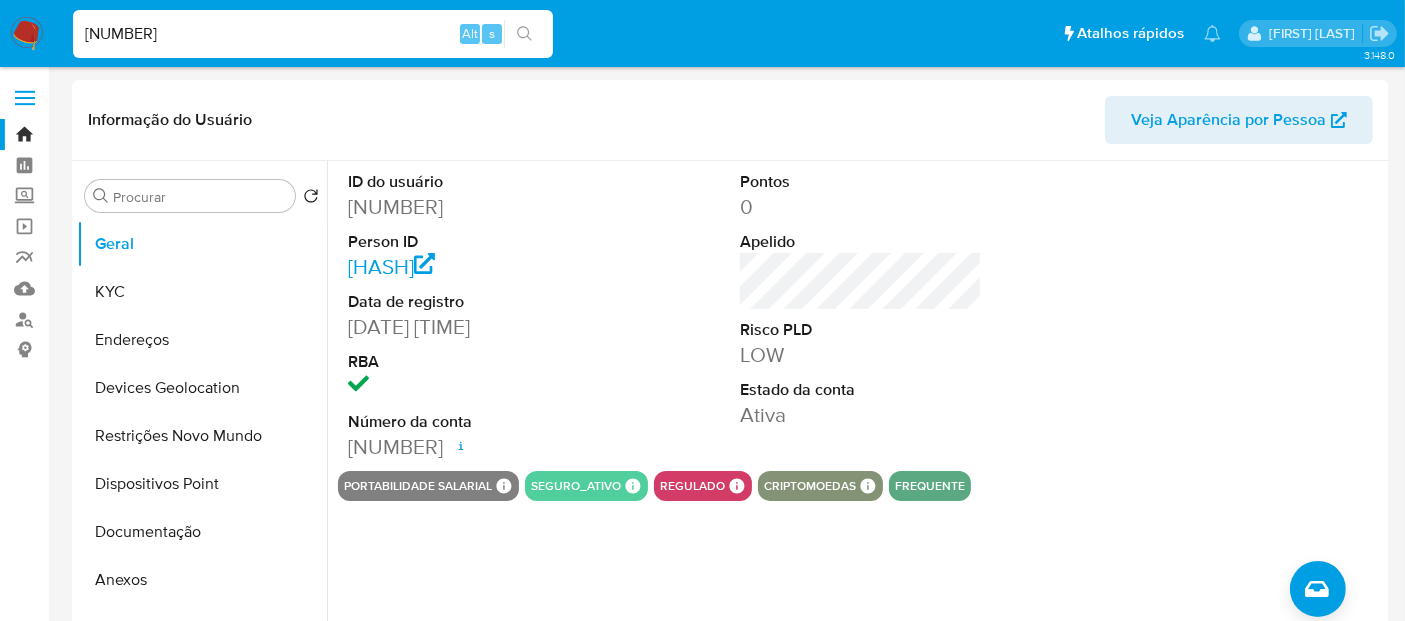 click on "[NUMBER] Alt s" at bounding box center [313, 34] 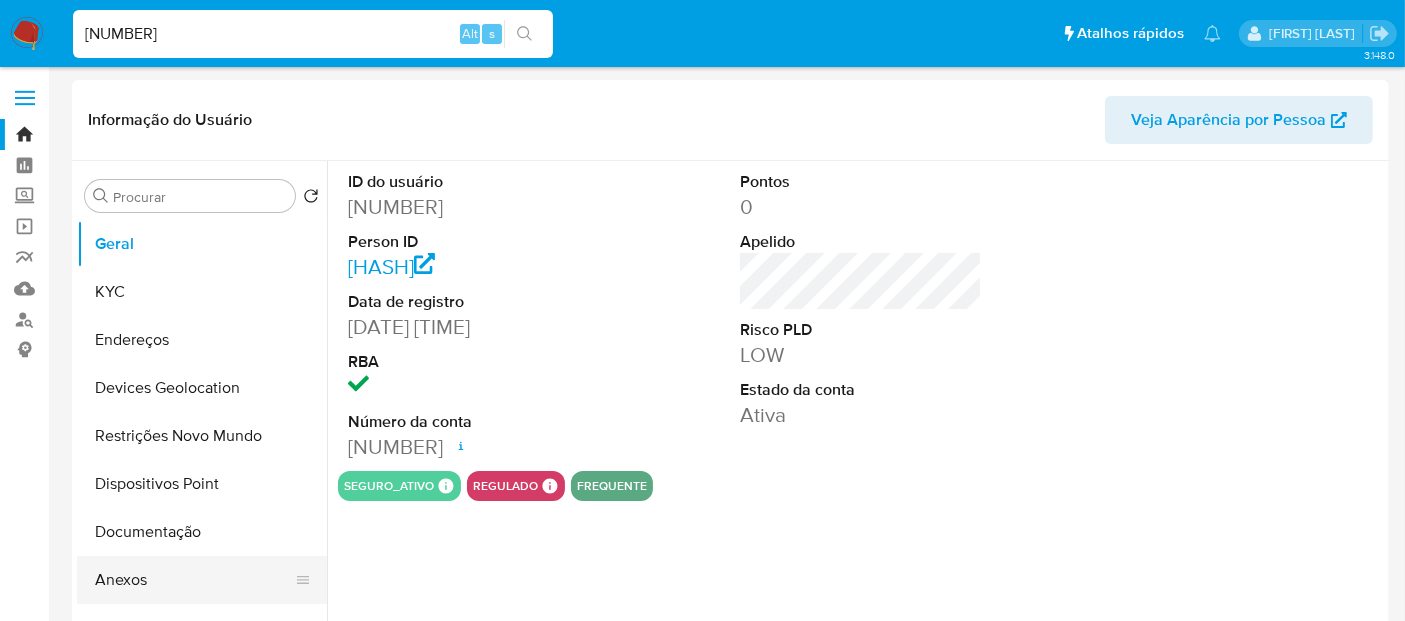 scroll, scrollTop: 111, scrollLeft: 0, axis: vertical 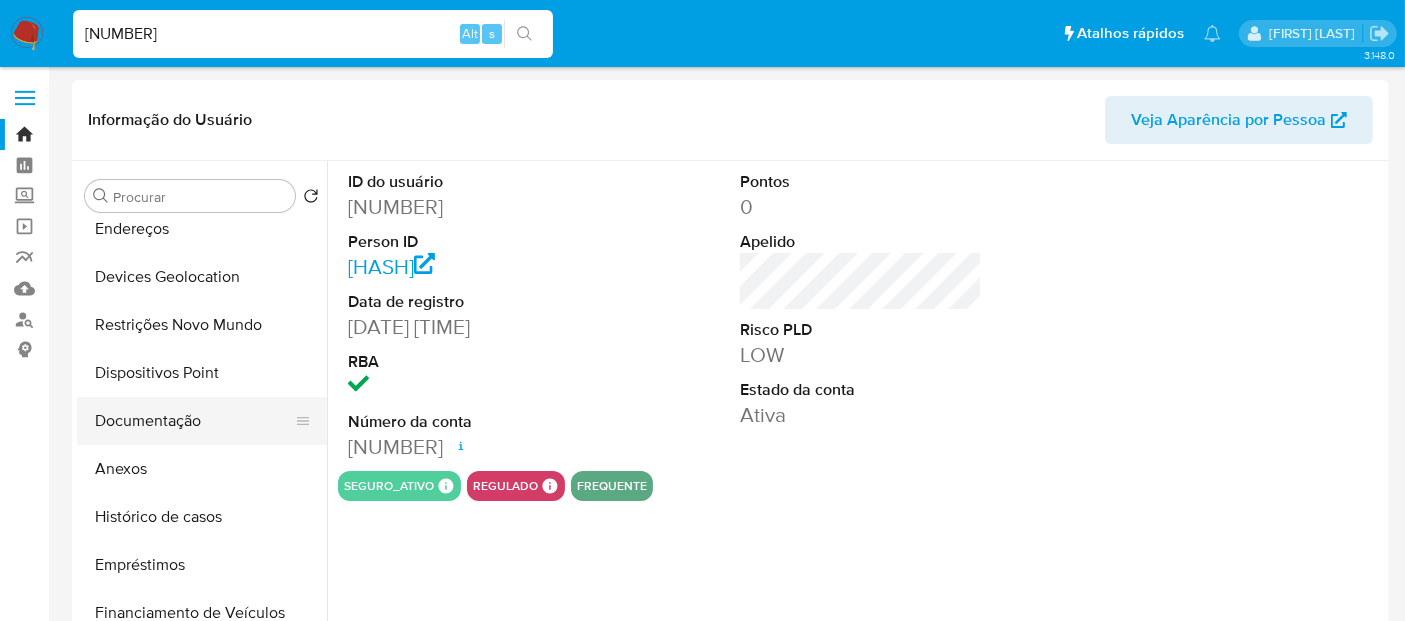 select on "10" 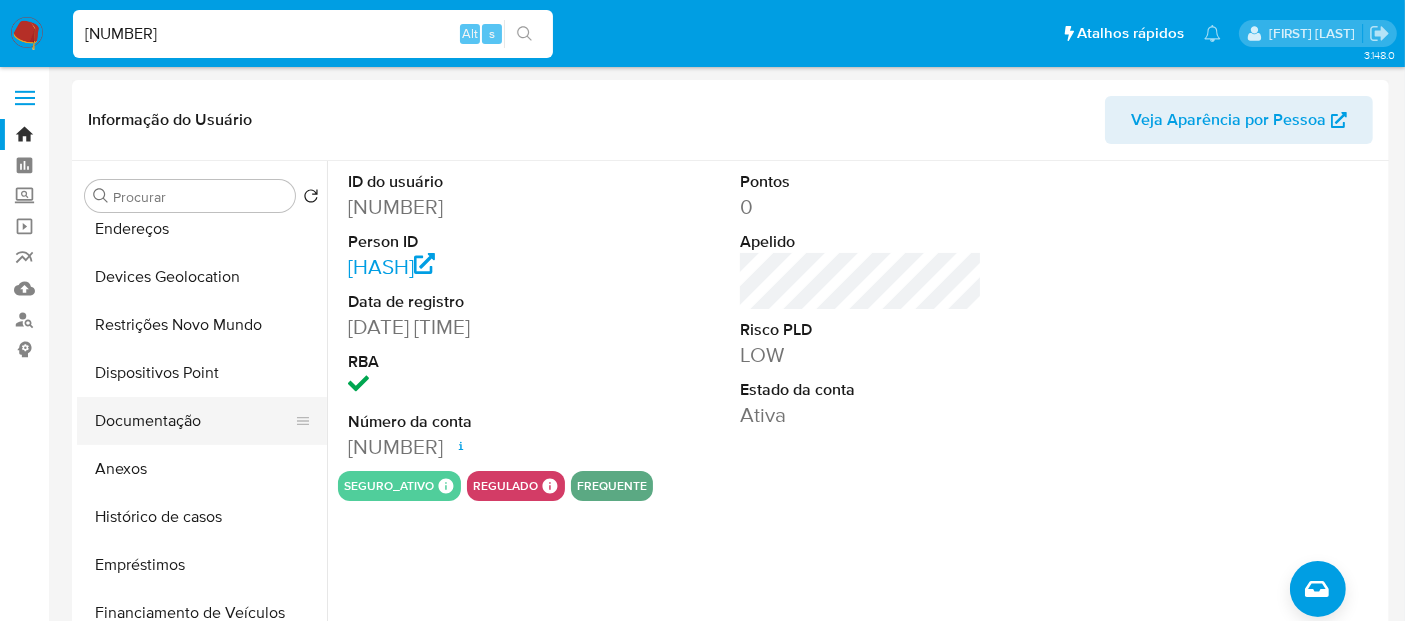click on "Documentação" at bounding box center [194, 421] 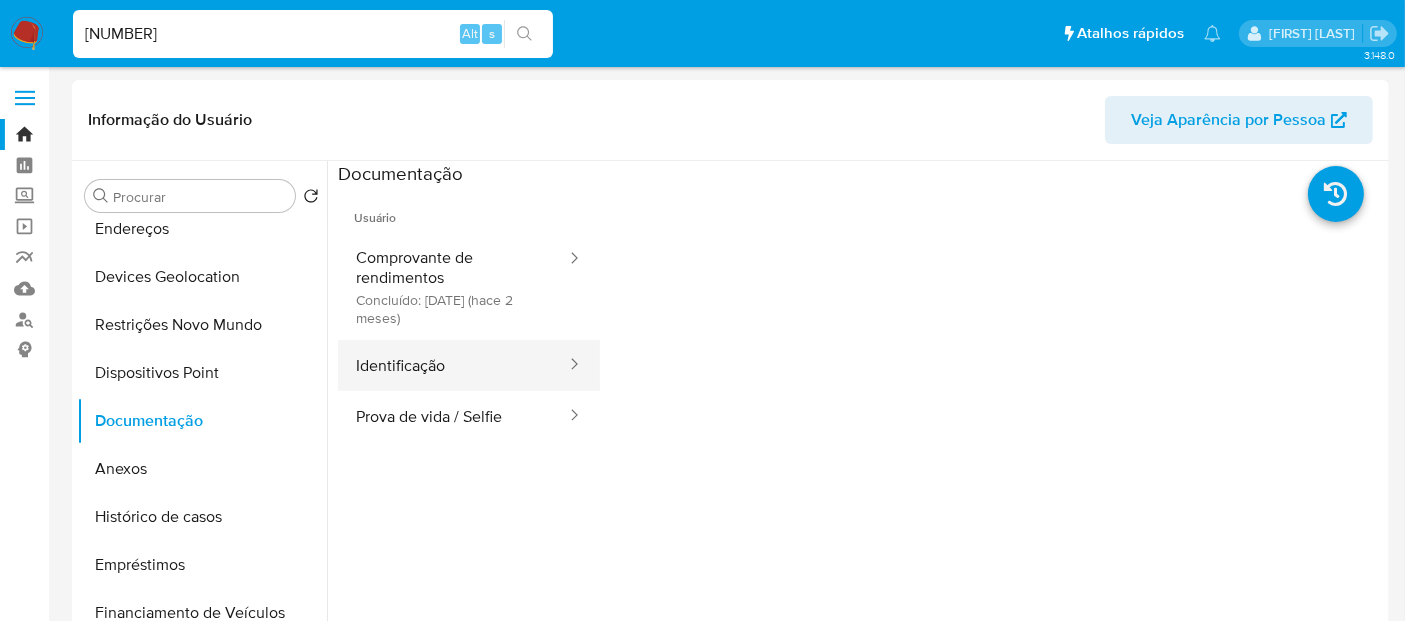 click on "Identificação" at bounding box center [453, 365] 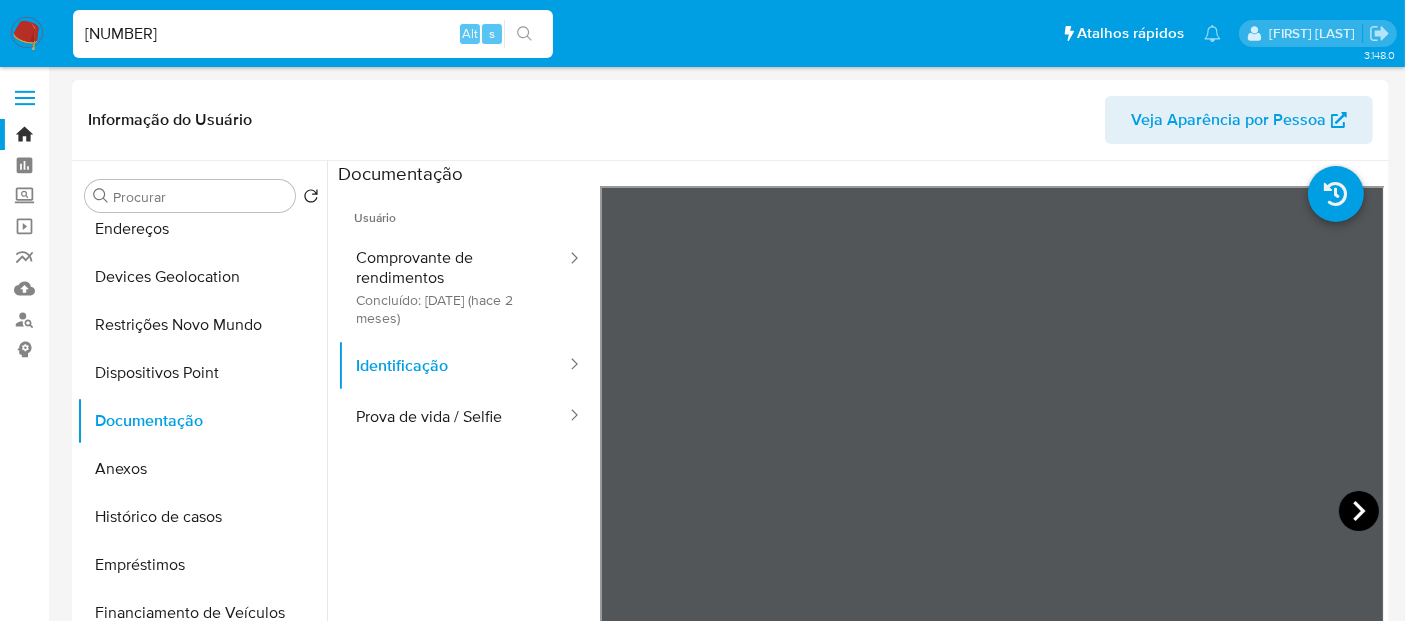 click 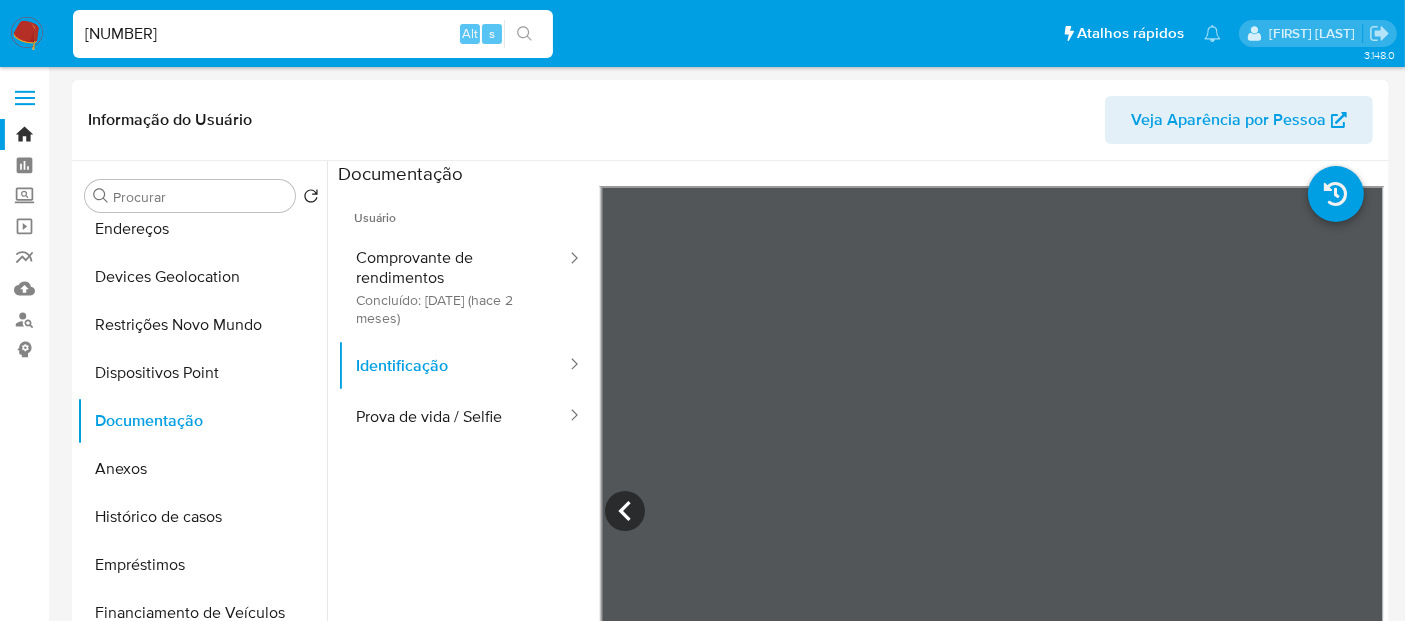 click at bounding box center (27, 34) 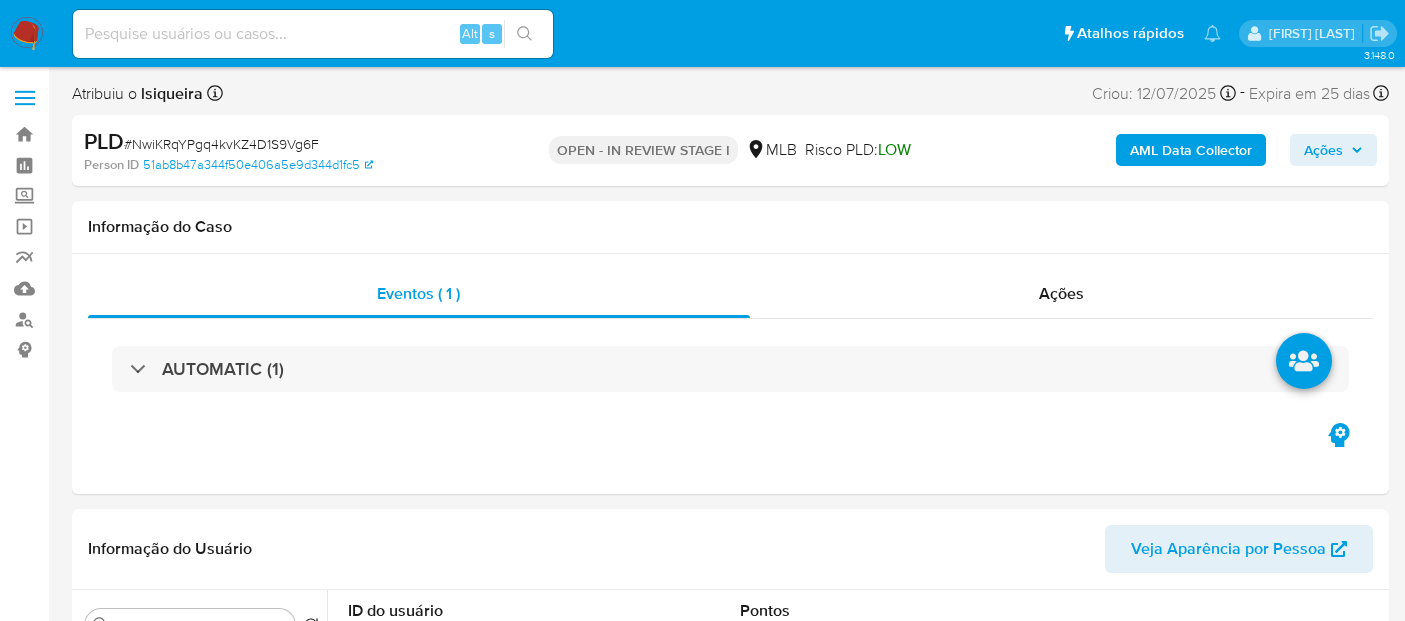 select on "10" 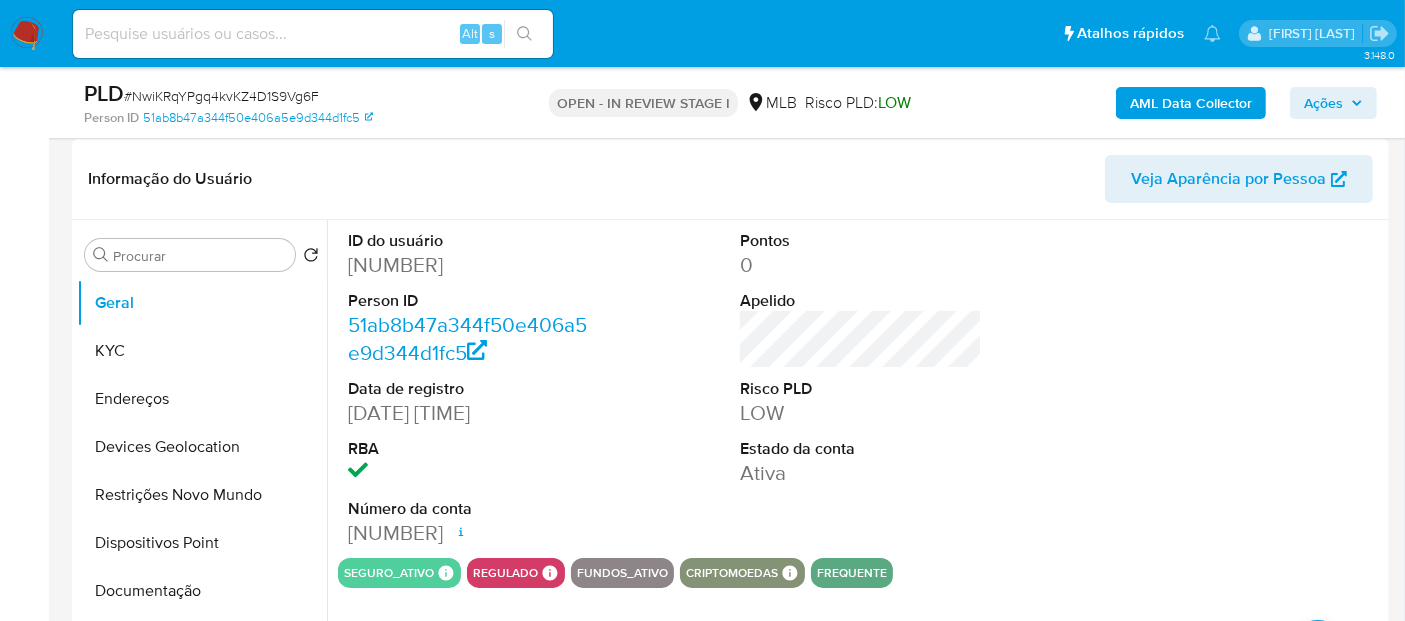 scroll, scrollTop: 333, scrollLeft: 0, axis: vertical 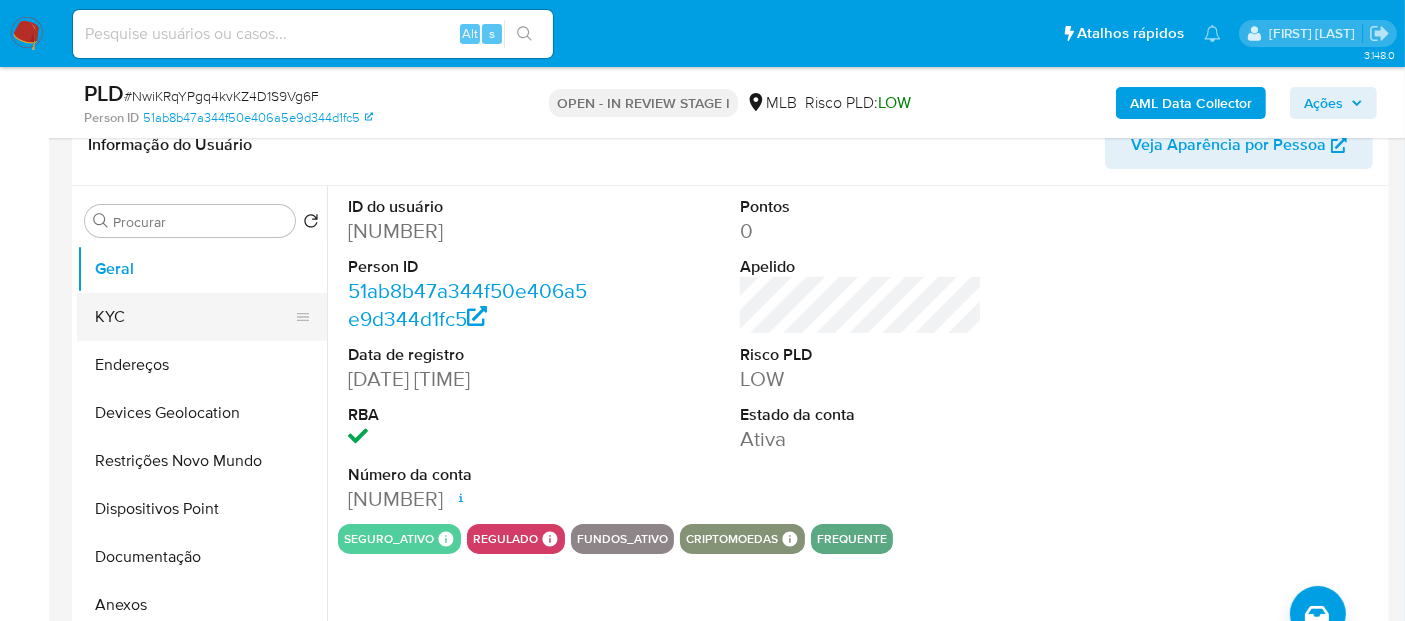 click on "KYC" at bounding box center [194, 317] 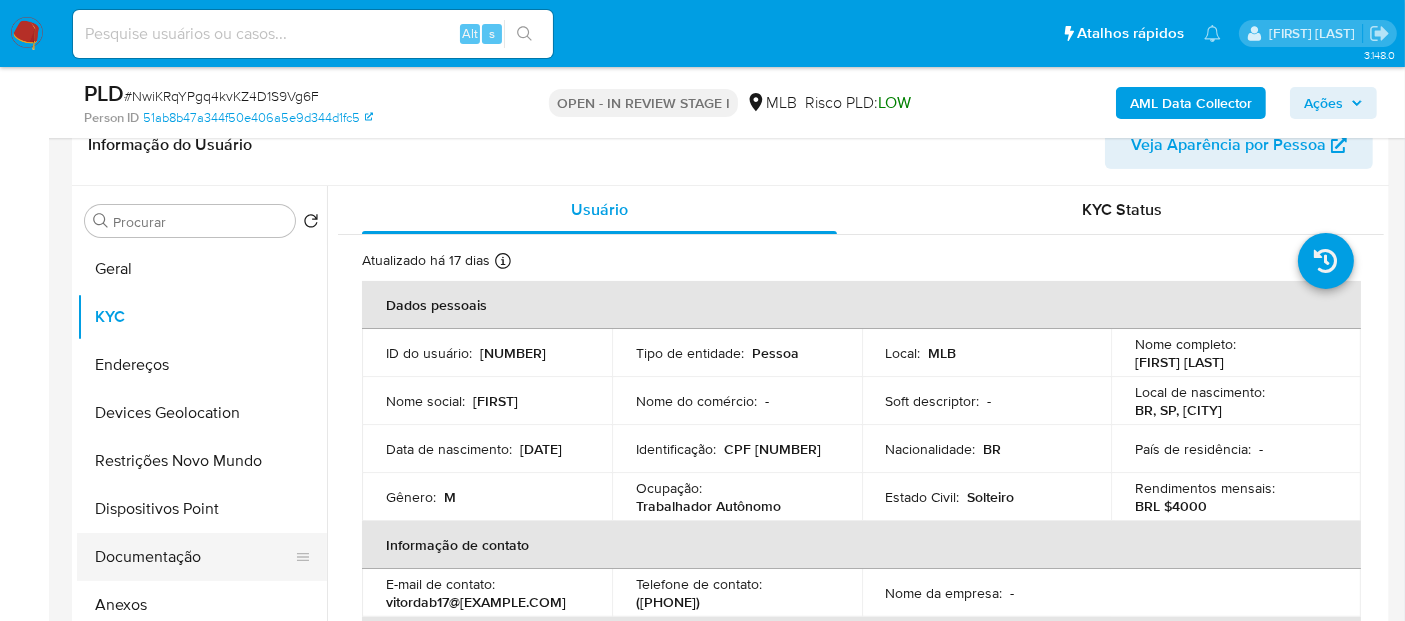 click on "Documentação" at bounding box center [194, 557] 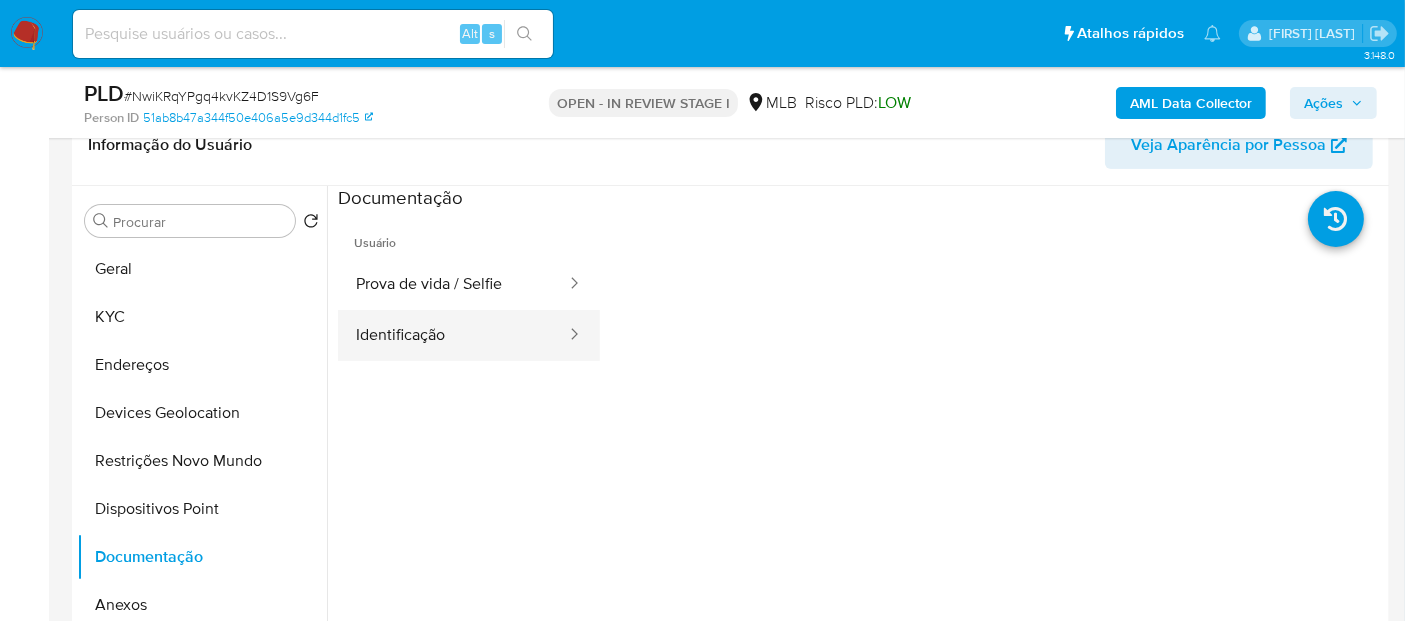 click on "Identificação" at bounding box center (453, 335) 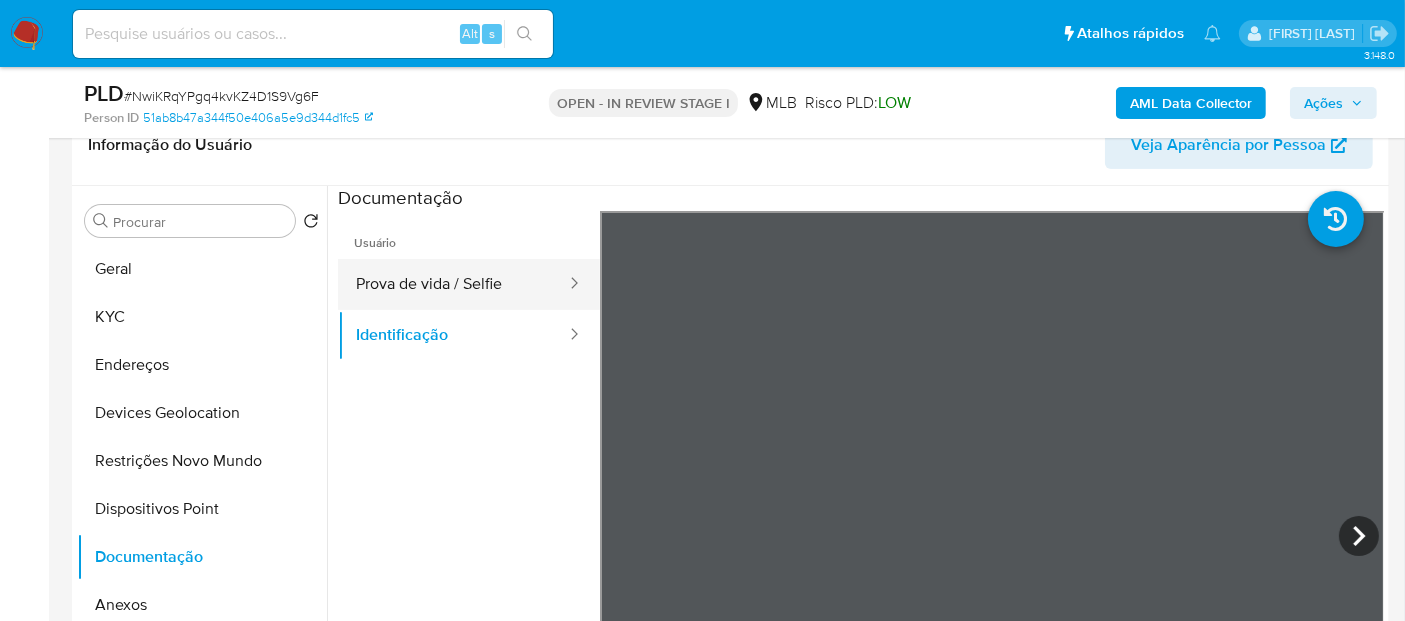 click on "Prova de vida / Selfie" at bounding box center [453, 284] 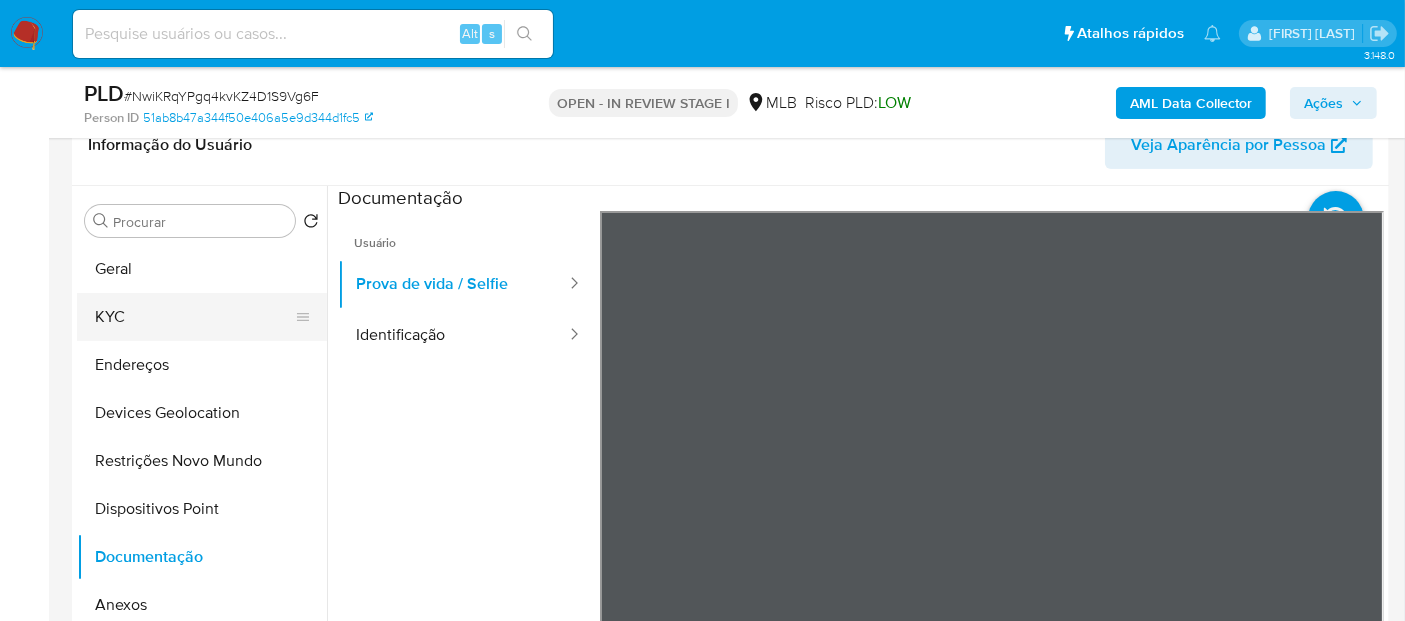 click on "KYC" at bounding box center (194, 317) 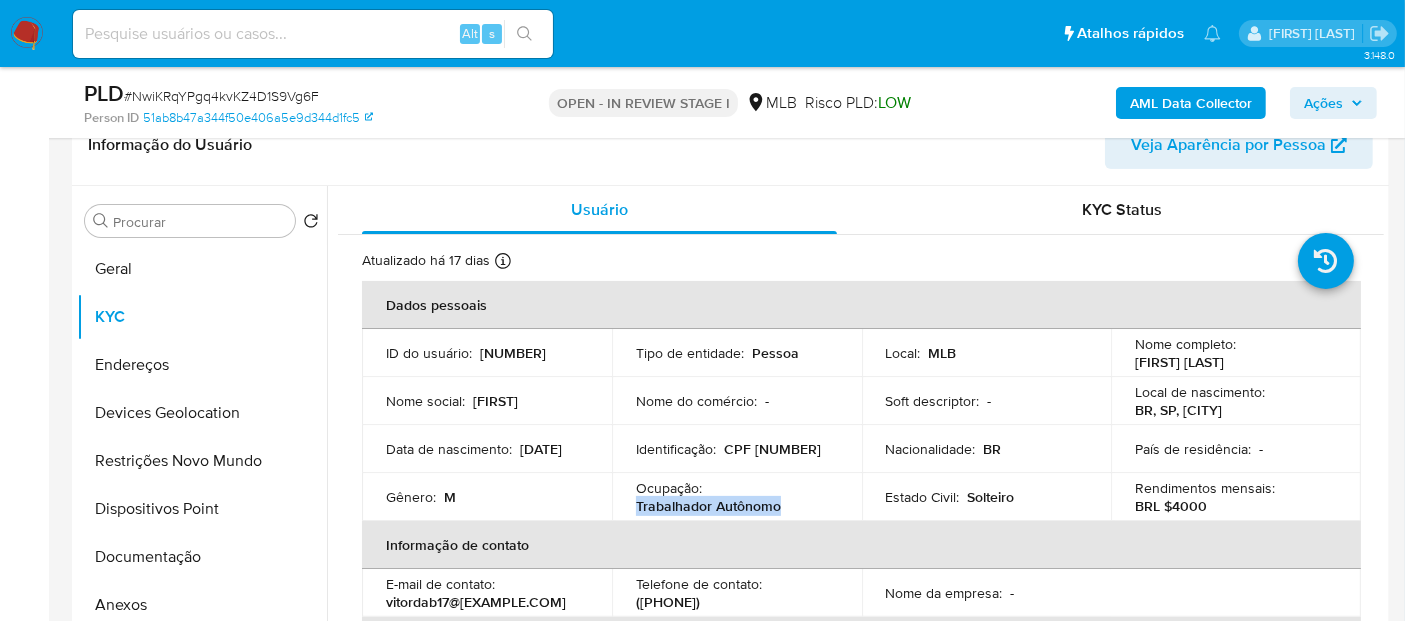 drag, startPoint x: 791, startPoint y: 504, endPoint x: 634, endPoint y: 501, distance: 157.02866 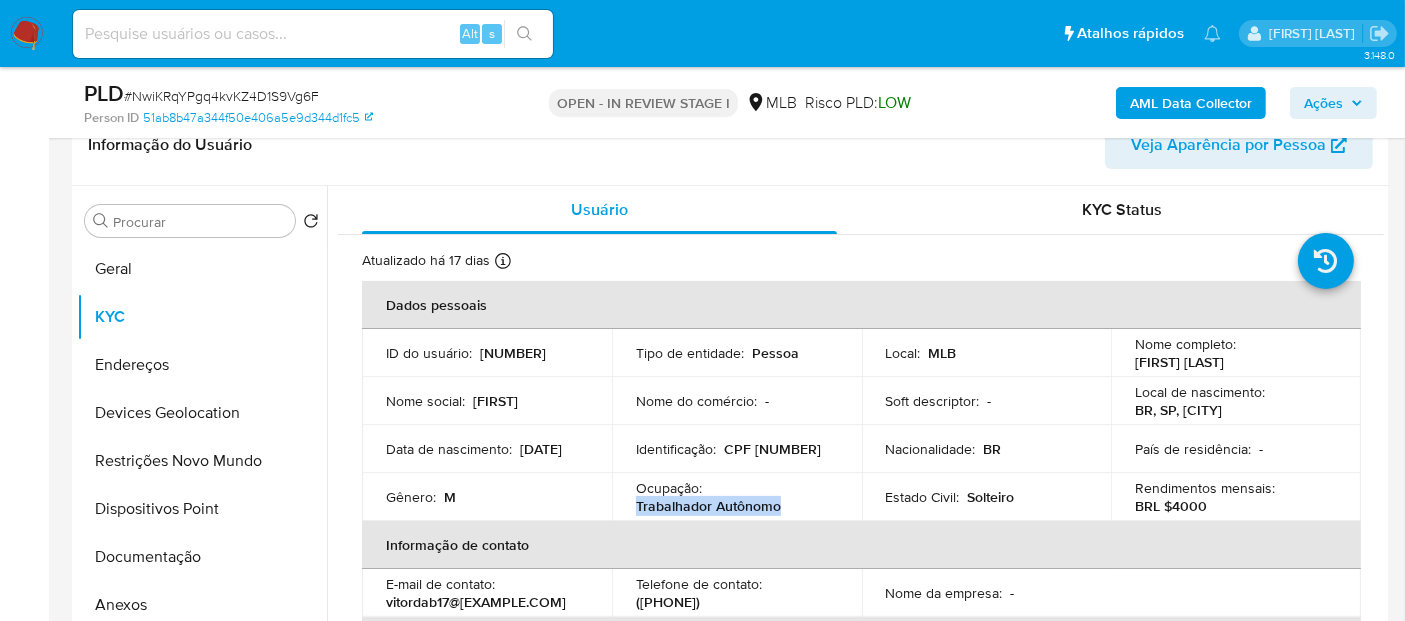 copy on "Trabalhador Autônomo" 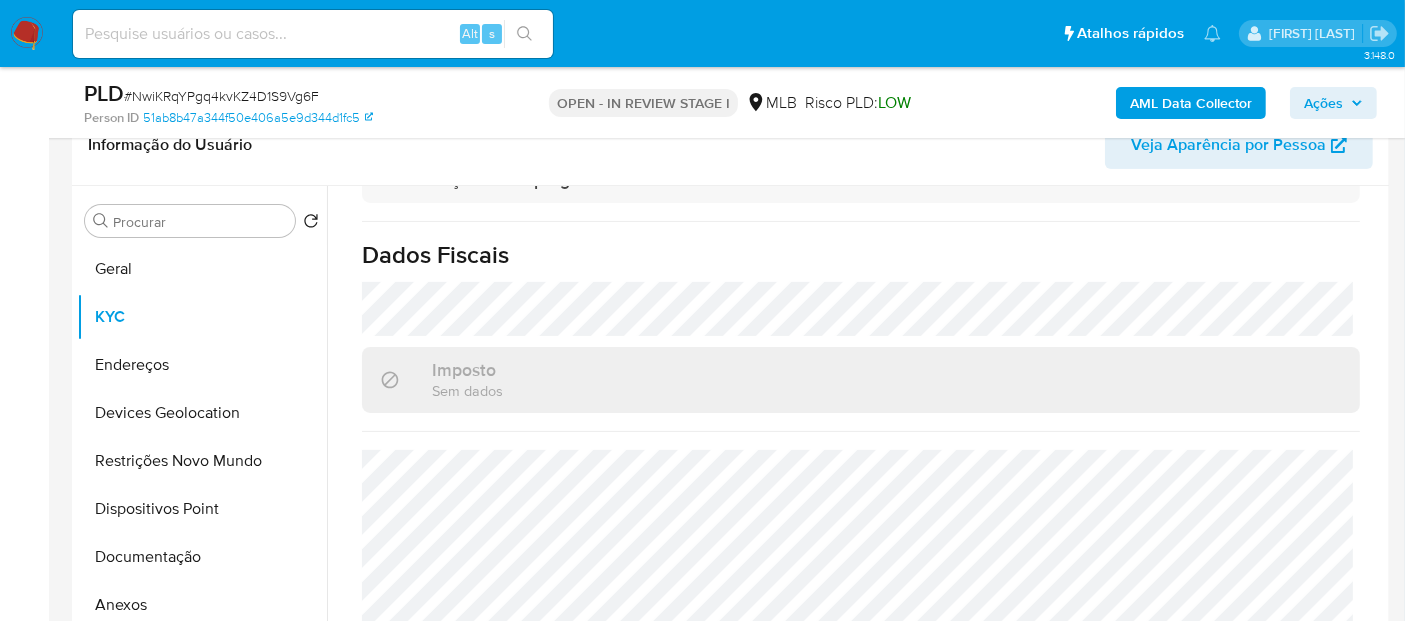 scroll, scrollTop: 908, scrollLeft: 0, axis: vertical 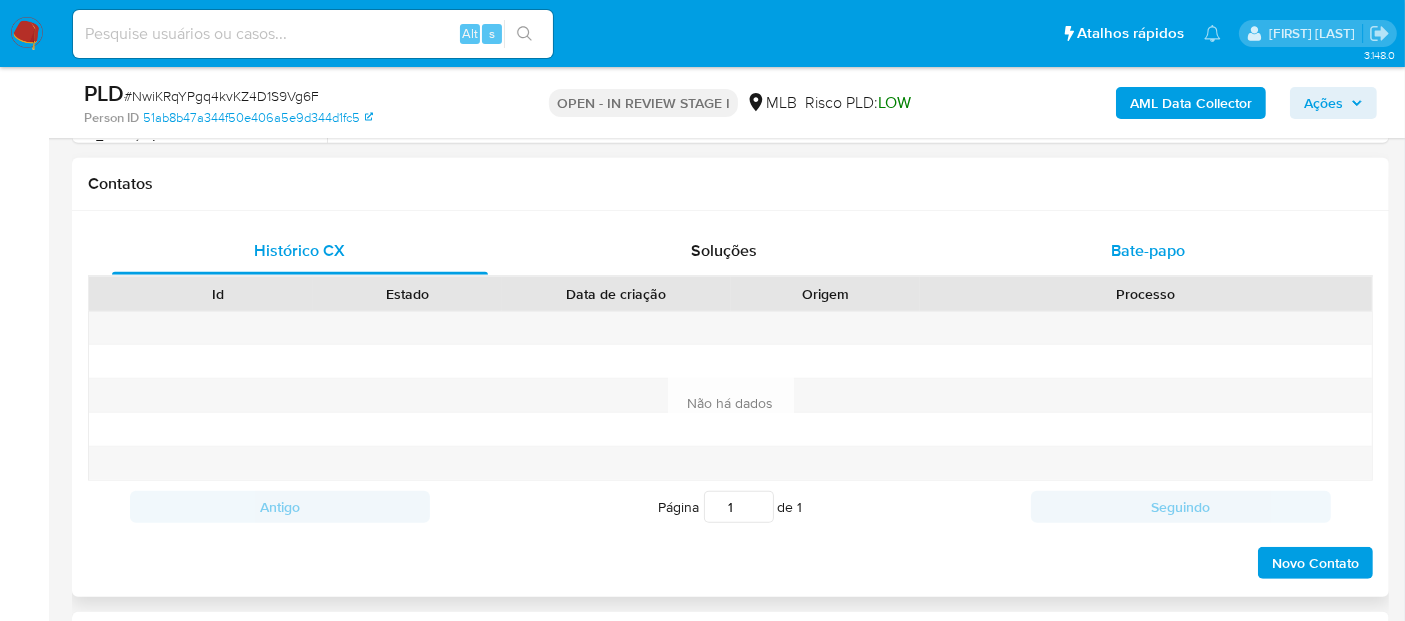 click on "Bate-papo" at bounding box center [1148, 250] 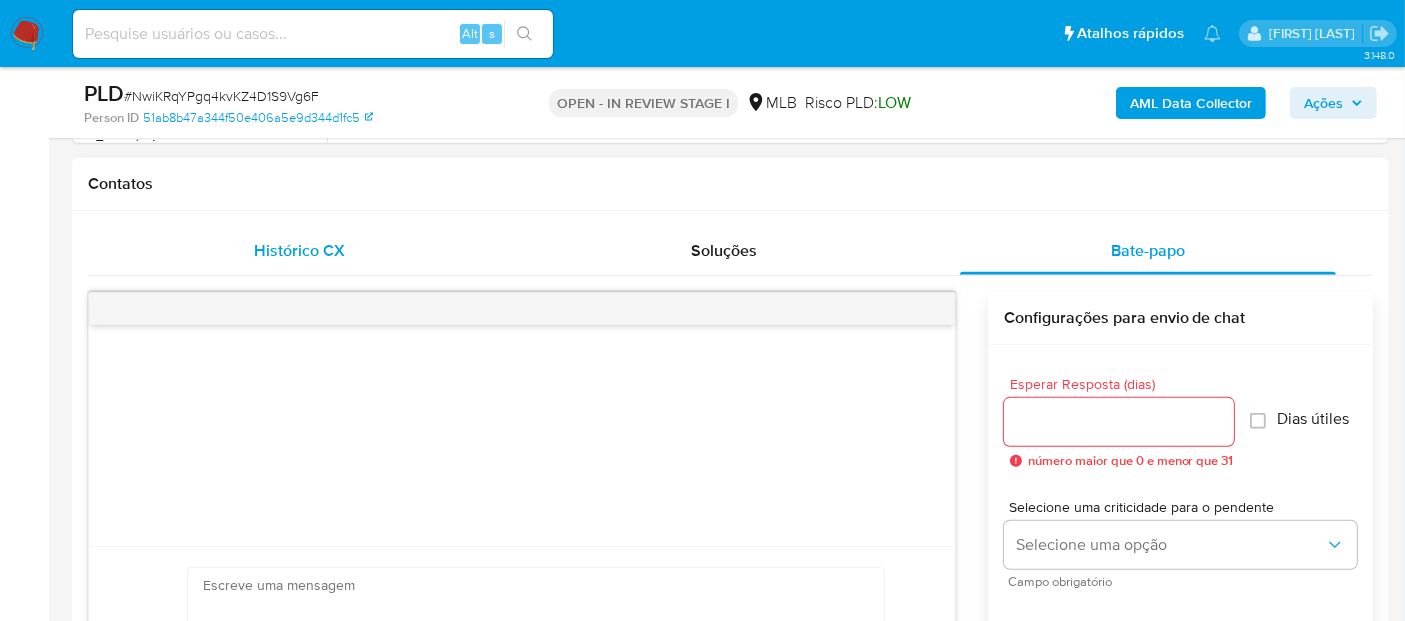 click on "Histórico CX" at bounding box center [300, 250] 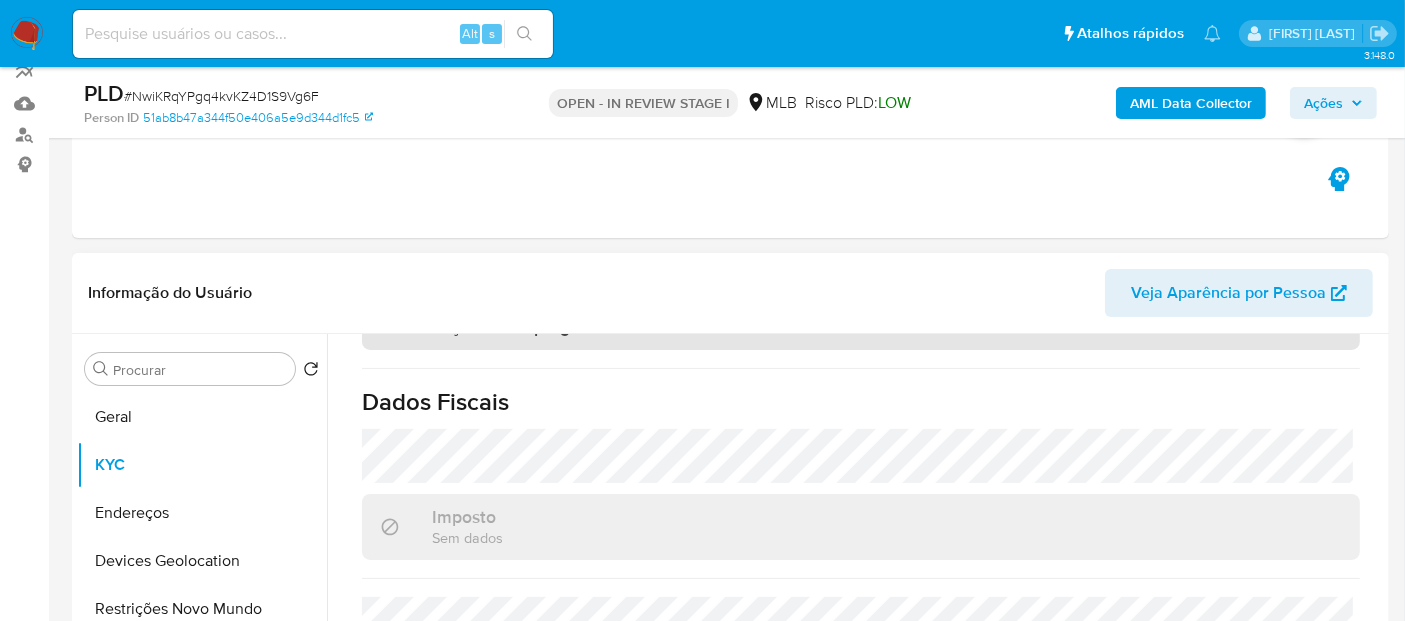 scroll, scrollTop: 111, scrollLeft: 0, axis: vertical 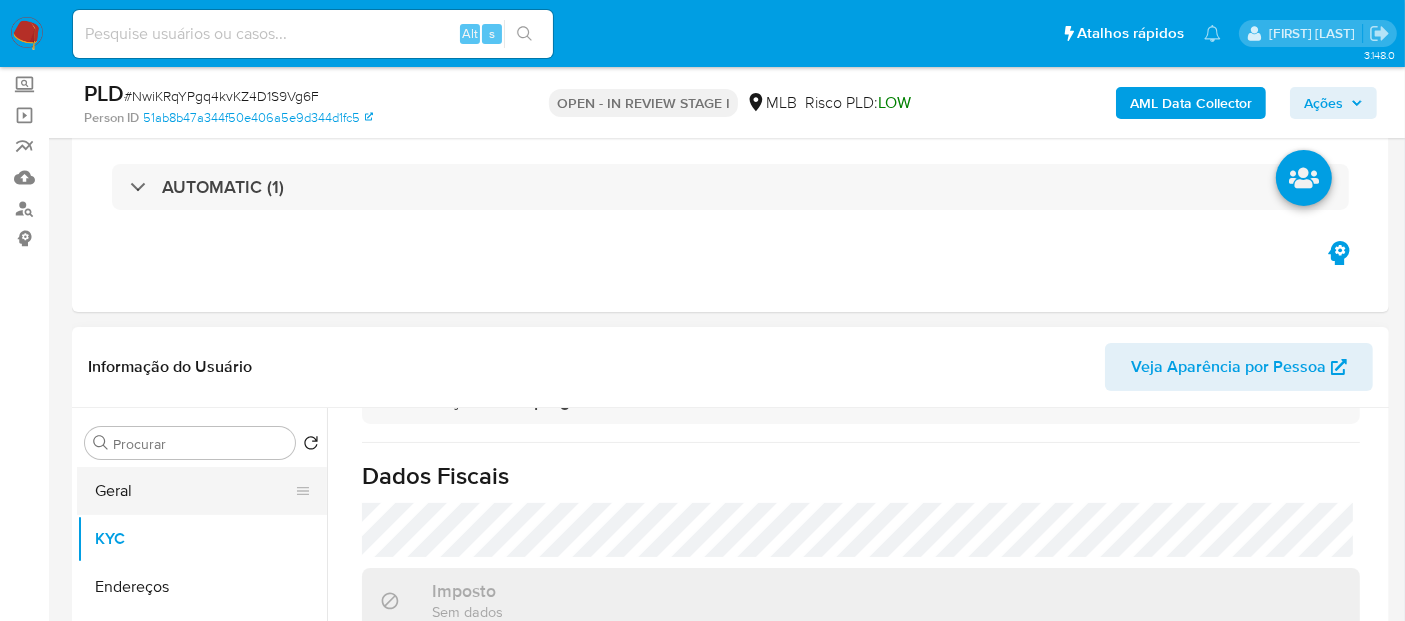 drag, startPoint x: 207, startPoint y: 453, endPoint x: 186, endPoint y: 476, distance: 31.144823 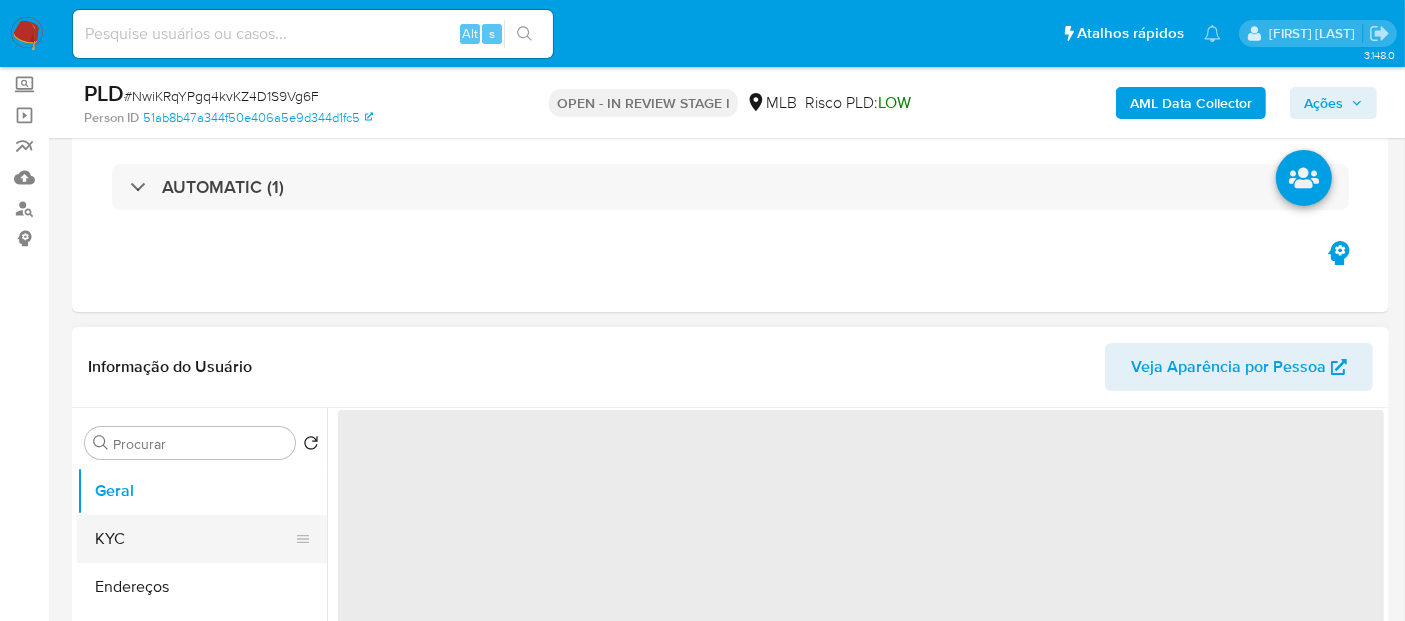 scroll, scrollTop: 0, scrollLeft: 0, axis: both 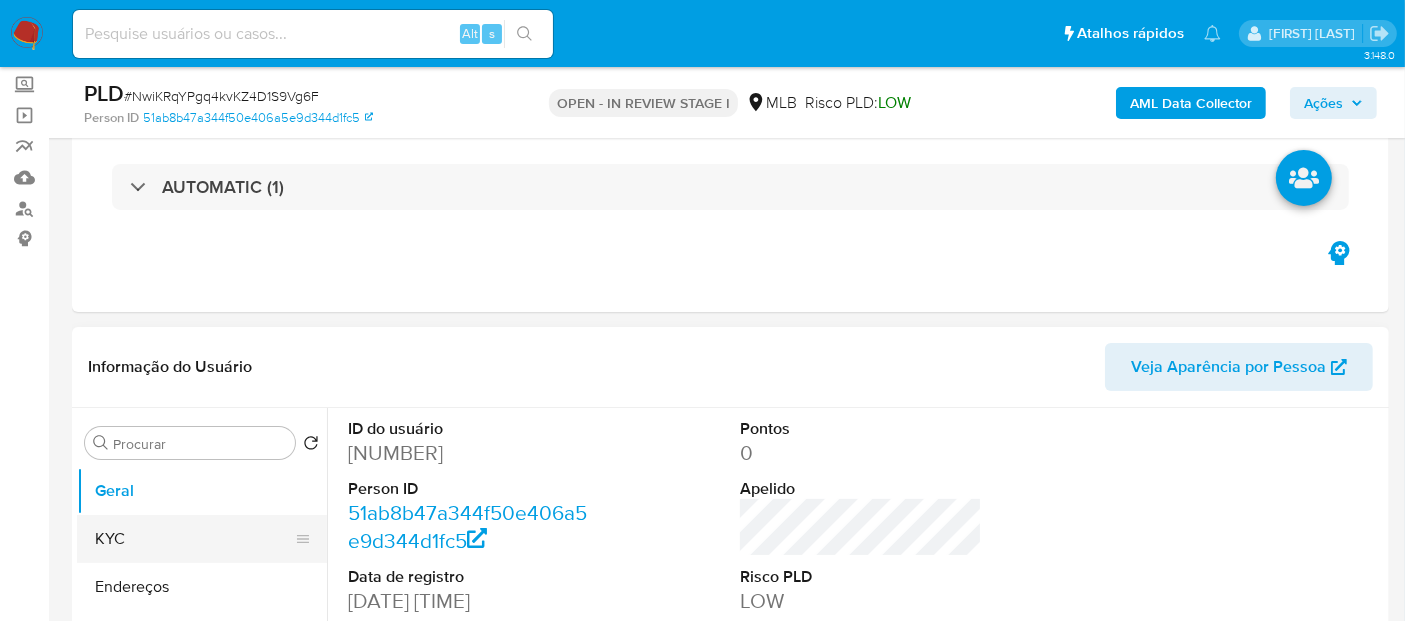 click on "KYC" at bounding box center (194, 539) 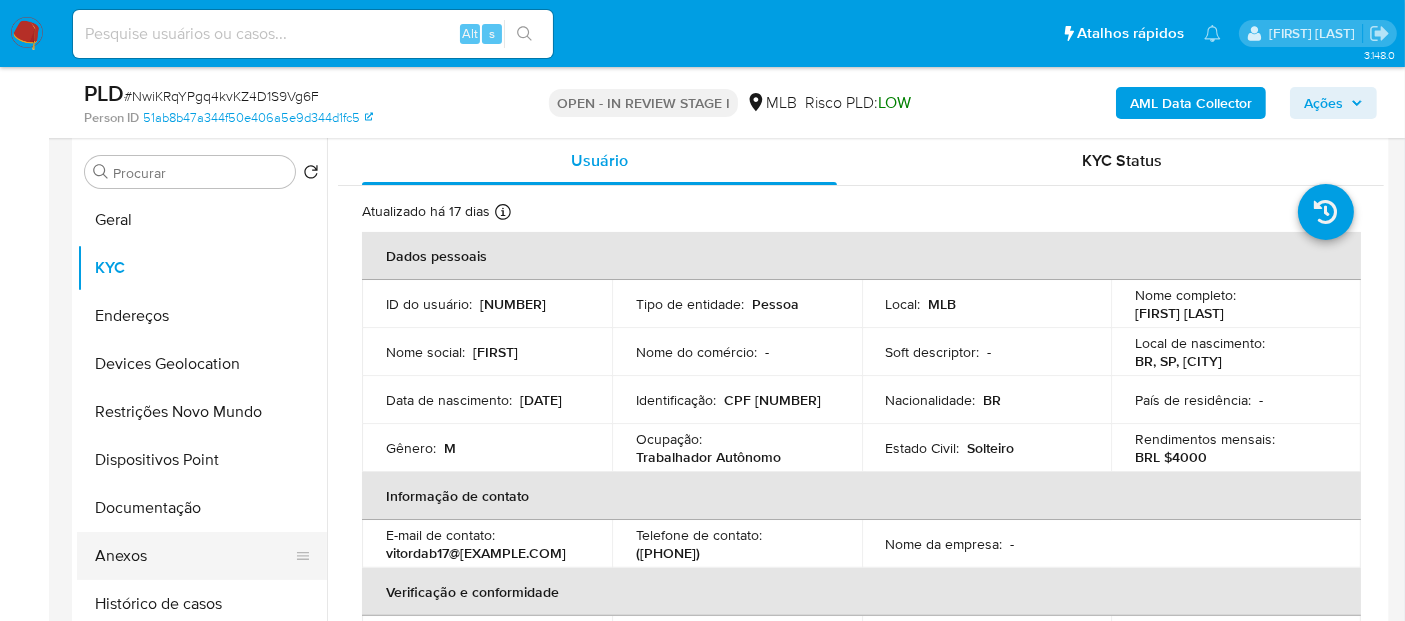 scroll, scrollTop: 555, scrollLeft: 0, axis: vertical 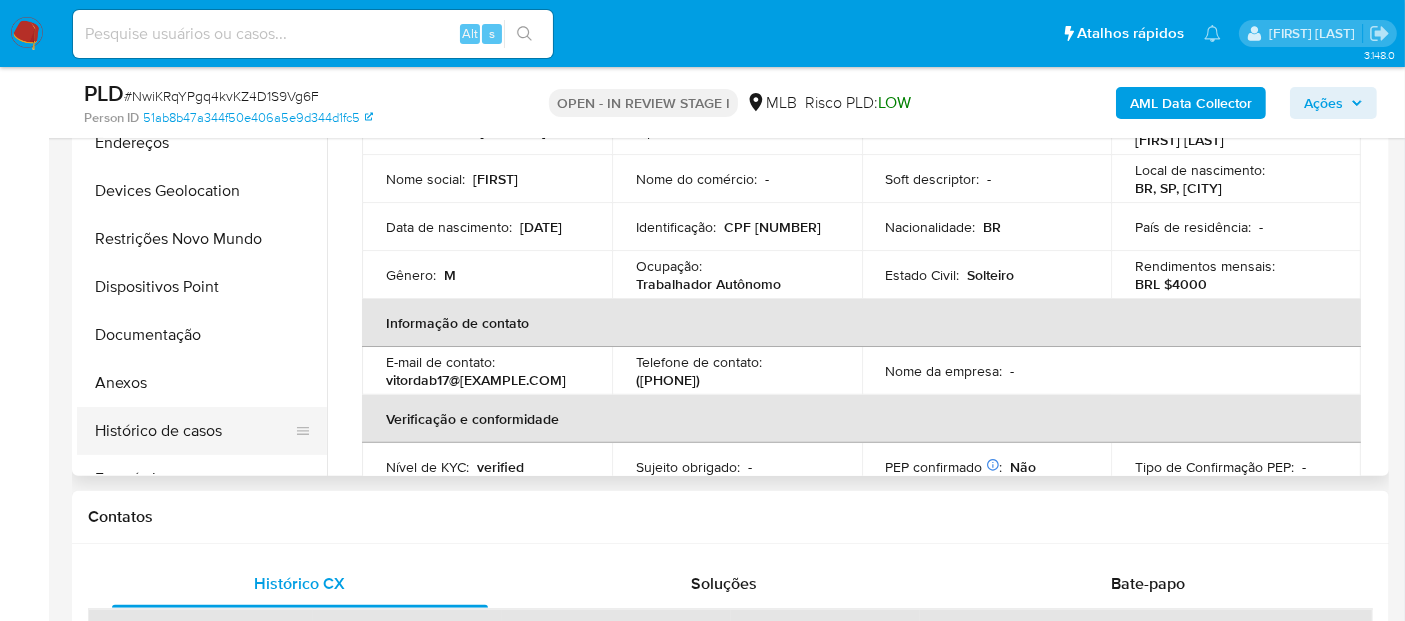 click on "Histórico de casos" at bounding box center [194, 431] 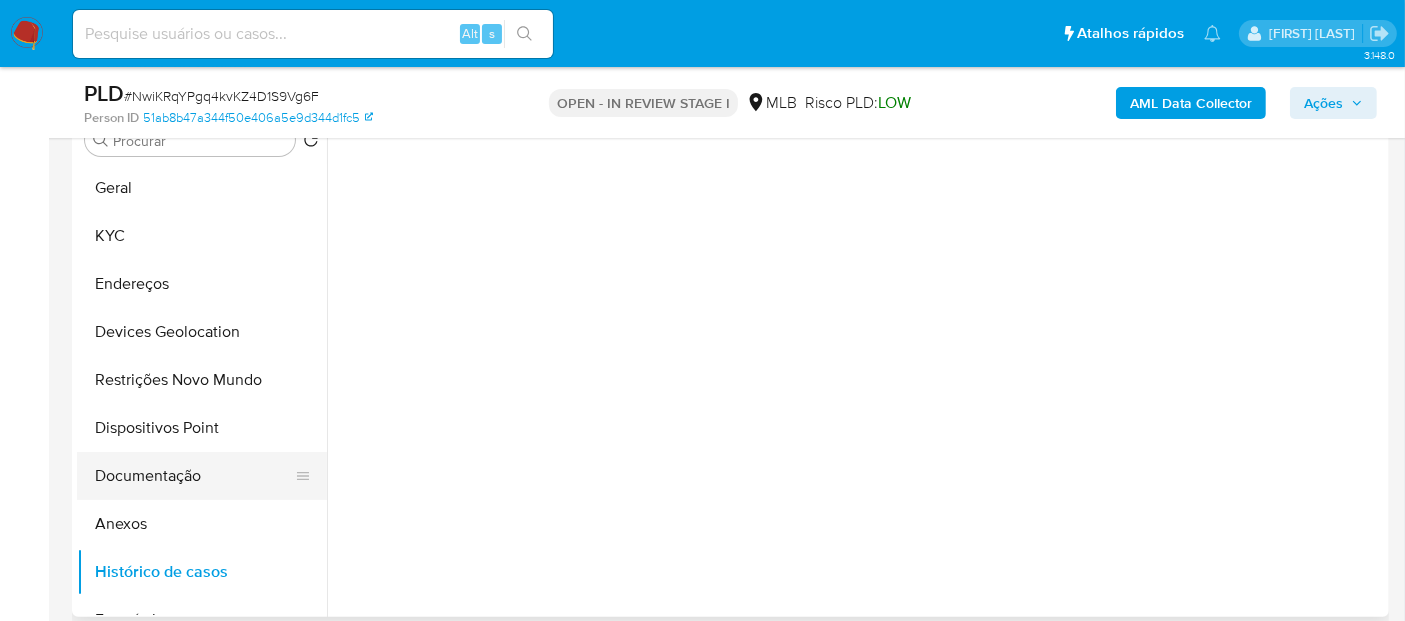 scroll, scrollTop: 333, scrollLeft: 0, axis: vertical 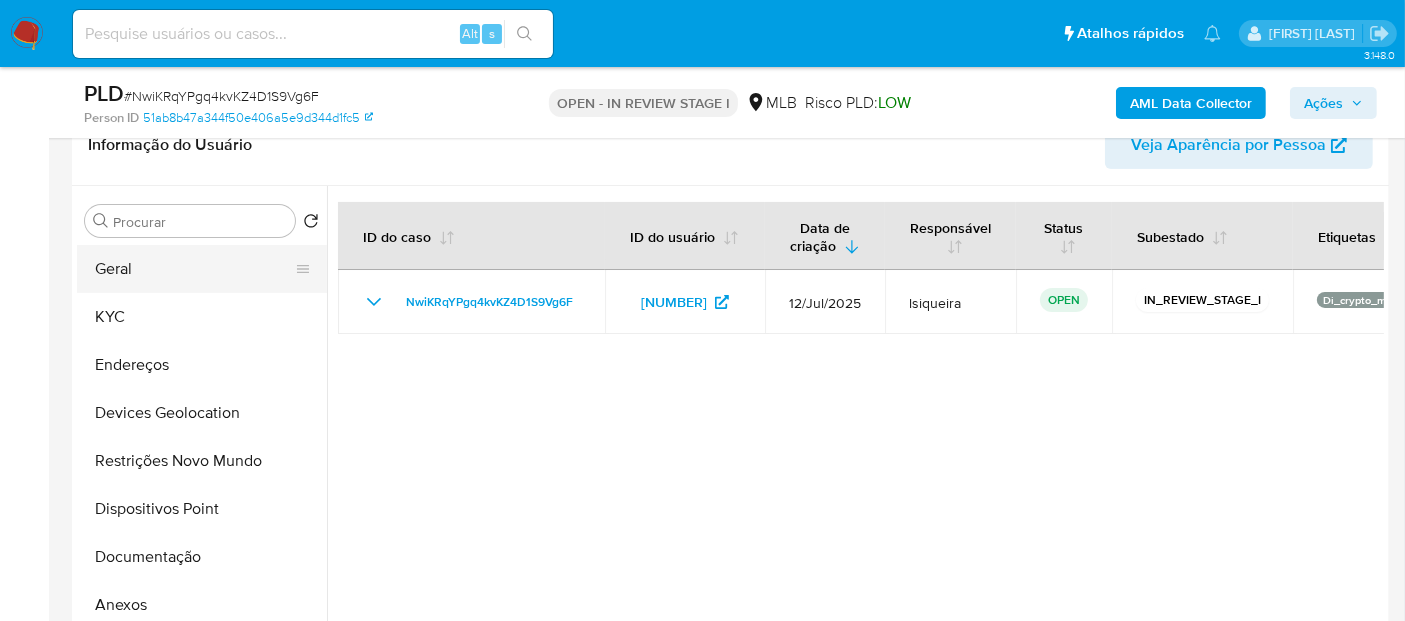 click on "Geral" at bounding box center (194, 269) 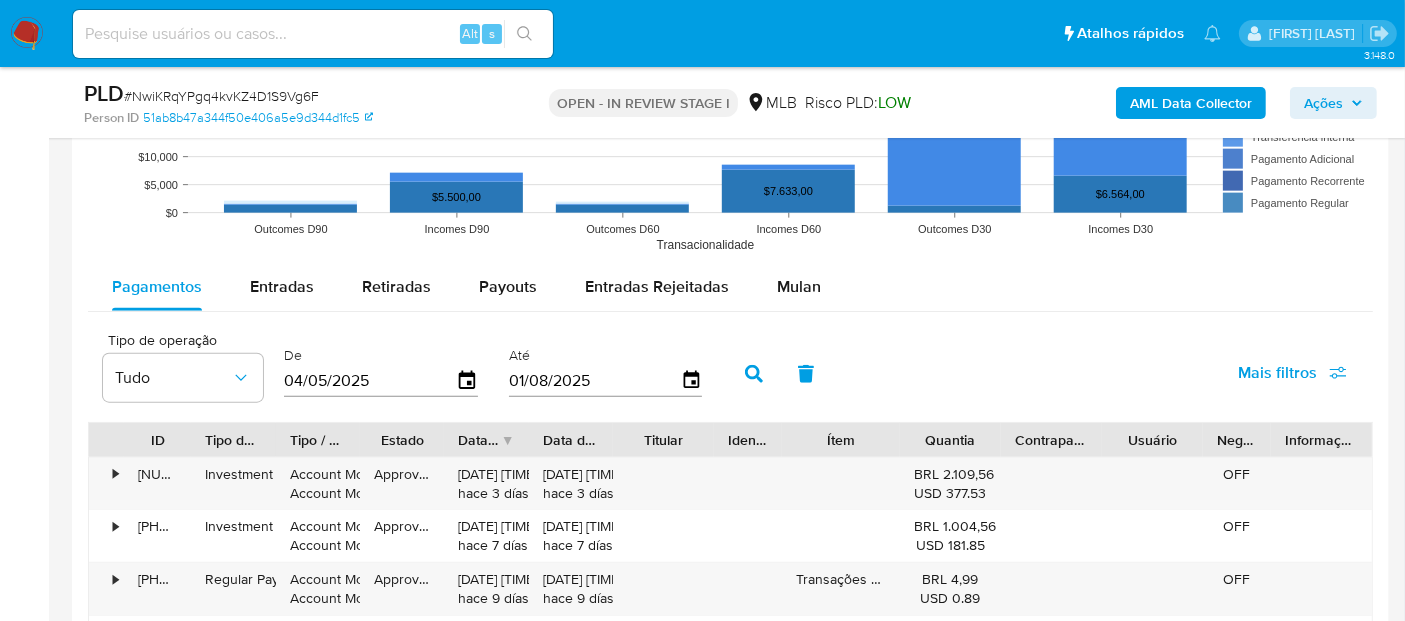 scroll, scrollTop: 2111, scrollLeft: 0, axis: vertical 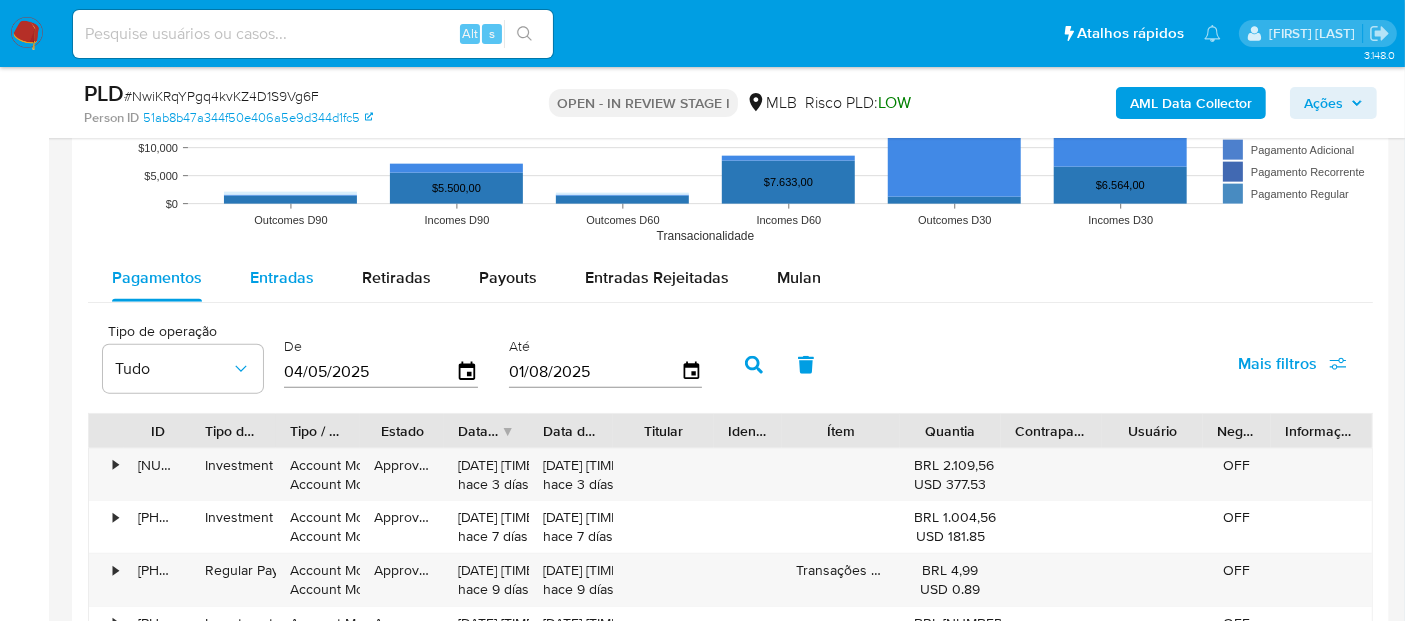 click on "Entradas" at bounding box center (282, 277) 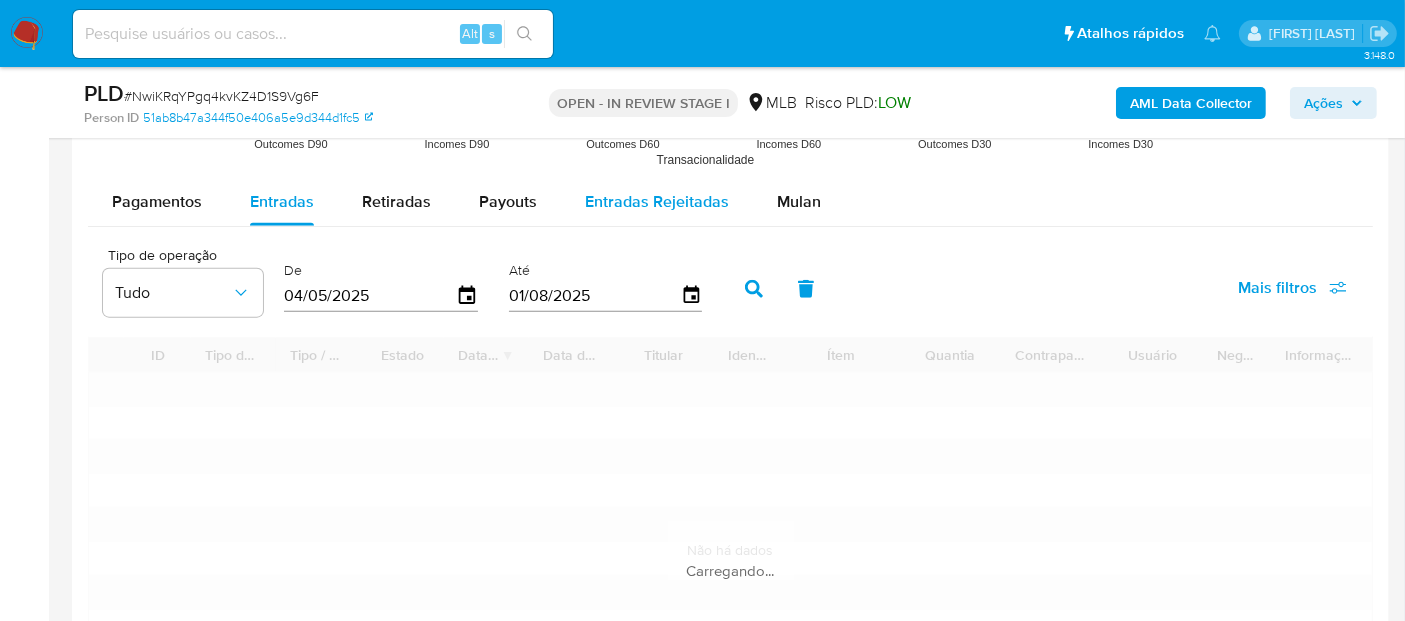 scroll, scrollTop: 2333, scrollLeft: 0, axis: vertical 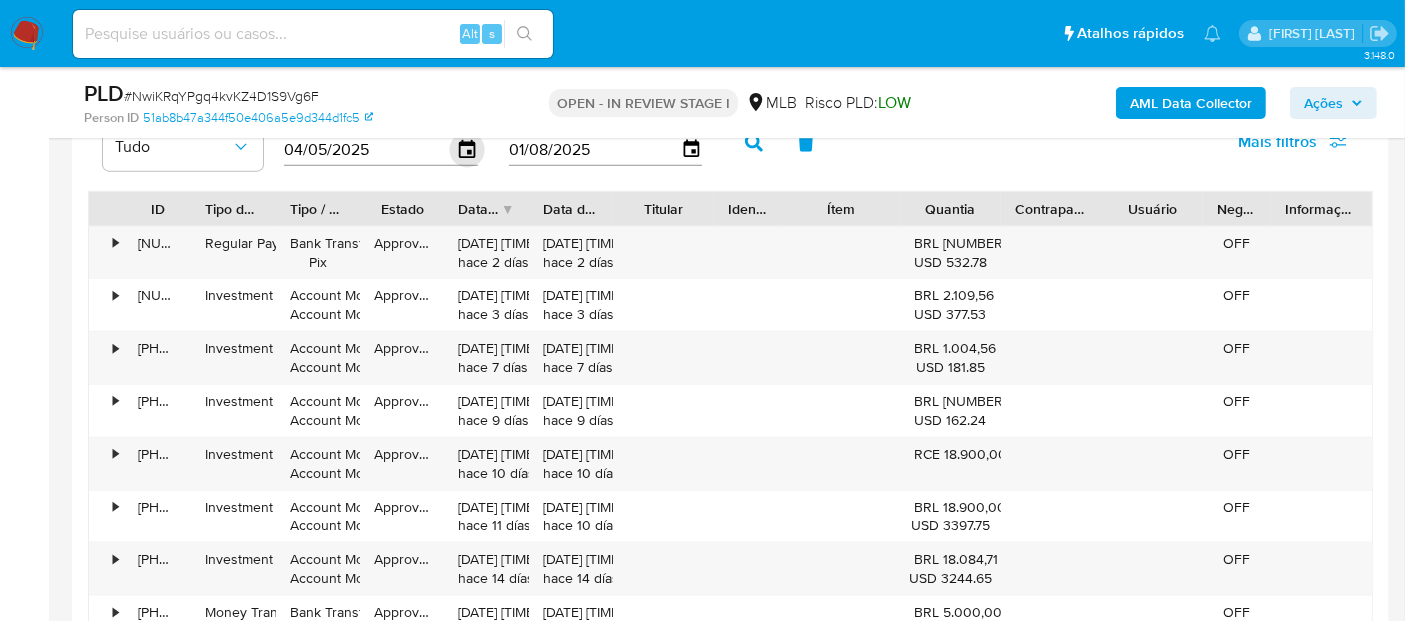 click 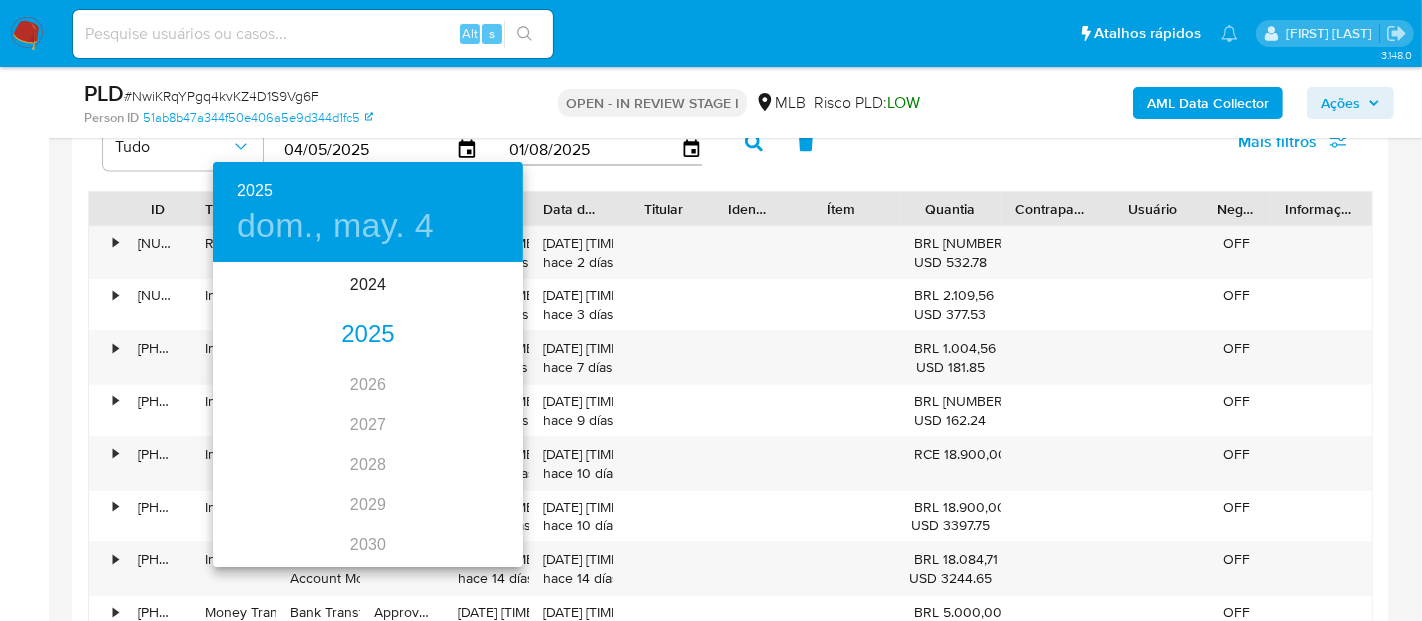 click on "2025" at bounding box center [368, 335] 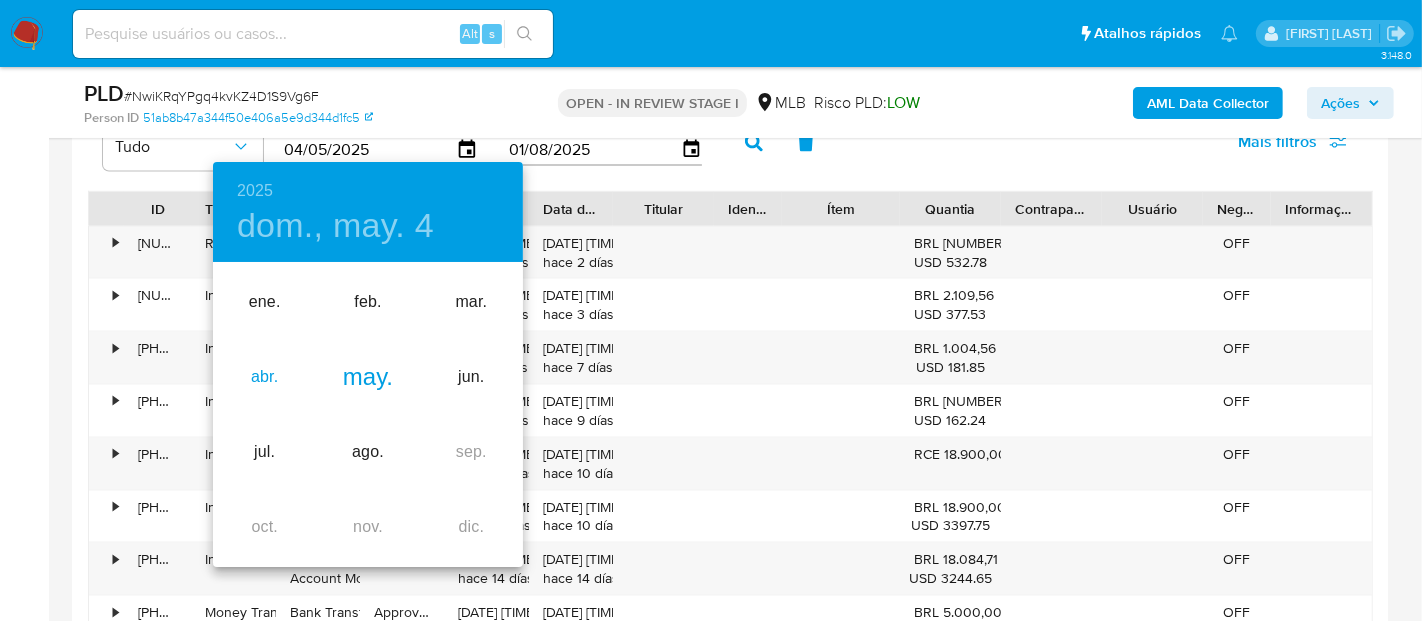 click on "abr." at bounding box center (264, 377) 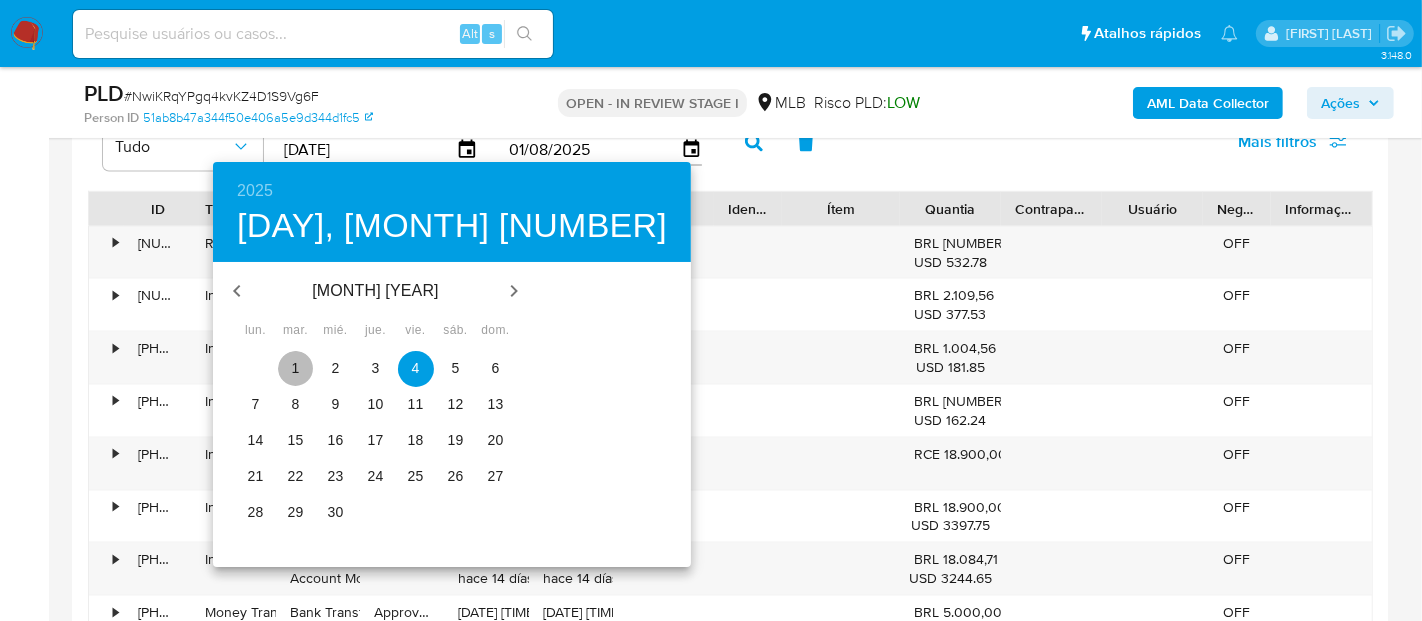 click on "1" at bounding box center [296, 368] 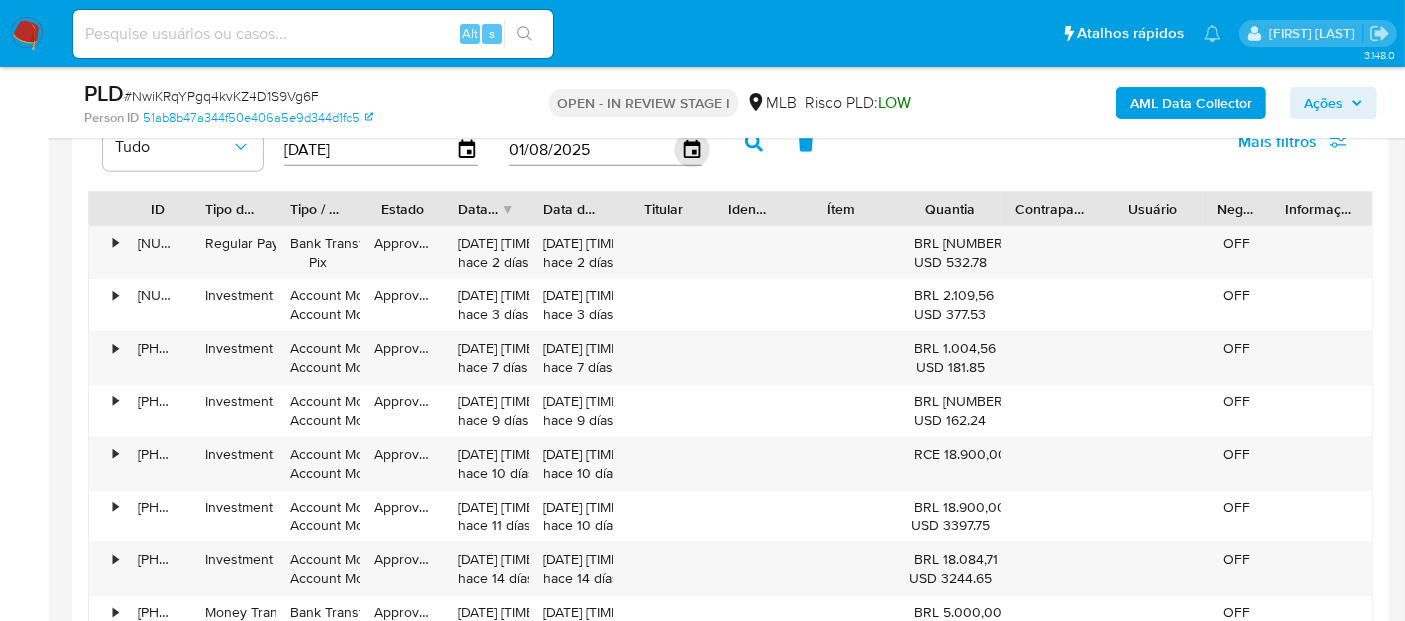 click 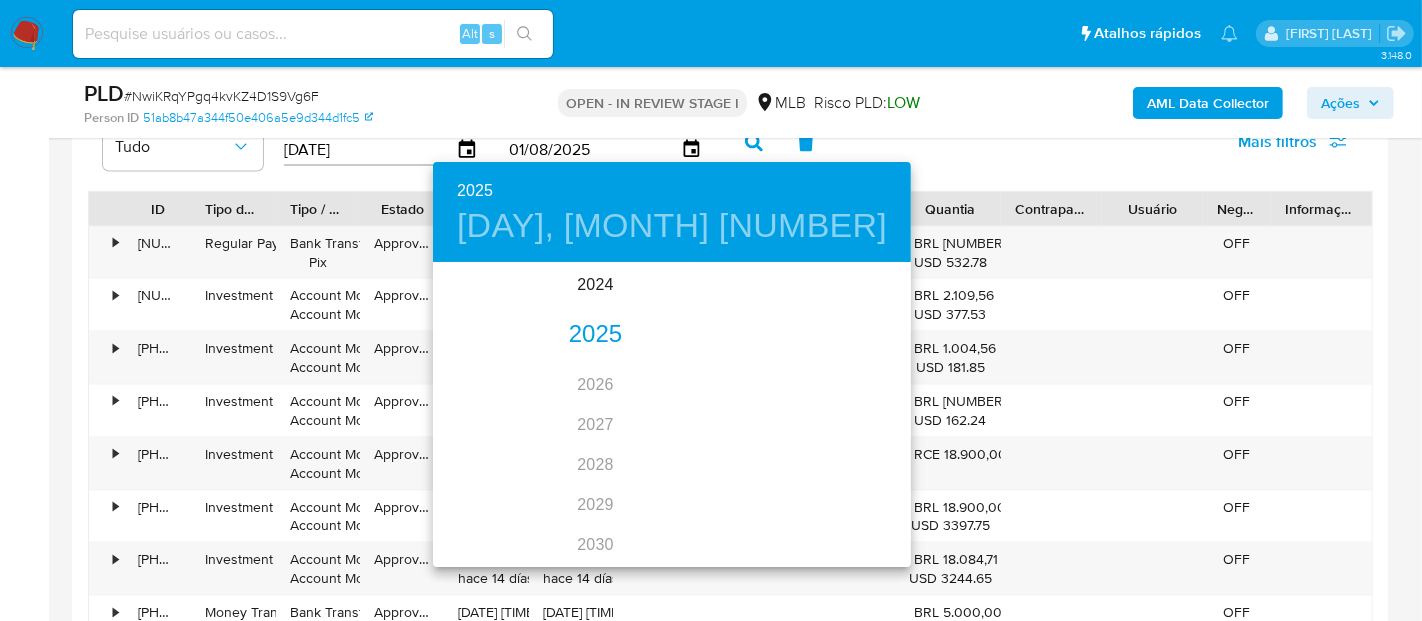 click on "2025" at bounding box center [595, 335] 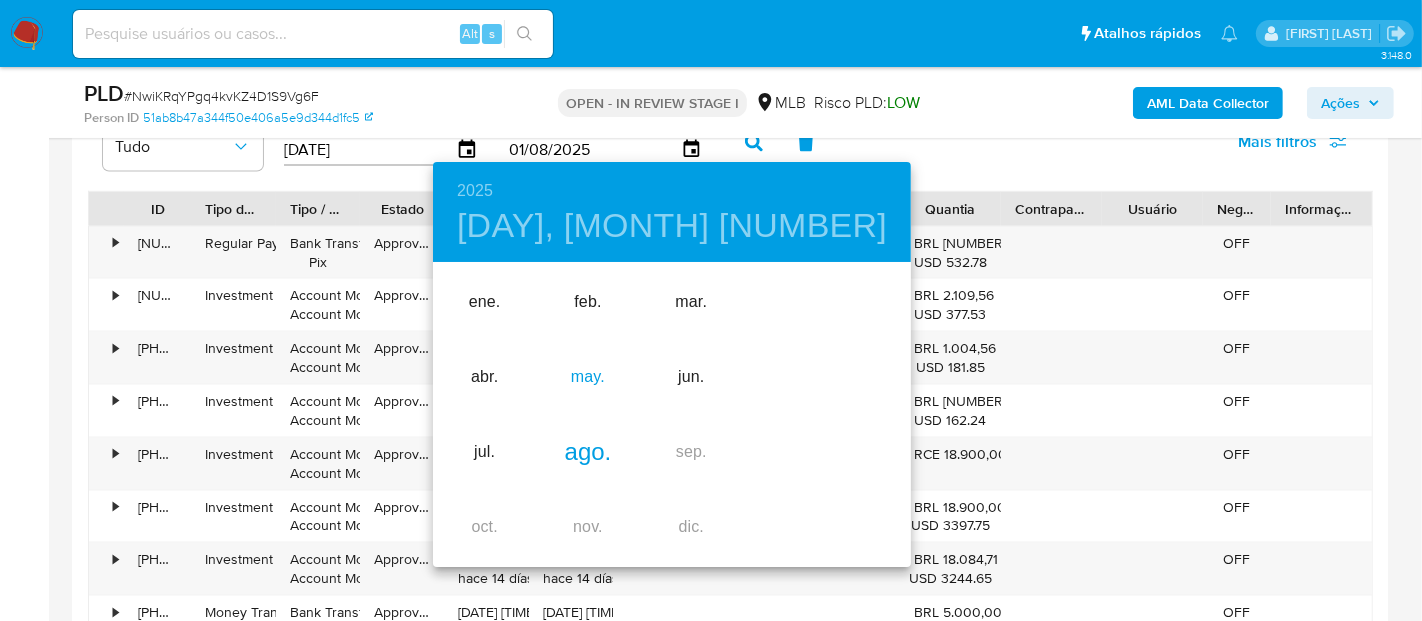 click on "may." at bounding box center (587, 377) 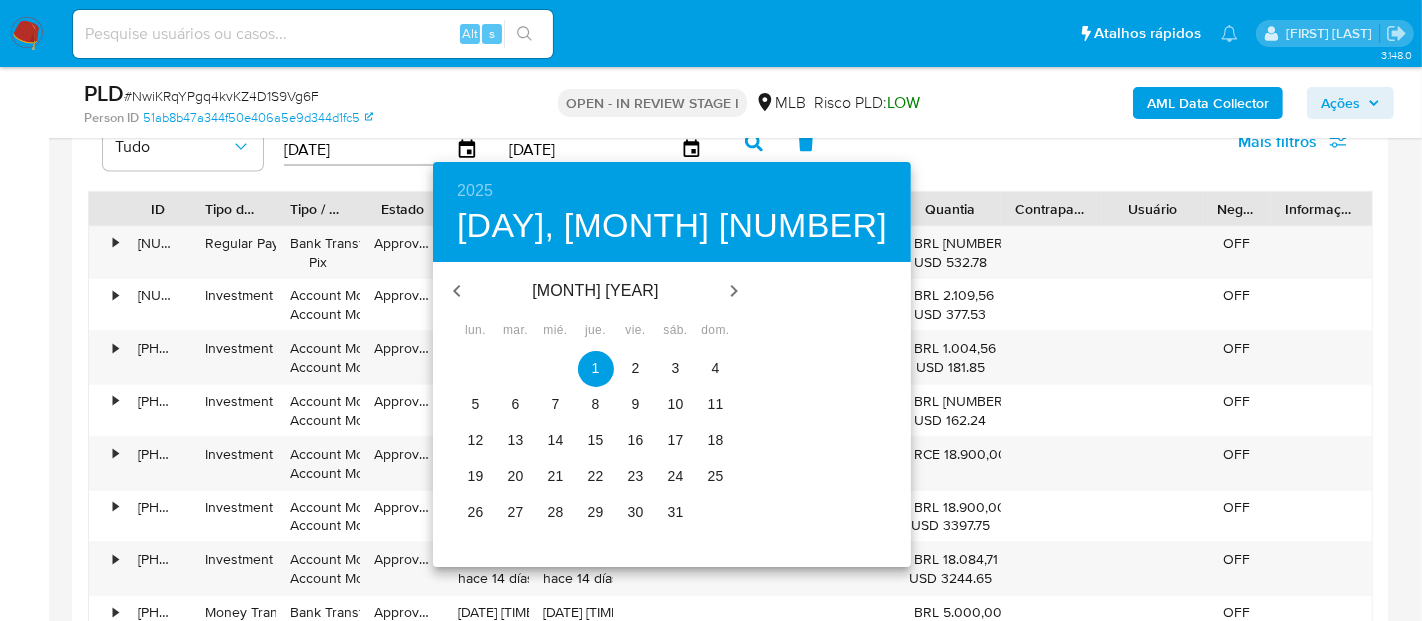 click on "31" at bounding box center [676, 512] 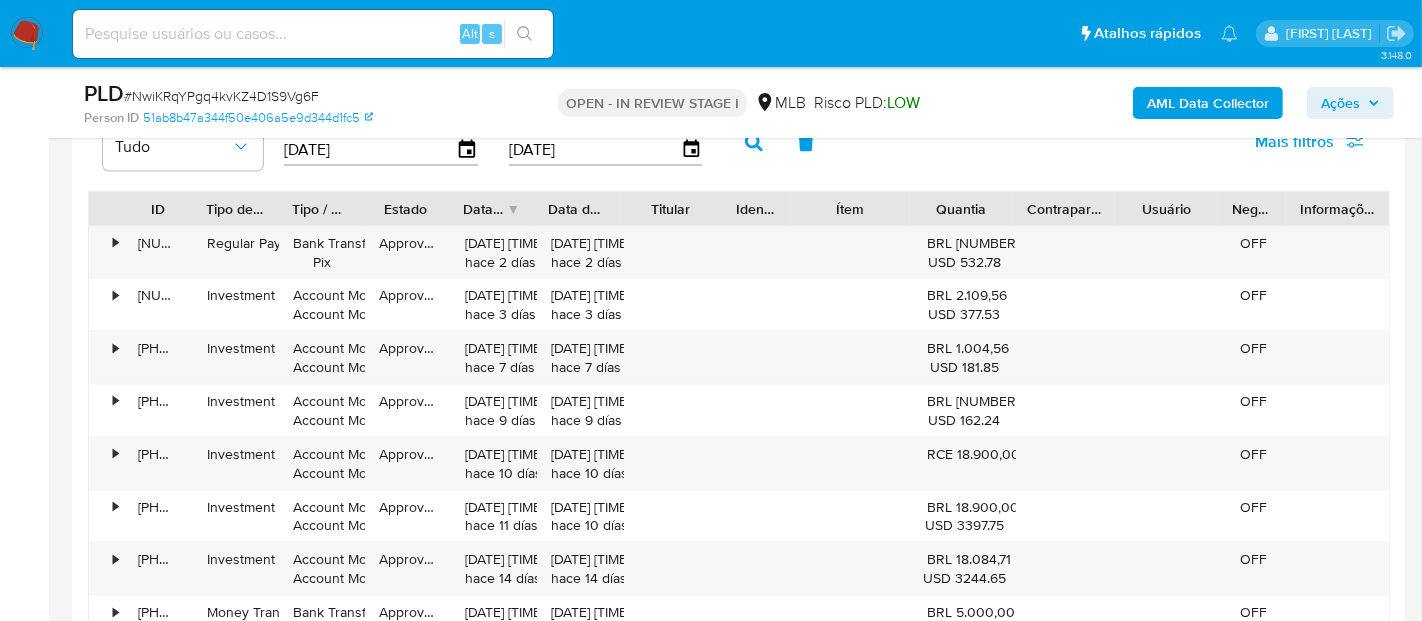 type on "31/05/2025" 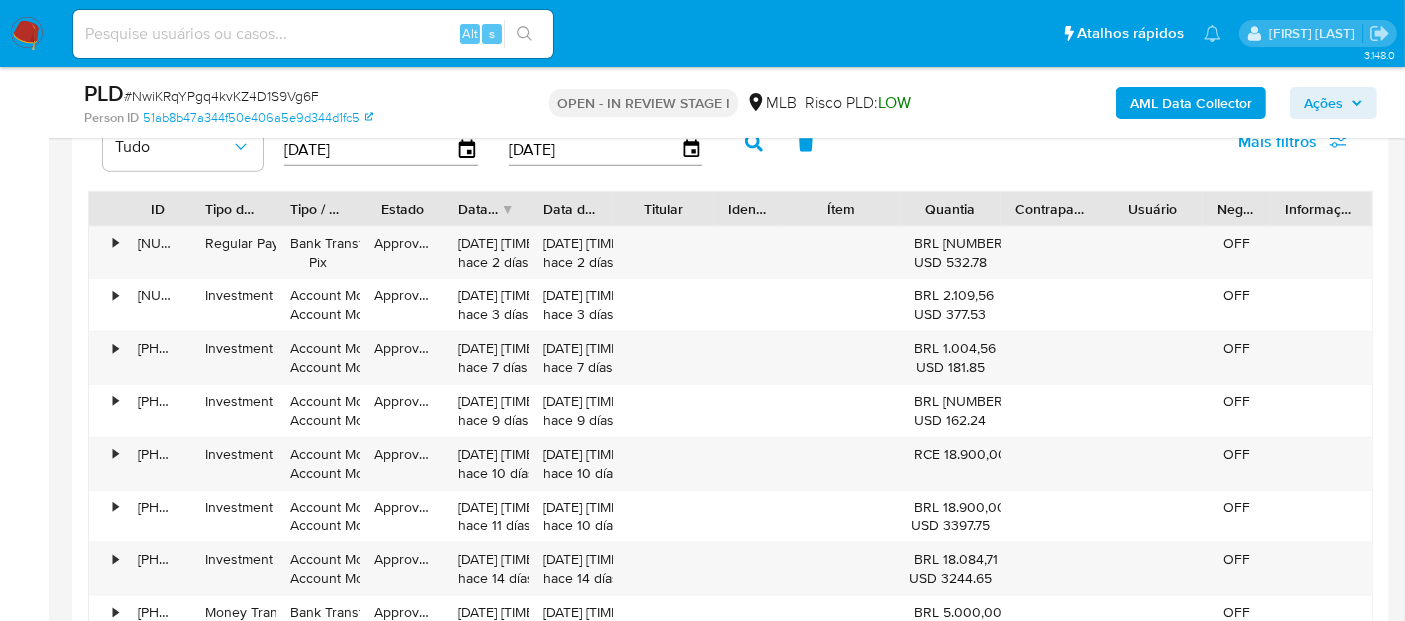 click at bounding box center [754, 143] 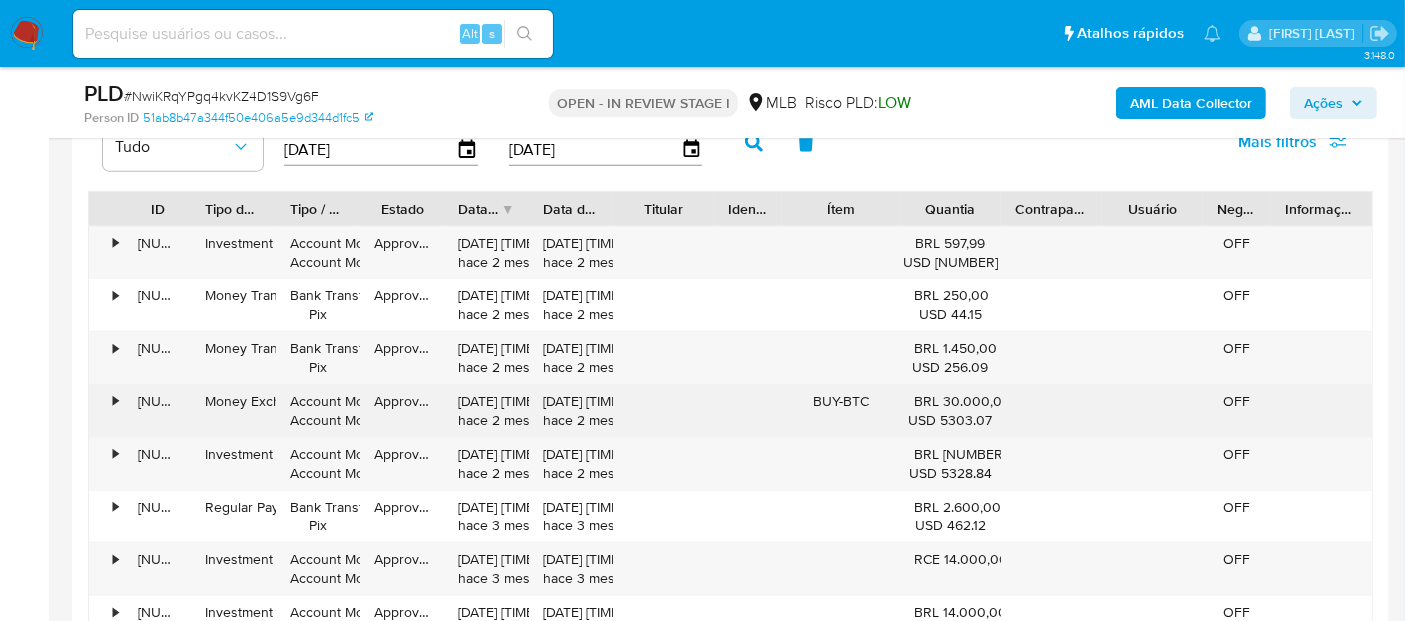 click on "•" at bounding box center (106, 411) 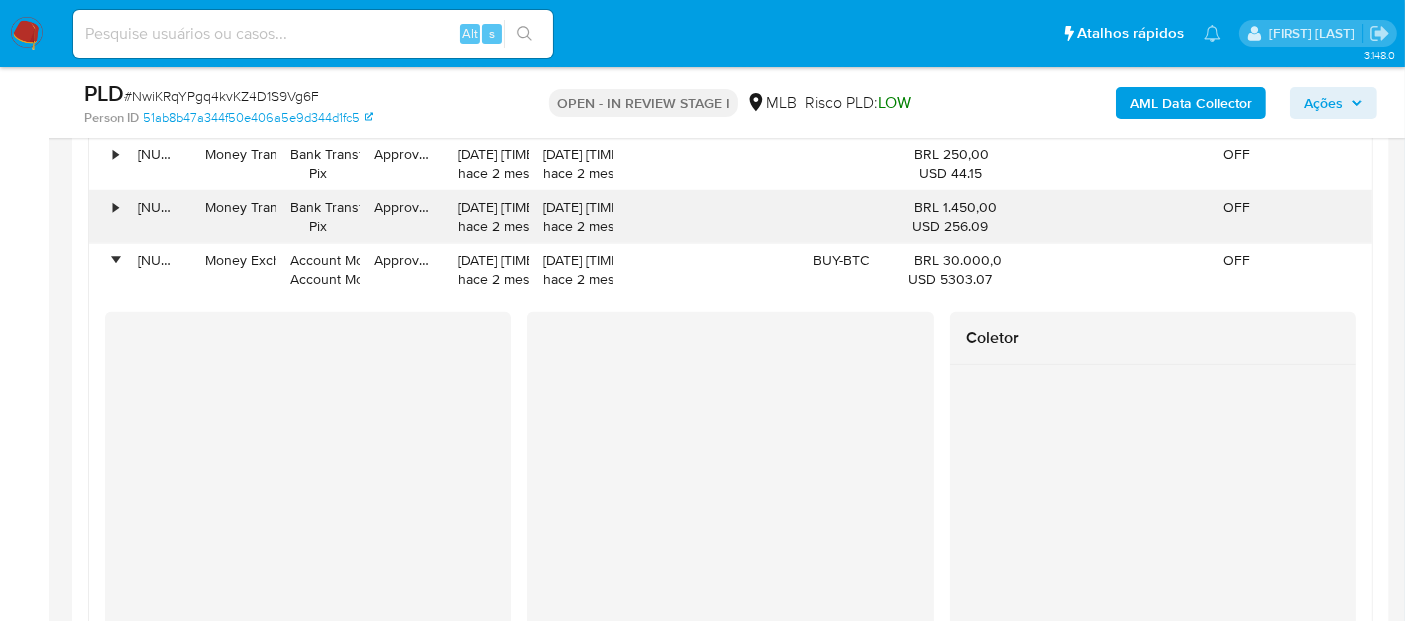 scroll, scrollTop: 2444, scrollLeft: 0, axis: vertical 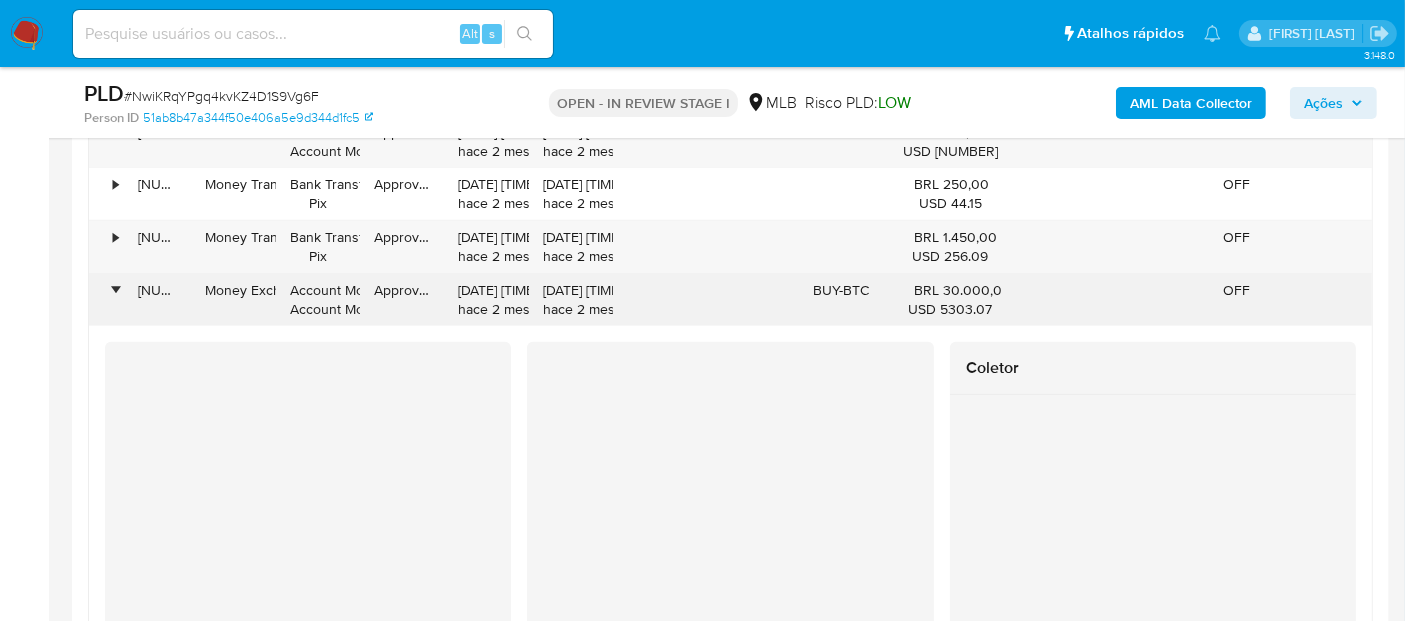 click on "•" at bounding box center [106, 300] 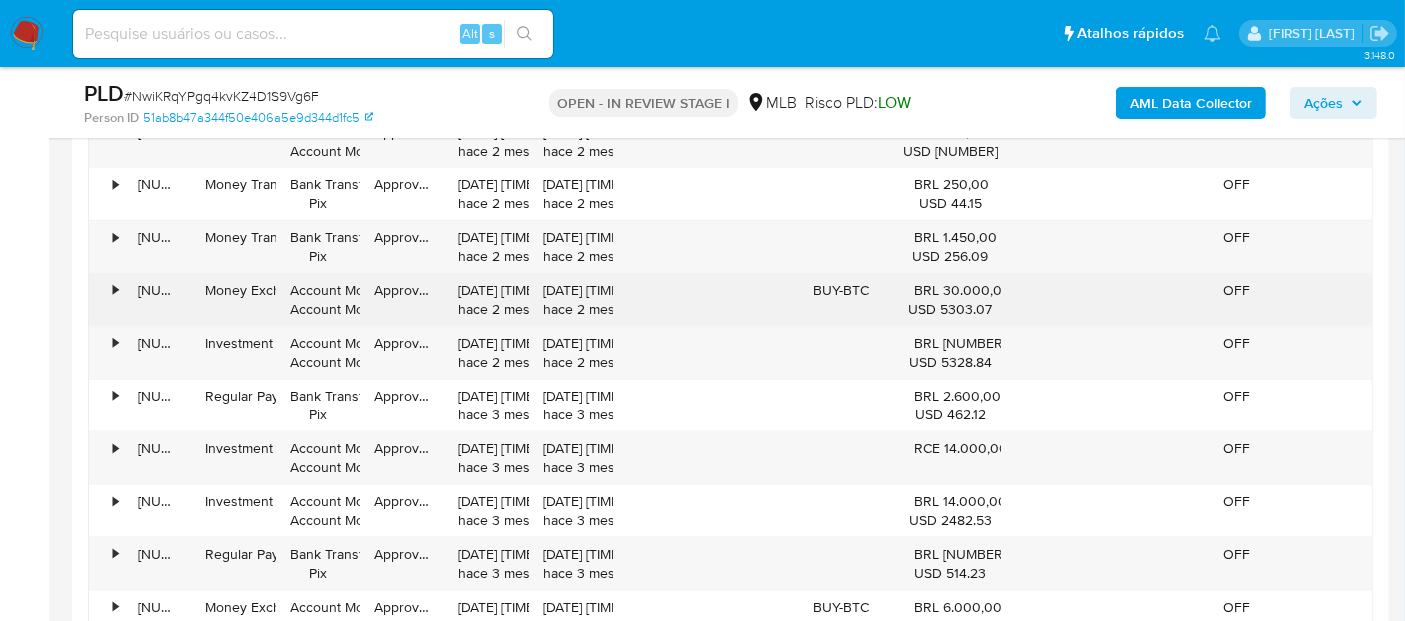 click on "BUY-BTC" at bounding box center (841, 300) 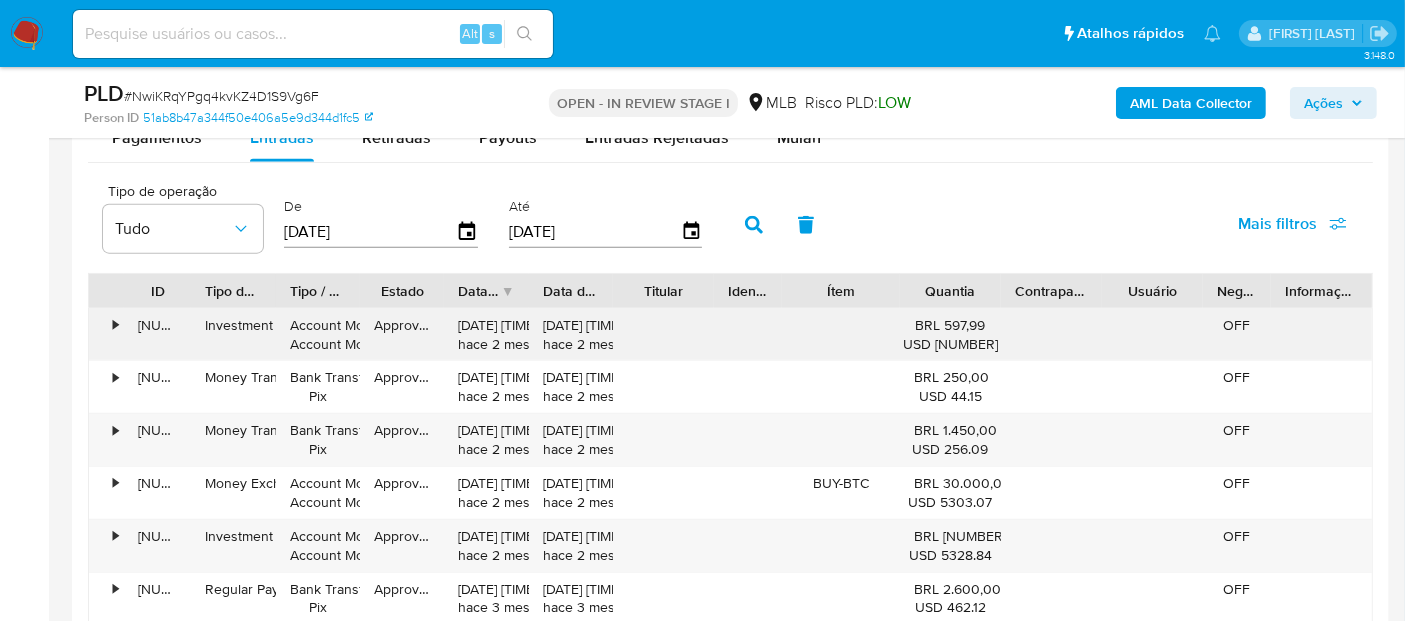 scroll, scrollTop: 2333, scrollLeft: 0, axis: vertical 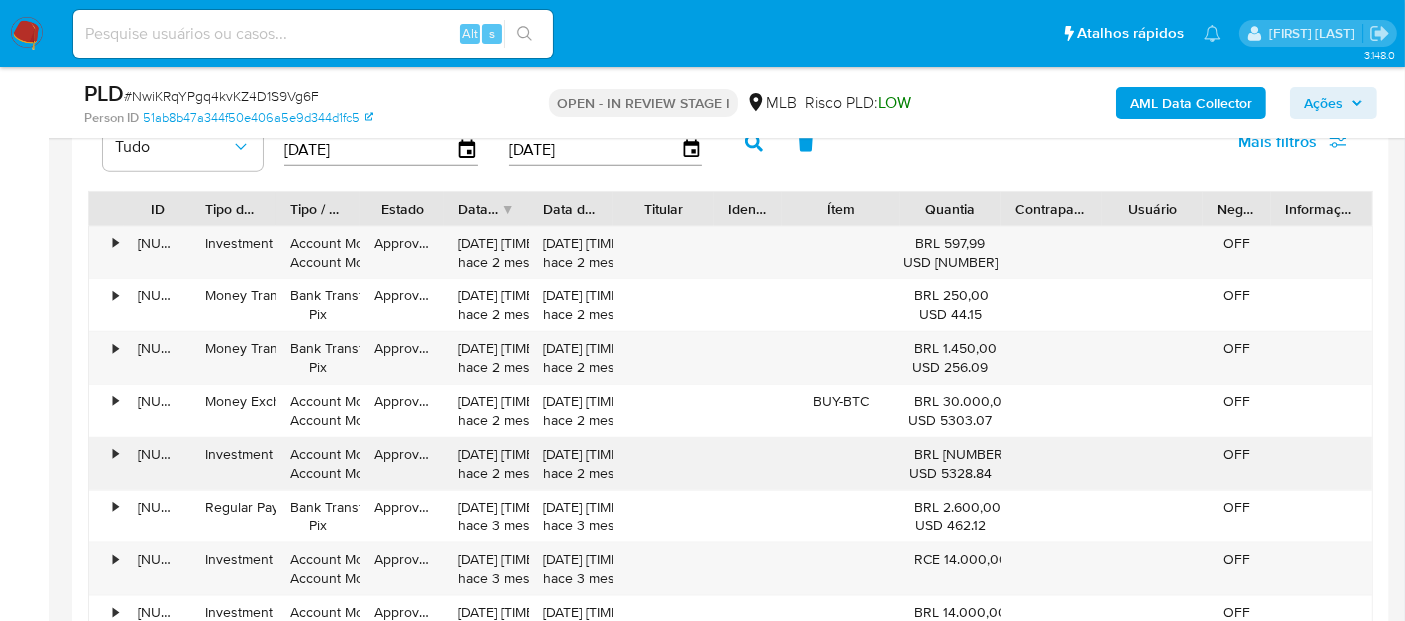 click on "•" at bounding box center (115, 454) 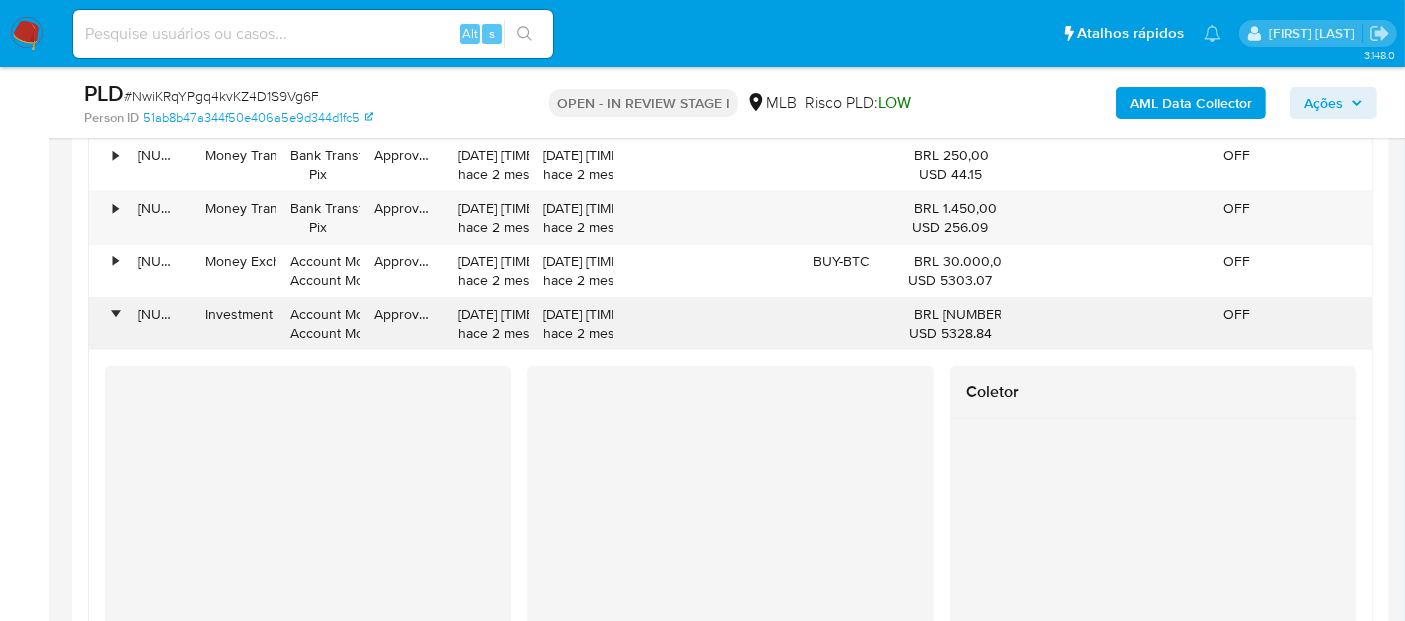 scroll, scrollTop: 2444, scrollLeft: 0, axis: vertical 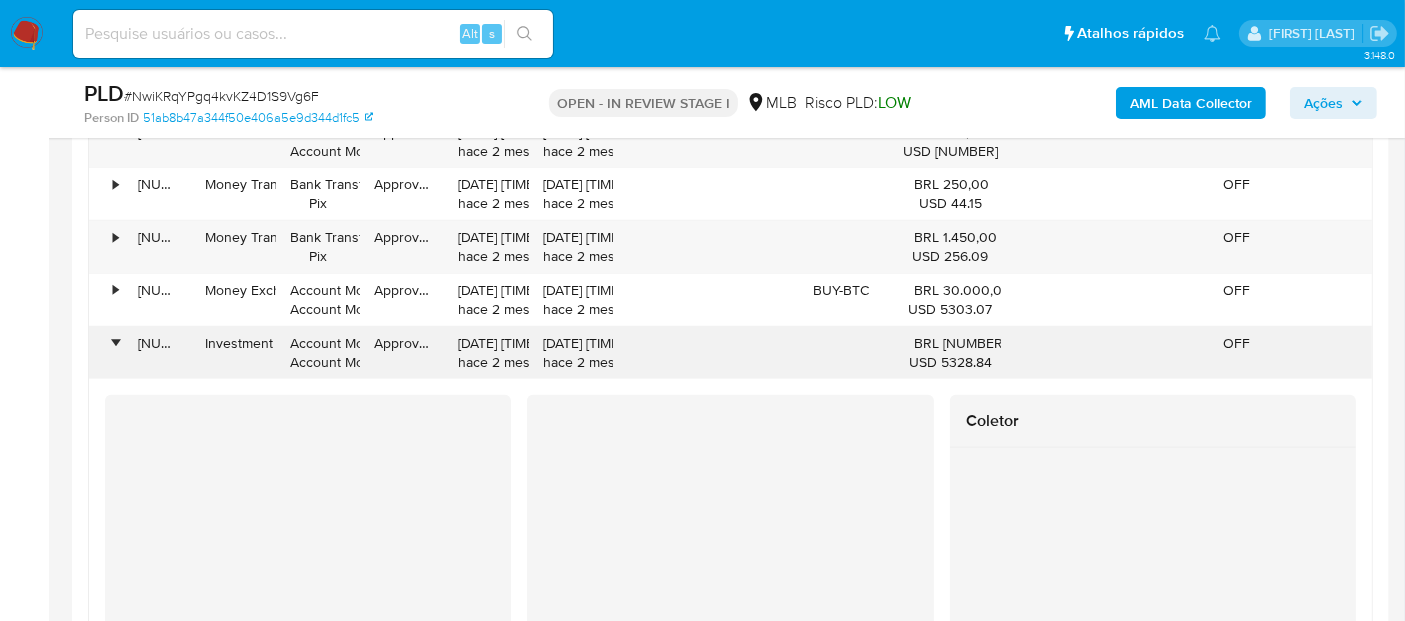 click on "•" at bounding box center (115, 343) 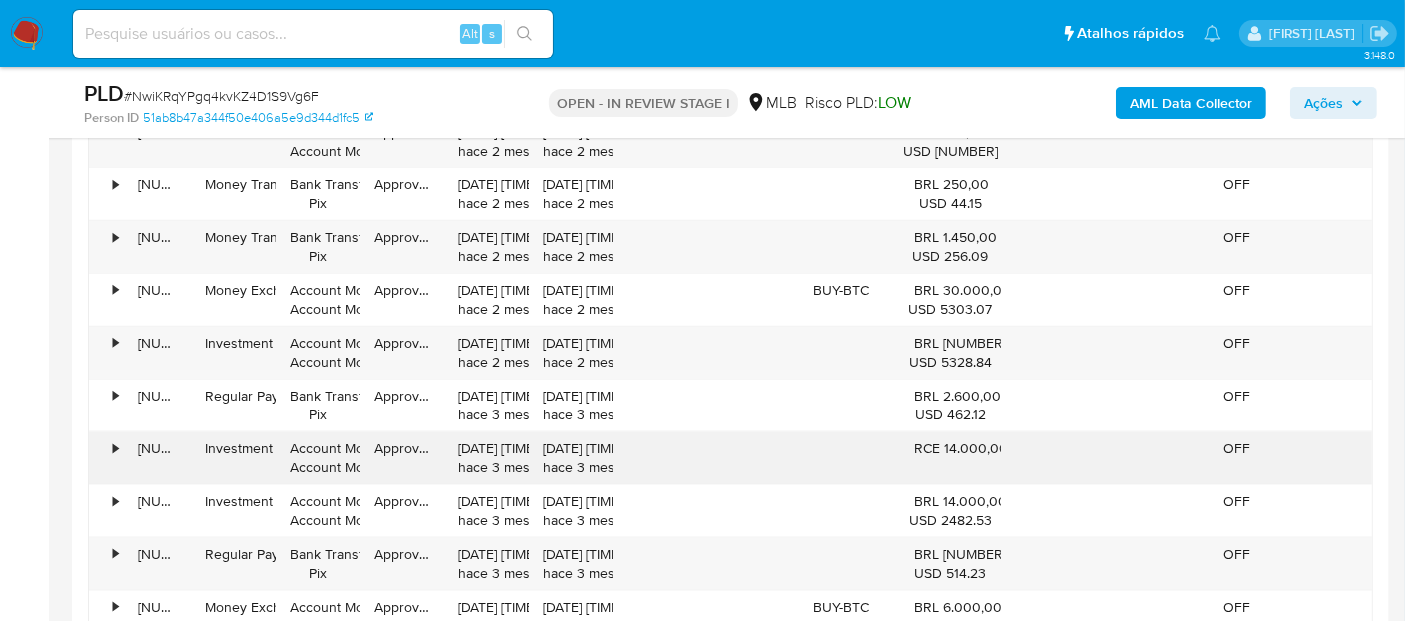 click on "•" at bounding box center [115, 448] 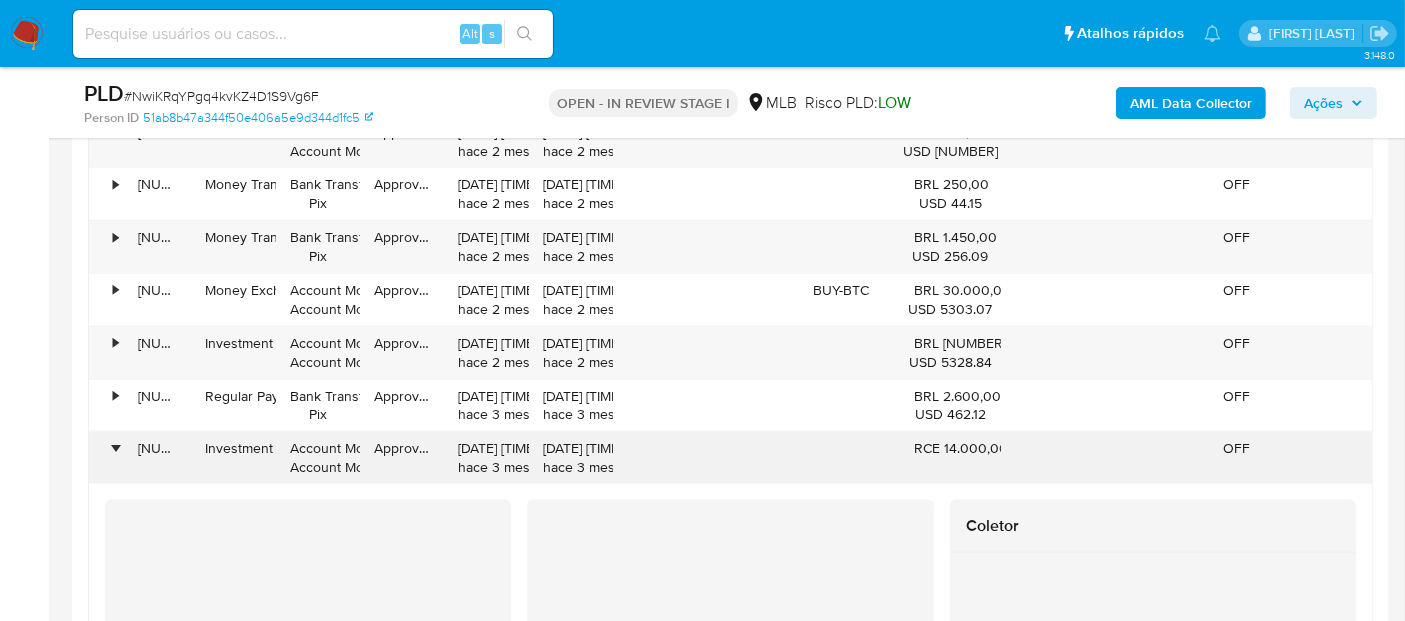 scroll, scrollTop: 2555, scrollLeft: 0, axis: vertical 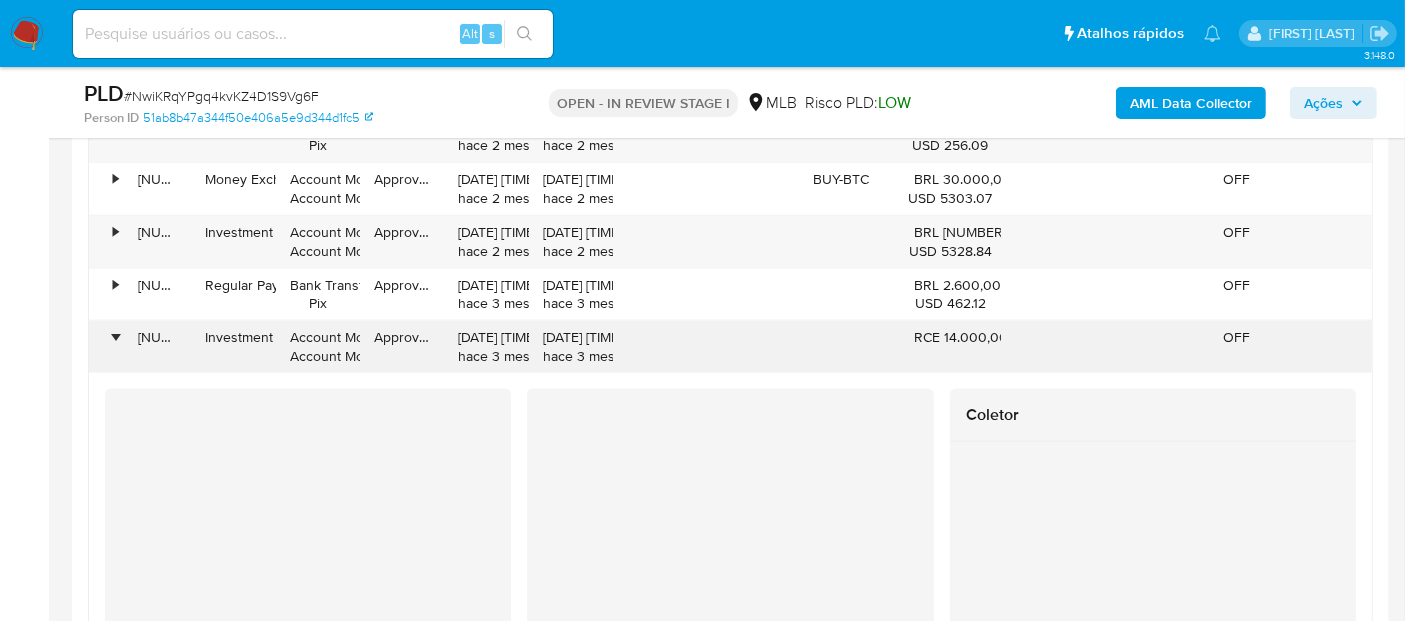 click on "•" at bounding box center (106, 347) 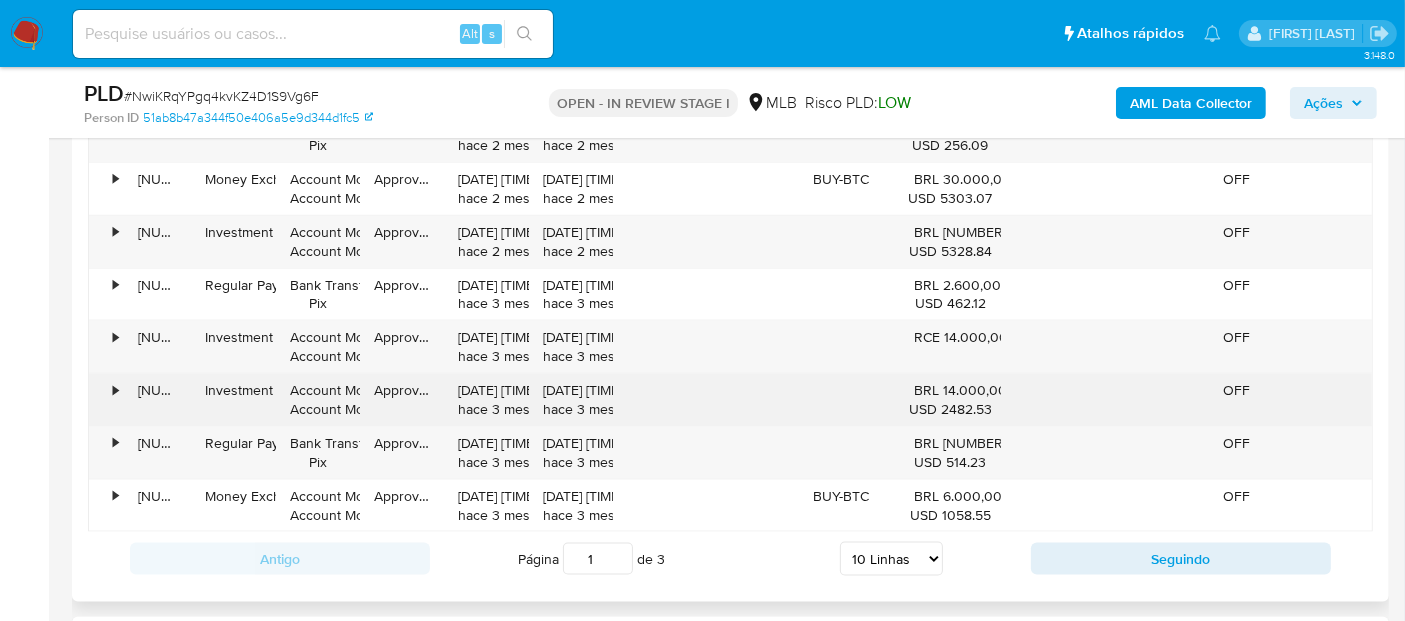 click on "•" at bounding box center (106, 400) 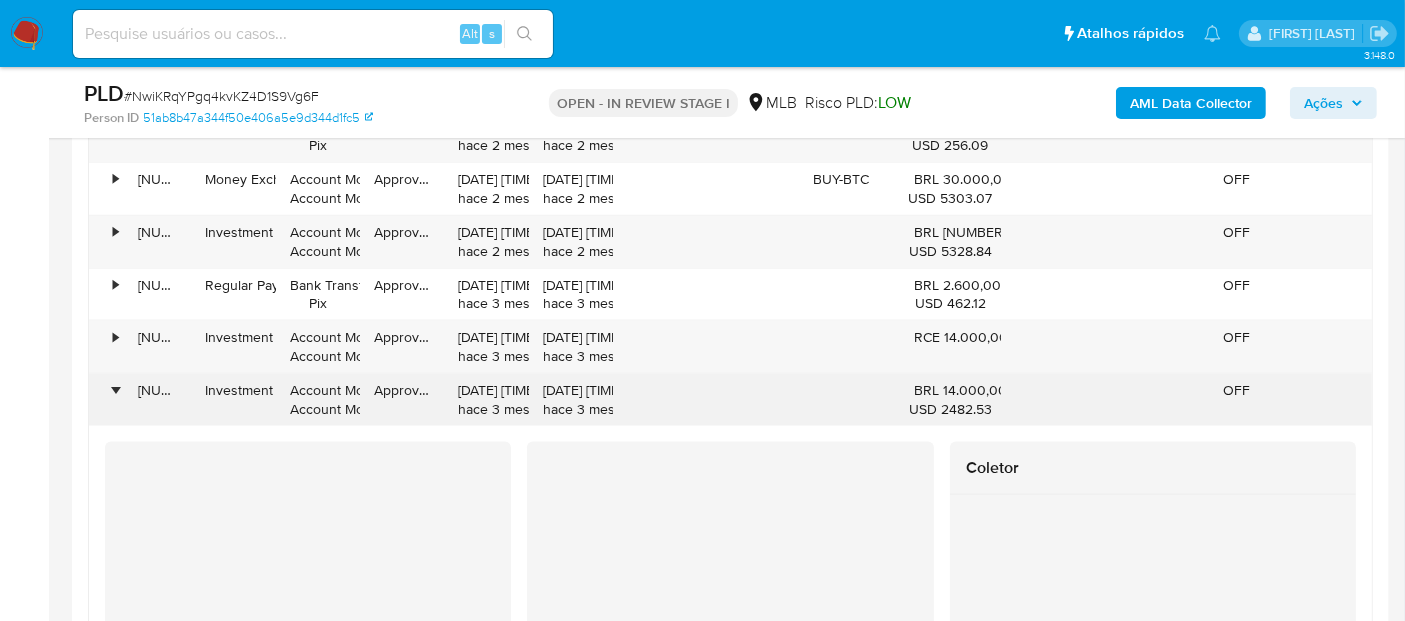 click on "•" at bounding box center [115, 390] 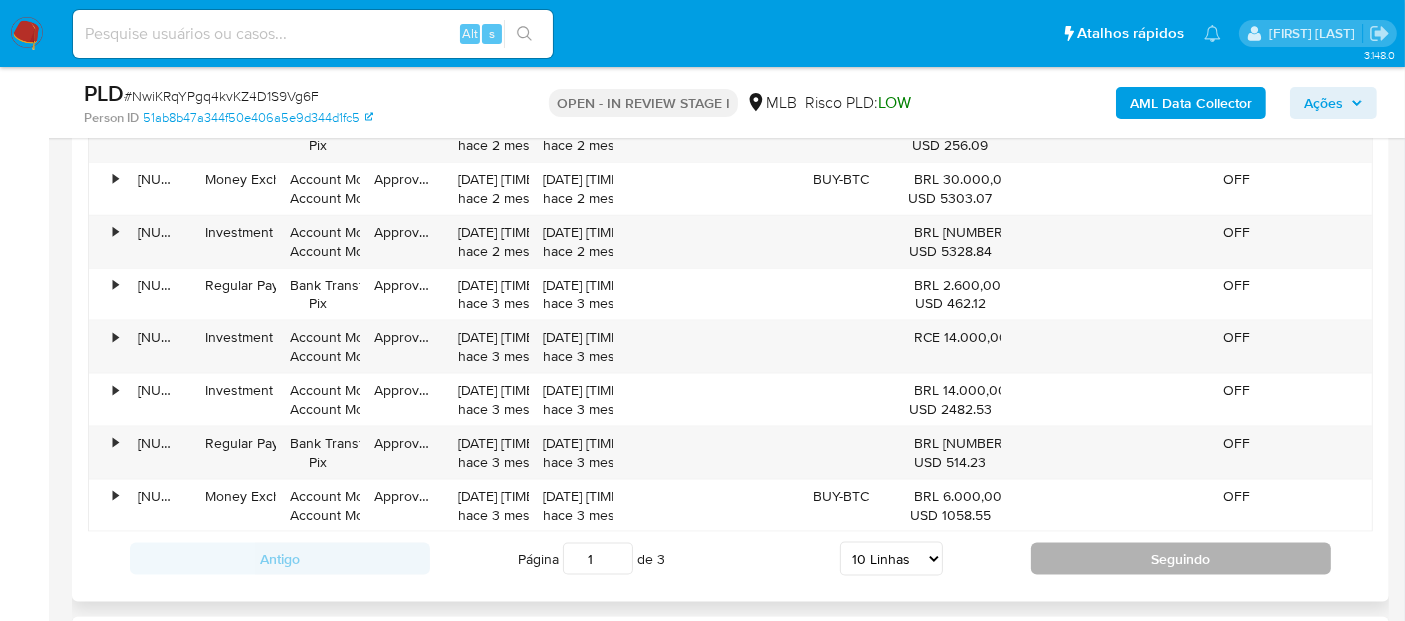 click on "Seguindo" at bounding box center [1181, 559] 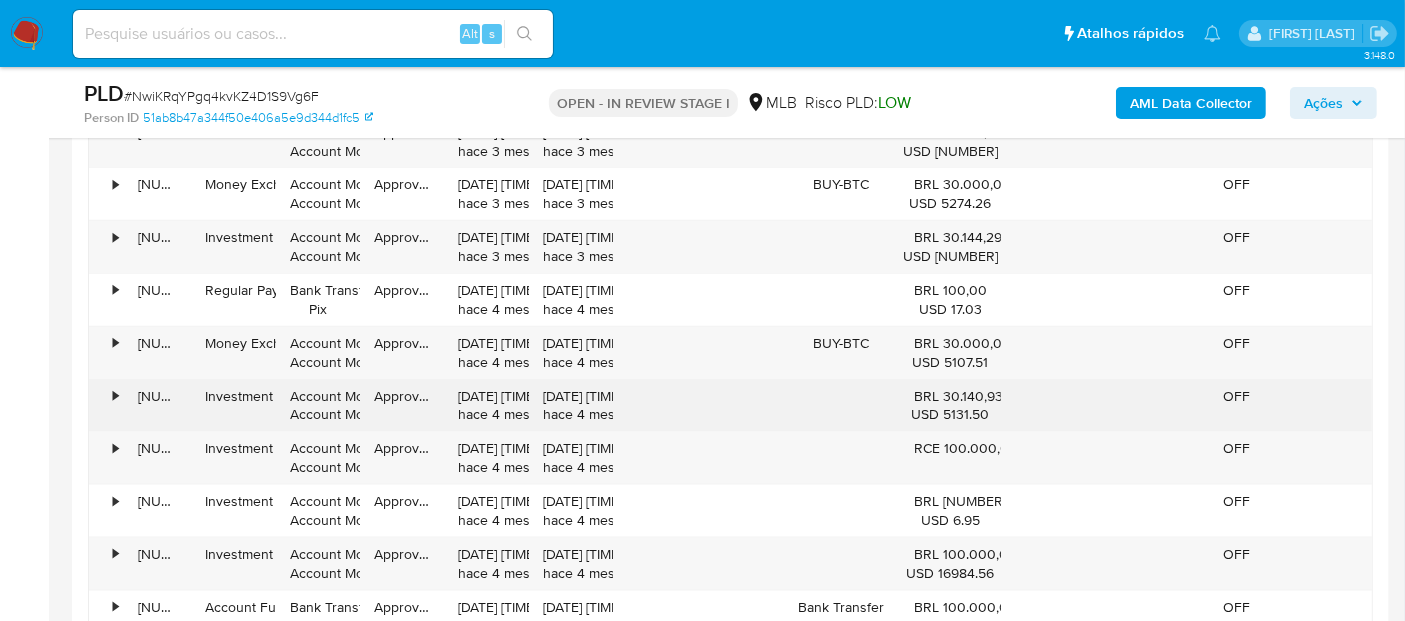 scroll, scrollTop: 2333, scrollLeft: 0, axis: vertical 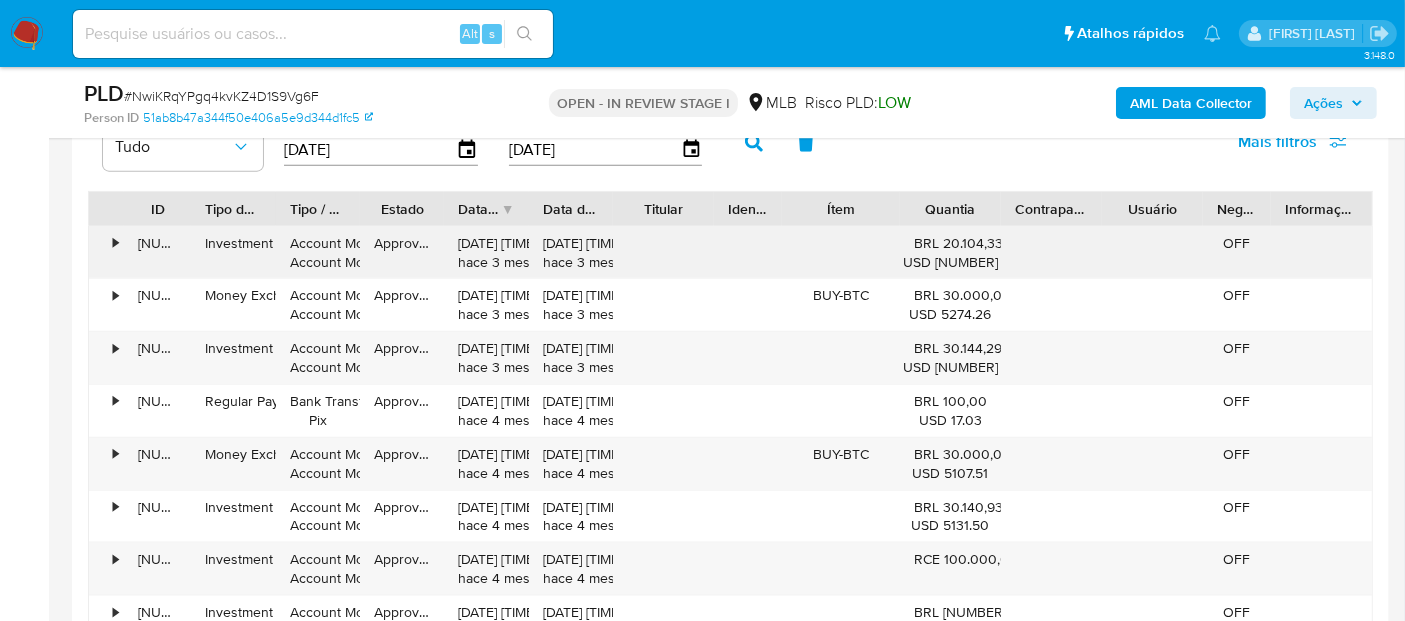 click on "•" at bounding box center [115, 243] 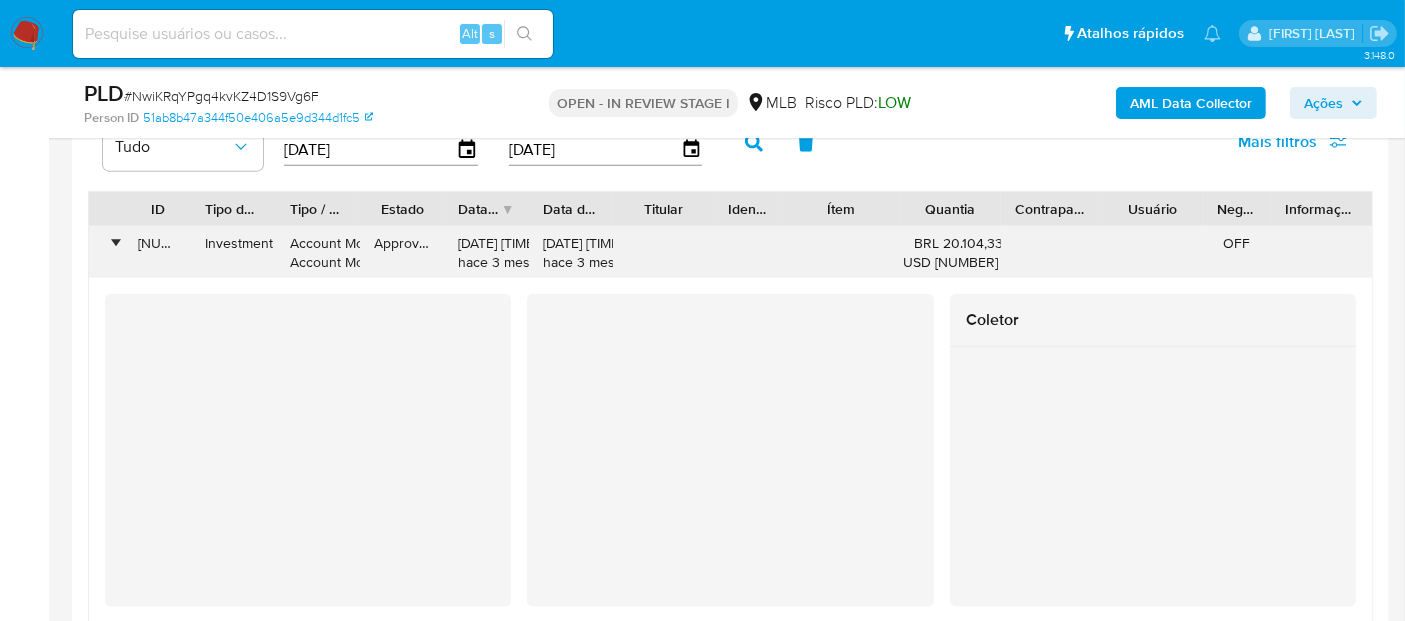 click on "•" at bounding box center (115, 243) 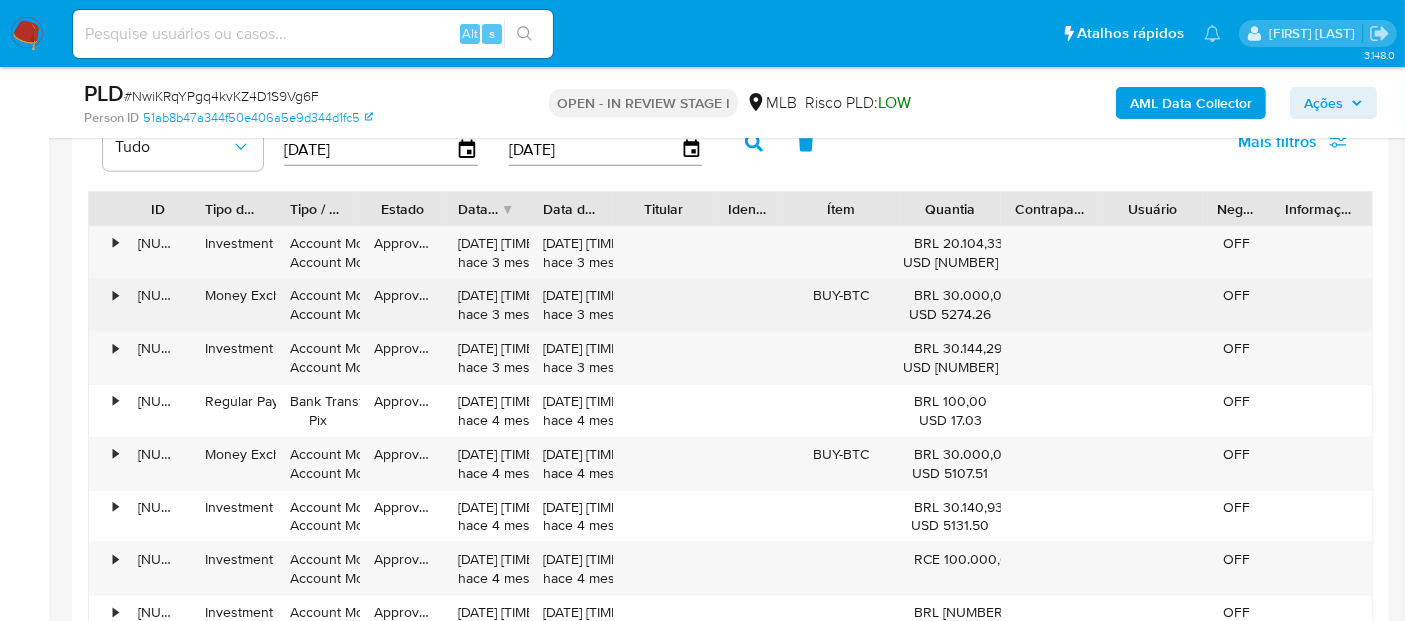 click on "•" at bounding box center (106, 305) 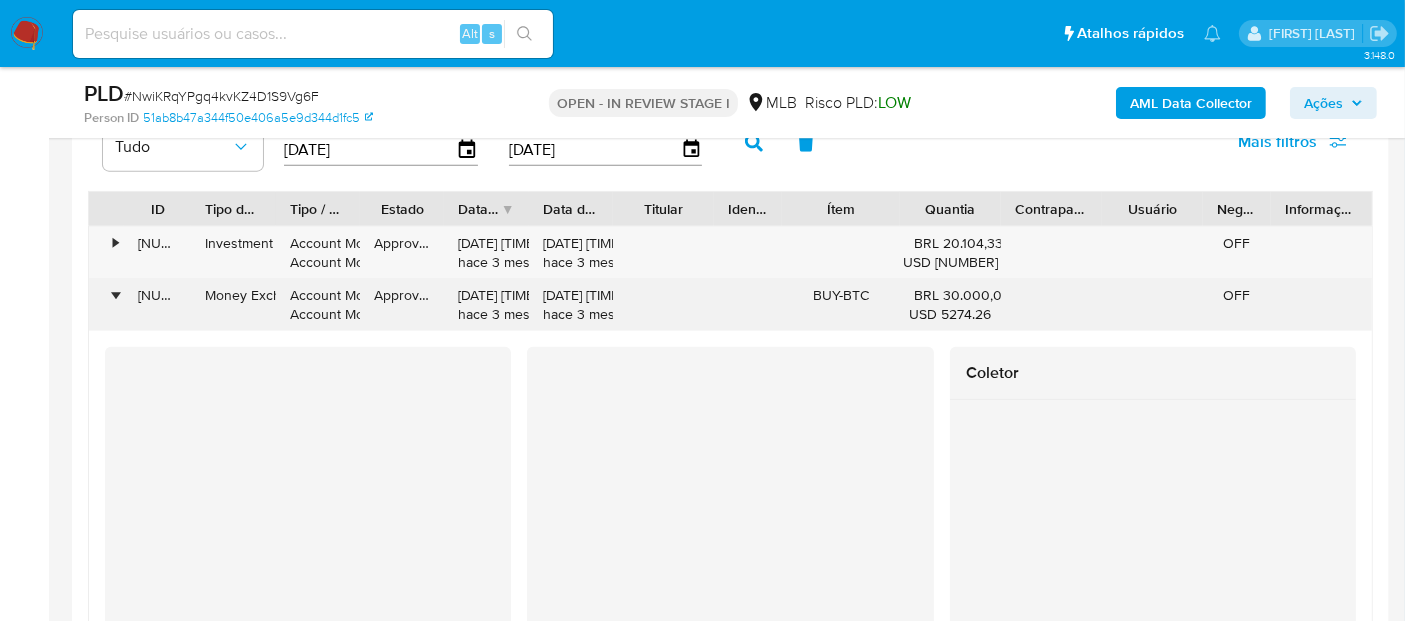 click on "•" at bounding box center (106, 305) 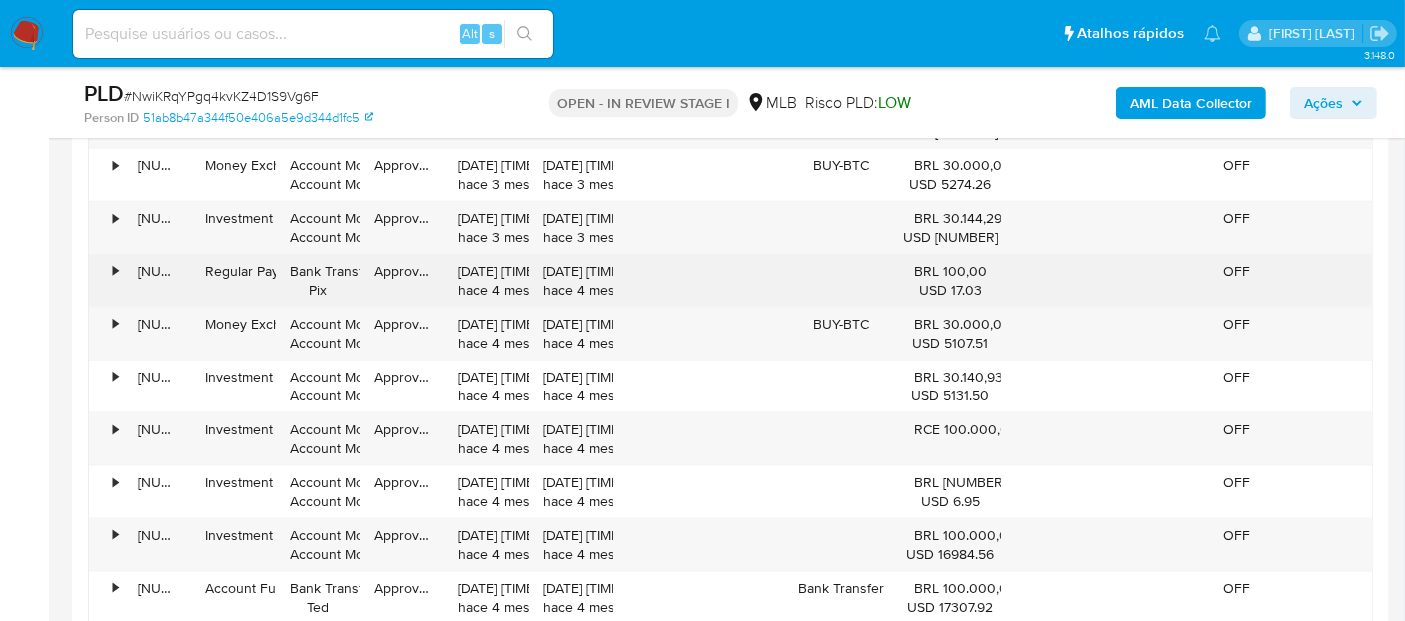scroll, scrollTop: 2555, scrollLeft: 0, axis: vertical 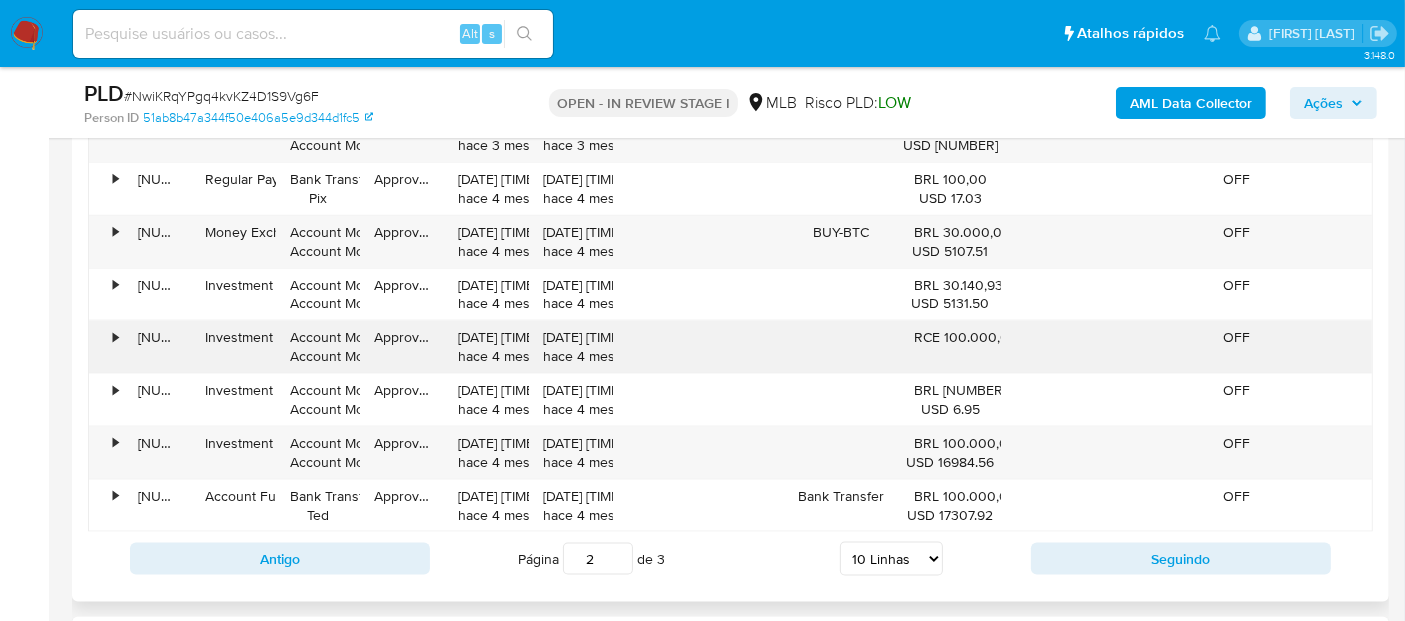 click on "•" at bounding box center (115, 337) 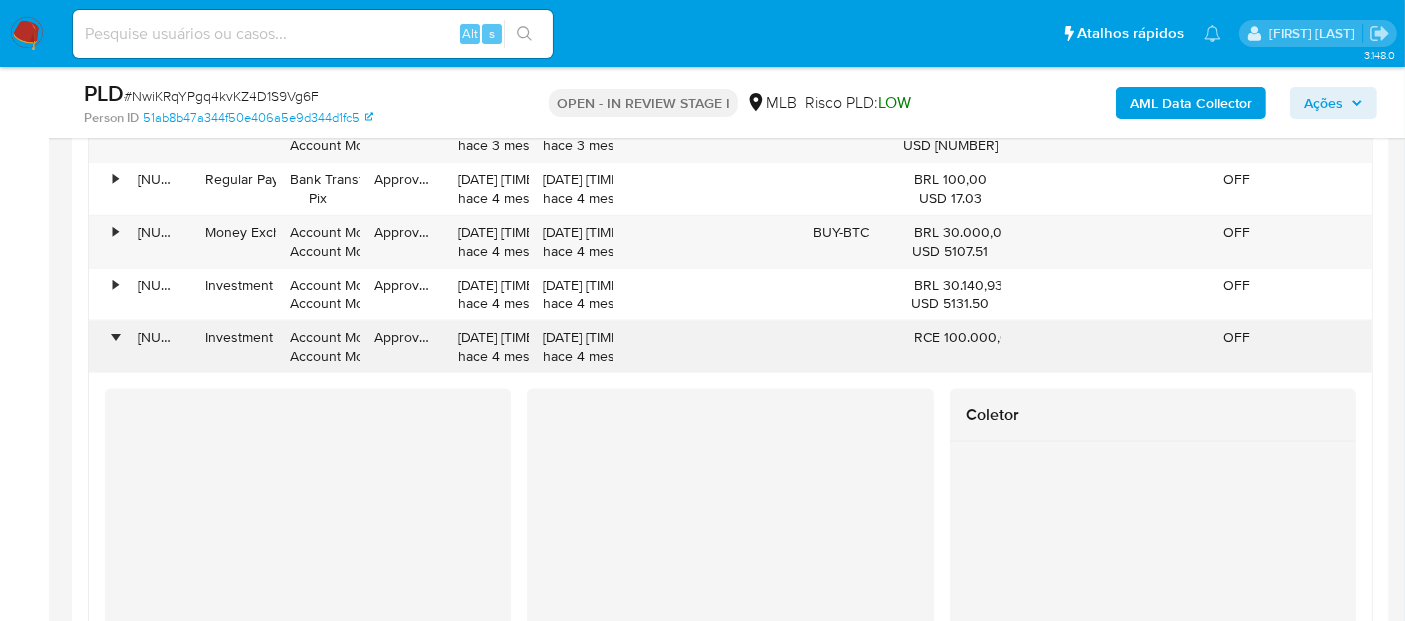 click on "•" at bounding box center [115, 337] 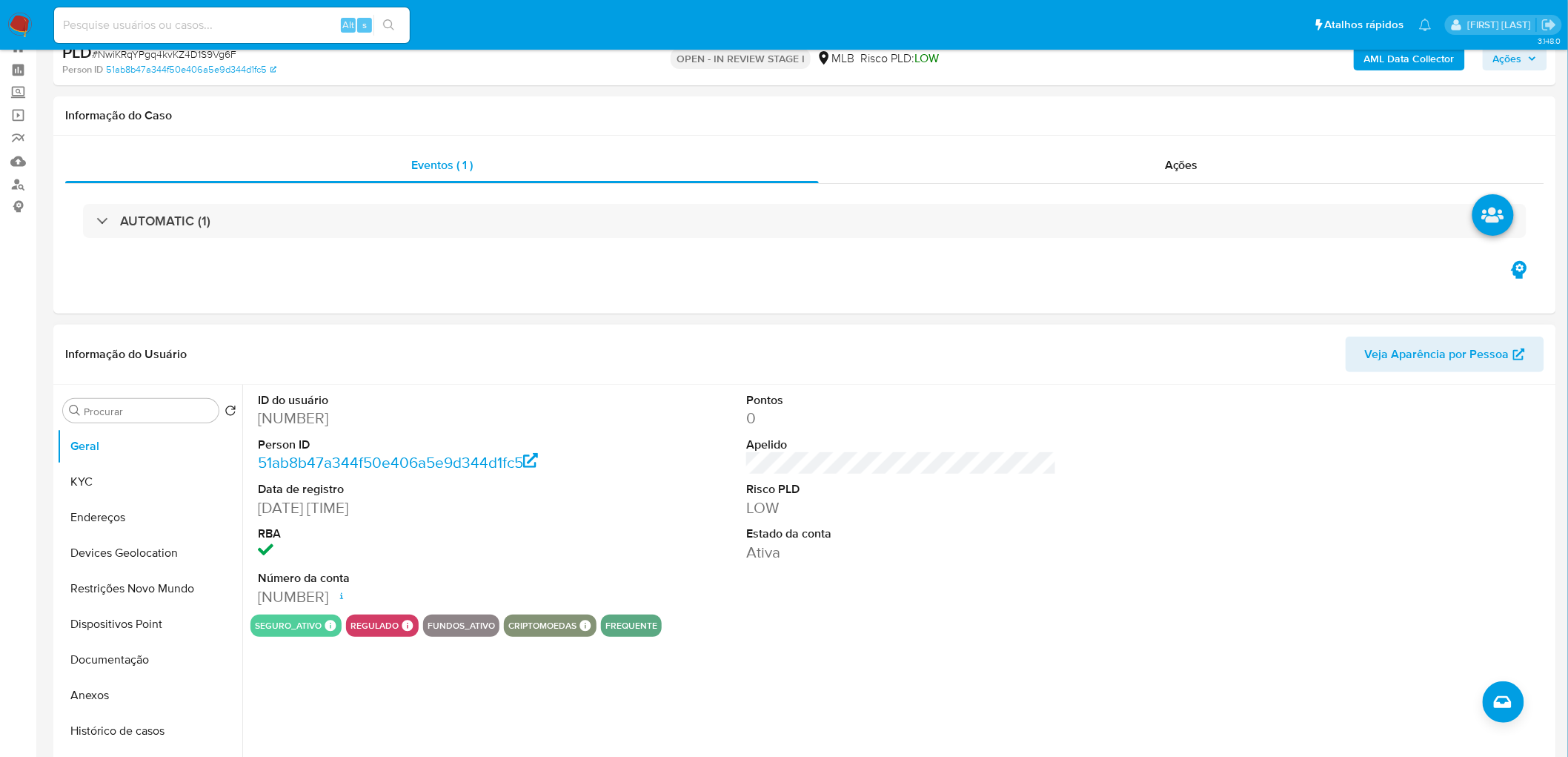 scroll, scrollTop: 82, scrollLeft: 0, axis: vertical 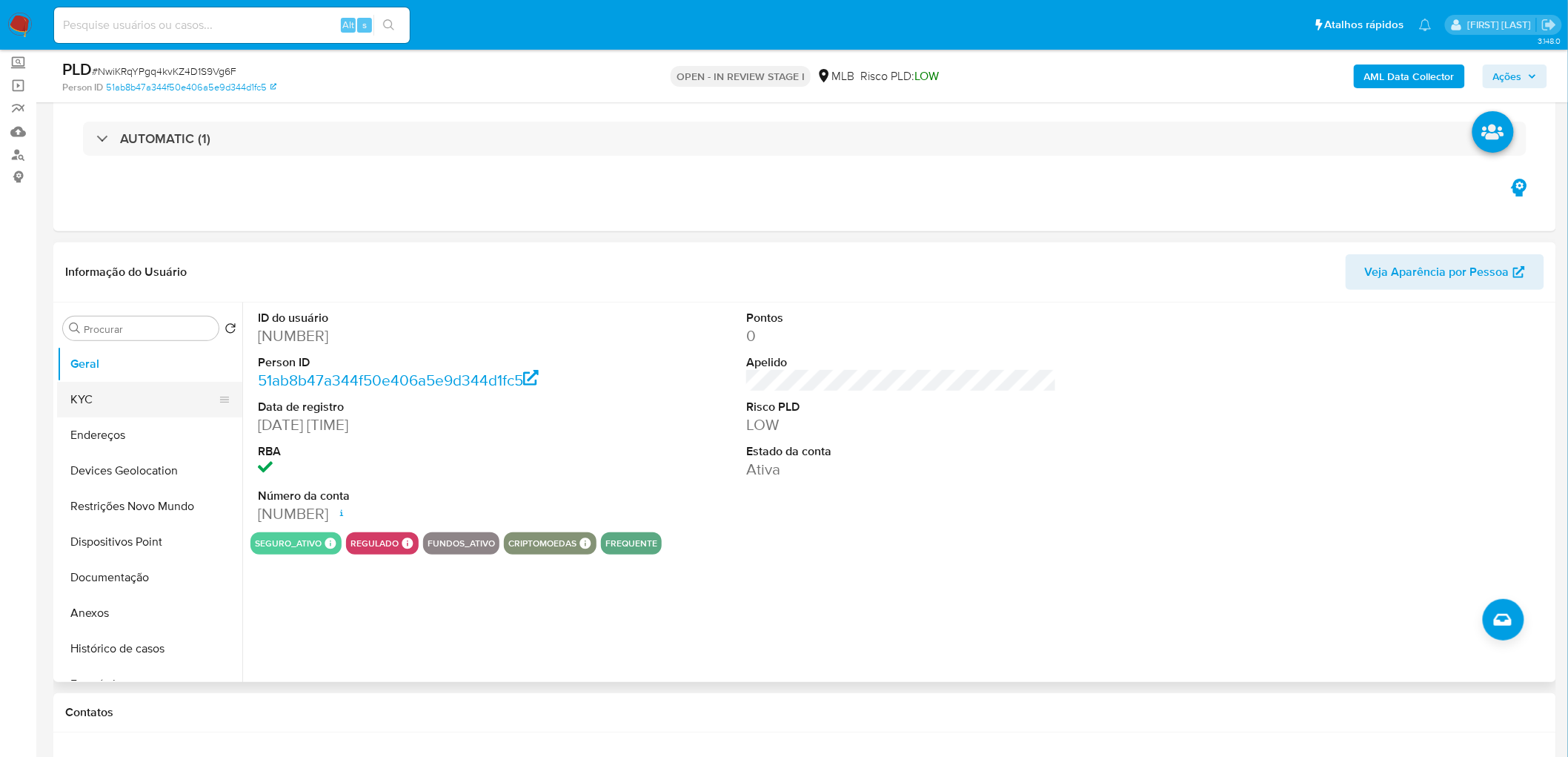 click on "KYC" at bounding box center (144, 400) 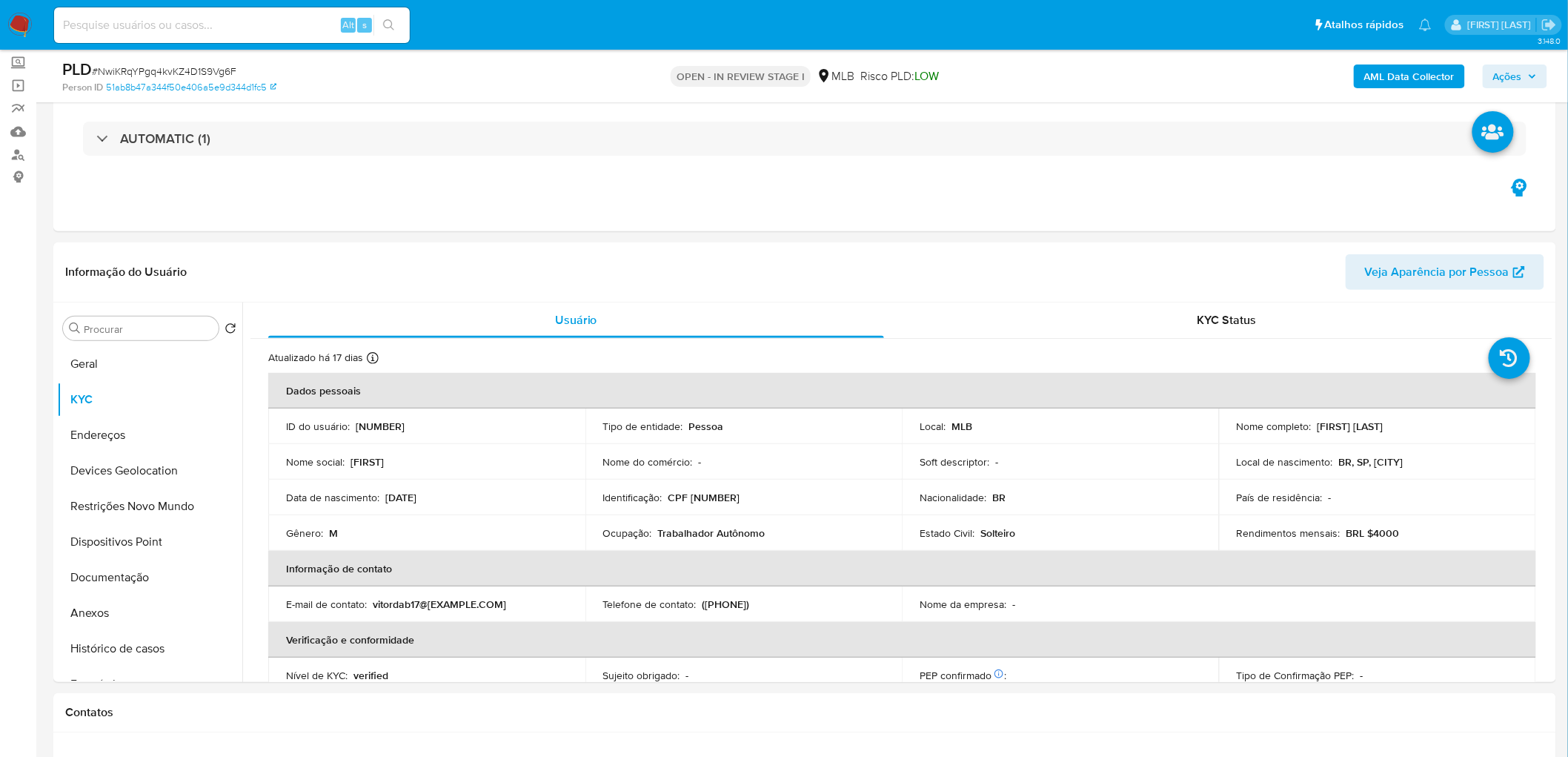 type 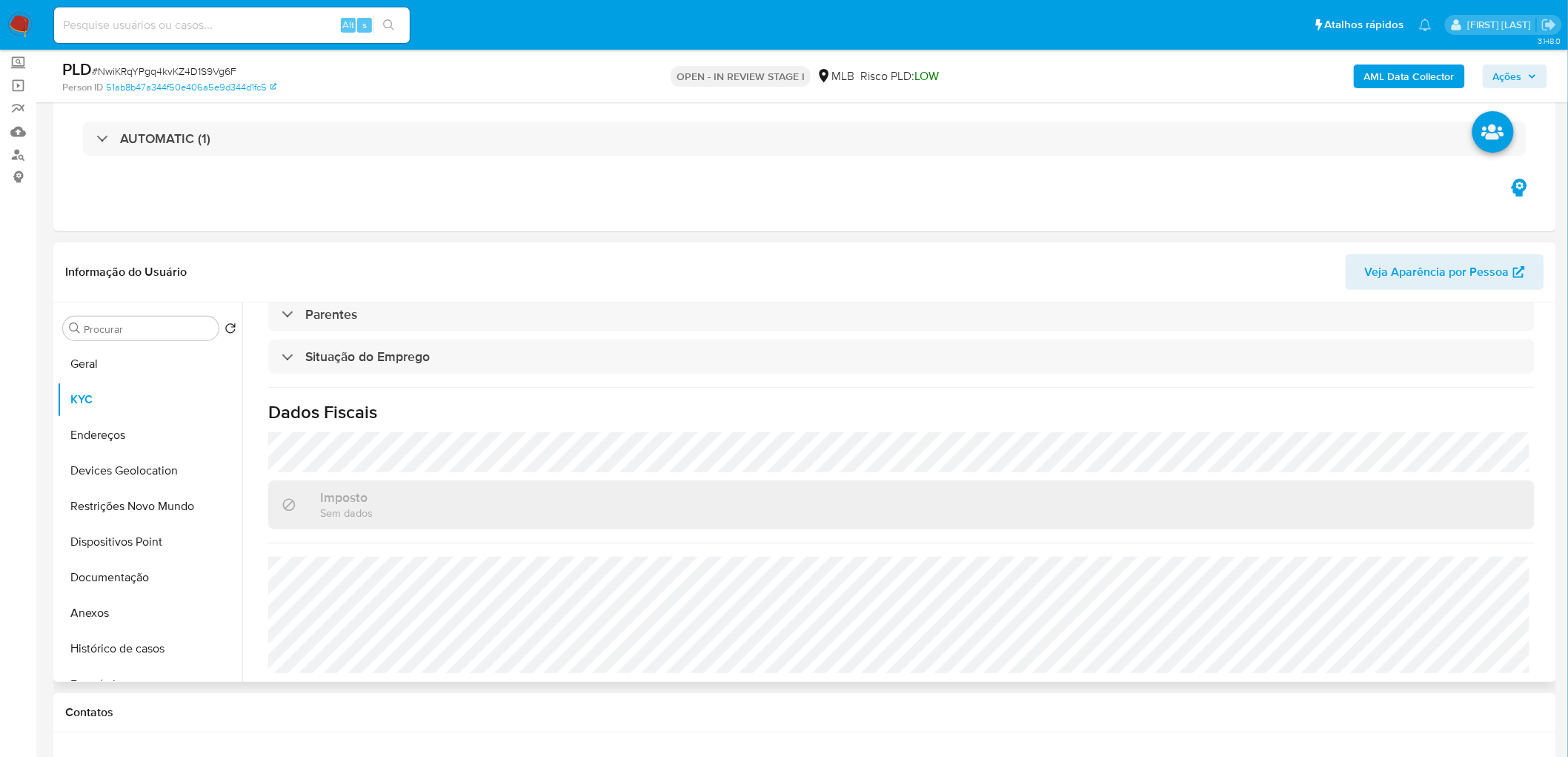 scroll, scrollTop: 617, scrollLeft: 0, axis: vertical 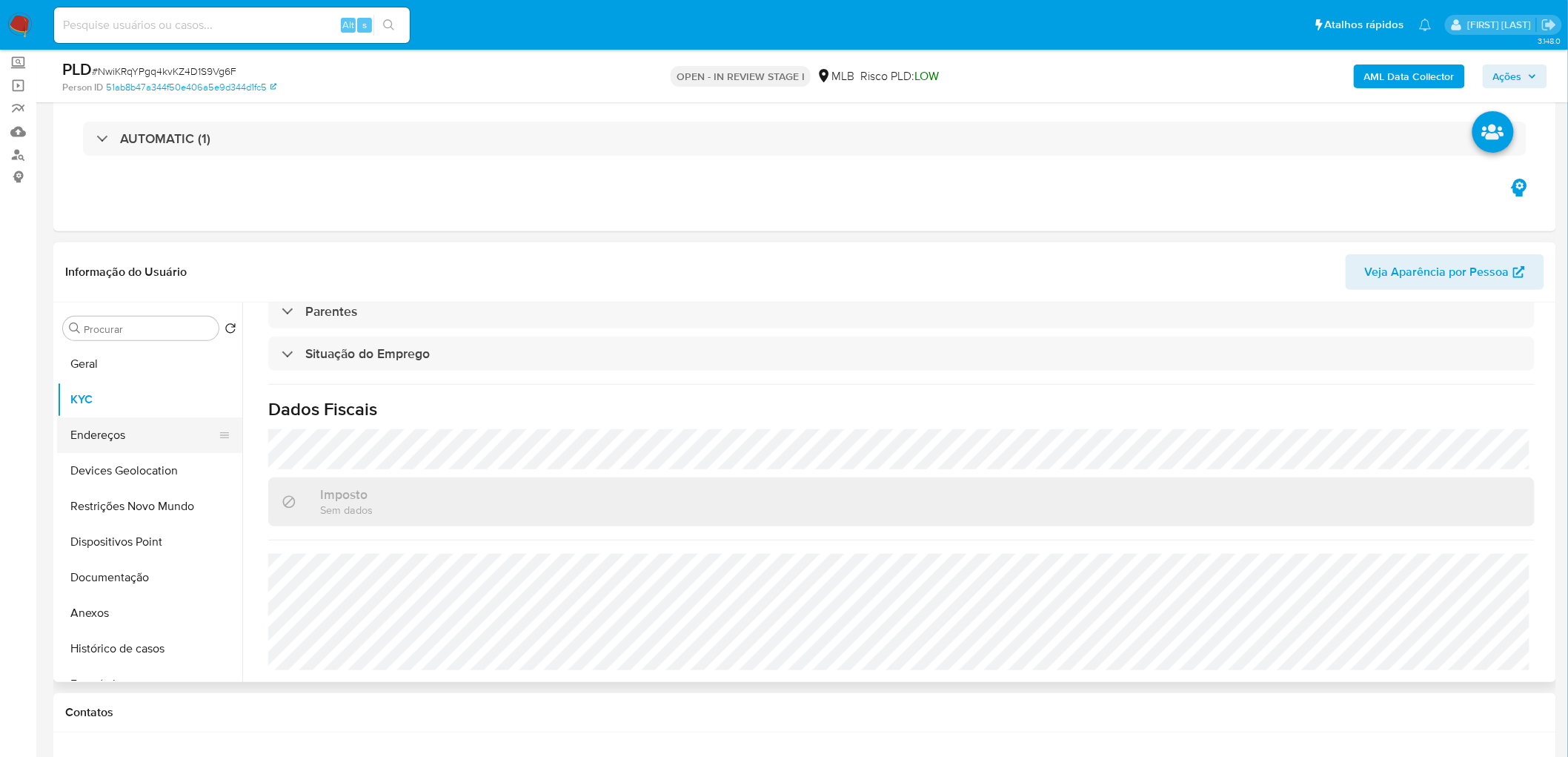 click on "Endereços" at bounding box center (144, 435) 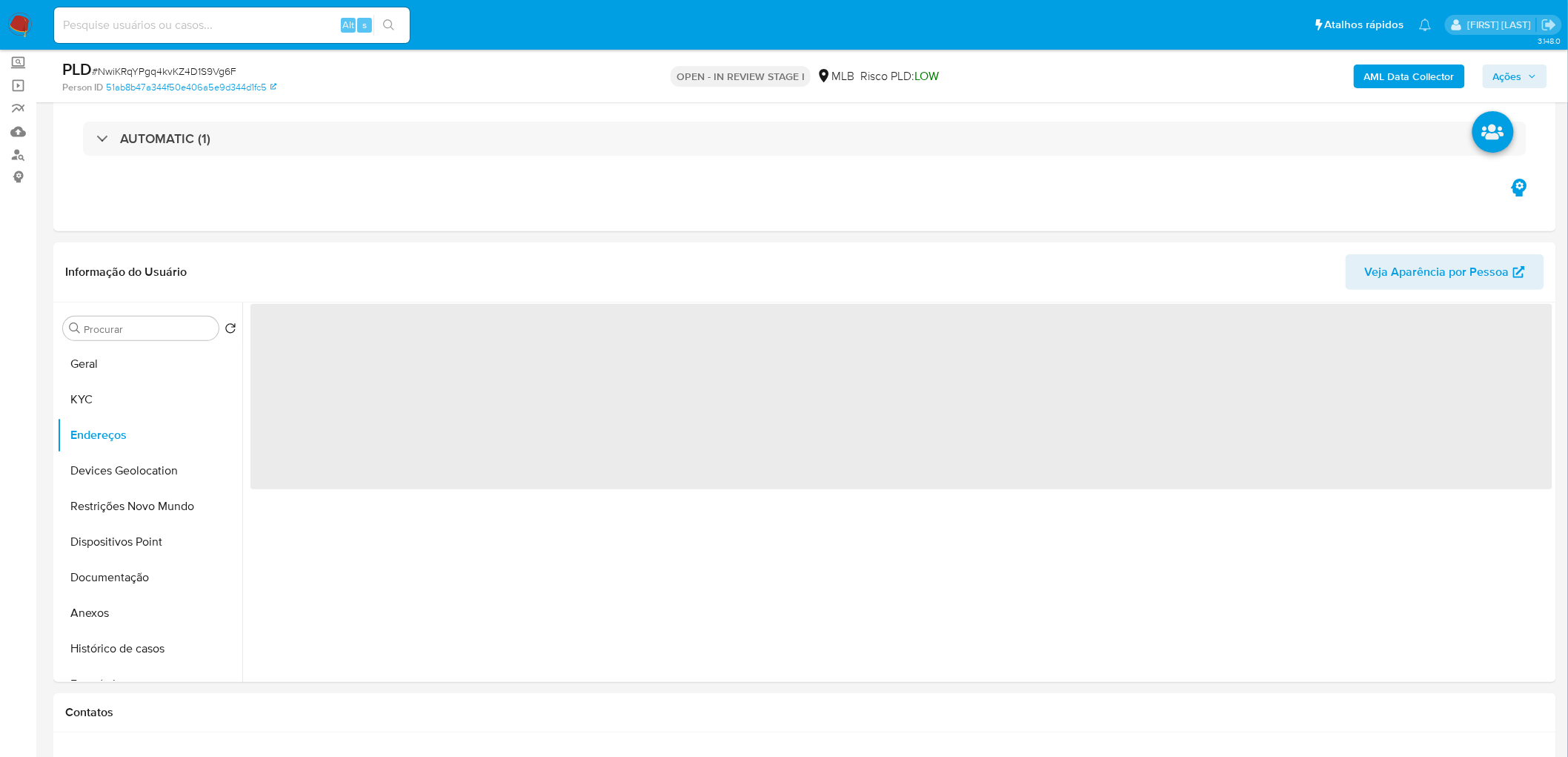 scroll, scrollTop: 0, scrollLeft: 0, axis: both 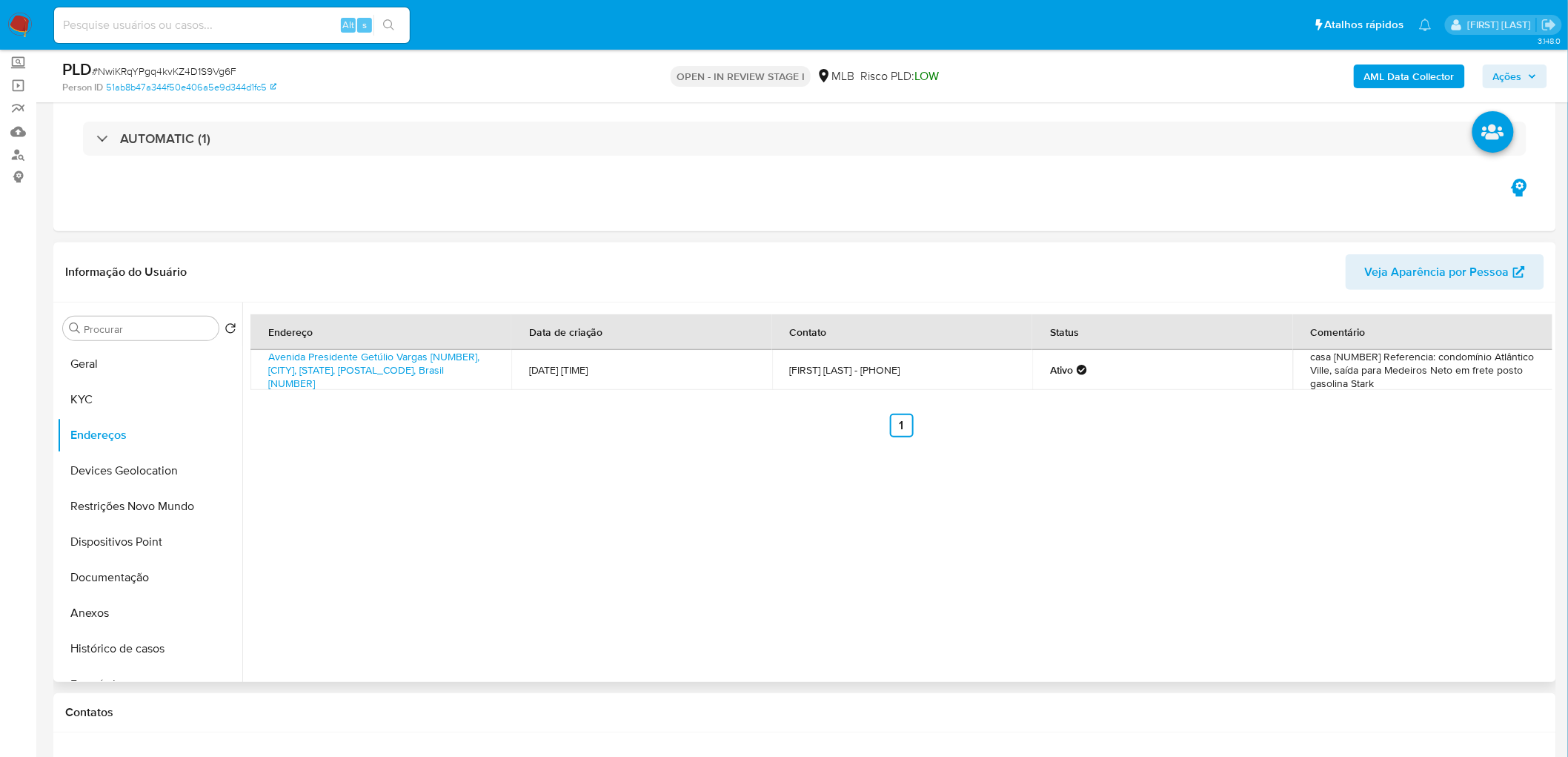 type 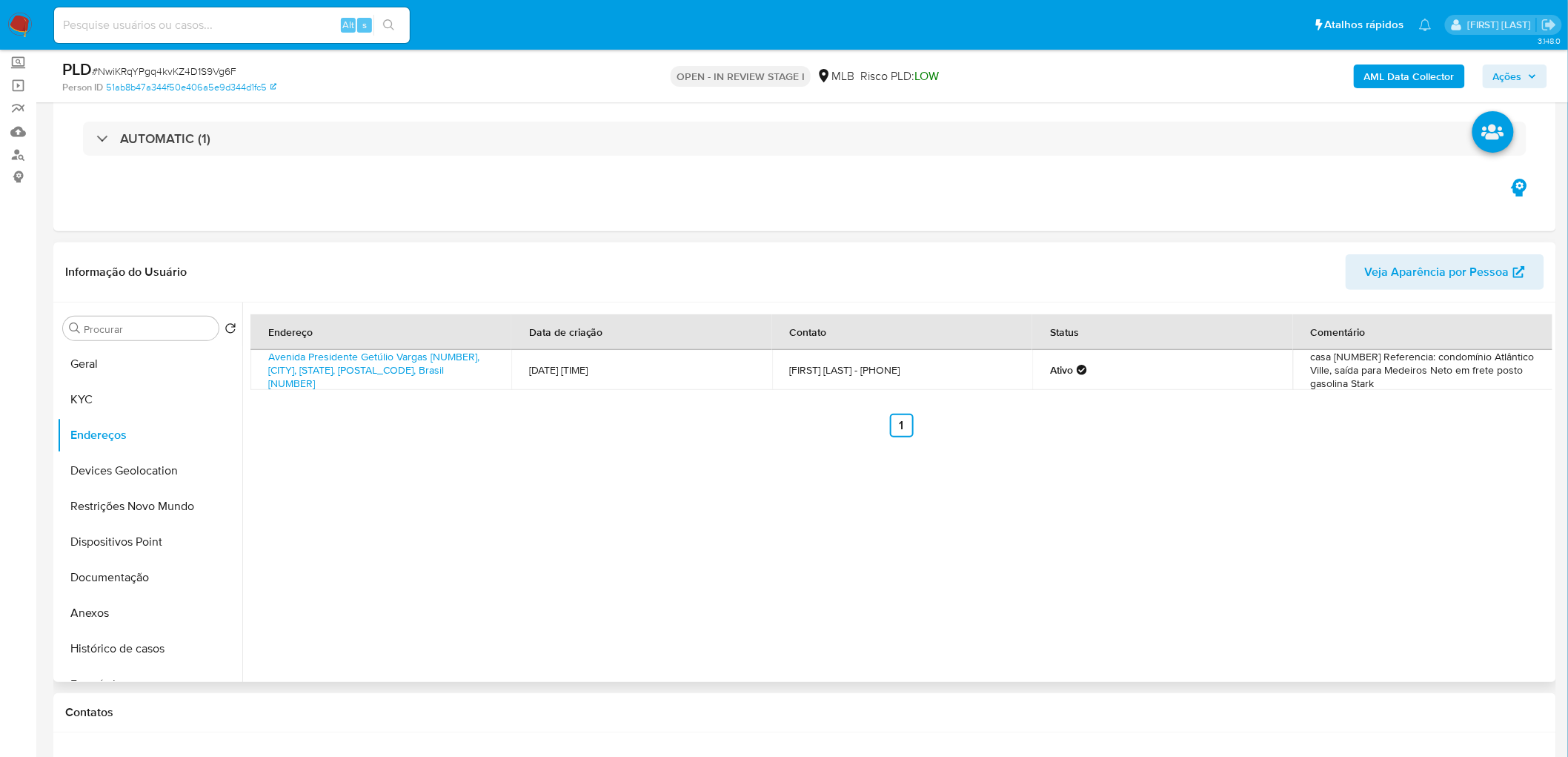 drag, startPoint x: 522, startPoint y: 597, endPoint x: 502, endPoint y: 597, distance: 20 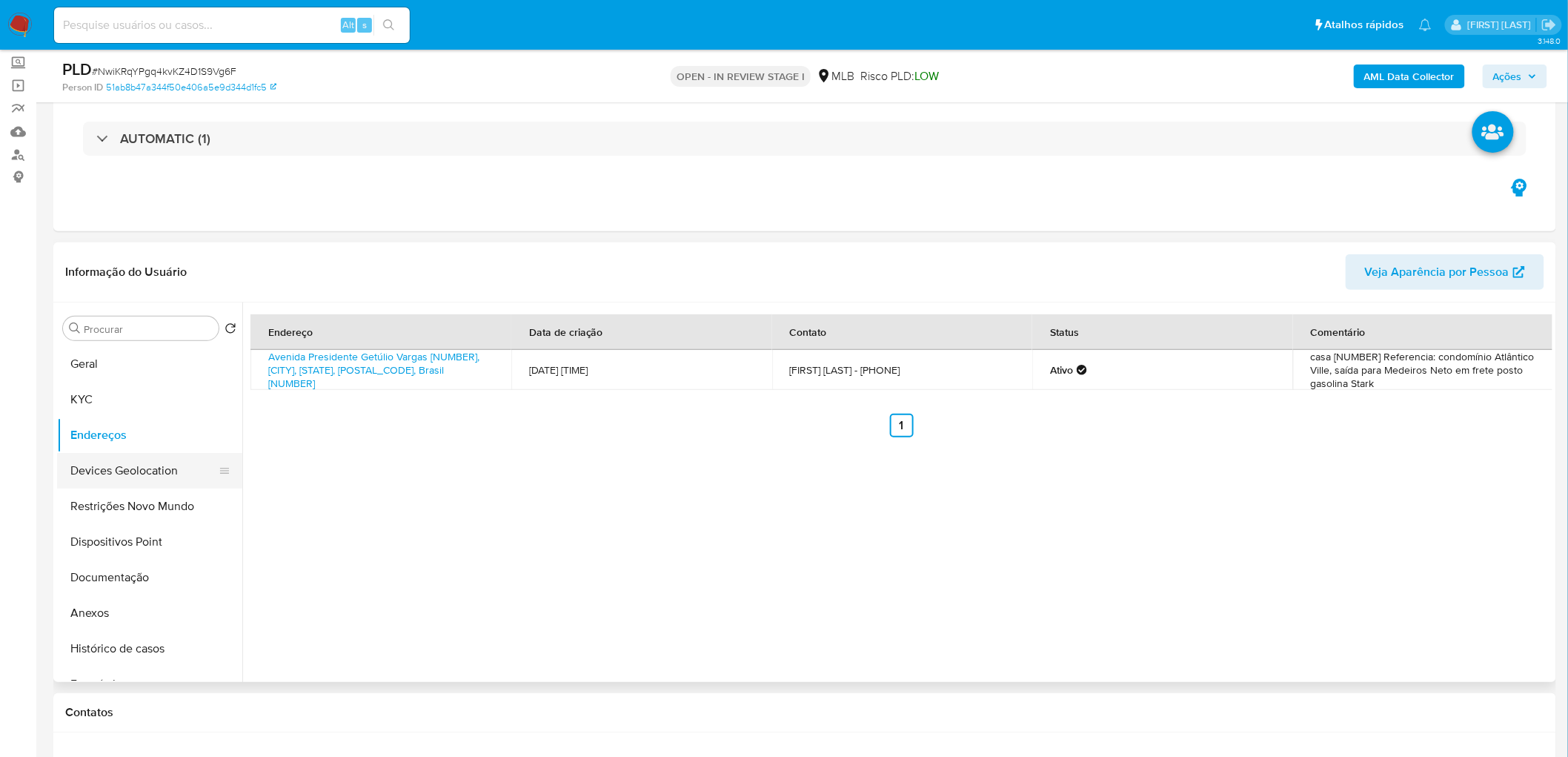 click on "Devices Geolocation" at bounding box center (144, 471) 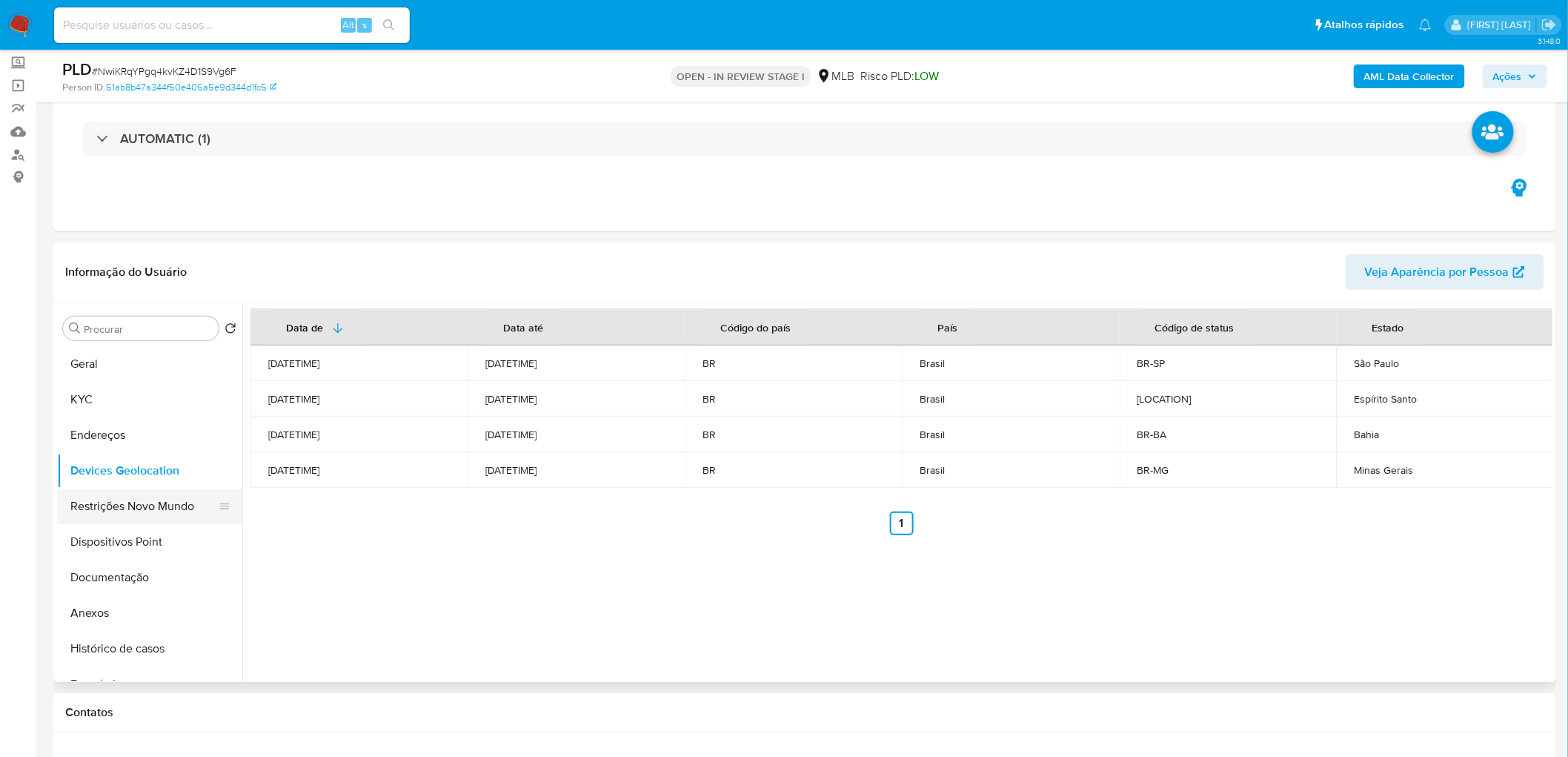 click on "Restrições Novo Mundo" at bounding box center [144, 506] 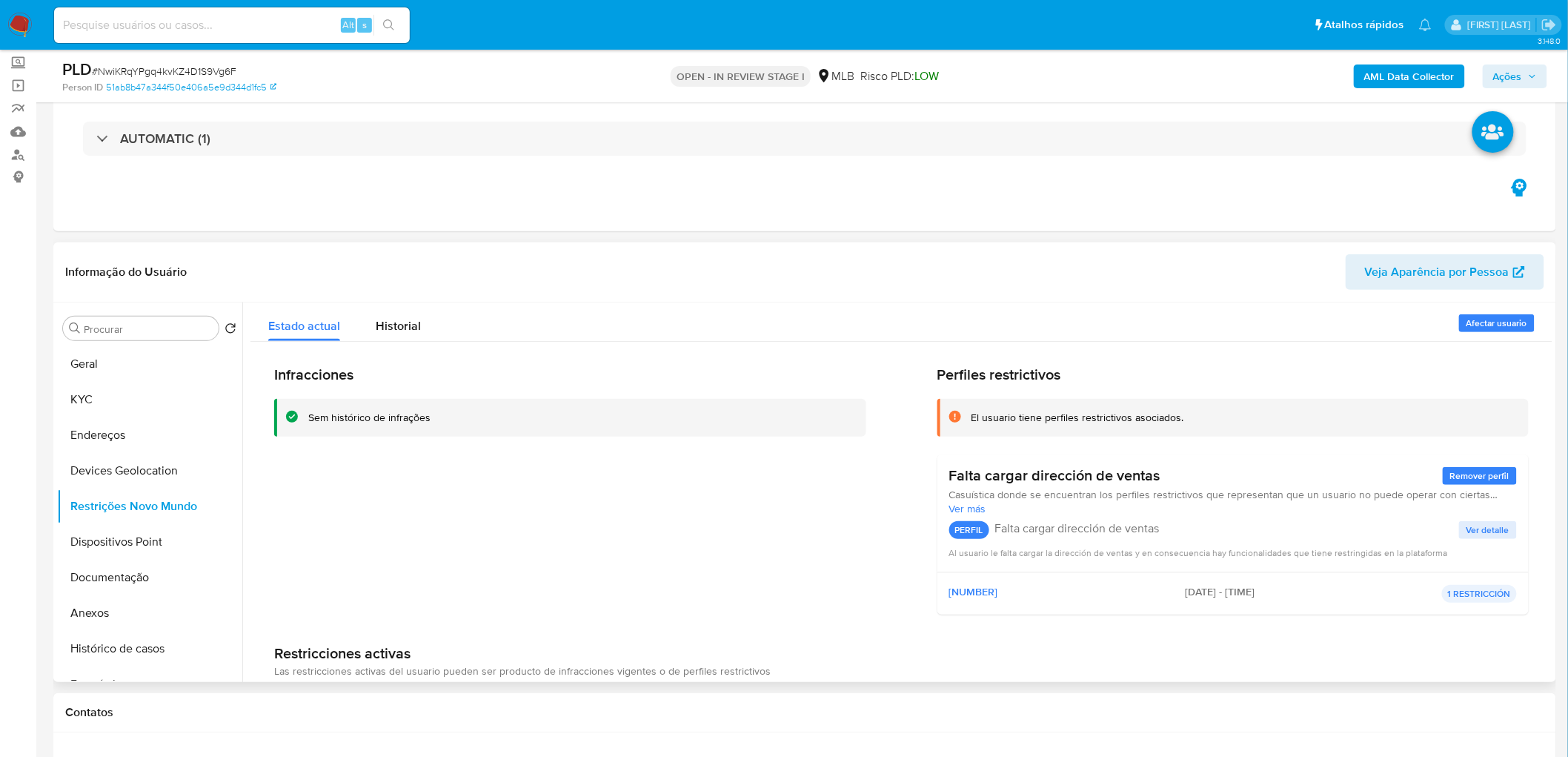 type 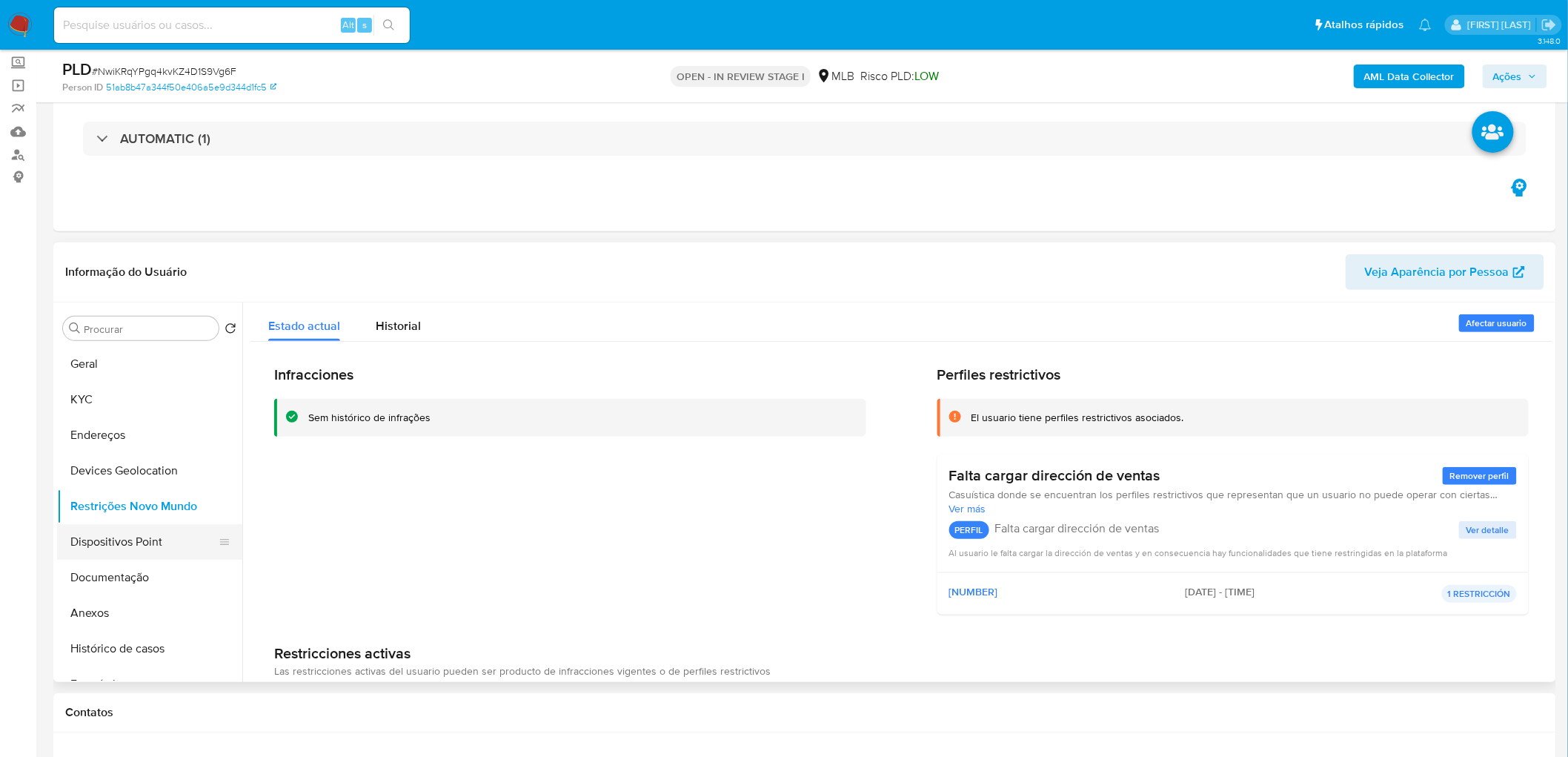 click on "Dispositivos Point" at bounding box center (144, 542) 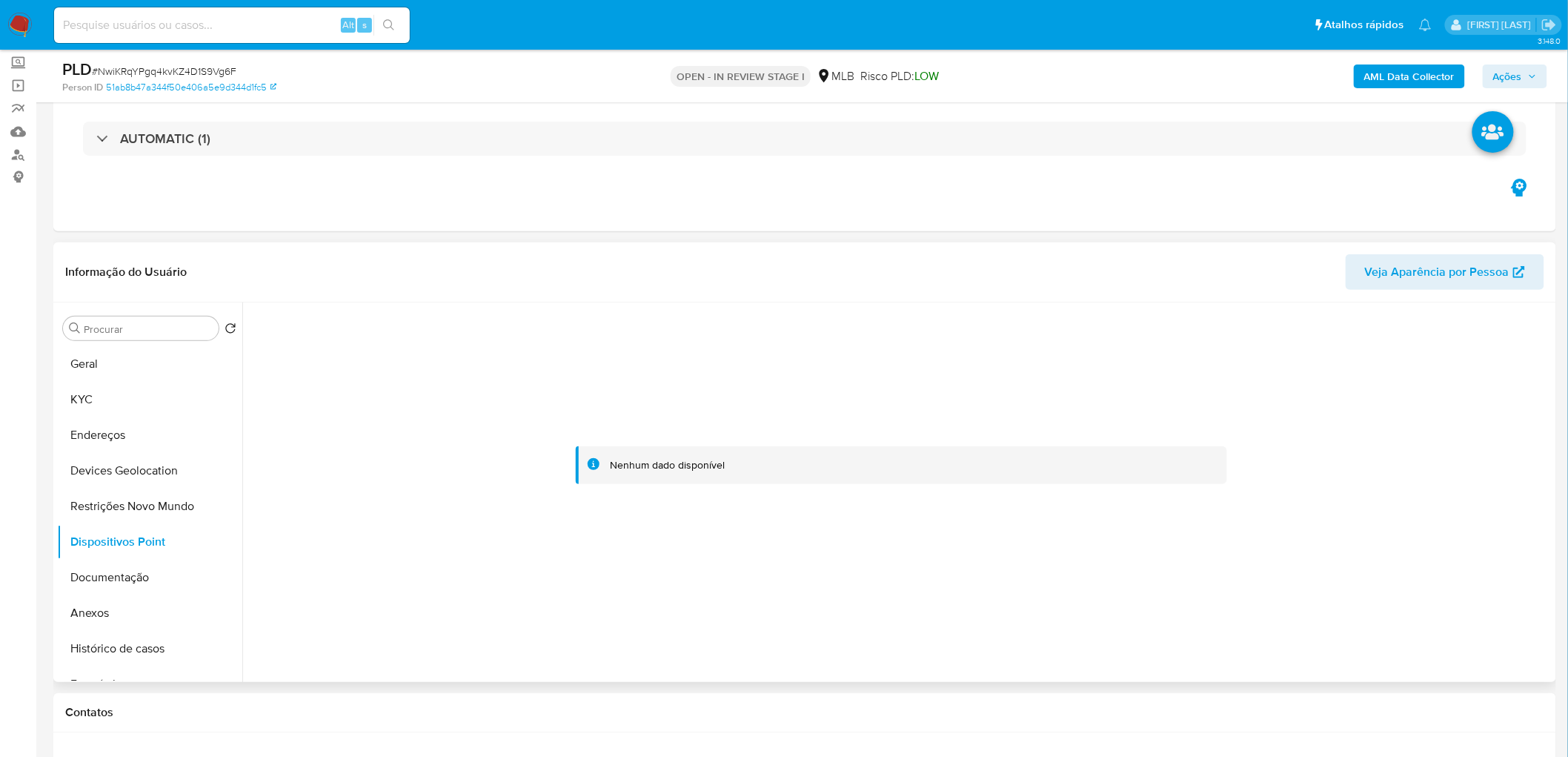 type 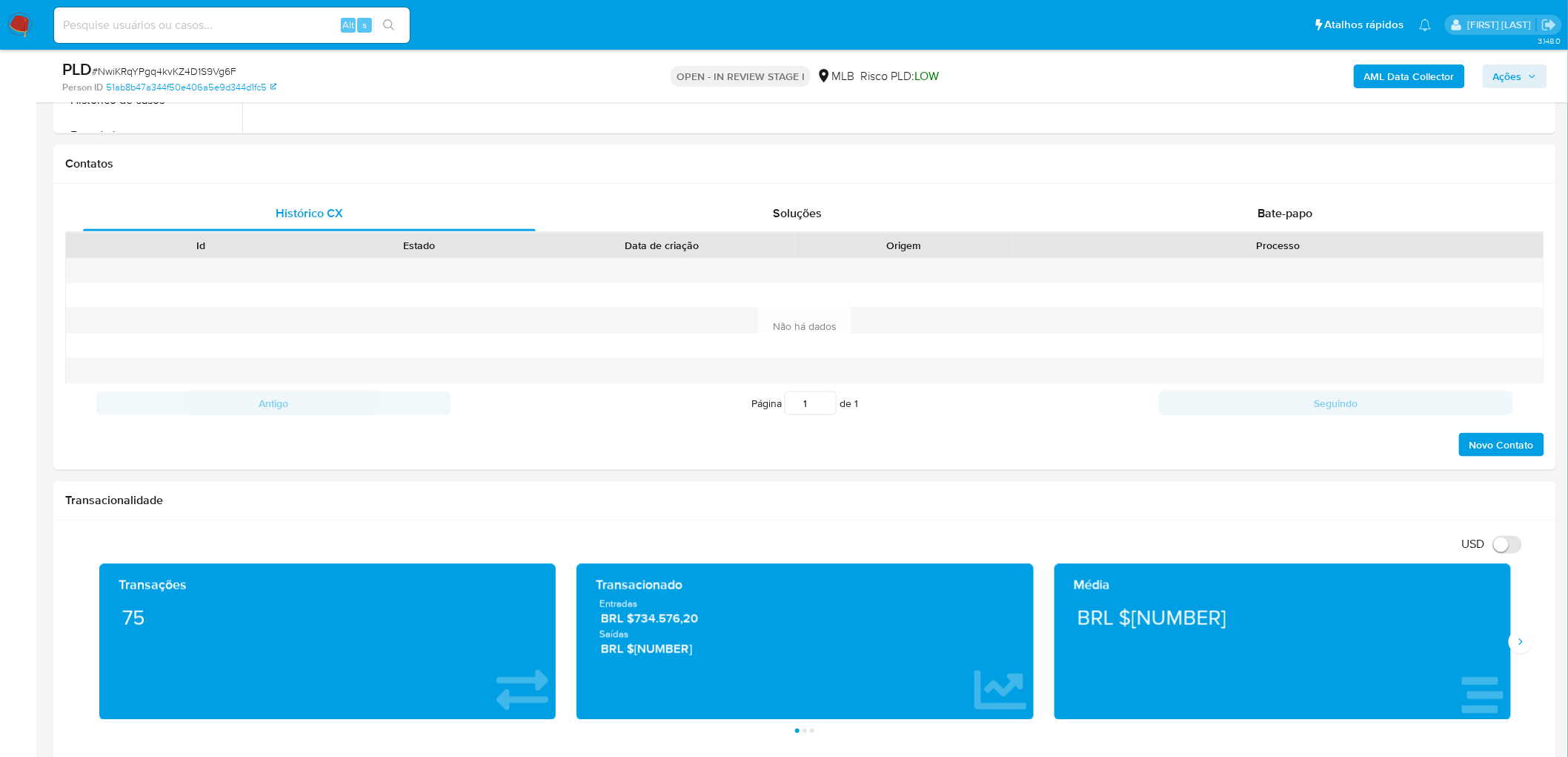 scroll, scrollTop: 741, scrollLeft: 0, axis: vertical 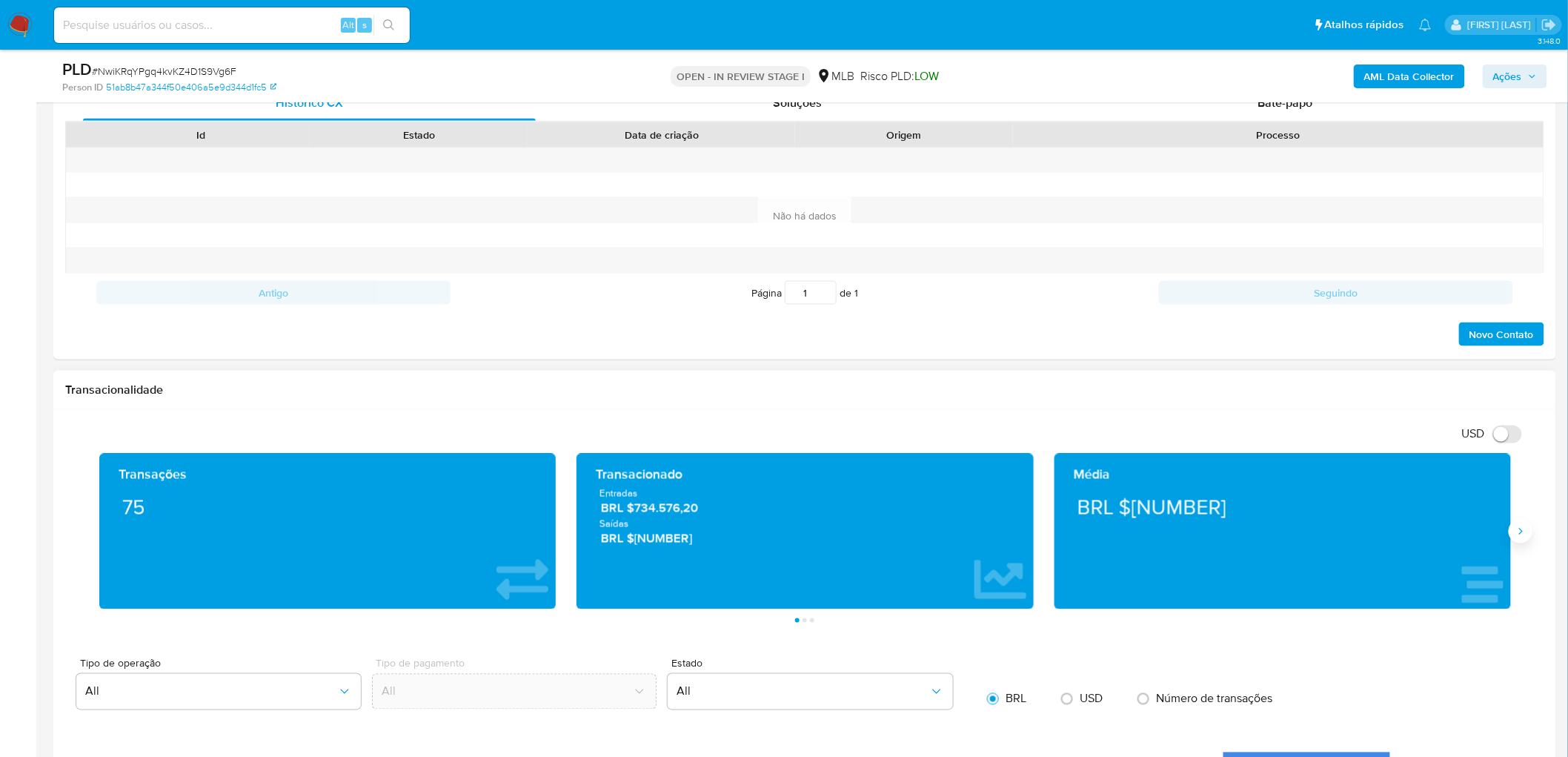 click 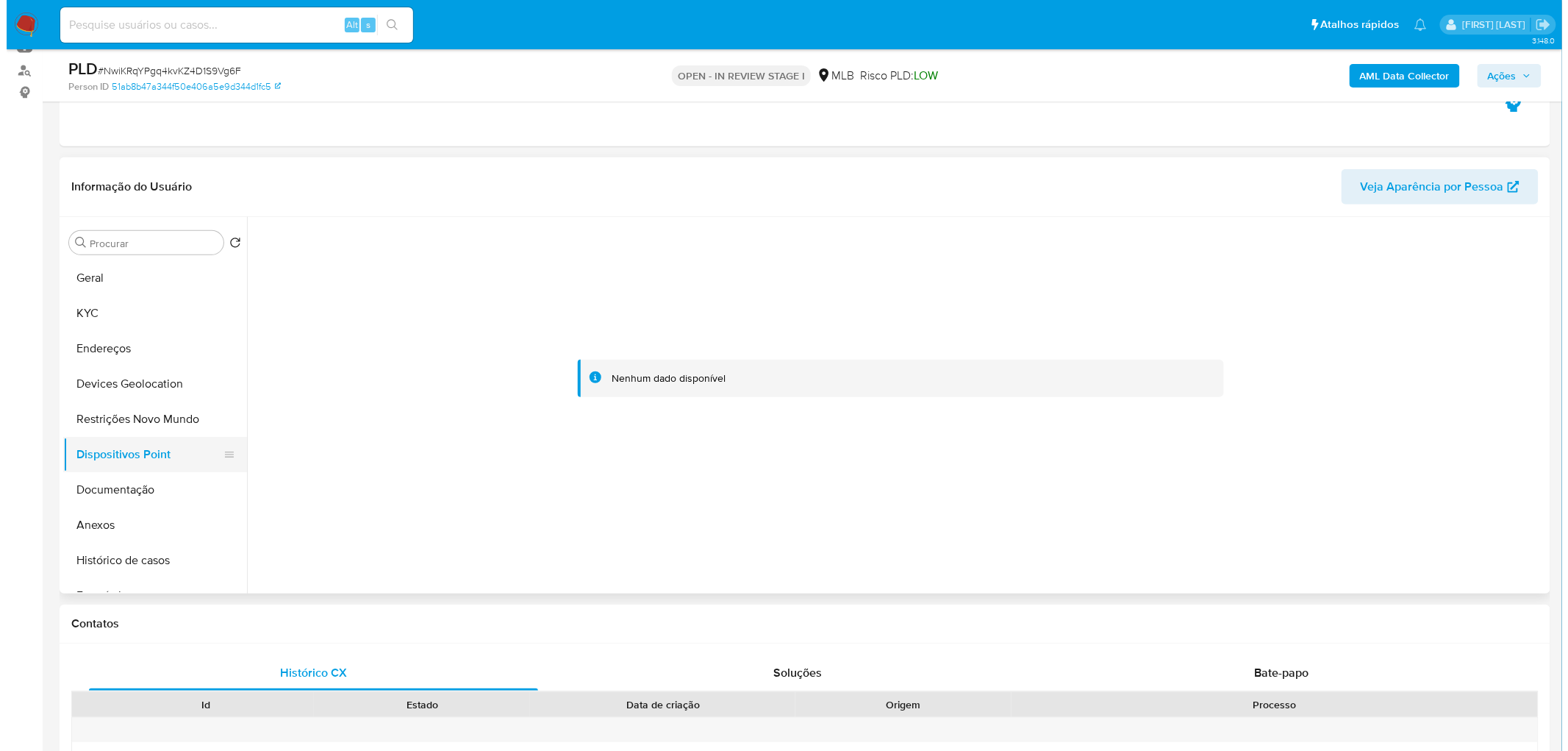scroll, scrollTop: 163, scrollLeft: 0, axis: vertical 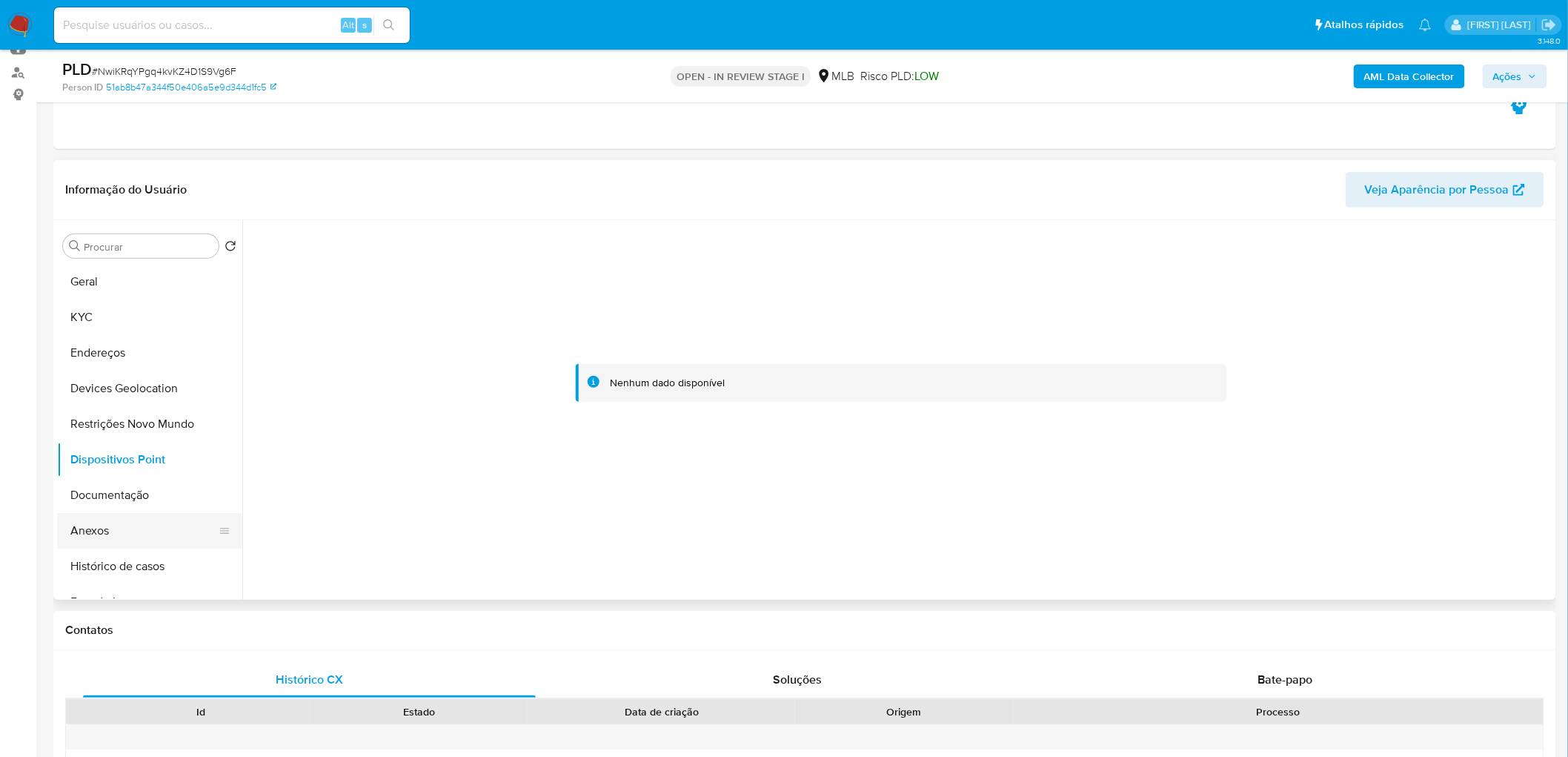 click on "Anexos" at bounding box center (144, 531) 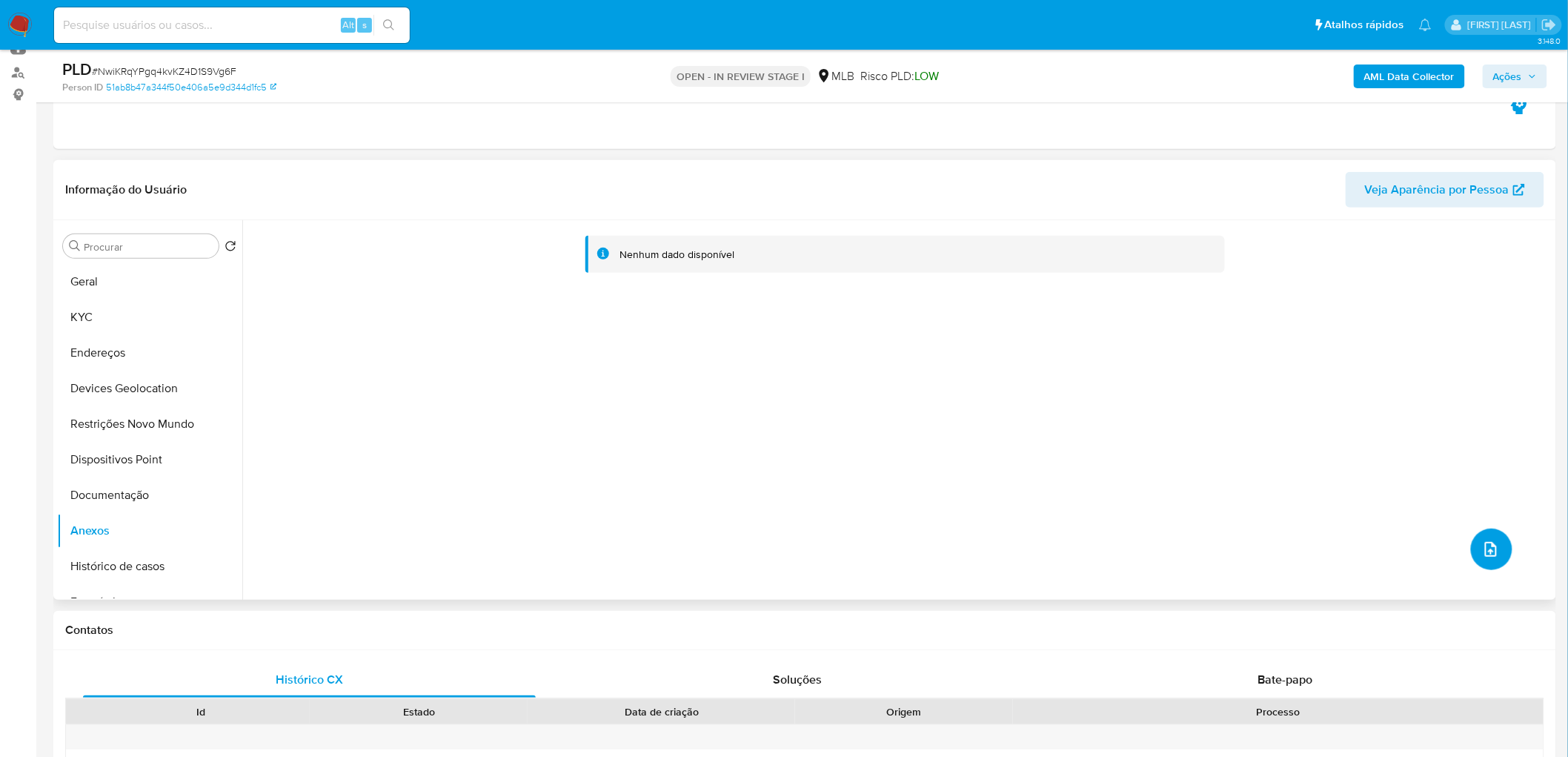 click 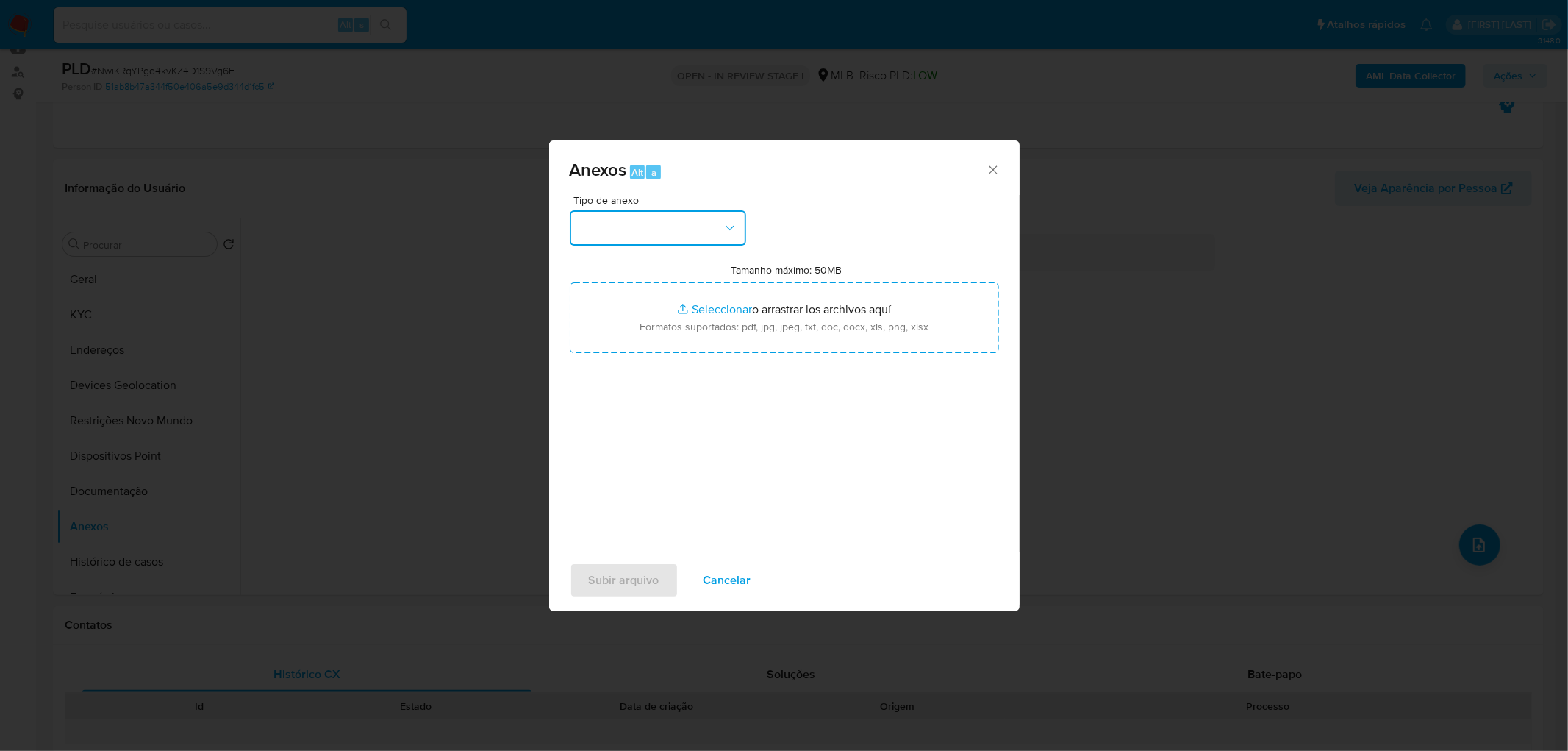 click 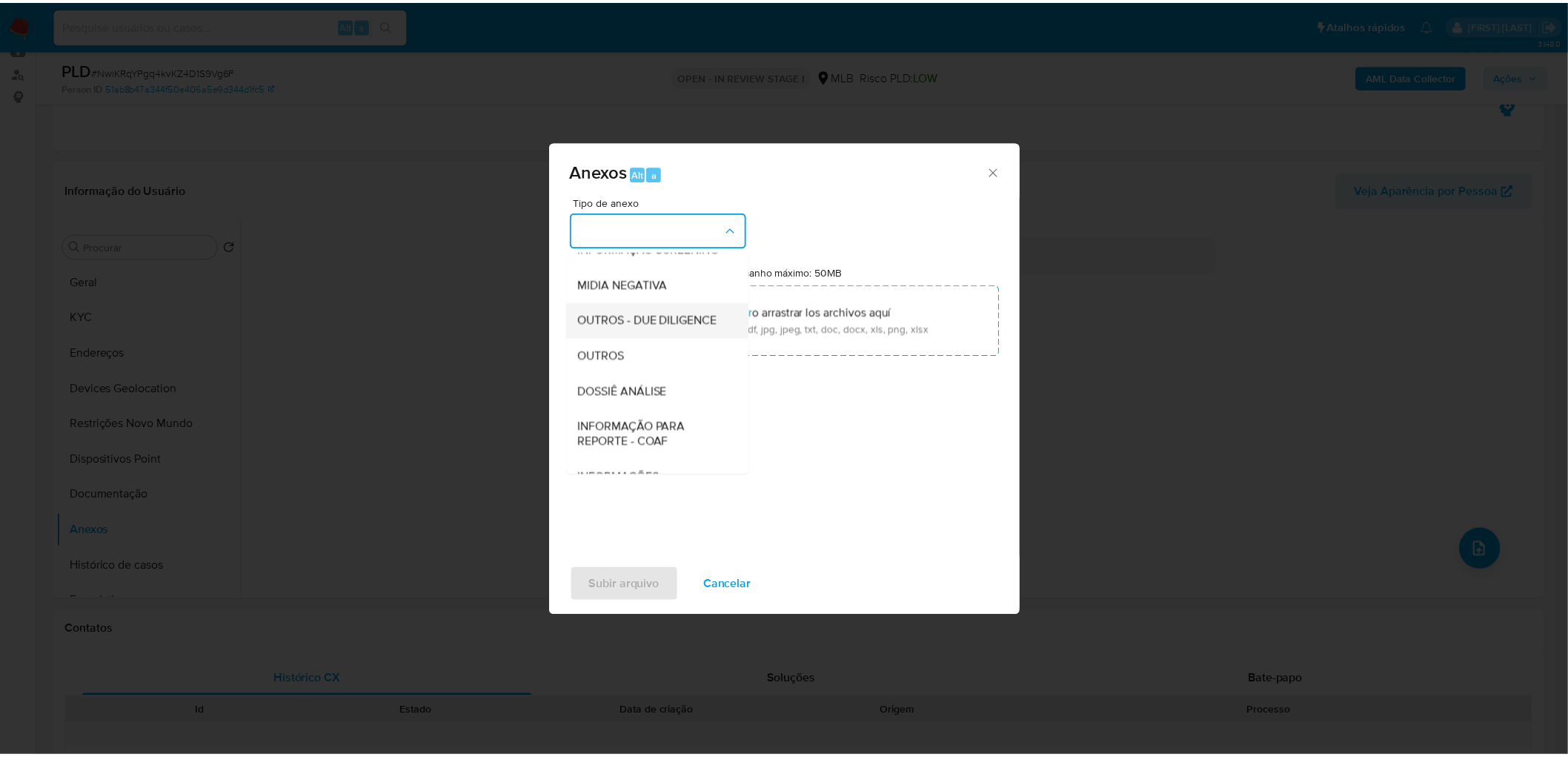scroll, scrollTop: 165, scrollLeft: 0, axis: vertical 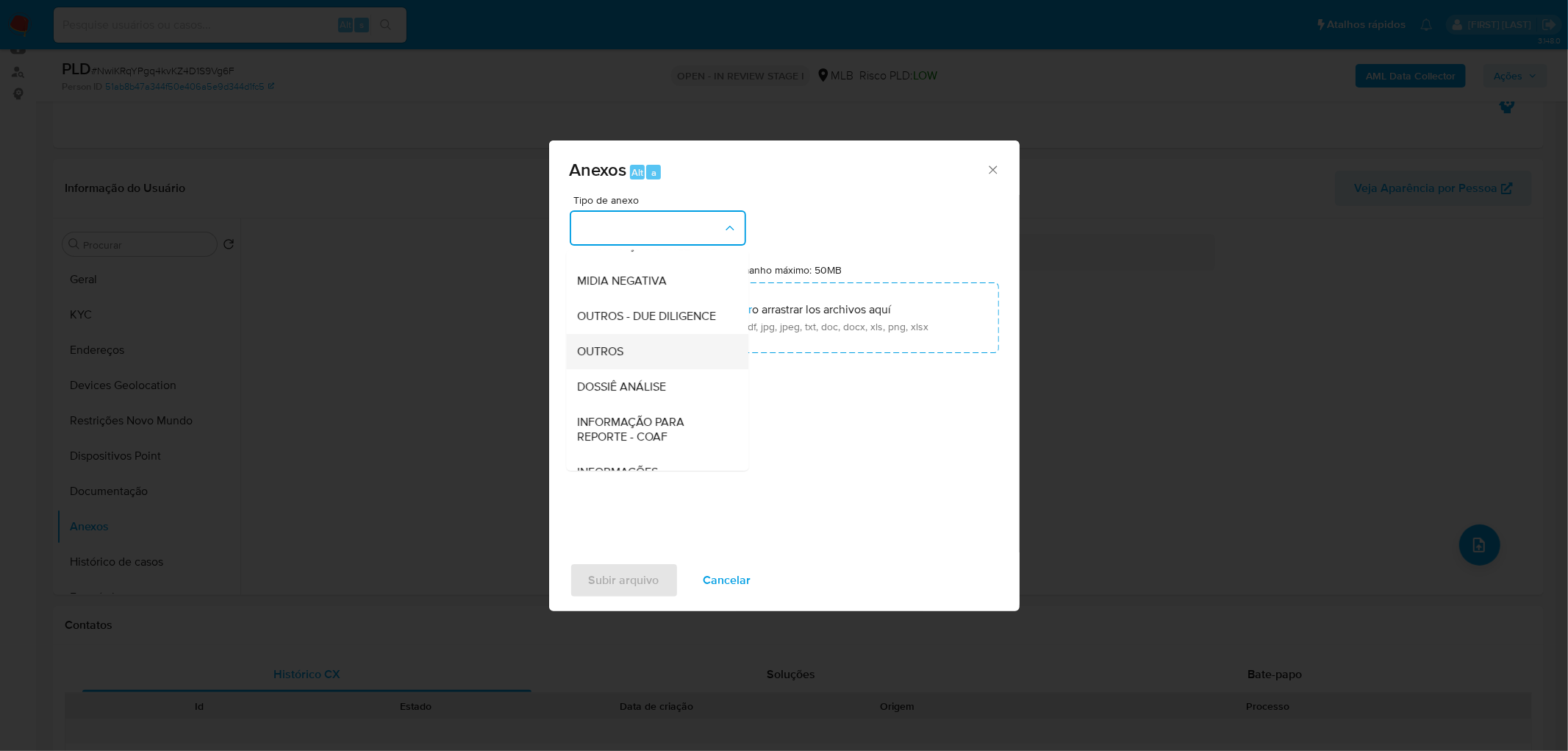 click on "OUTROS" at bounding box center (653, 352) 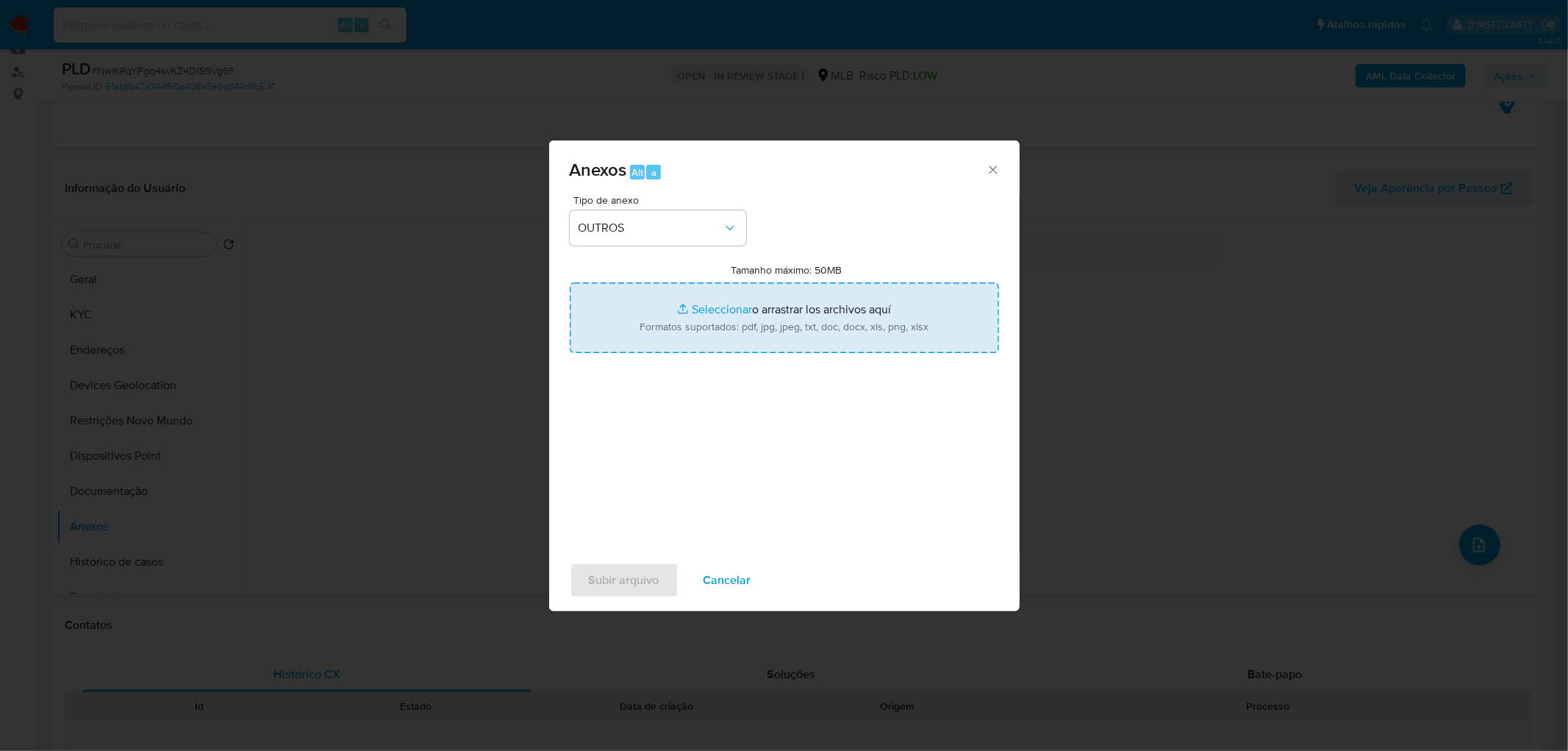 click on "Tamanho máximo: 50MB Seleccionar archivos" at bounding box center (784, 318) 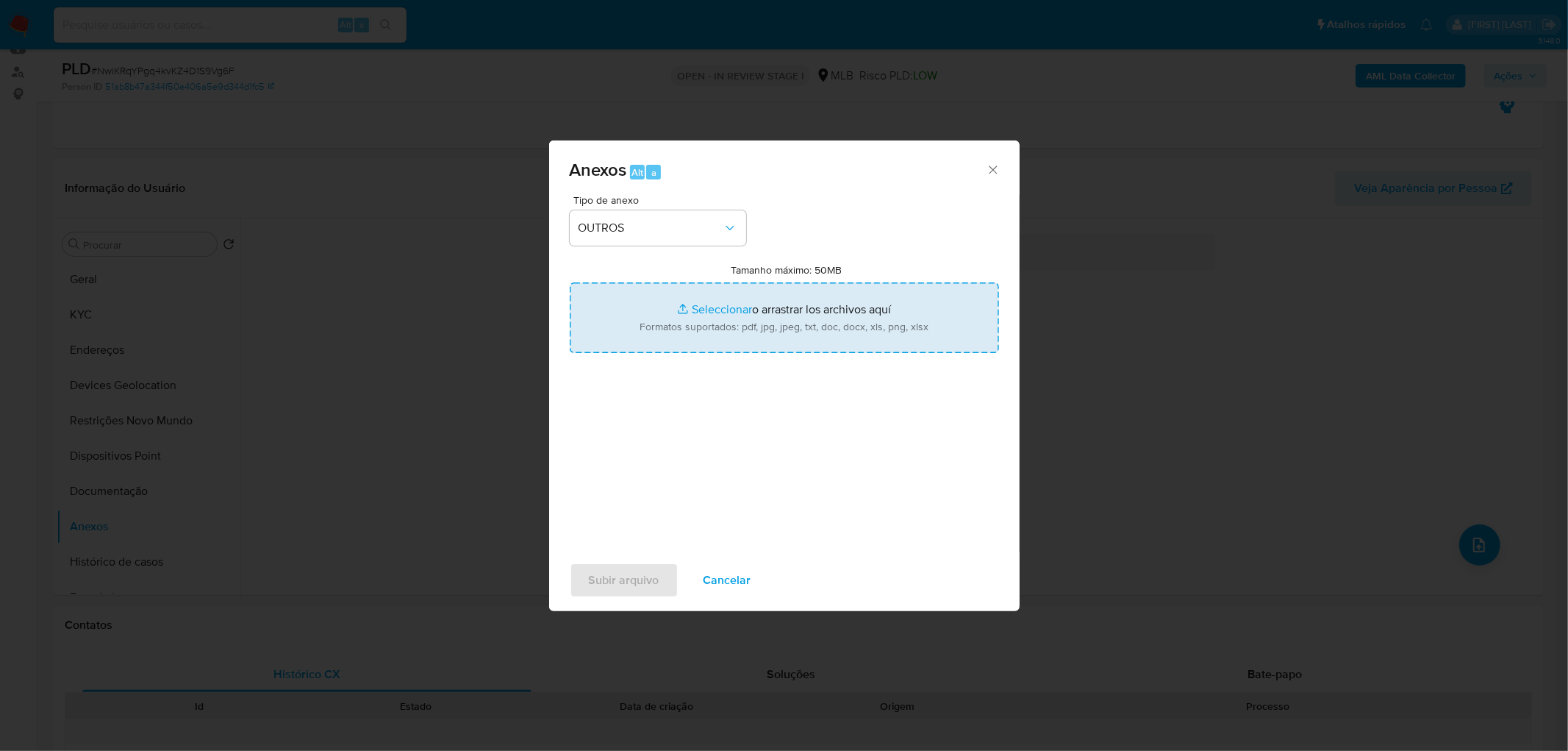 type on "C:\fakepath\Mulan 833163038_2025_07_31_17_40_17.xlsx" 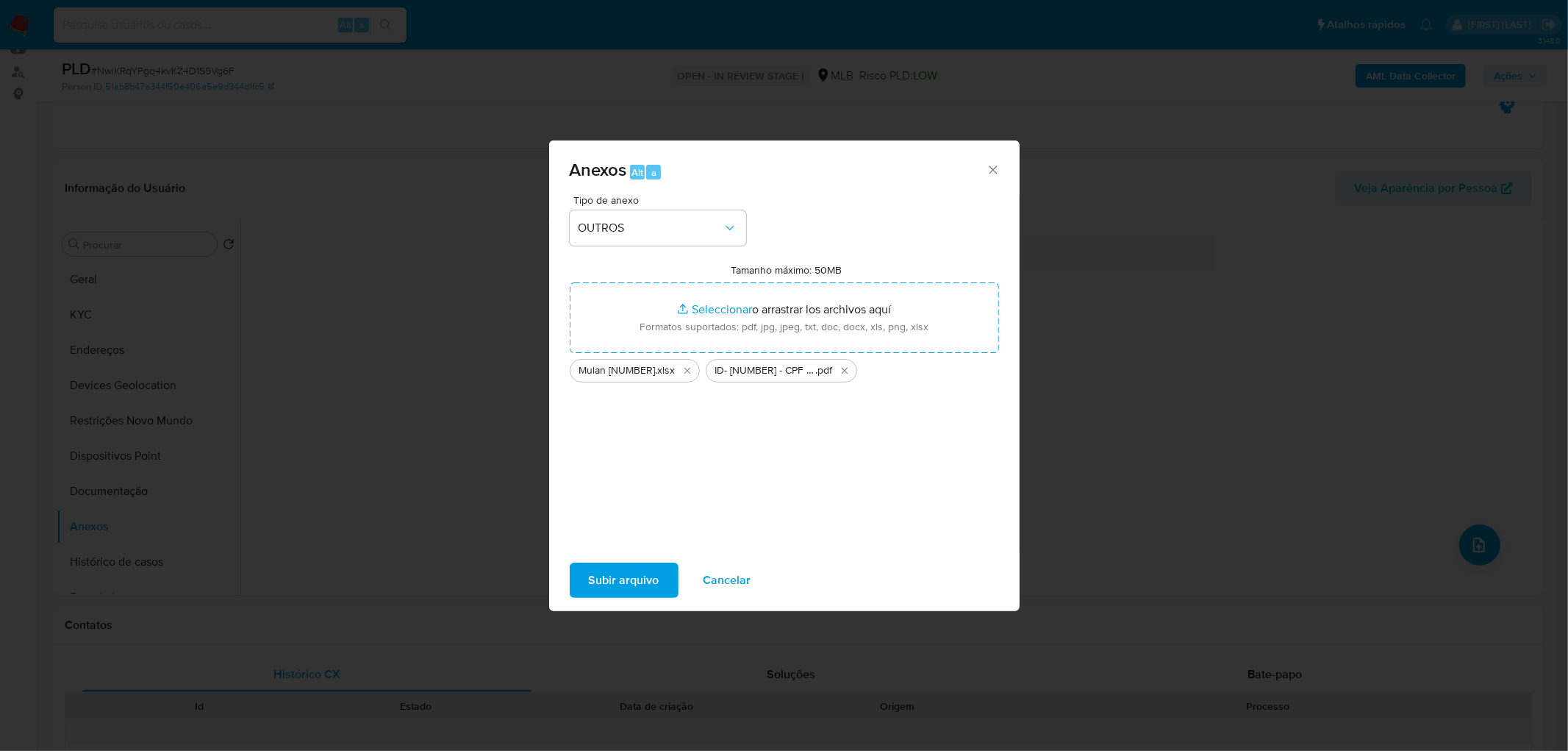 click on "Subir arquivo" at bounding box center (624, 580) 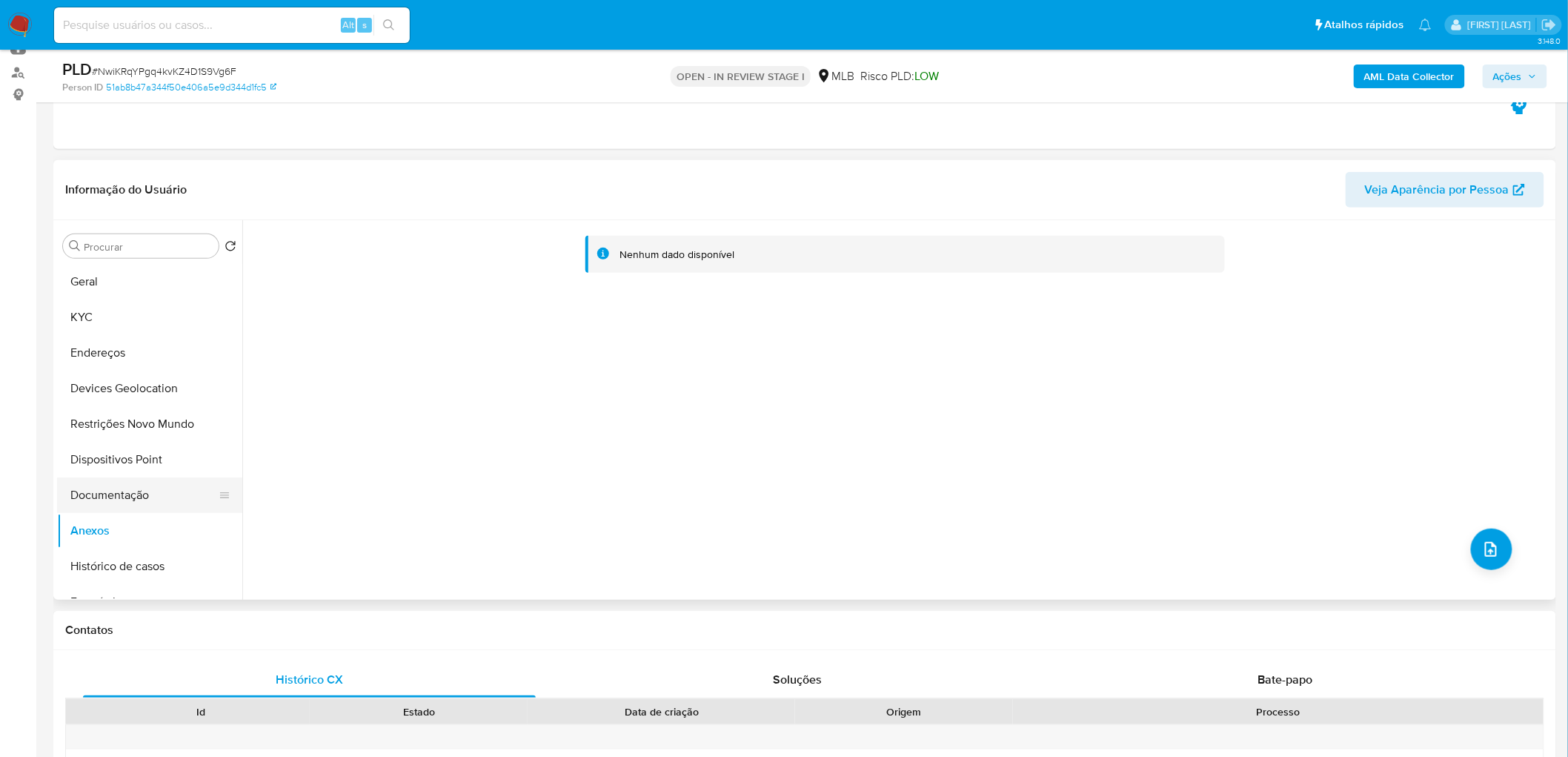 click on "Documentação" at bounding box center [144, 495] 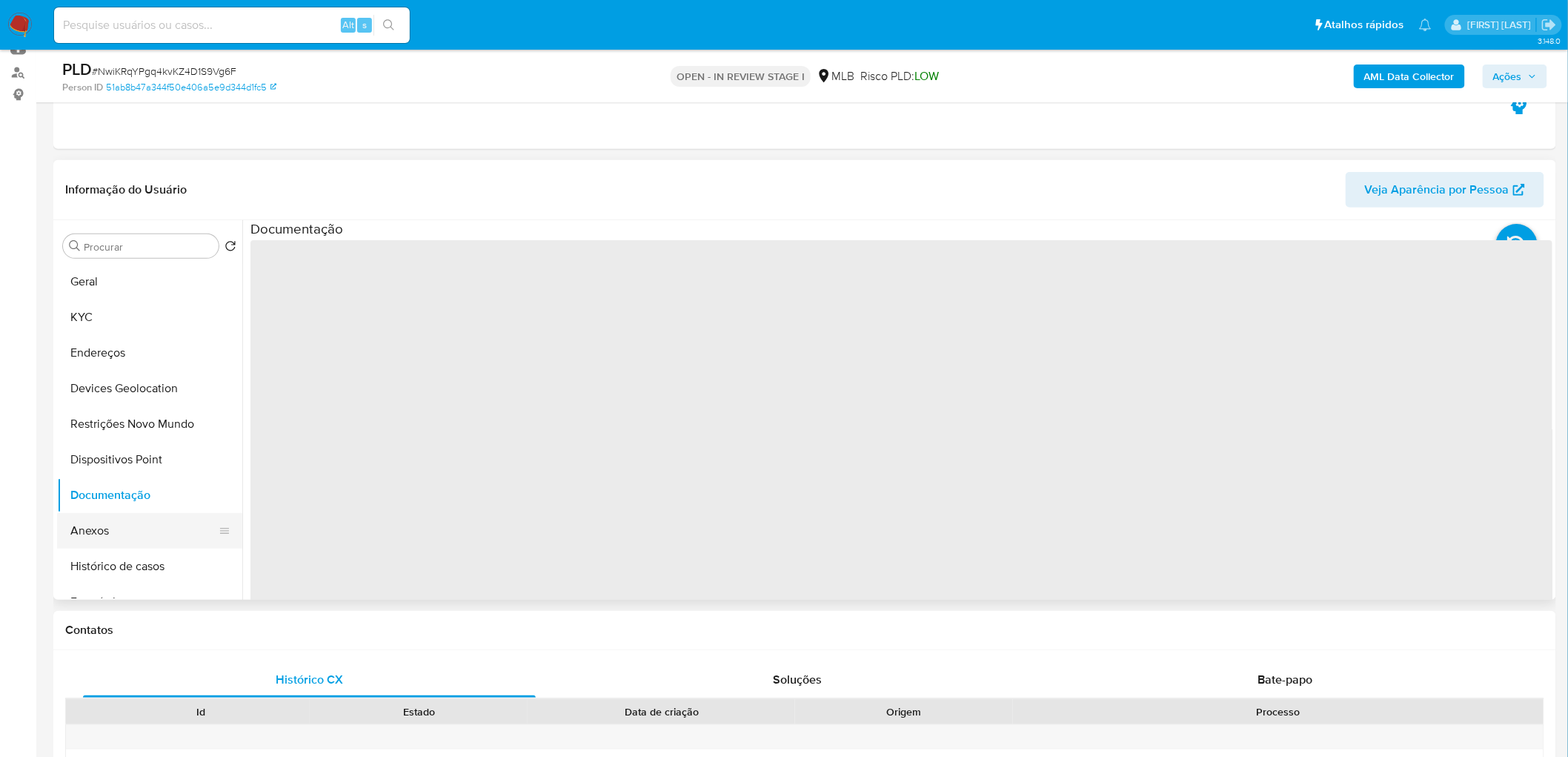 click on "Anexos" at bounding box center [144, 531] 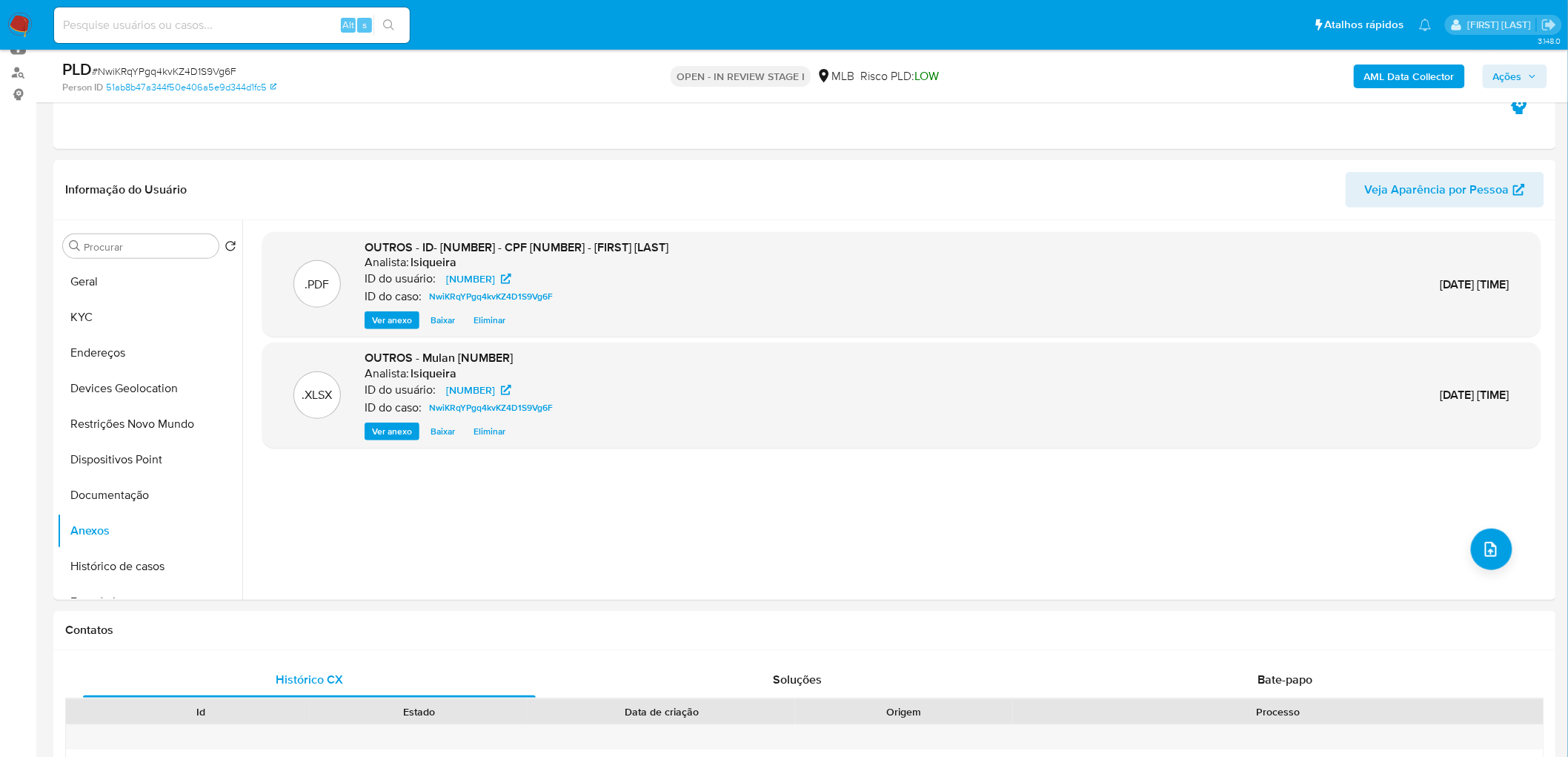 click 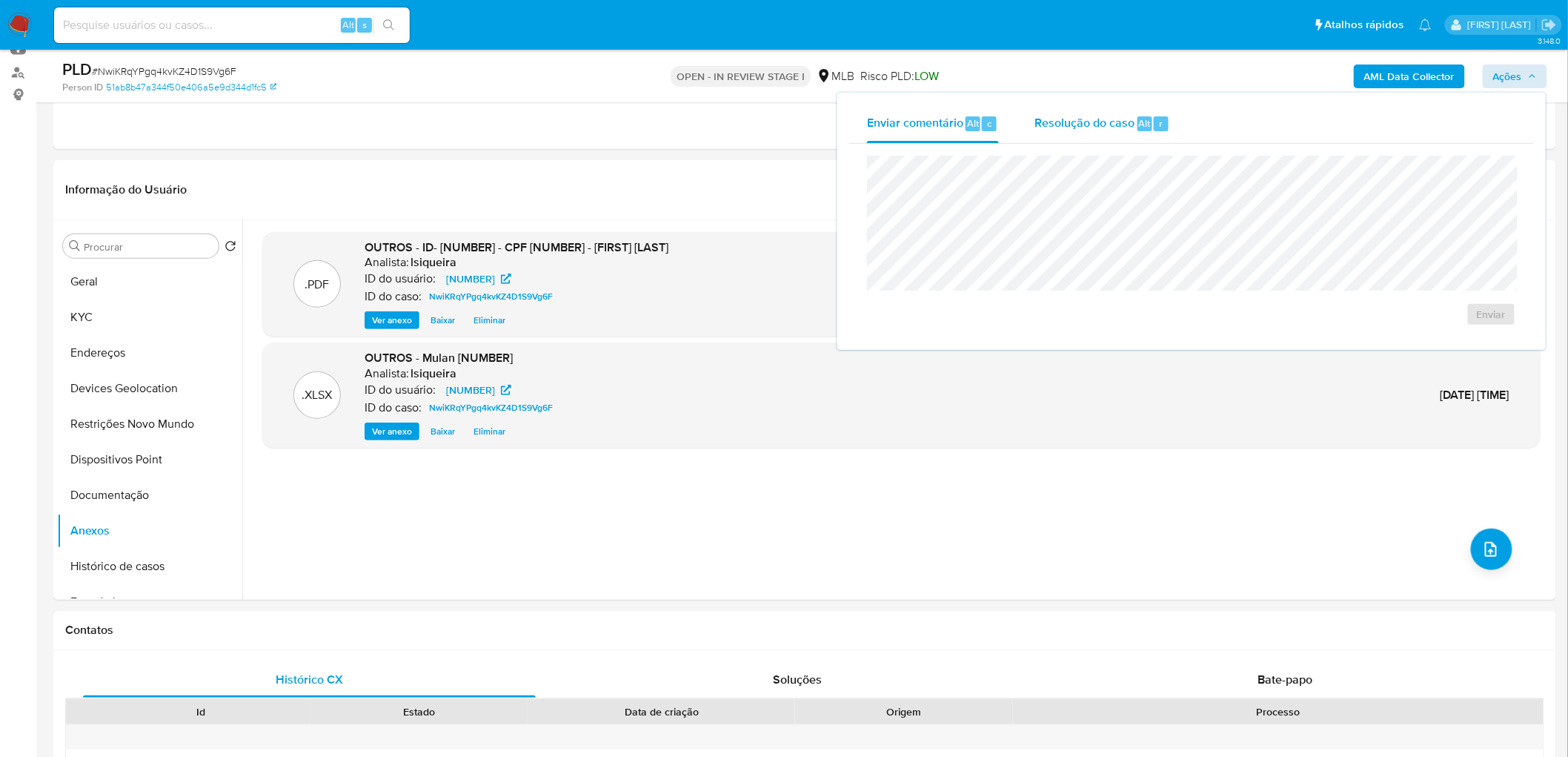 click on "Resolução do caso" at bounding box center (1084, 122) 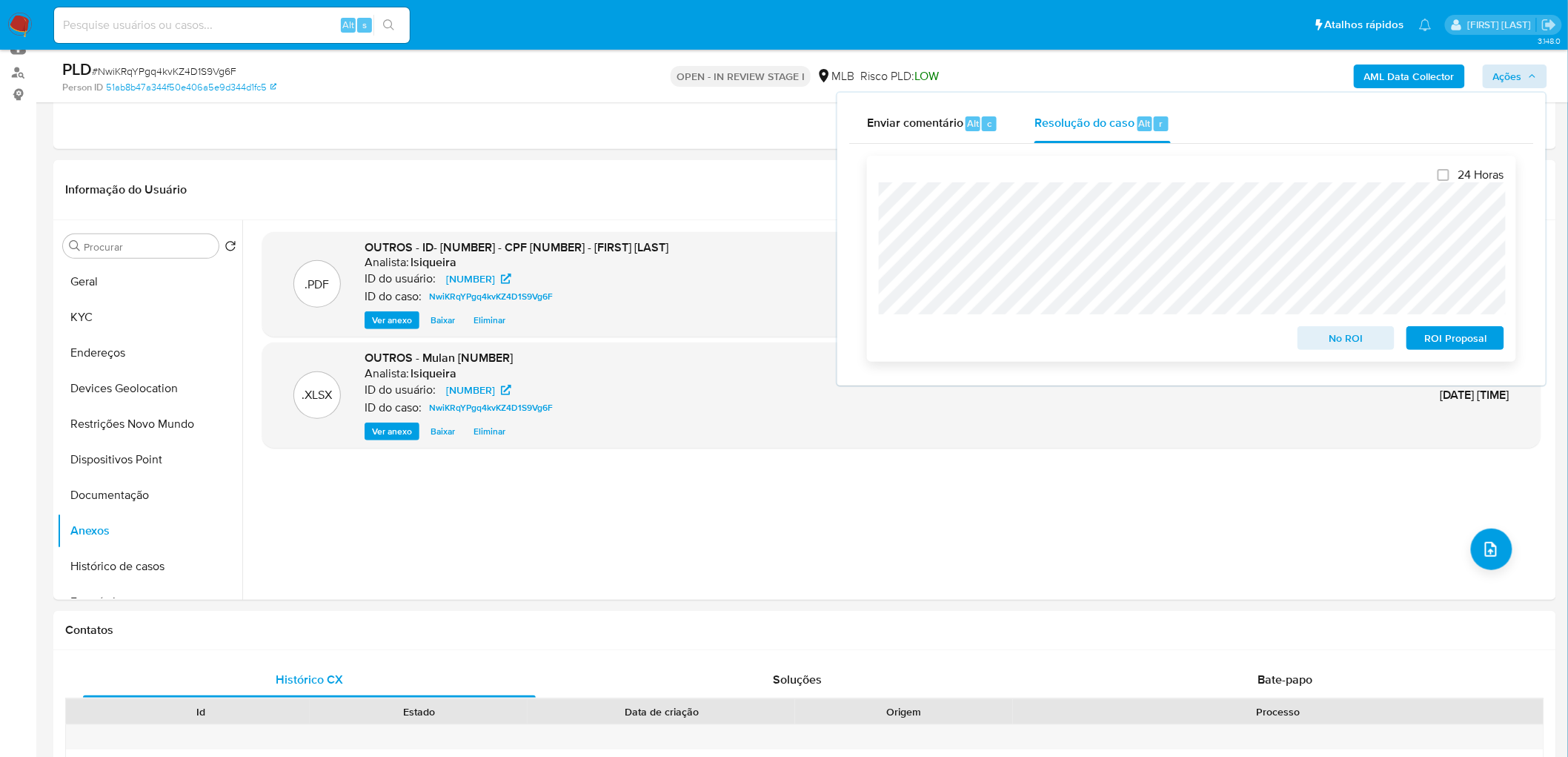 click on "No ROI" at bounding box center (1346, 338) 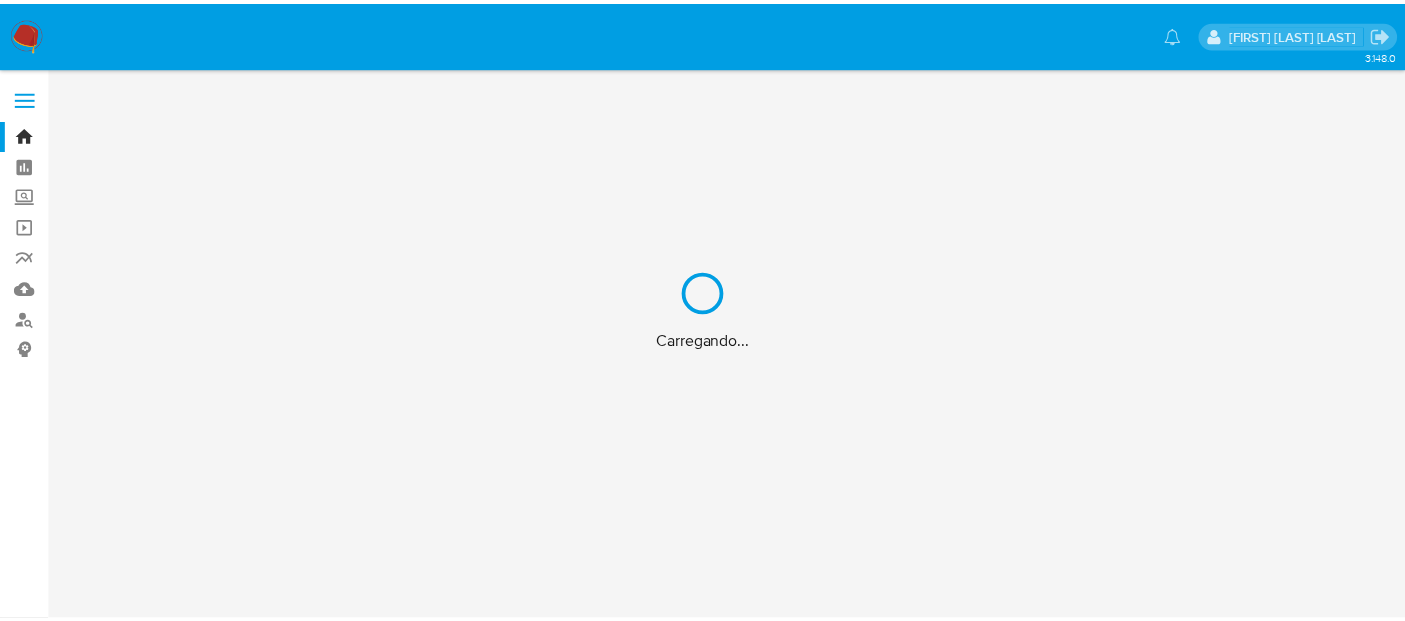 scroll, scrollTop: 0, scrollLeft: 0, axis: both 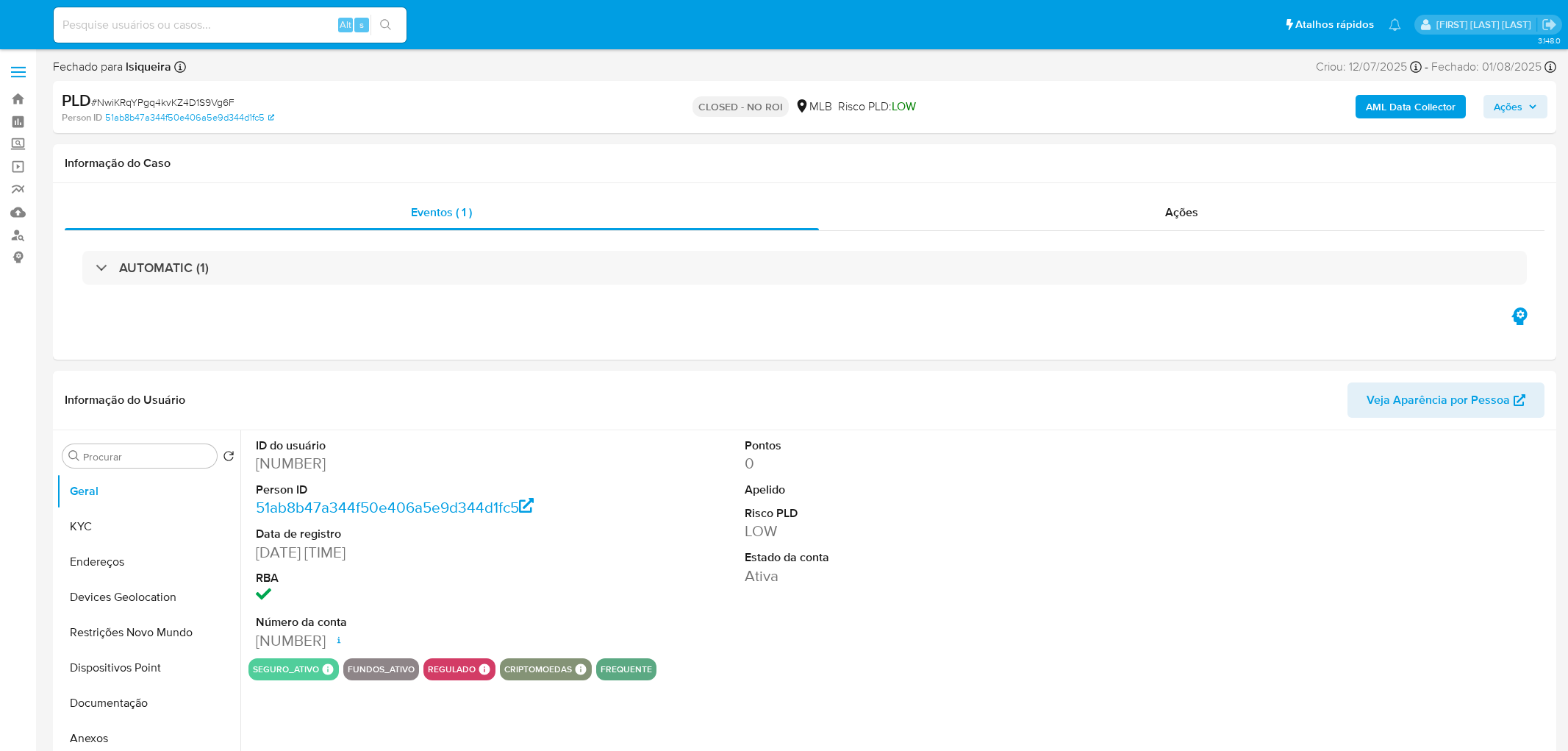 select on "10" 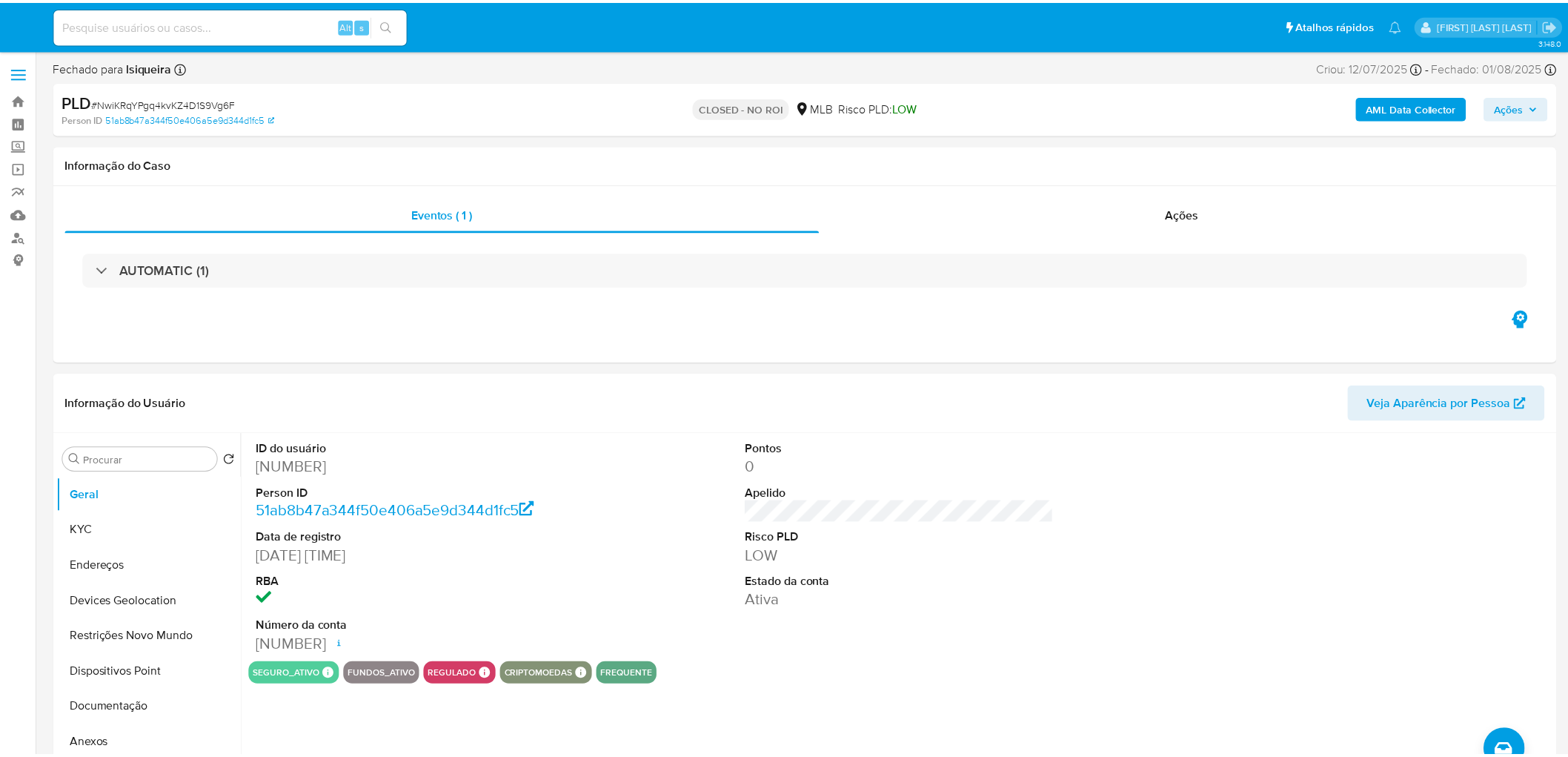 scroll, scrollTop: 0, scrollLeft: 0, axis: both 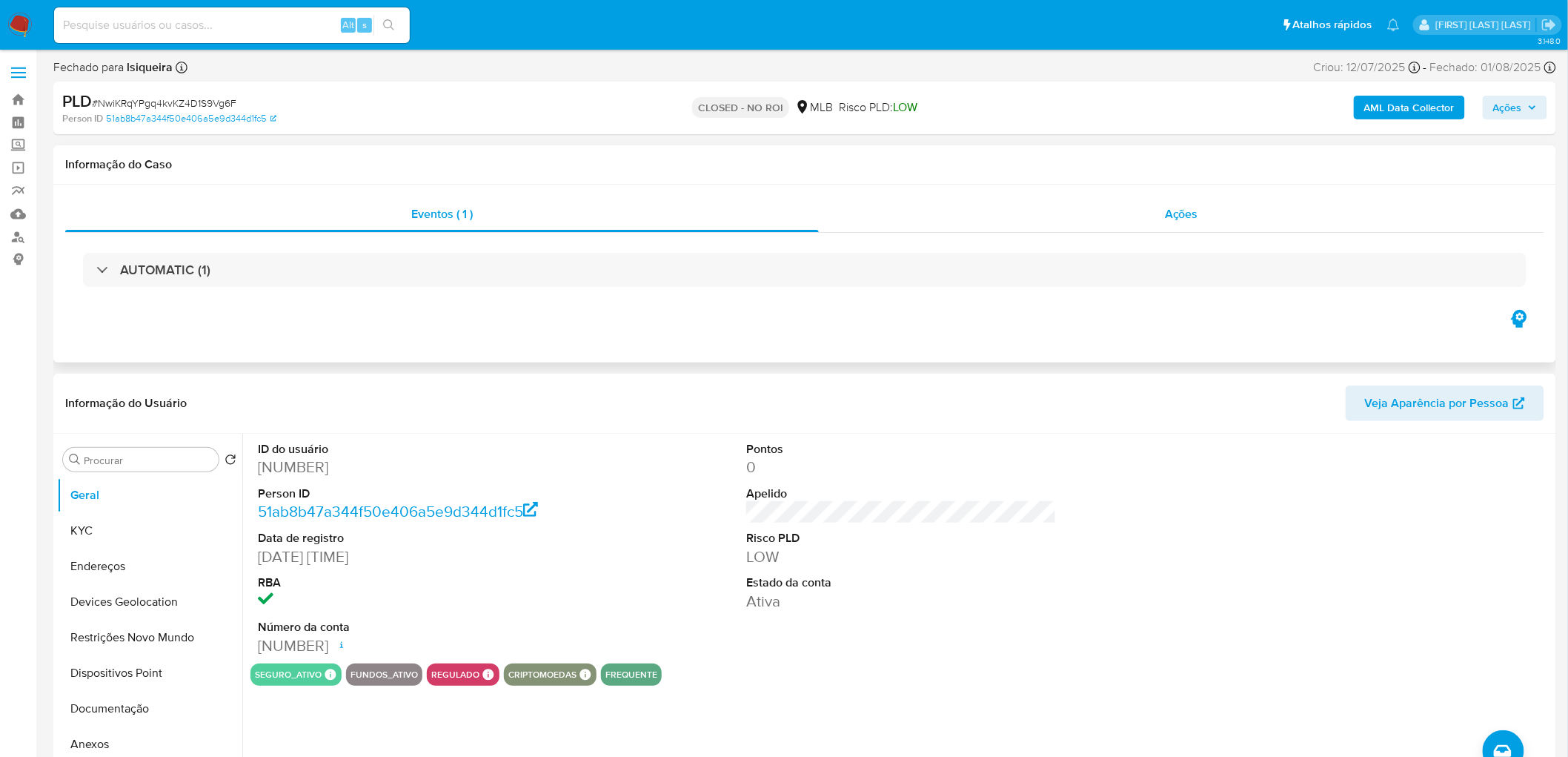 click on "Ações" at bounding box center [1181, 214] 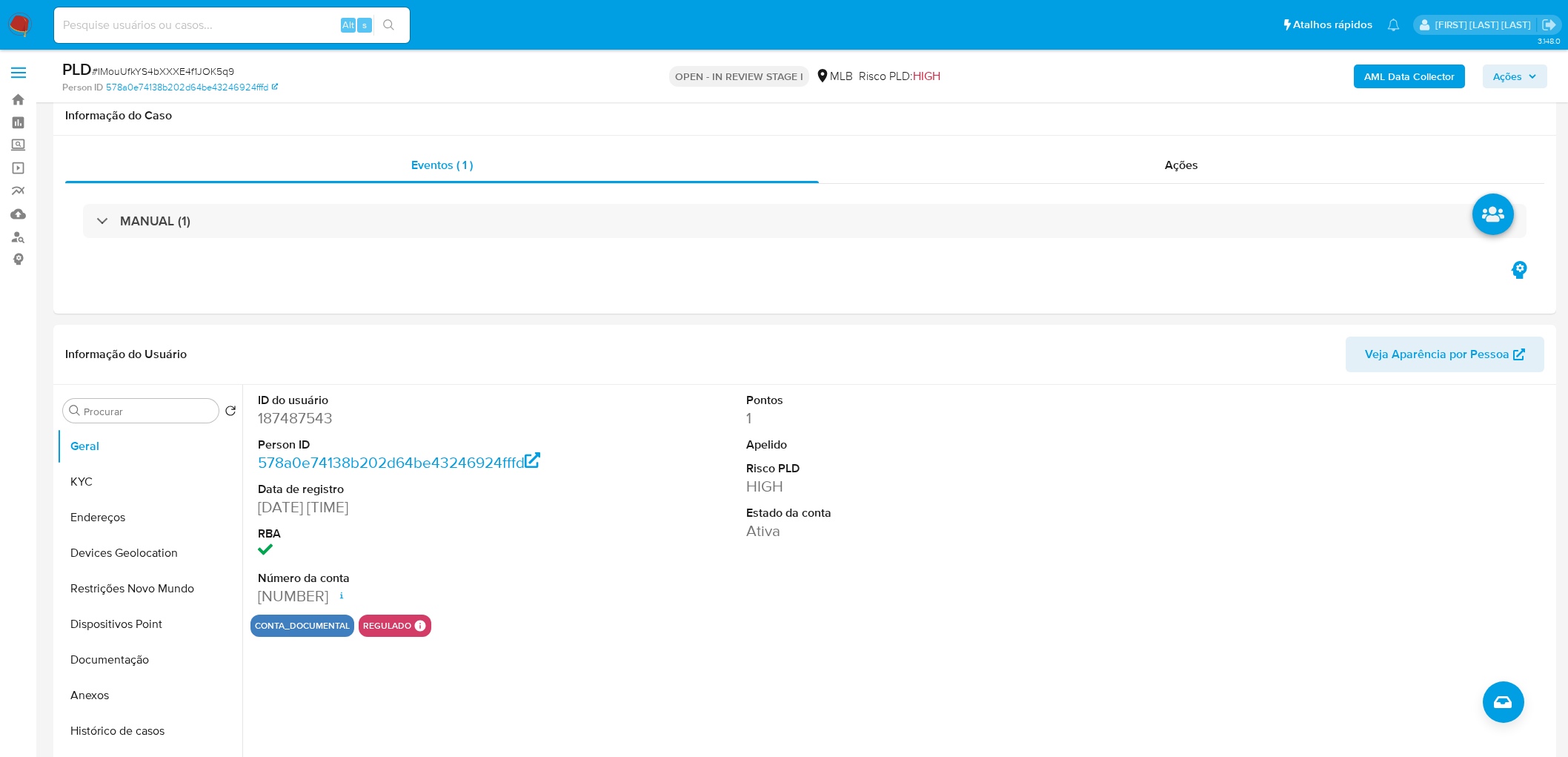 select on "10" 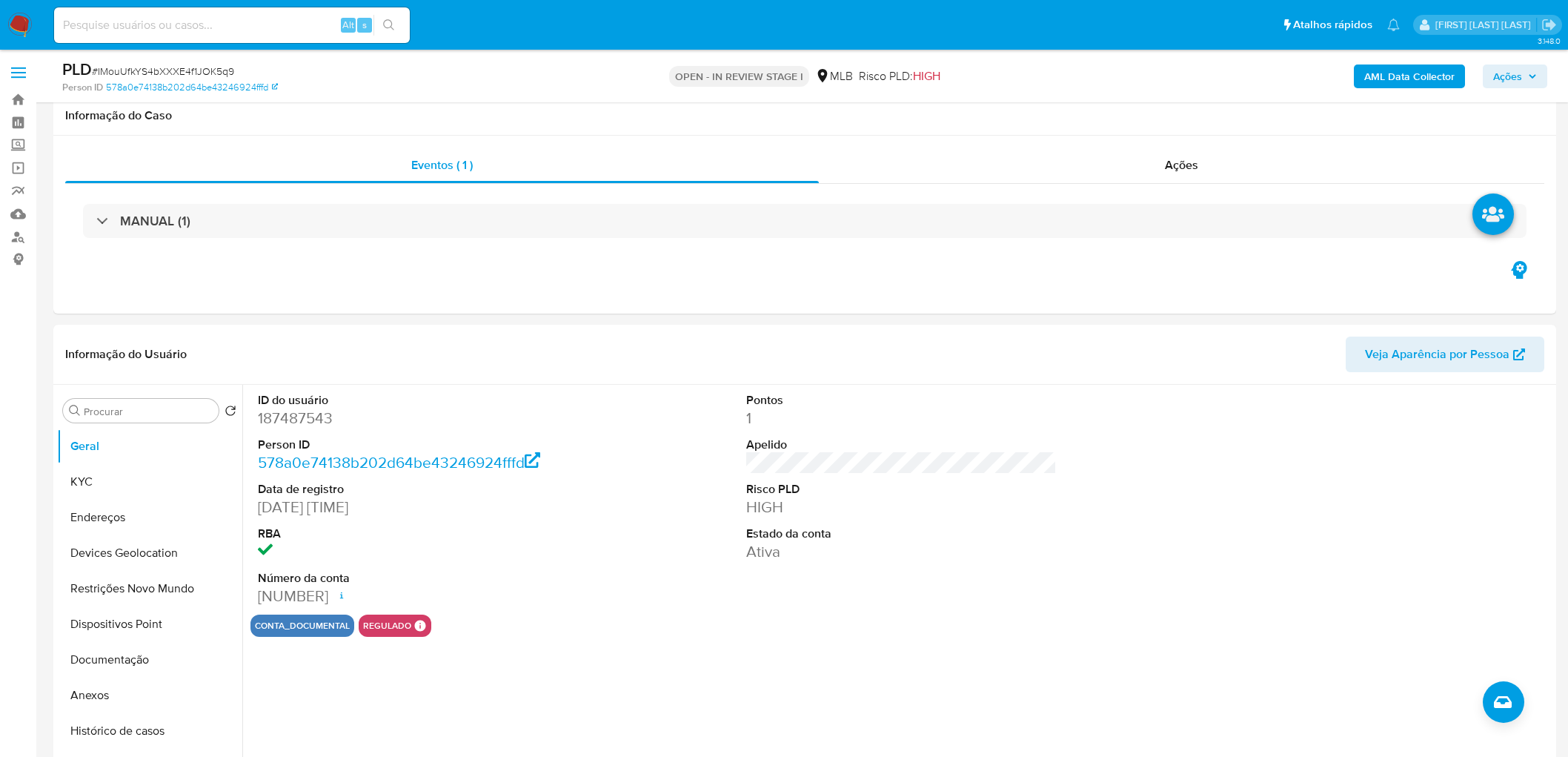 click on "Histórico de casos" at bounding box center [150, 731] 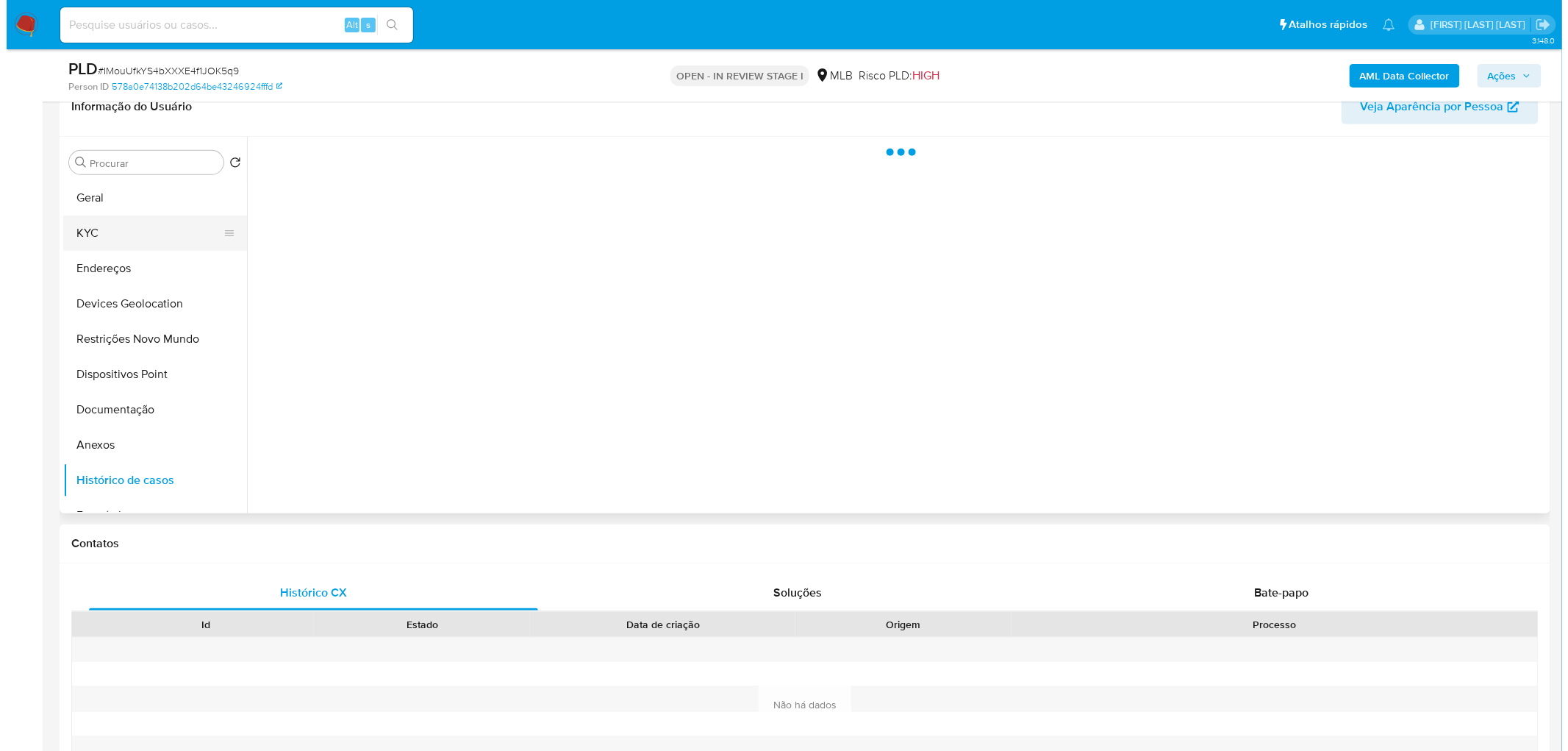 scroll, scrollTop: 245, scrollLeft: 0, axis: vertical 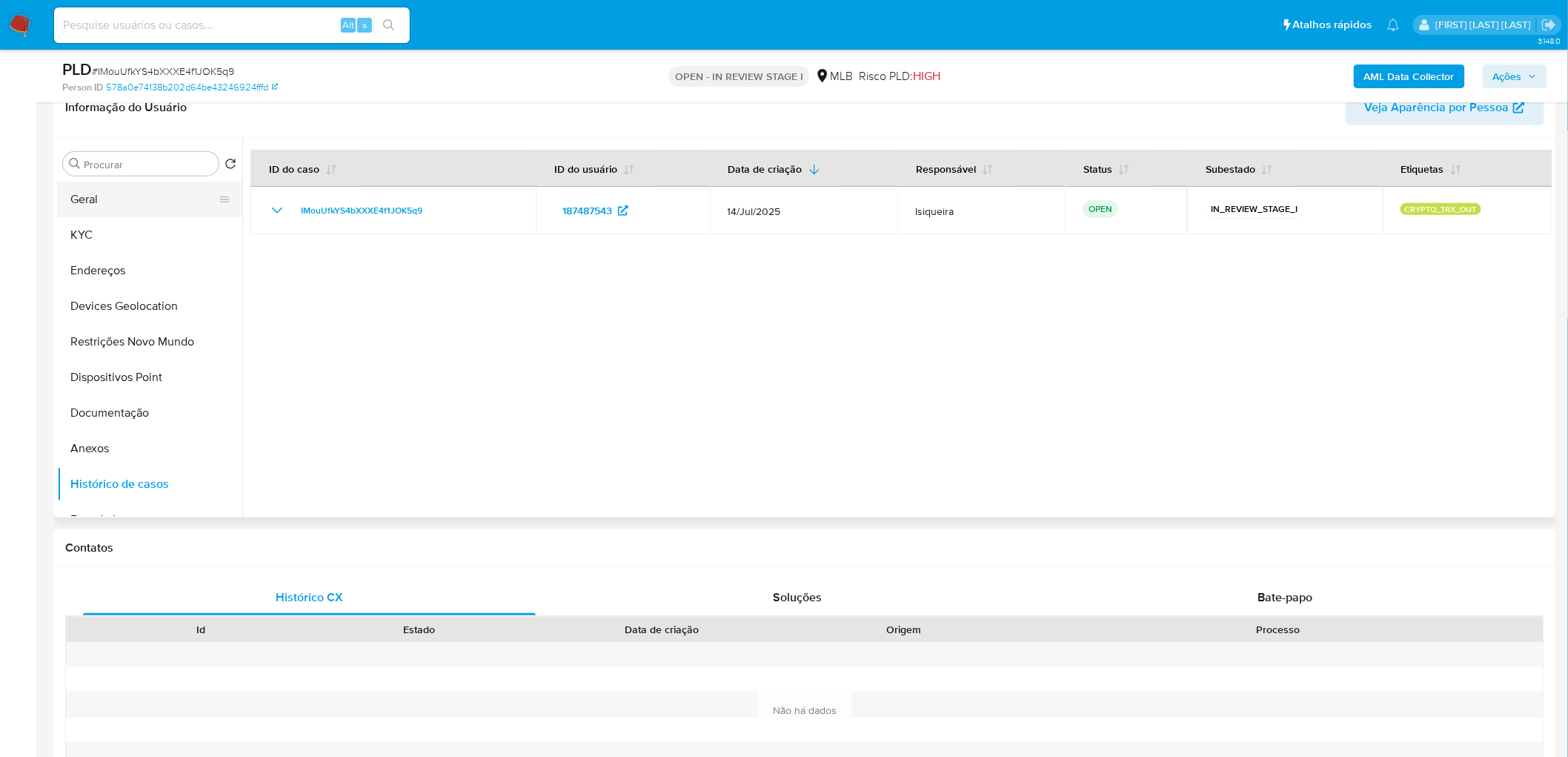 click on "Geral" at bounding box center (144, 199) 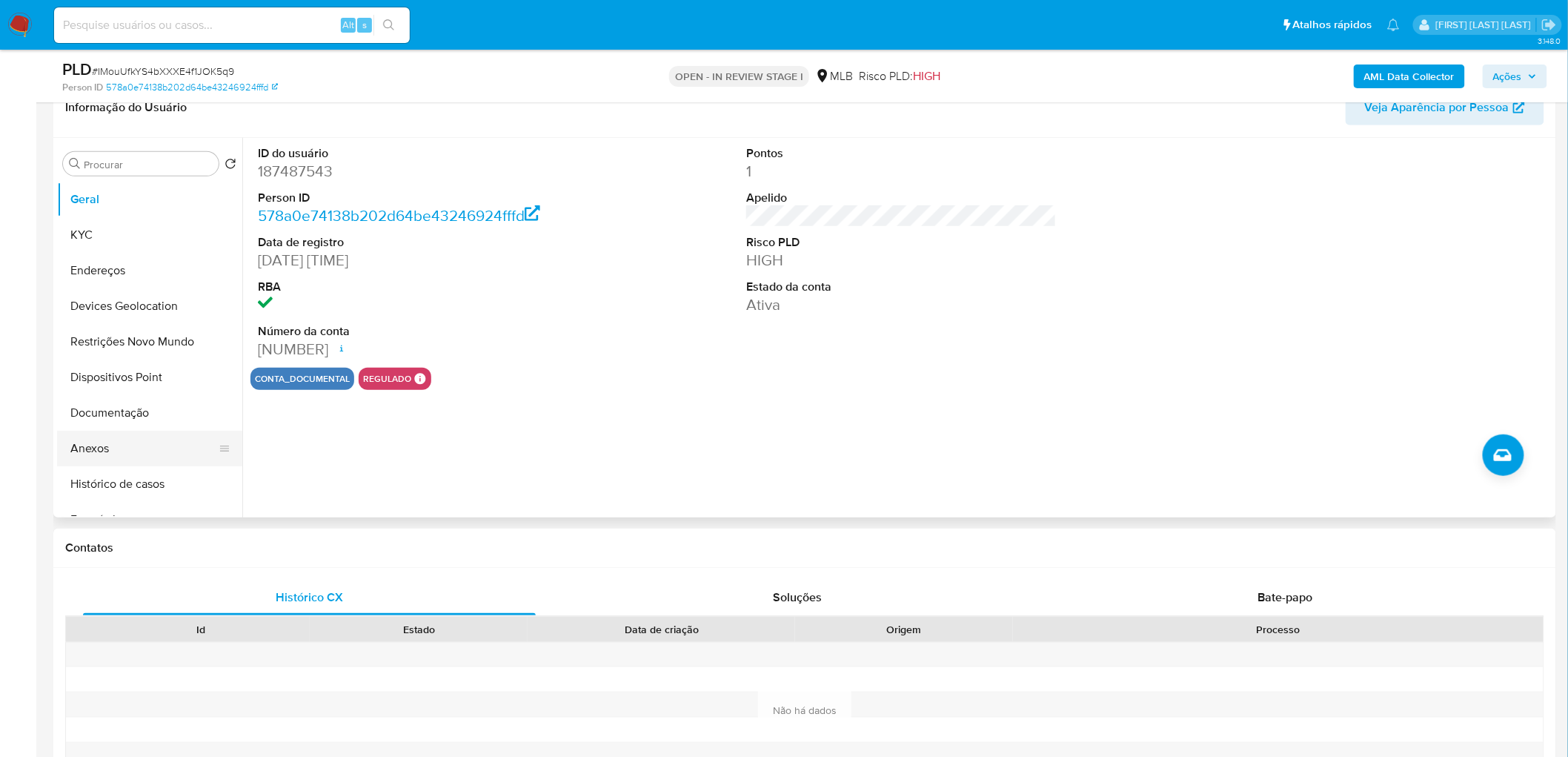click on "Anexos" at bounding box center [144, 449] 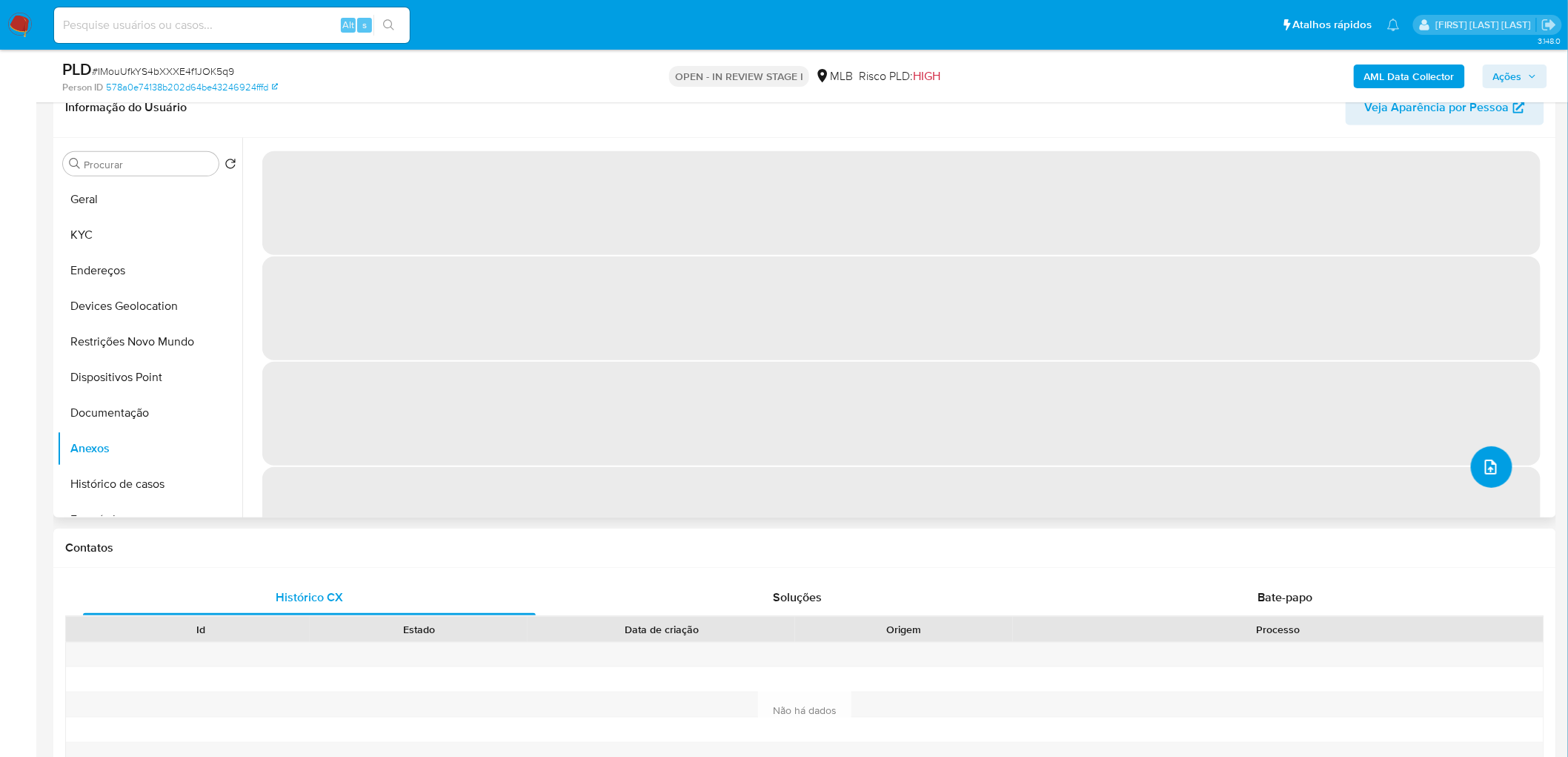 click 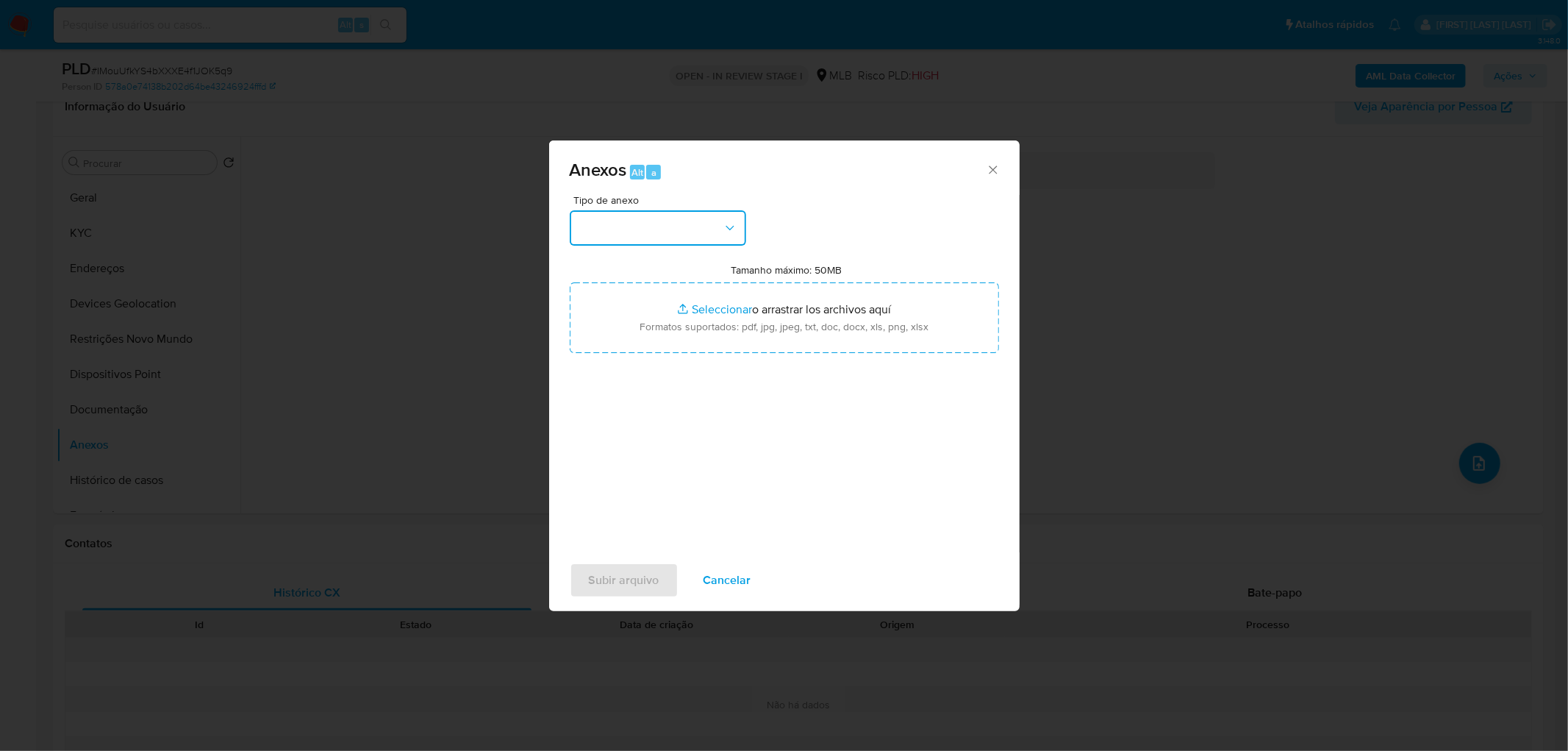 click at bounding box center (658, 228) 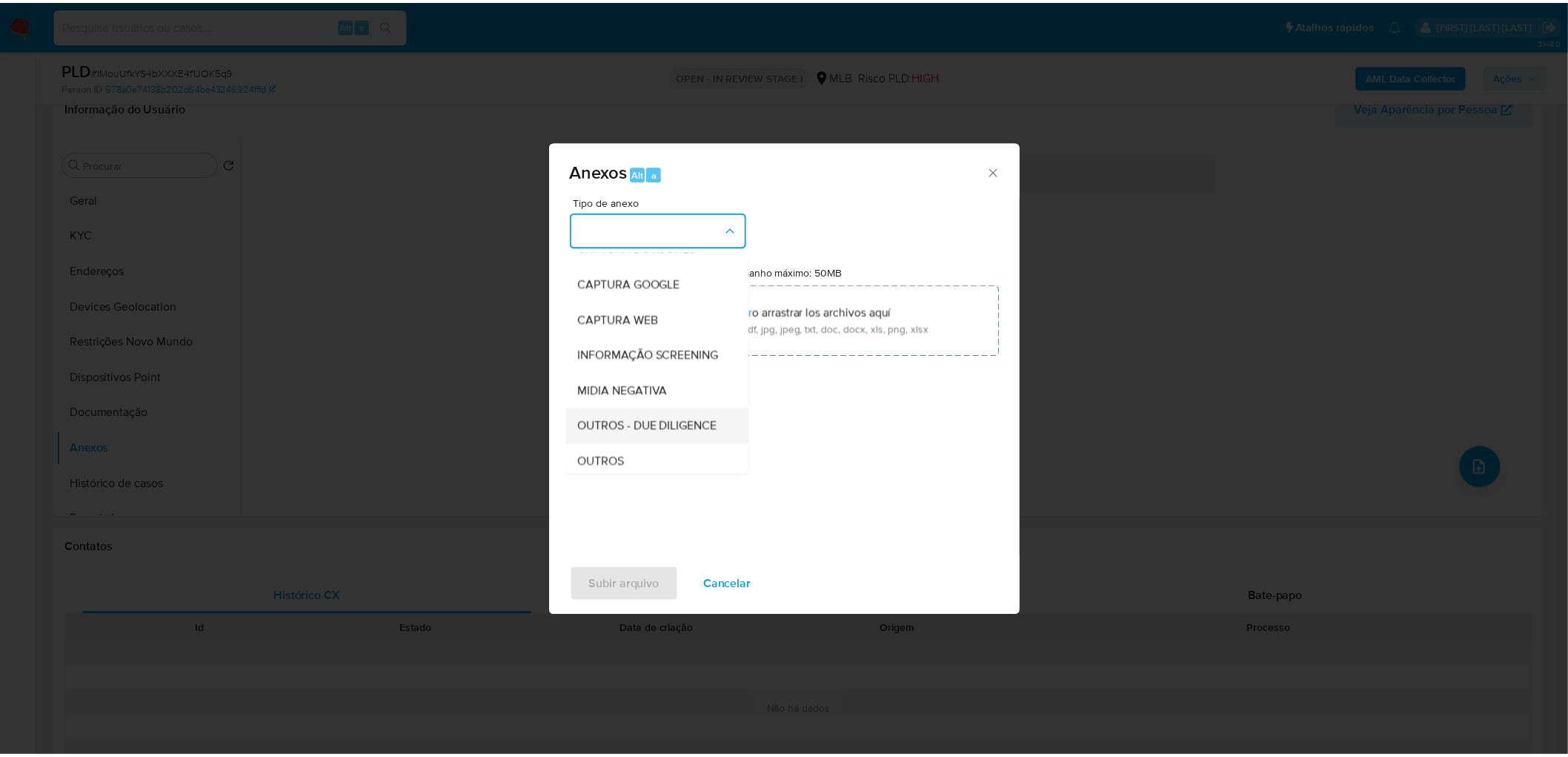 scroll, scrollTop: 82, scrollLeft: 0, axis: vertical 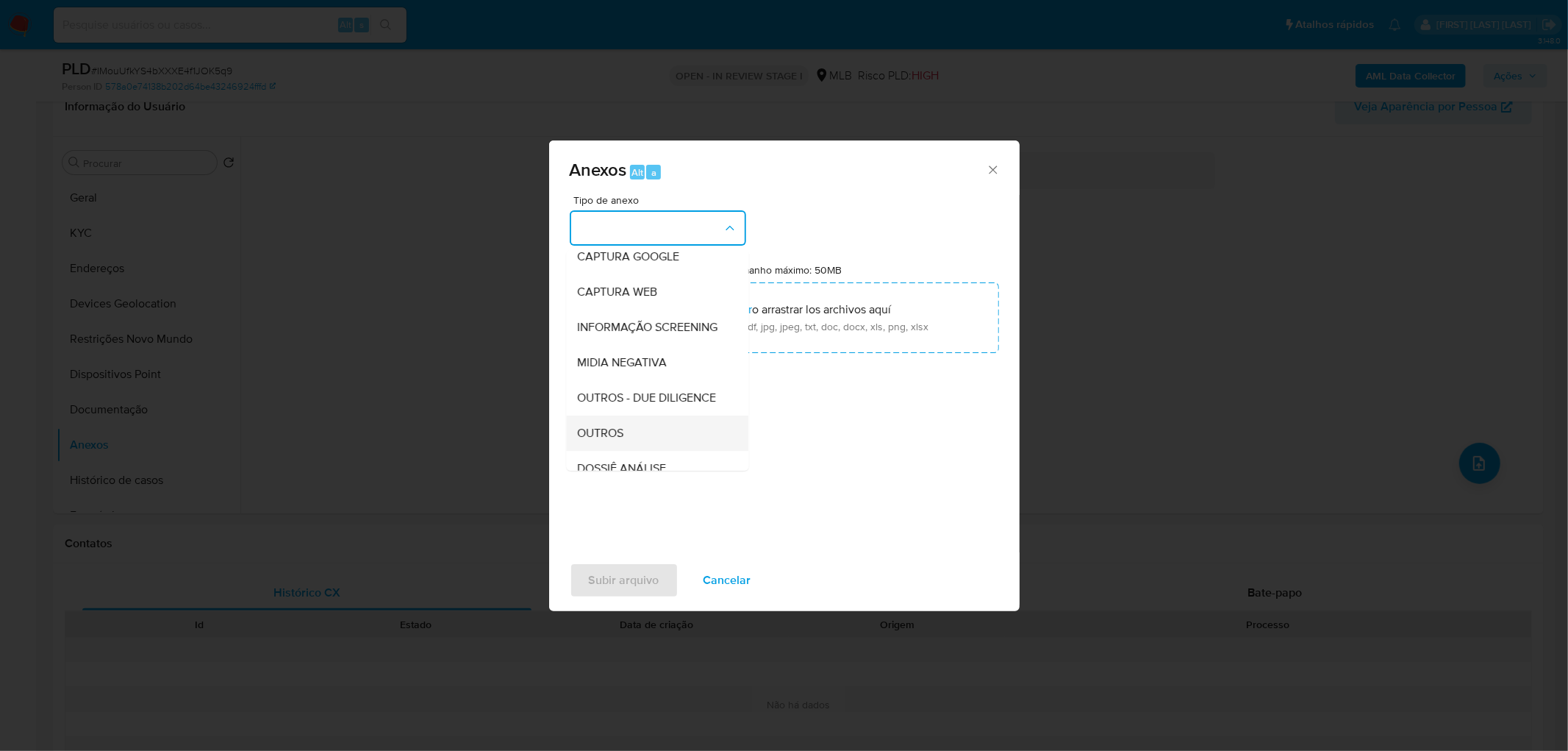 click on "OUTROS" at bounding box center (601, 433) 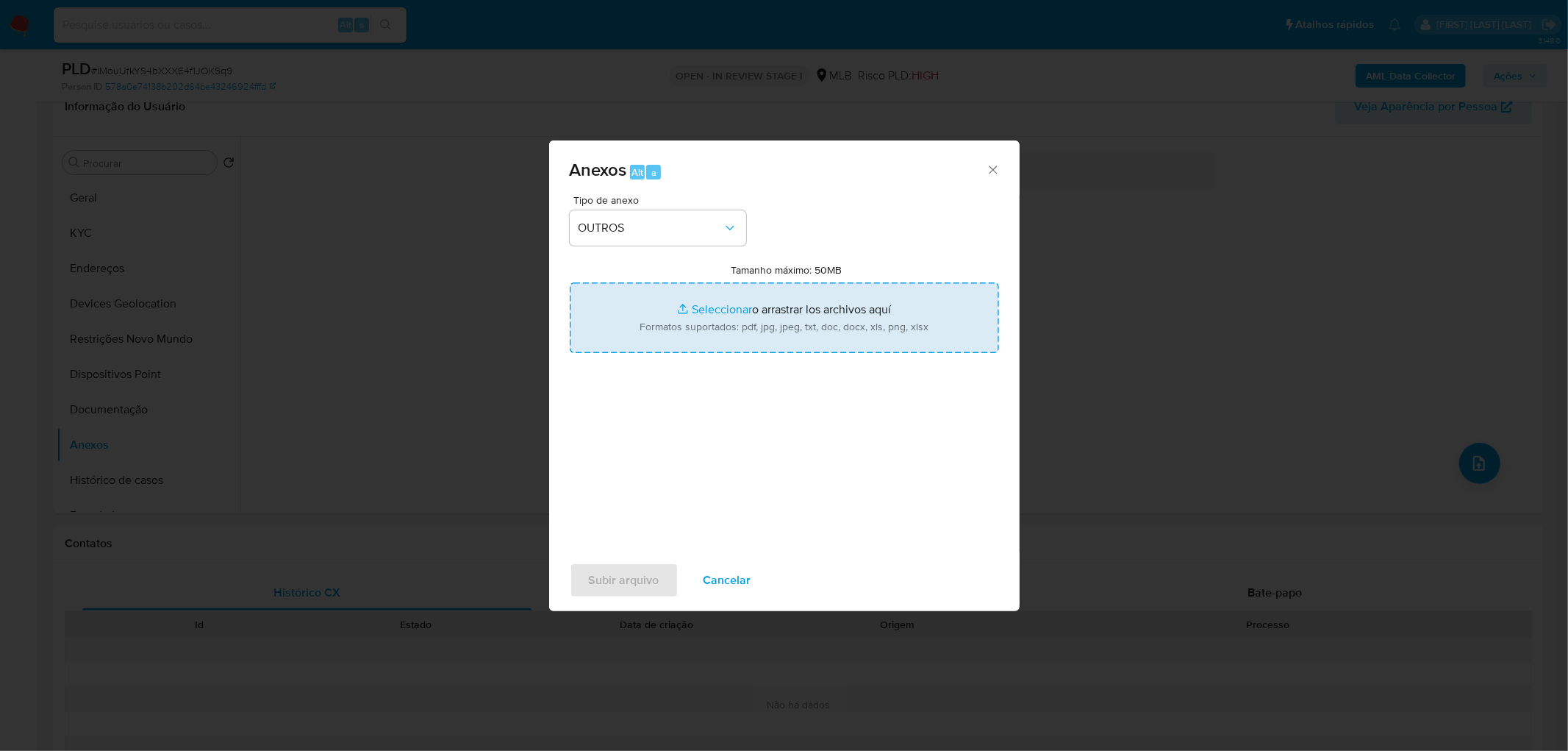 click on "Tamanho máximo: 50MB Seleccionar archivos" at bounding box center [784, 318] 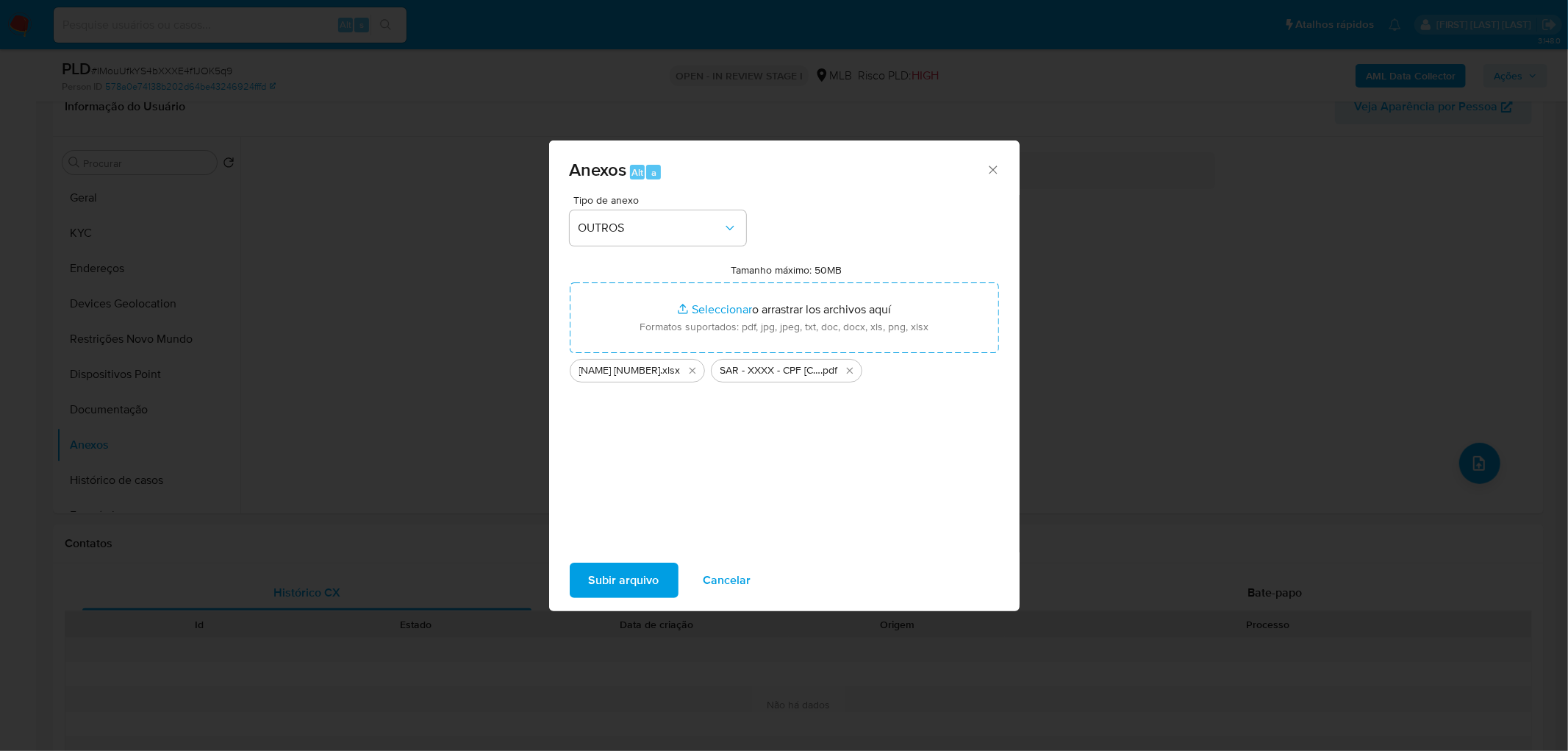 click on "Subir arquivo" at bounding box center (624, 580) 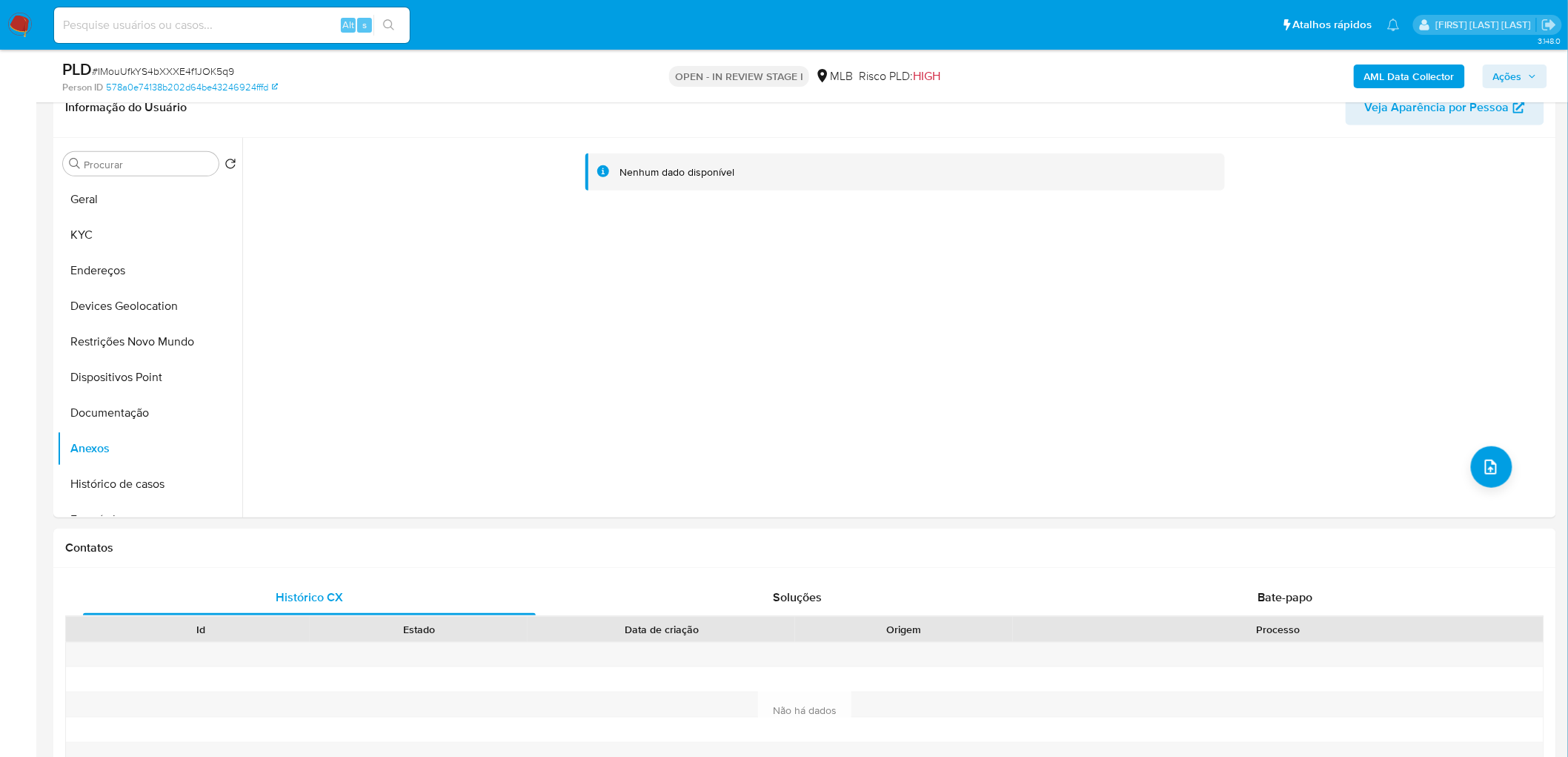 click on "Ações" at bounding box center [1515, 76] 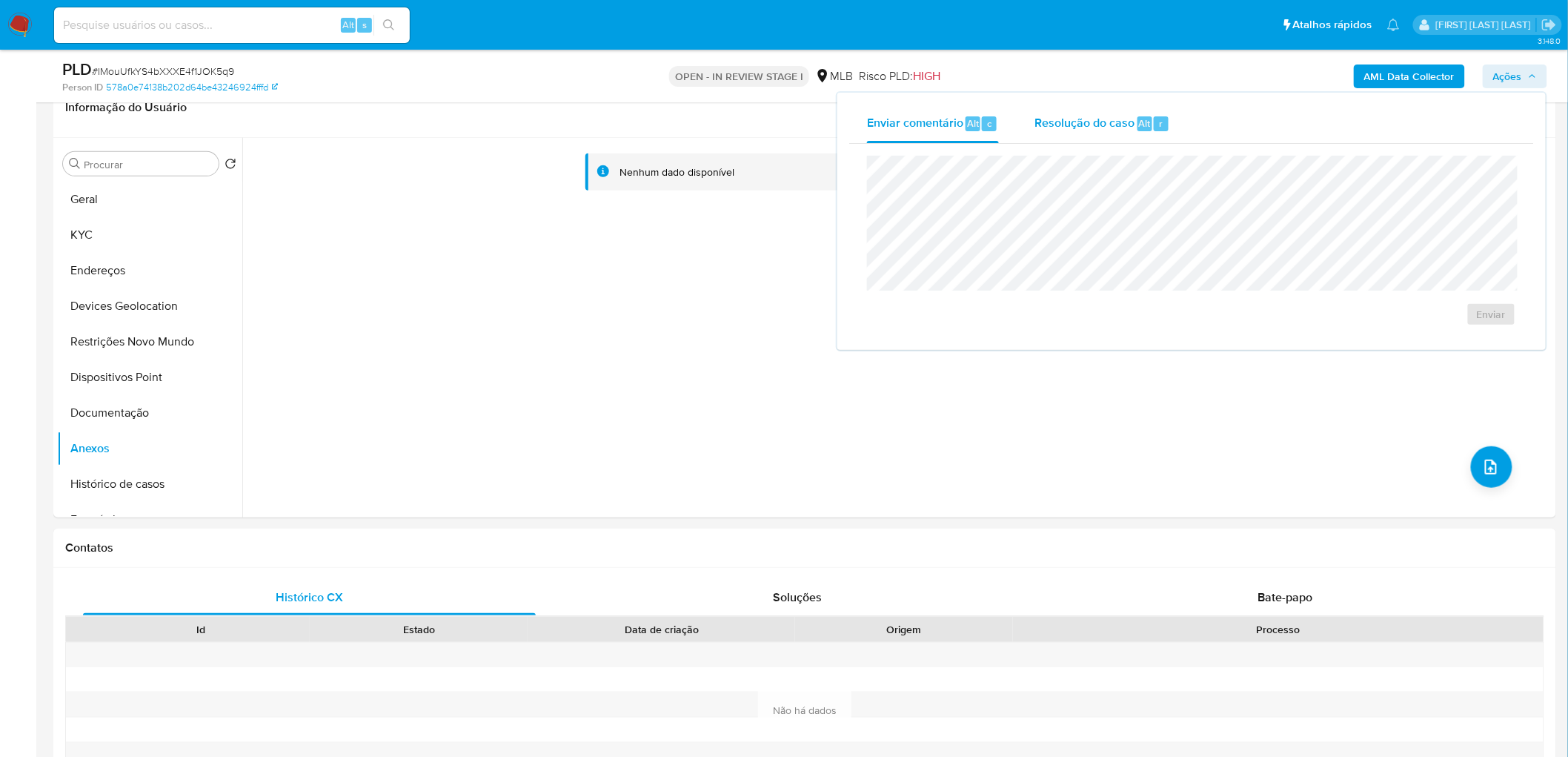 click on "Resolução do caso" at bounding box center (1084, 122) 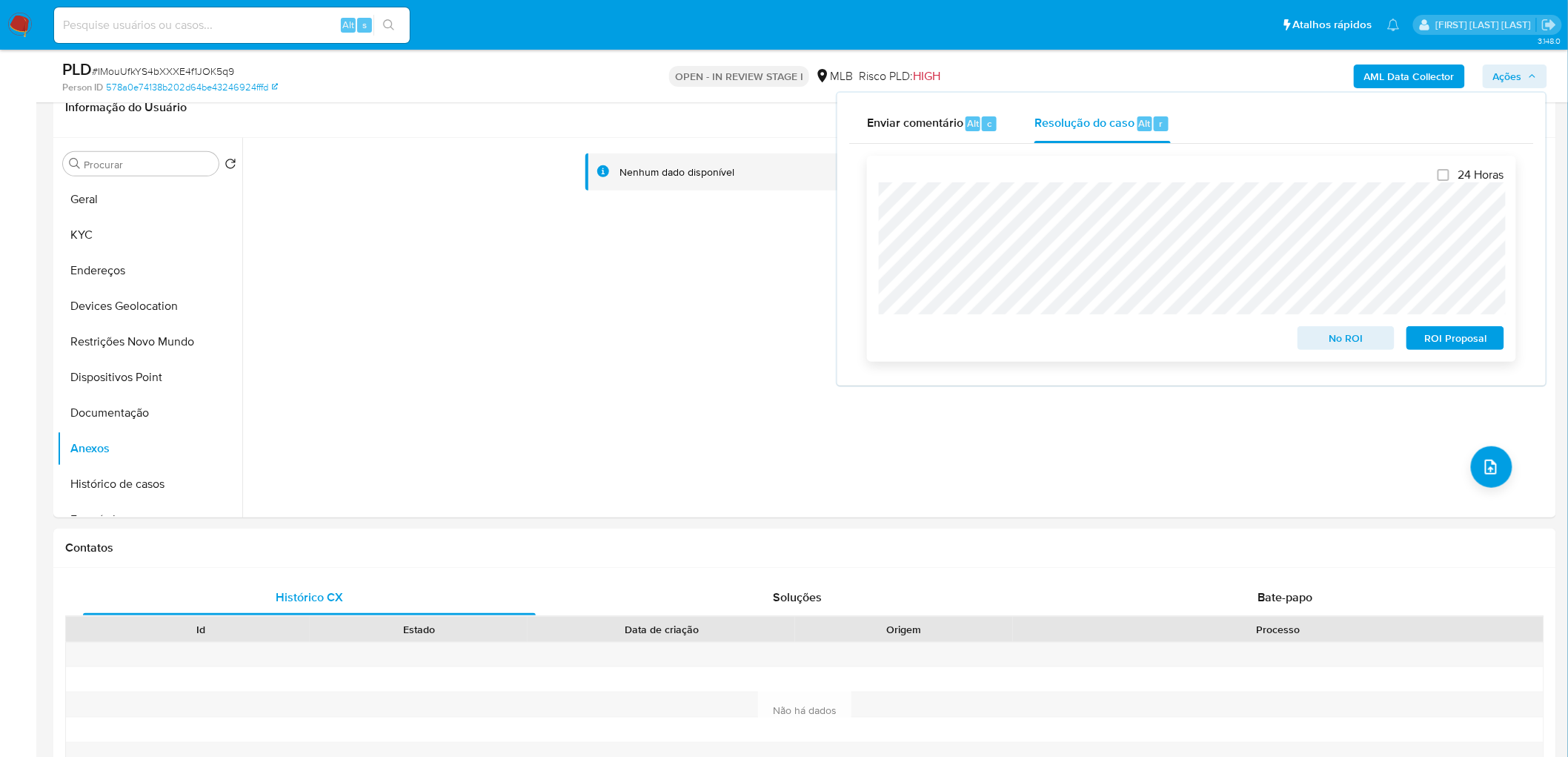 click on "ROI Proposal" at bounding box center [1455, 338] 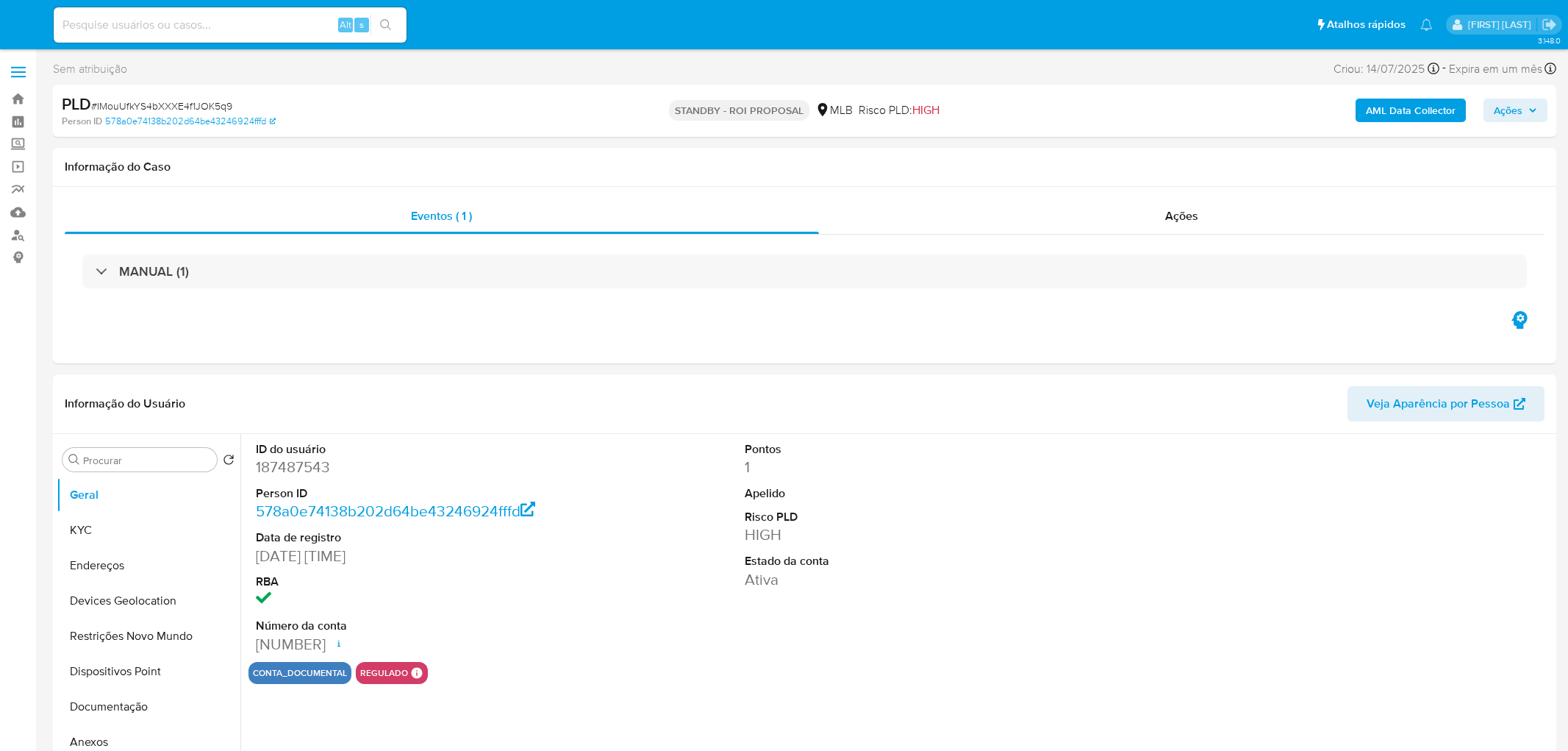 select on "10" 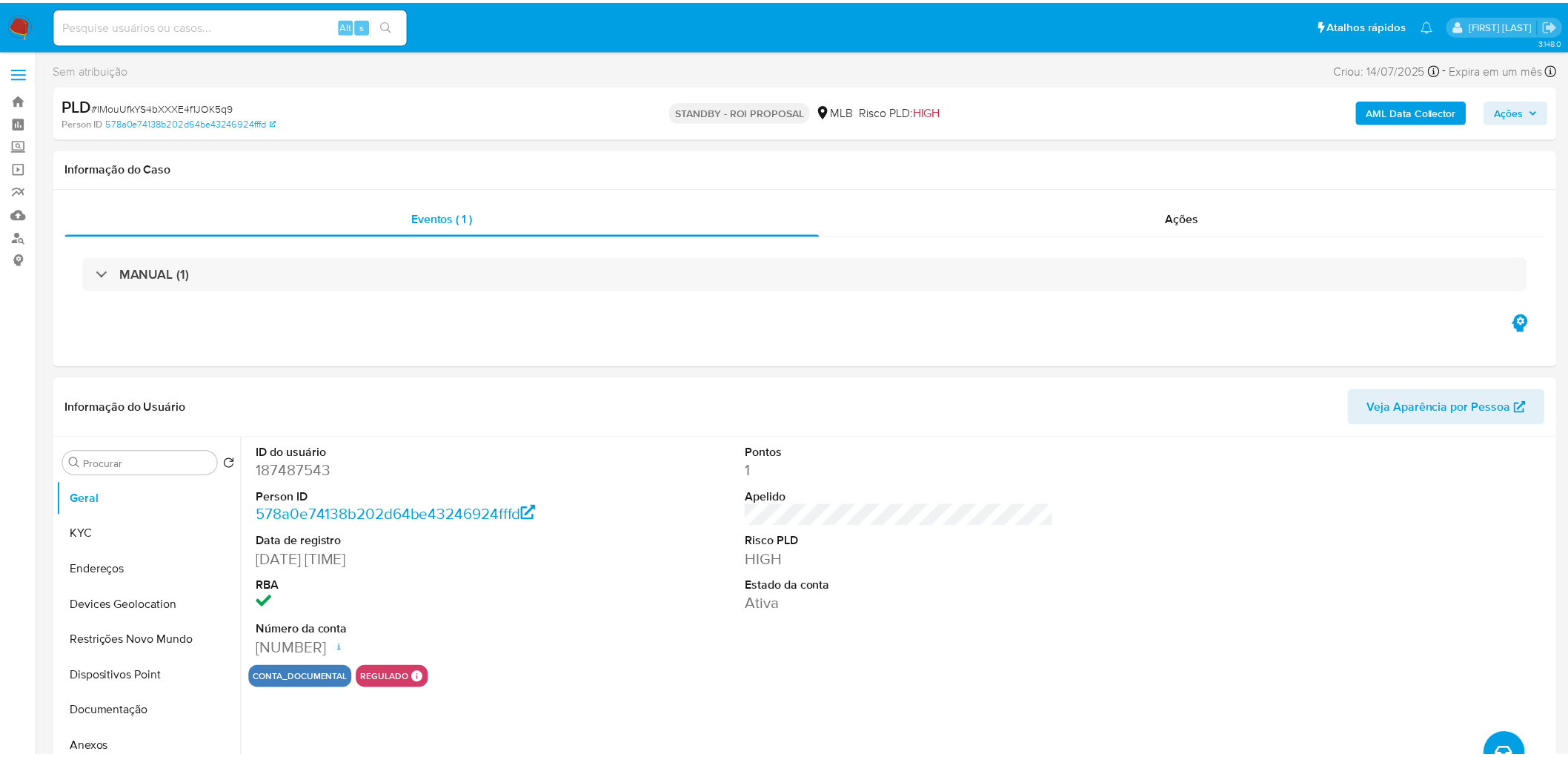 scroll, scrollTop: 0, scrollLeft: 0, axis: both 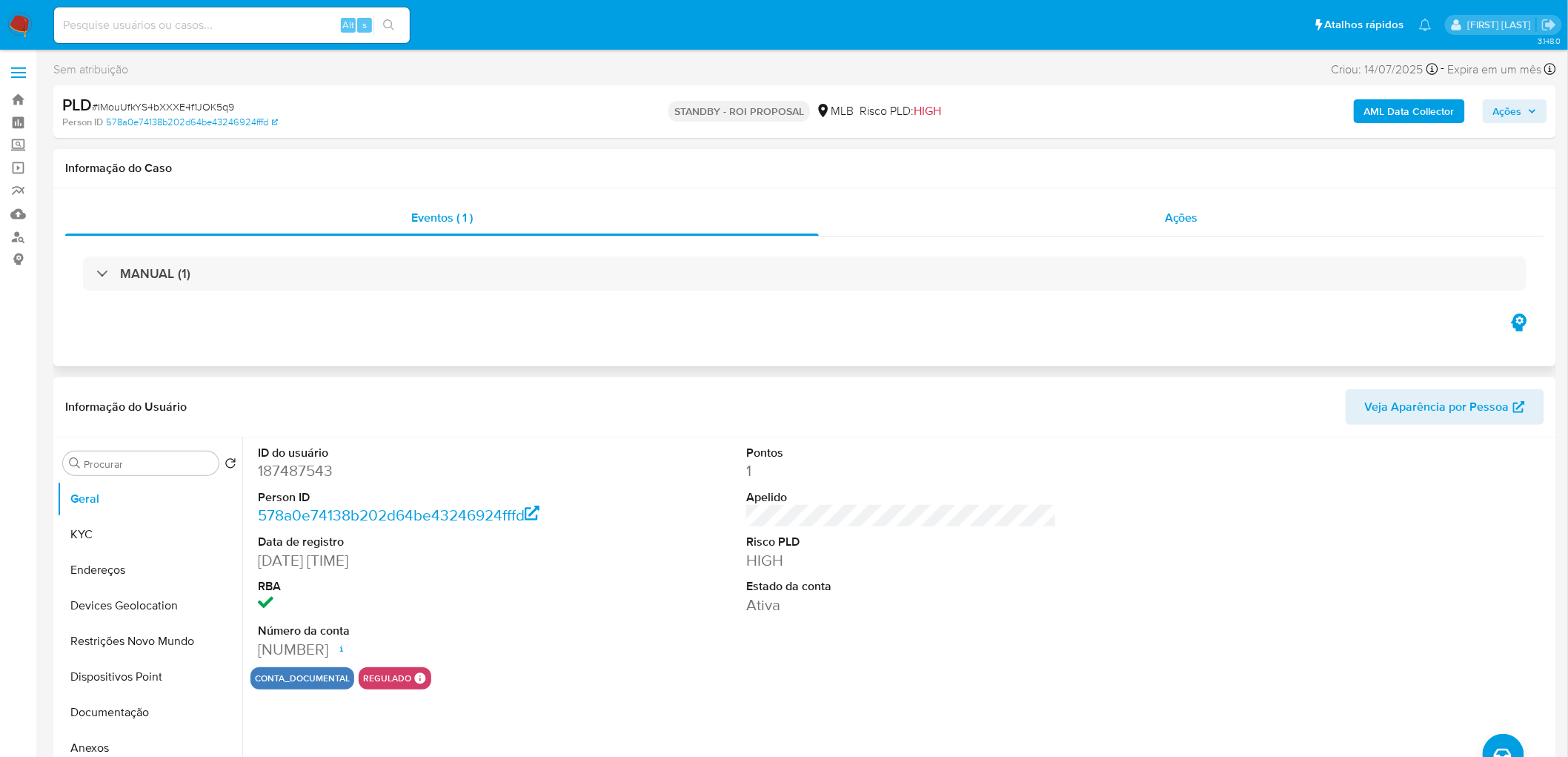click on "Ações" at bounding box center [1181, 218] 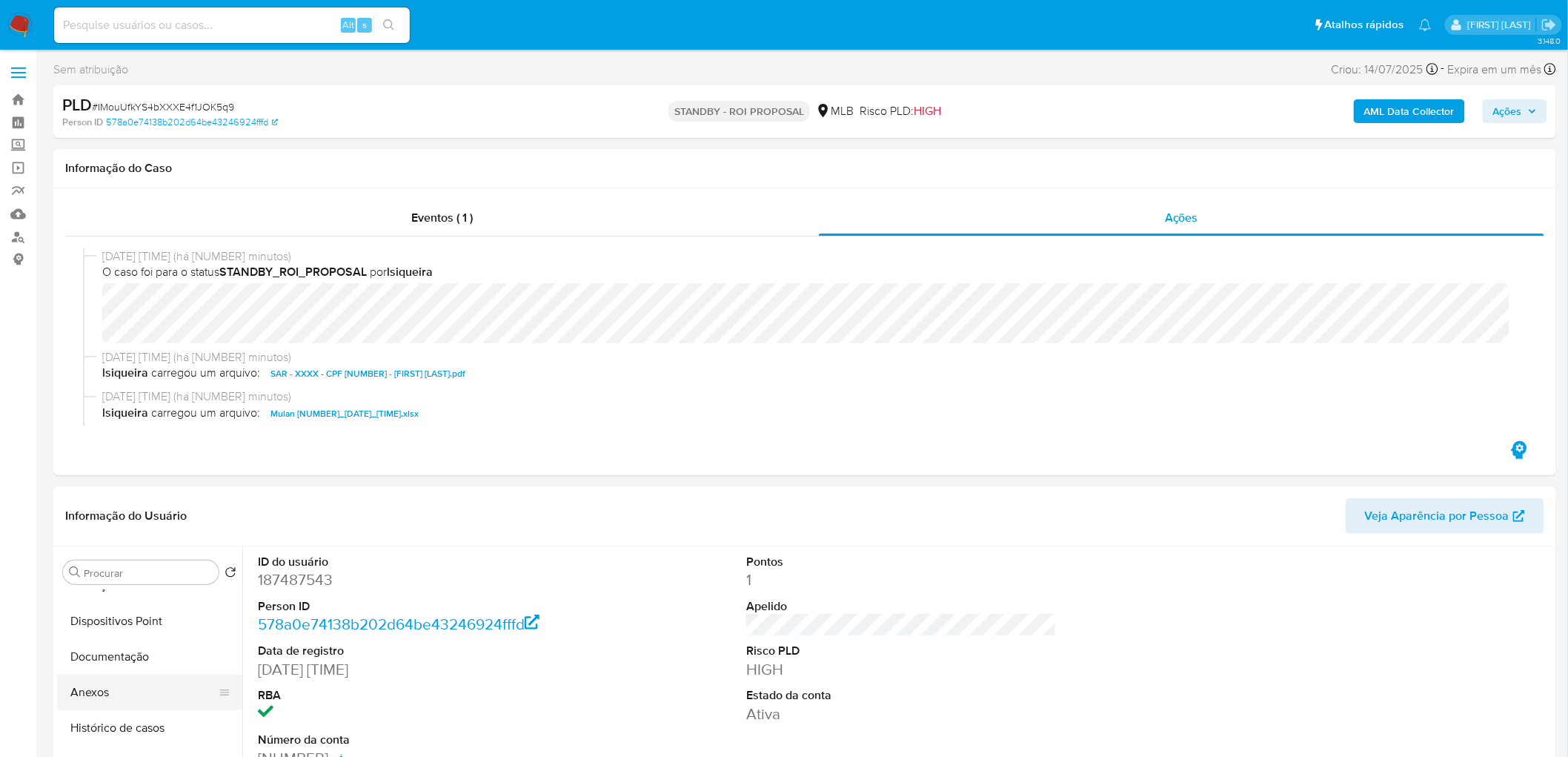 scroll, scrollTop: 164, scrollLeft: 0, axis: vertical 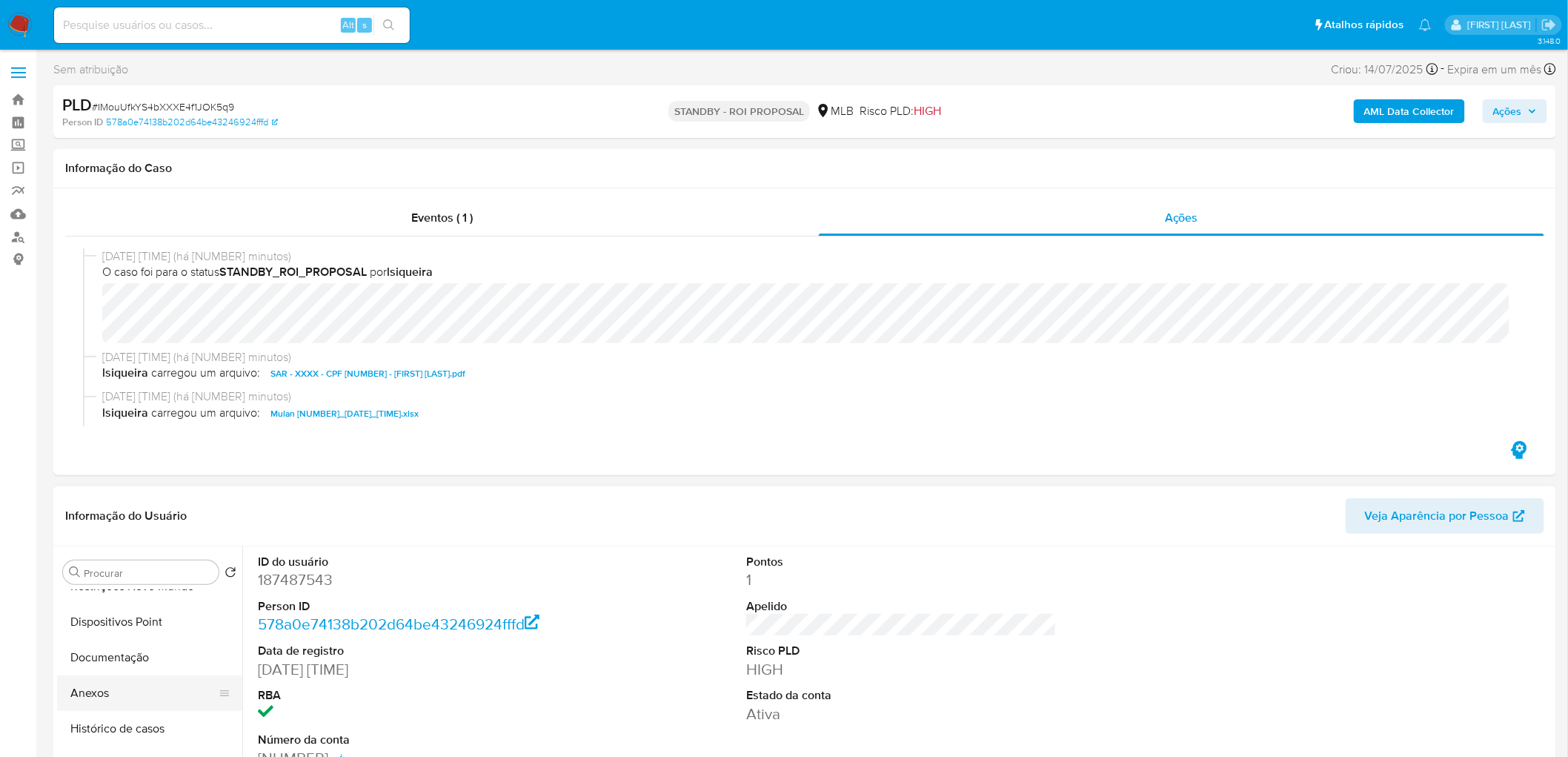 click on "Anexos" at bounding box center (144, 693) 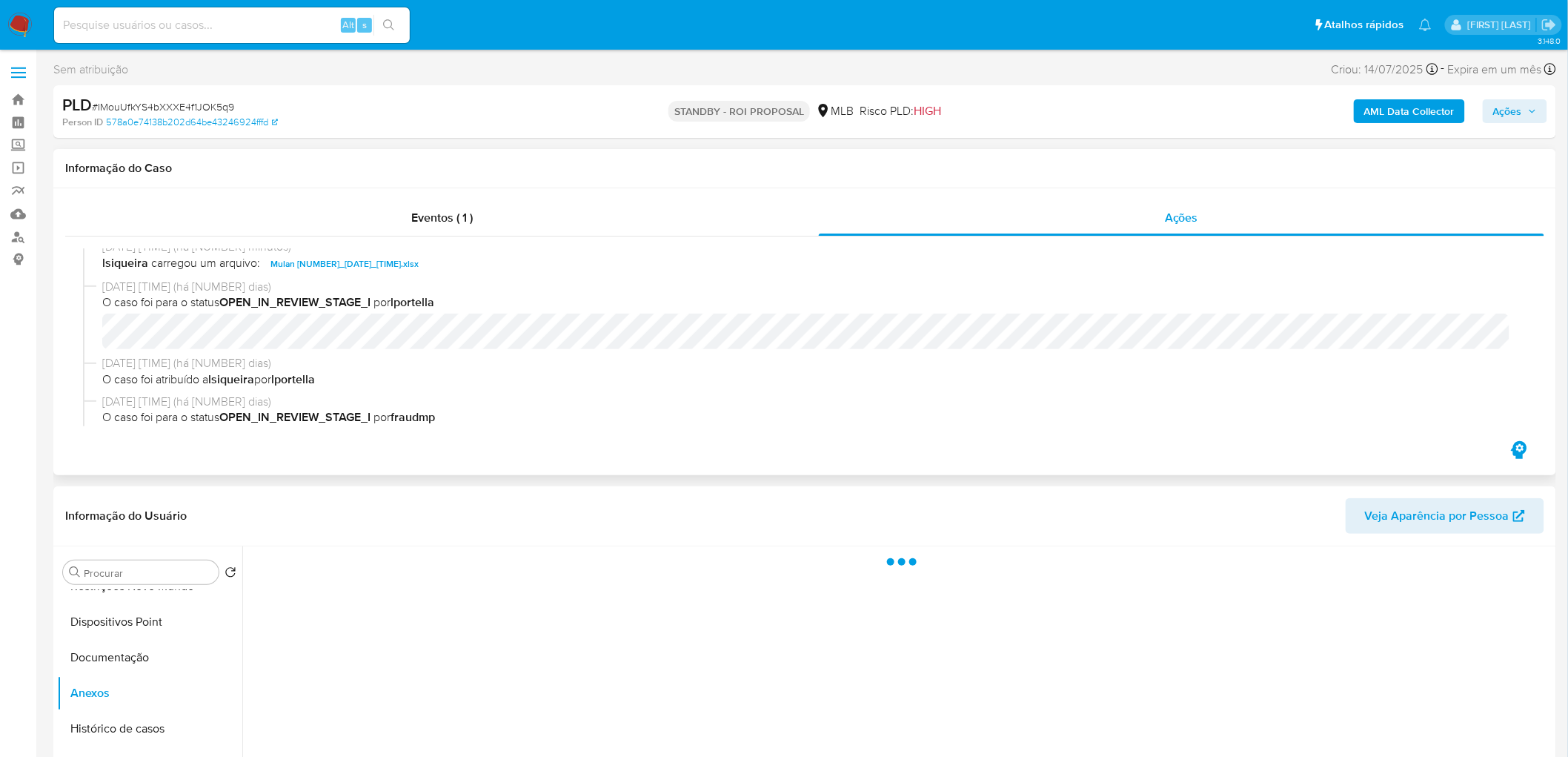 scroll, scrollTop: 165, scrollLeft: 0, axis: vertical 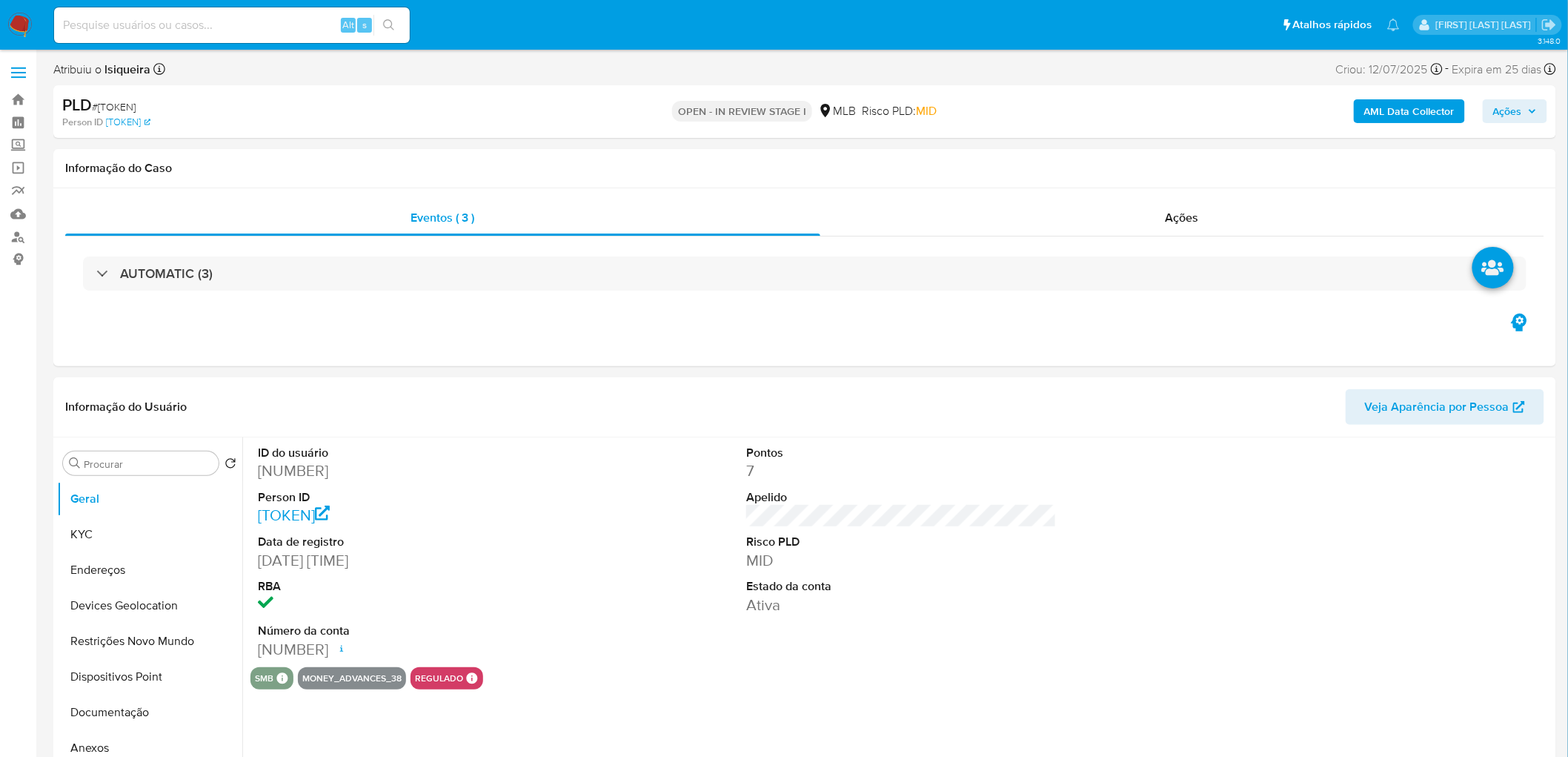 select on "10" 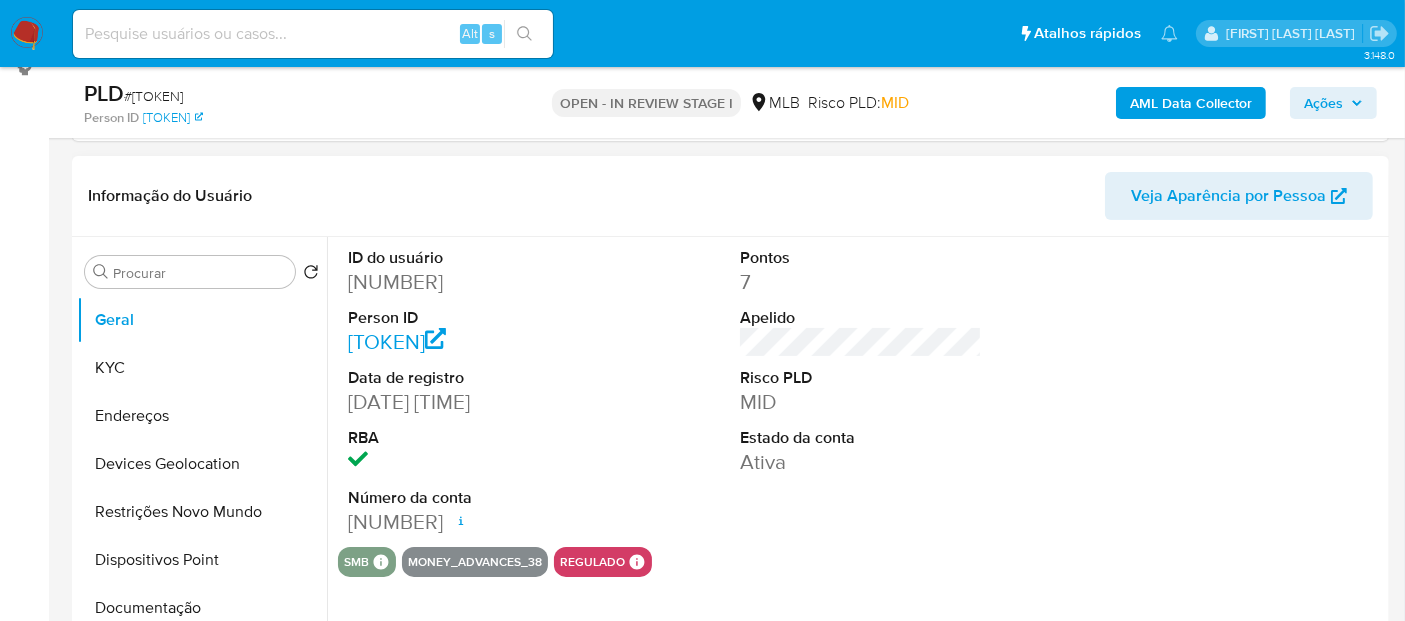 scroll, scrollTop: 333, scrollLeft: 0, axis: vertical 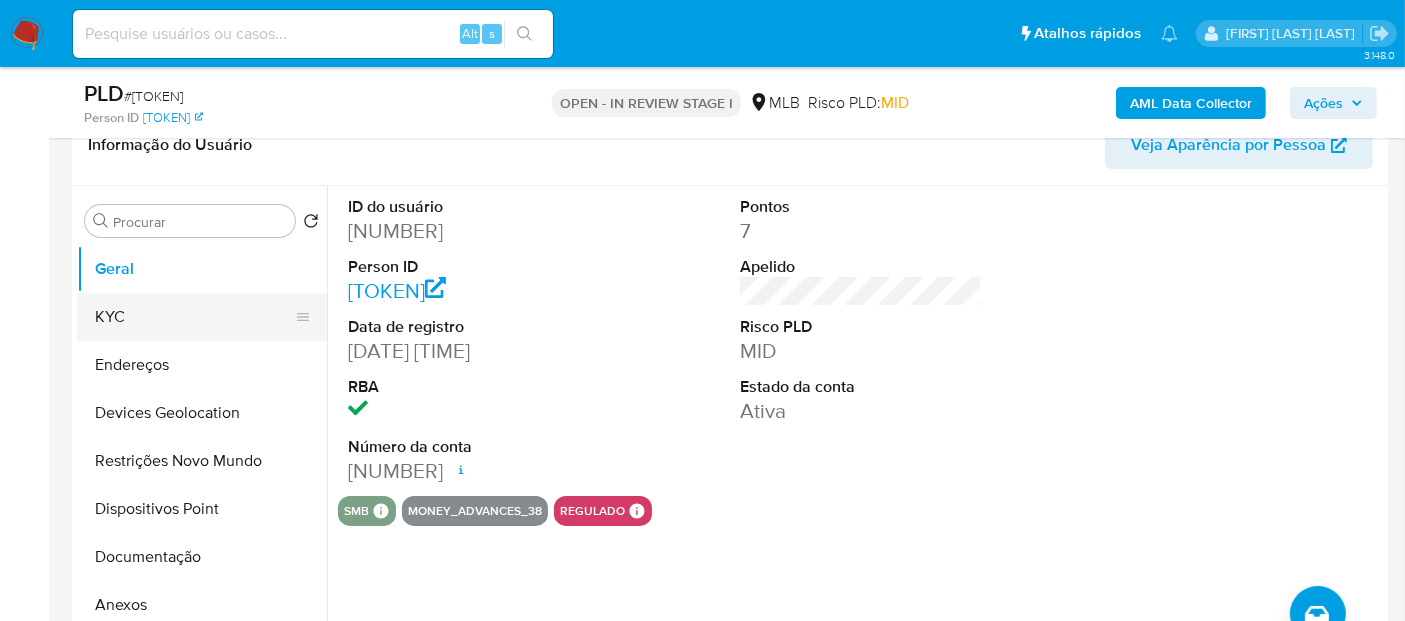 click on "KYC" at bounding box center [194, 317] 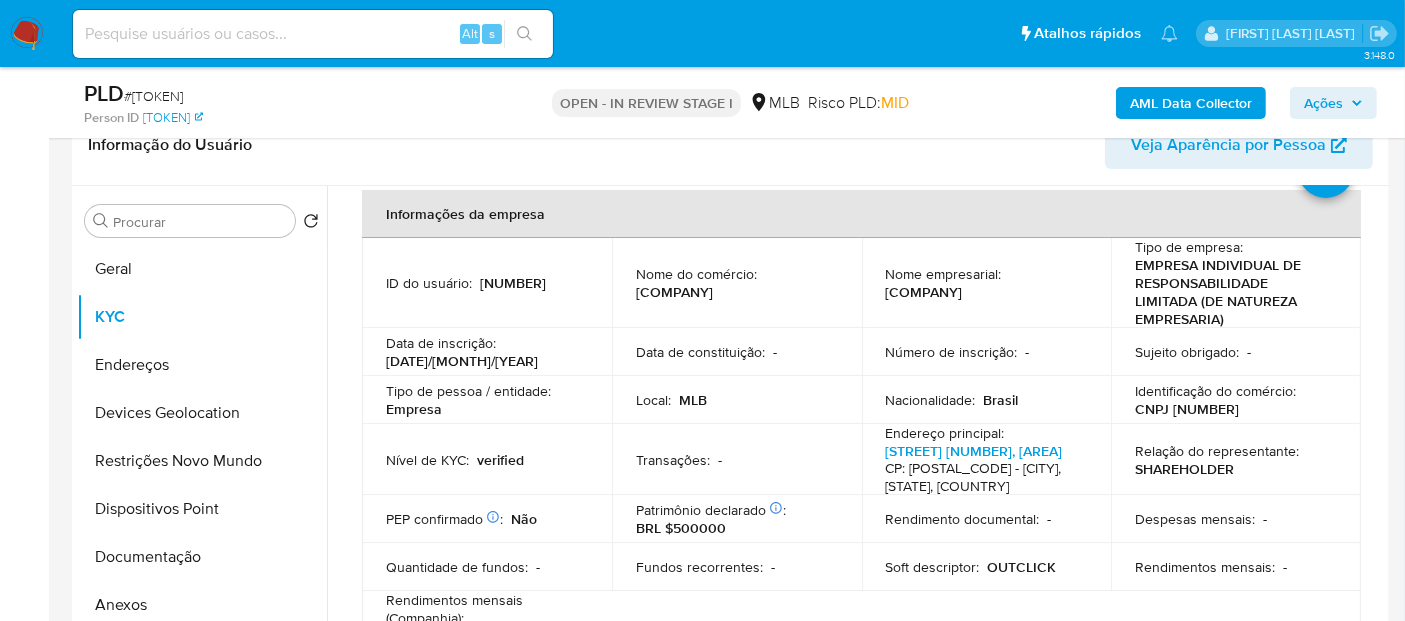 scroll, scrollTop: 222, scrollLeft: 0, axis: vertical 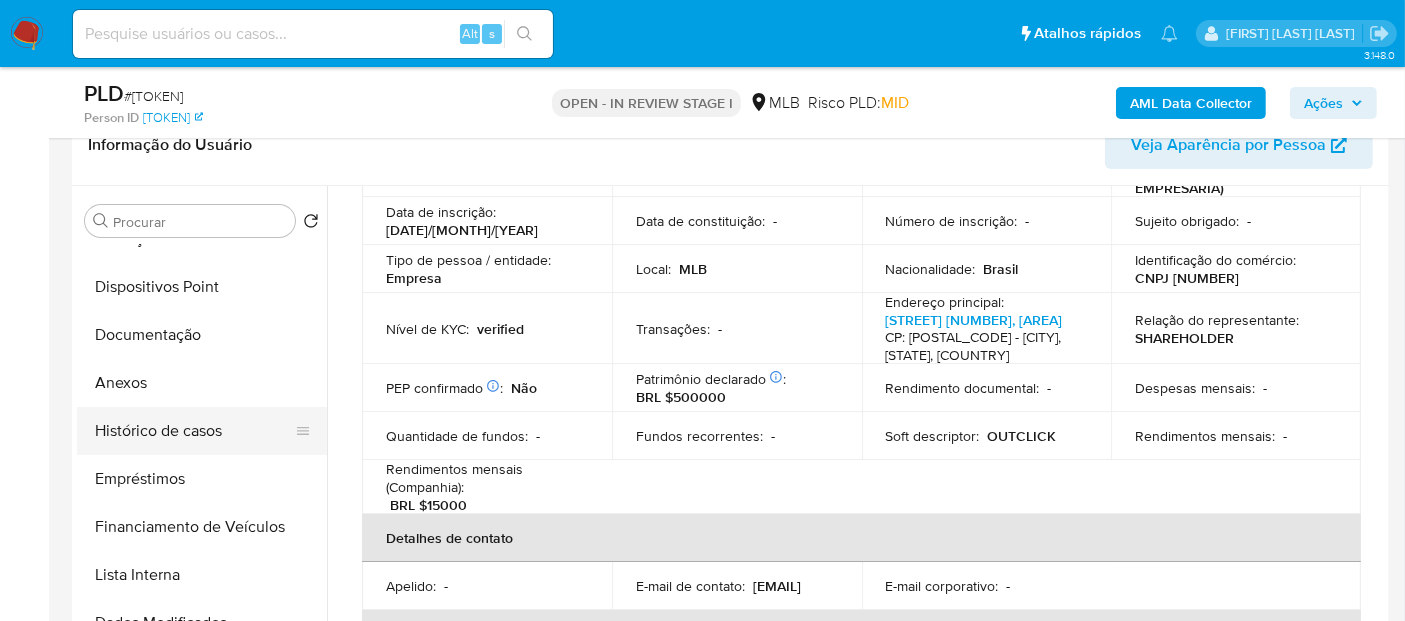 click on "Histórico de casos" at bounding box center [194, 431] 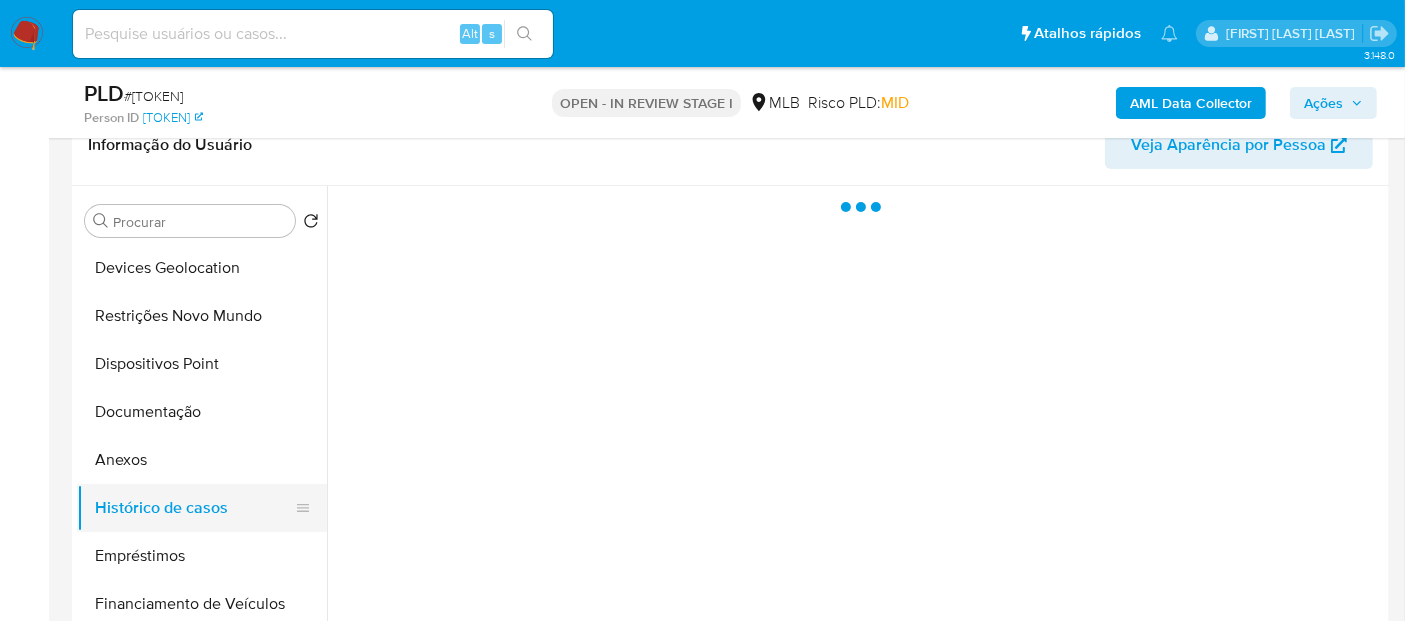 scroll, scrollTop: 111, scrollLeft: 0, axis: vertical 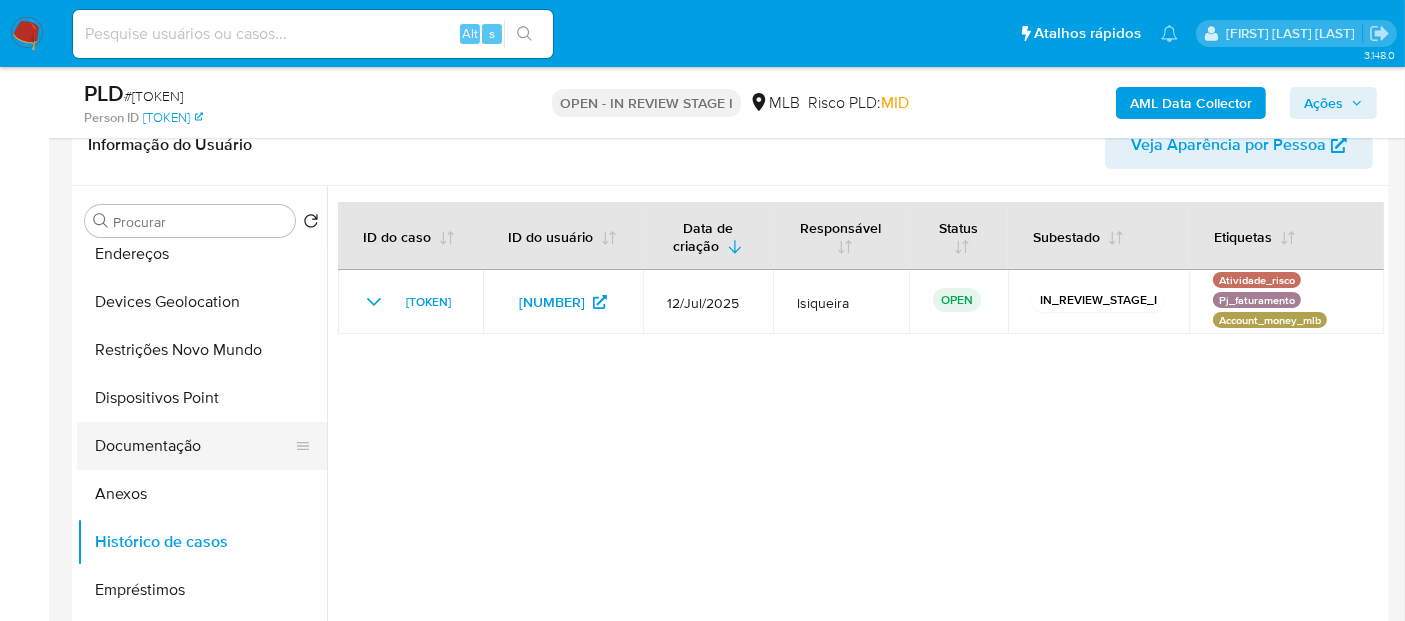 click on "Documentação" at bounding box center (194, 446) 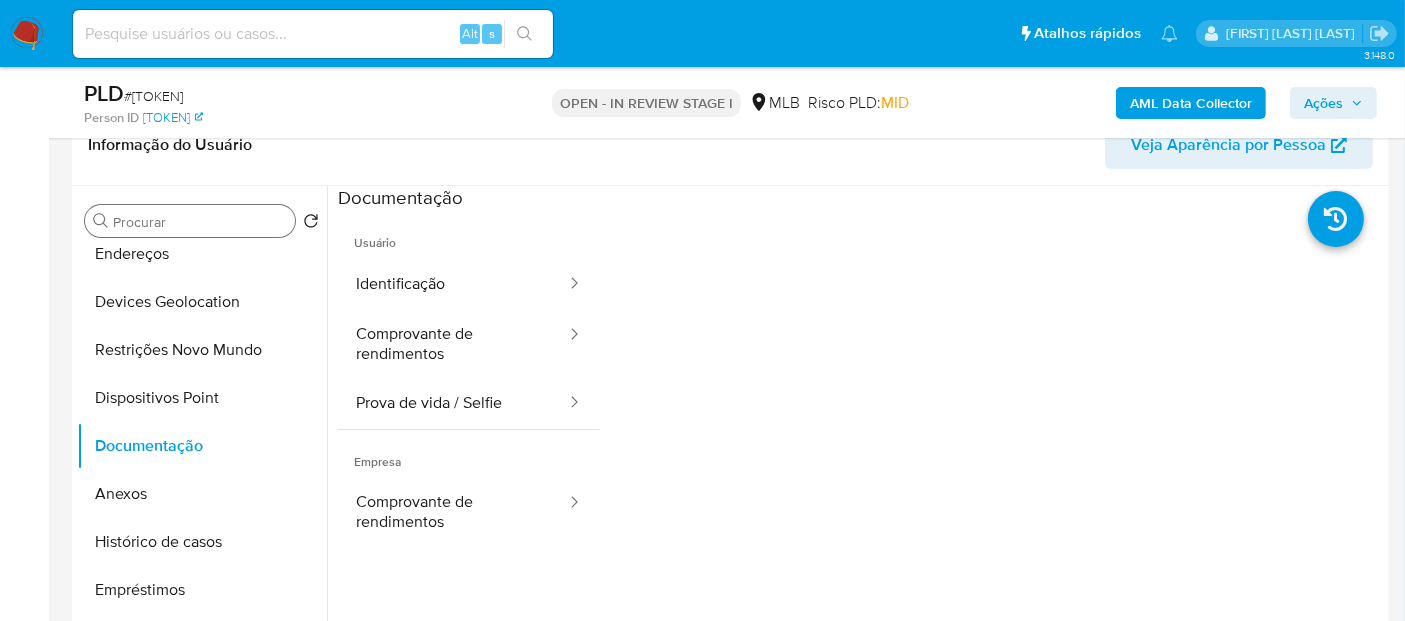 click on "Procurar" at bounding box center [200, 222] 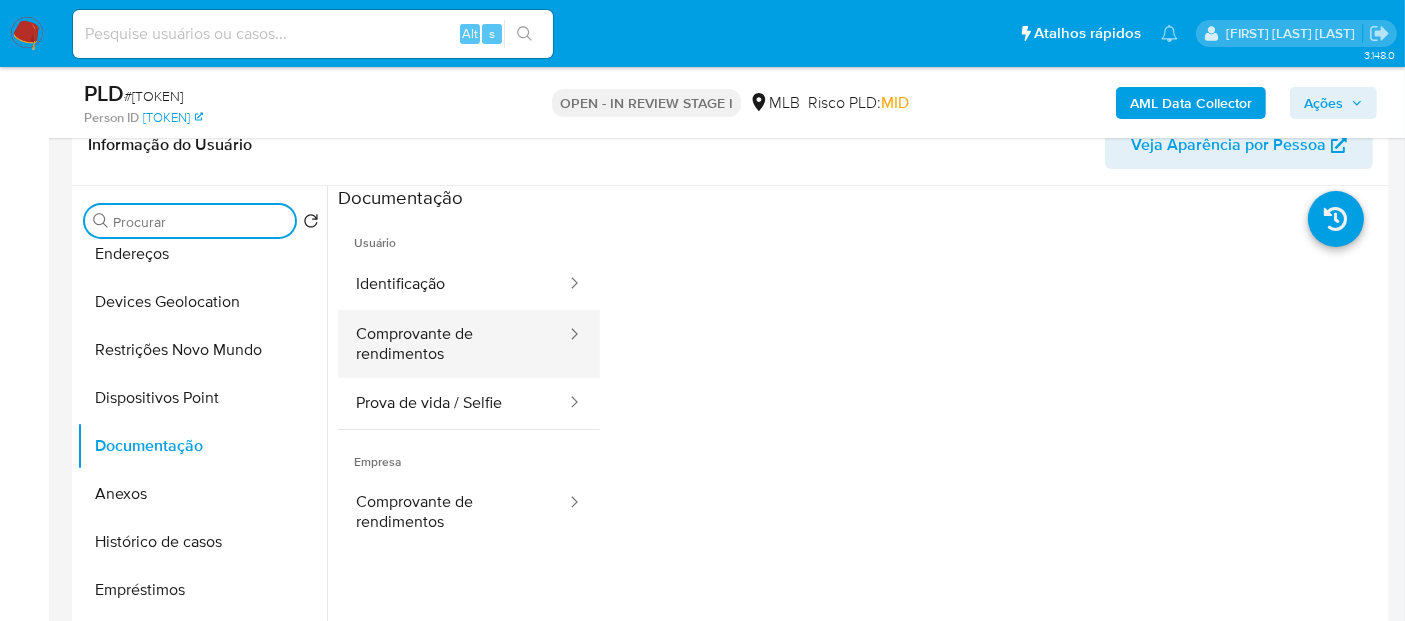 click on "Comprovante de rendimentos" at bounding box center [453, 344] 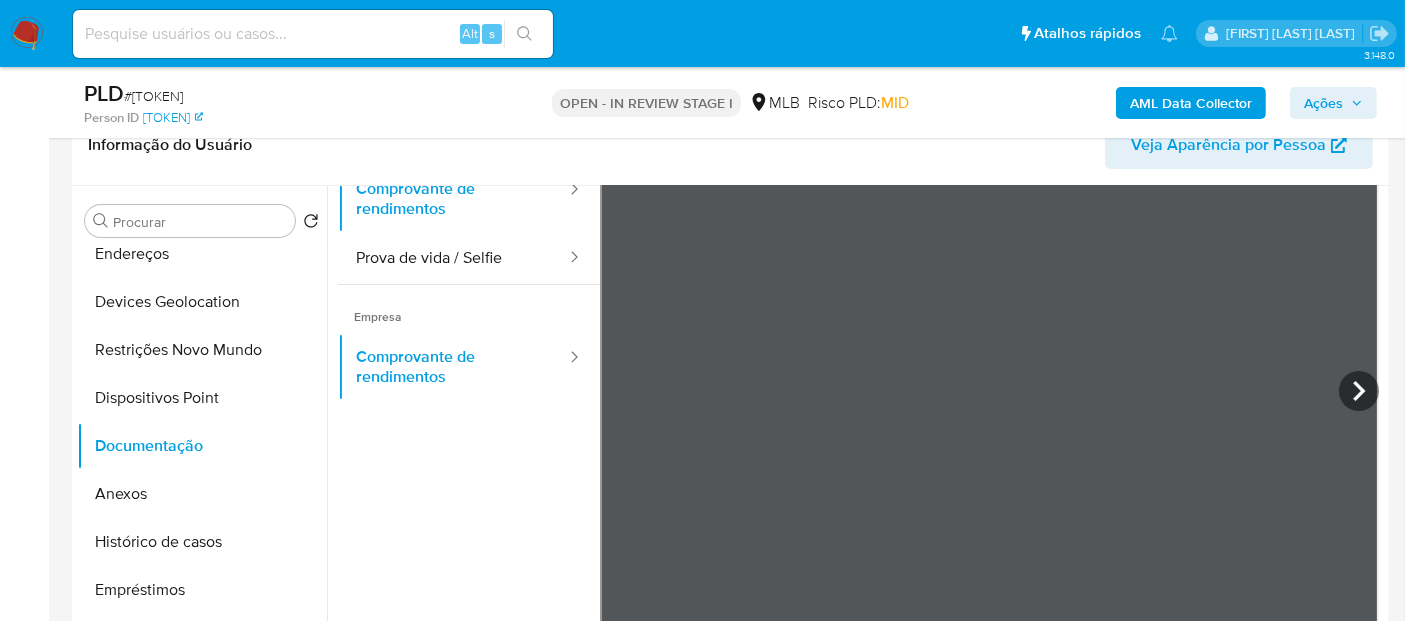 scroll, scrollTop: 174, scrollLeft: 0, axis: vertical 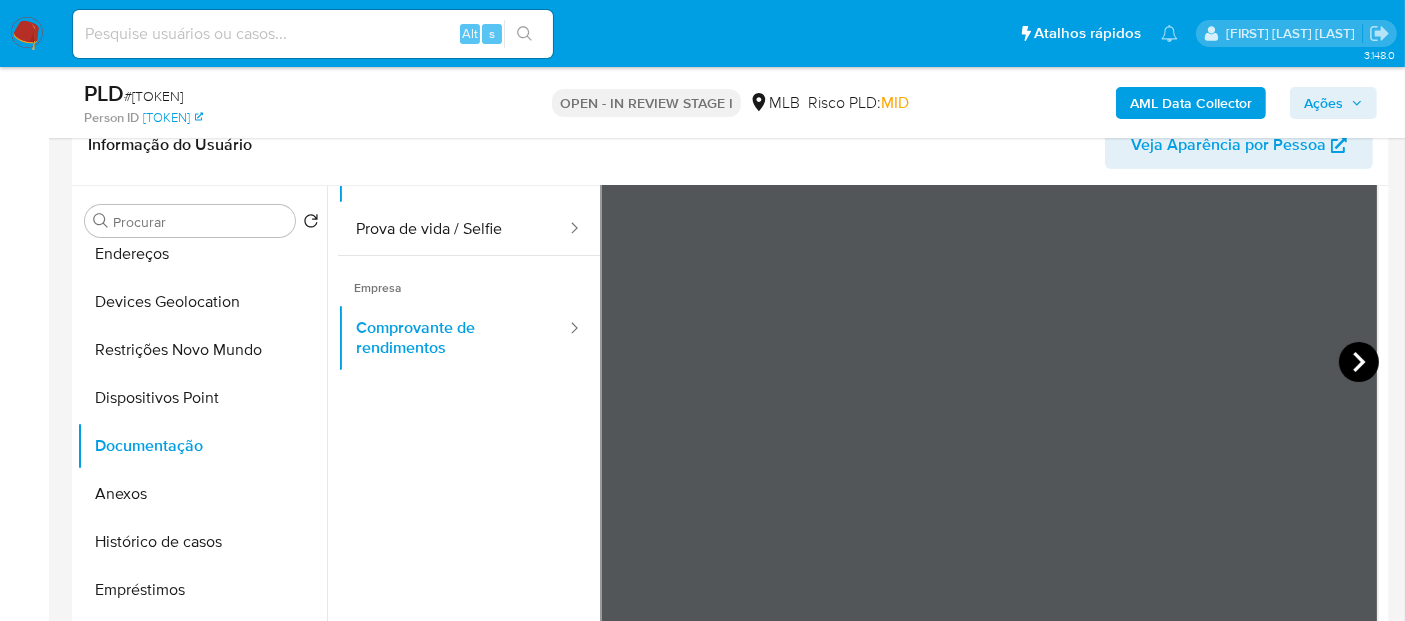 click 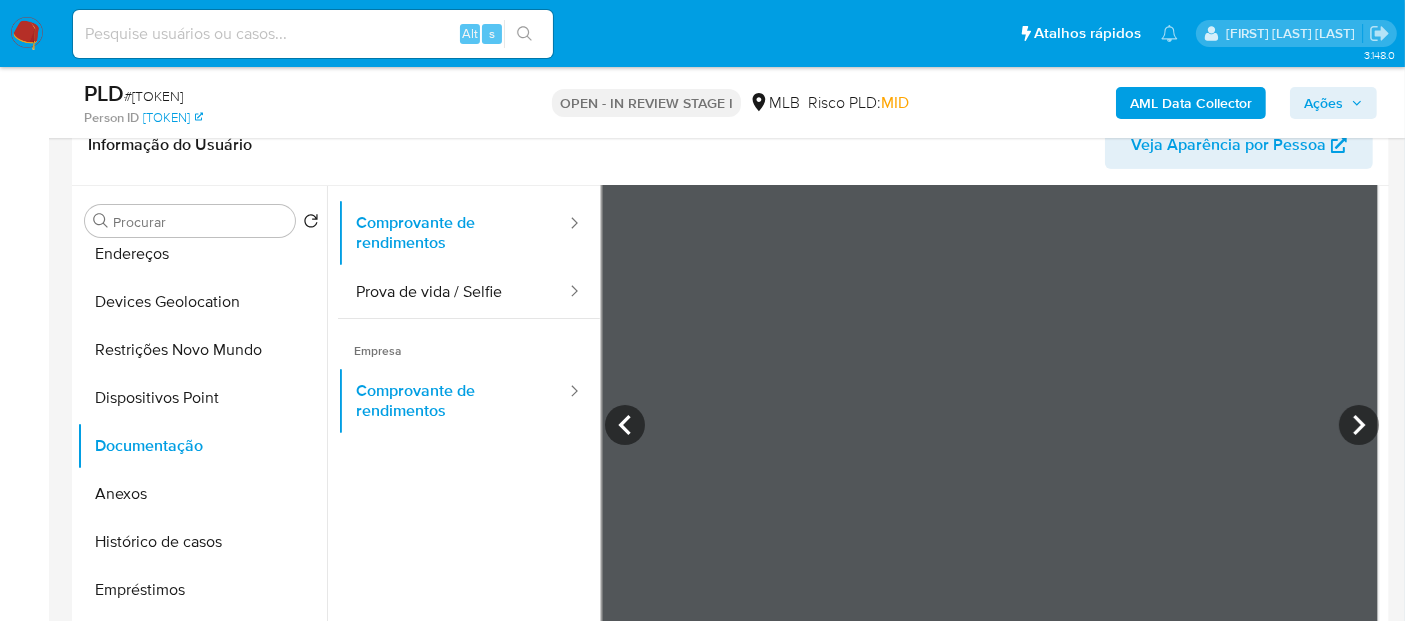 scroll, scrollTop: 174, scrollLeft: 0, axis: vertical 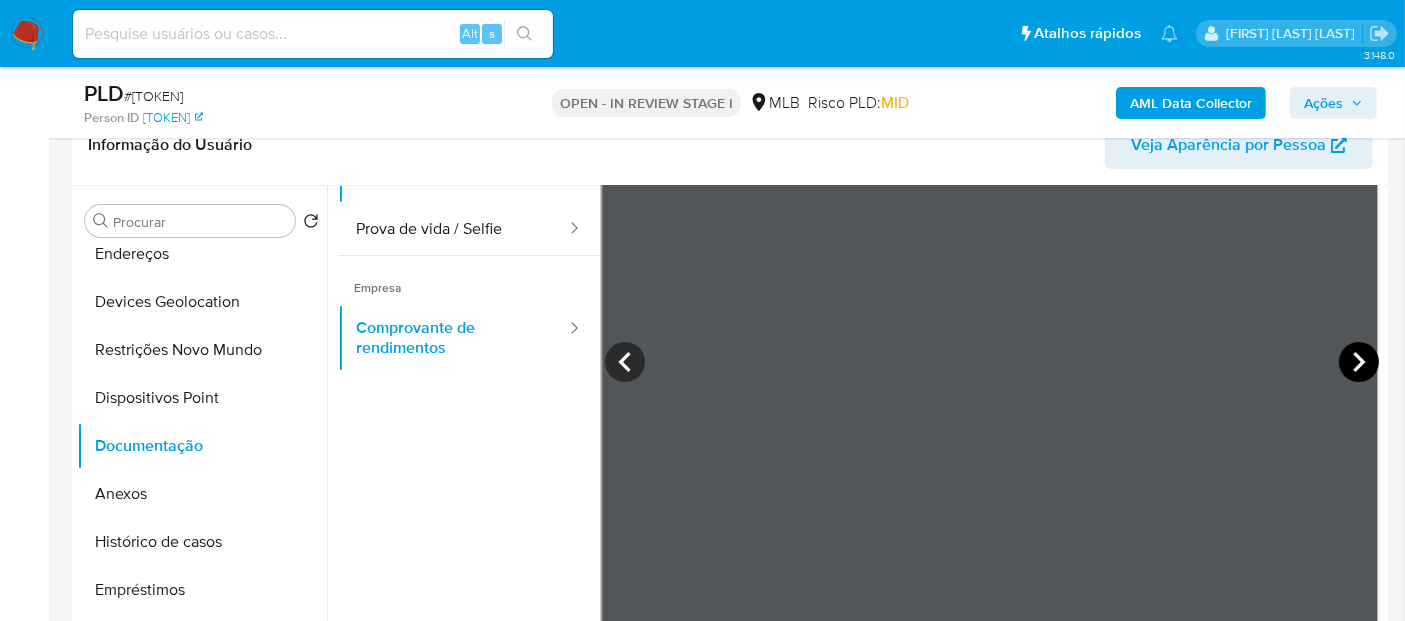 click 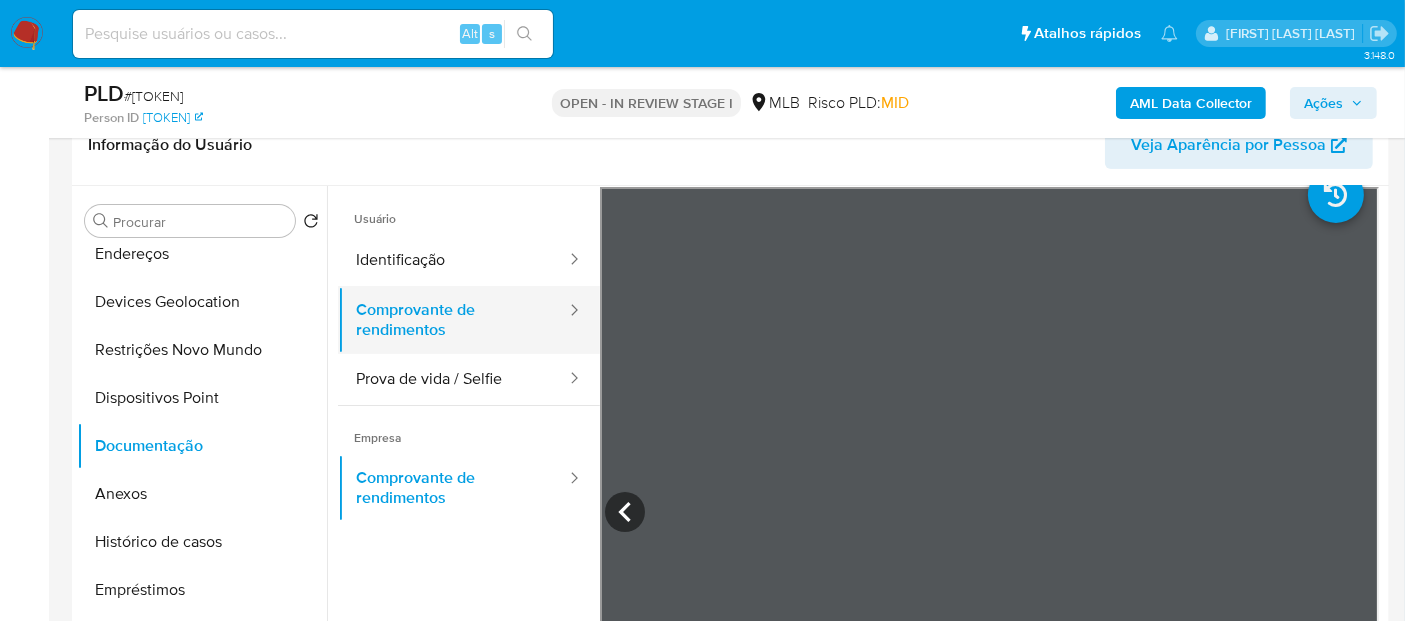 scroll, scrollTop: 0, scrollLeft: 0, axis: both 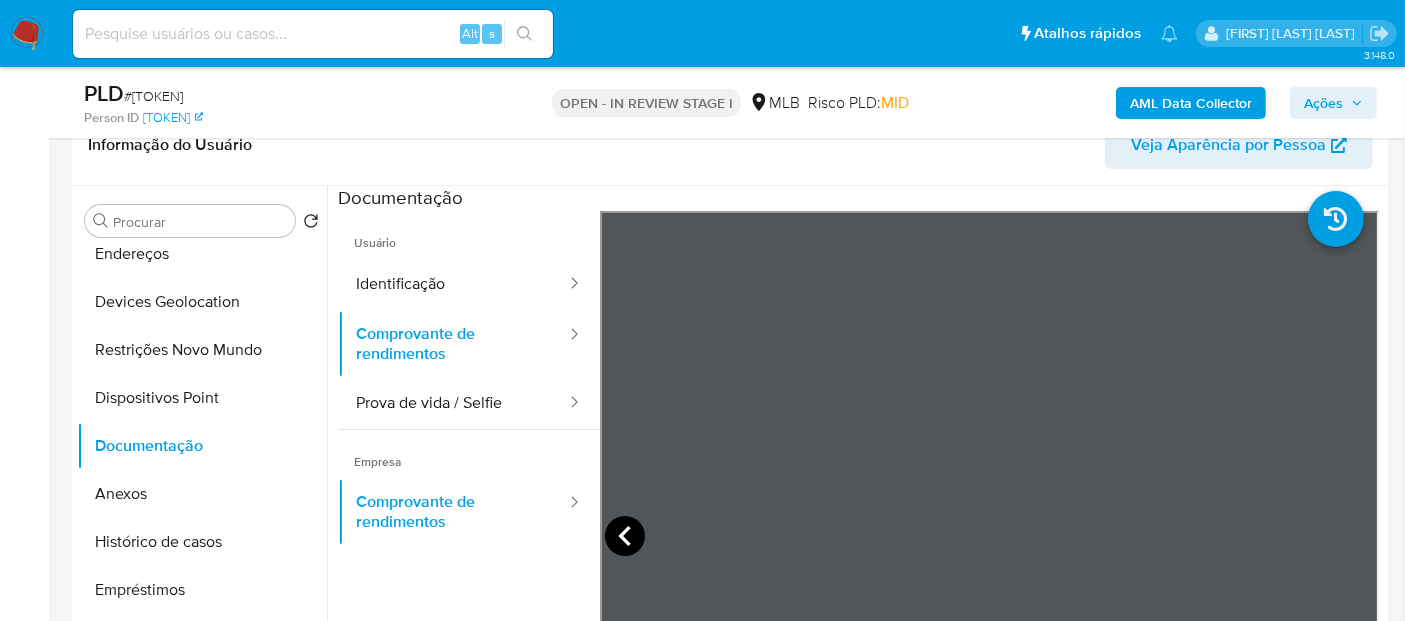click 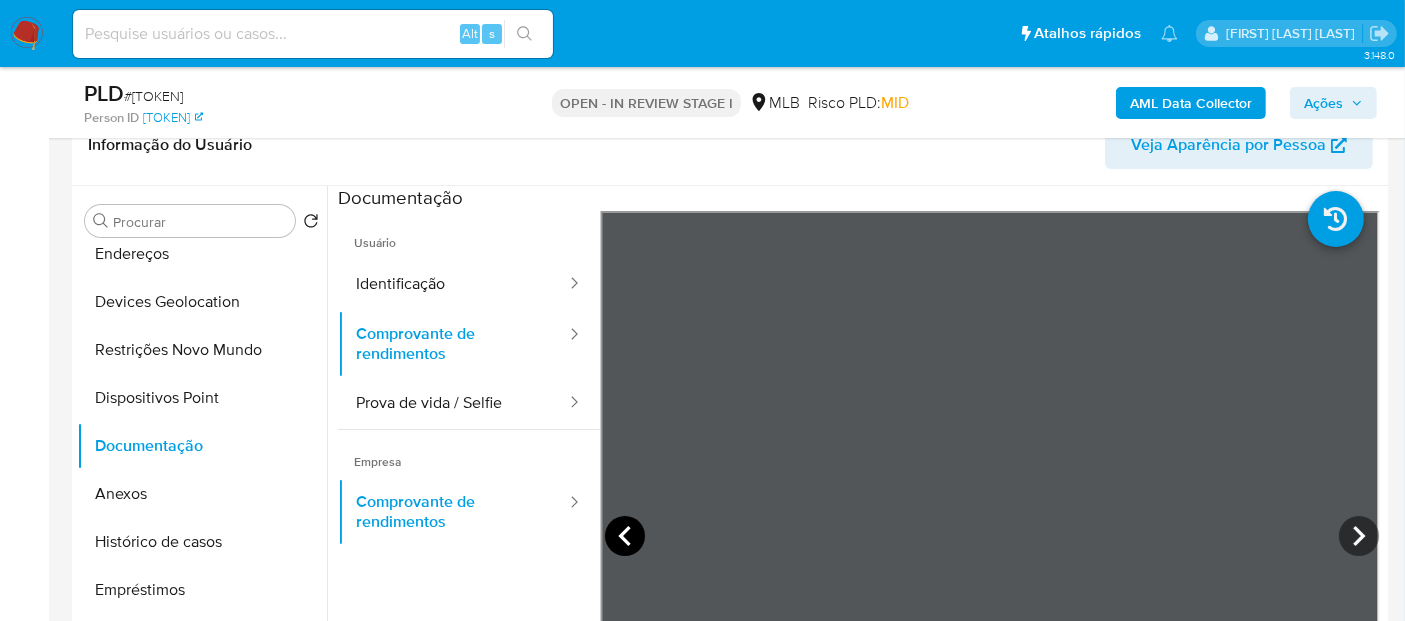 click 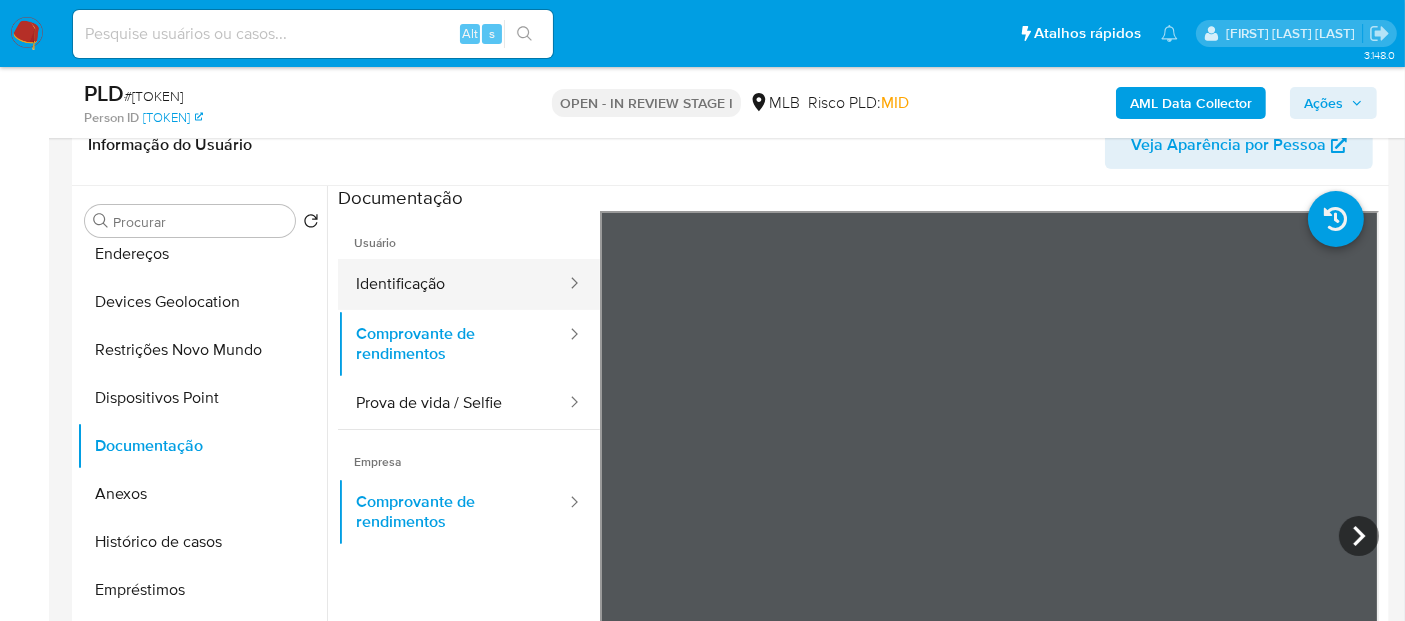 click on "Identificação" at bounding box center [453, 284] 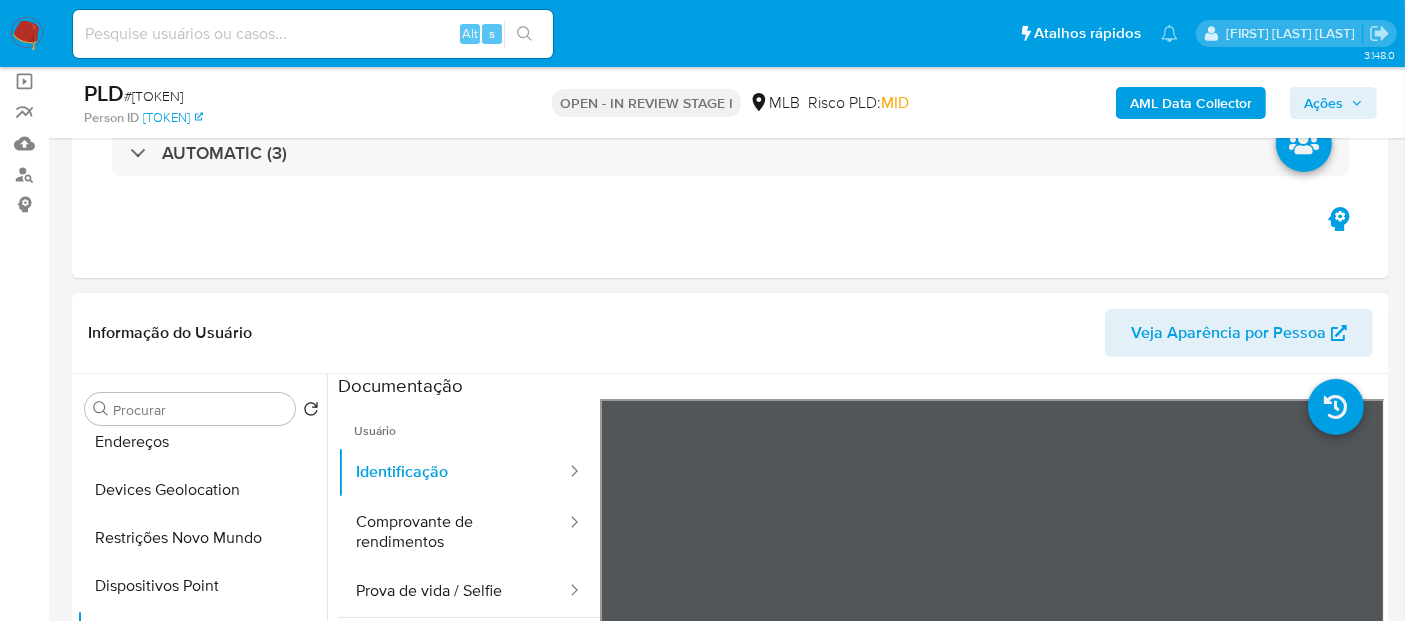 scroll, scrollTop: 444, scrollLeft: 0, axis: vertical 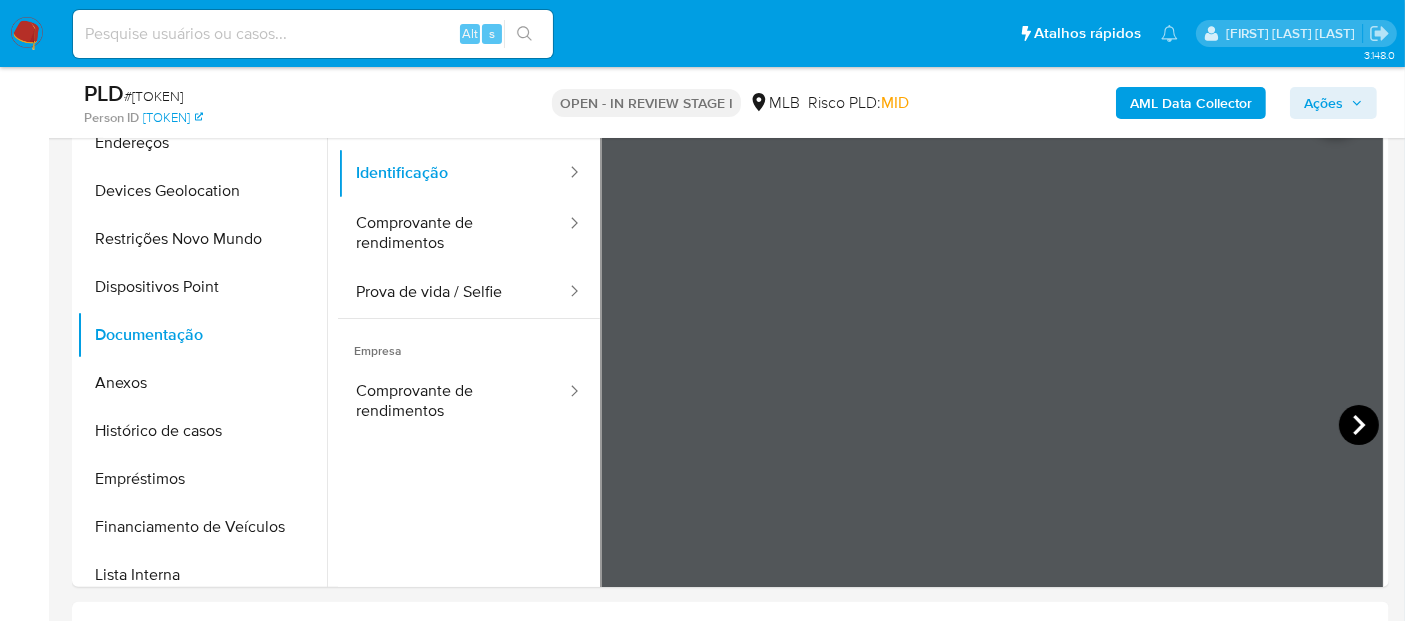 click 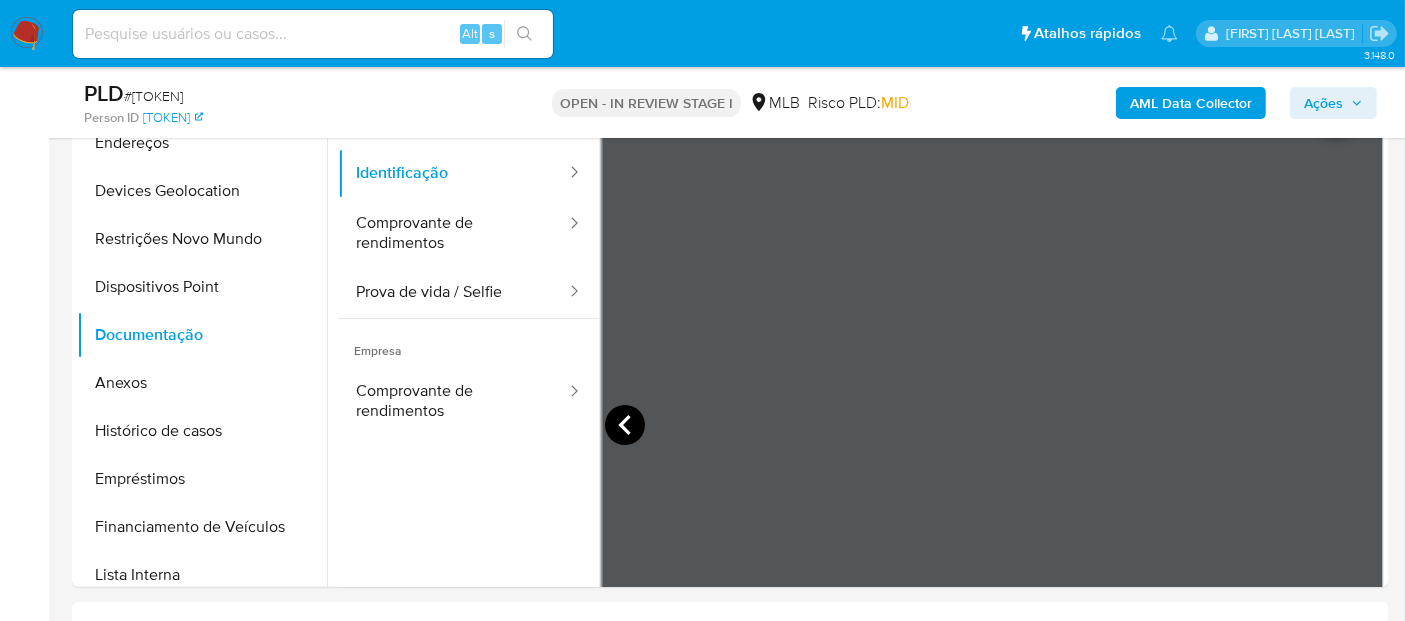 click 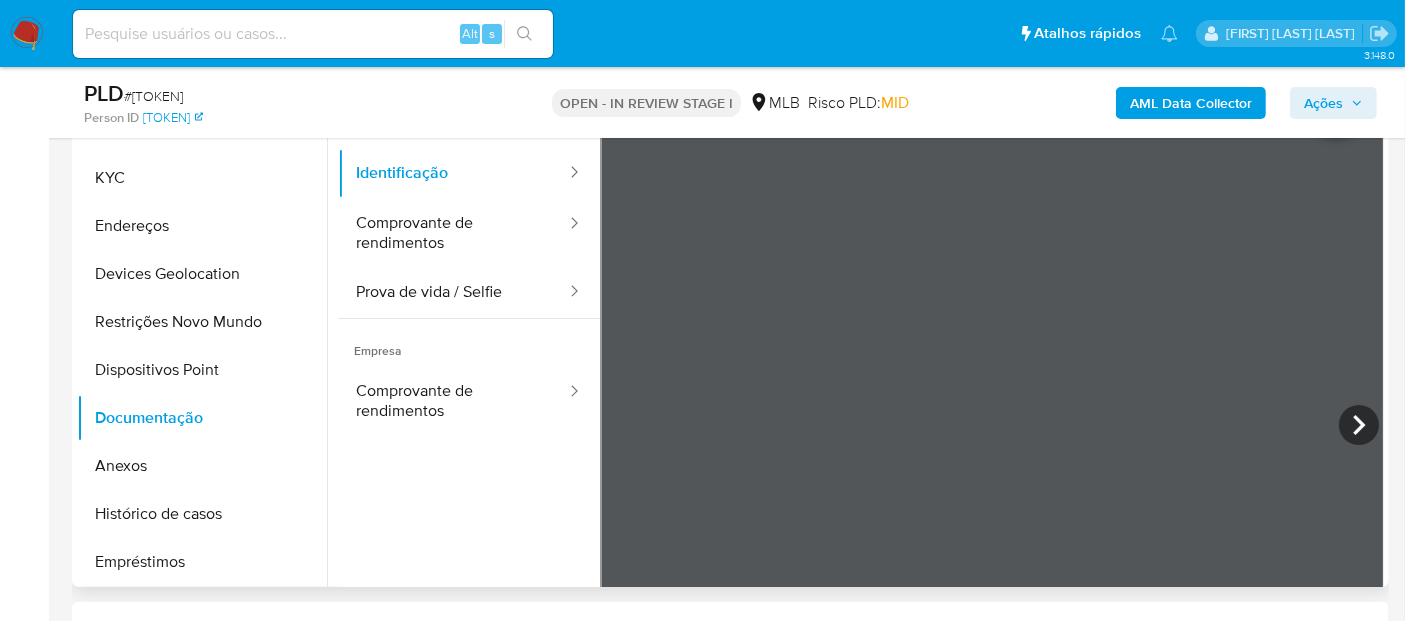 scroll, scrollTop: 0, scrollLeft: 0, axis: both 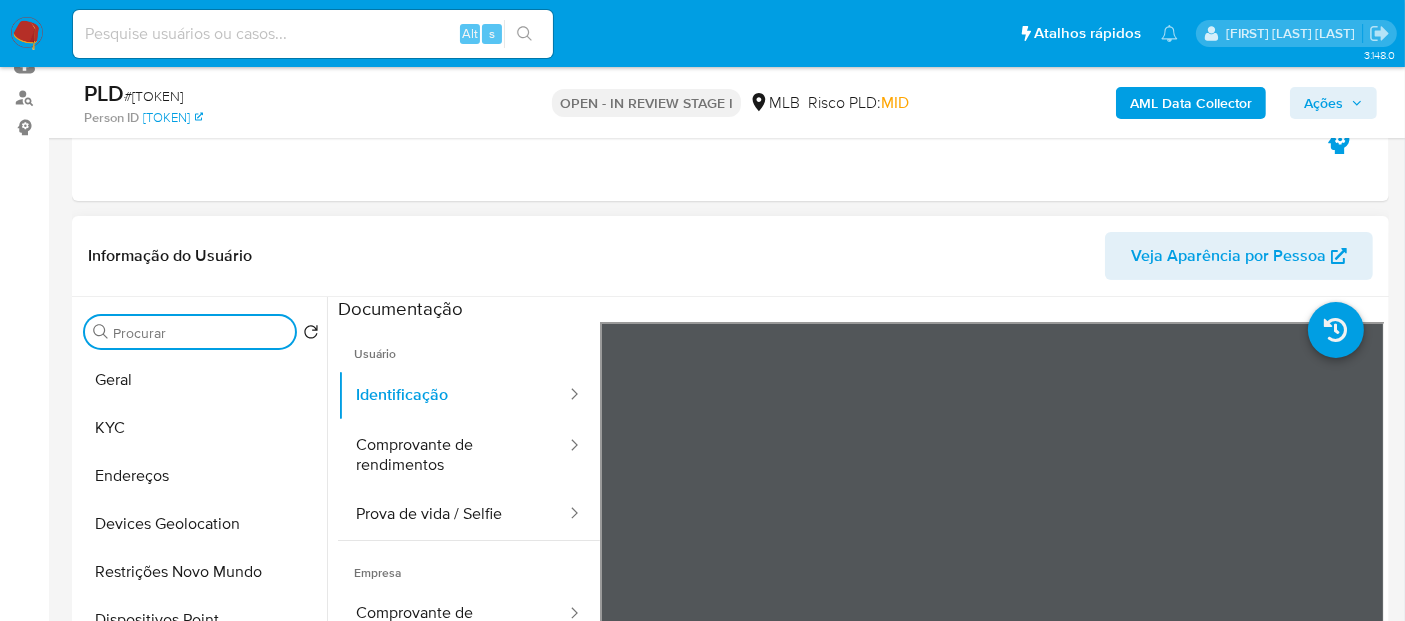 click on "Procurar" at bounding box center [200, 333] 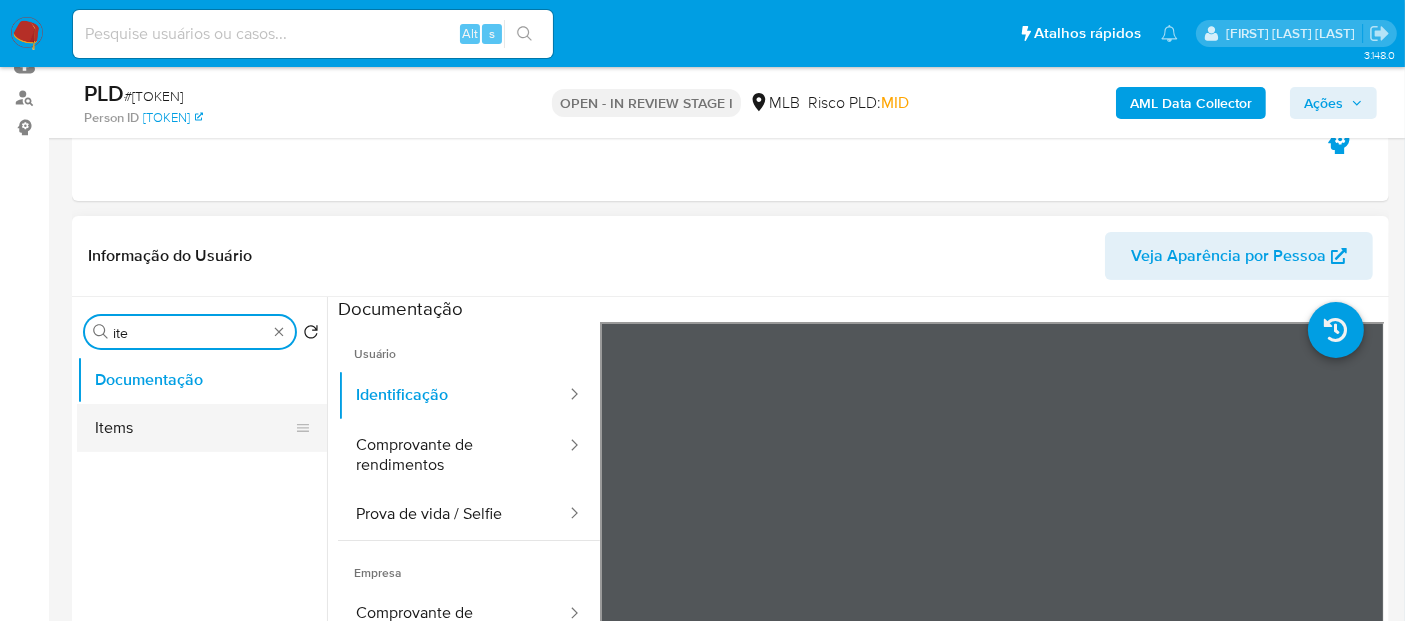 type on "ite" 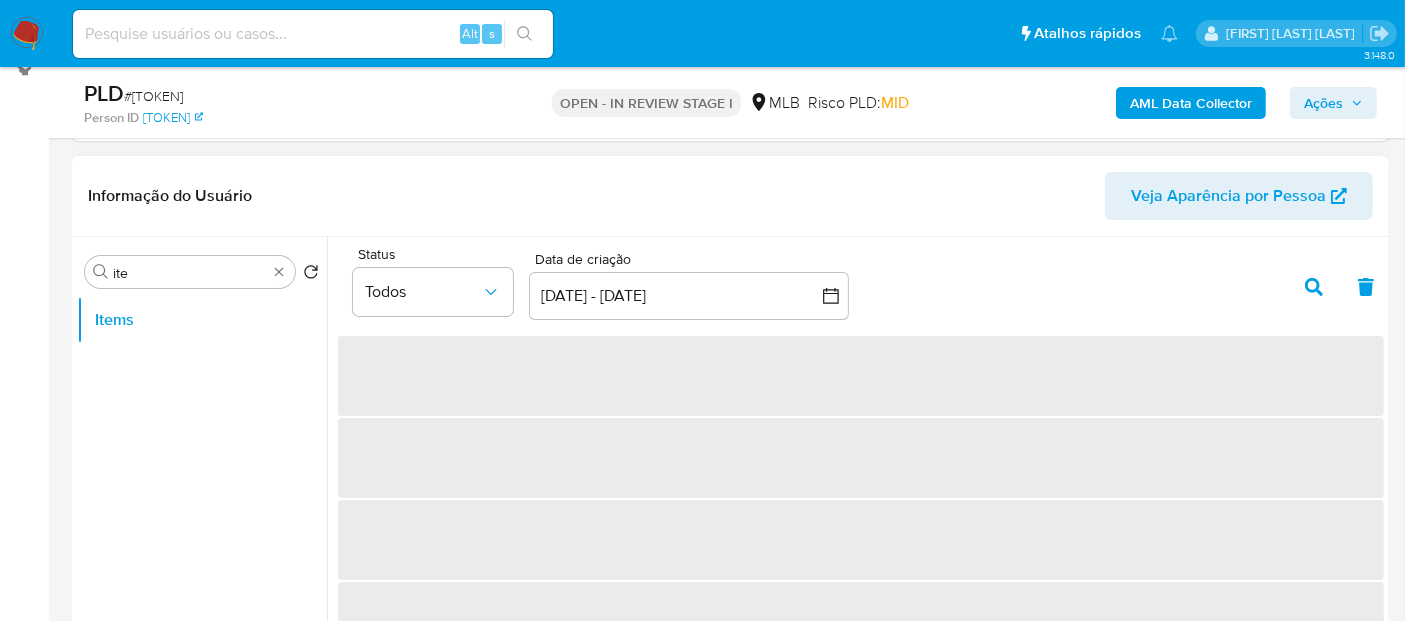 scroll, scrollTop: 333, scrollLeft: 0, axis: vertical 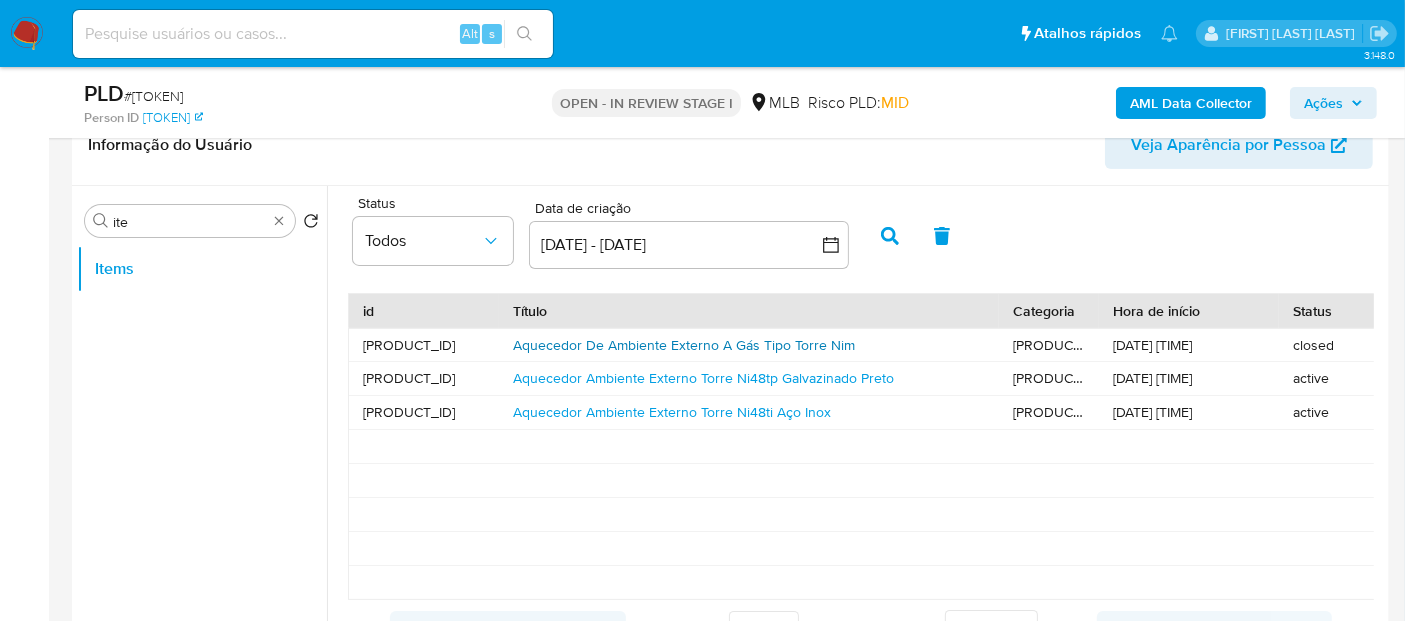 click on "Aquecedor De Ambiente Externo A Gás Tipo Torre Nim" at bounding box center (684, 345) 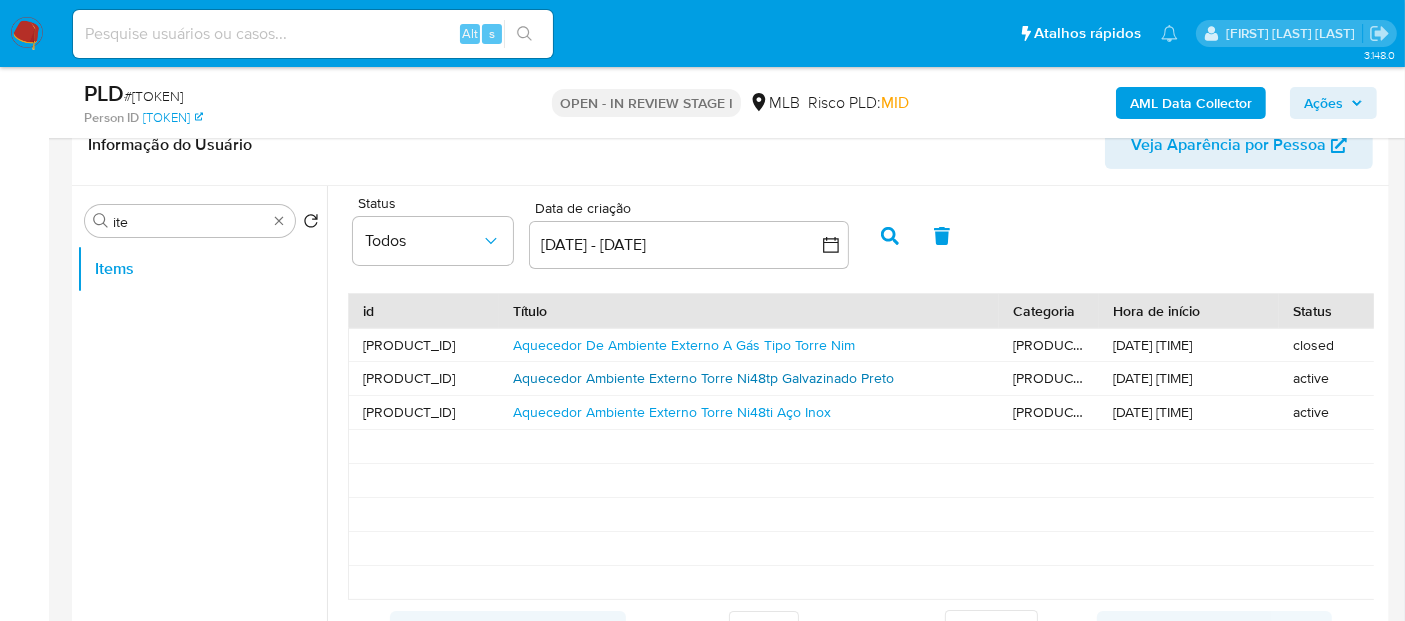 click on "Aquecedor Ambiente Externo Torre Ni48tp Galvazinado Preto" at bounding box center (703, 378) 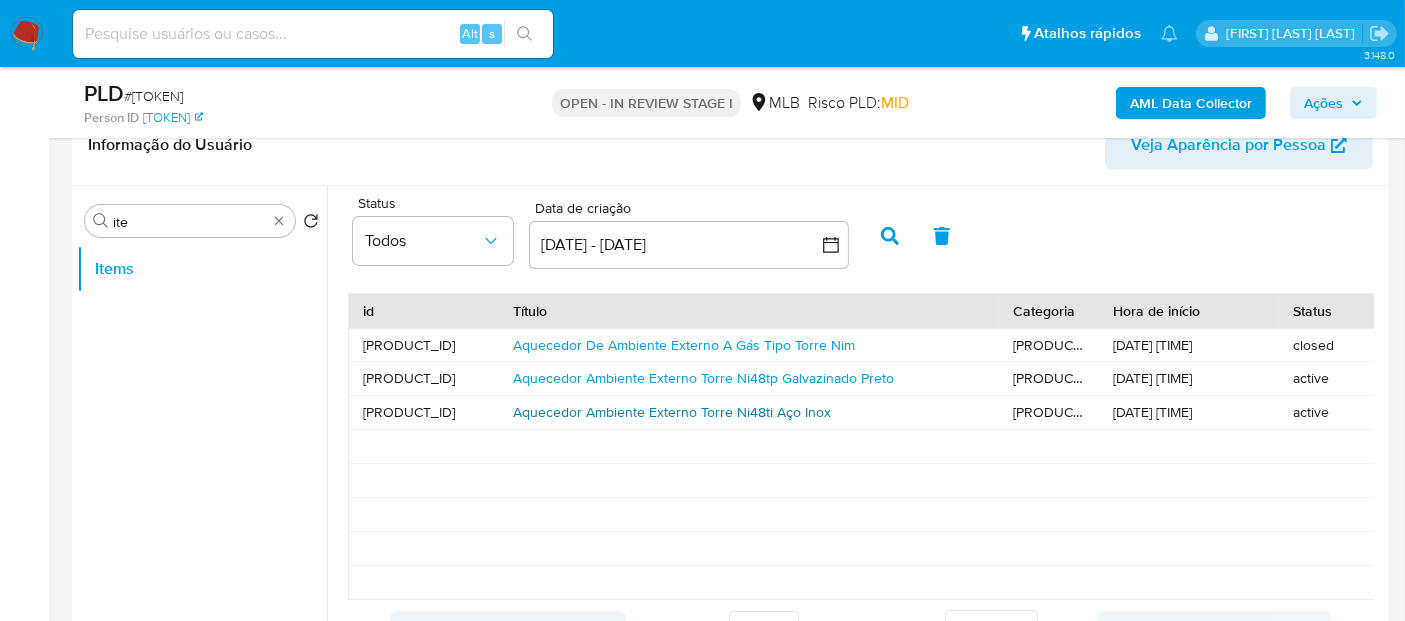 click on "Aquecedor Ambiente Externo Torre Ni48ti Aço Inox" at bounding box center (672, 412) 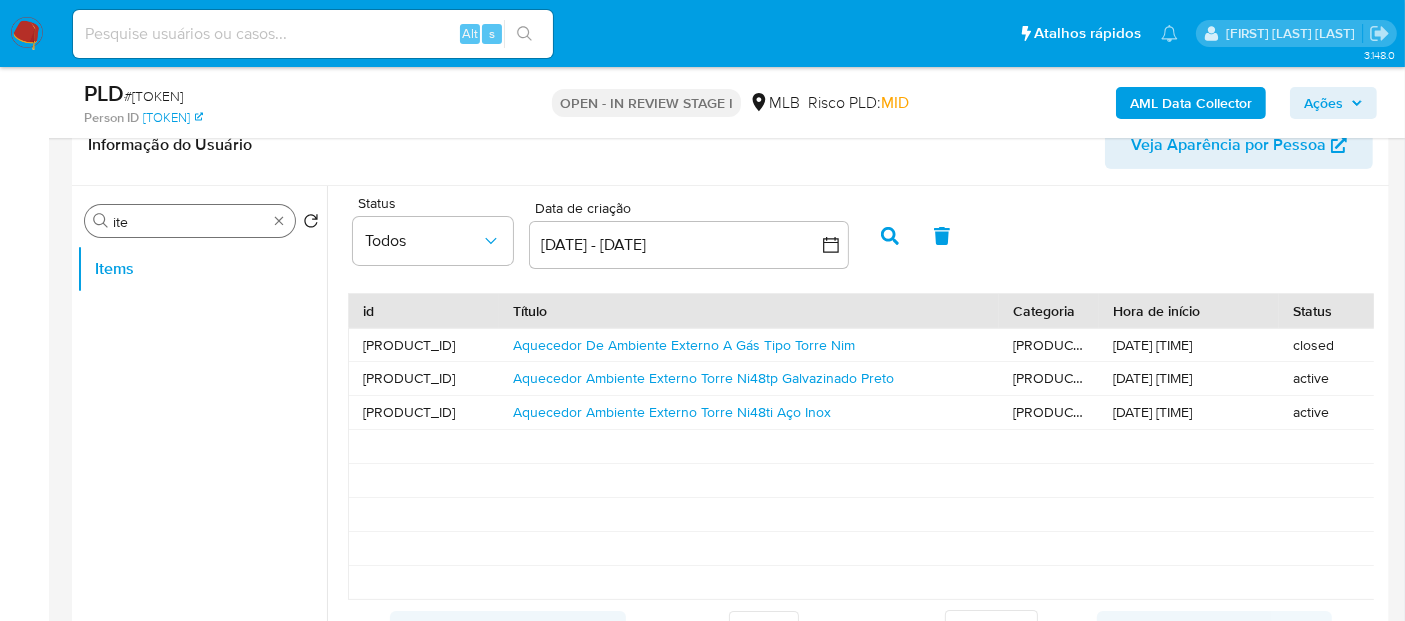 type 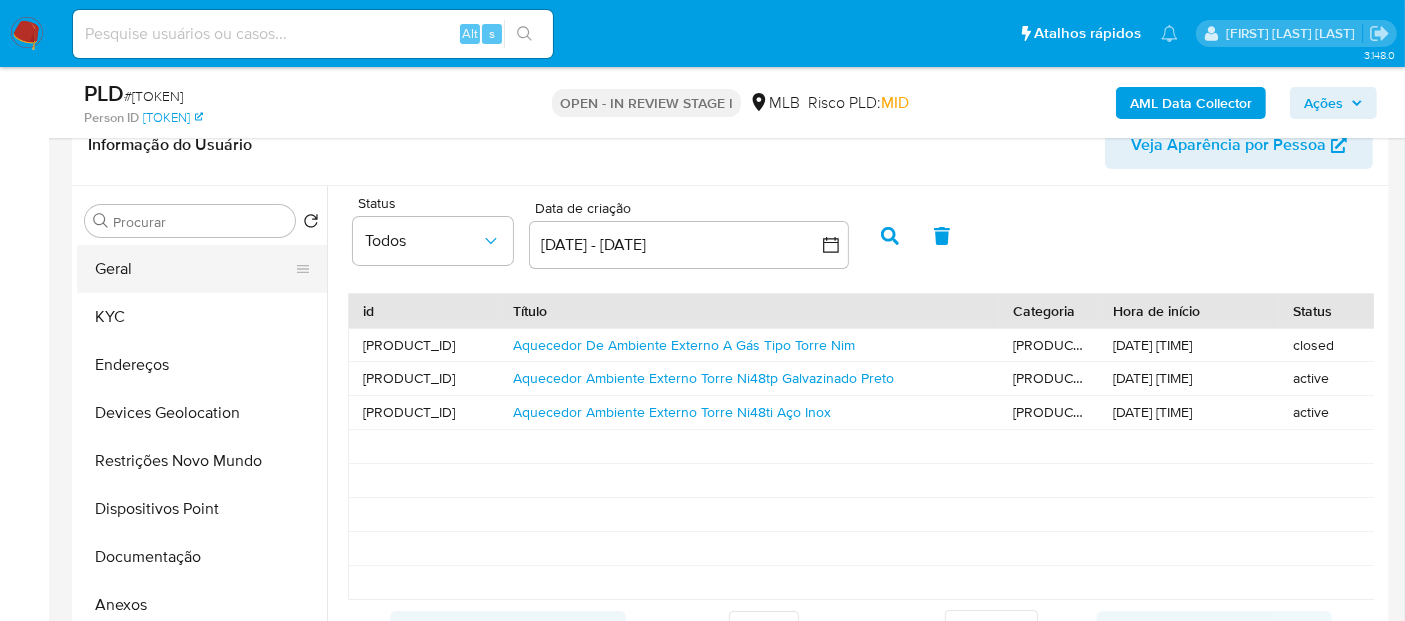 click on "Geral" at bounding box center [194, 269] 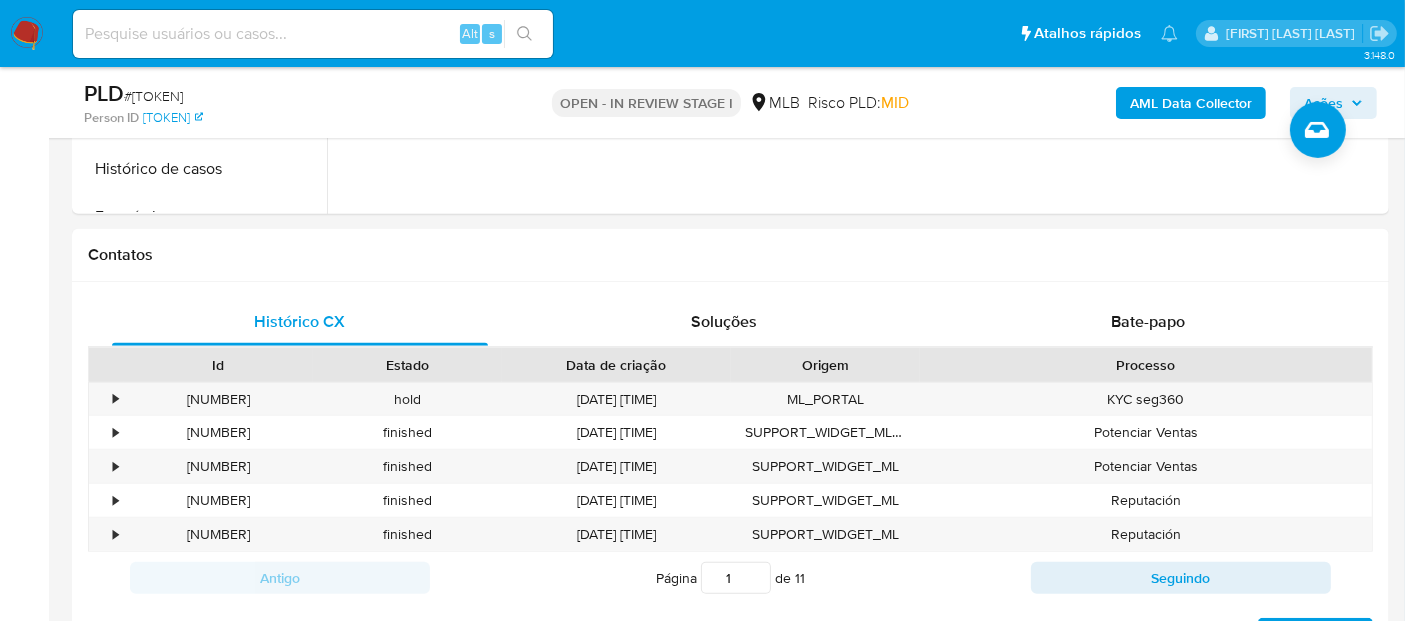 scroll, scrollTop: 1222, scrollLeft: 0, axis: vertical 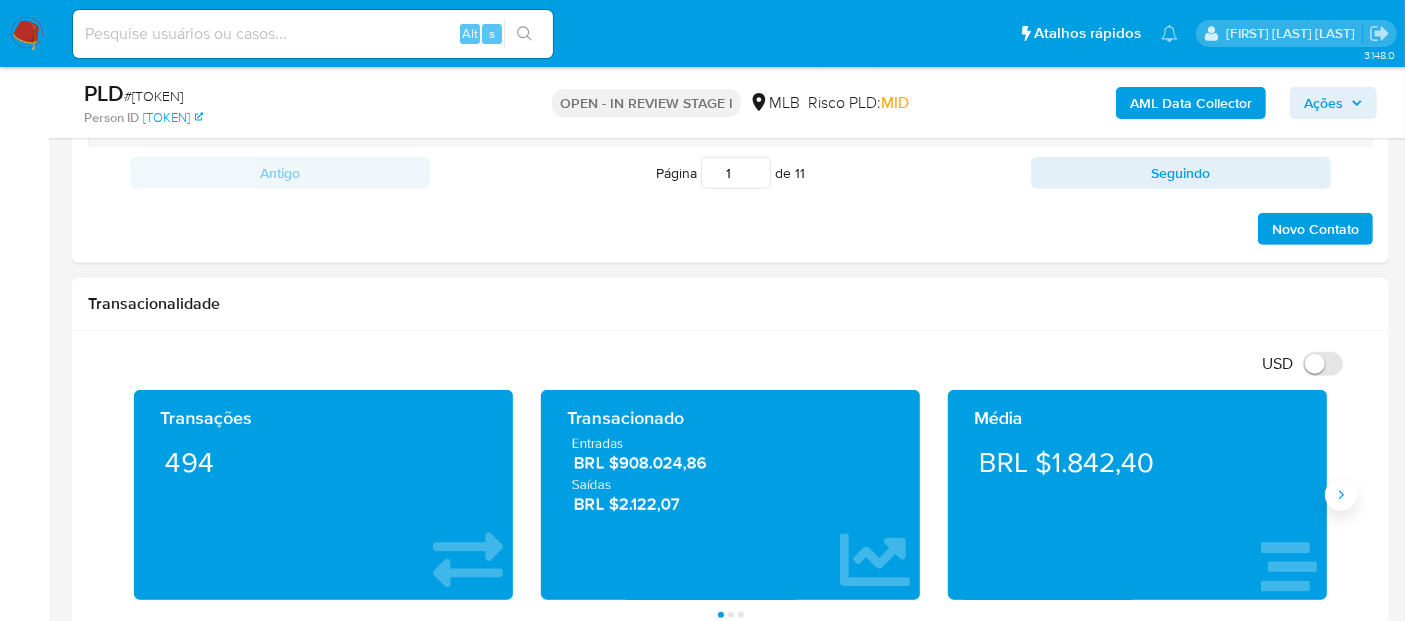 click 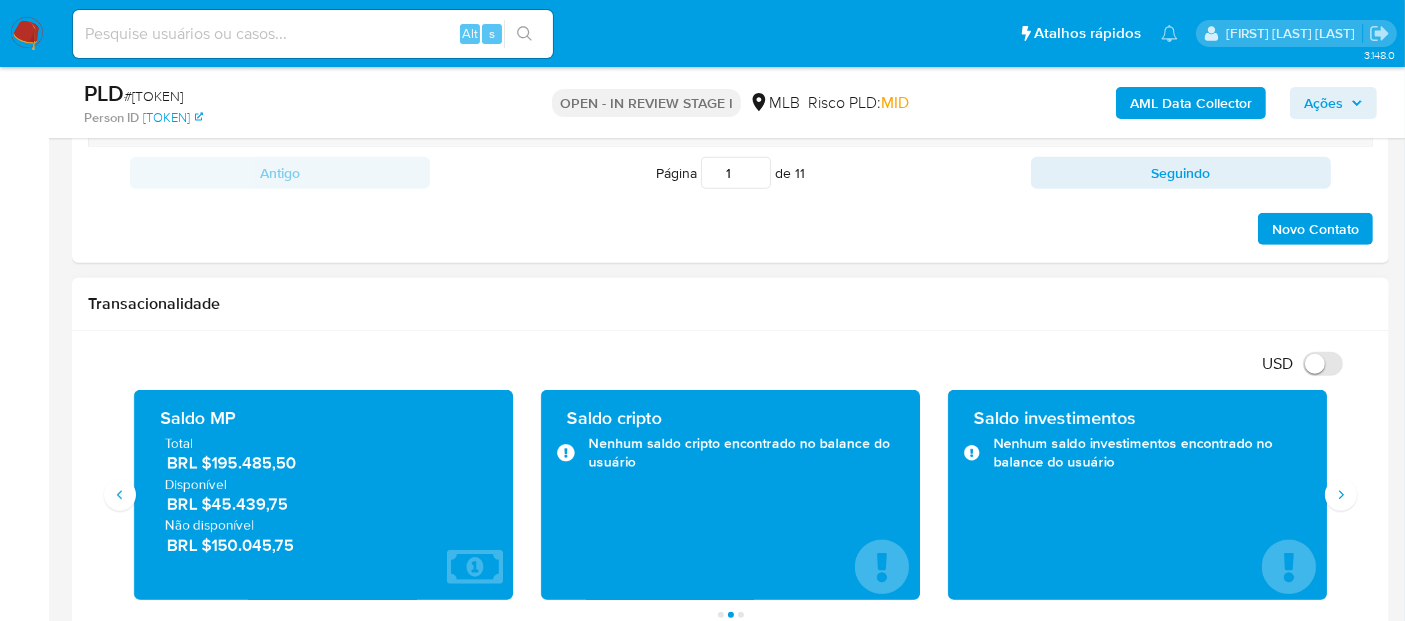 drag, startPoint x: 328, startPoint y: 503, endPoint x: 209, endPoint y: 509, distance: 119.15116 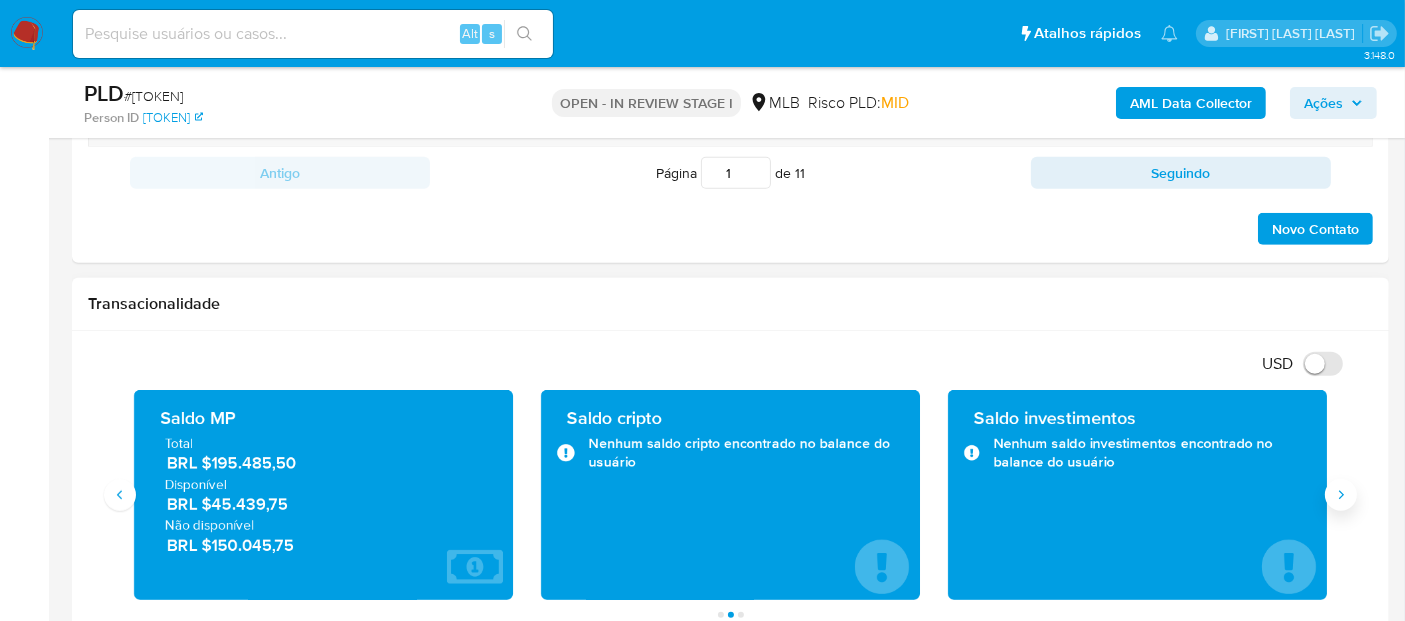 click at bounding box center [1341, 495] 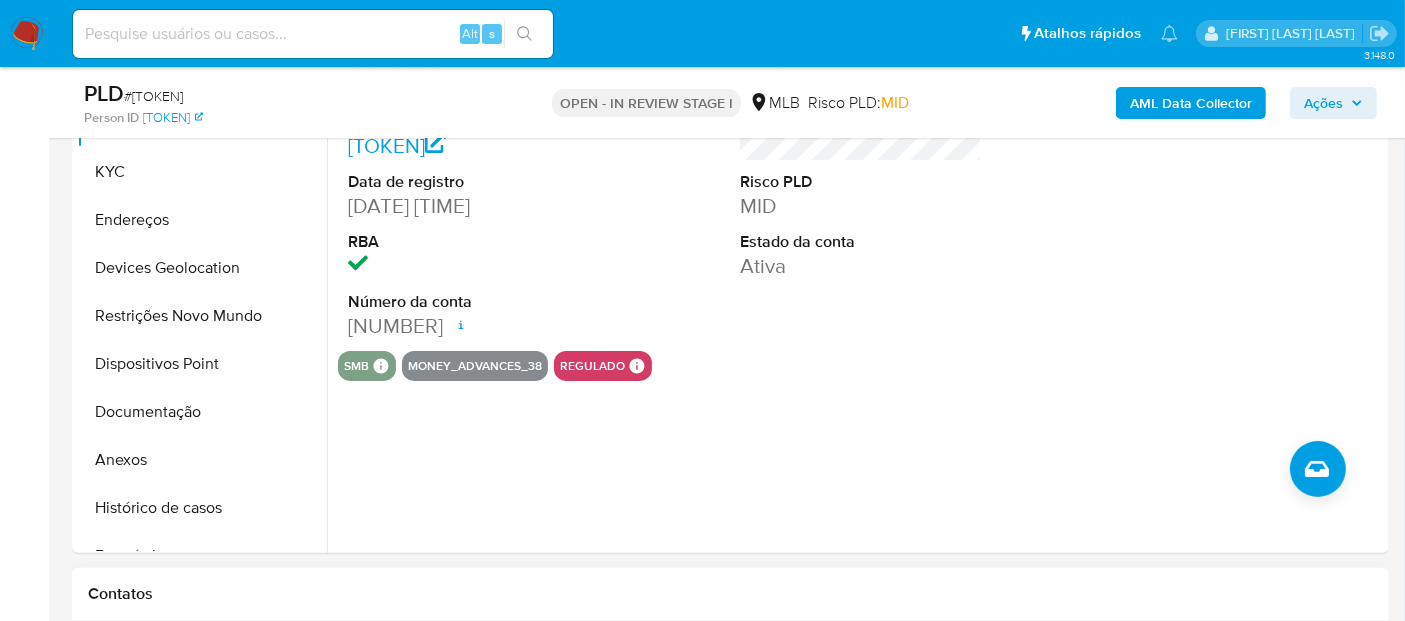 scroll, scrollTop: 444, scrollLeft: 0, axis: vertical 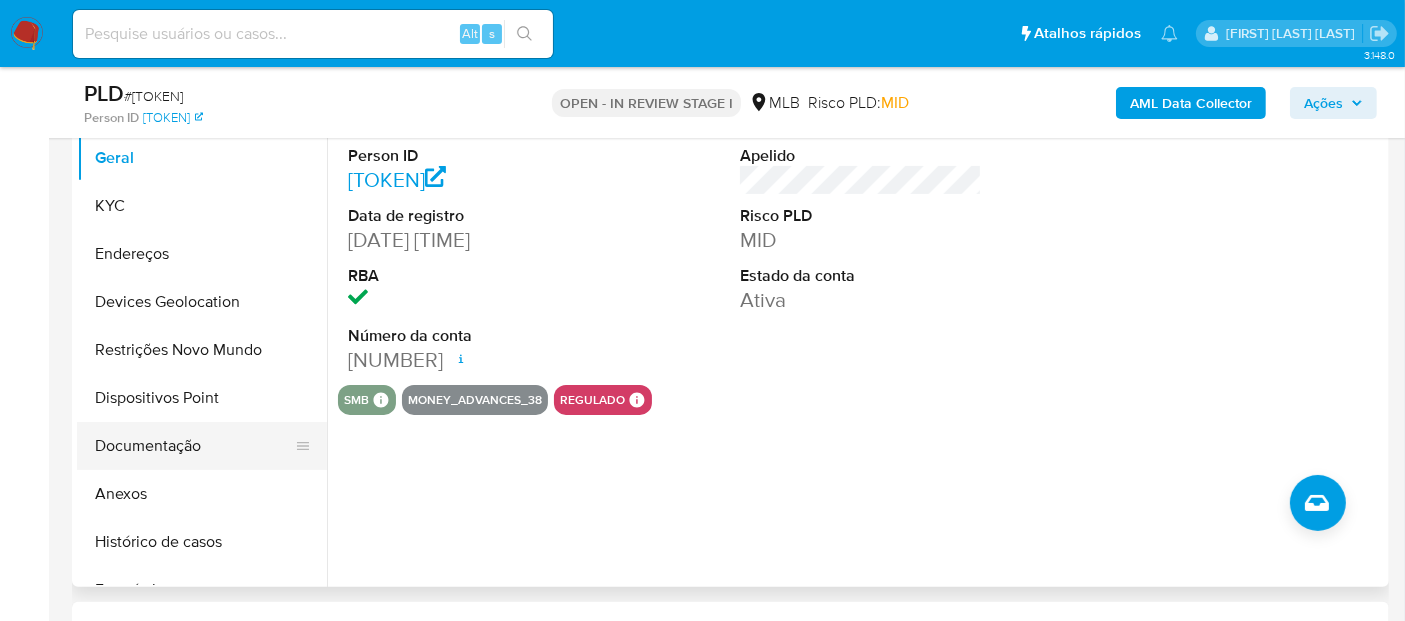 click on "Documentação" at bounding box center [194, 446] 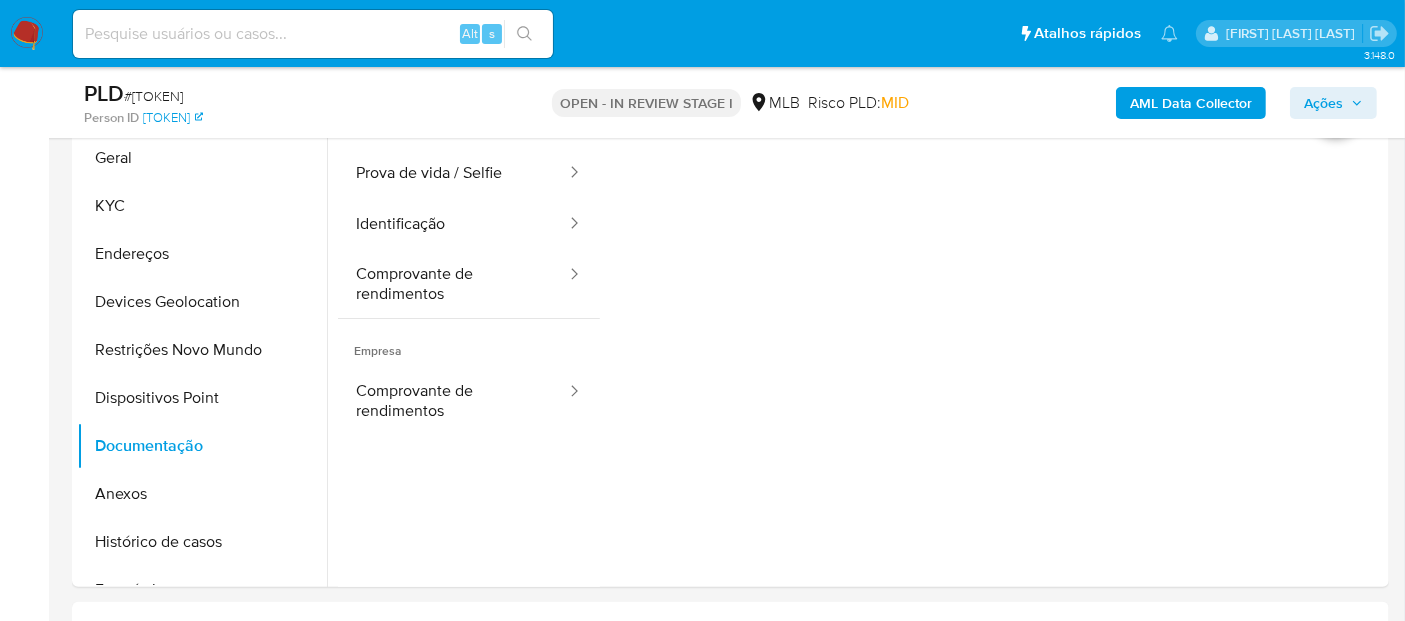 scroll, scrollTop: 333, scrollLeft: 0, axis: vertical 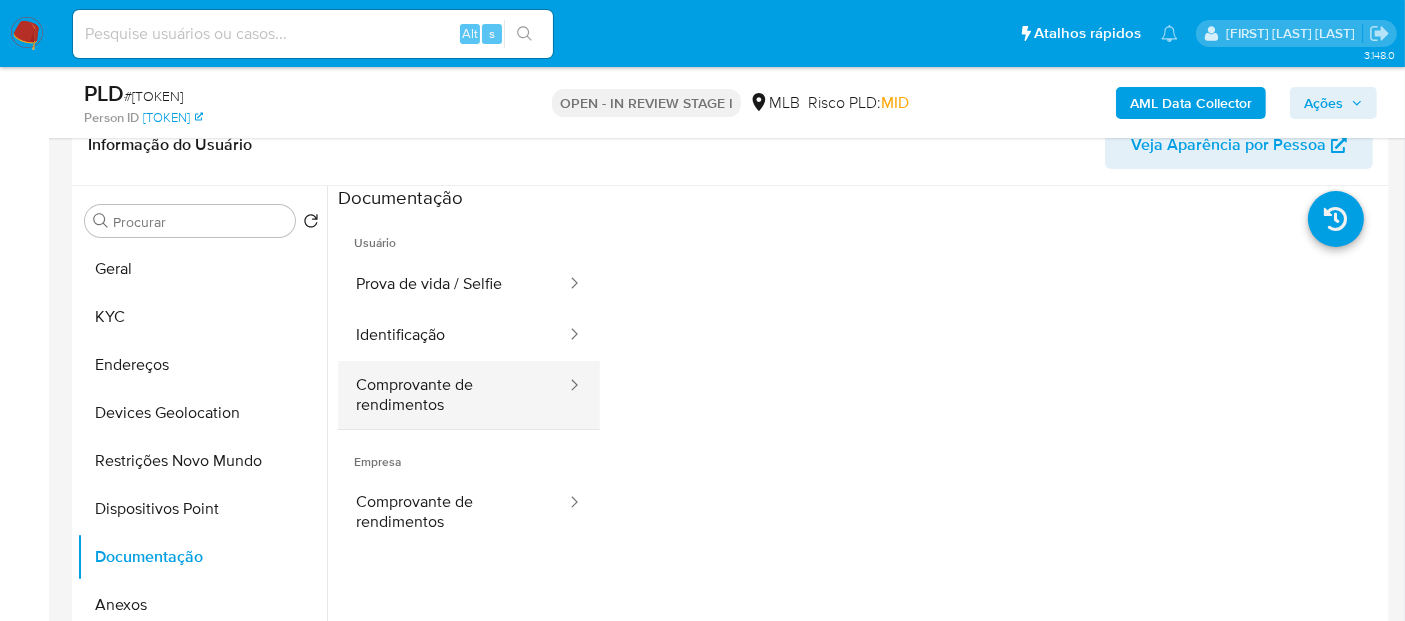 click on "Comprovante de rendimentos" at bounding box center (453, 395) 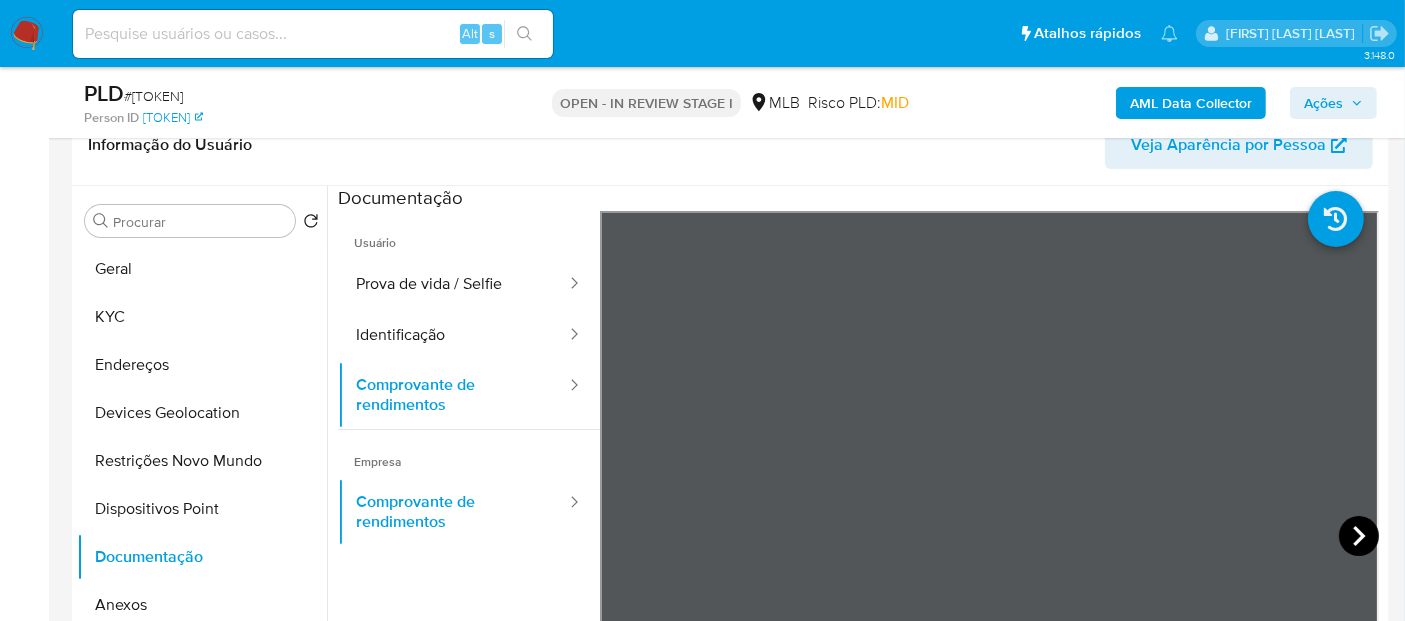 click 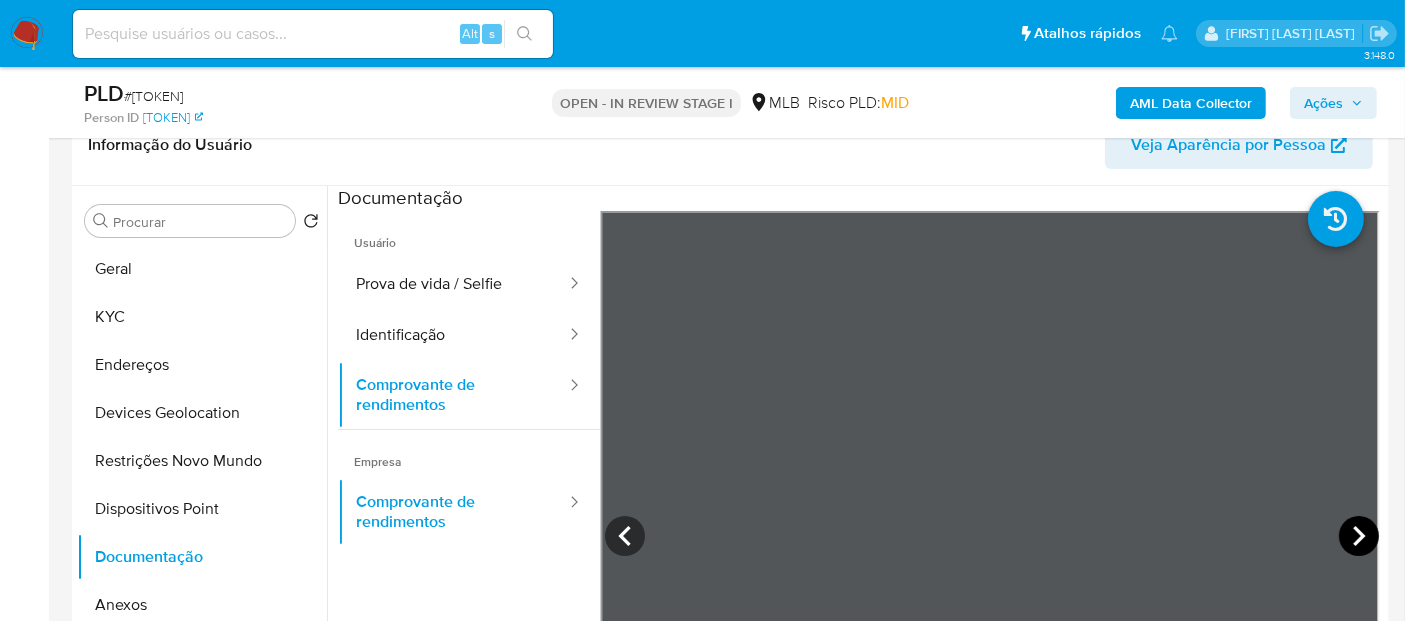 click 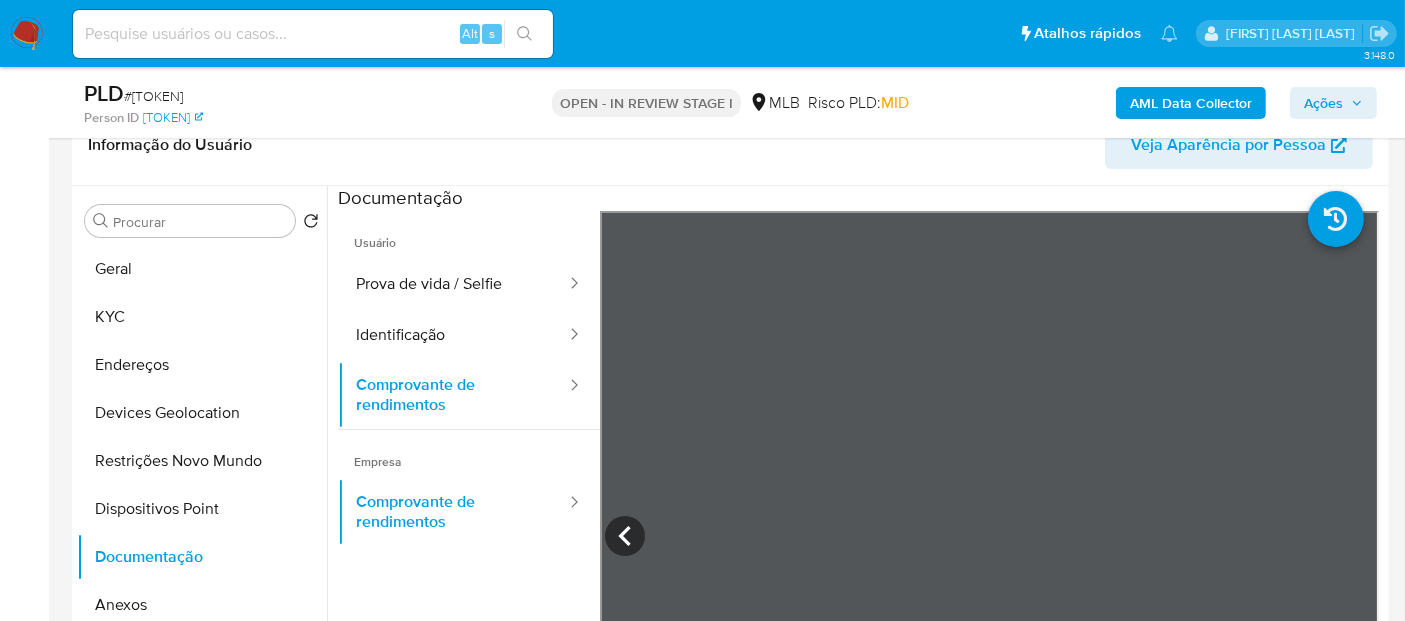 scroll, scrollTop: 222, scrollLeft: 0, axis: vertical 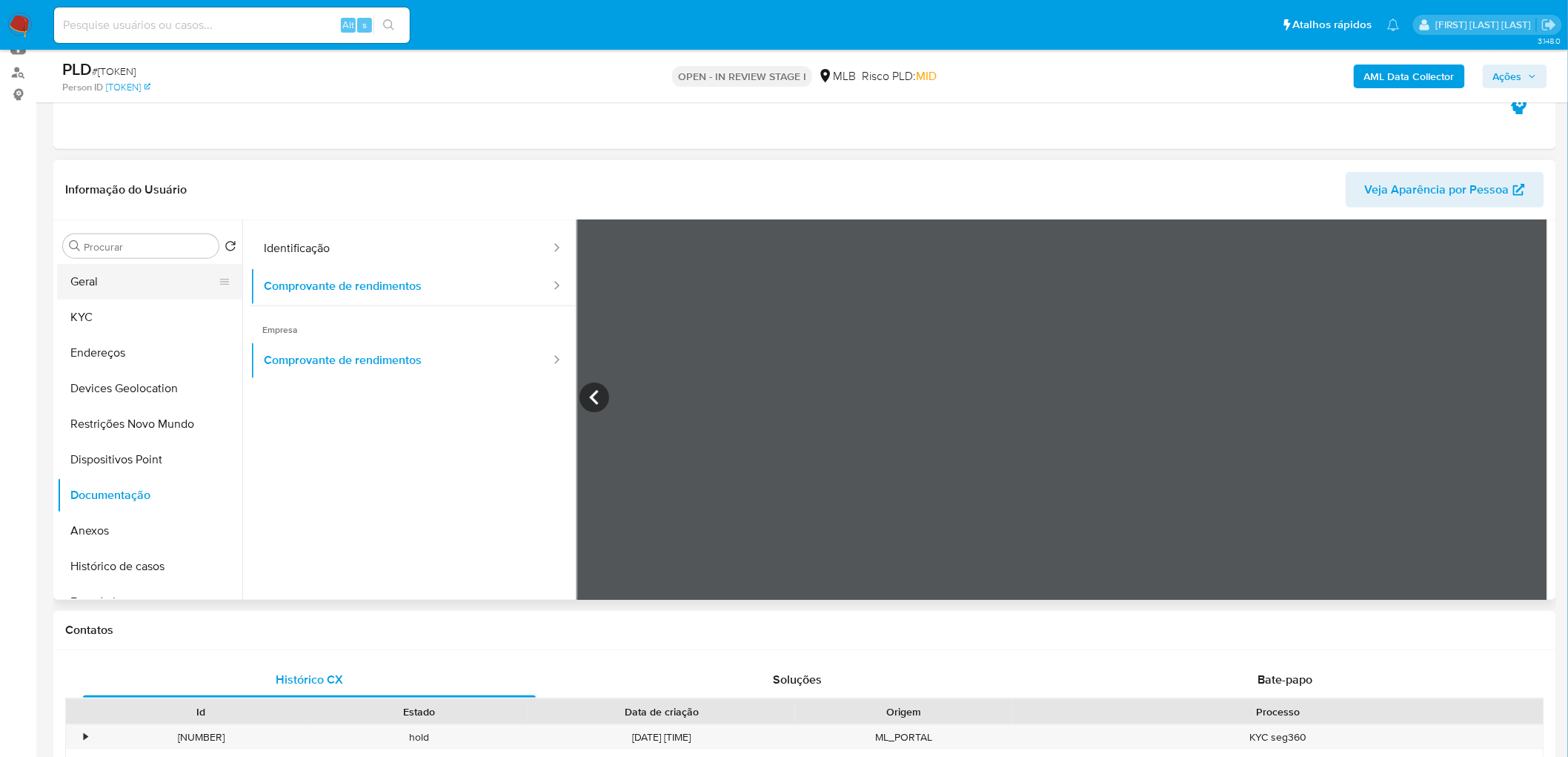 click on "Geral" at bounding box center (144, 282) 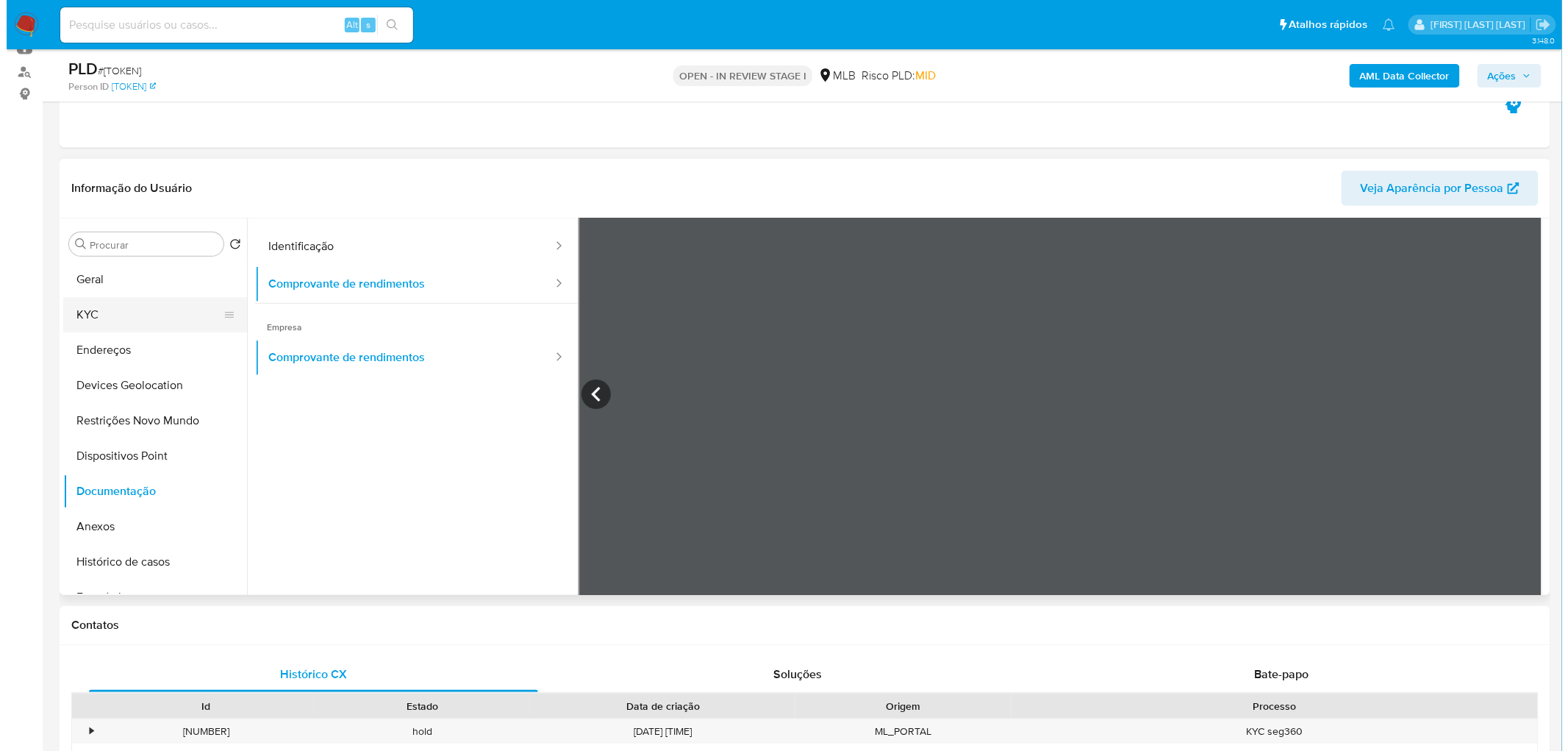 scroll, scrollTop: 0, scrollLeft: 0, axis: both 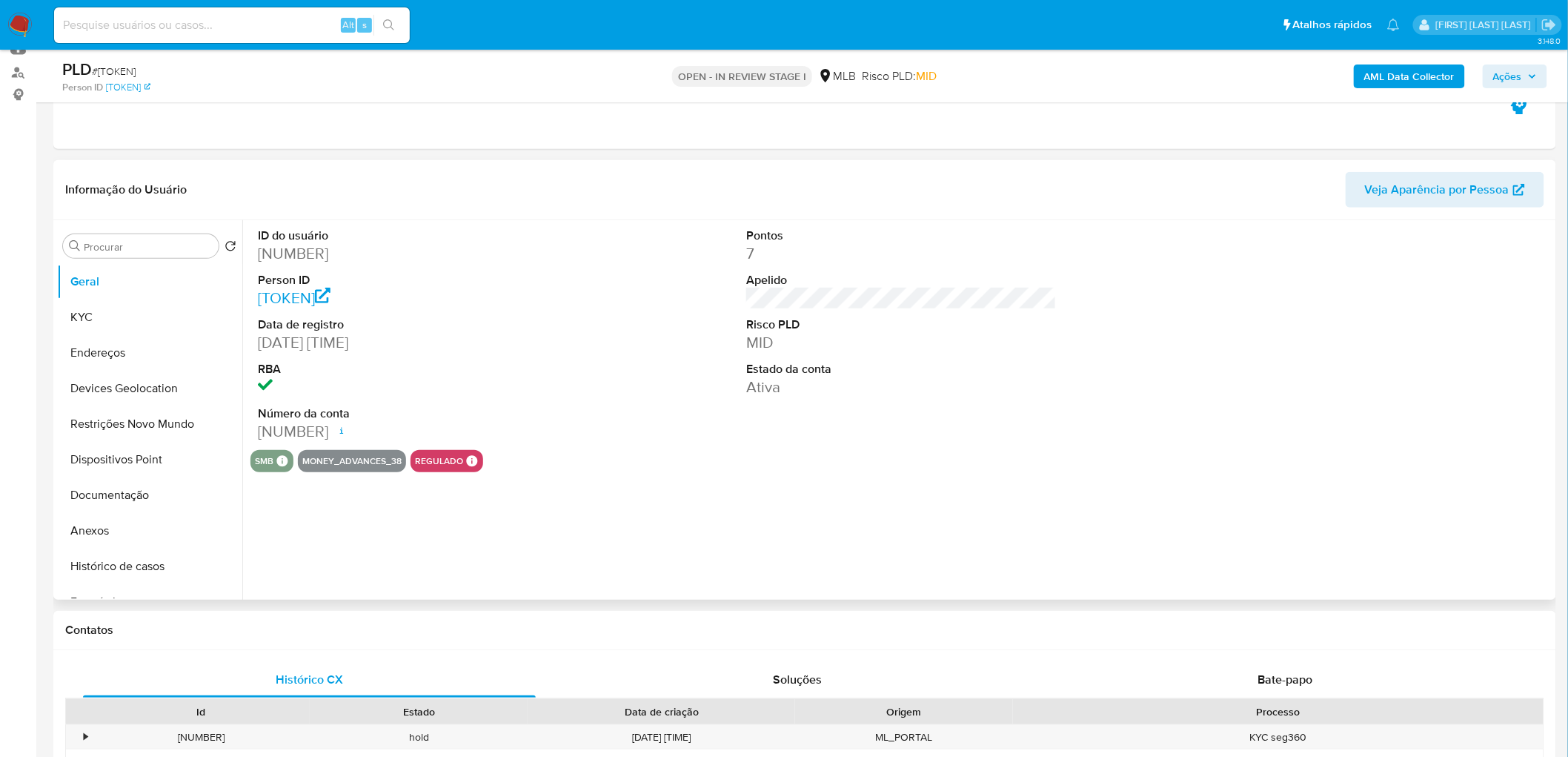 type 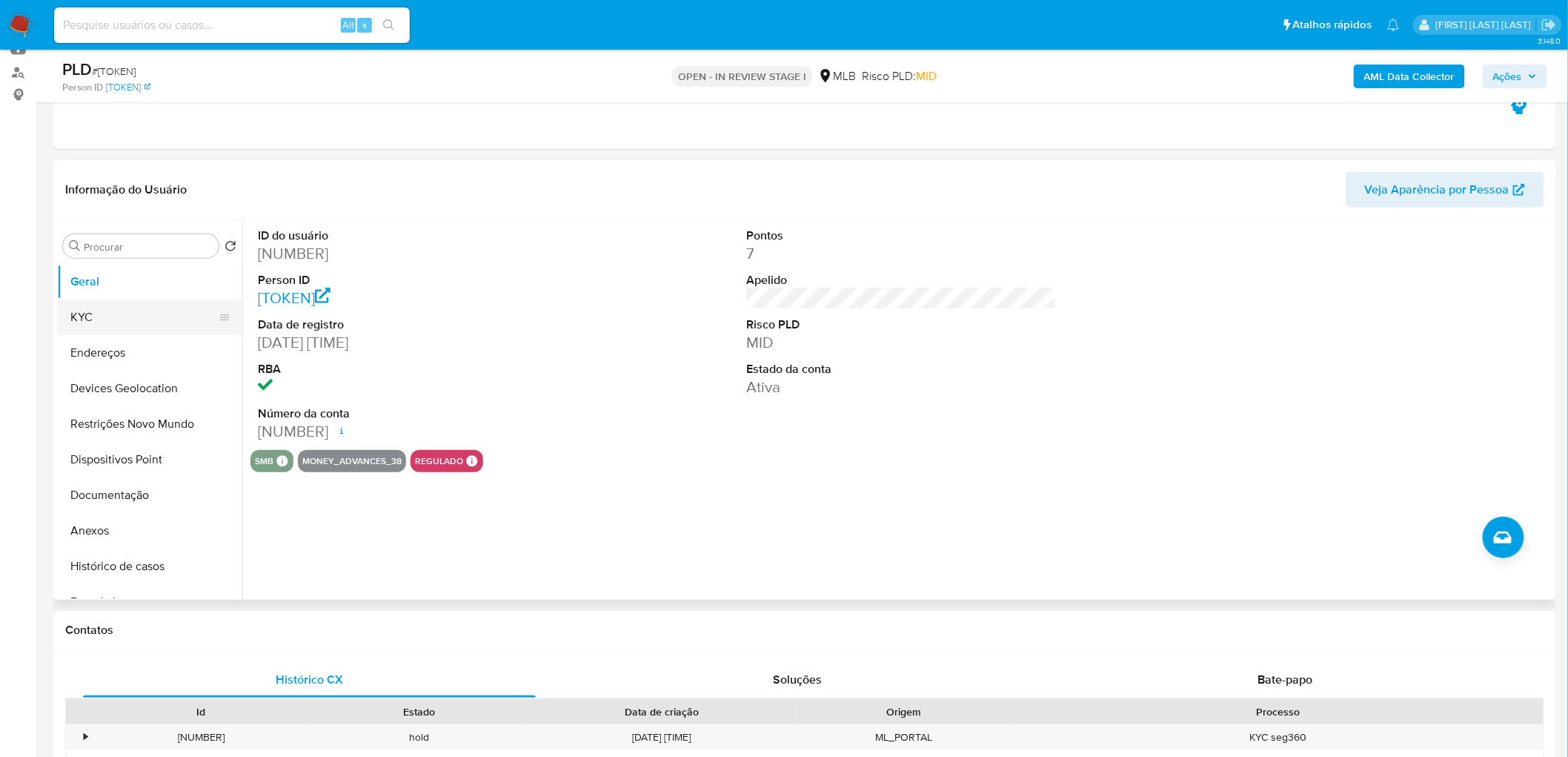 click on "KYC" at bounding box center (144, 317) 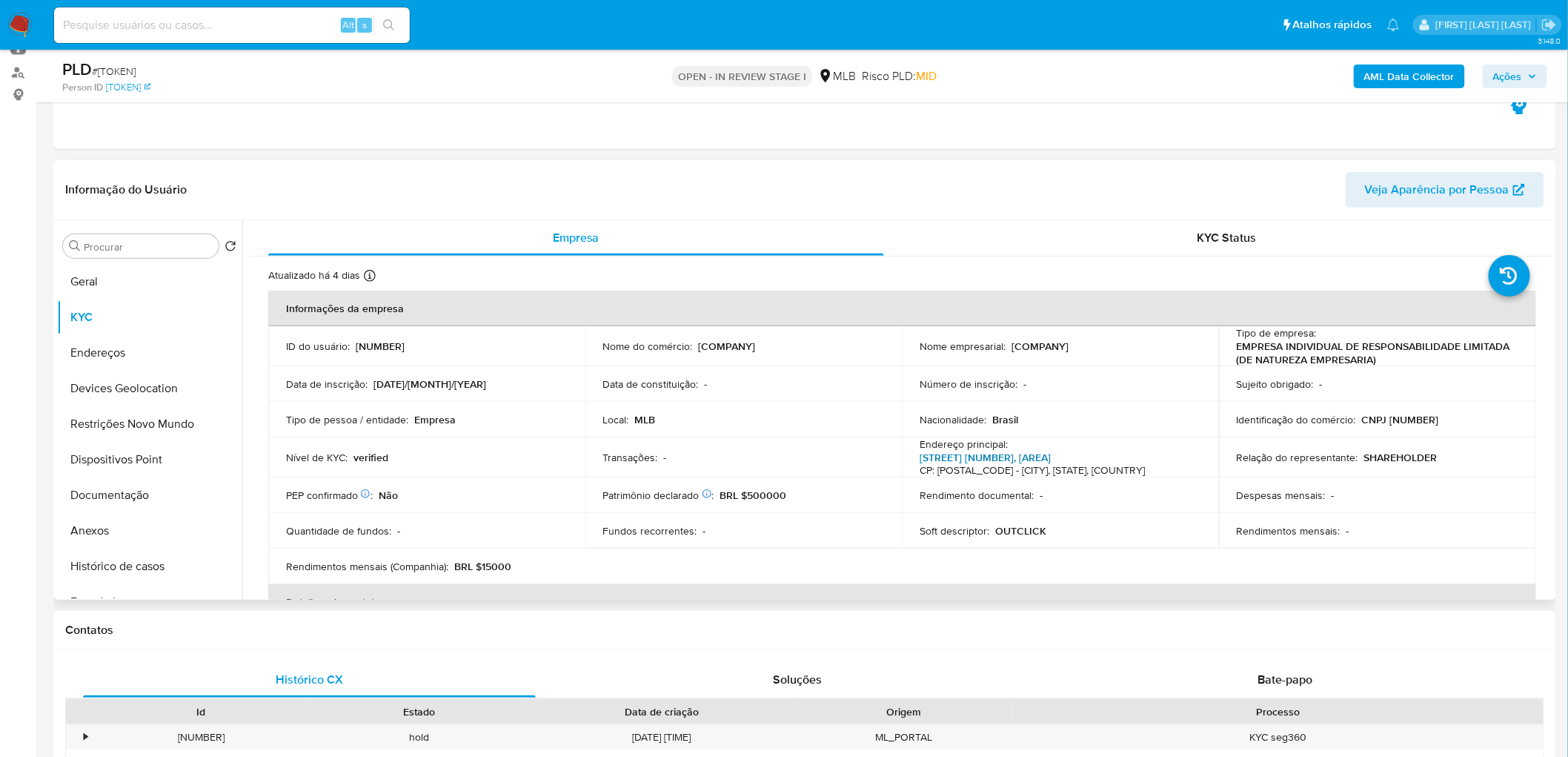 click on "[STREET] [NUMBER], [AREA]" at bounding box center (985, 457) 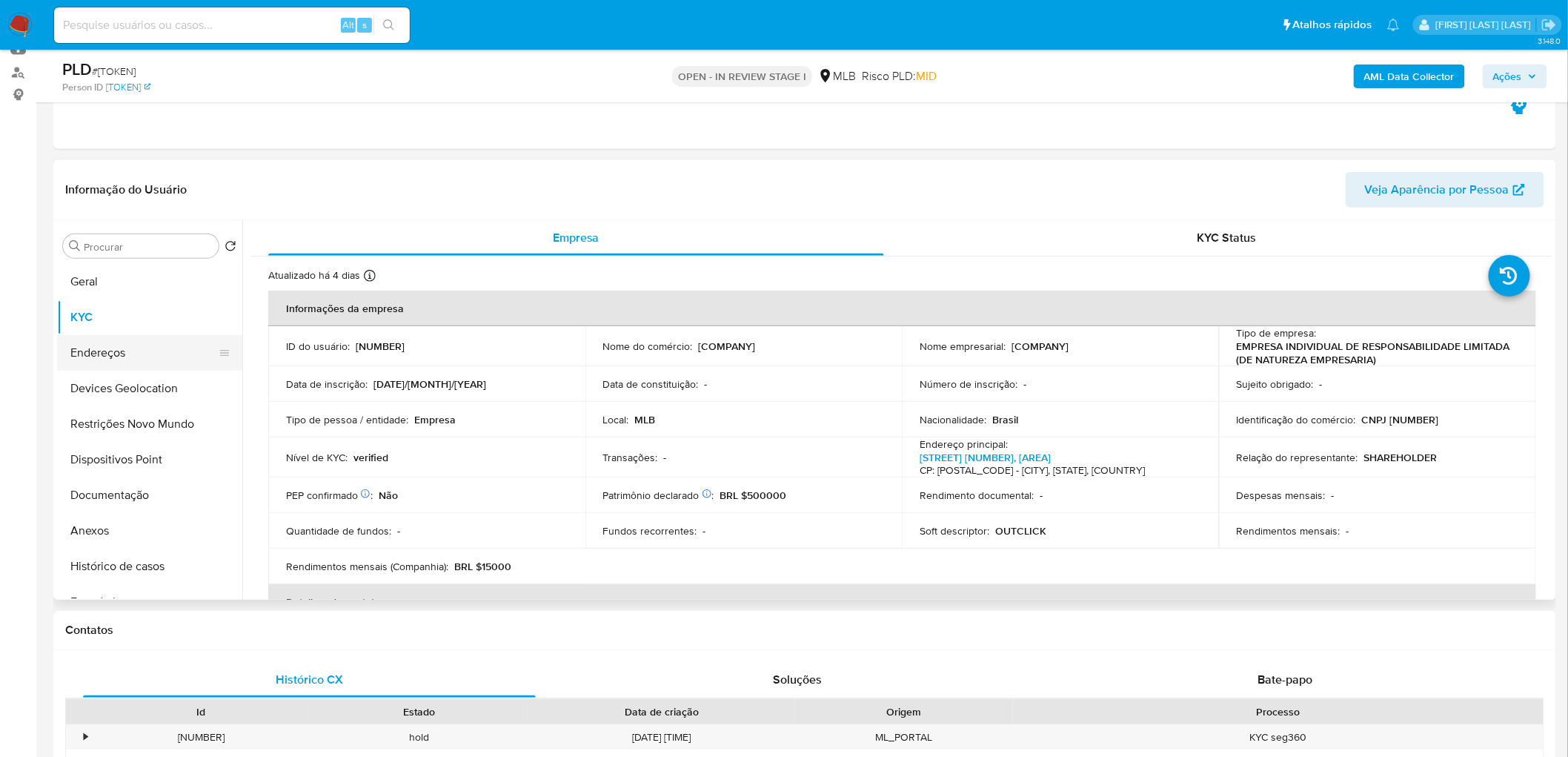 click on "Endereços" at bounding box center [144, 353] 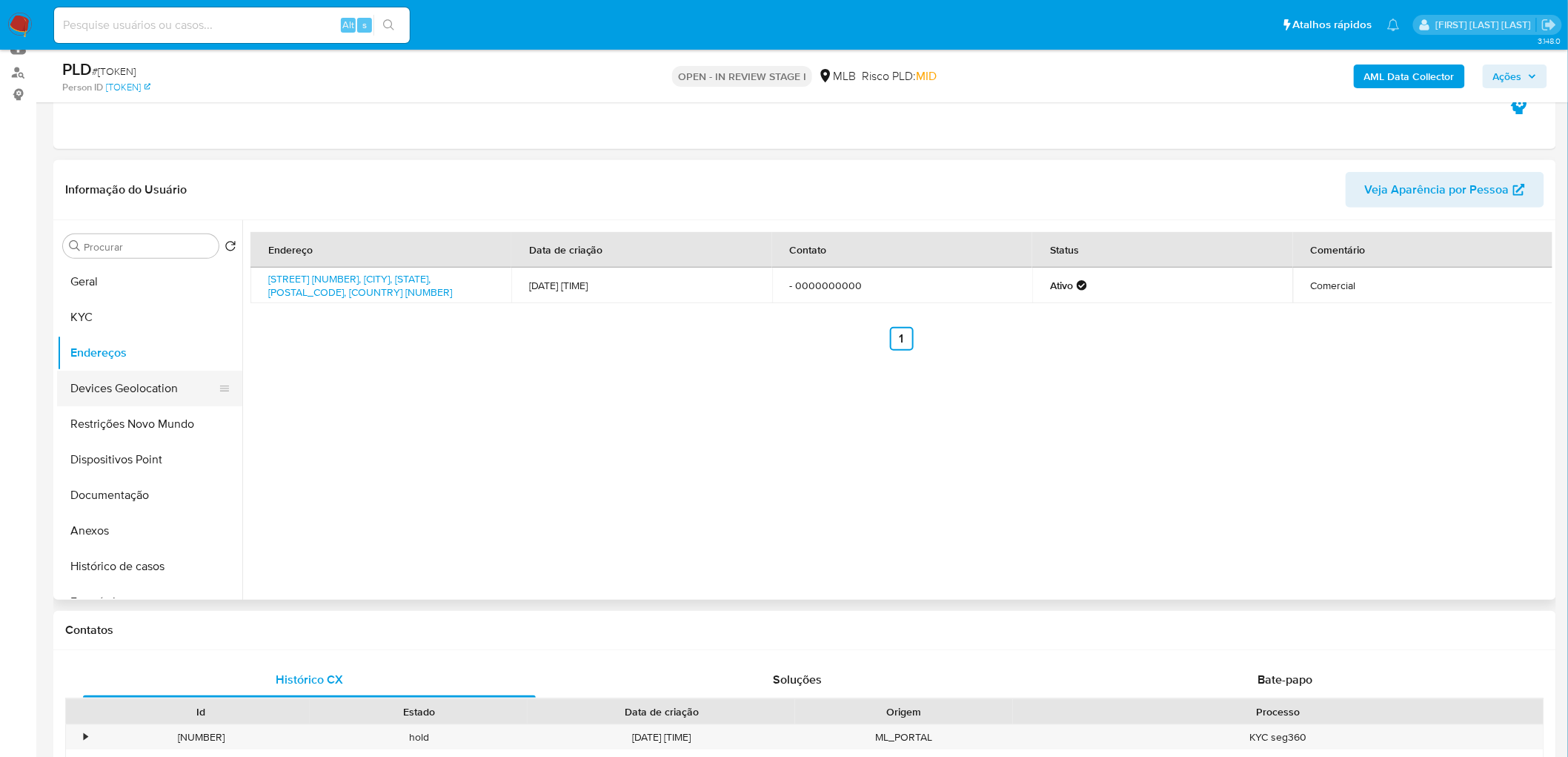 drag, startPoint x: 448, startPoint y: 420, endPoint x: 131, endPoint y: 389, distance: 318.51217 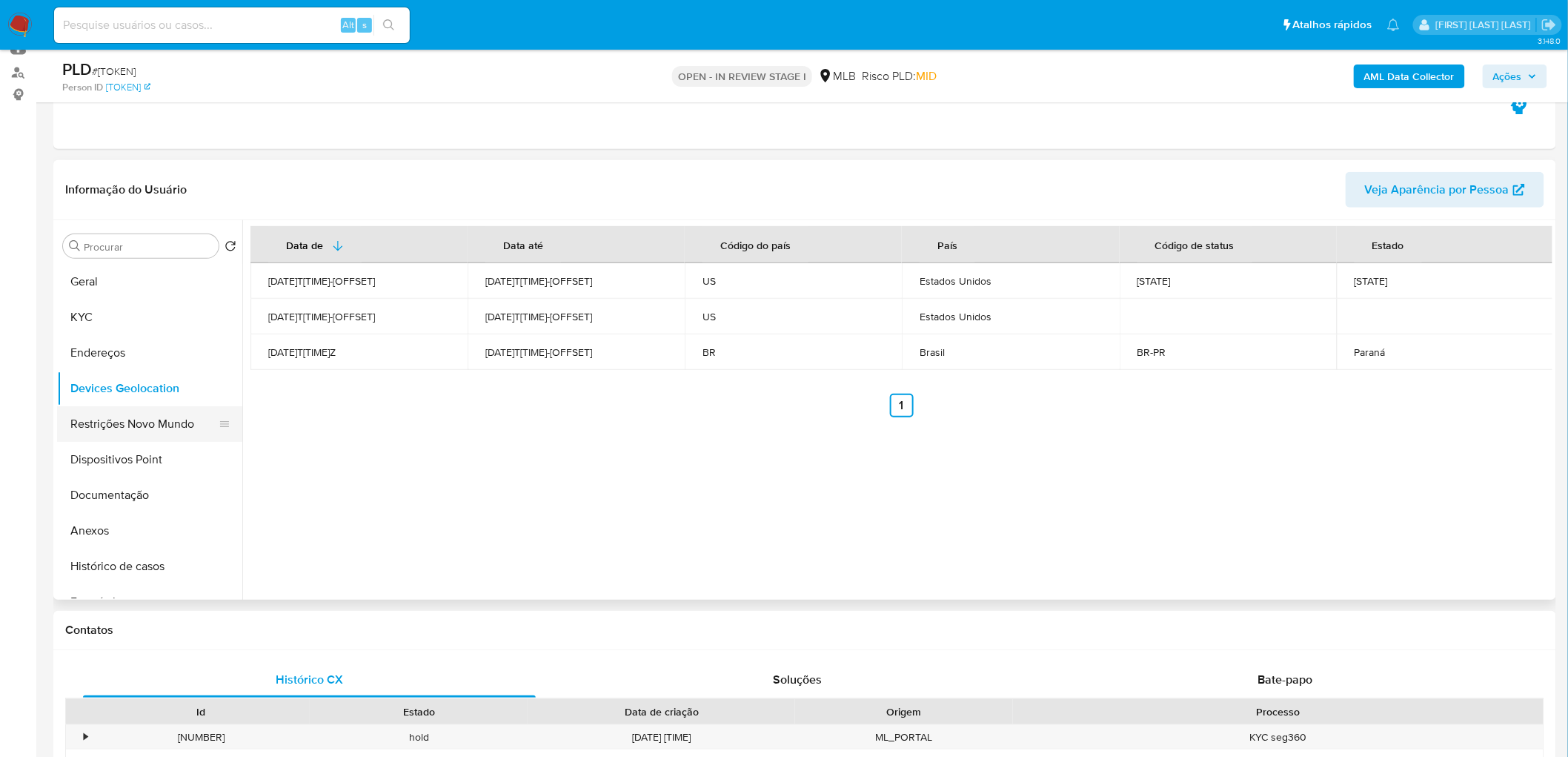 click on "Restrições Novo Mundo" at bounding box center [144, 424] 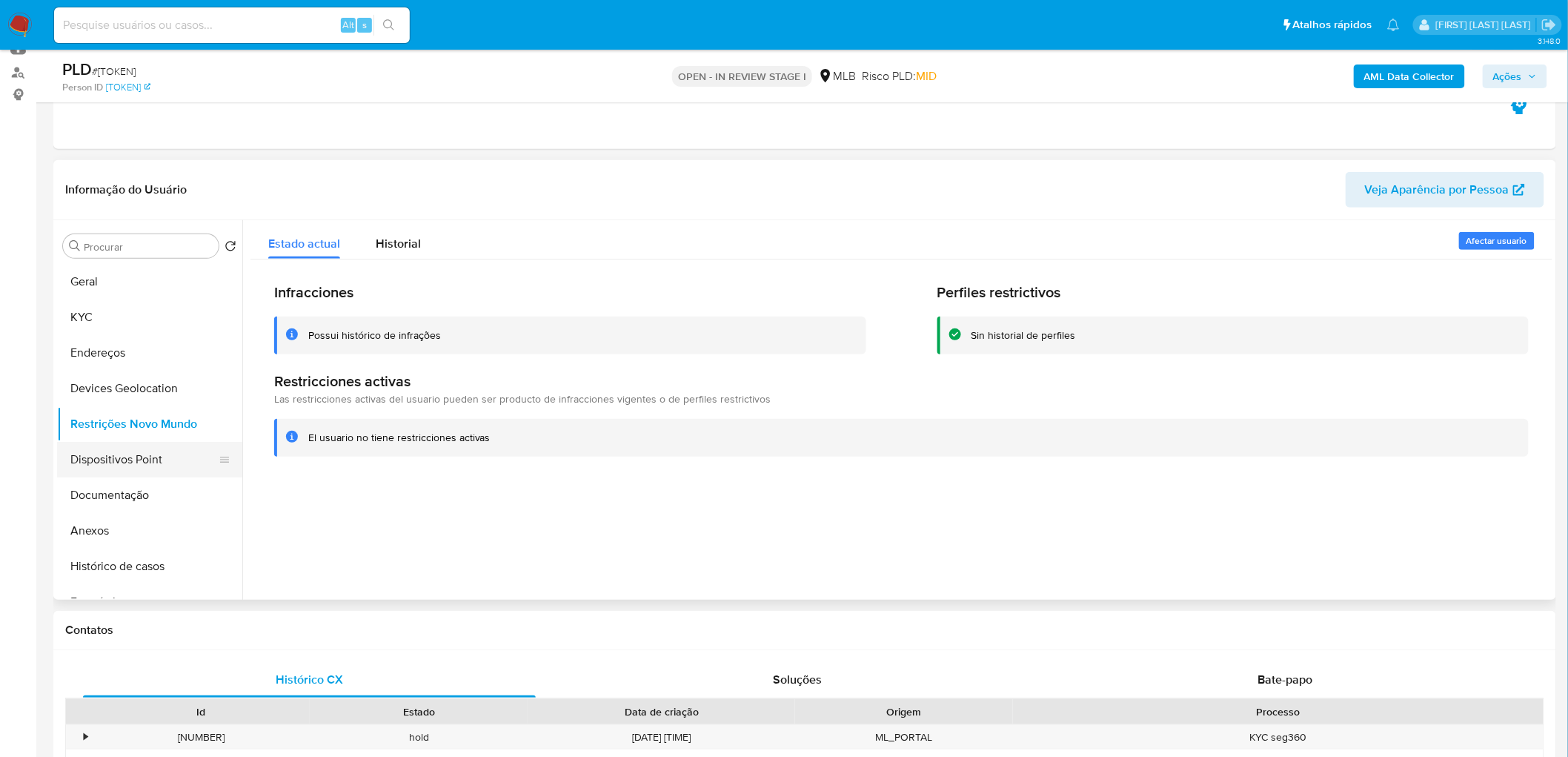 click on "Dispositivos Point" at bounding box center (144, 460) 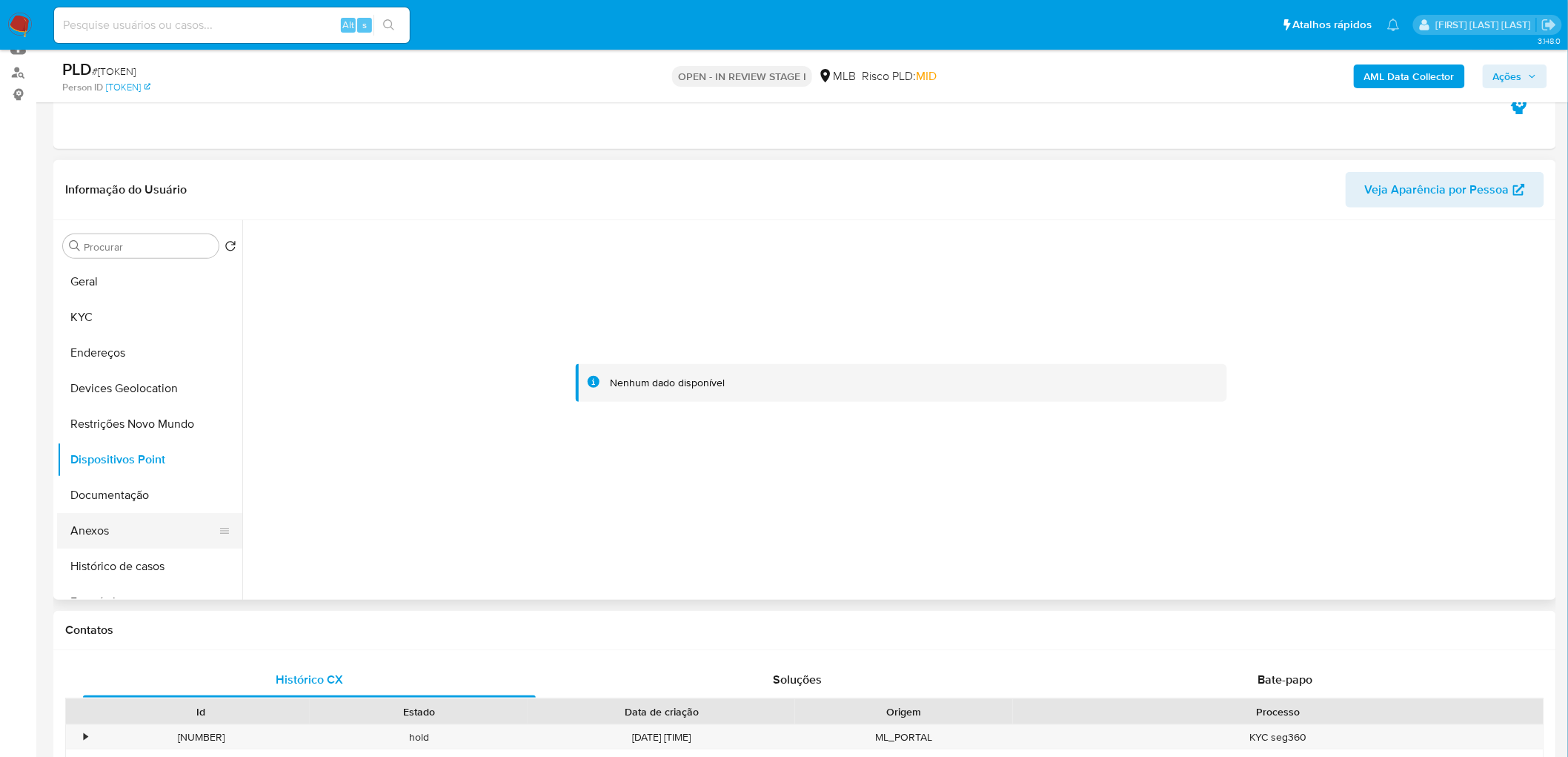 click on "Anexos" at bounding box center [144, 531] 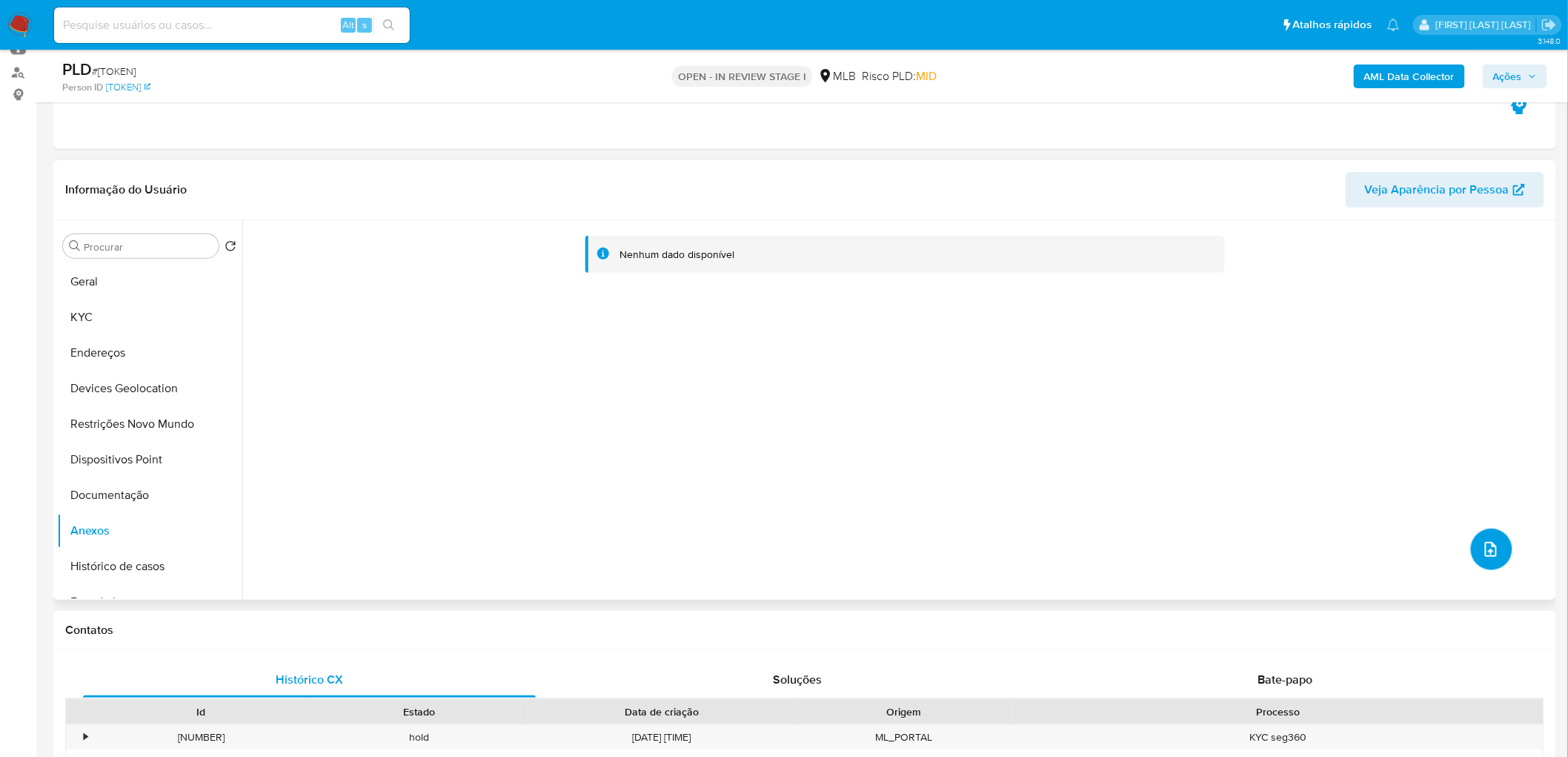 click at bounding box center (1491, 549) 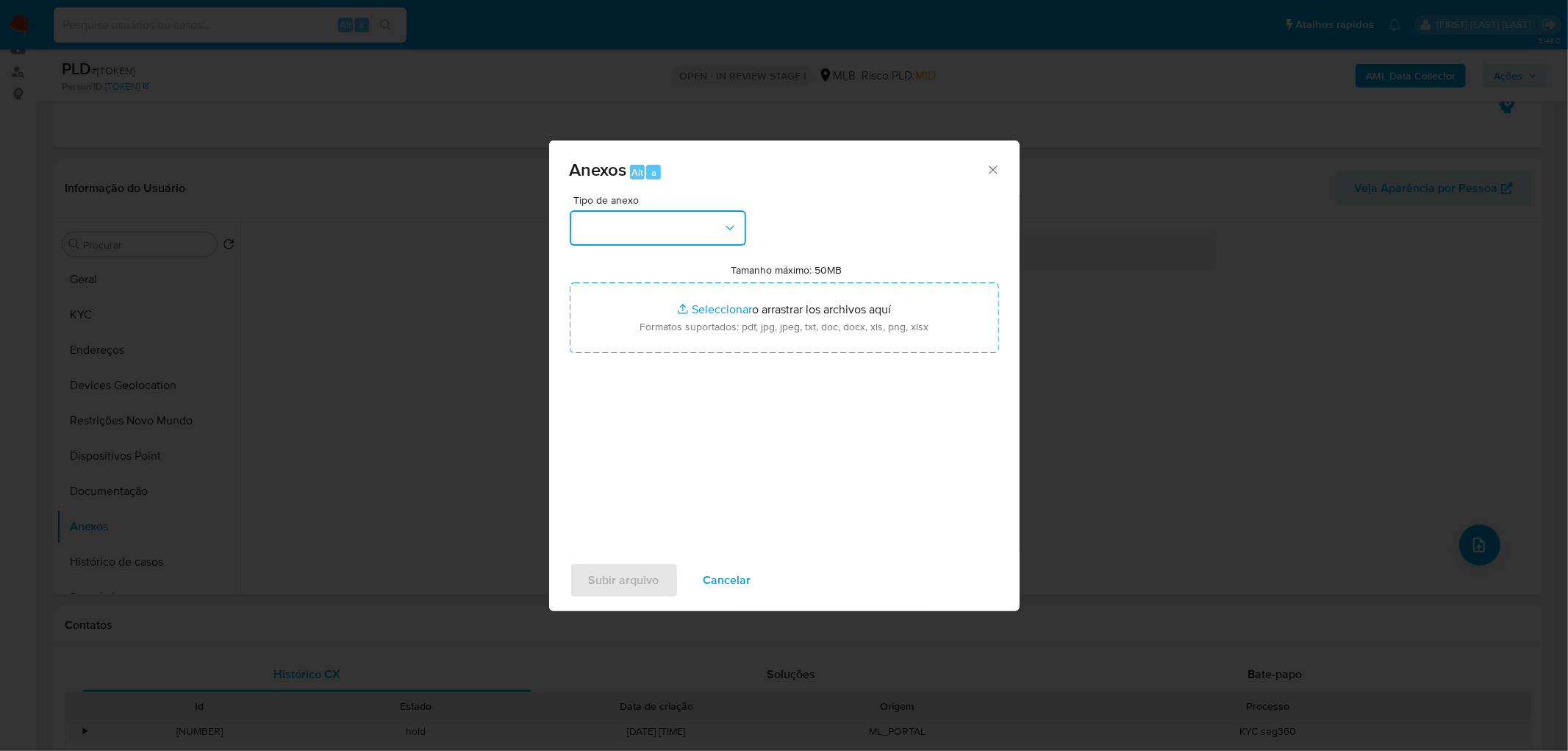 click at bounding box center [658, 228] 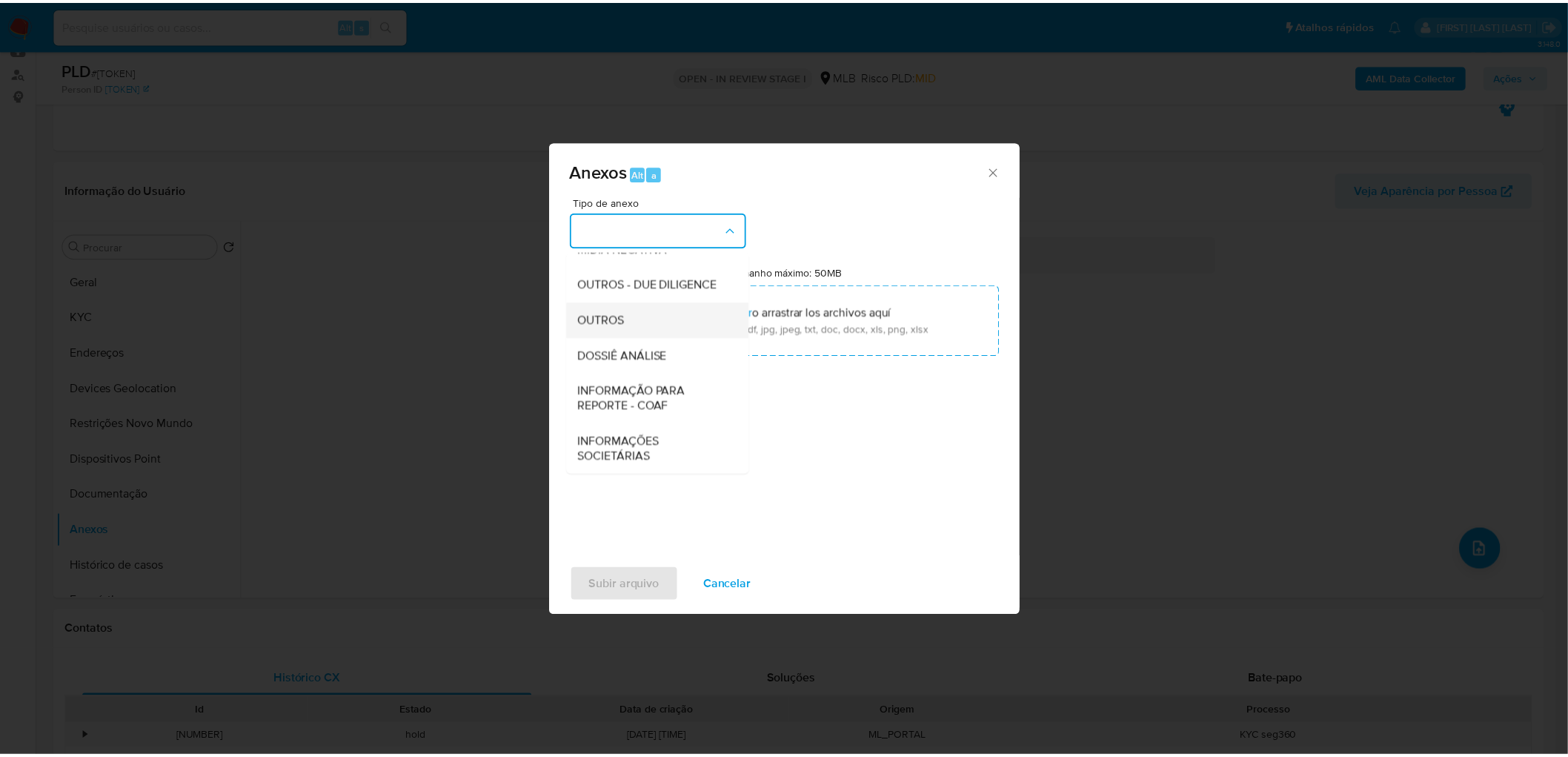 scroll, scrollTop: 228, scrollLeft: 0, axis: vertical 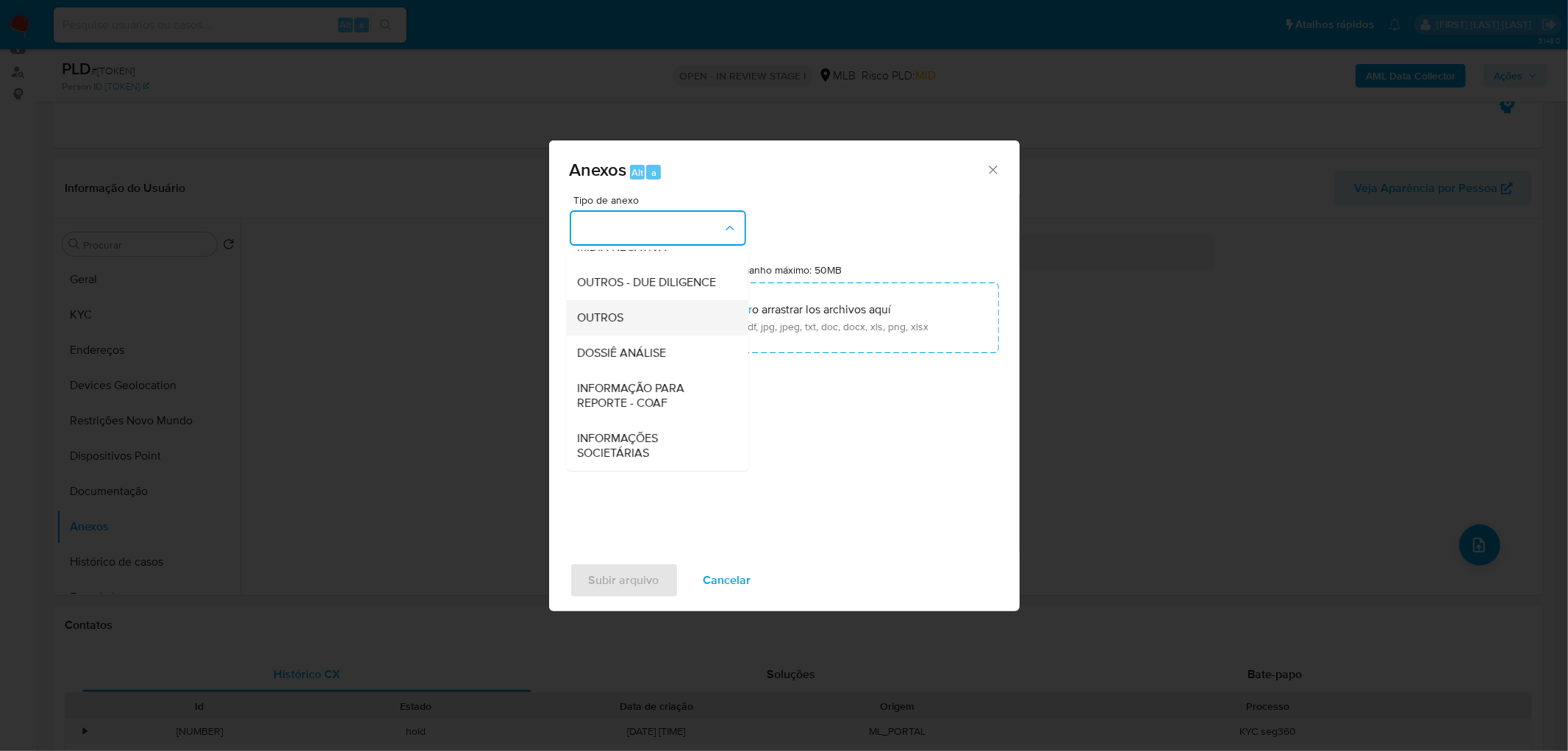 click on "OUTROS" at bounding box center [653, 318] 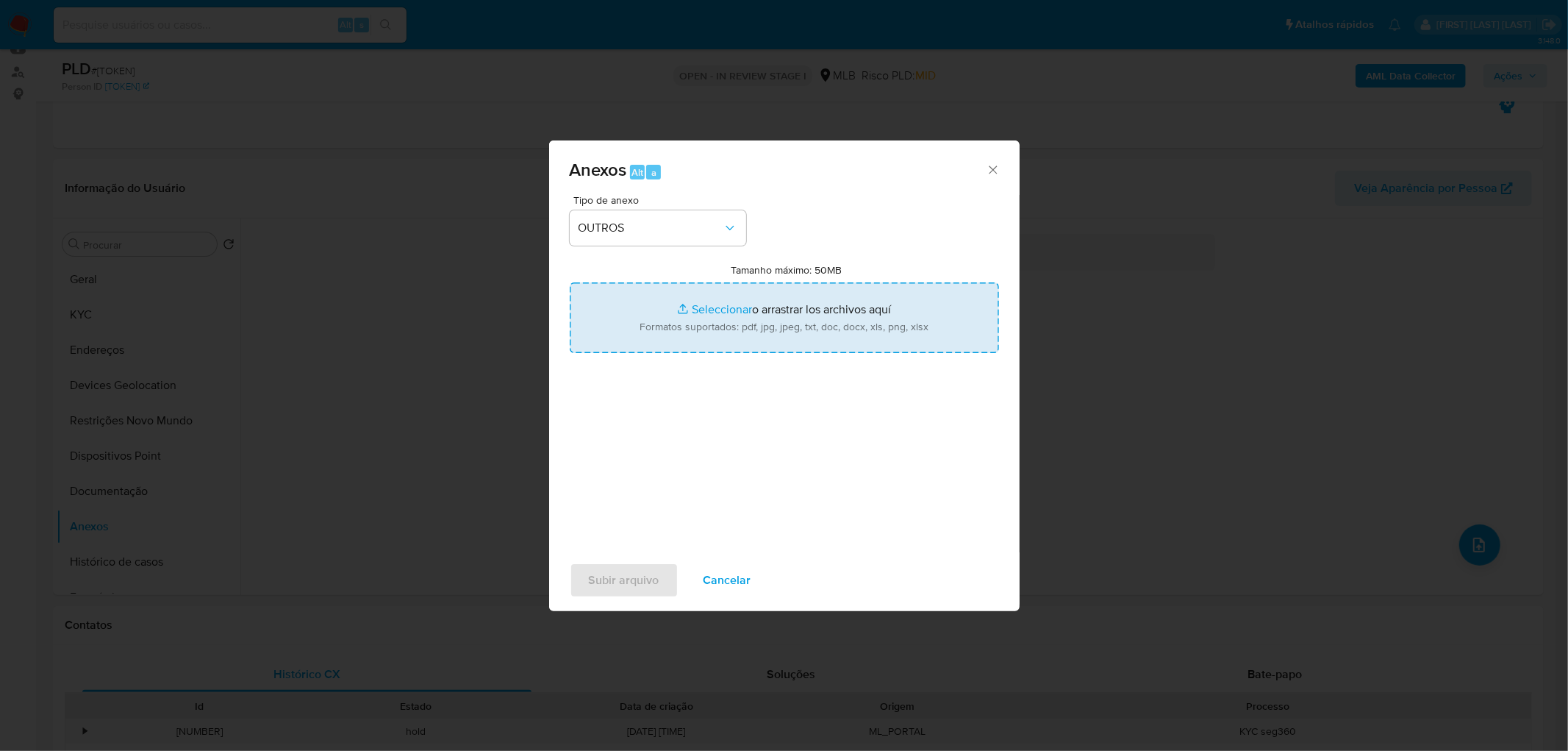 click on "Tamanho máximo: 50MB Seleccionar archivos" at bounding box center (784, 318) 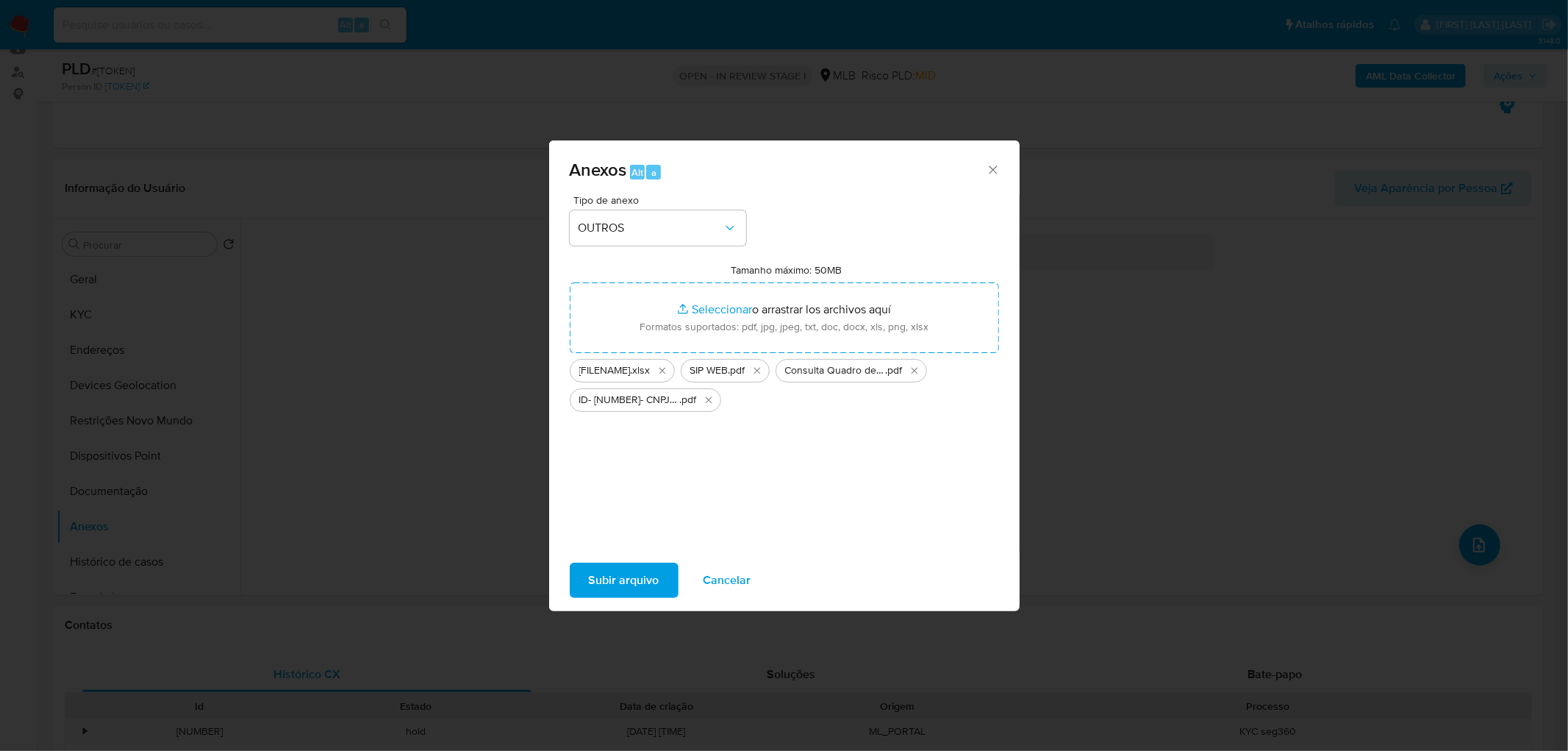 click on "Subir arquivo" at bounding box center [624, 580] 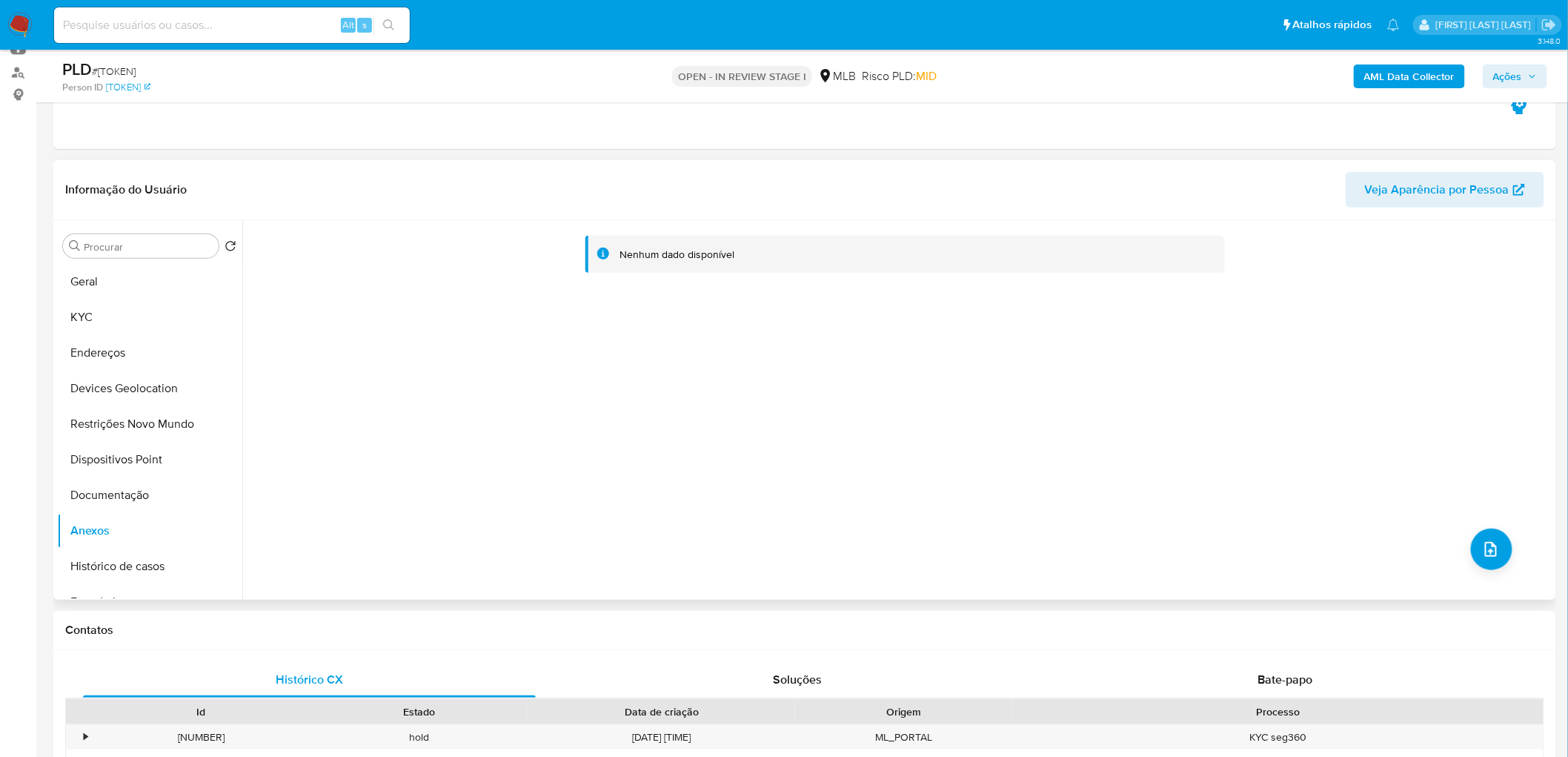 click on "Nenhum dado disponível" at bounding box center (897, 410) 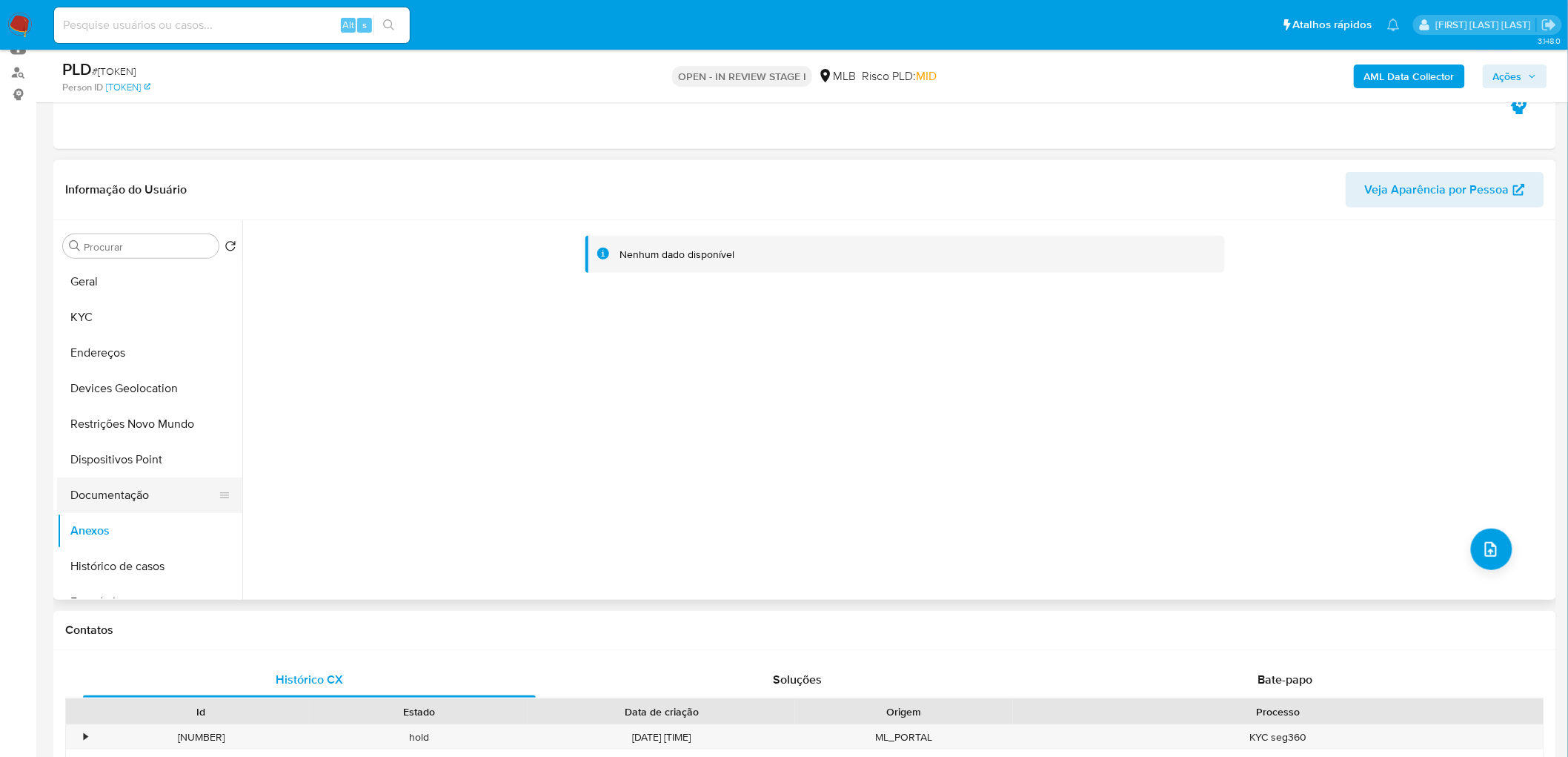 click on "Documentação" at bounding box center [144, 495] 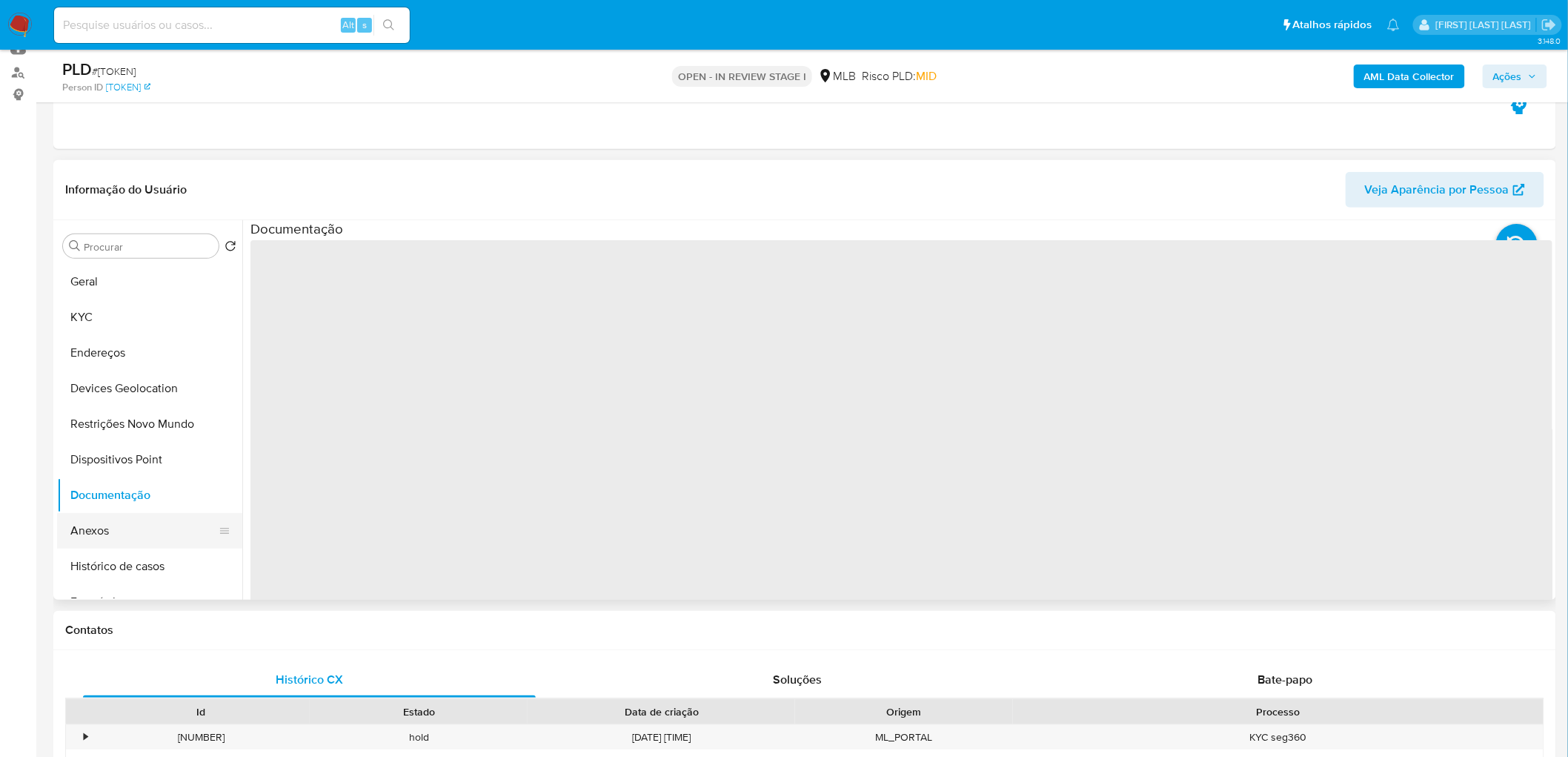 click on "Anexos" at bounding box center [144, 531] 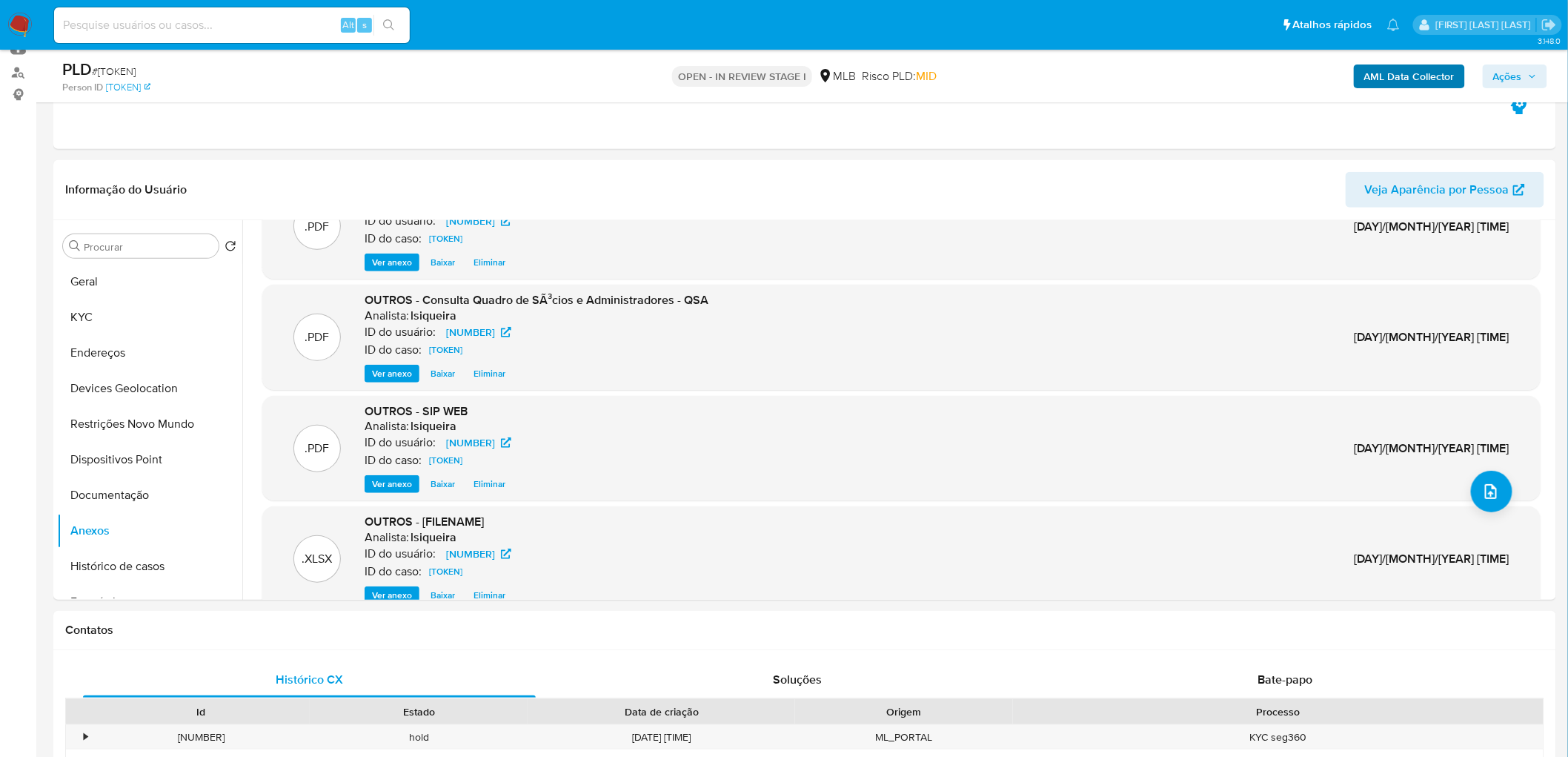 scroll, scrollTop: 82, scrollLeft: 0, axis: vertical 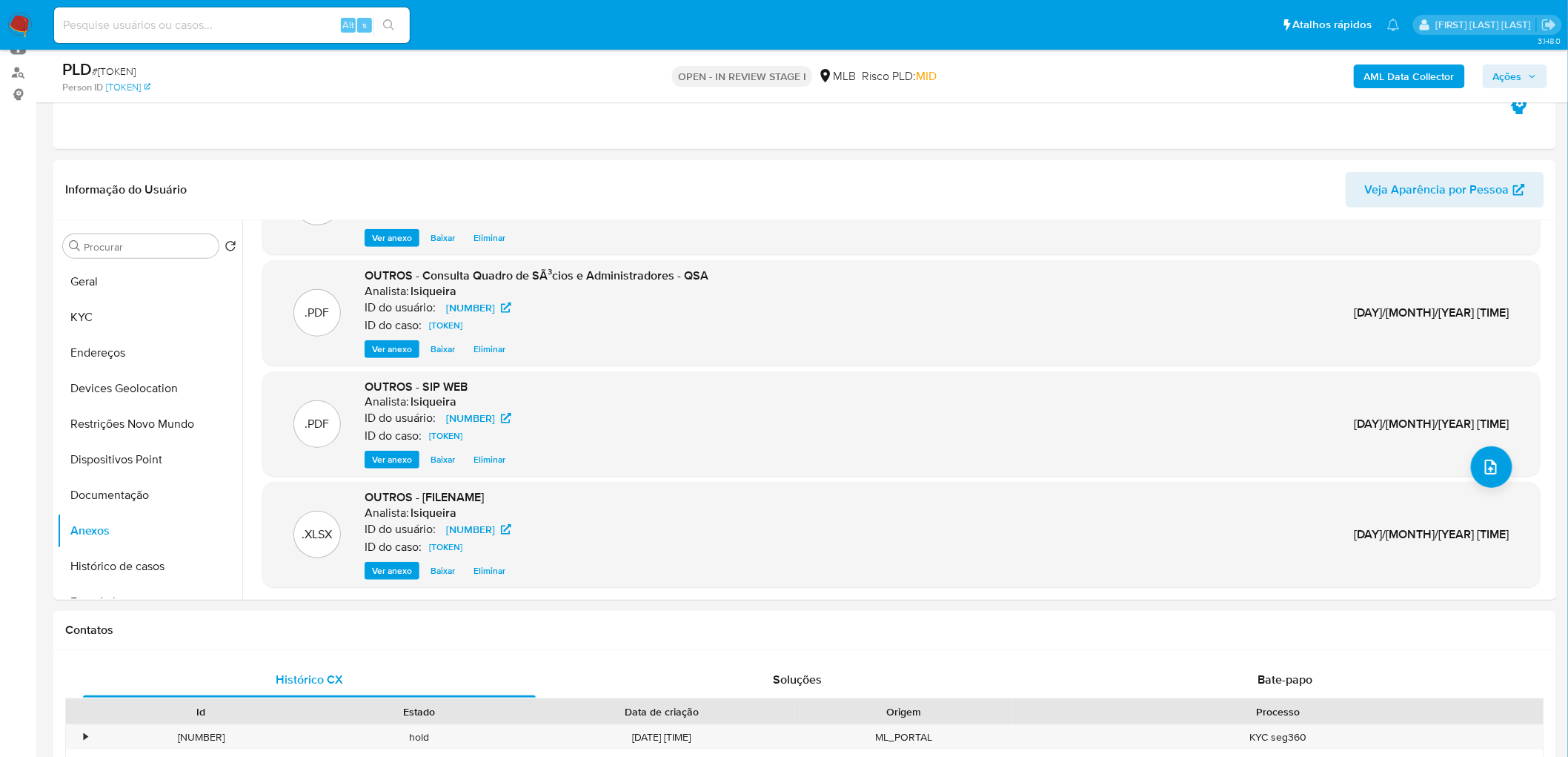 click on "Ações" at bounding box center (1507, 76) 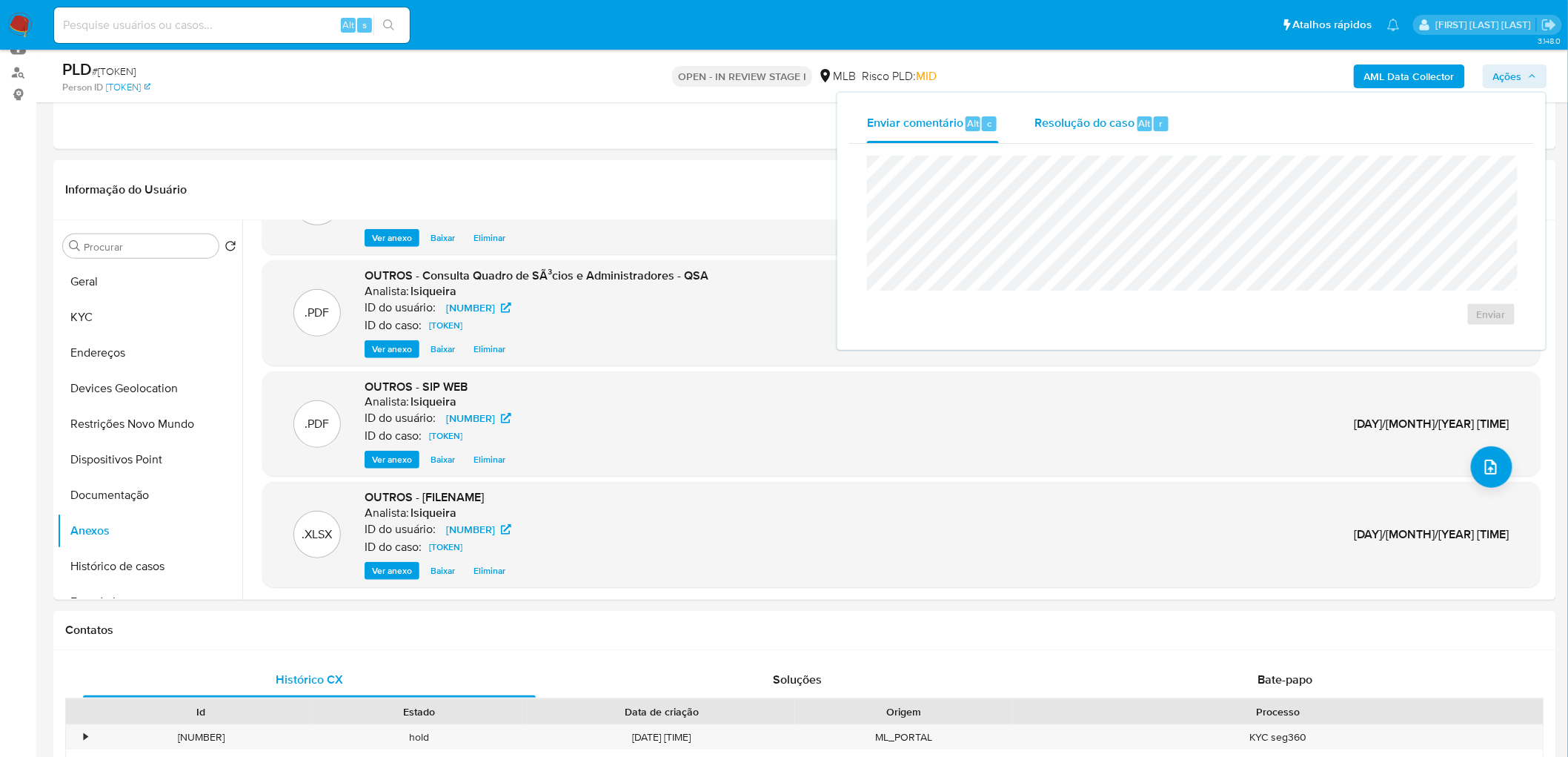click on "Resolução do caso" at bounding box center [1084, 122] 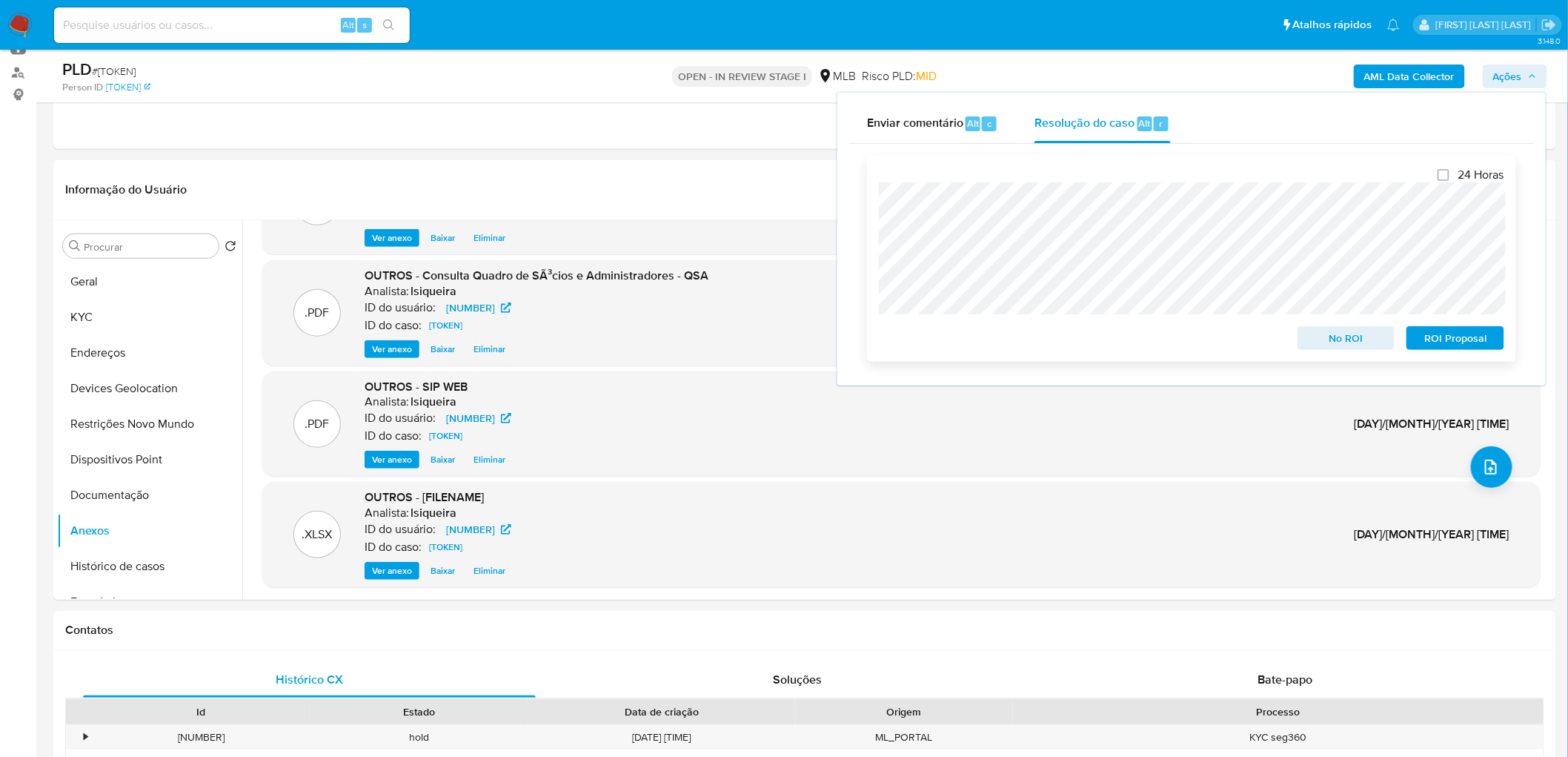 click on "No ROI" at bounding box center (1346, 338) 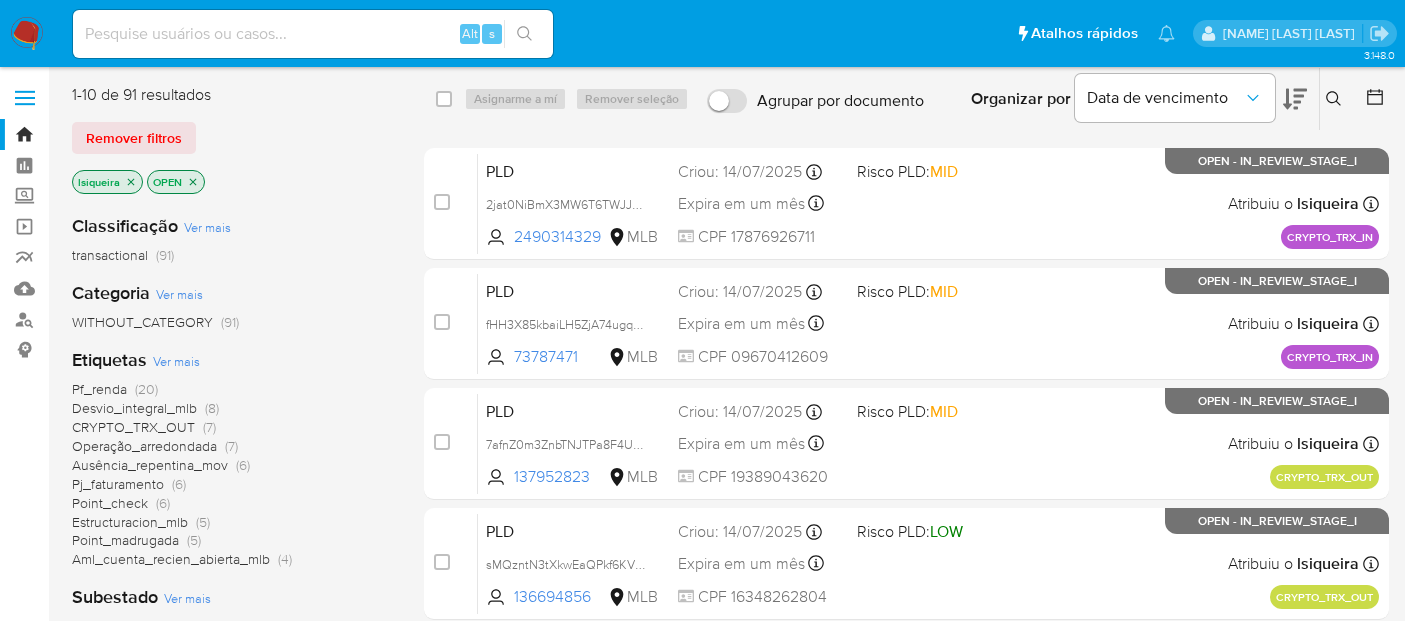 scroll, scrollTop: 0, scrollLeft: 0, axis: both 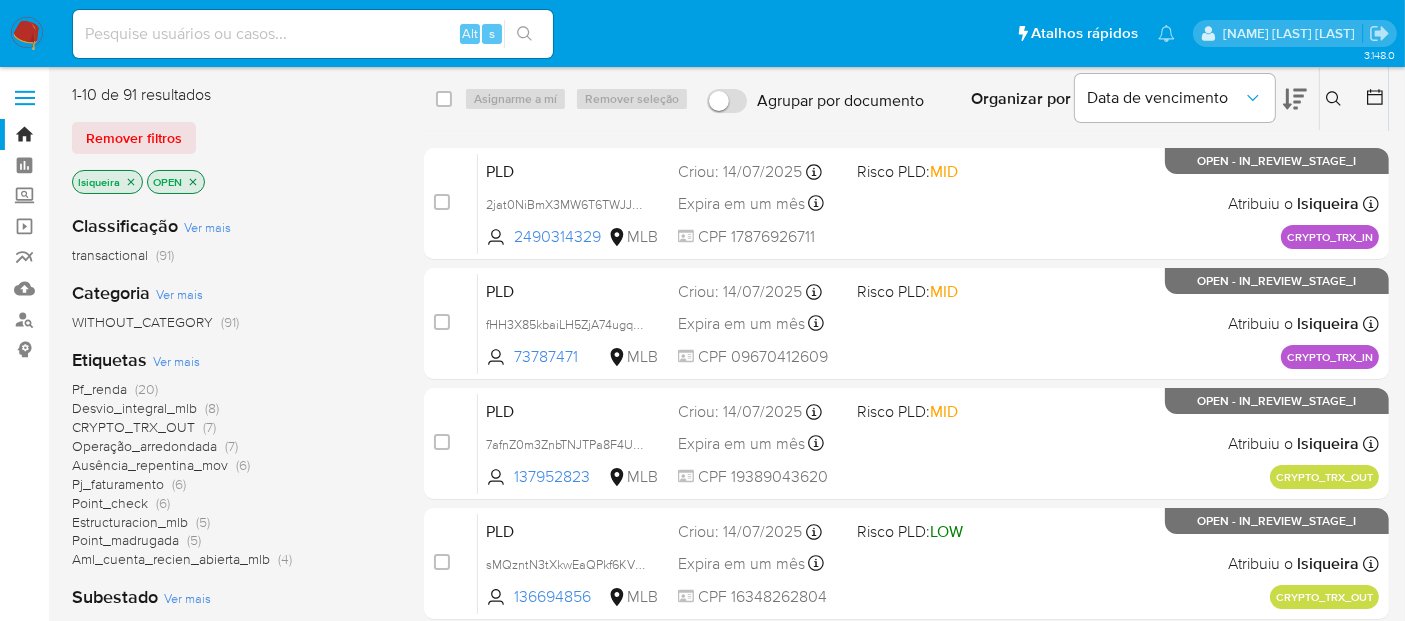 click at bounding box center (27, 34) 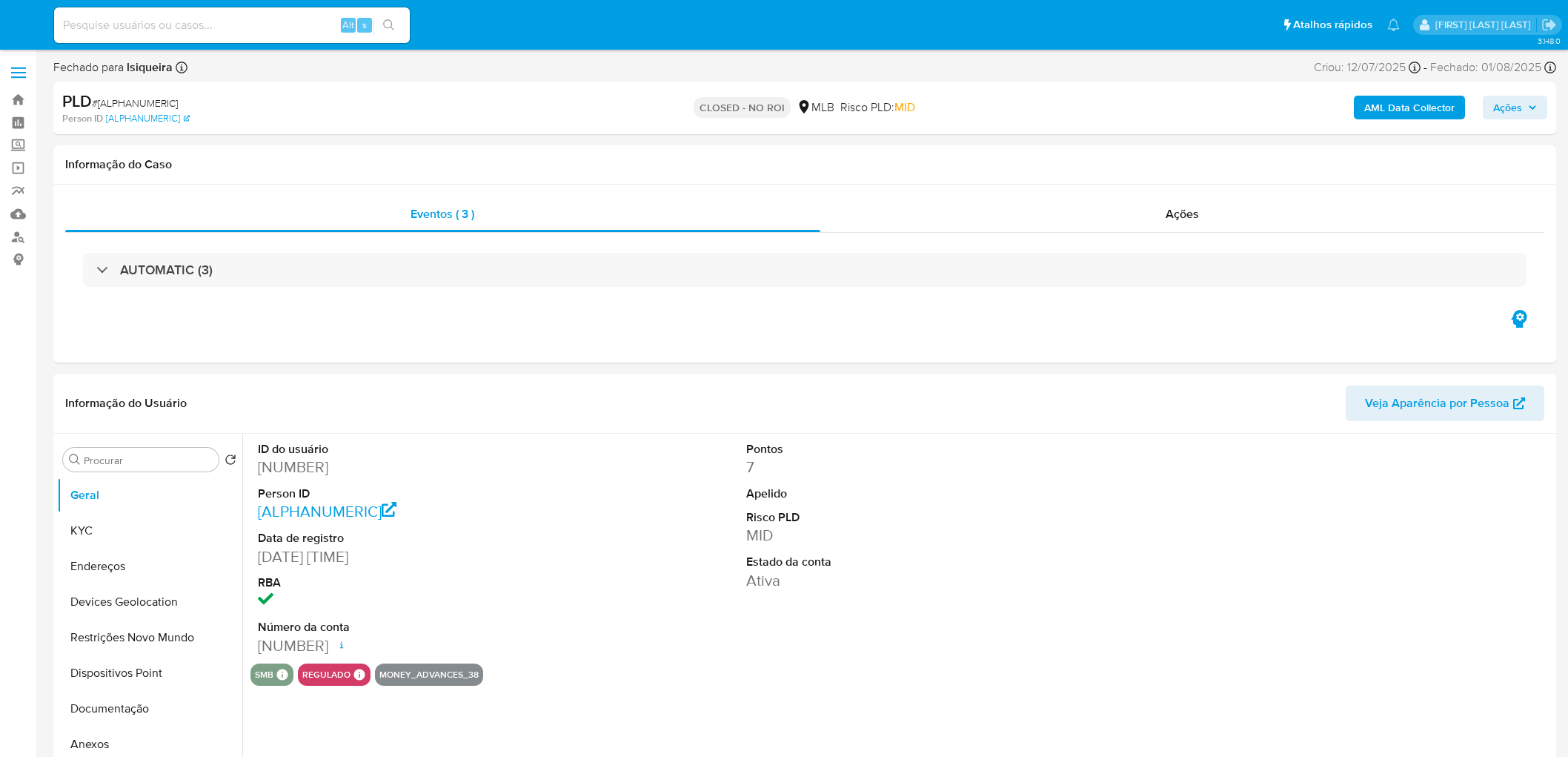 select on "10" 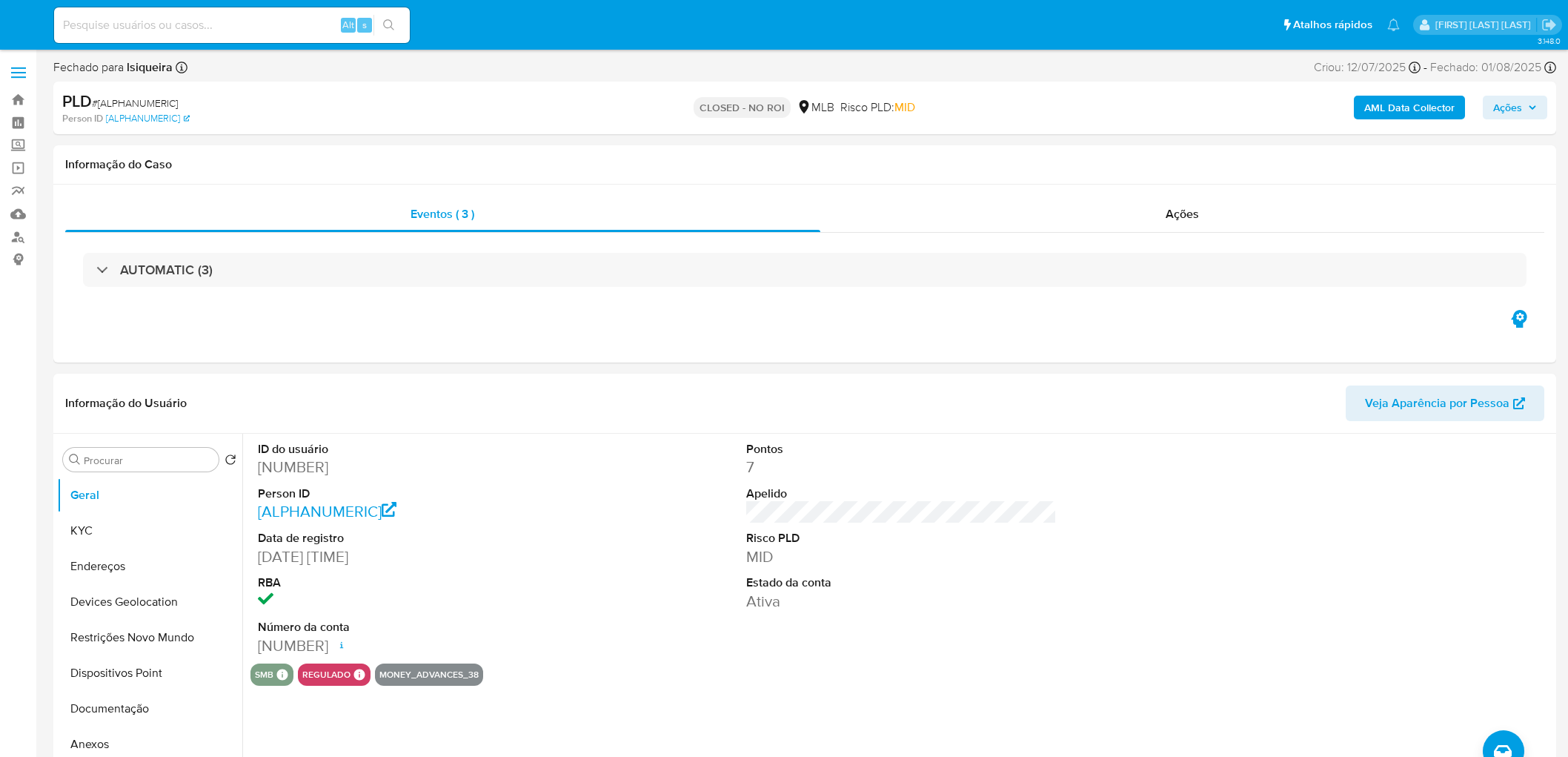 scroll, scrollTop: 0, scrollLeft: 0, axis: both 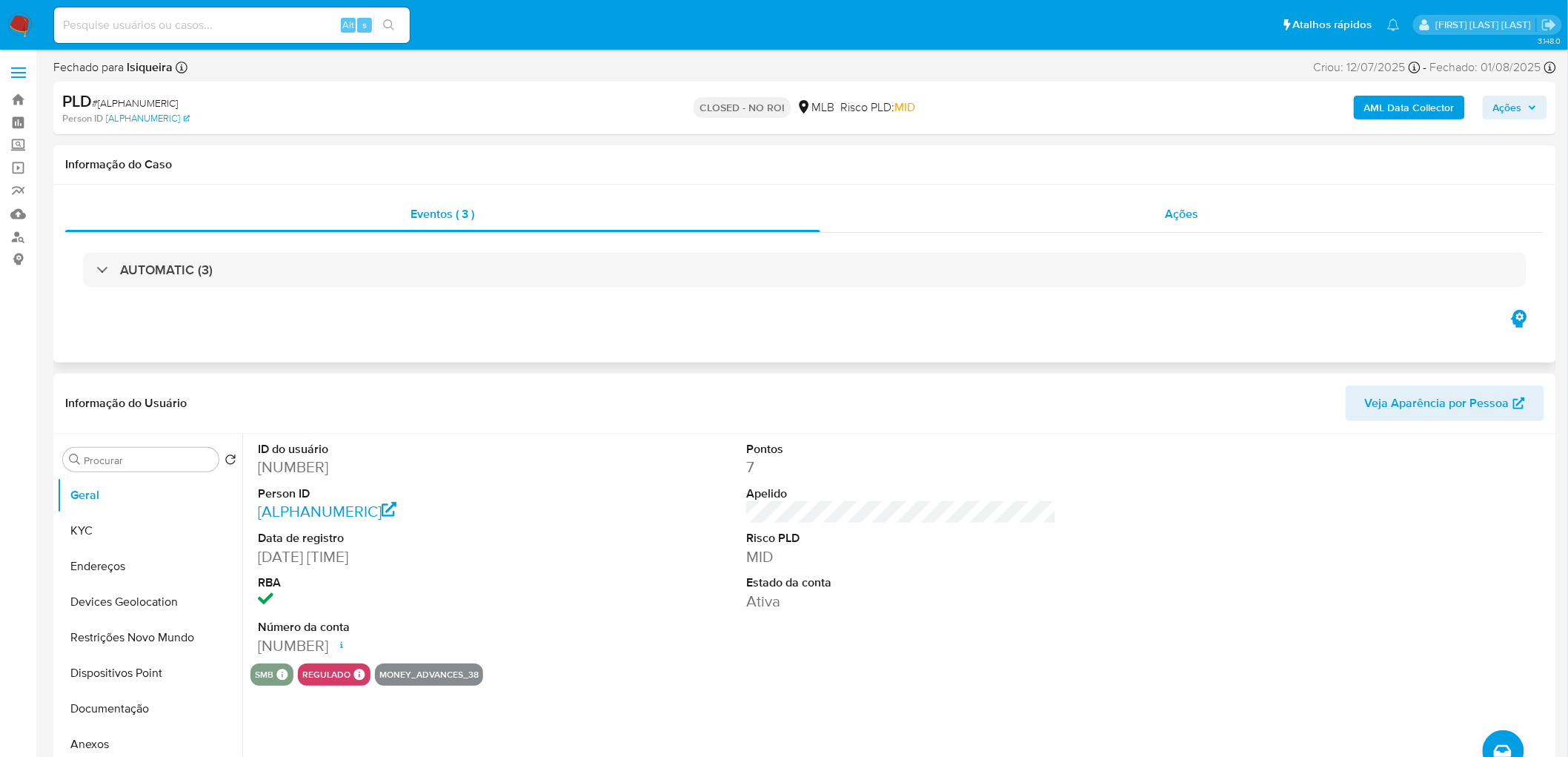 click on "Ações" at bounding box center (1183, 214) 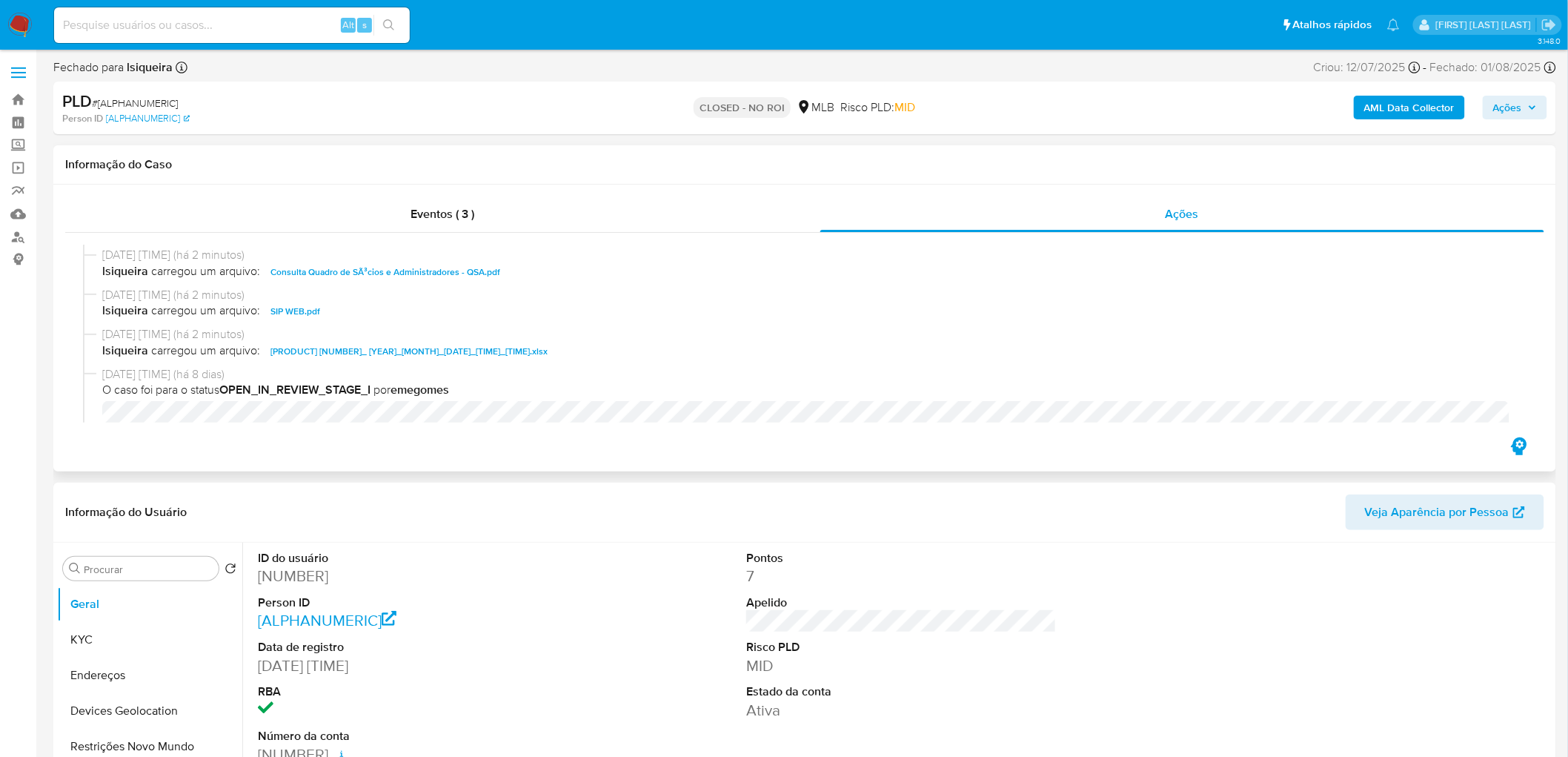 scroll, scrollTop: 165, scrollLeft: 0, axis: vertical 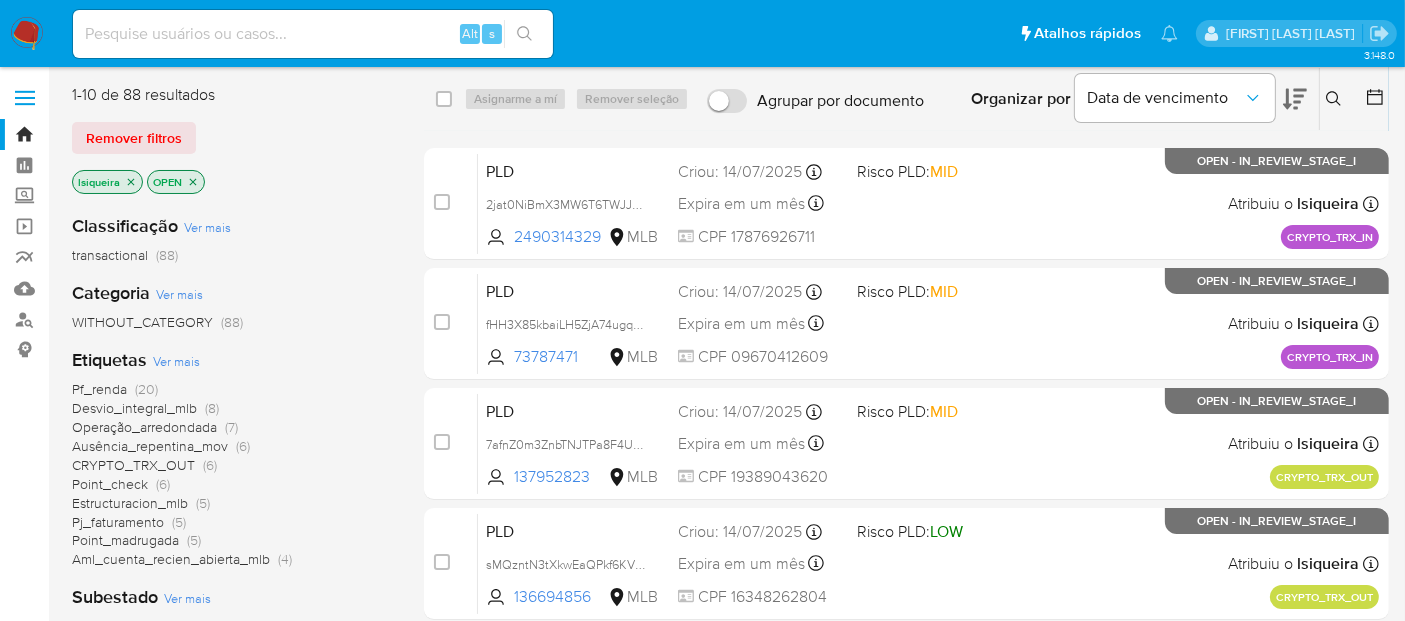 click on "Pausado Ver notificações Alt s Atalhos rápidos   Pressiona as seguintes teclas para aceder a algumas das funções Pesquisar caso ou usuário Alt s Voltar para casa Alt h [FIRST] [LAST] [LAST]" at bounding box center [702, 33] 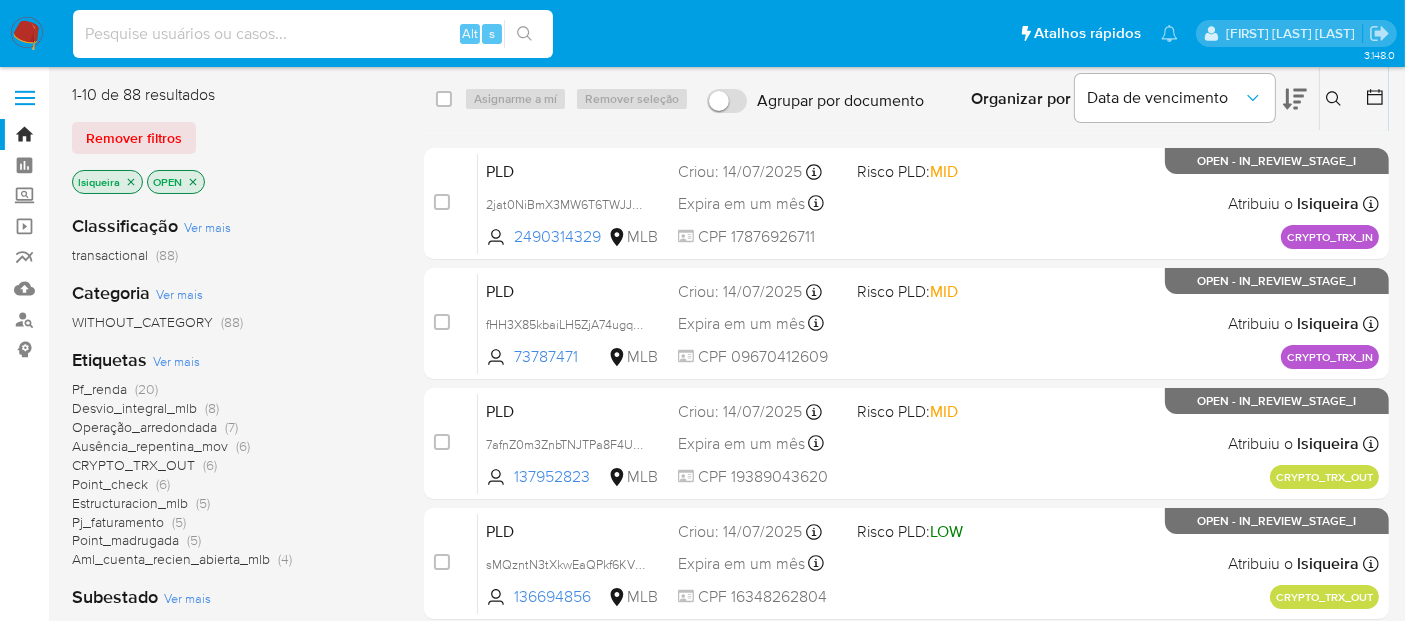 paste on "[NUMBER]" 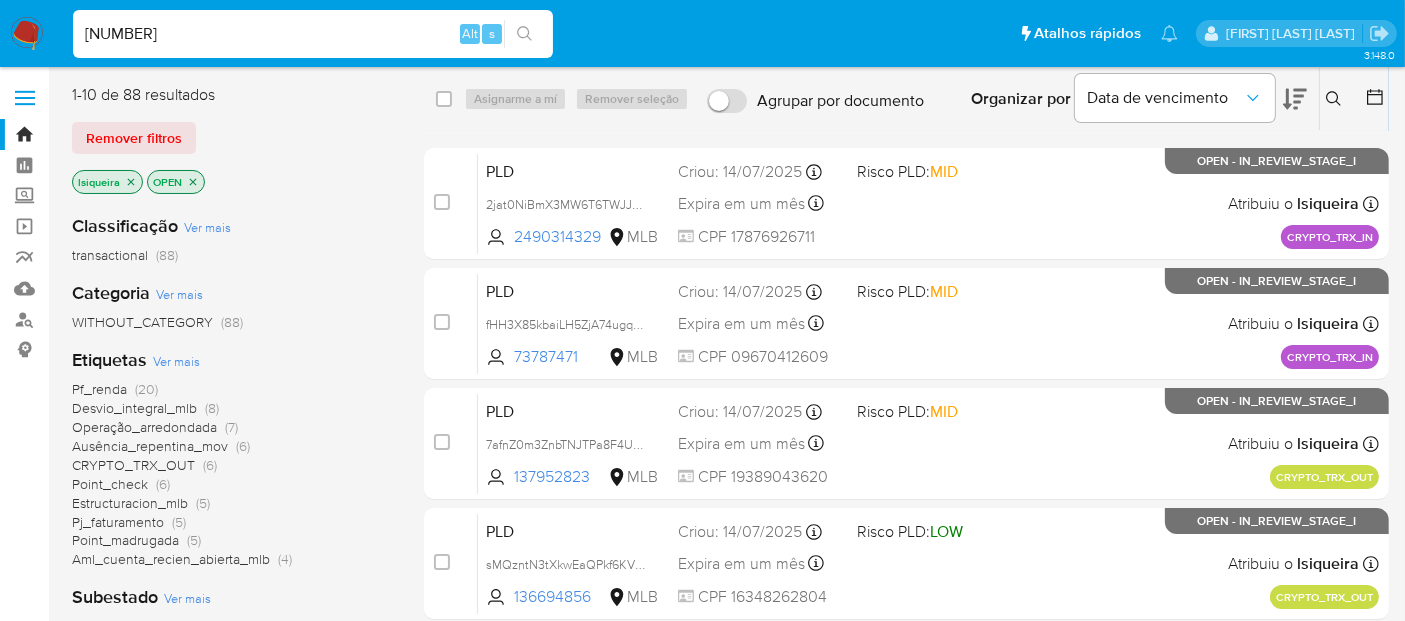 type on "[NUMBER]" 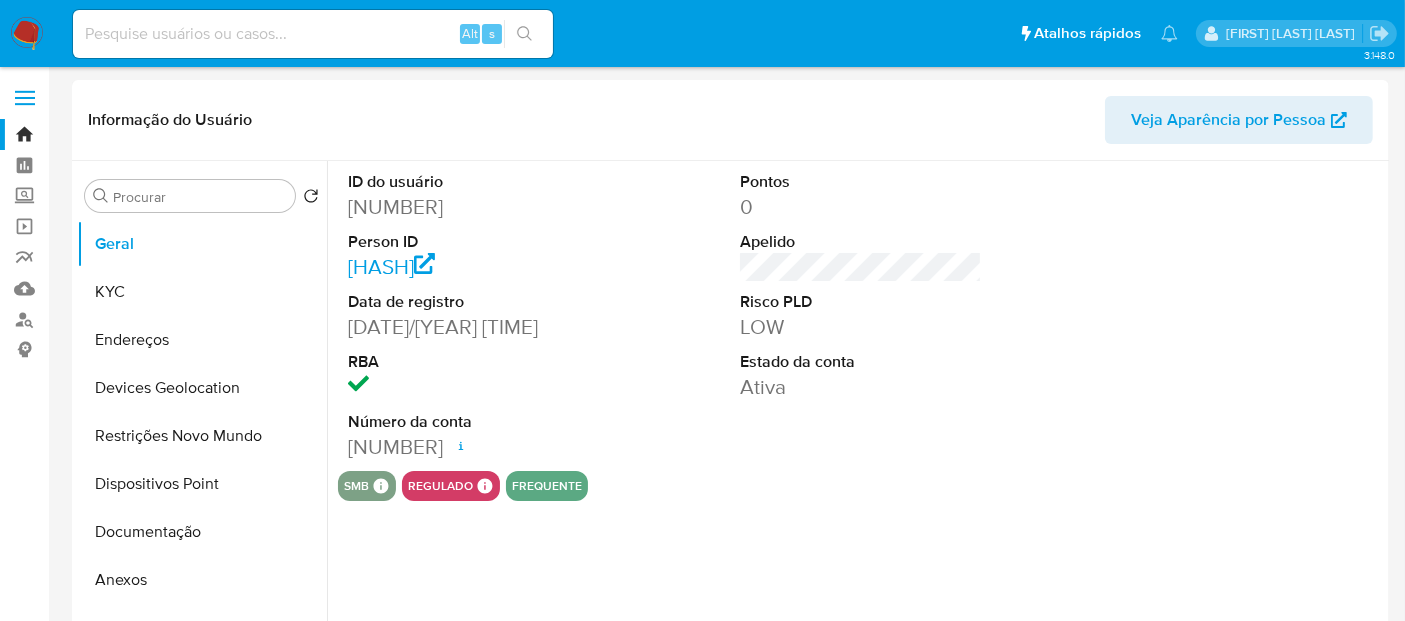 select on "10" 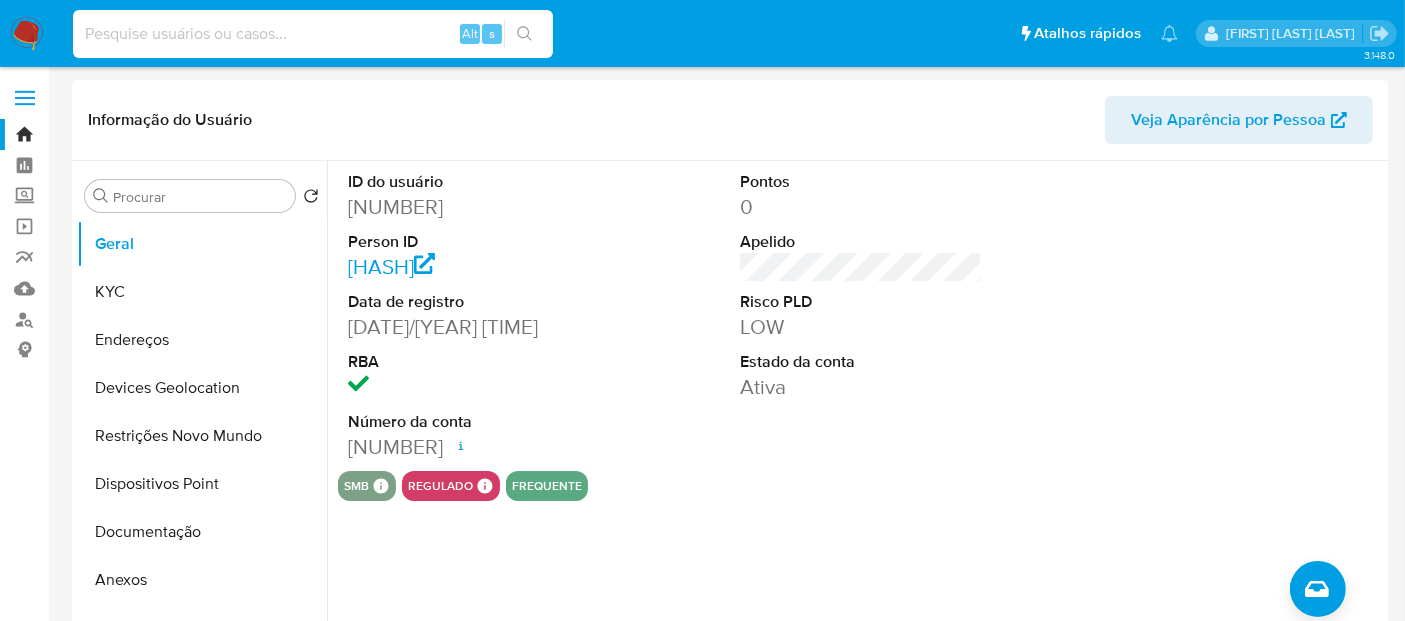 click at bounding box center [313, 34] 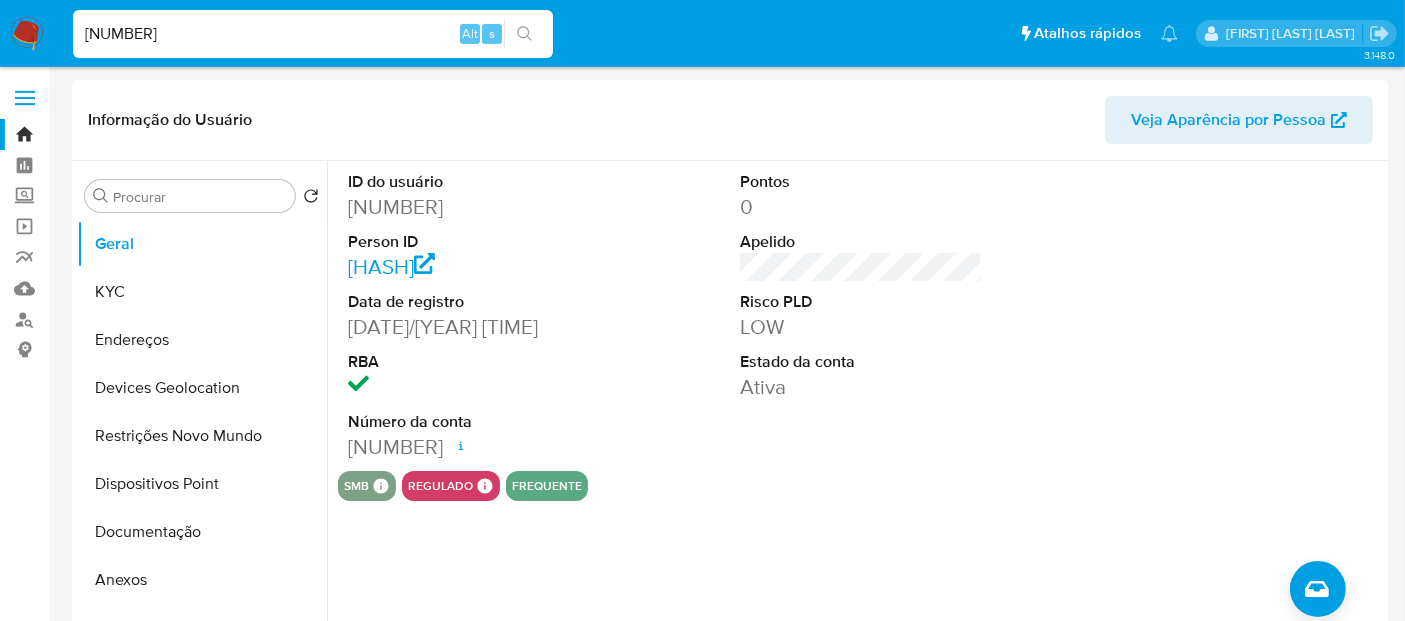 type on "2245599055" 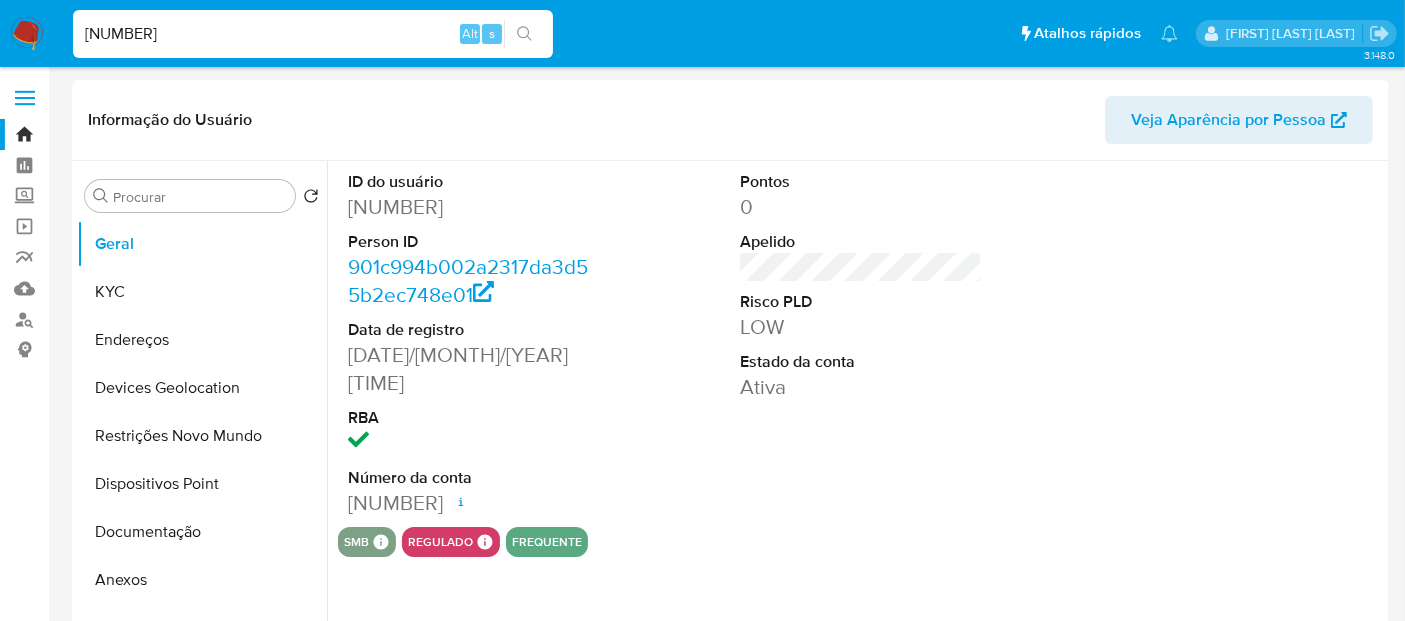 click at bounding box center [27, 34] 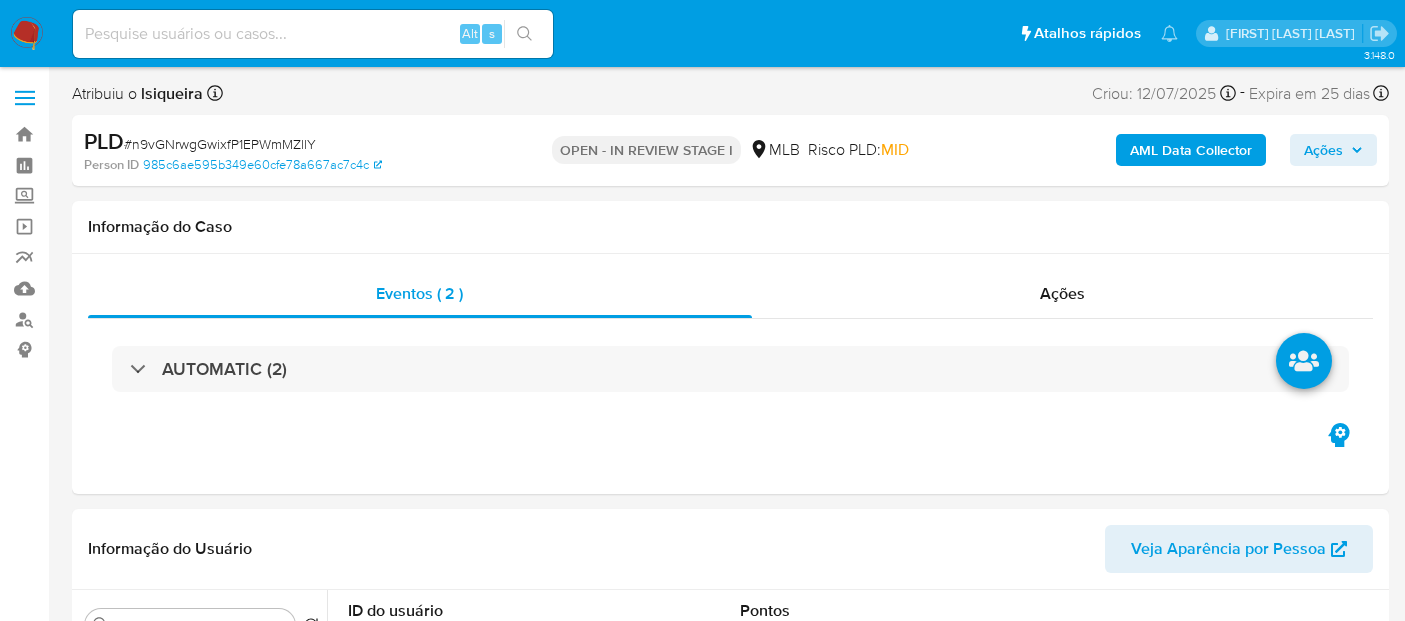 select on "10" 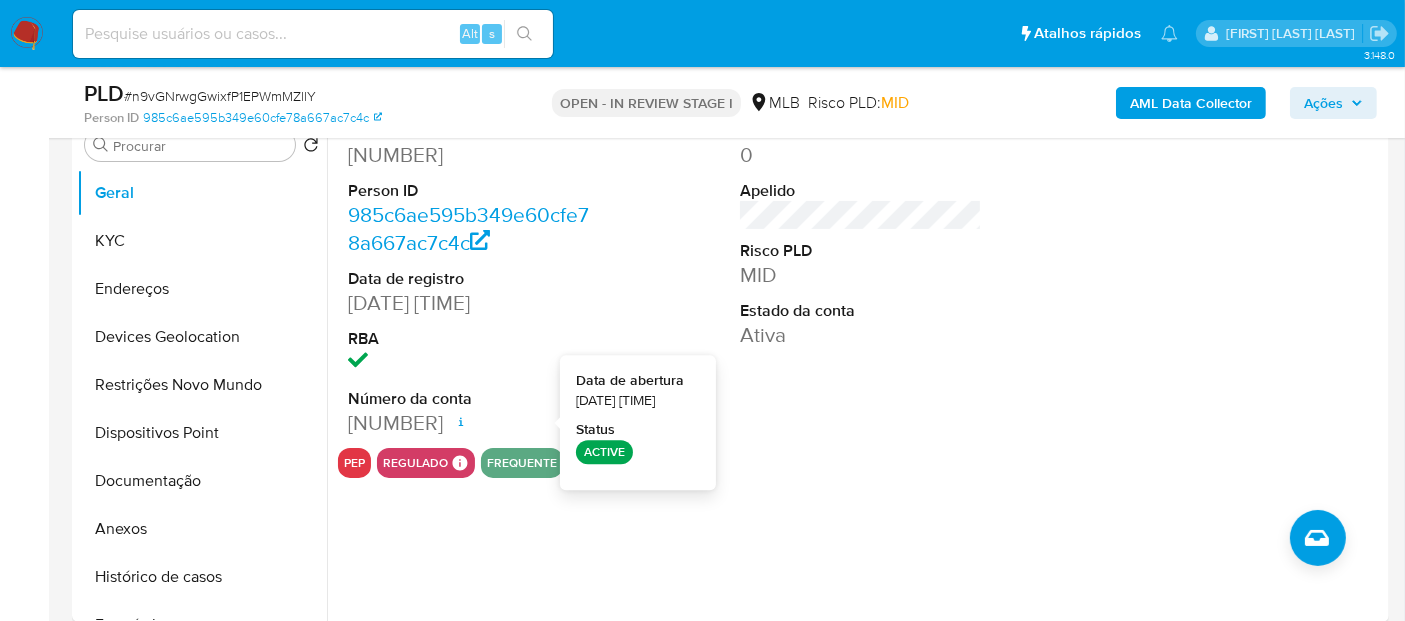scroll, scrollTop: 444, scrollLeft: 0, axis: vertical 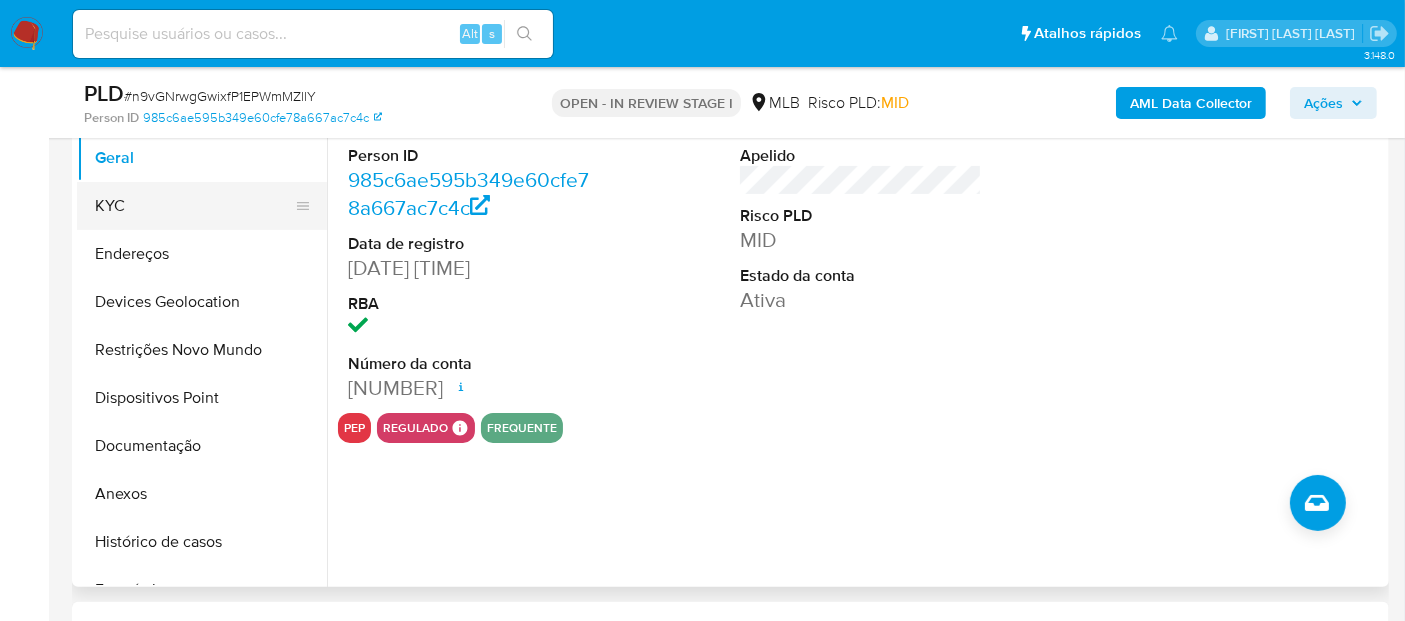 click on "KYC" at bounding box center (194, 206) 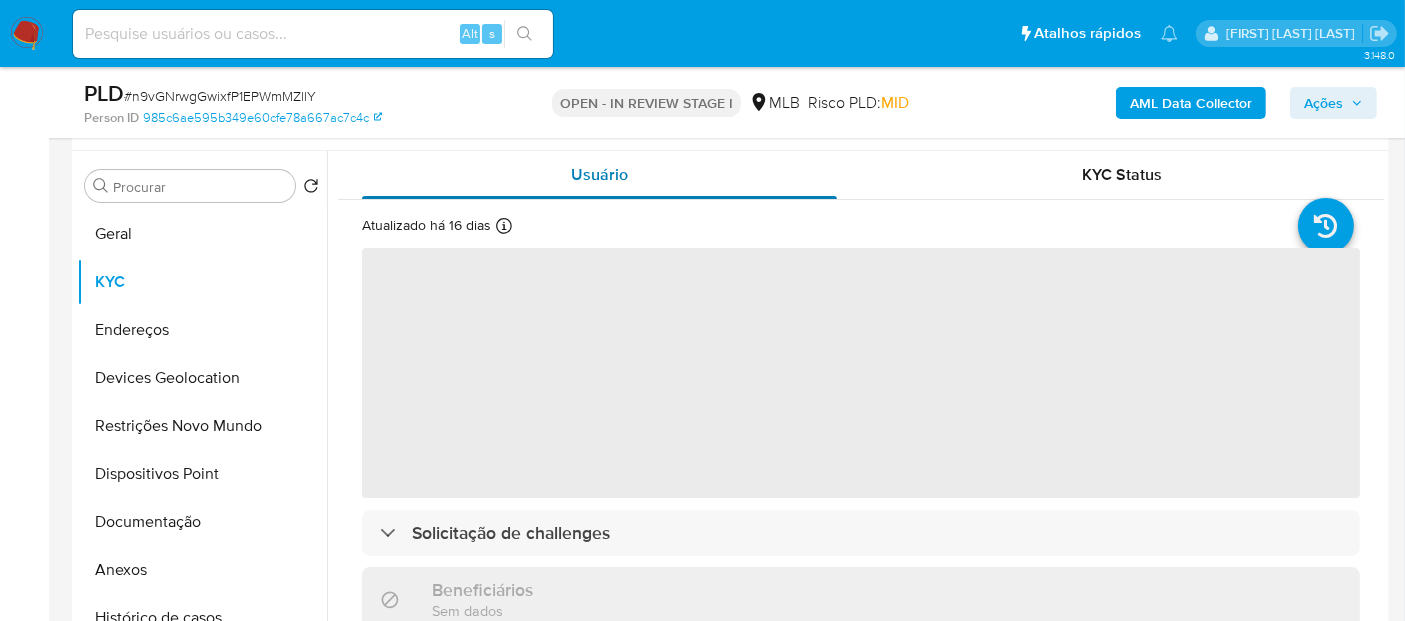 scroll, scrollTop: 333, scrollLeft: 0, axis: vertical 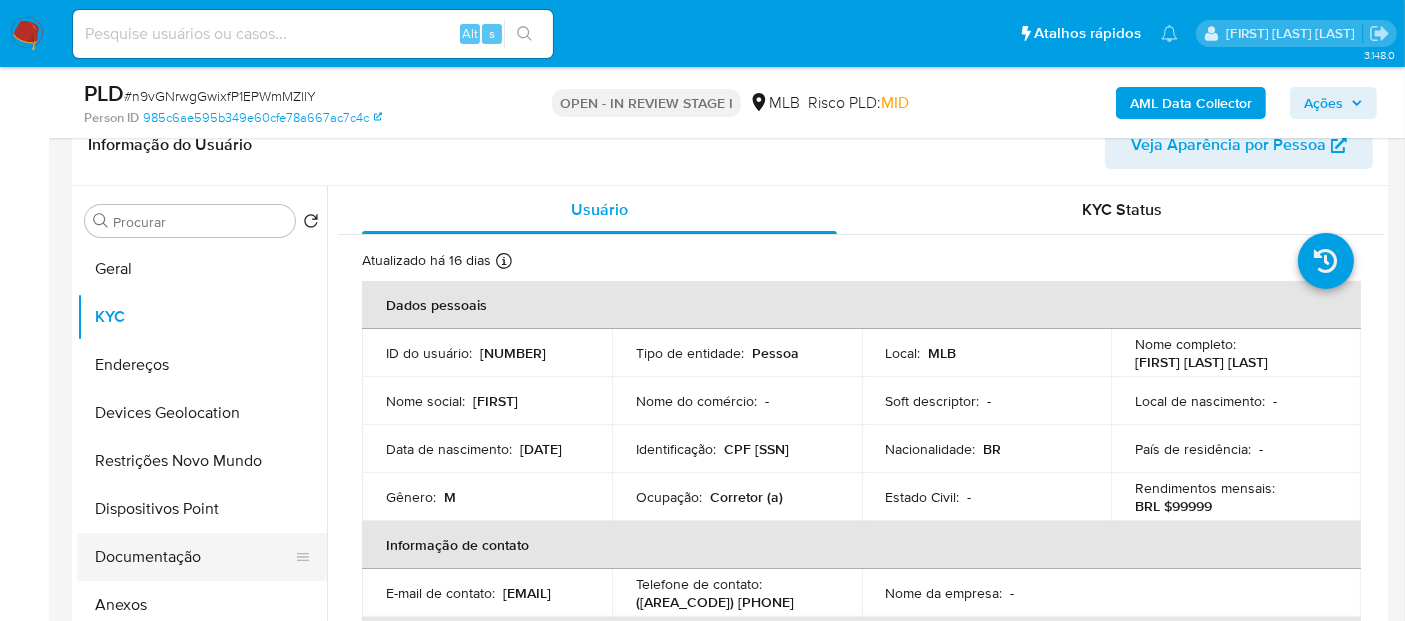 click on "Documentação" at bounding box center [194, 557] 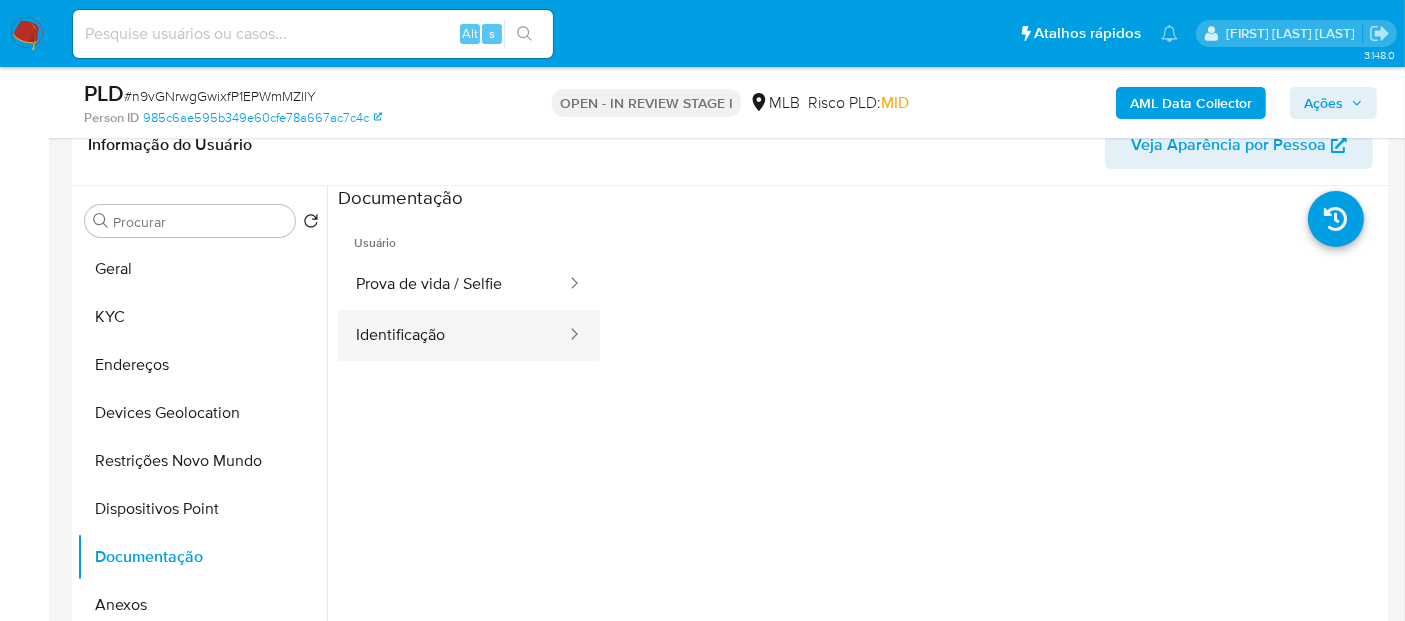 click on "Identificação" at bounding box center [453, 335] 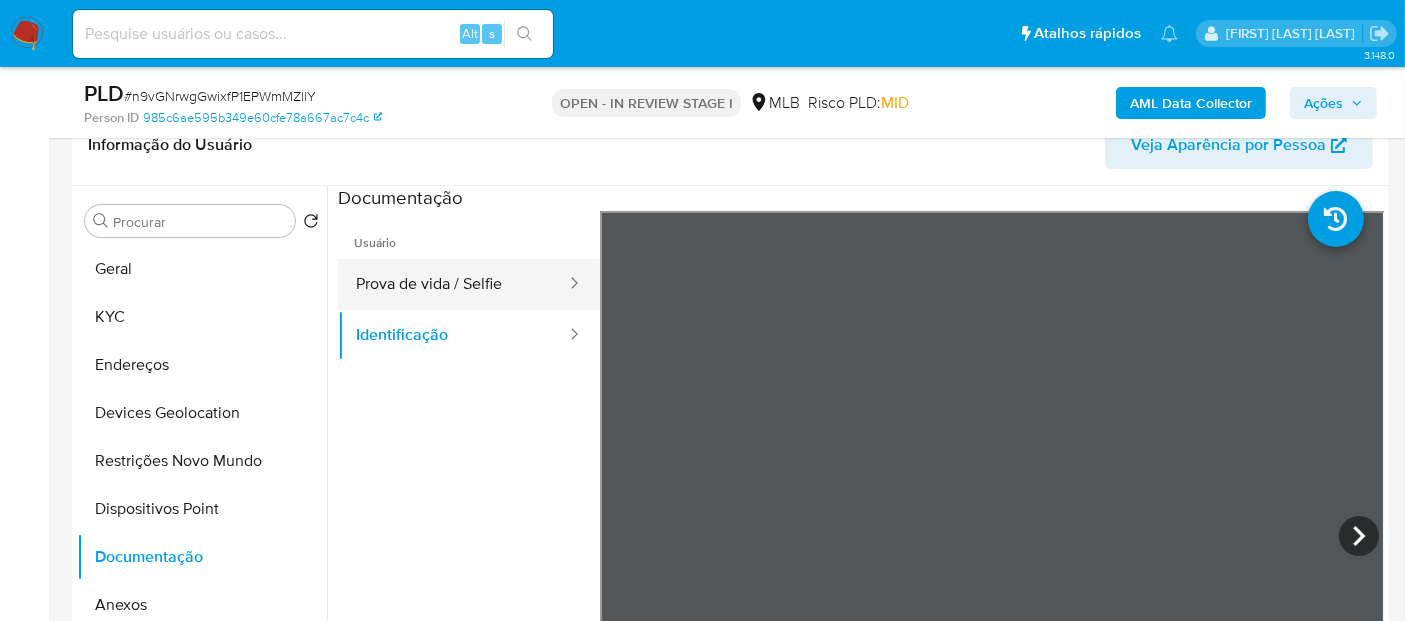 click on "Prova de vida / Selfie" at bounding box center [453, 284] 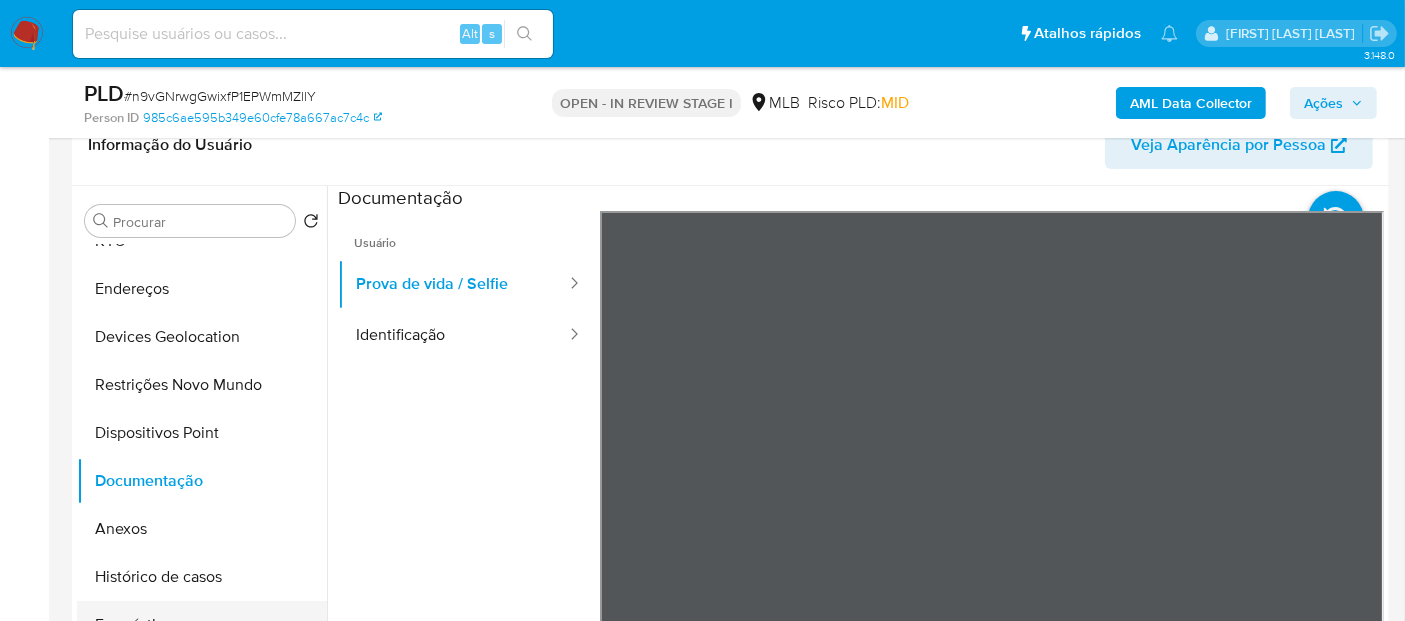 scroll, scrollTop: 111, scrollLeft: 0, axis: vertical 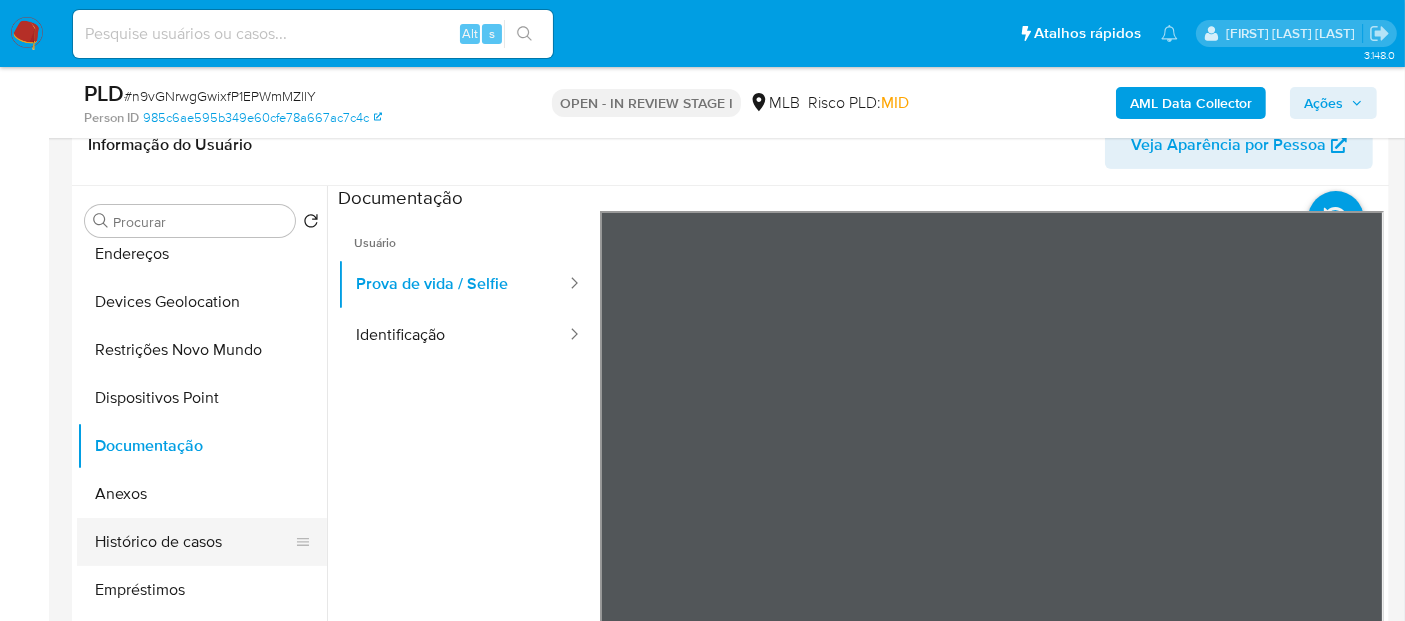 click on "Histórico de casos" at bounding box center (194, 542) 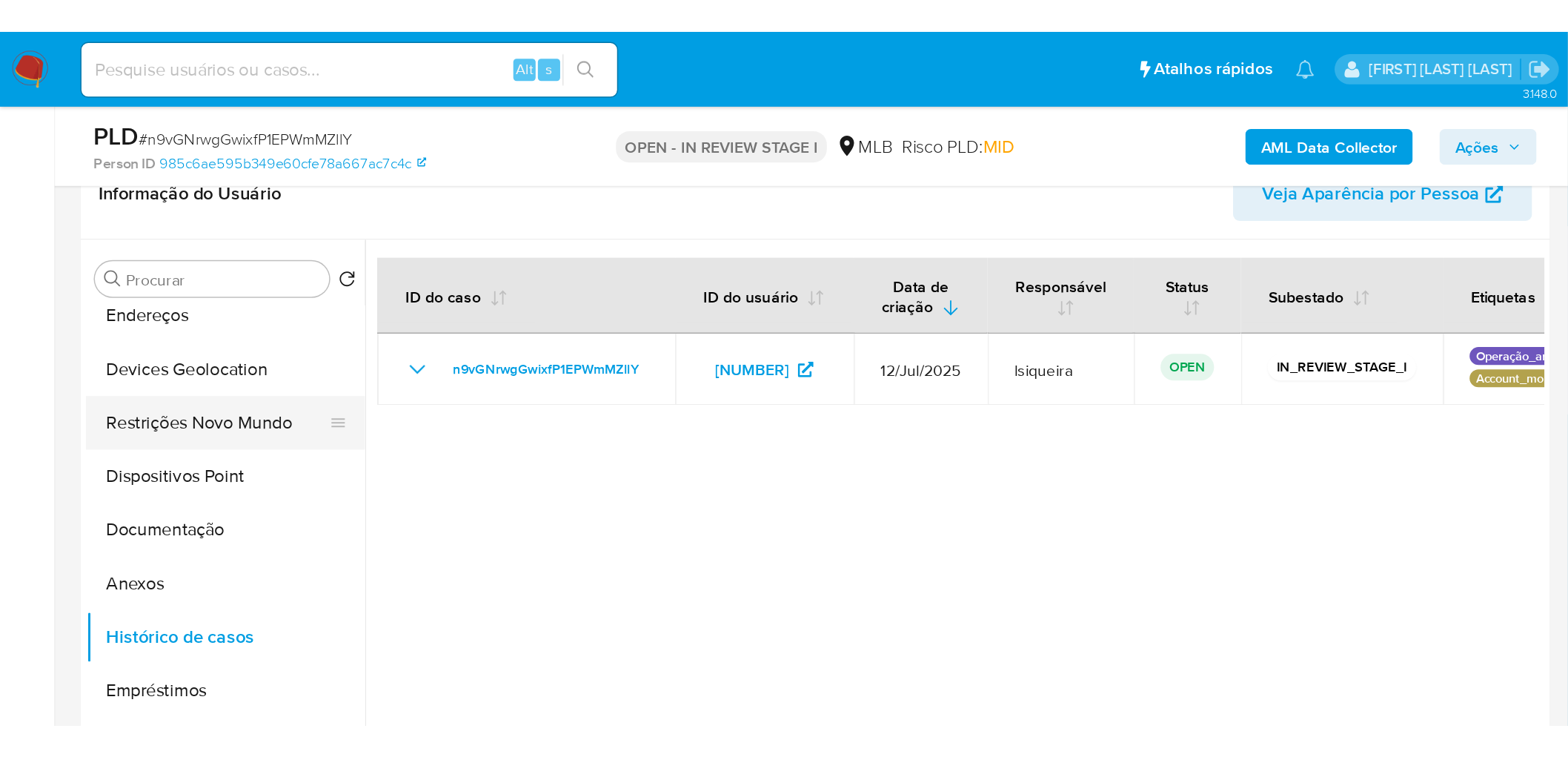 scroll, scrollTop: 0, scrollLeft: 0, axis: both 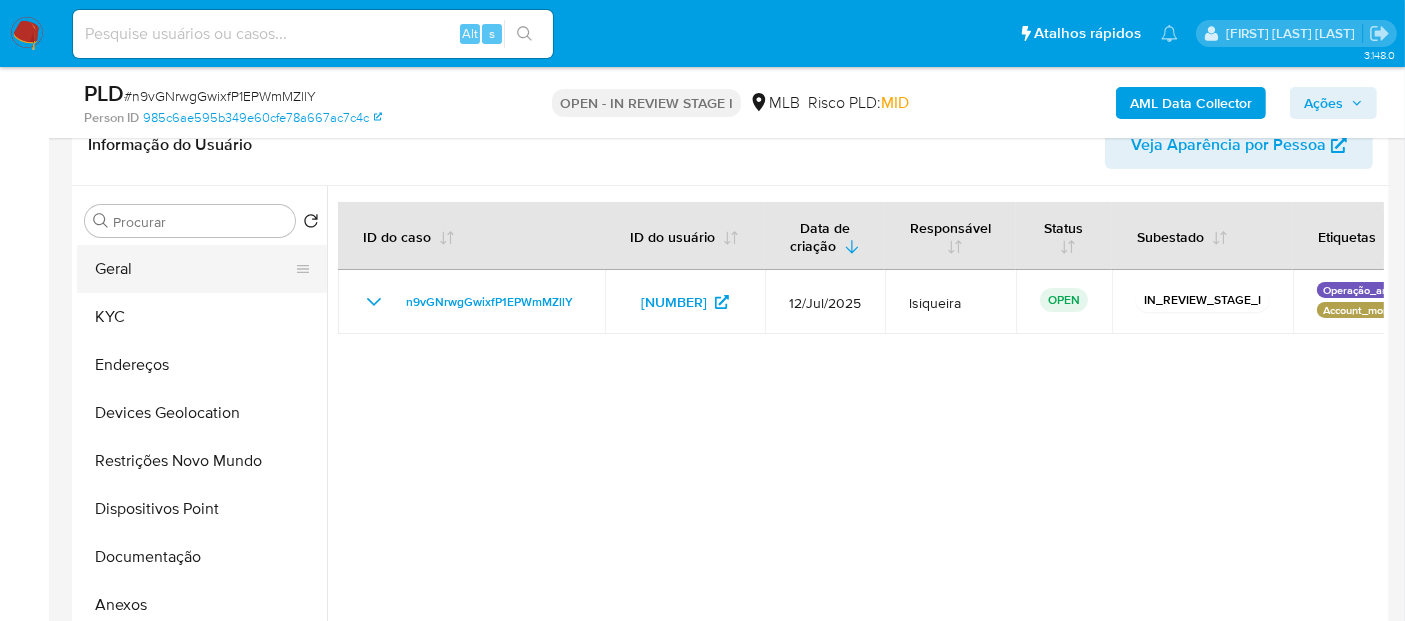 click on "Geral" at bounding box center (194, 269) 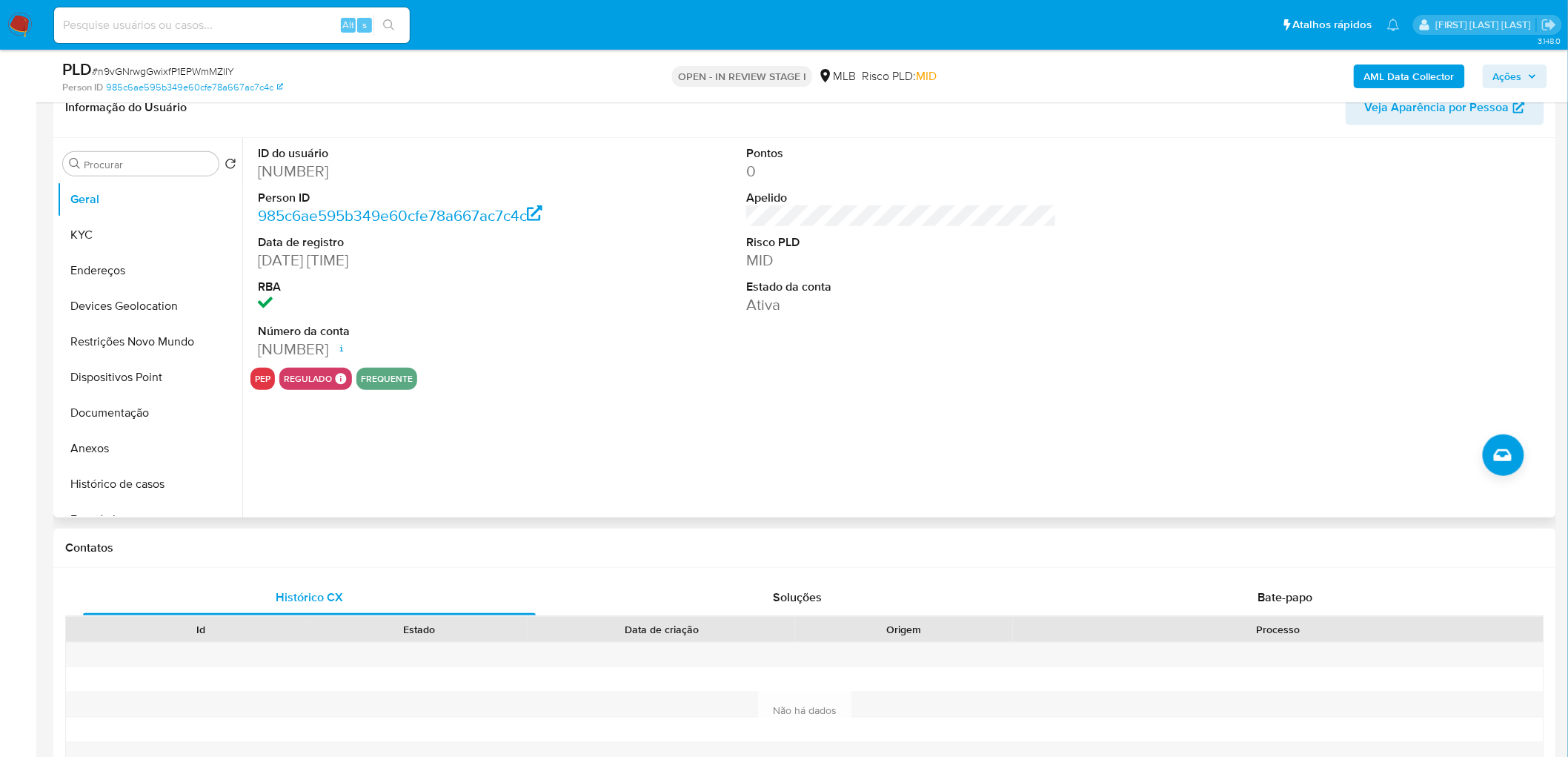 click on "ID do usuário 2442034376 Person ID 985c6ae595b349e60cfe78a667ac7c4c Data de registro 14/05/2025 16:23:31 RBA Número da conta 000179199786354   Data de abertura 14/05/2025 16:33 Status ACTIVE Pontos 0 Apelido Risco PLD MID Estado da conta Ativa" at bounding box center [901, 253] 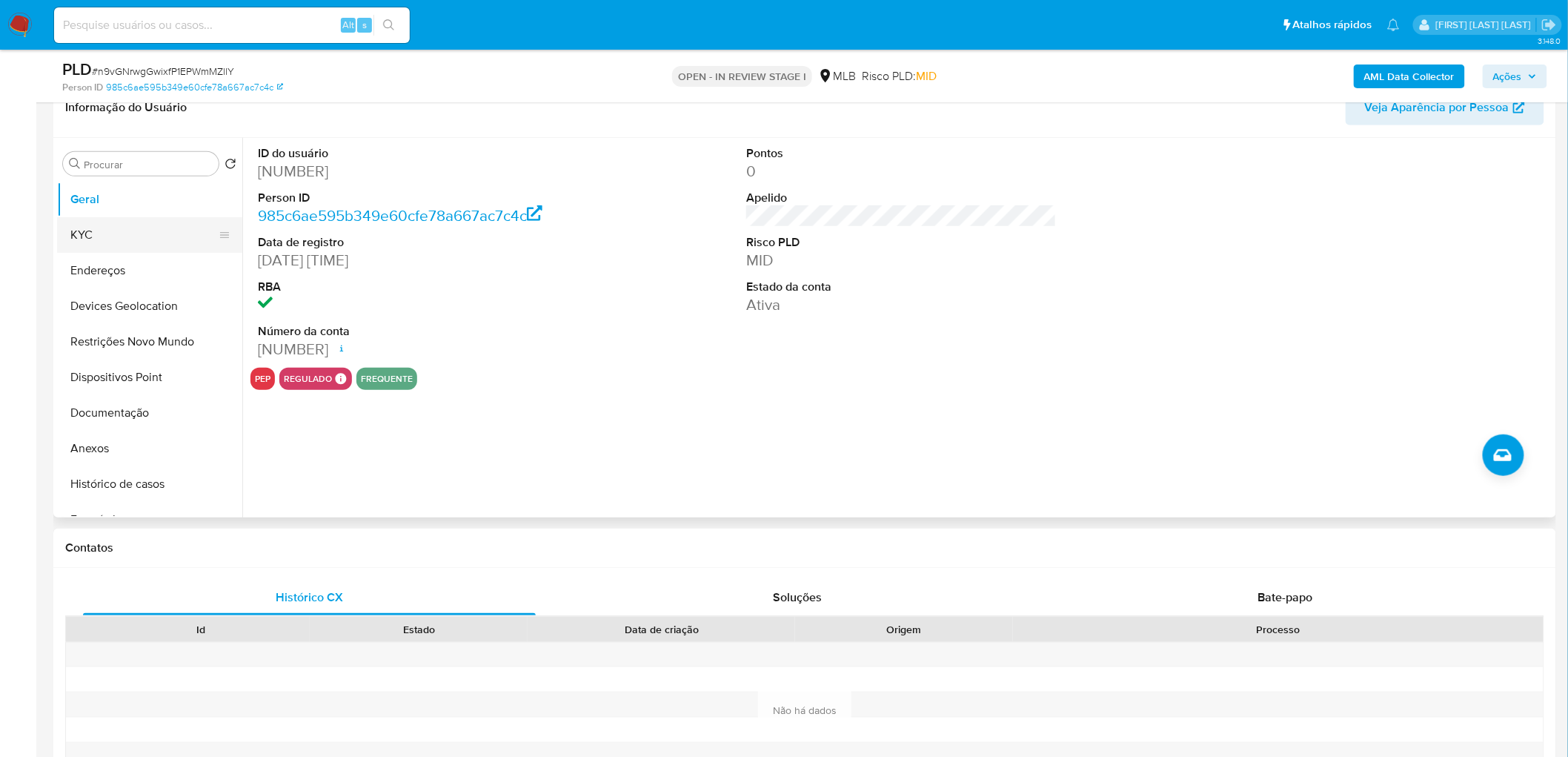 click on "KYC" at bounding box center [144, 235] 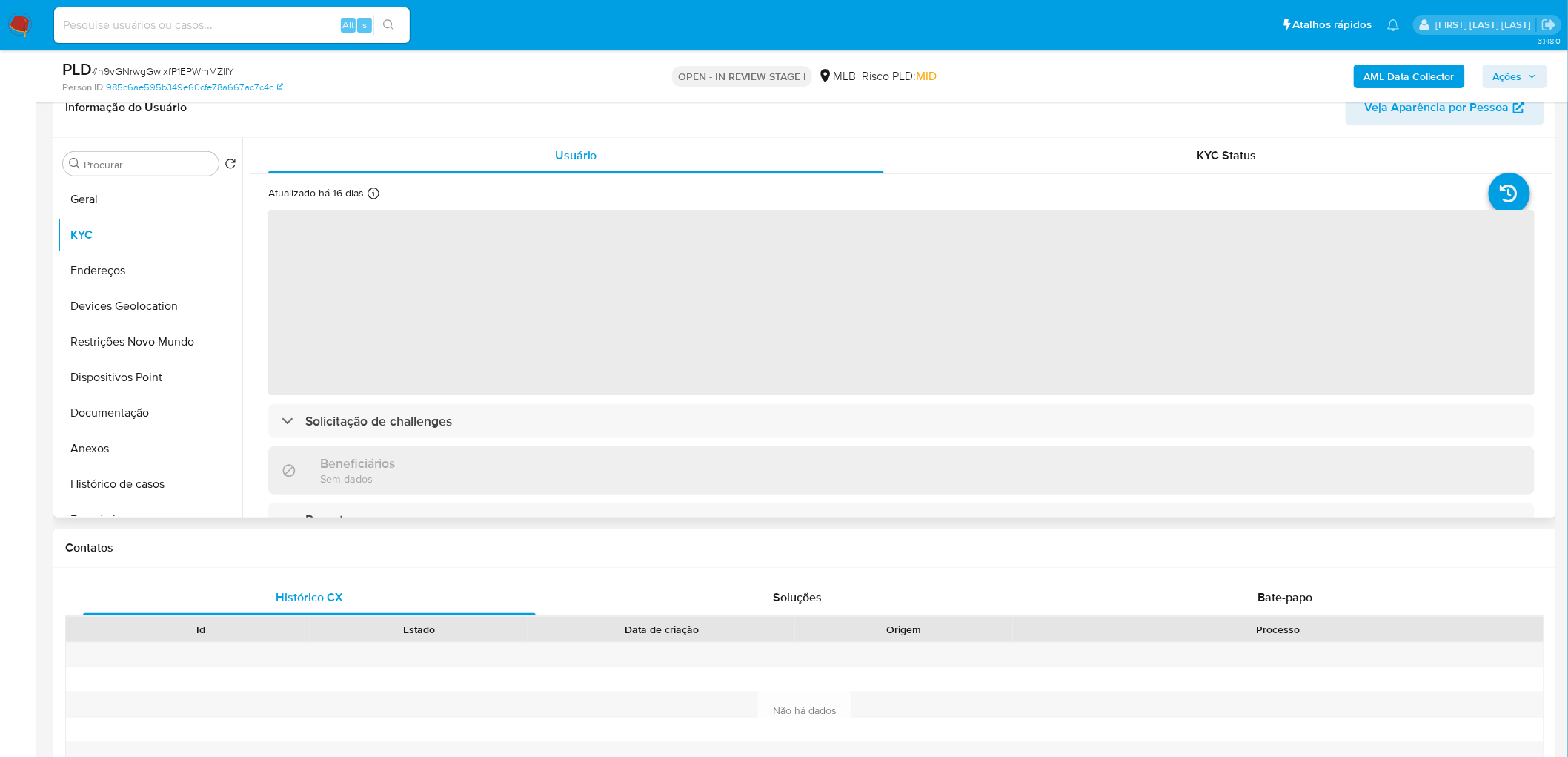 type 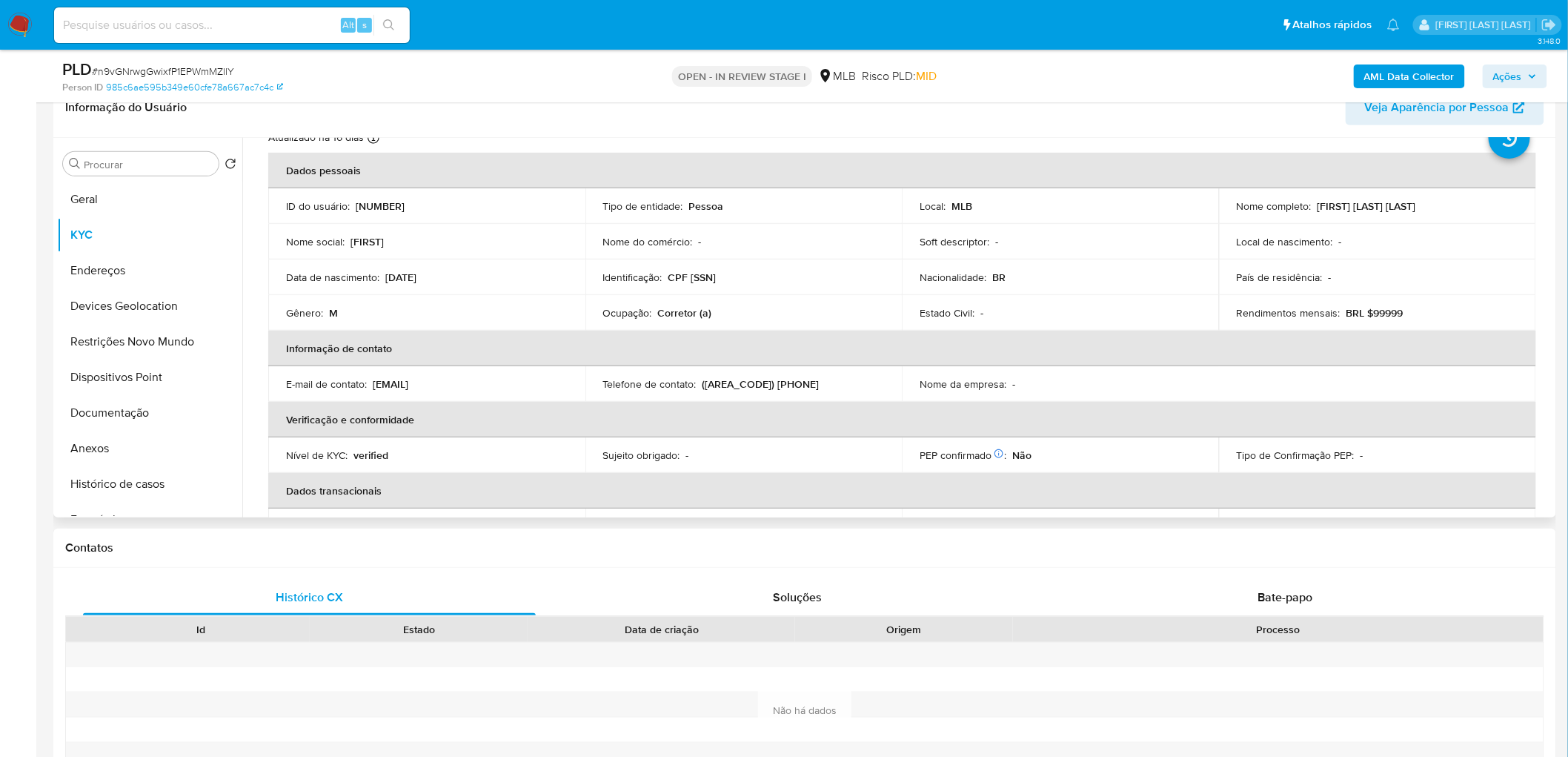 scroll, scrollTop: 82, scrollLeft: 0, axis: vertical 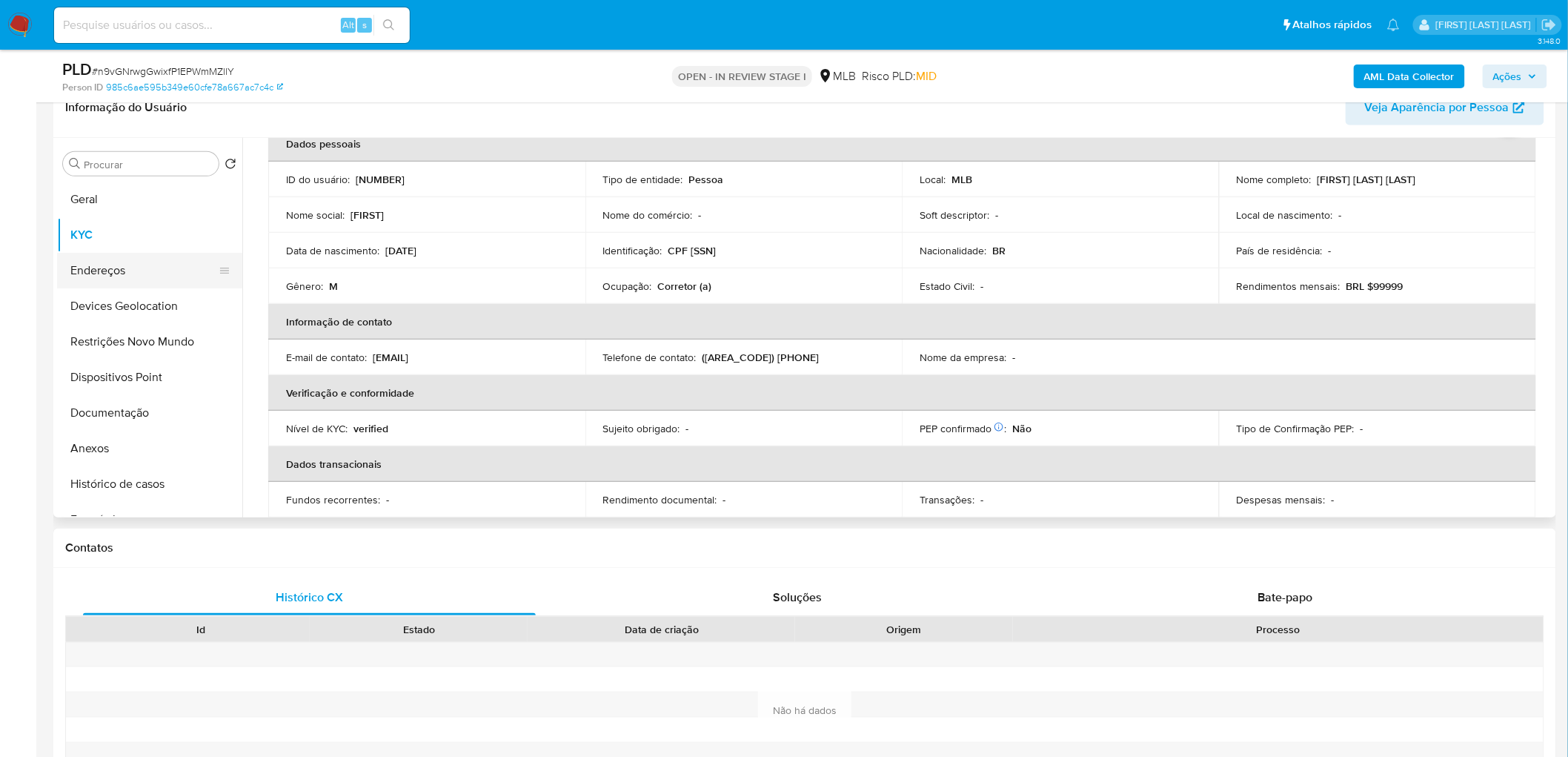 click on "Endereços" at bounding box center (144, 271) 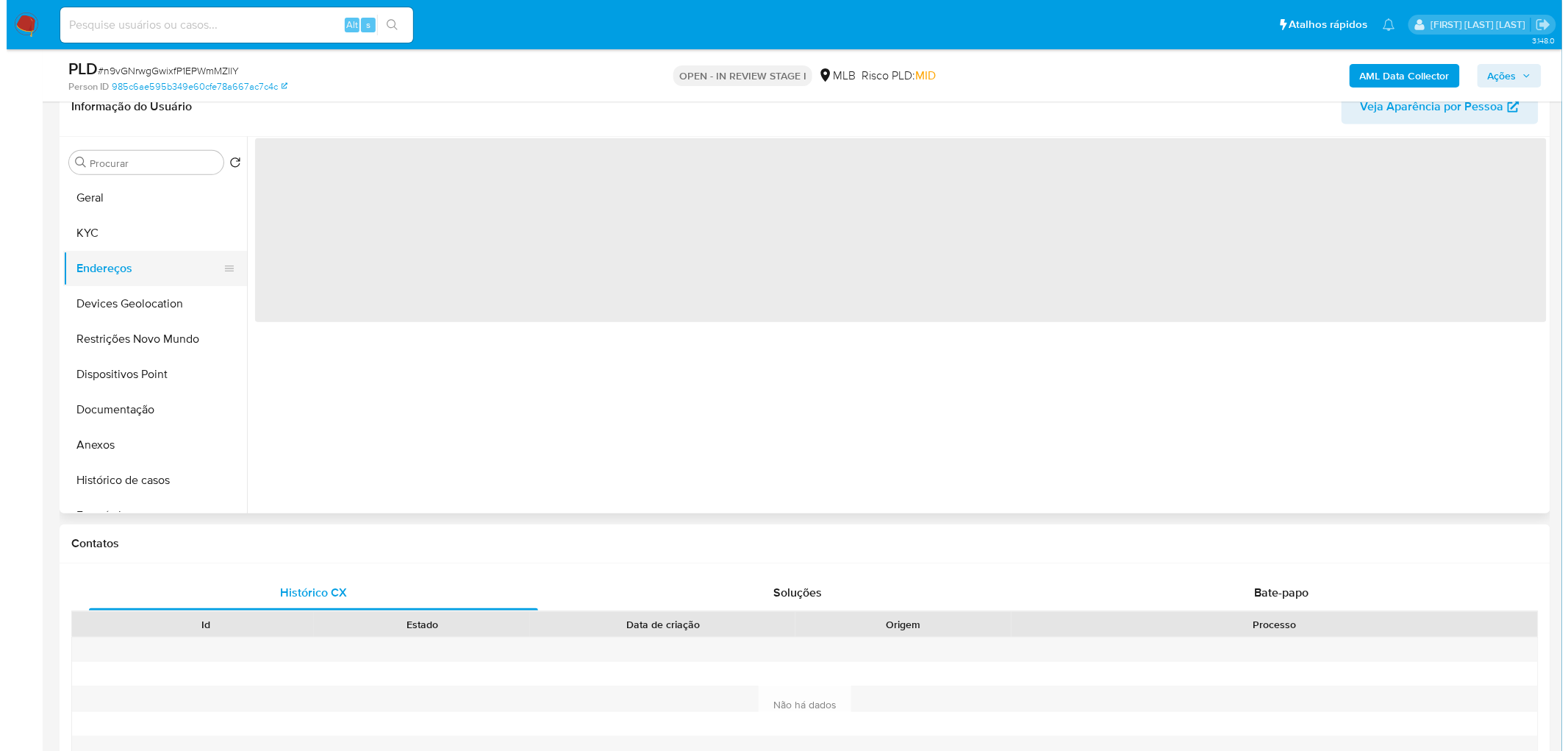 scroll, scrollTop: 0, scrollLeft: 0, axis: both 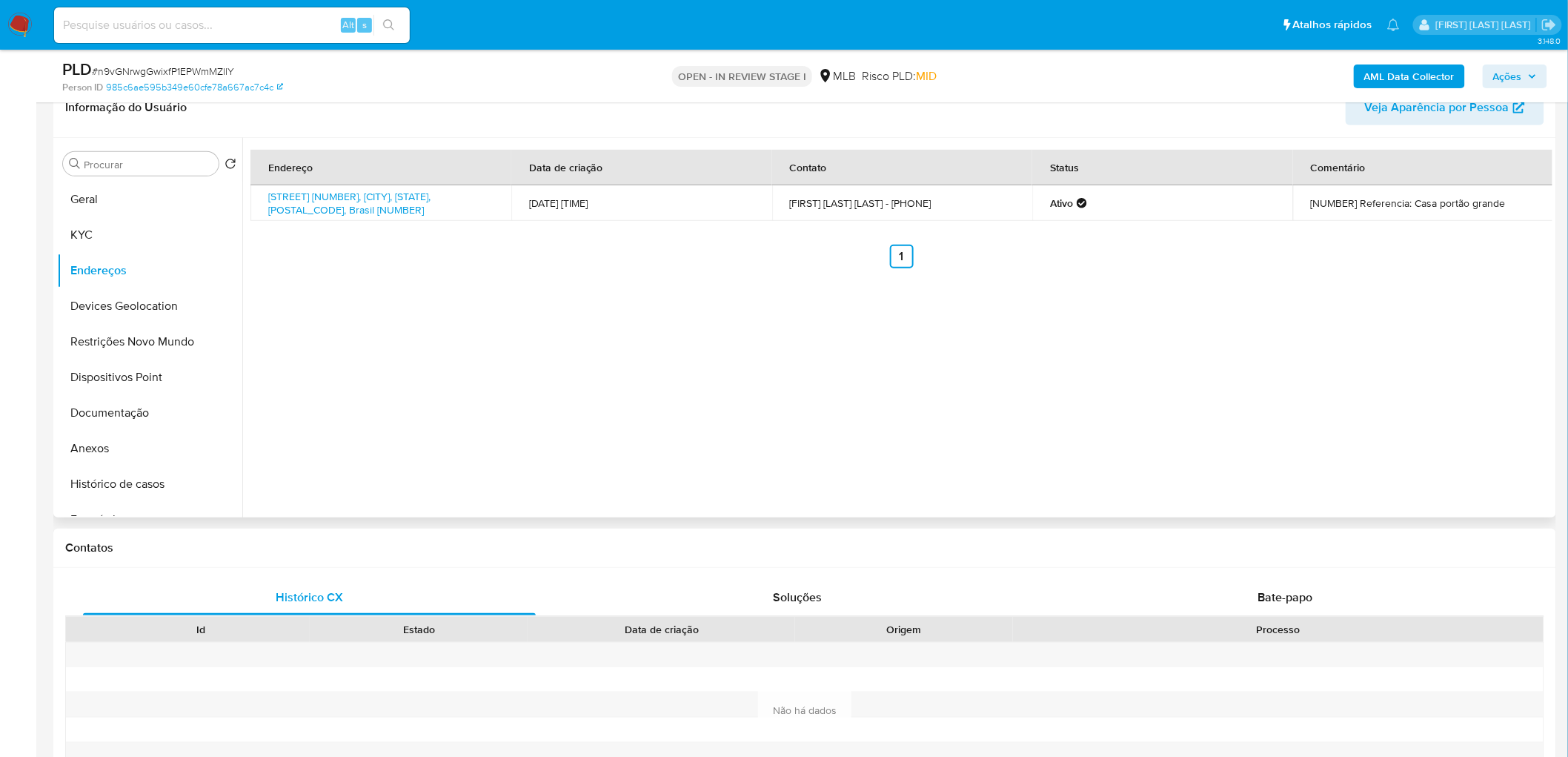 type 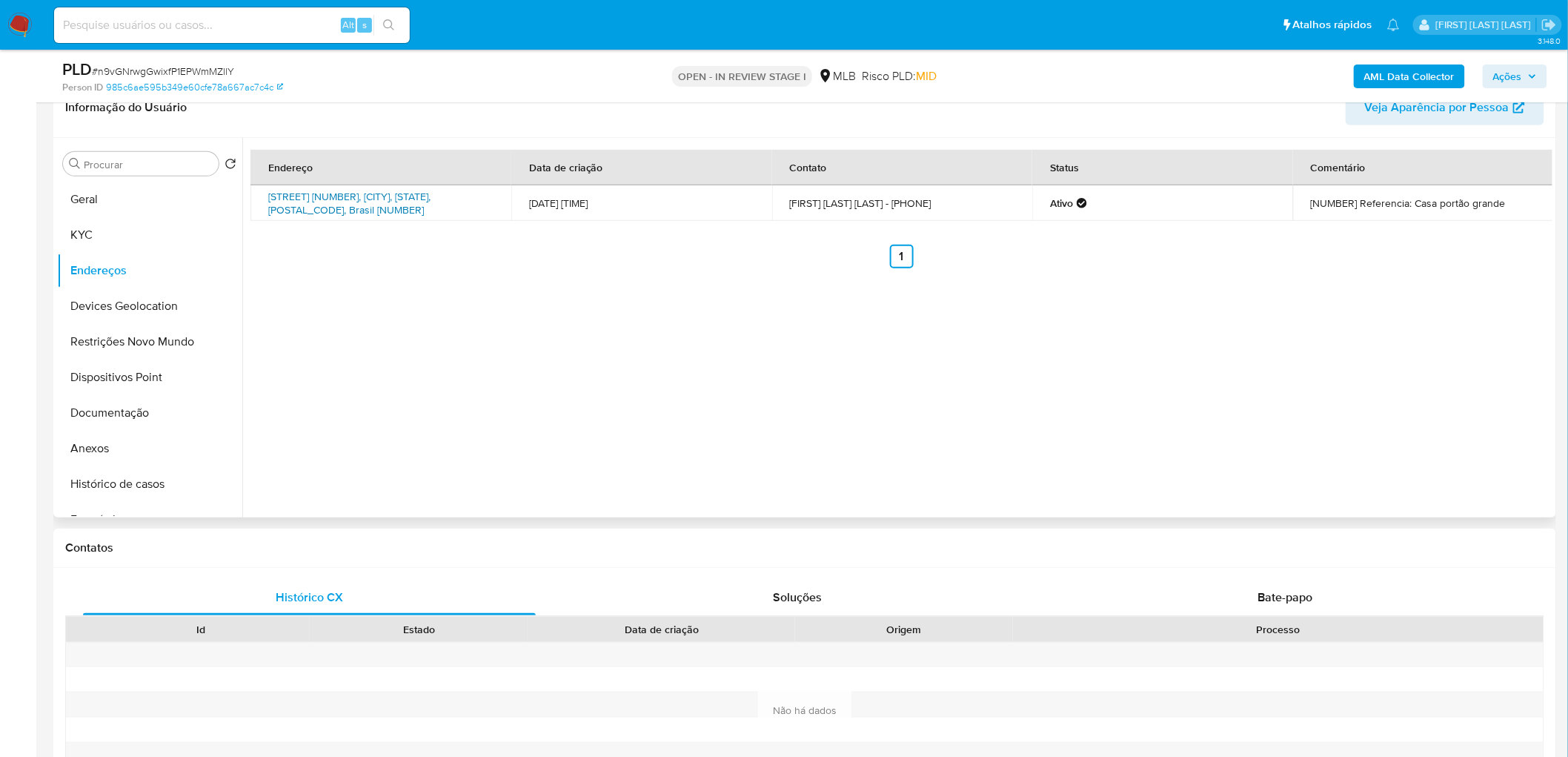 click on "Rua Tocantins 767, Ribeirão Preto, São Paulo, 14060560, Brasil 767" at bounding box center [349, 203] 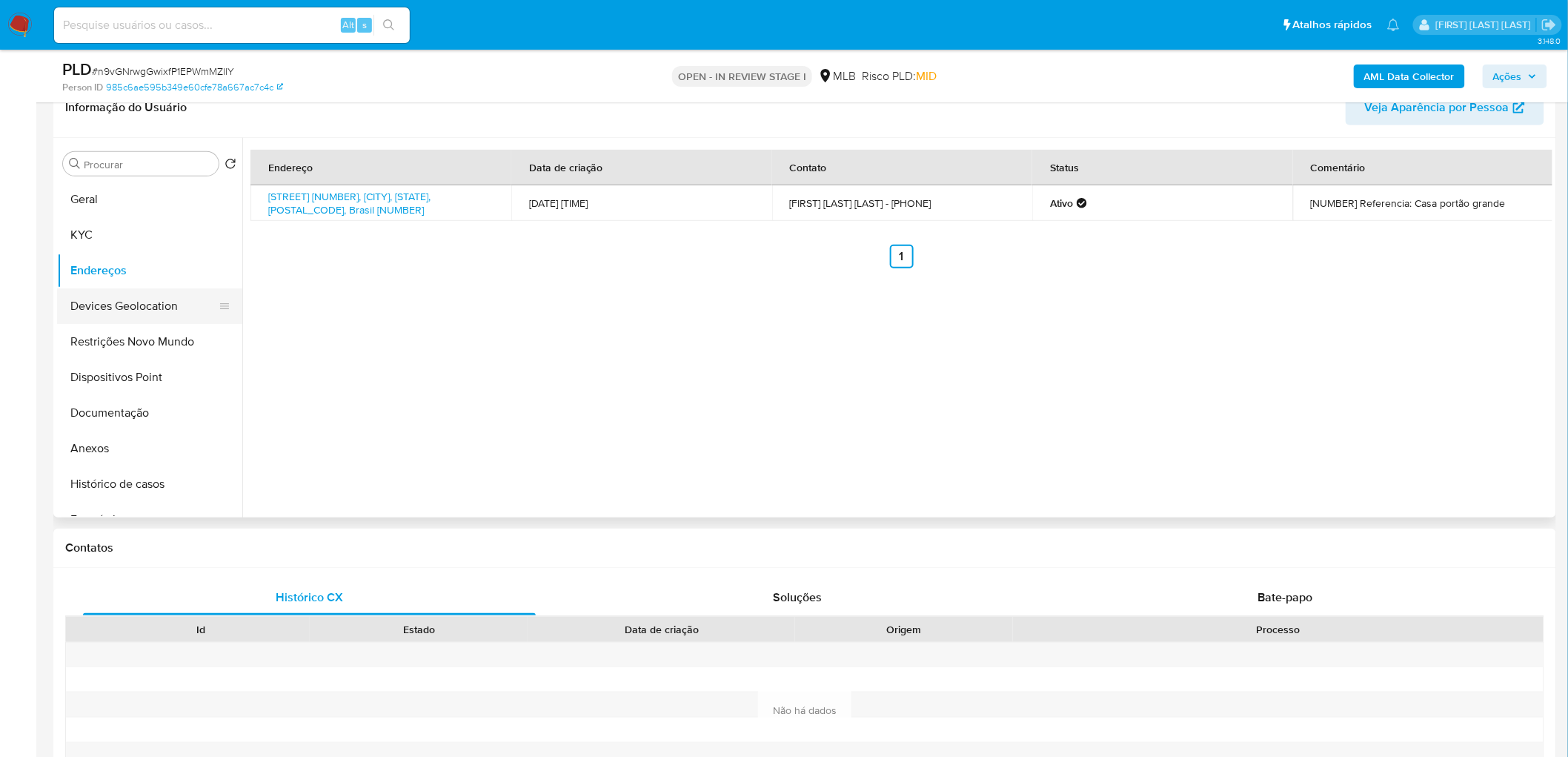 click on "Devices Geolocation" at bounding box center [144, 306] 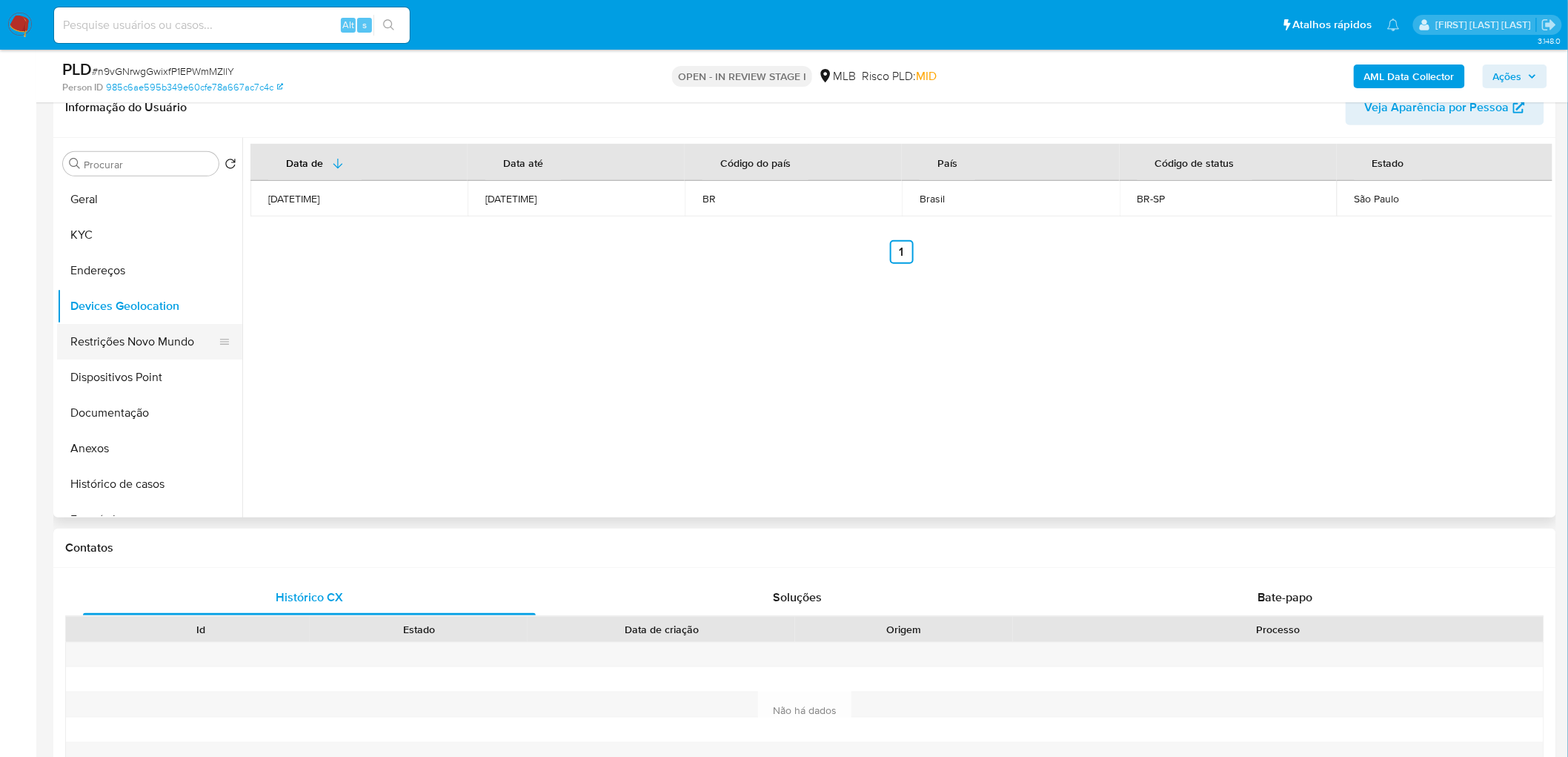 drag, startPoint x: 619, startPoint y: 331, endPoint x: 156, endPoint y: 344, distance: 463.1825 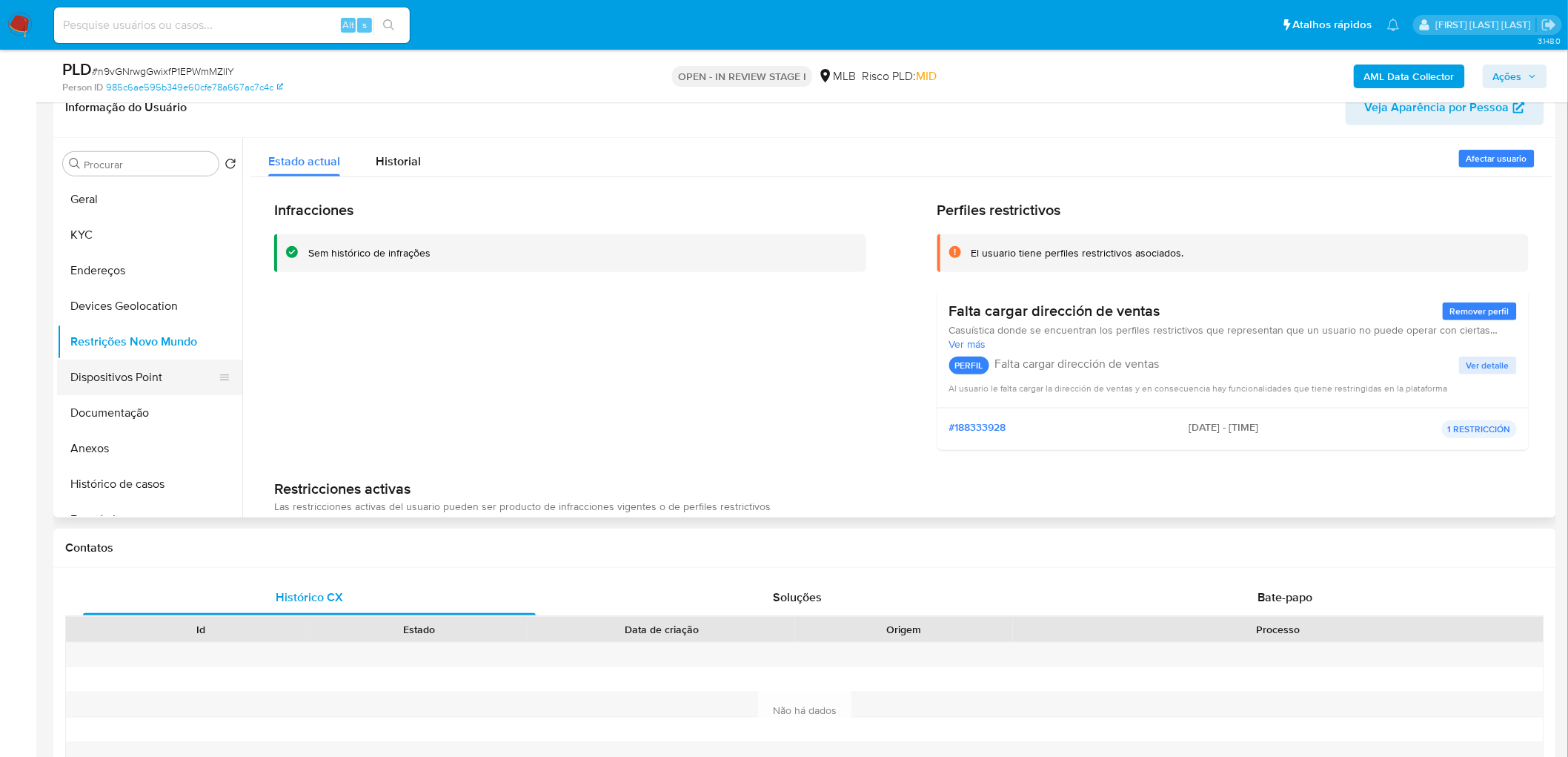 click on "Dispositivos Point" at bounding box center [144, 377] 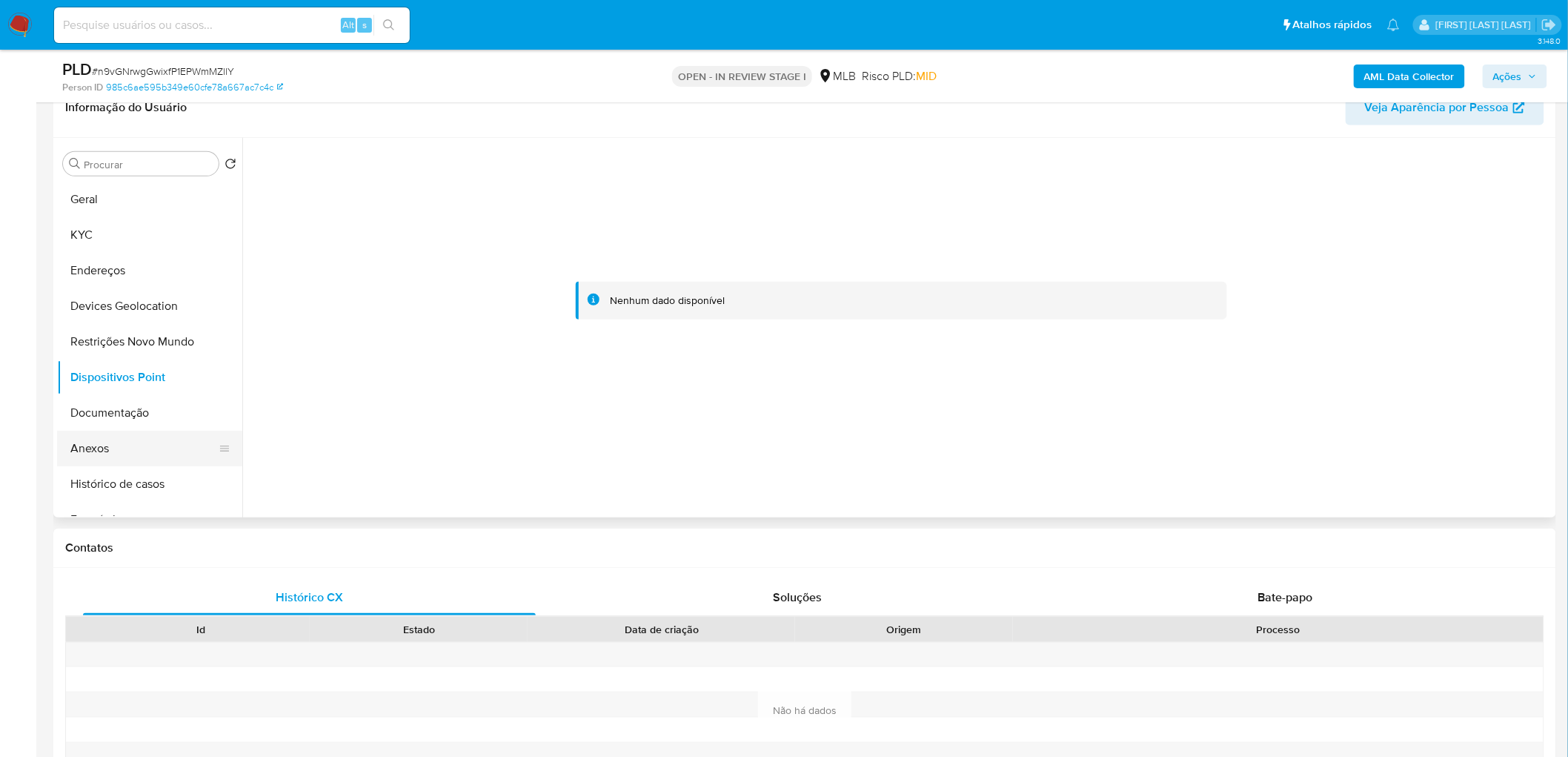 click on "Anexos" at bounding box center [144, 449] 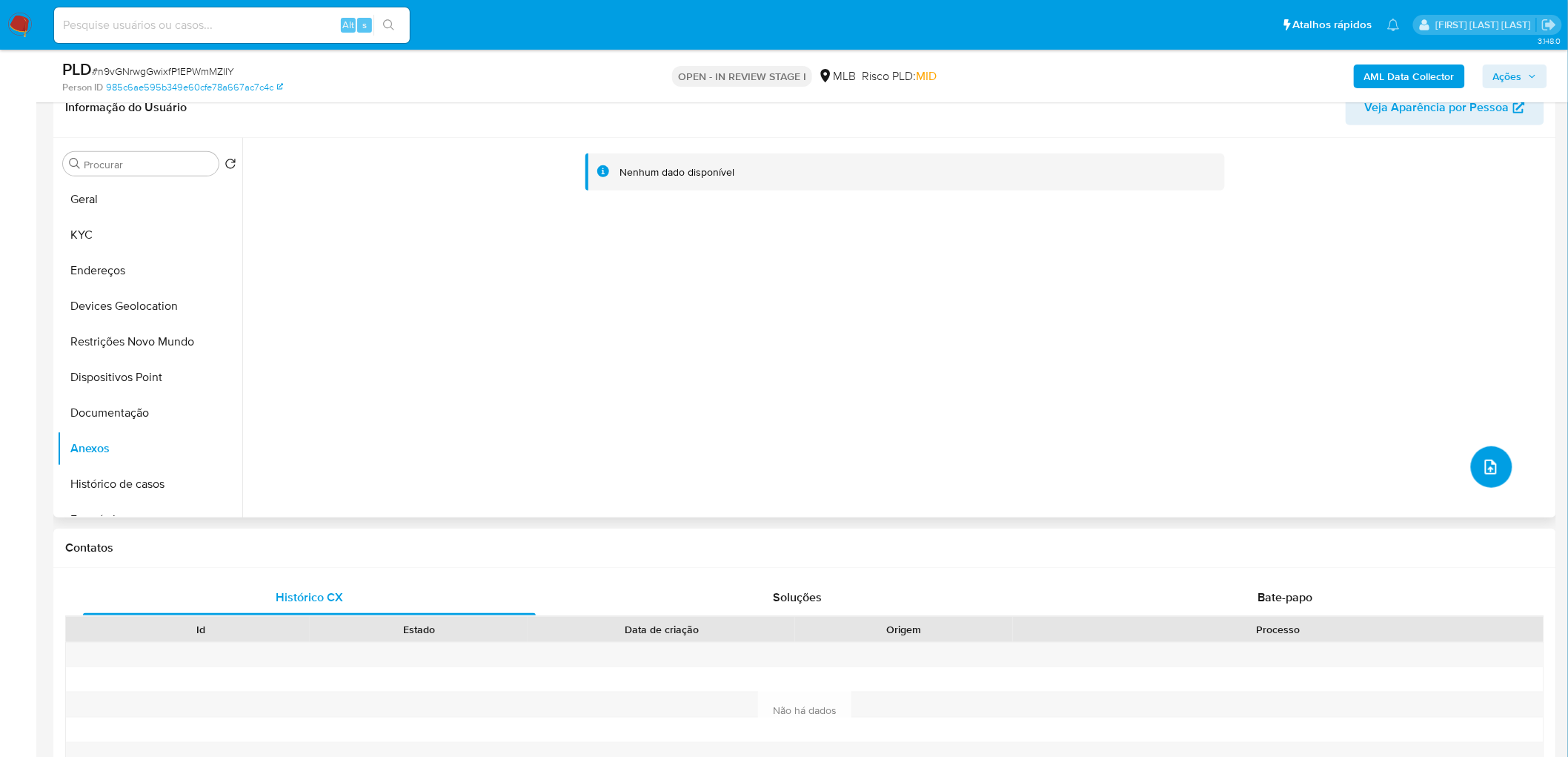 click 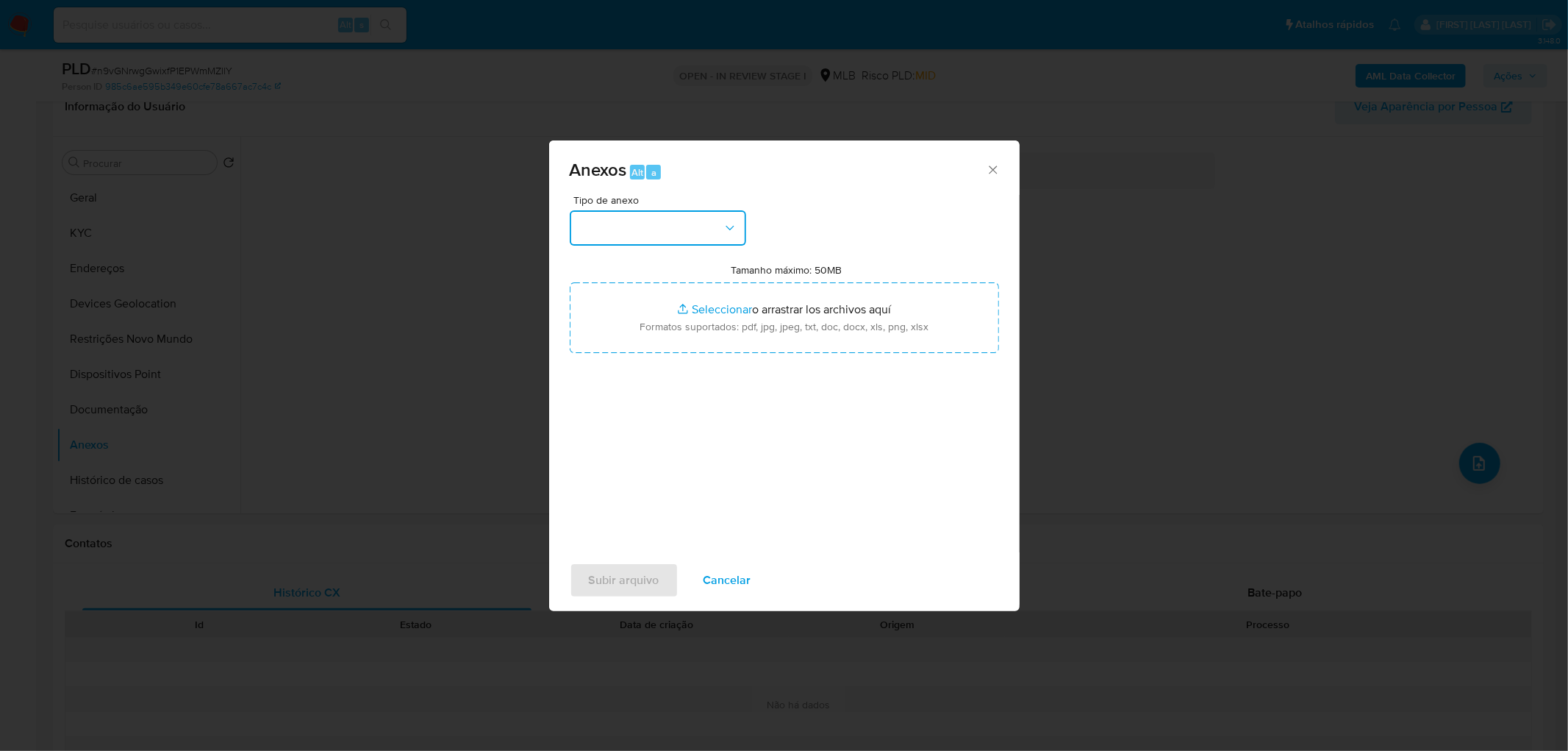 click at bounding box center (658, 228) 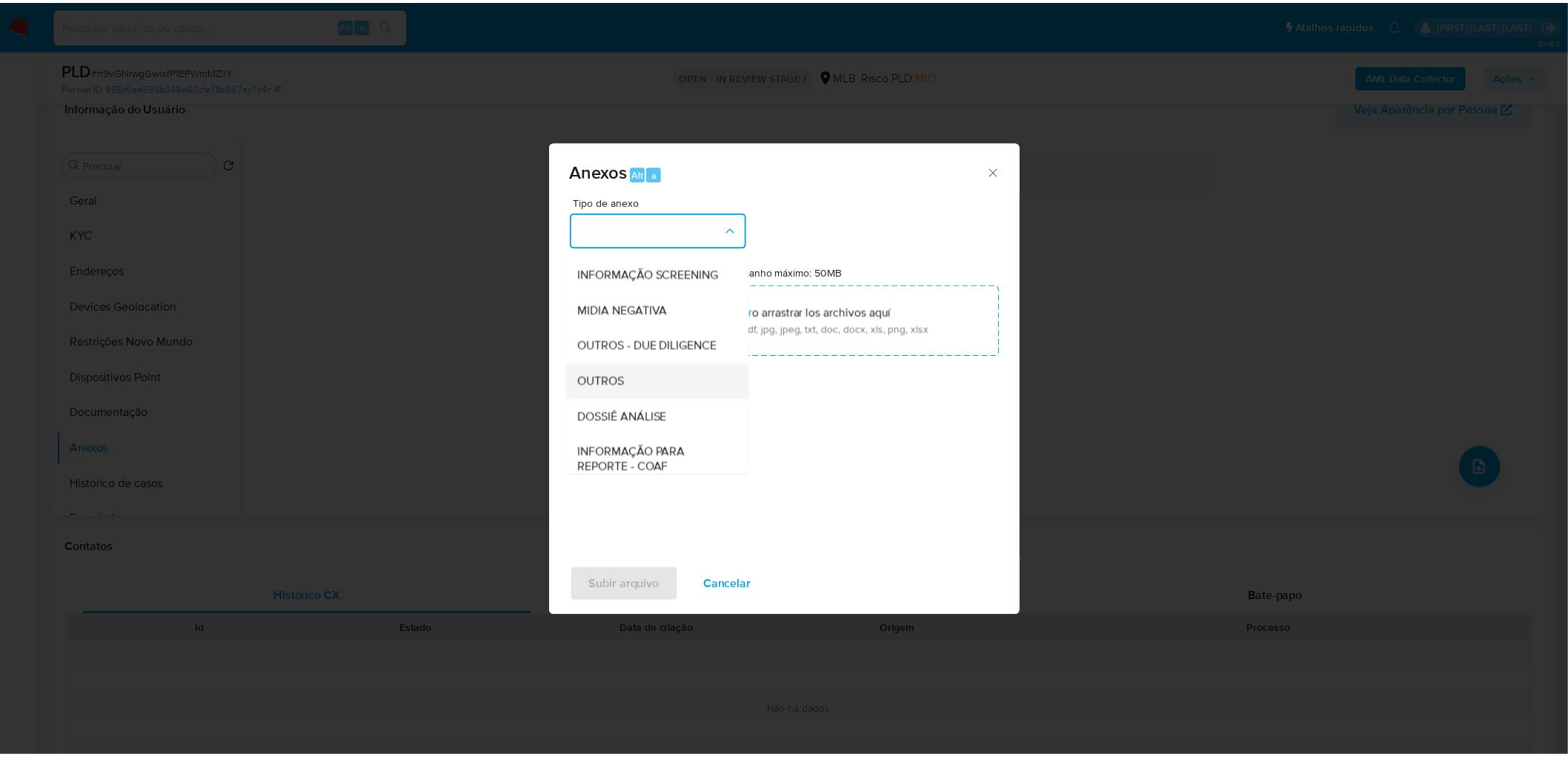 scroll, scrollTop: 165, scrollLeft: 0, axis: vertical 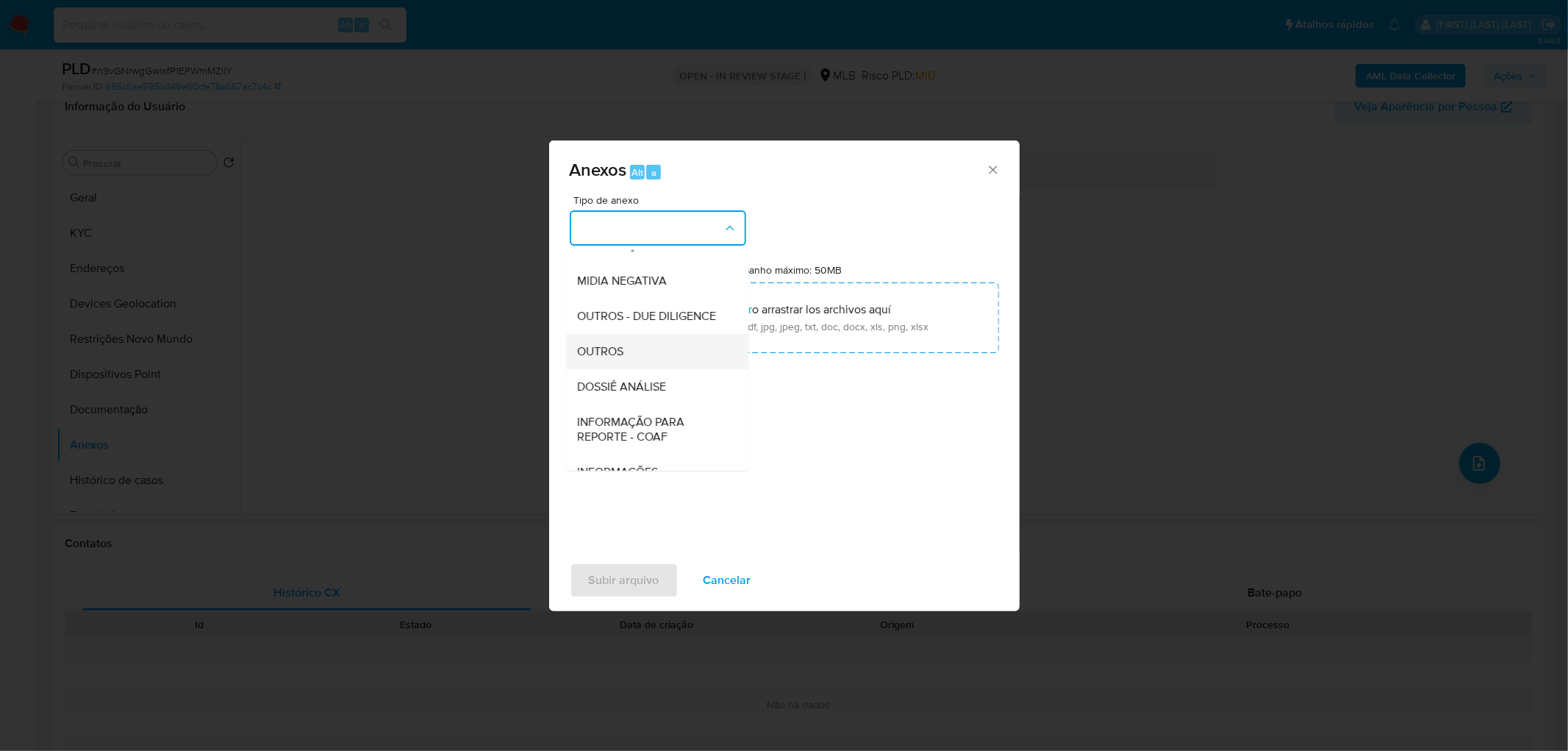 click on "OUTROS" at bounding box center (653, 352) 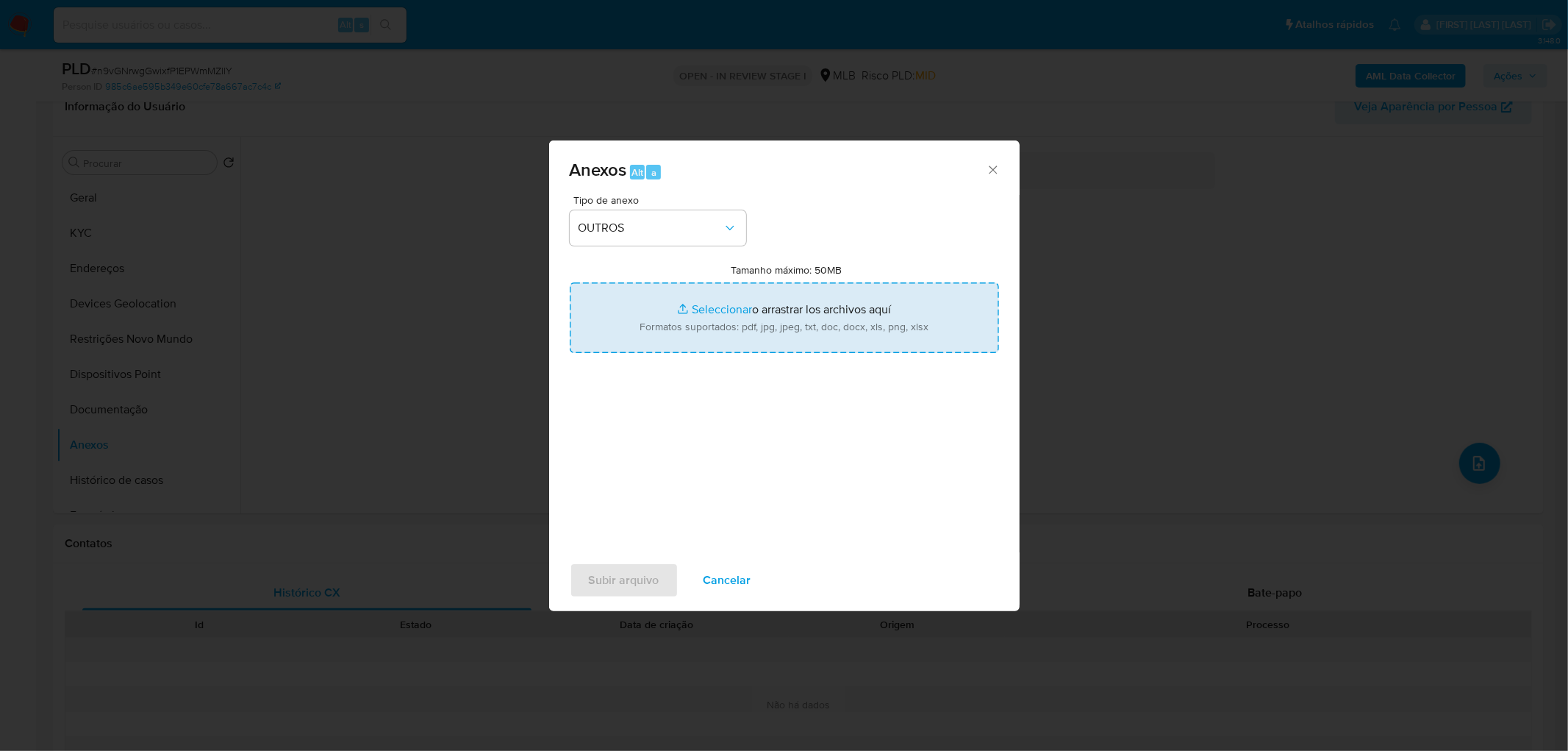 click on "Tamanho máximo: 50MB Seleccionar archivos" at bounding box center (784, 318) 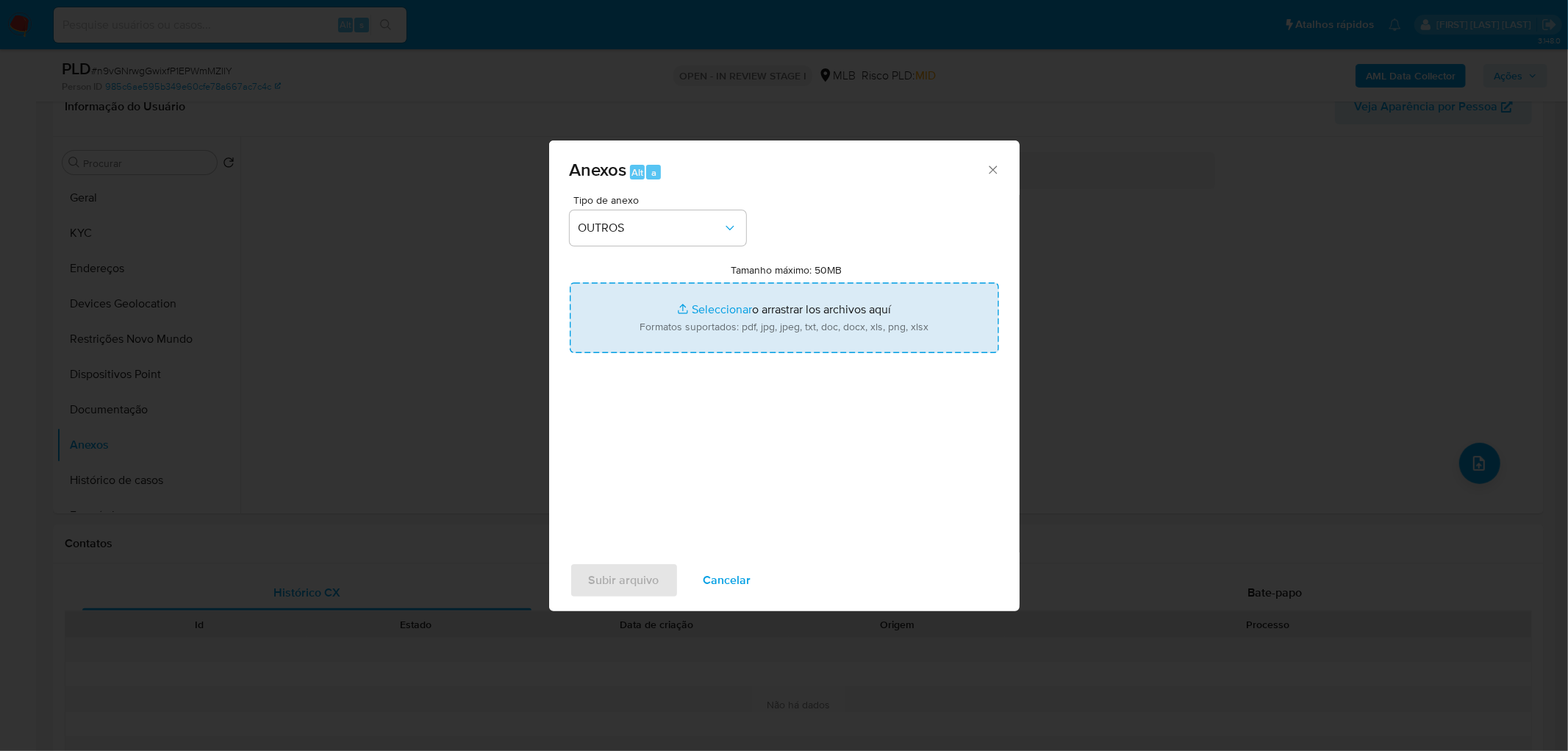 type on "C:\fakepath\Mulan 2442034376_2025_07_31_17_43_31.xlsx" 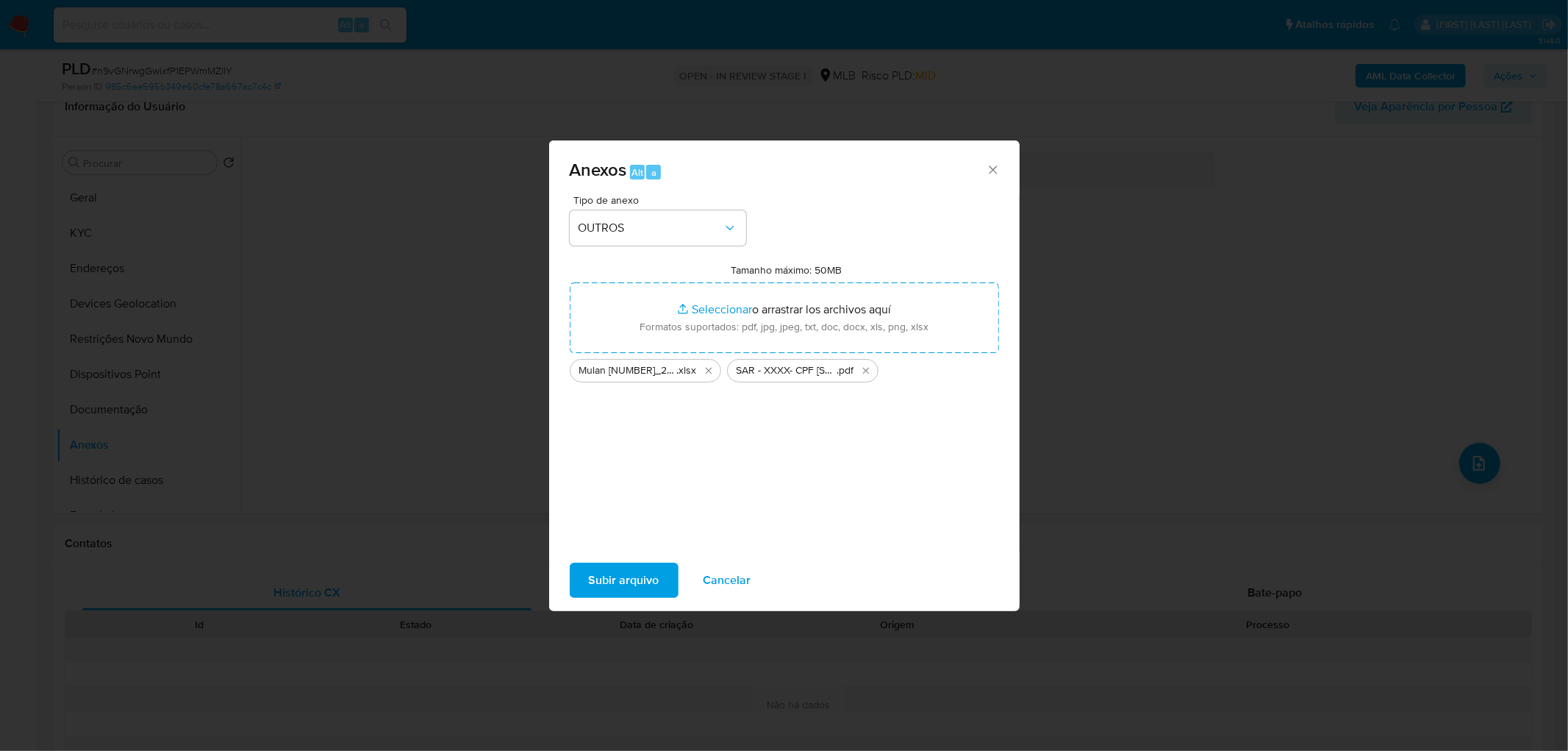 click on "Subir arquivo" at bounding box center (624, 580) 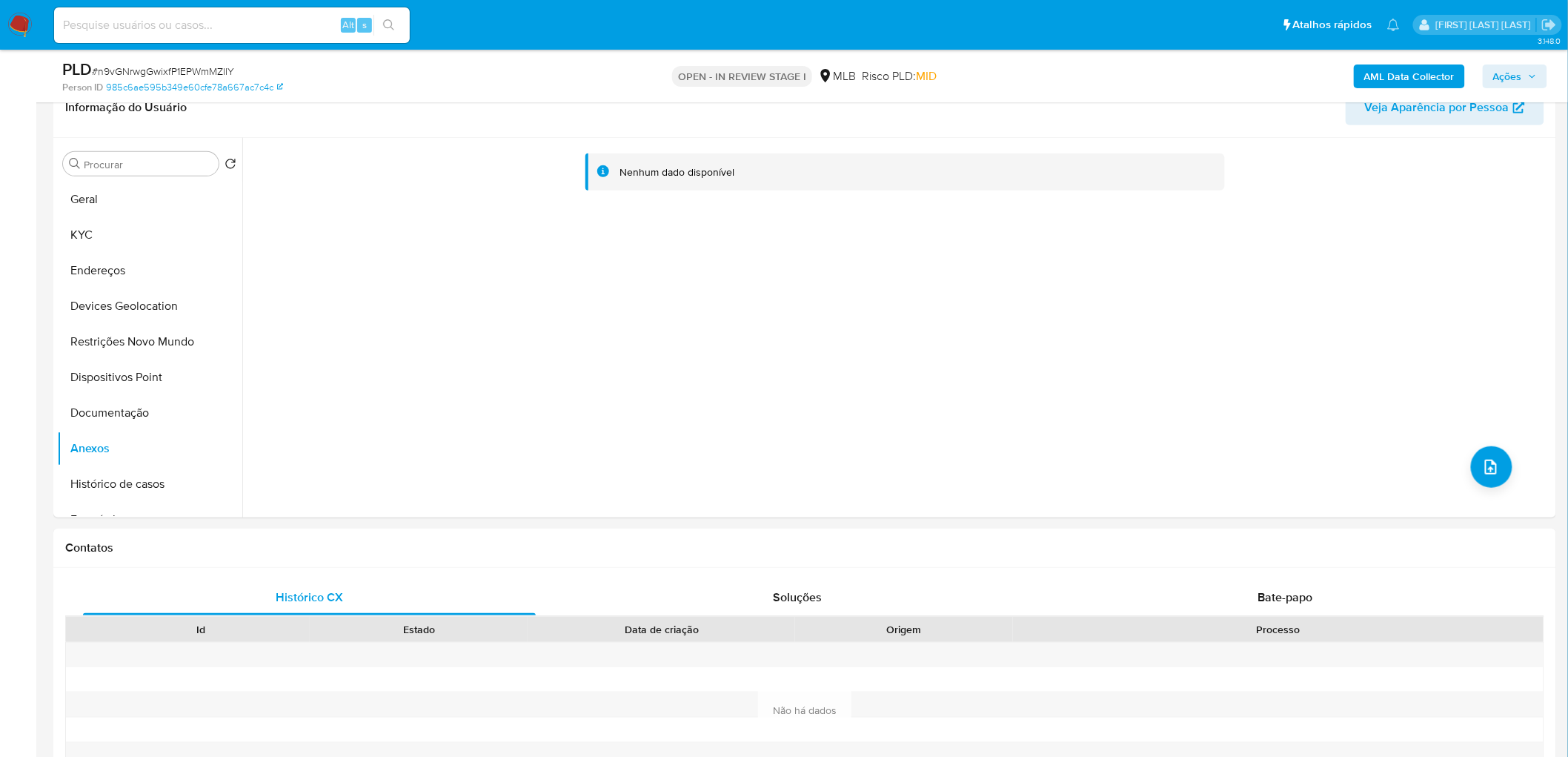 click on "Ações" at bounding box center [1507, 76] 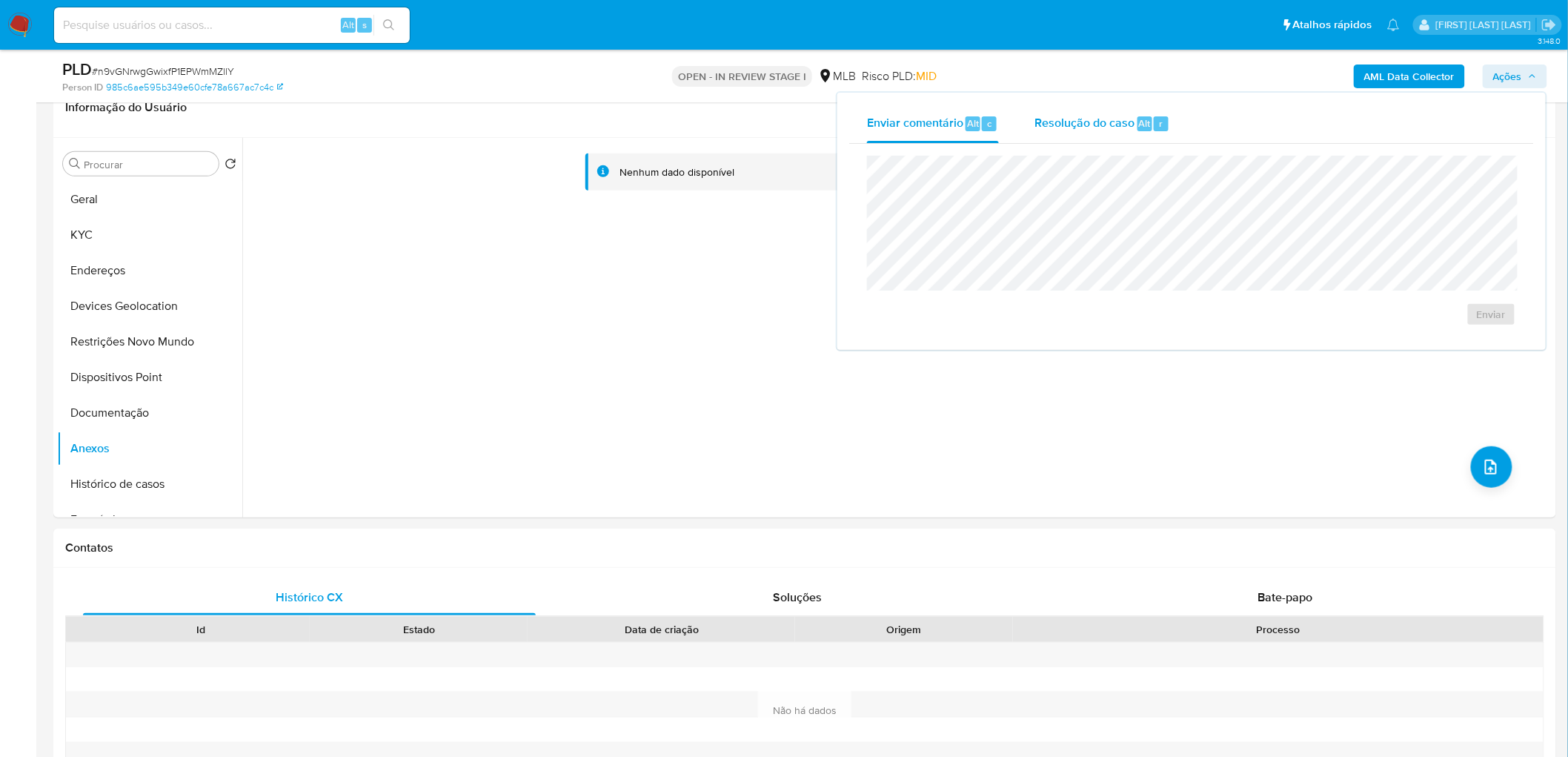click on "Resolução do caso" at bounding box center (1084, 122) 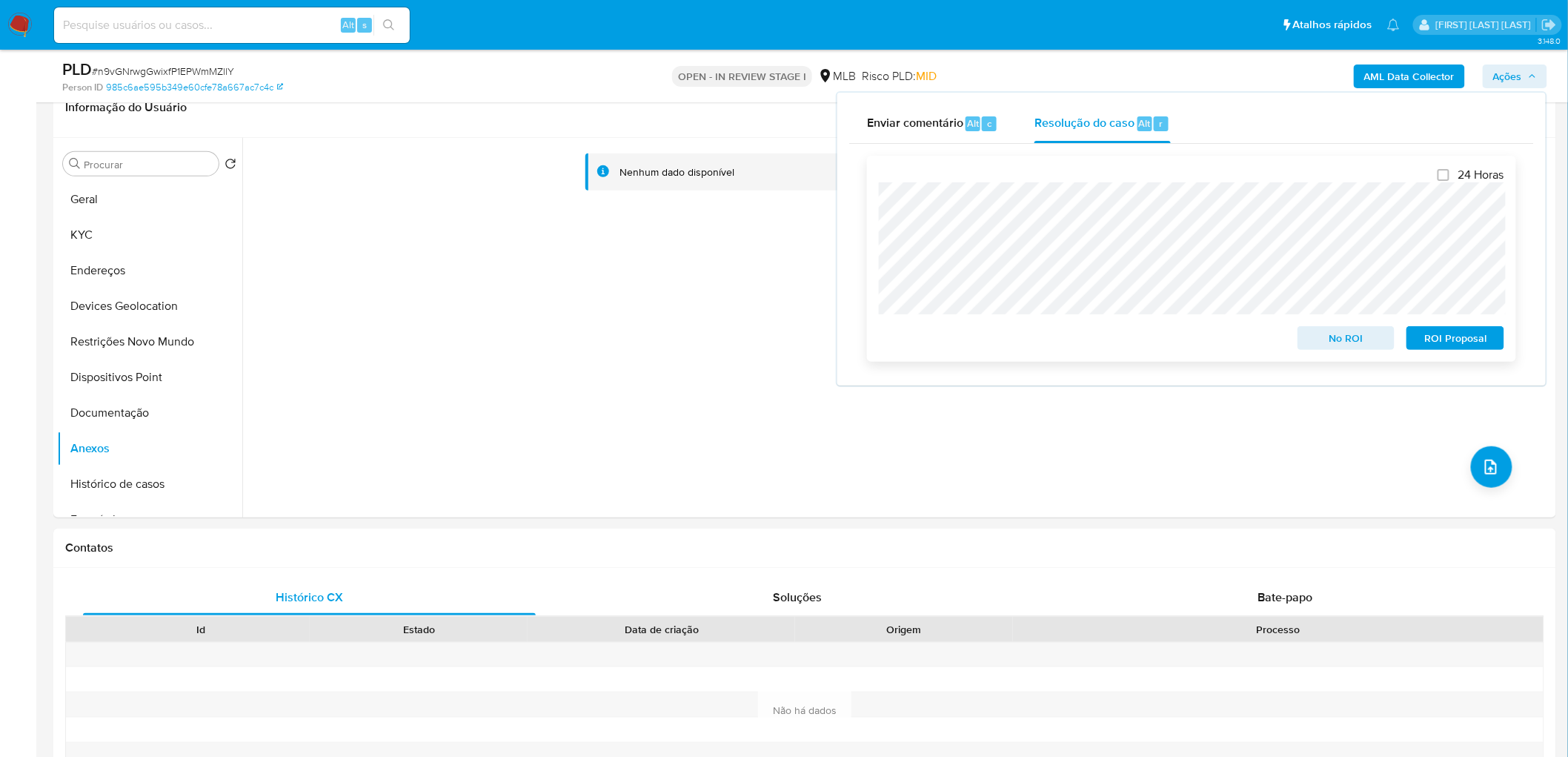 click on "ROI Proposal" at bounding box center [1455, 338] 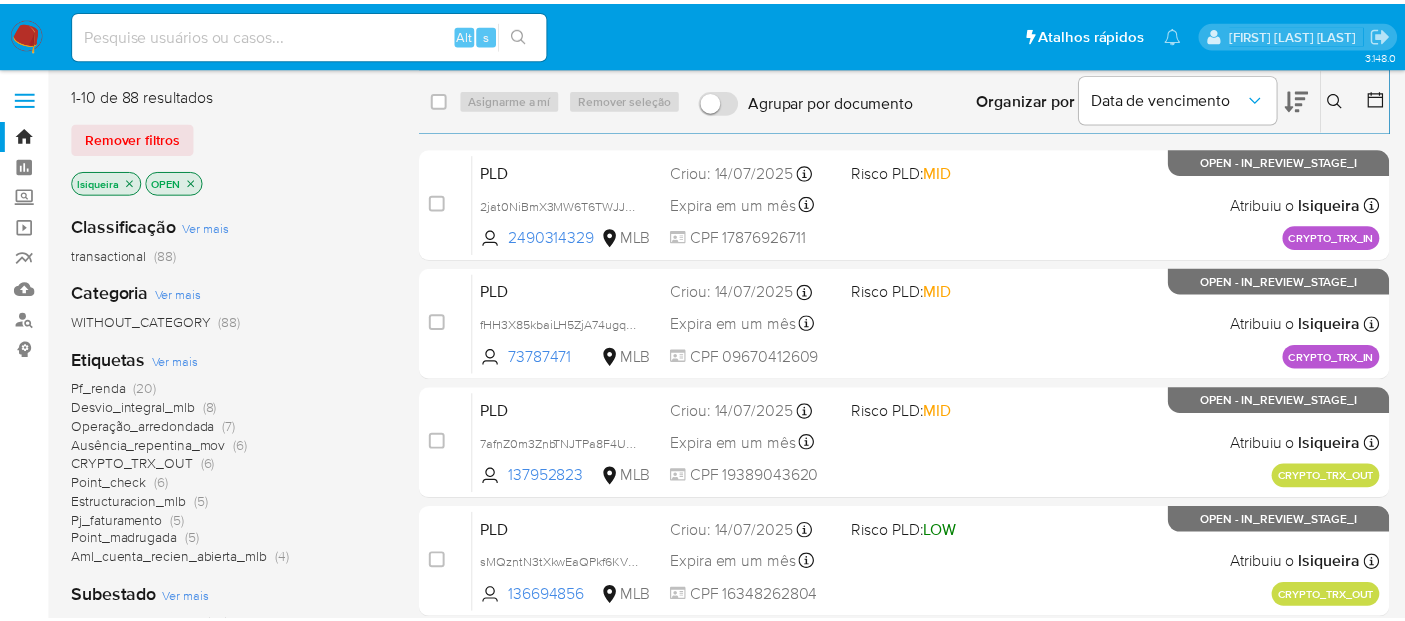 scroll, scrollTop: 0, scrollLeft: 0, axis: both 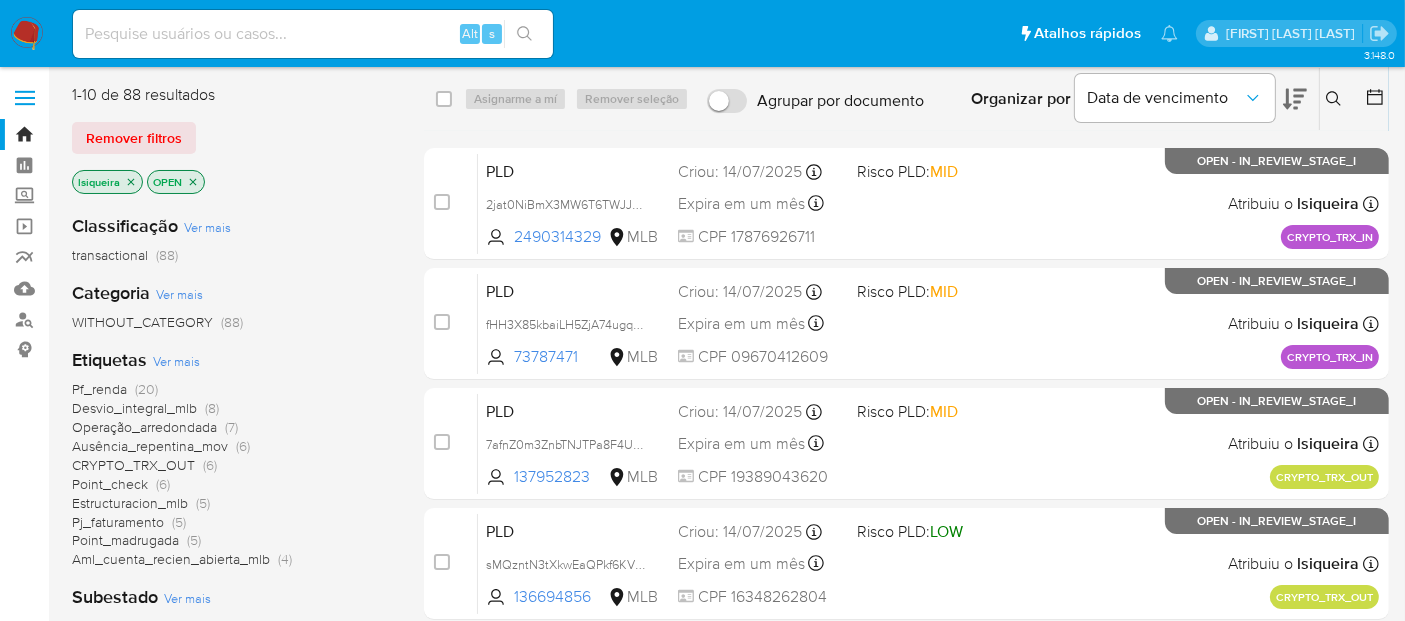 click at bounding box center (313, 34) 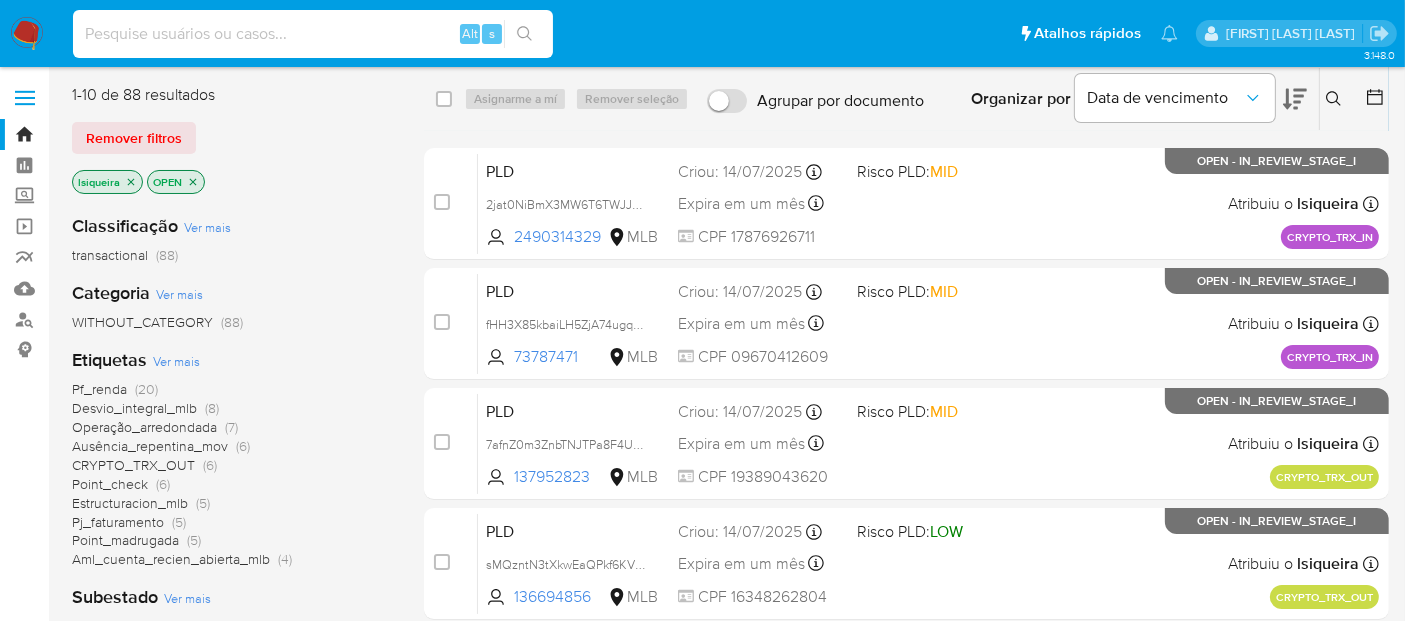 paste on "[ALPHANUMERIC_STRING]" 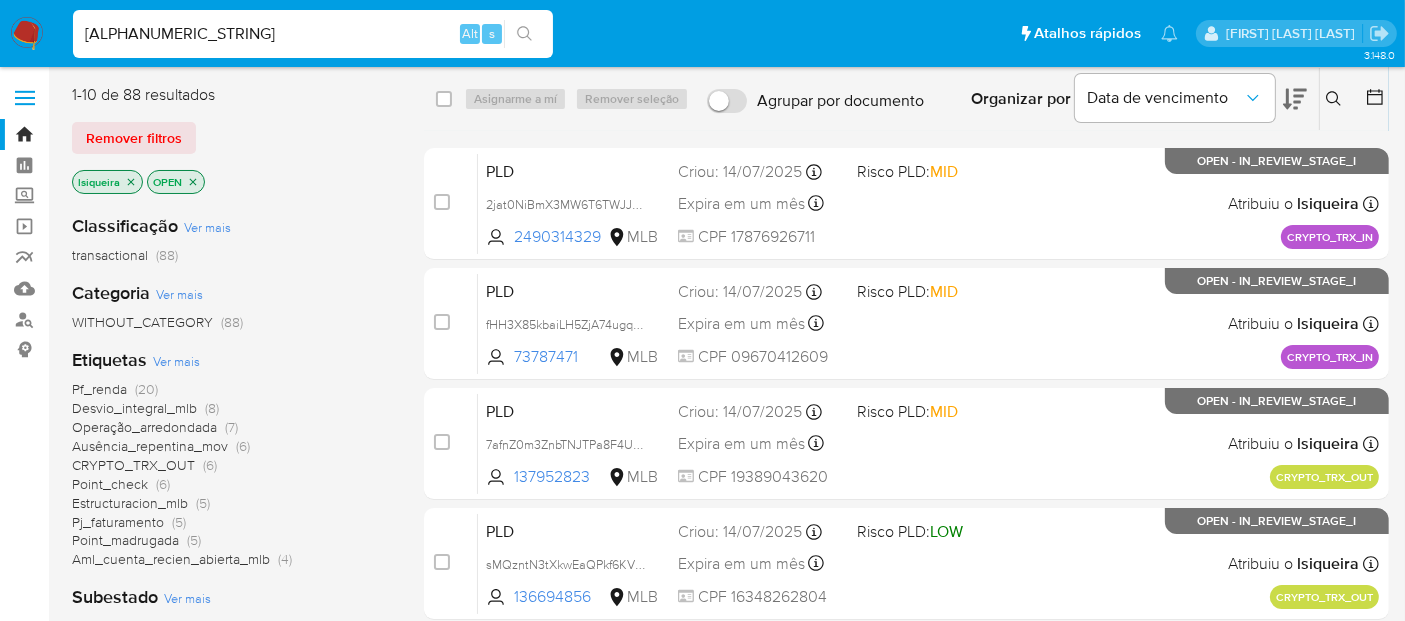 type on "[ALPHANUMERIC_STRING]" 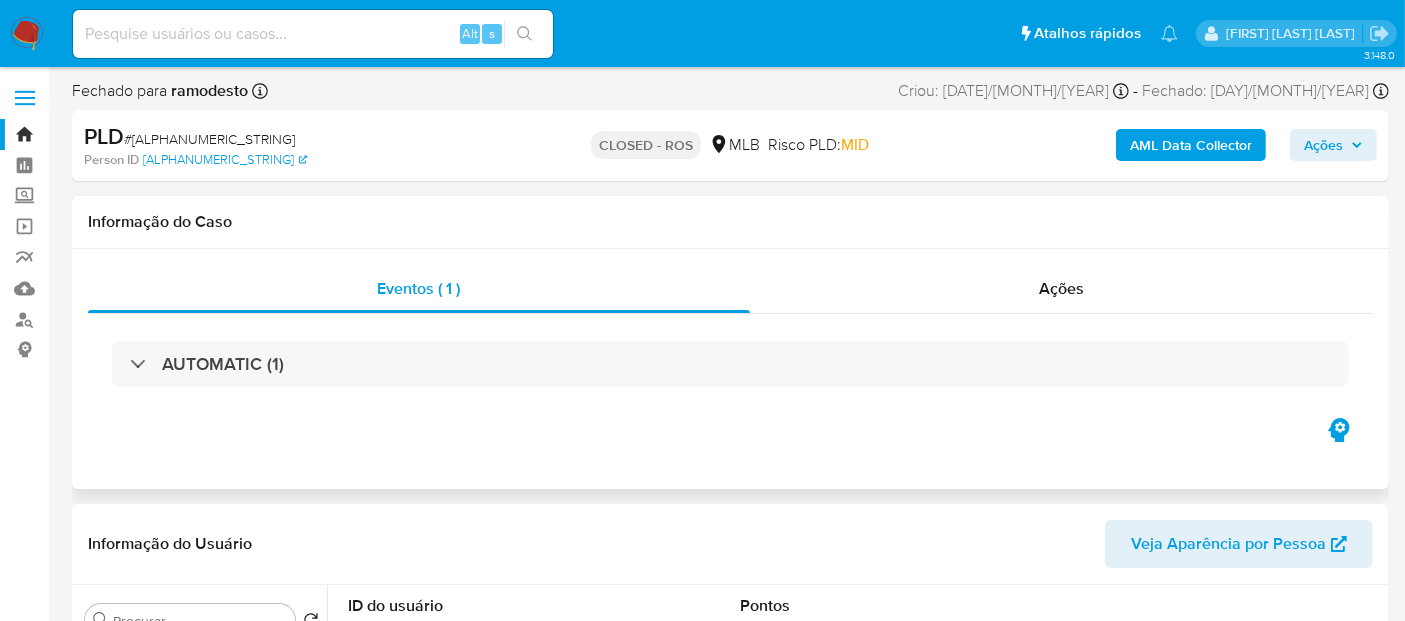 select on "10" 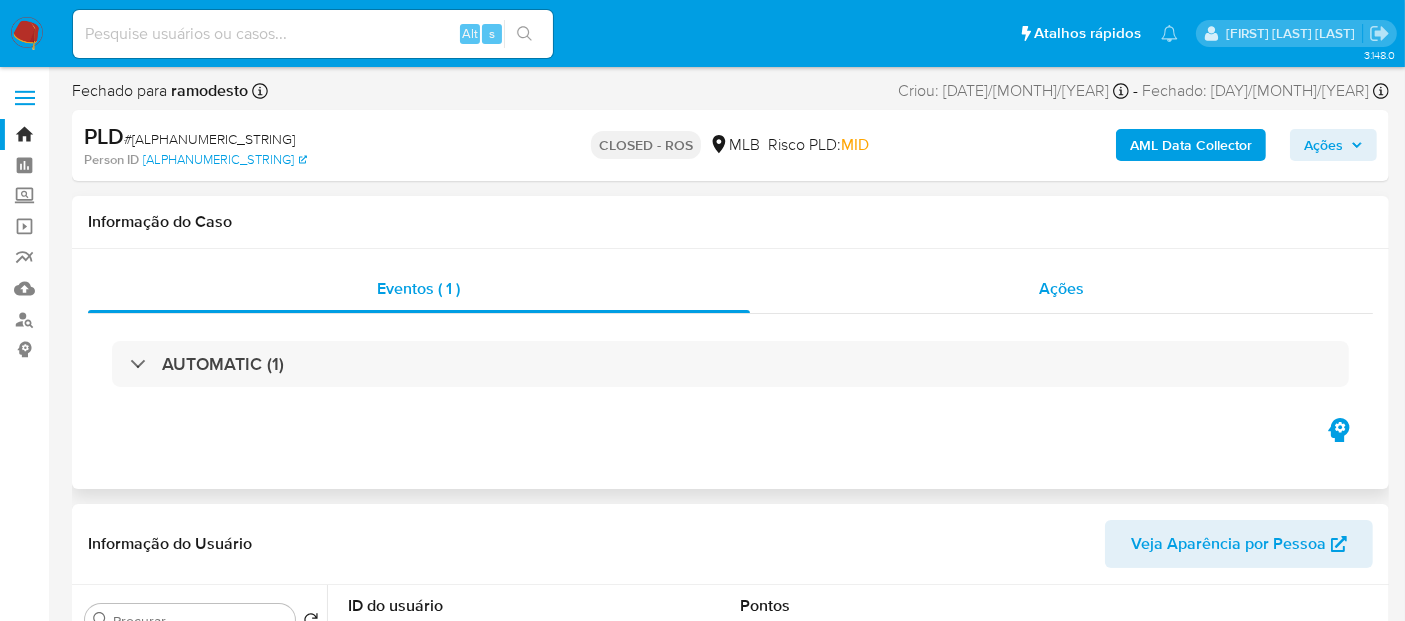 scroll, scrollTop: 222, scrollLeft: 0, axis: vertical 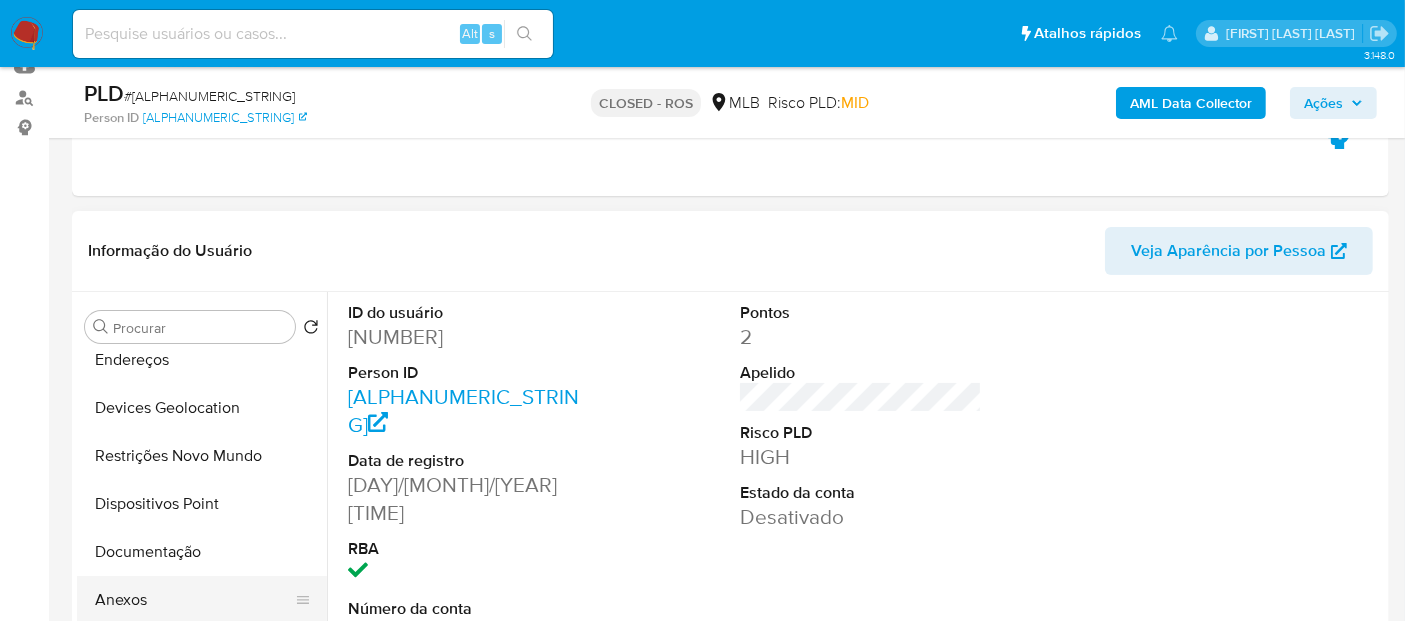 click on "Anexos" at bounding box center [194, 600] 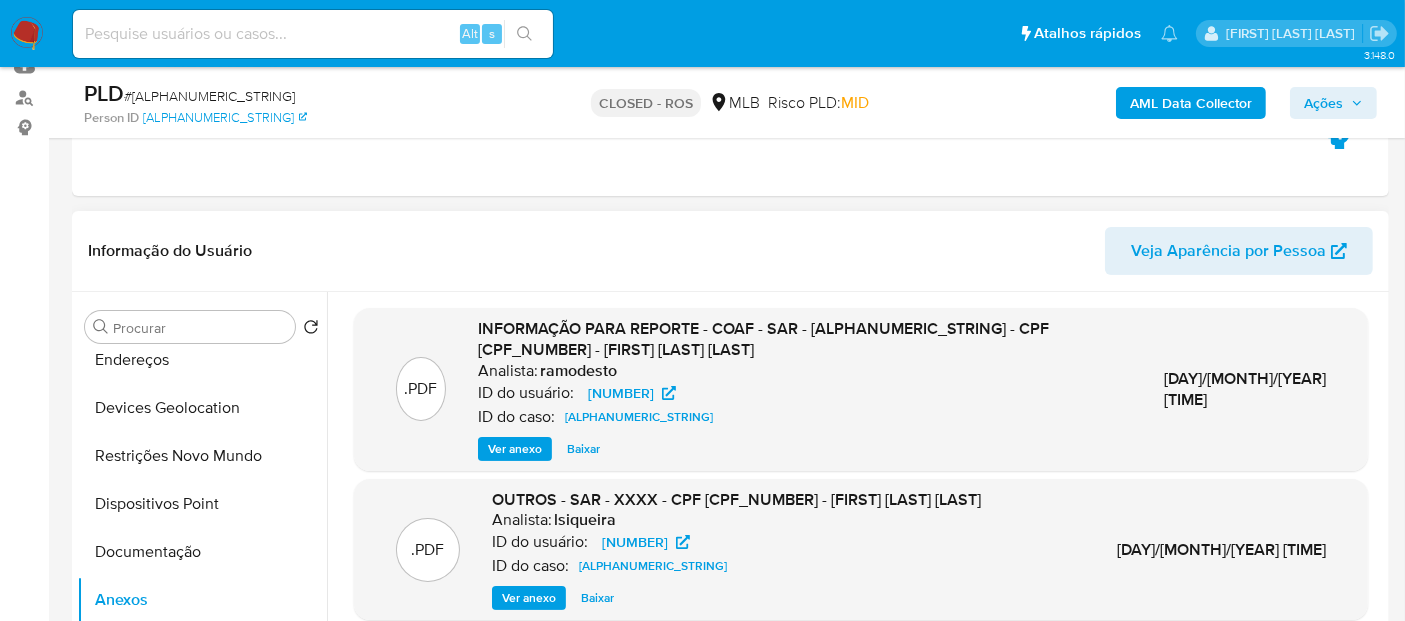 click on "Ver anexo" at bounding box center (515, 449) 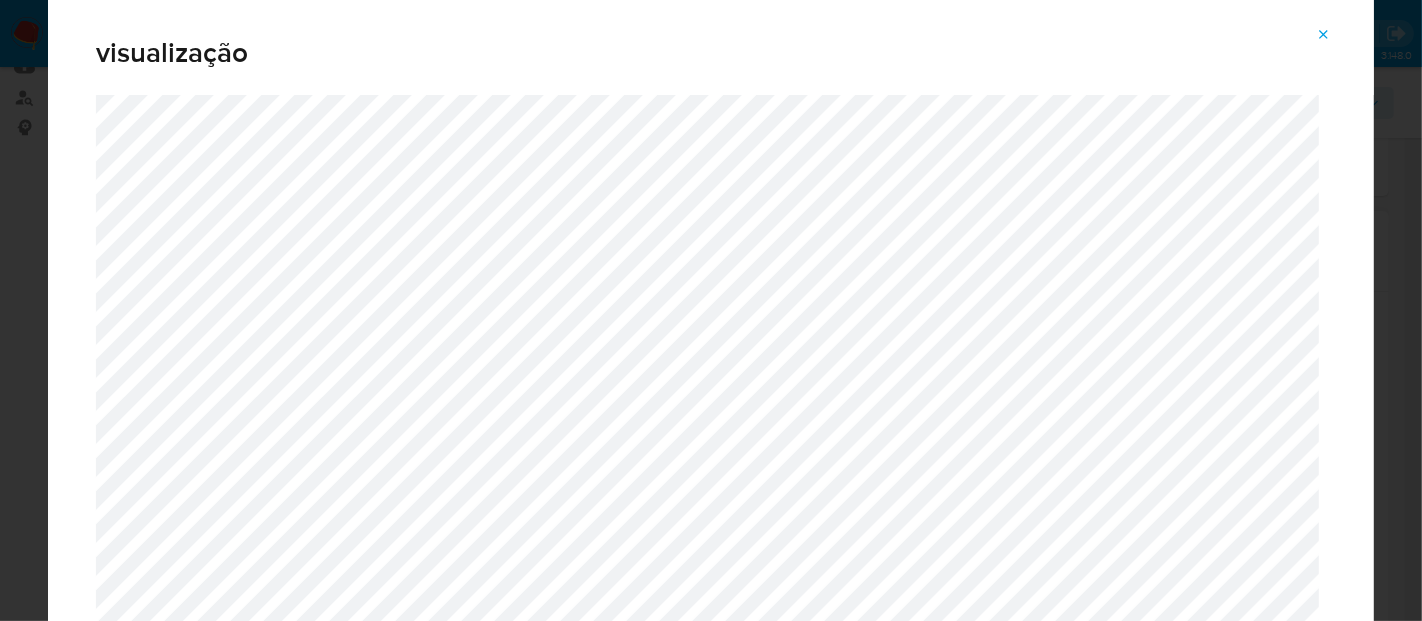 click 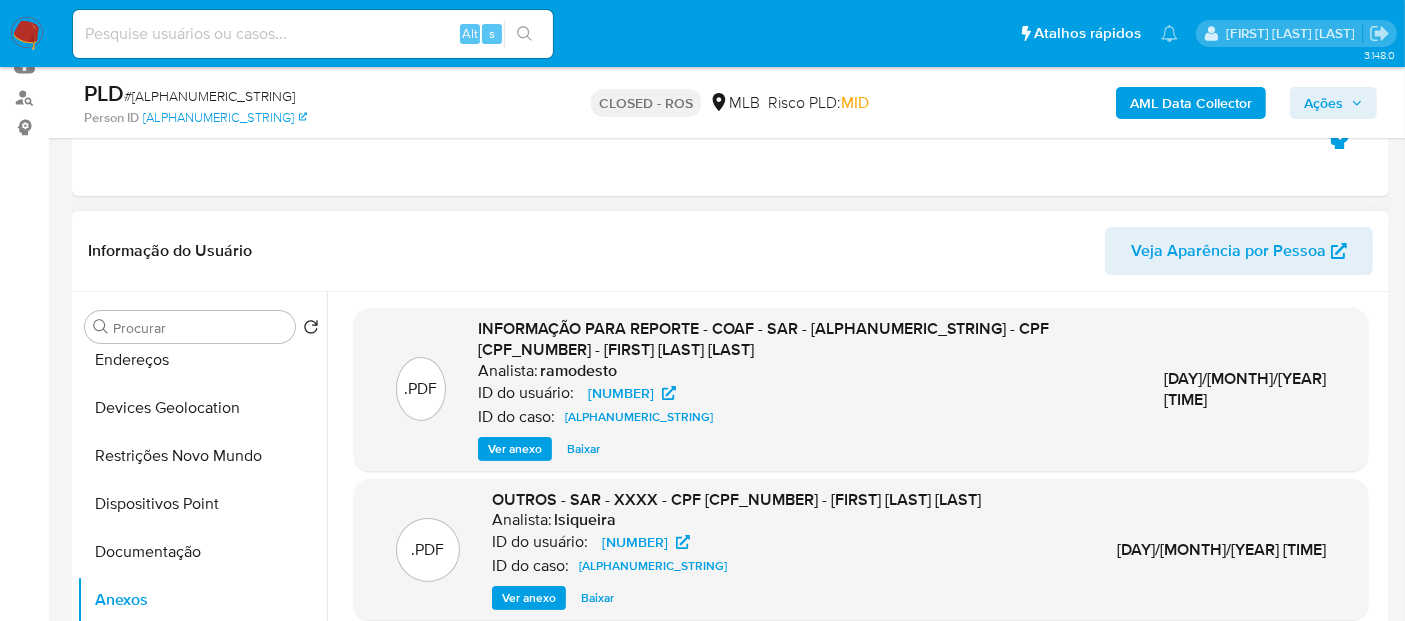 click at bounding box center (313, 34) 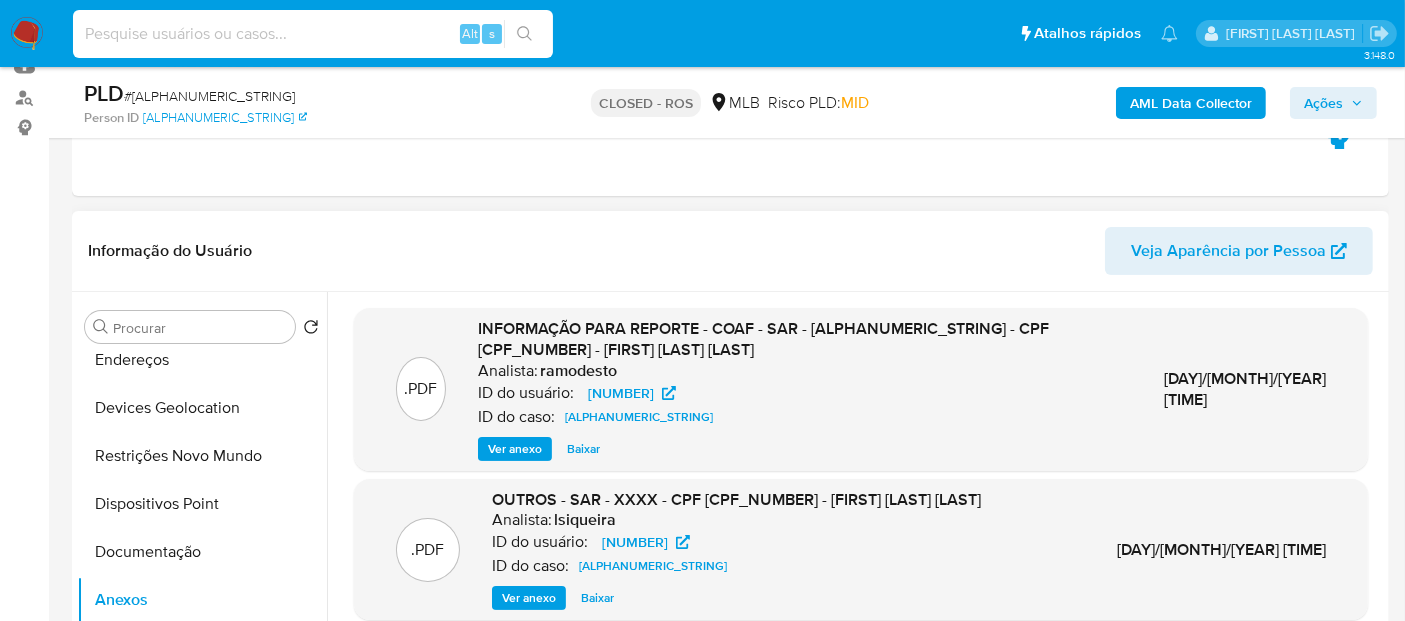 paste on "GvjlQpnpVjjPBgpBo1dl7Fof" 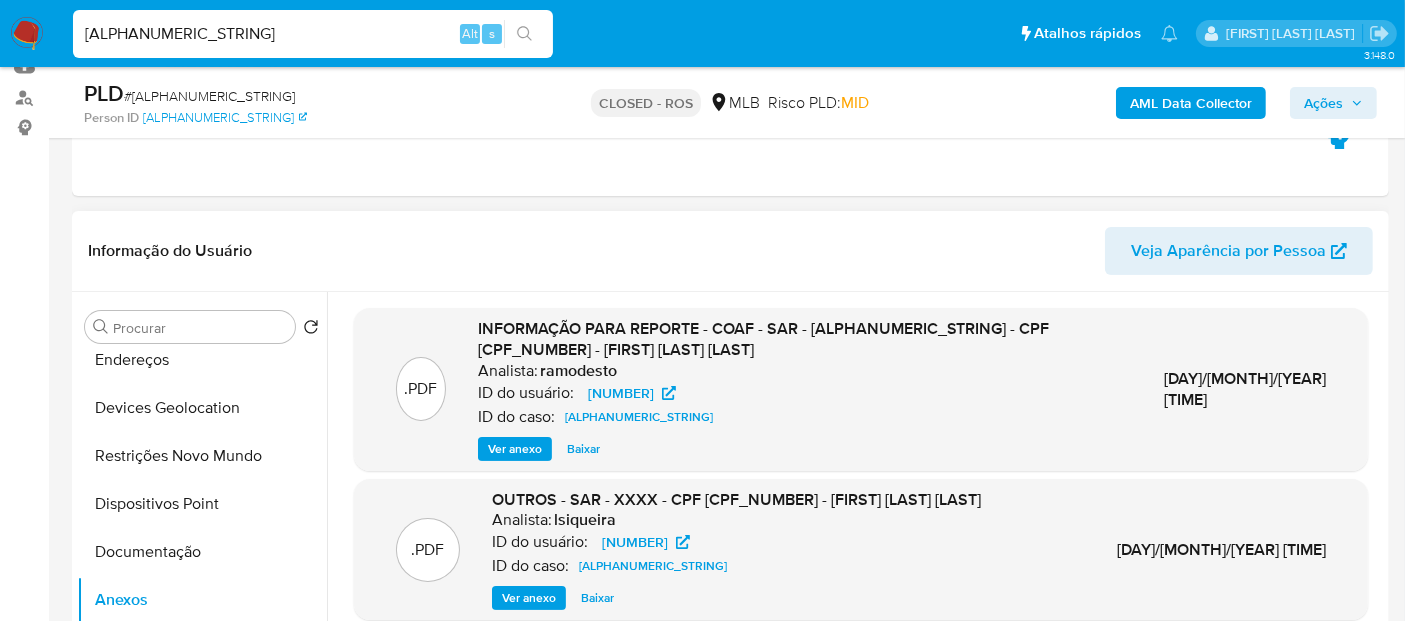 type on "GvjlQpnpVjjPBgpBo1dl7Fof" 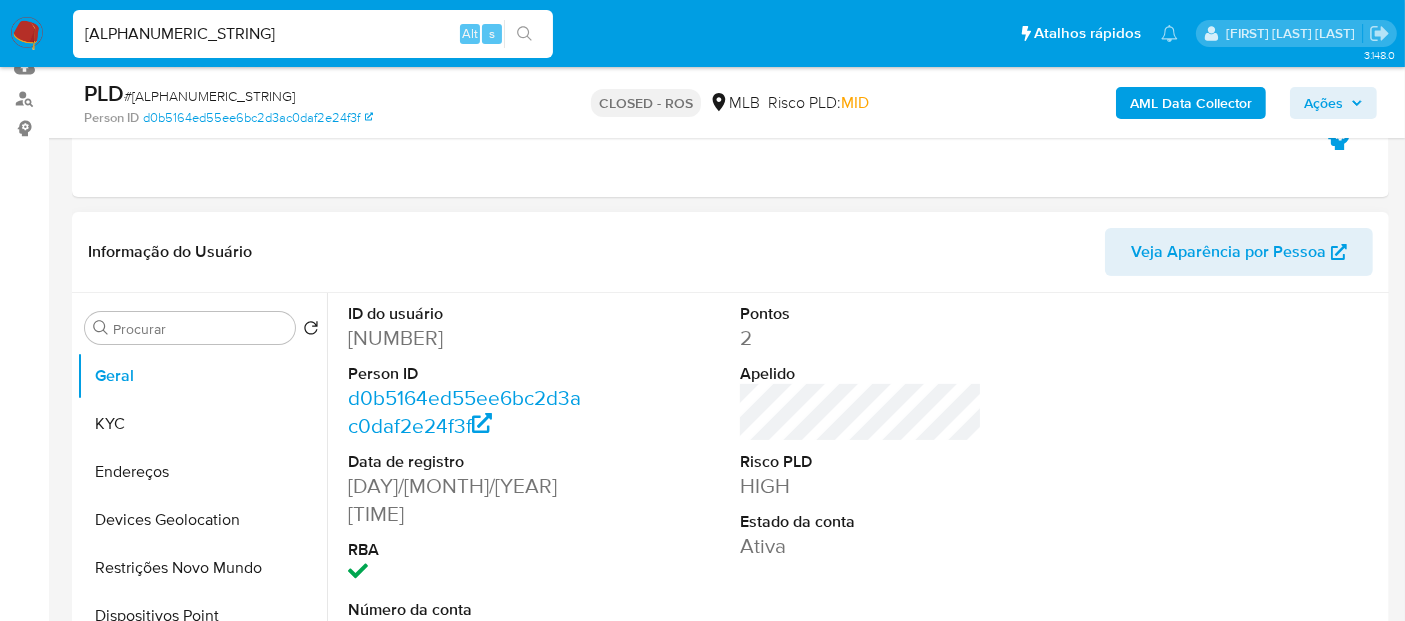 scroll, scrollTop: 222, scrollLeft: 0, axis: vertical 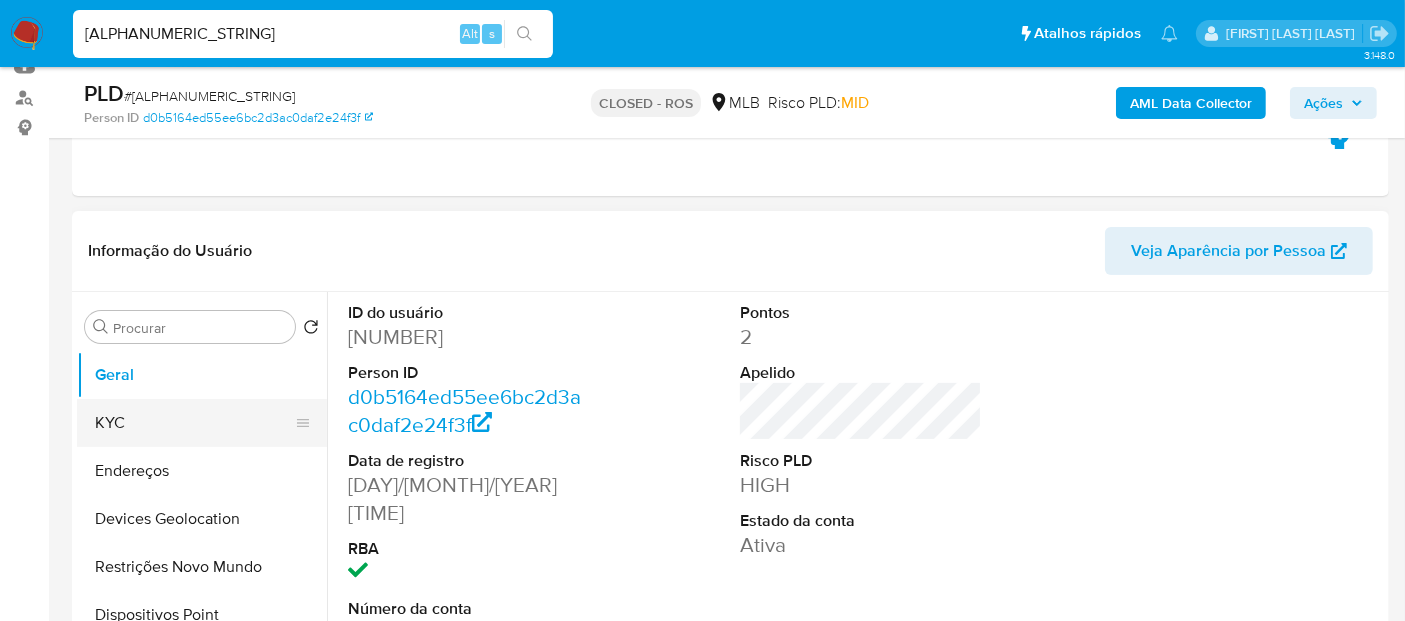 click on "KYC" at bounding box center [194, 423] 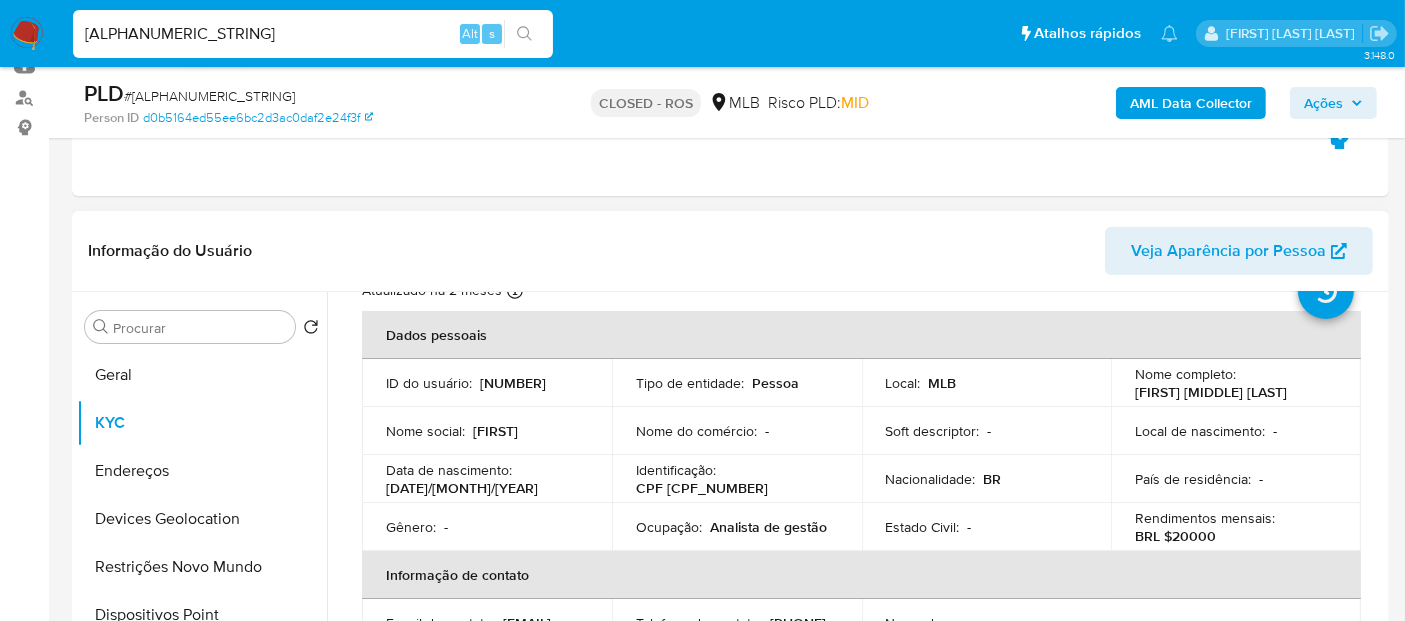 scroll, scrollTop: 111, scrollLeft: 0, axis: vertical 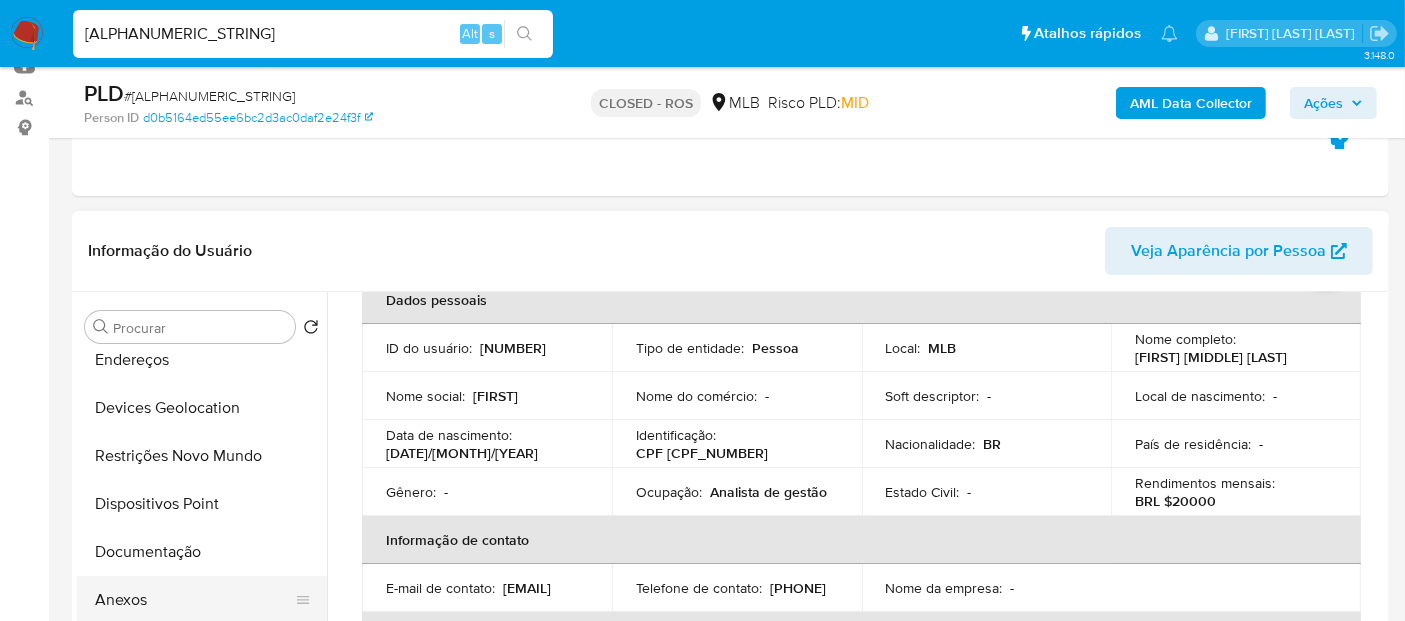 click on "Anexos" at bounding box center [194, 600] 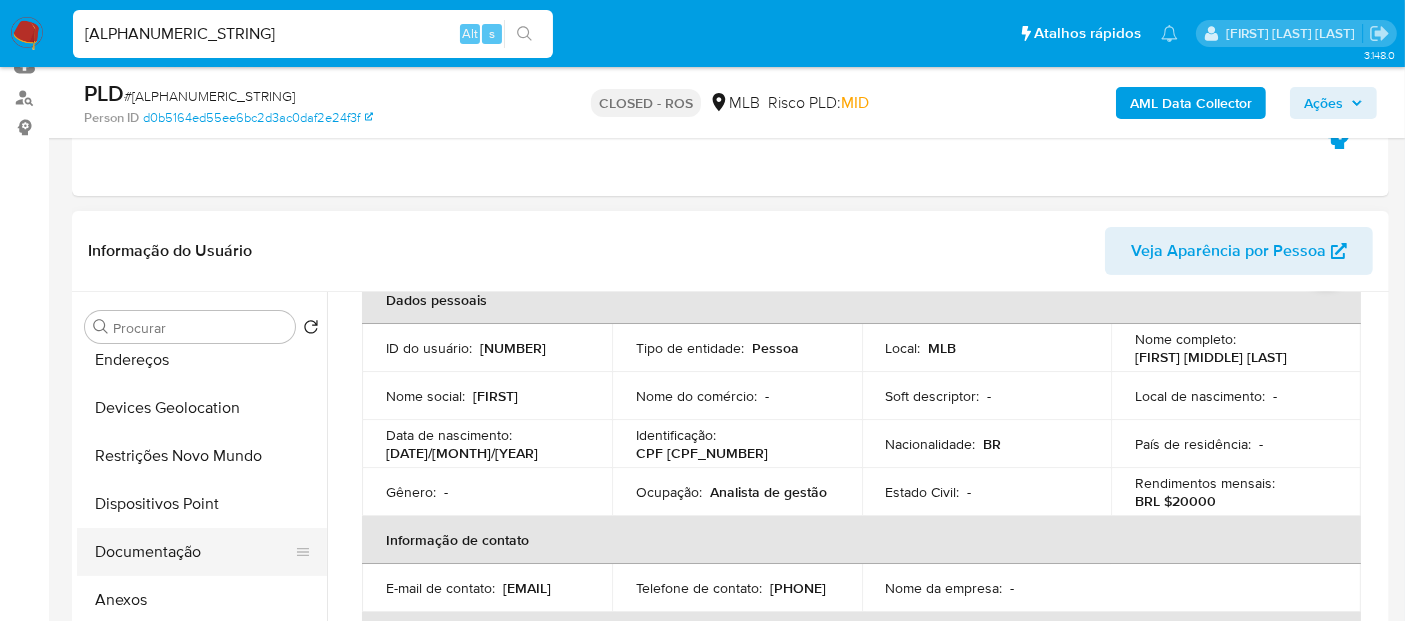 scroll, scrollTop: 0, scrollLeft: 0, axis: both 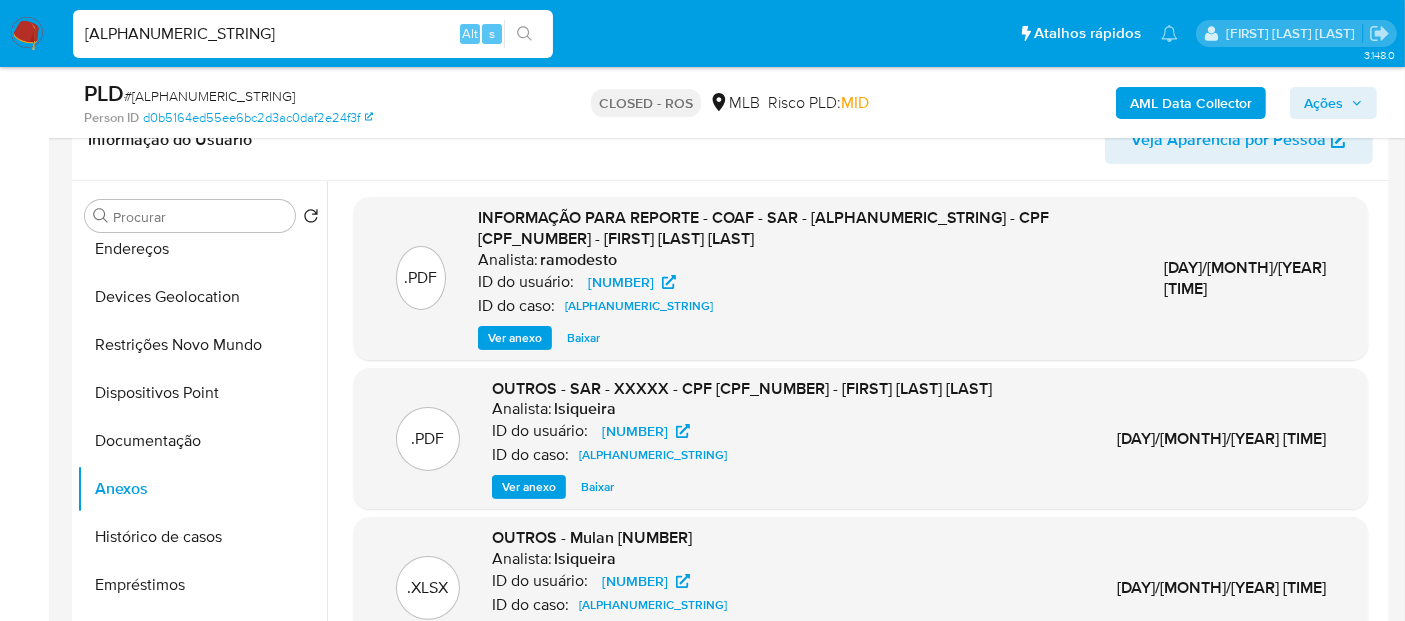 click on "INFORMAÇÃO PARA REPORTE - COAF - SAR - GvjlQpnpVjjPBgpBo1dl7Fof - CPF 09076940630 - FLAVIA CRISTINA PASSOS FERREIRA Analista: ramodesto ID do usuário: 1584599402 ID do caso: GvjlQpnpVjjPBgpBo1dl7Fof Ver anexo Baixar" at bounding box center [805, 278] 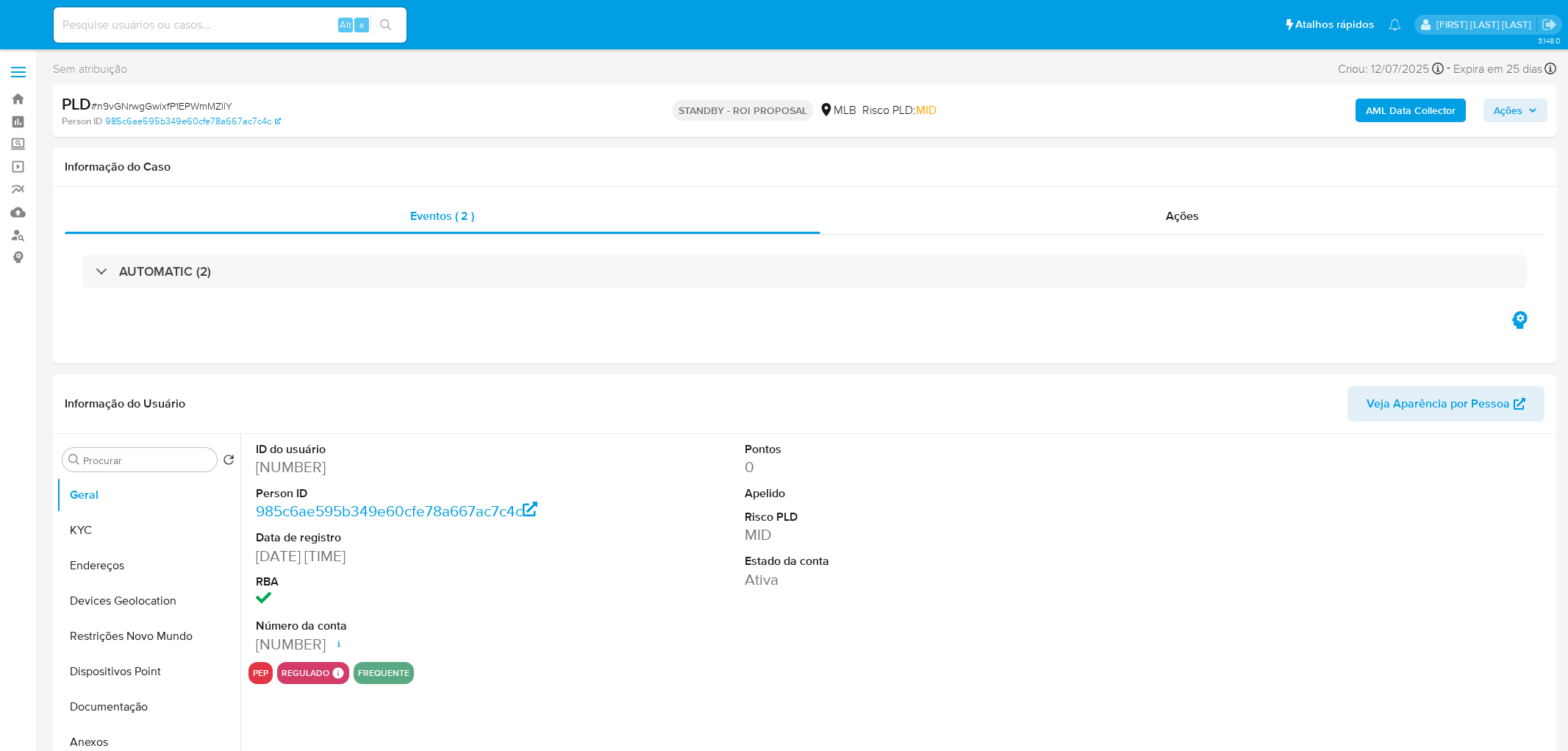 select on "10" 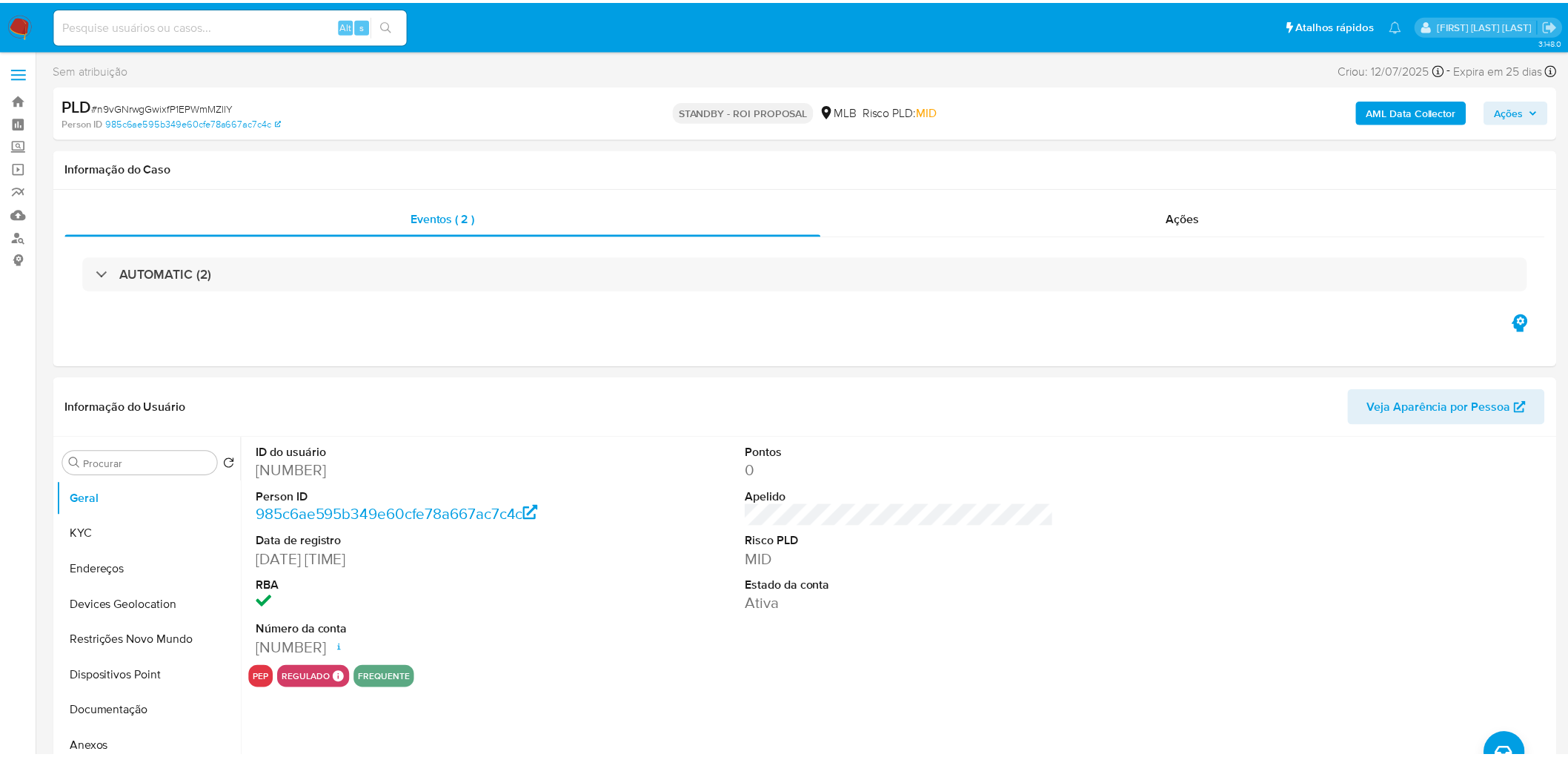 scroll, scrollTop: 0, scrollLeft: 0, axis: both 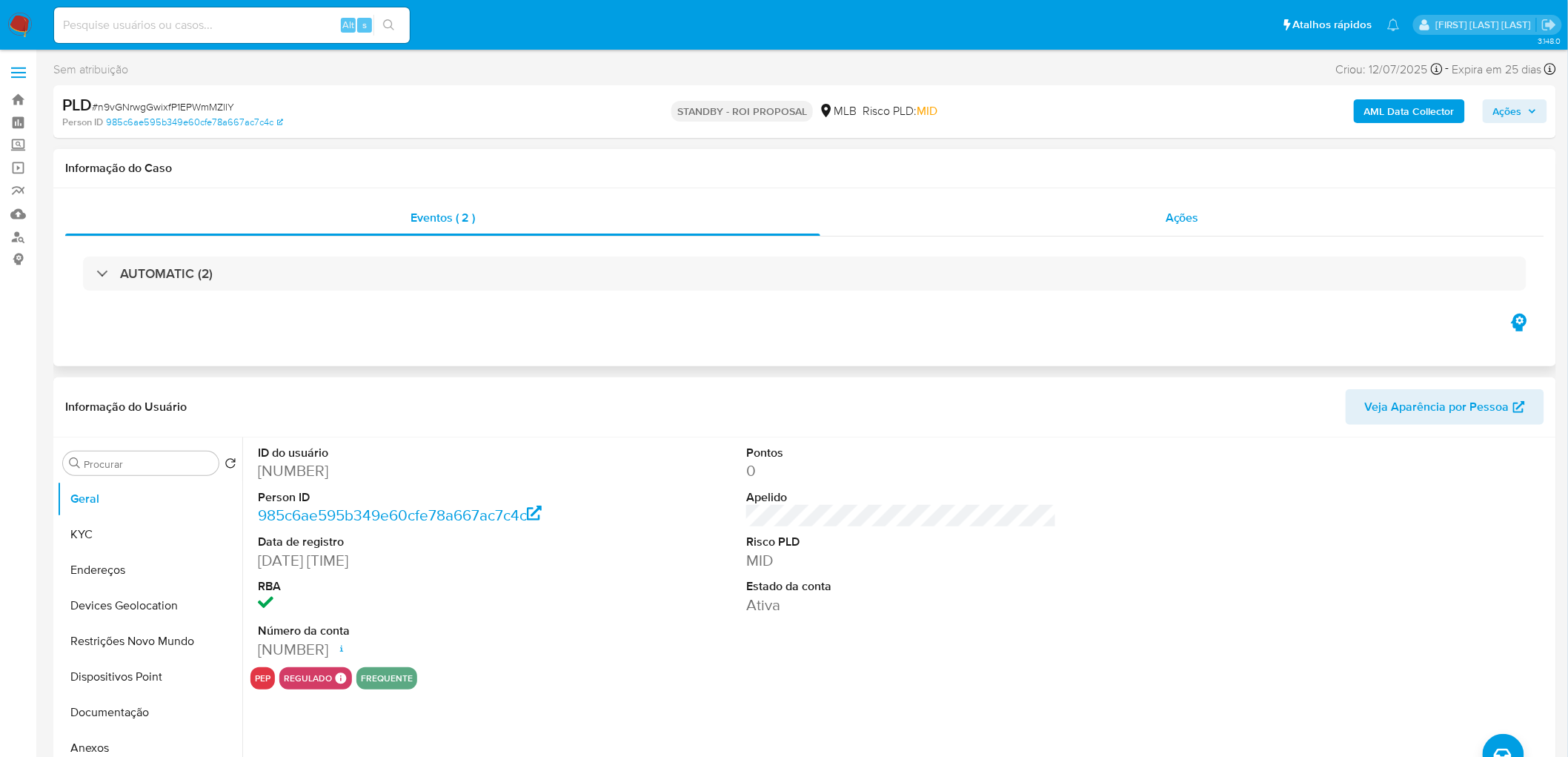 click on "Ações" at bounding box center (1182, 218) 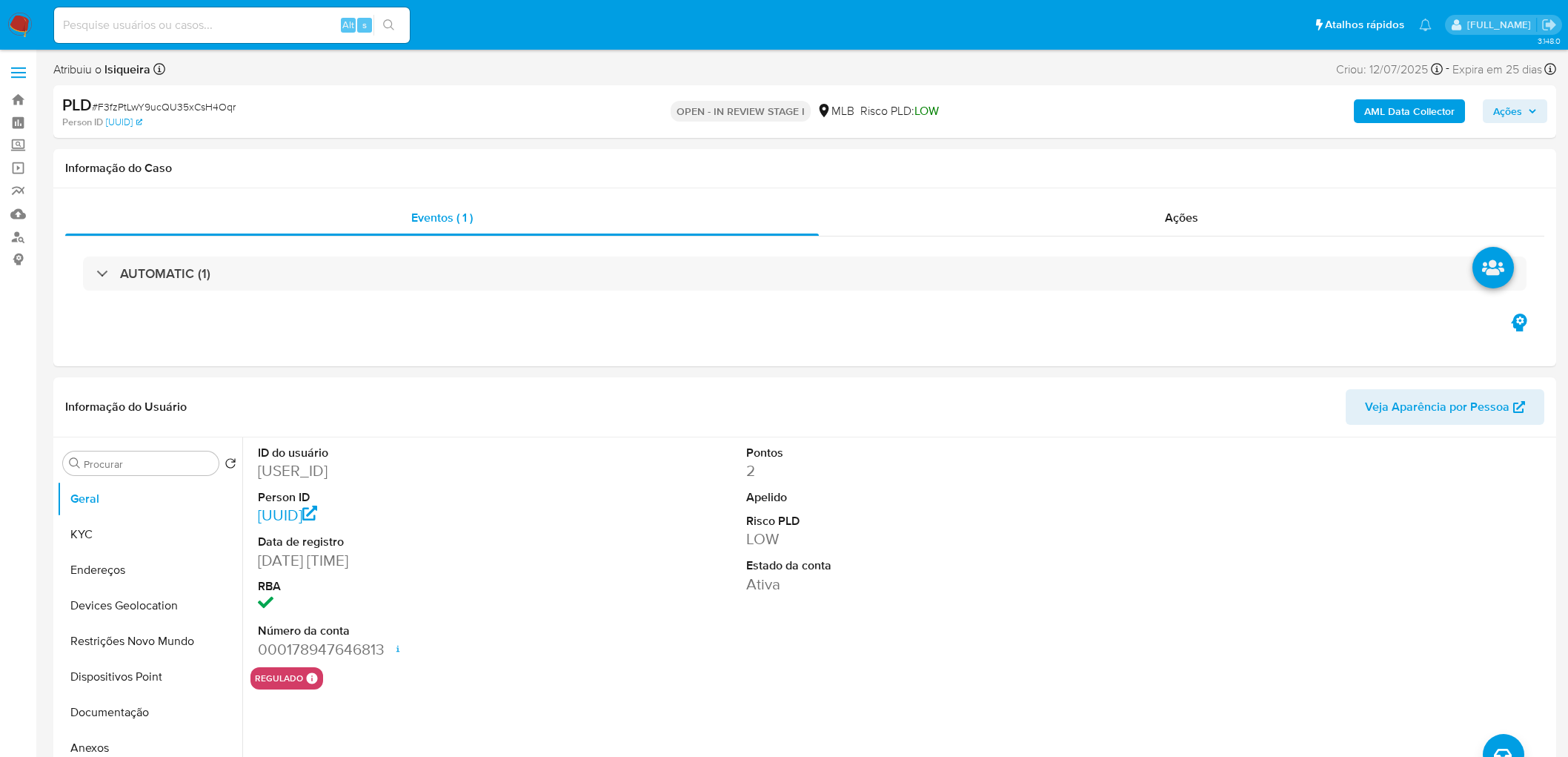 select on "10" 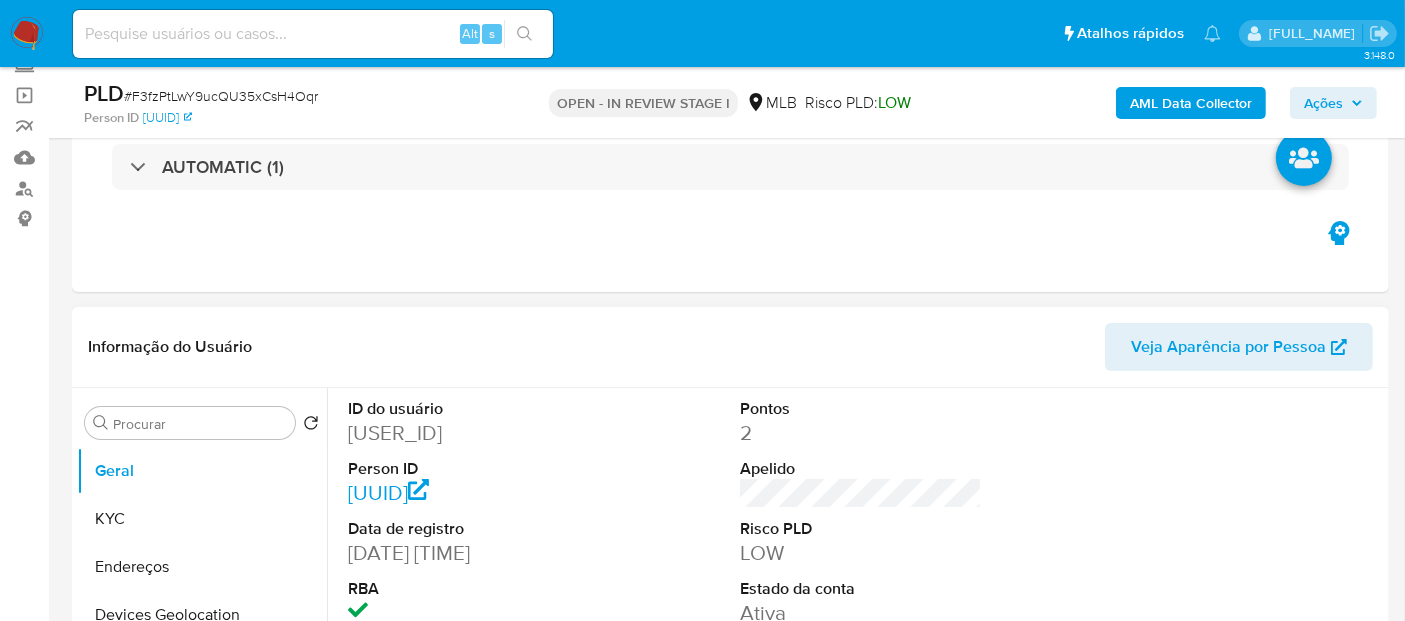 scroll, scrollTop: 333, scrollLeft: 0, axis: vertical 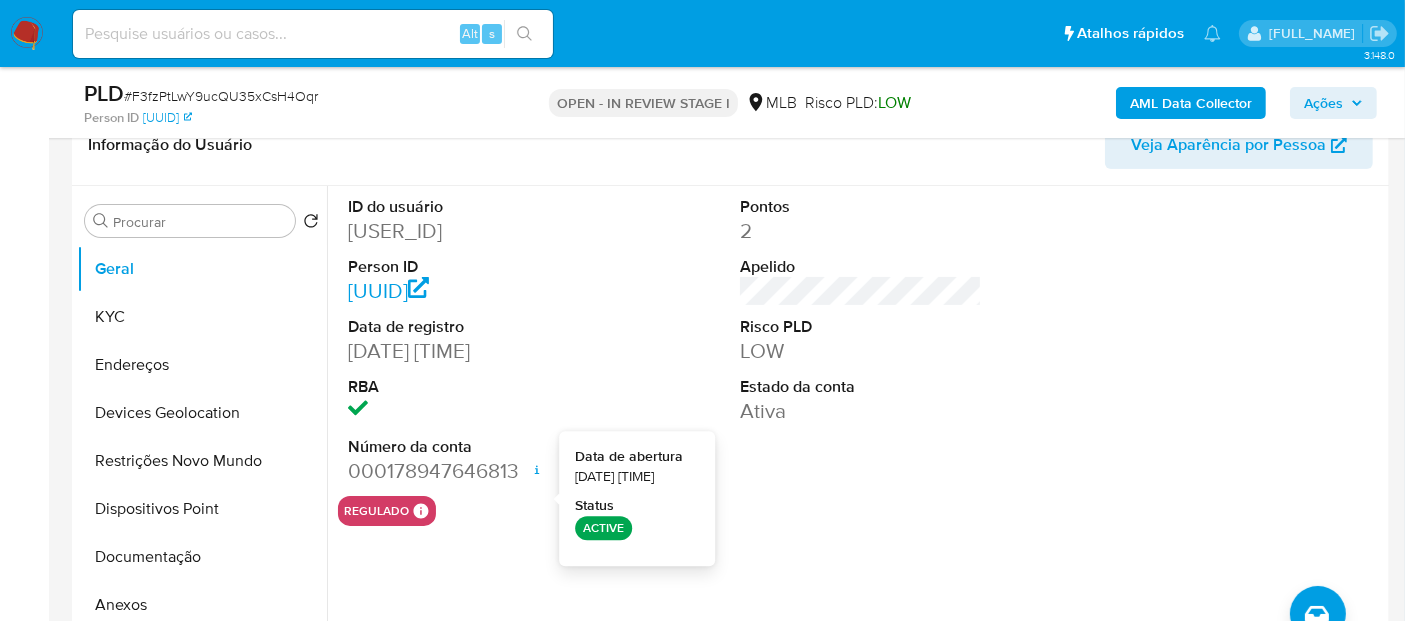 click on "regulado   Regulado MLB BACEN PENDING TYC Mark Id MLB_BACEN Compliant is_compliant Created At [DATE]T[TIME]Z" at bounding box center [861, 511] 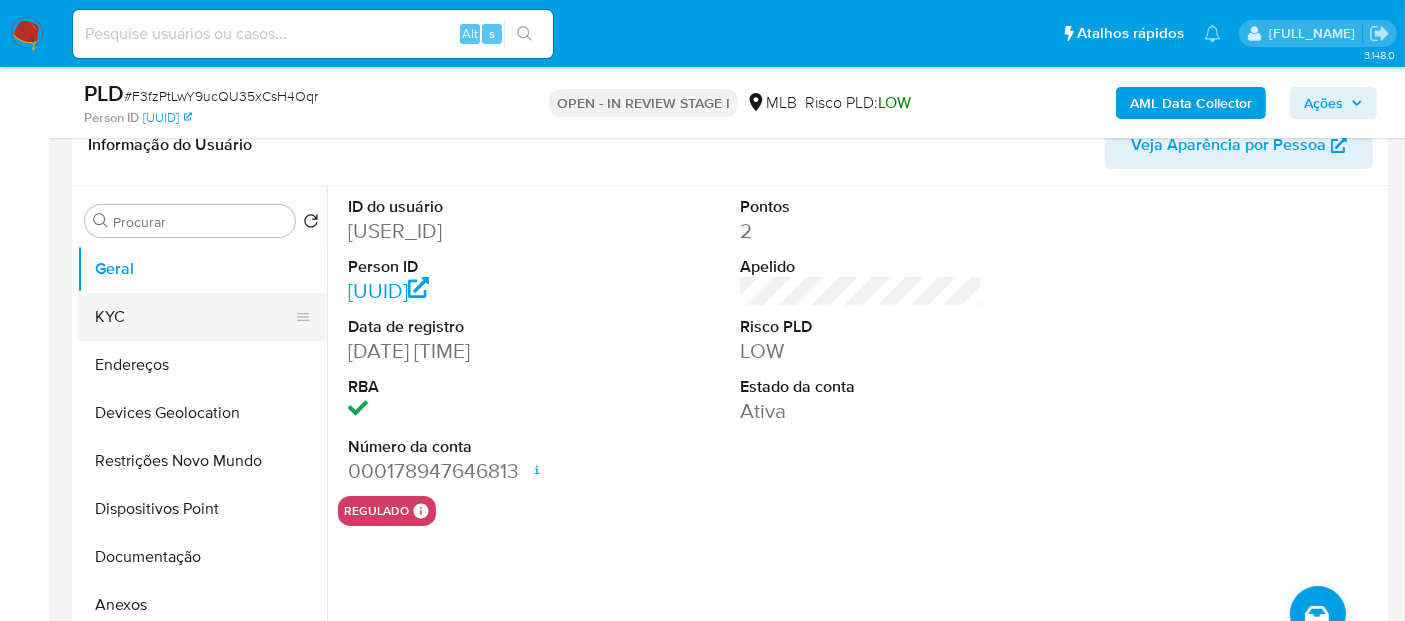 click on "KYC" at bounding box center [194, 317] 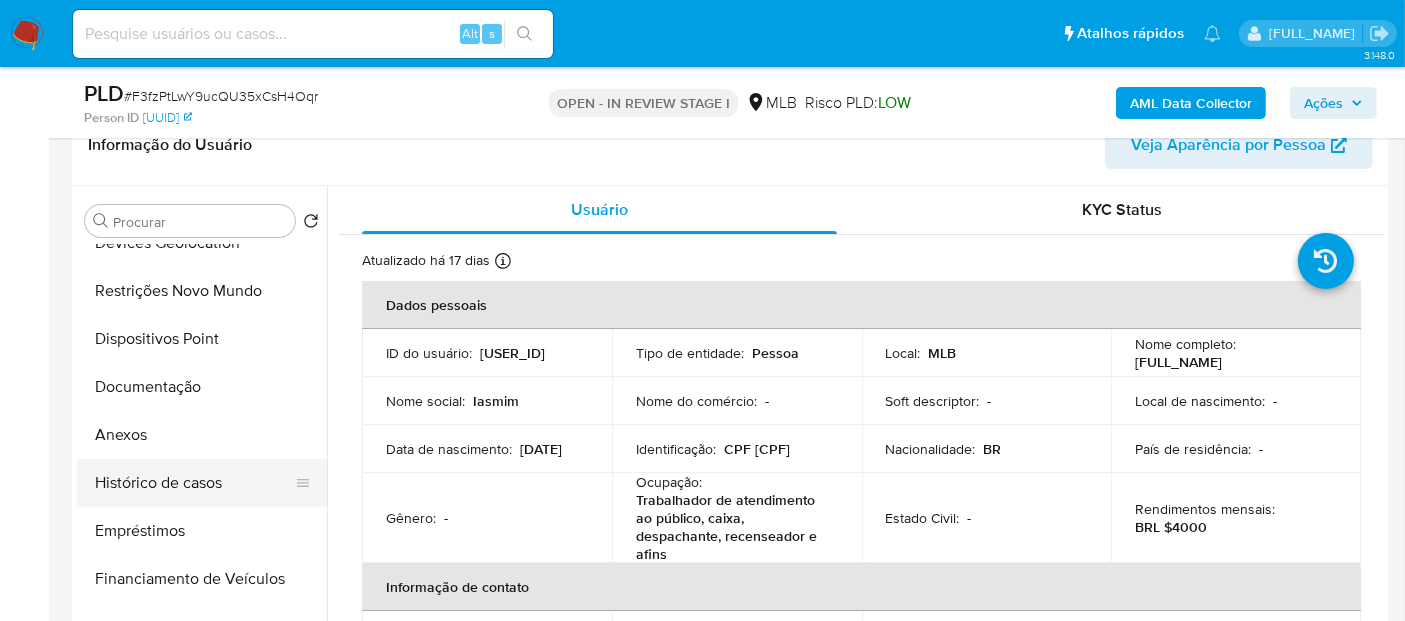 scroll, scrollTop: 222, scrollLeft: 0, axis: vertical 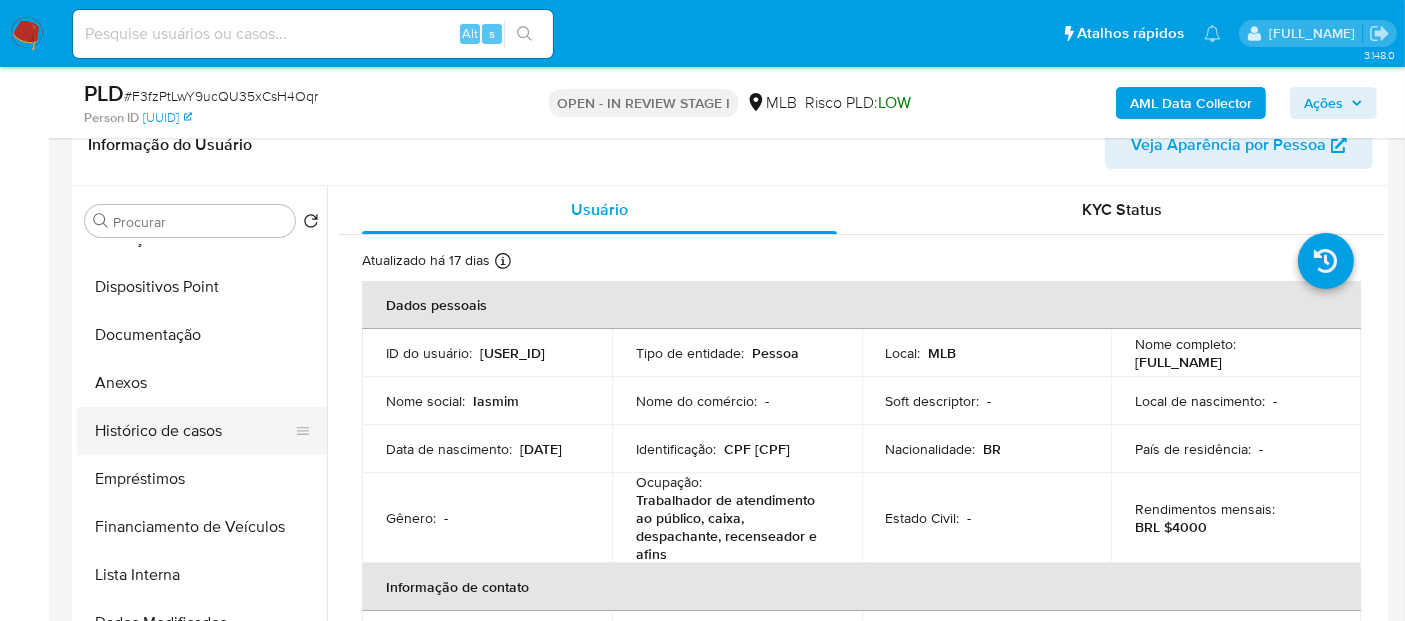 click on "Histórico de casos" at bounding box center [194, 431] 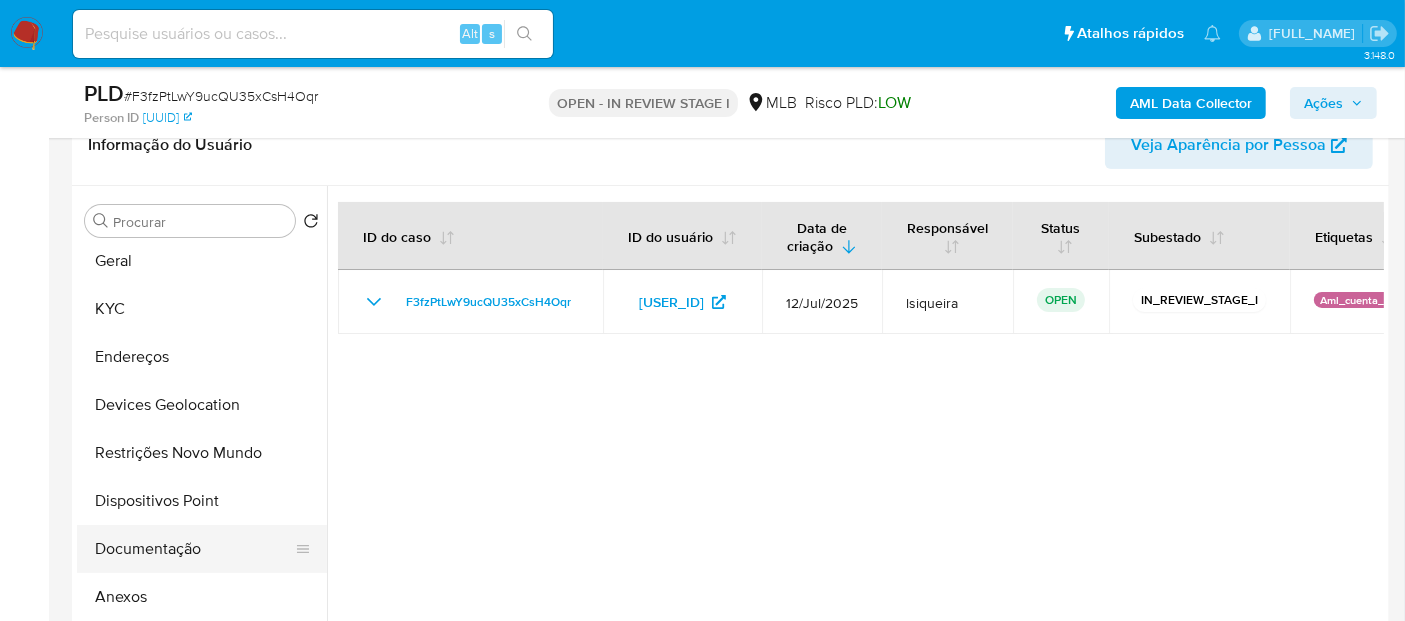 scroll, scrollTop: 0, scrollLeft: 0, axis: both 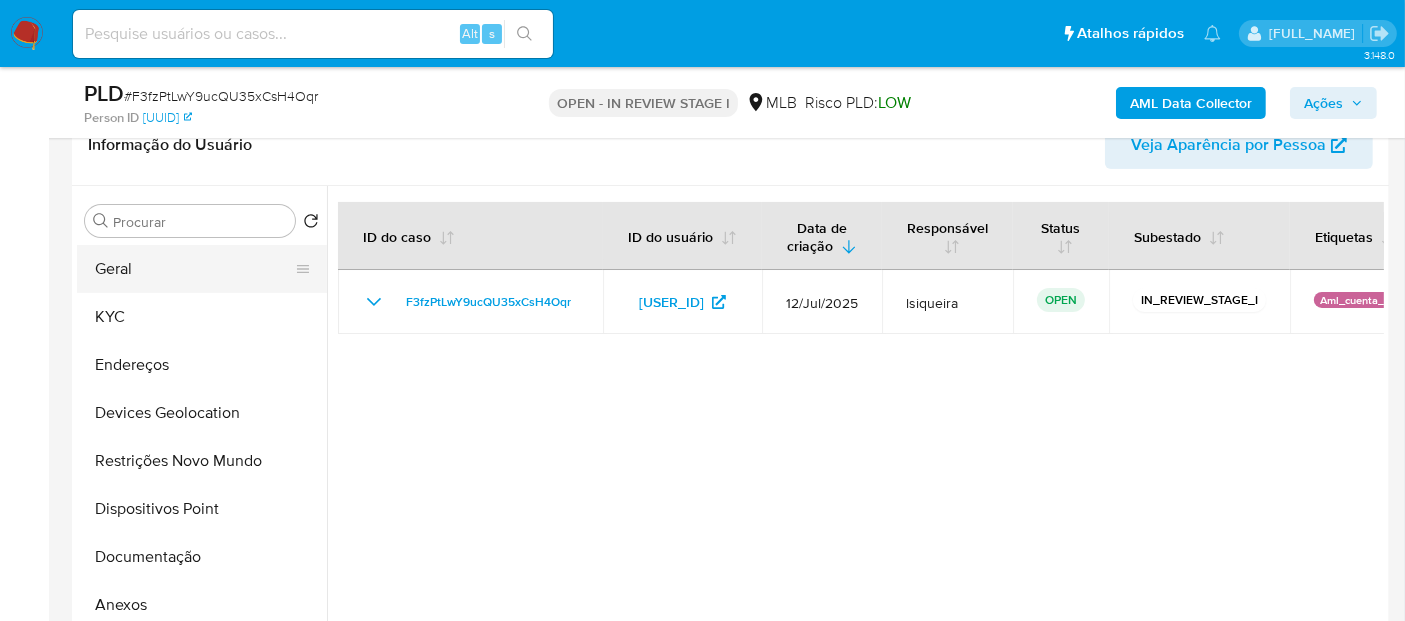 click on "Geral" at bounding box center (194, 269) 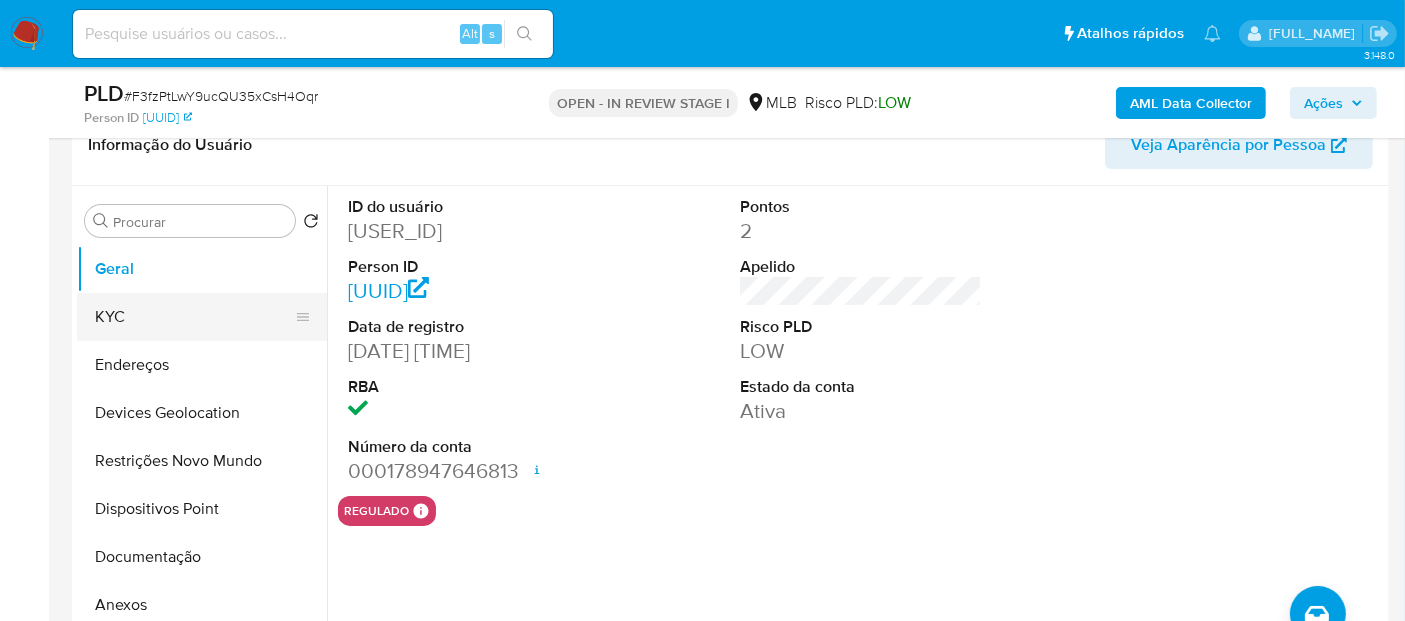 click on "KYC" at bounding box center (194, 317) 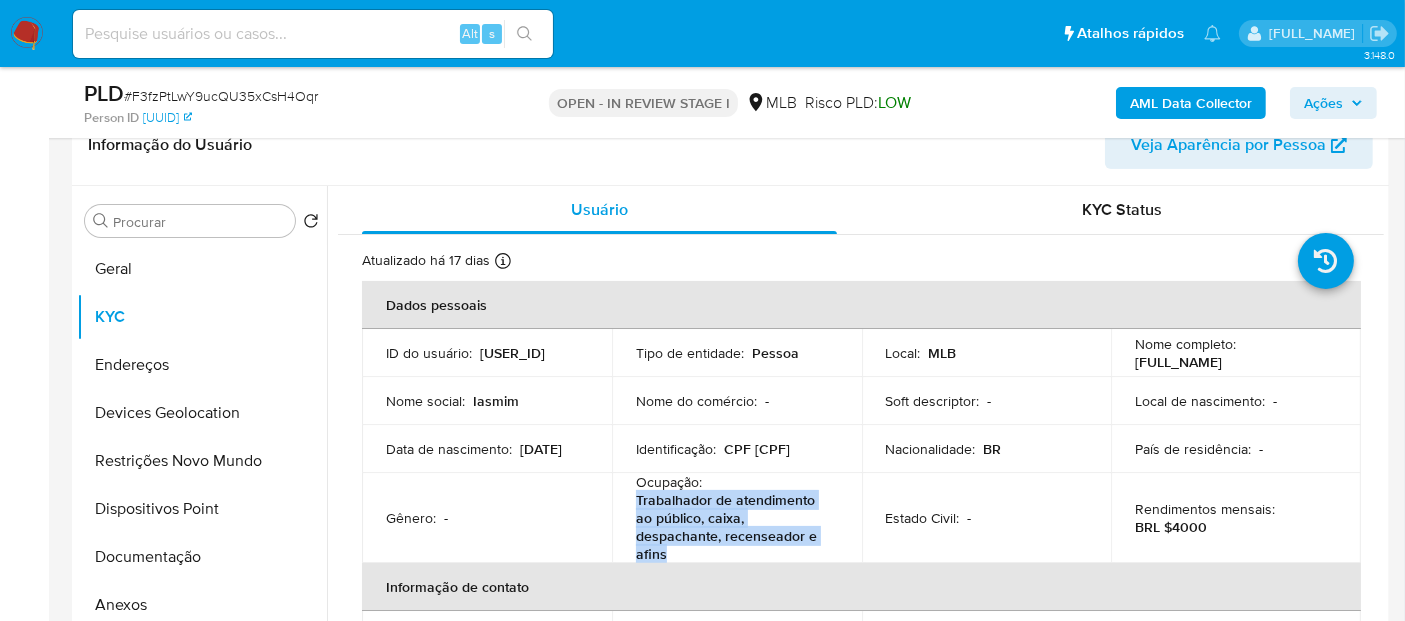 drag, startPoint x: 673, startPoint y: 552, endPoint x: 623, endPoint y: 495, distance: 75.82216 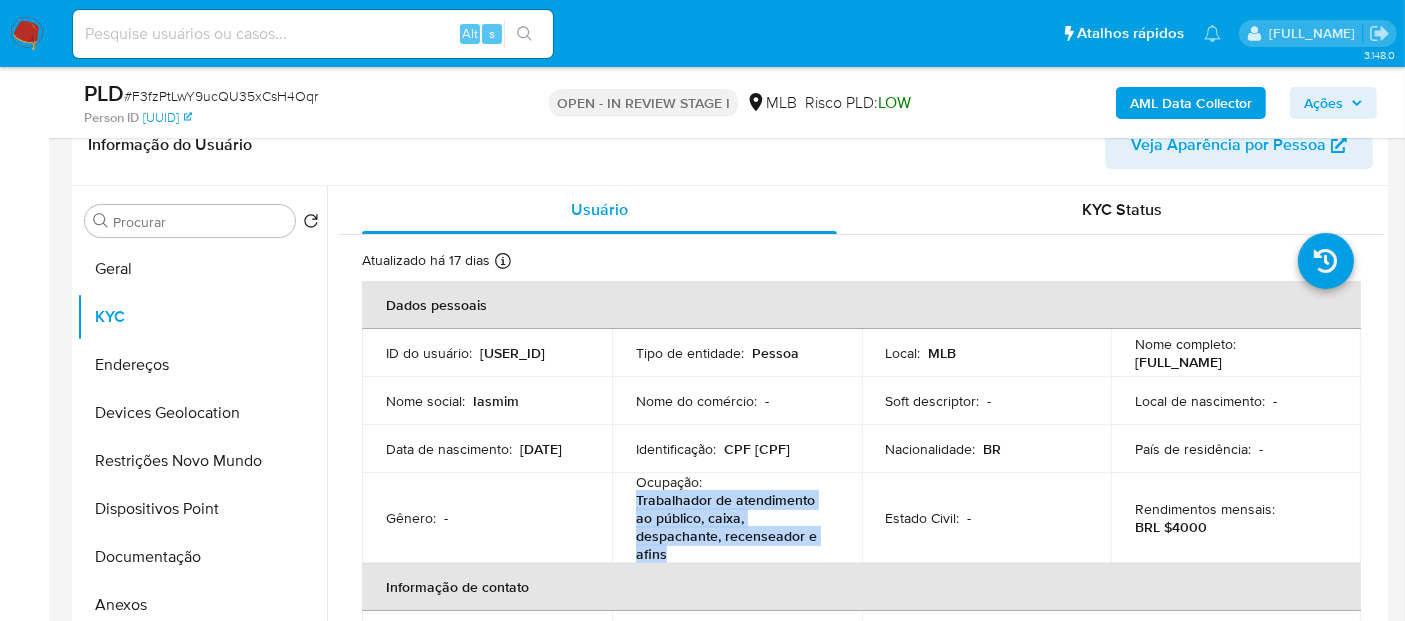 copy on "Trabalhador de atendimento ao público, caixa, despachante, recenseador e afins" 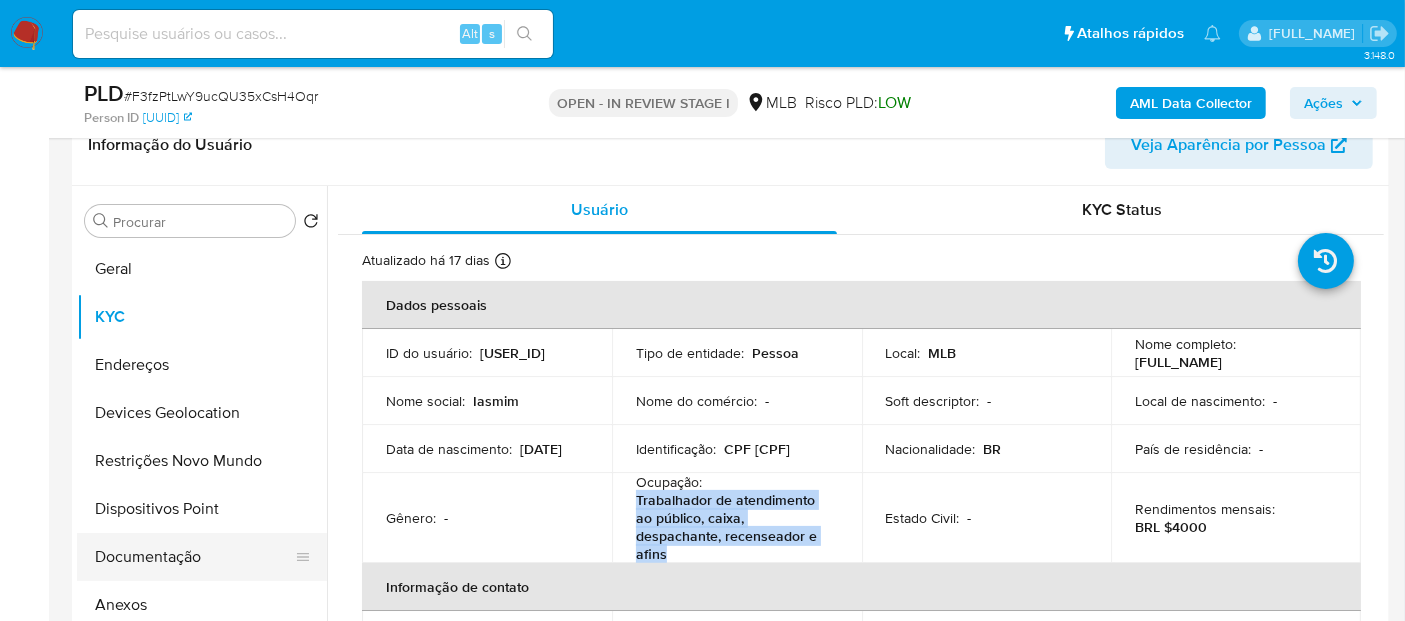 click on "Documentação" at bounding box center [194, 557] 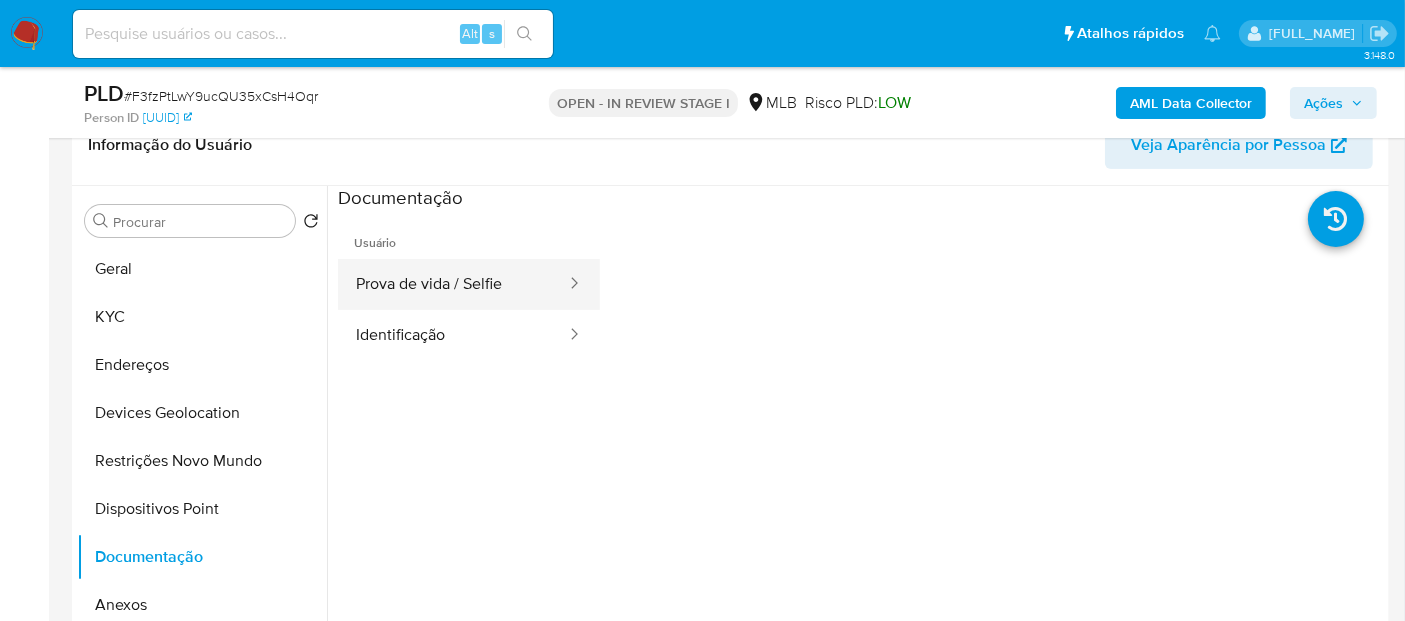 click on "Prova de vida / Selfie" at bounding box center (453, 284) 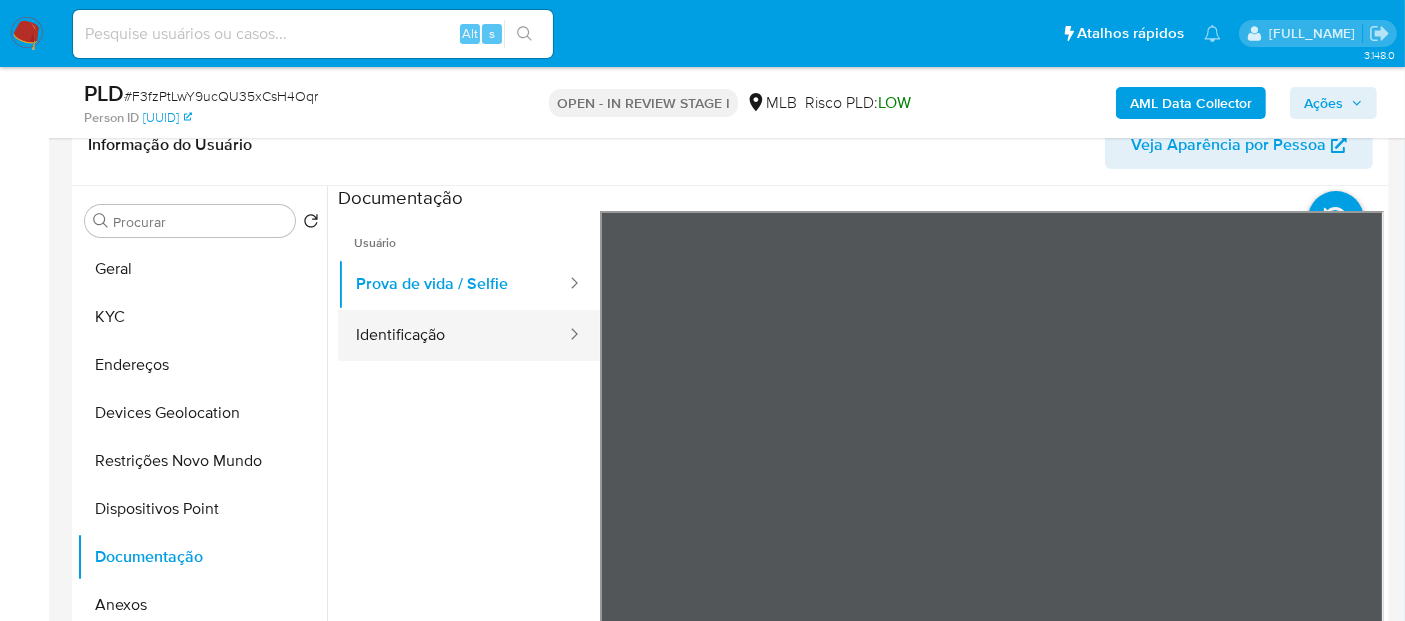 click on "Identificação" at bounding box center [453, 335] 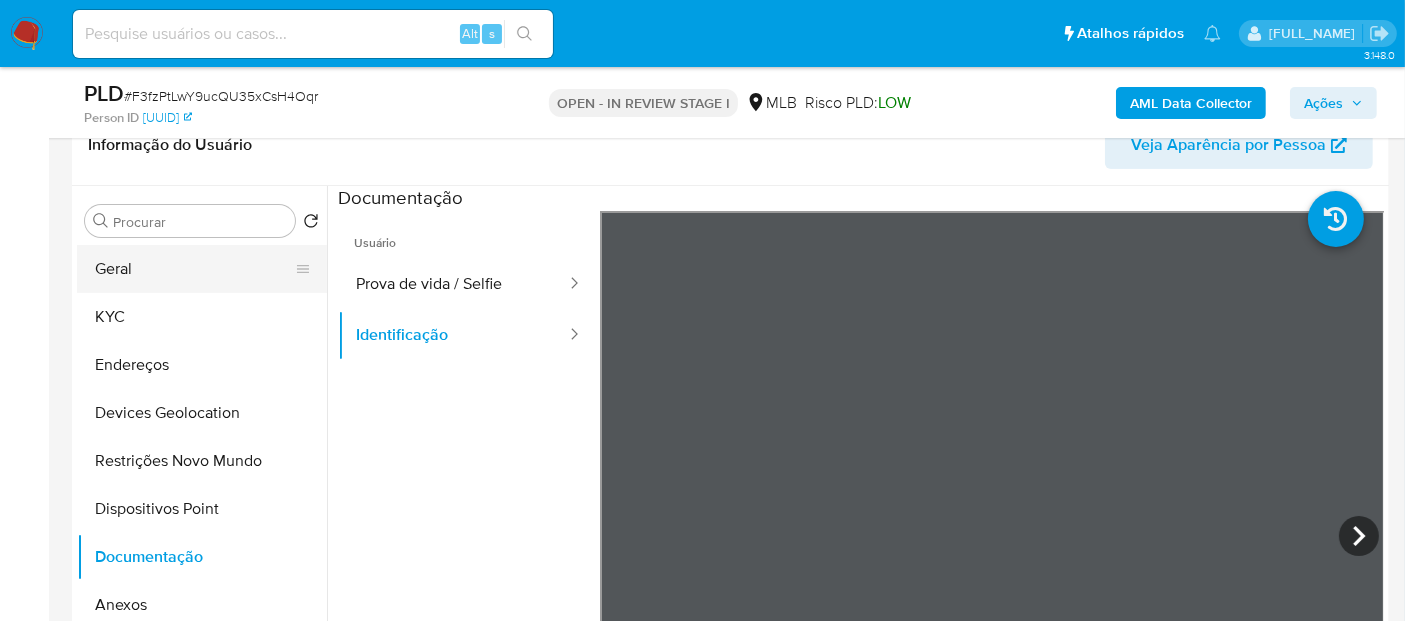 click on "Geral" at bounding box center (194, 269) 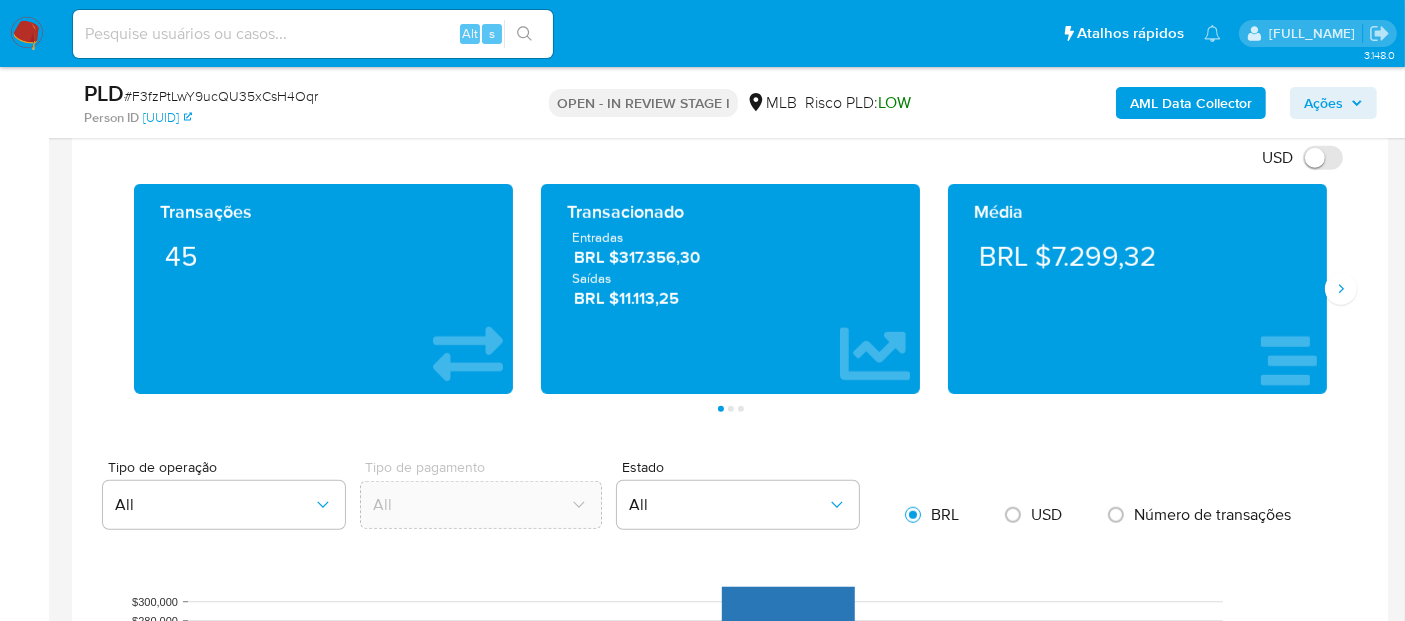 scroll, scrollTop: 1444, scrollLeft: 0, axis: vertical 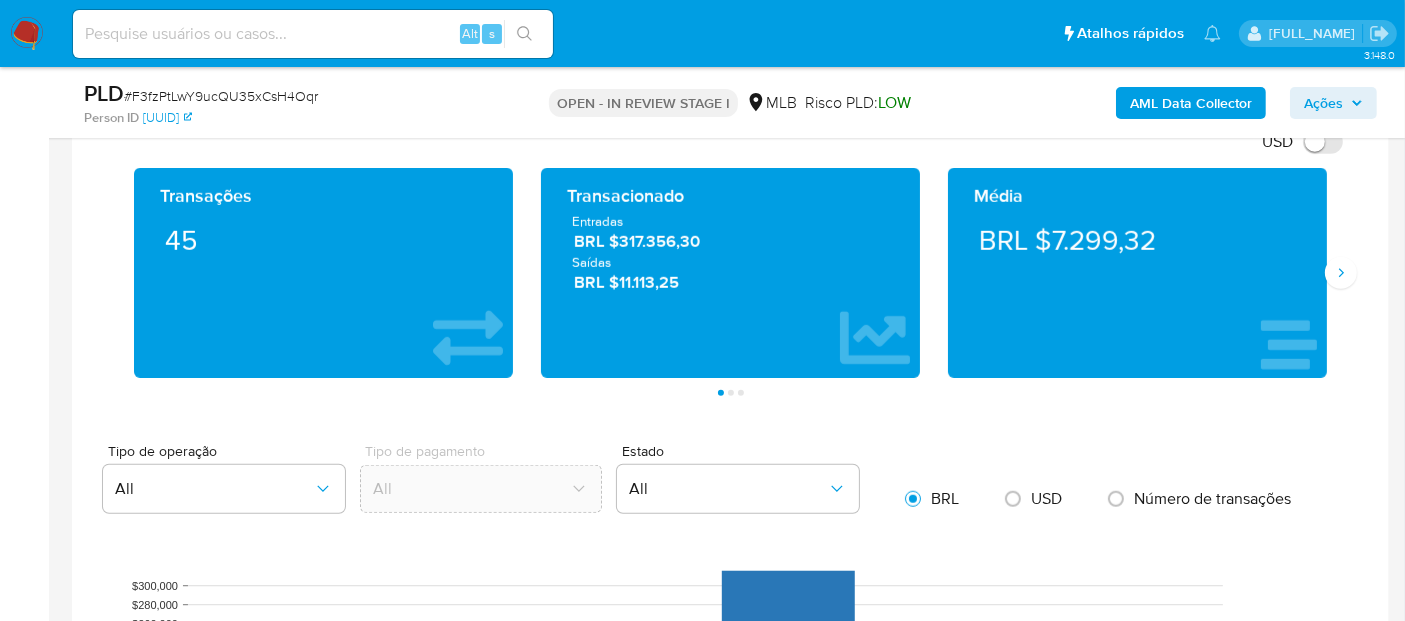 click on "Transações 45 Transacionado Entradas BRL $317.356,30 Saídas BRL $11.113,25 Média BRL $7.299,32 Saldo MP Total BRL $995,65 Disponível BRL $995,65 Não disponível BRL $0,00 Saldo cripto MUSD Total BRL $15,32 Disponível BRL $15,32 Não disponível BRL $0,00 Saldo investimentos Nenhum saldo investimentos encontrado no balance do usuário Saldo reserva Total BRL $264.523,58 Disponível BRL $0,00 Não disponível BRL $264.523,58 Página 1 Página 2 Página 3" at bounding box center [730, 282] 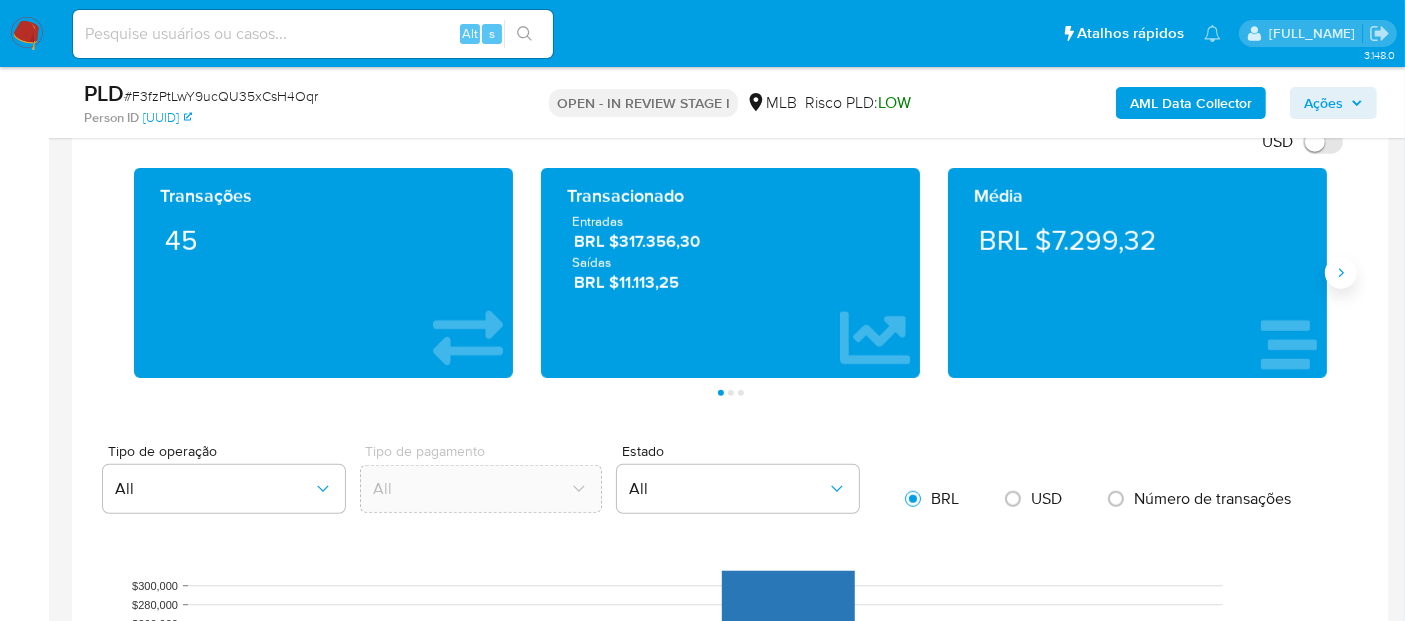 click at bounding box center [1341, 273] 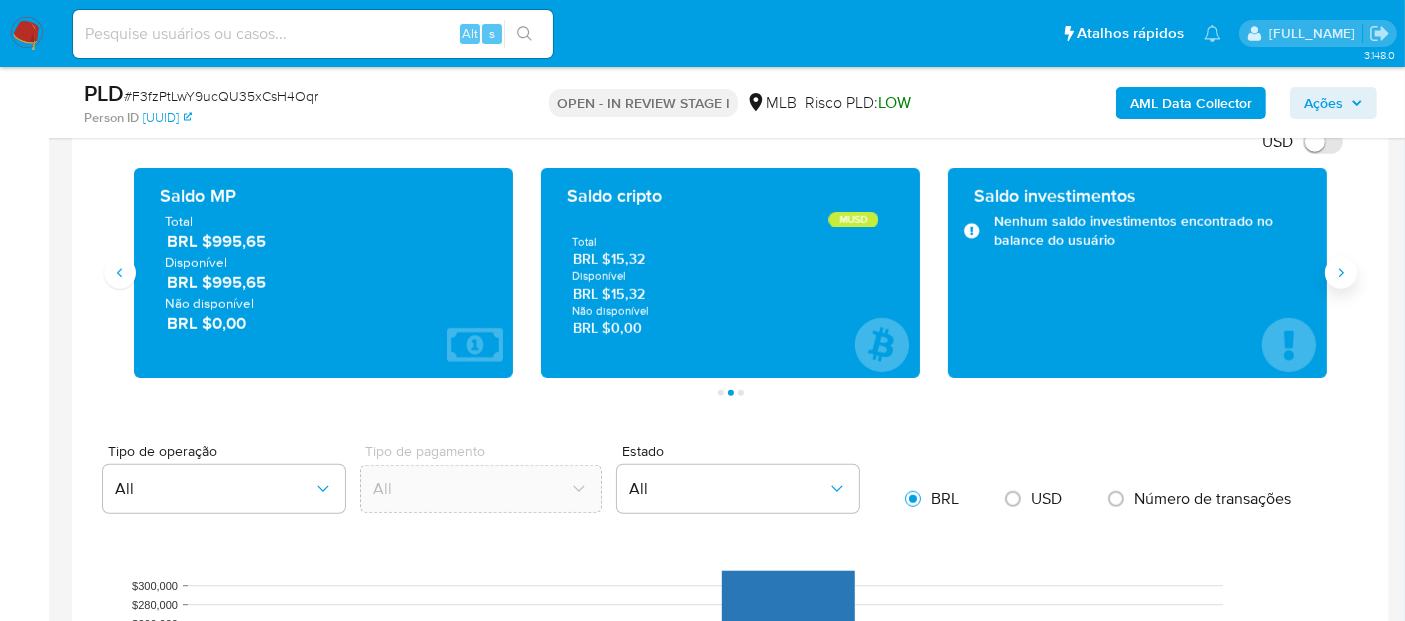 click 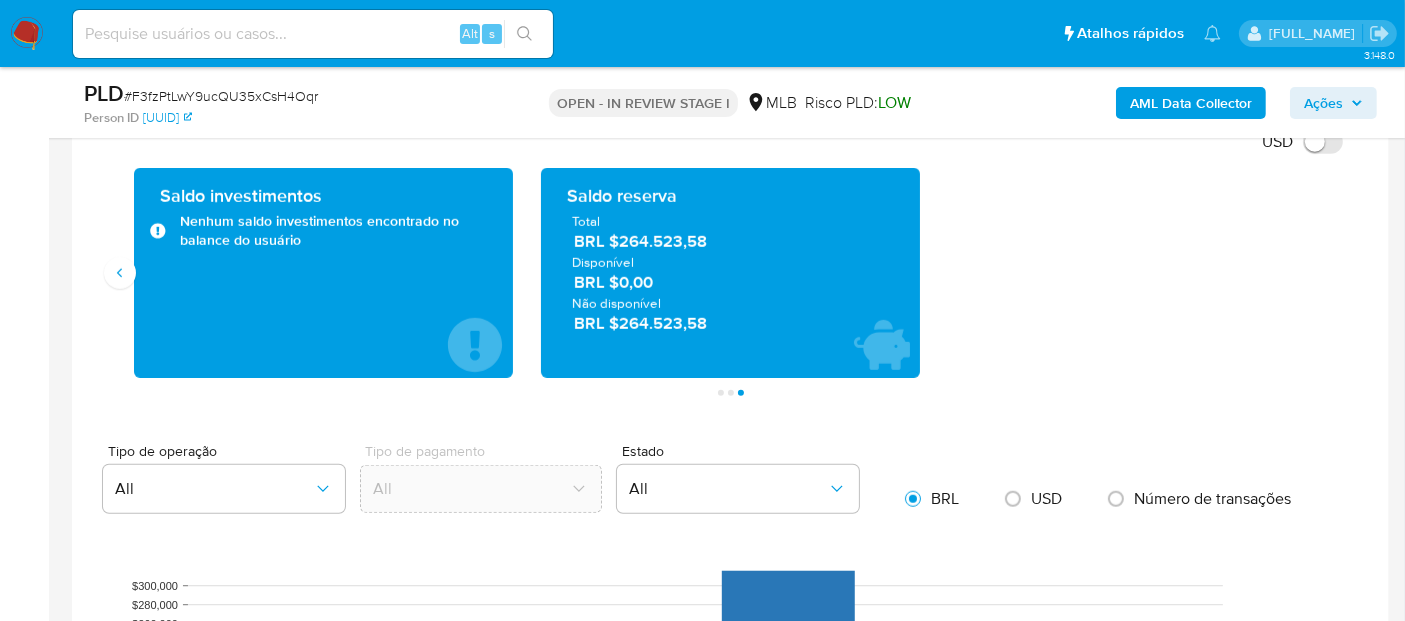 drag, startPoint x: 748, startPoint y: 240, endPoint x: 617, endPoint y: 229, distance: 131.46101 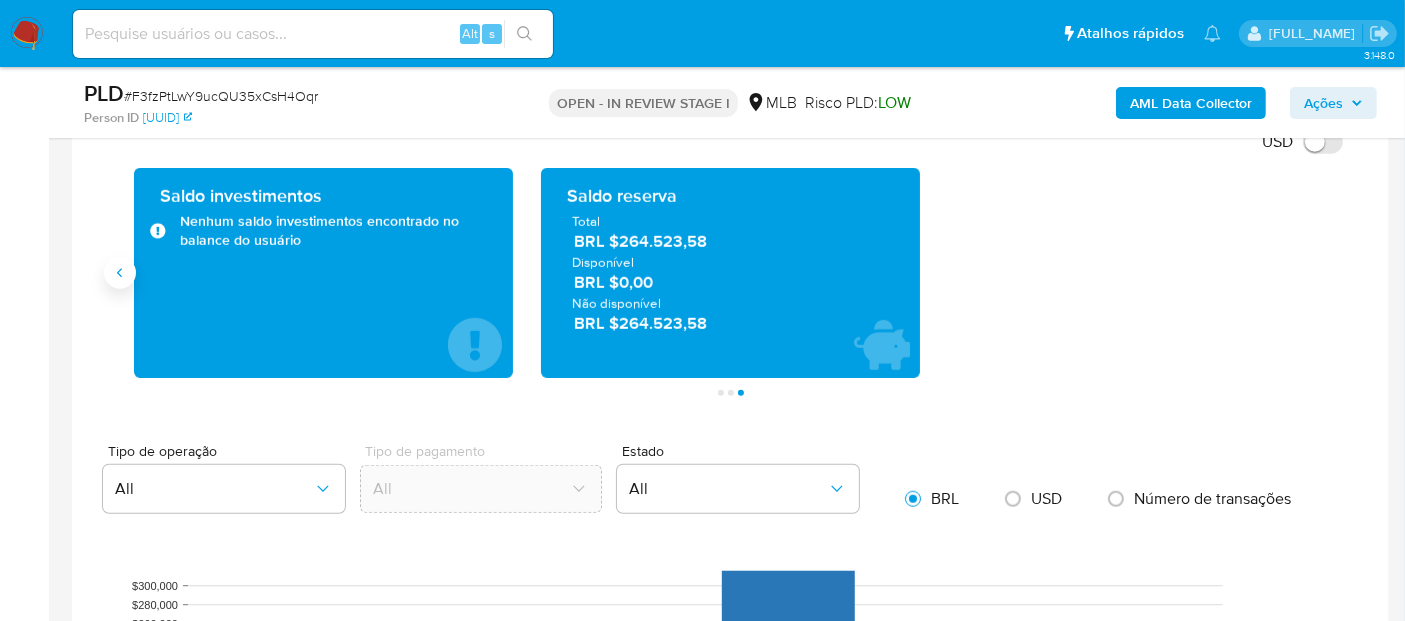 click at bounding box center [120, 273] 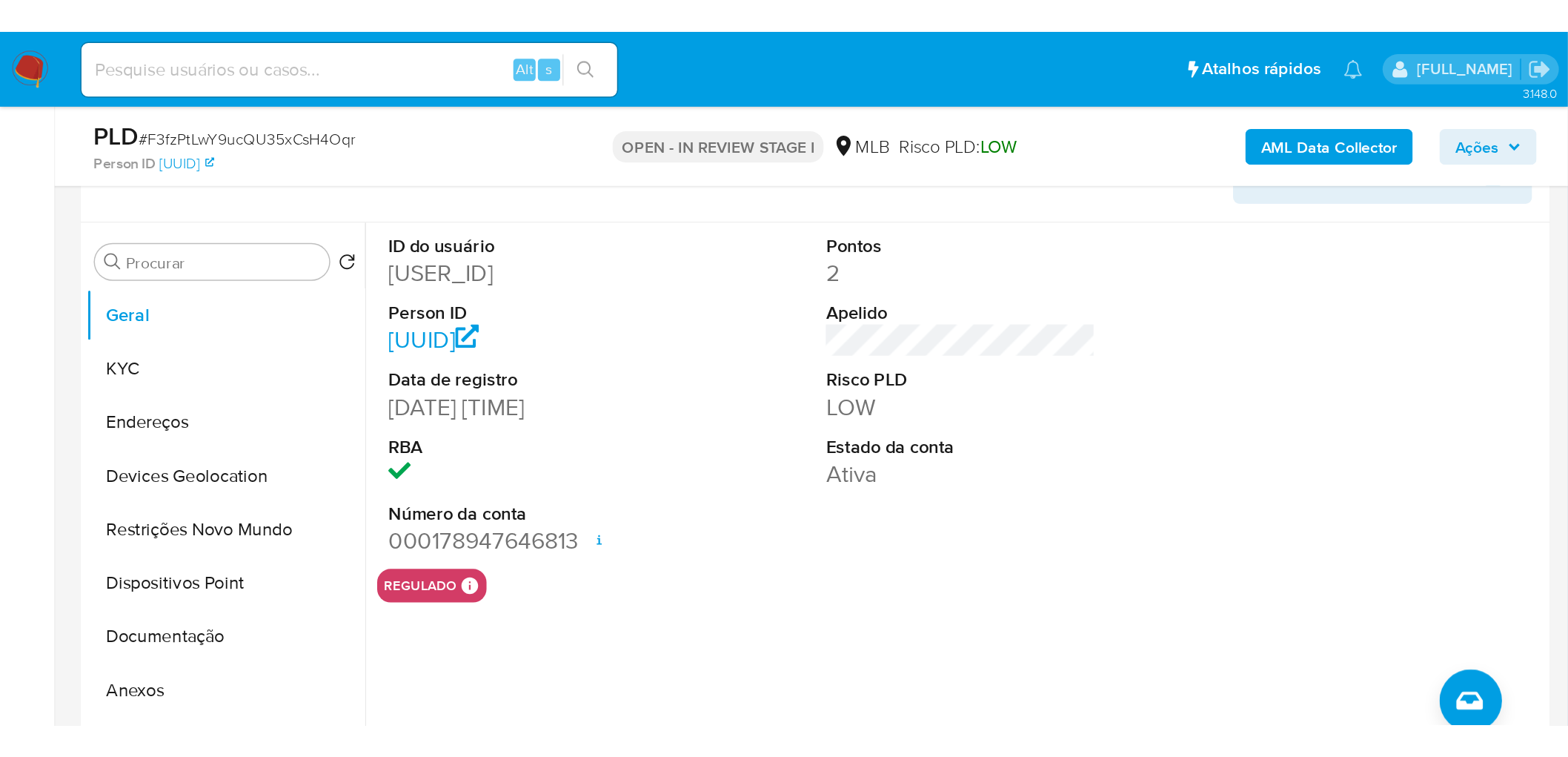 scroll, scrollTop: 247, scrollLeft: 0, axis: vertical 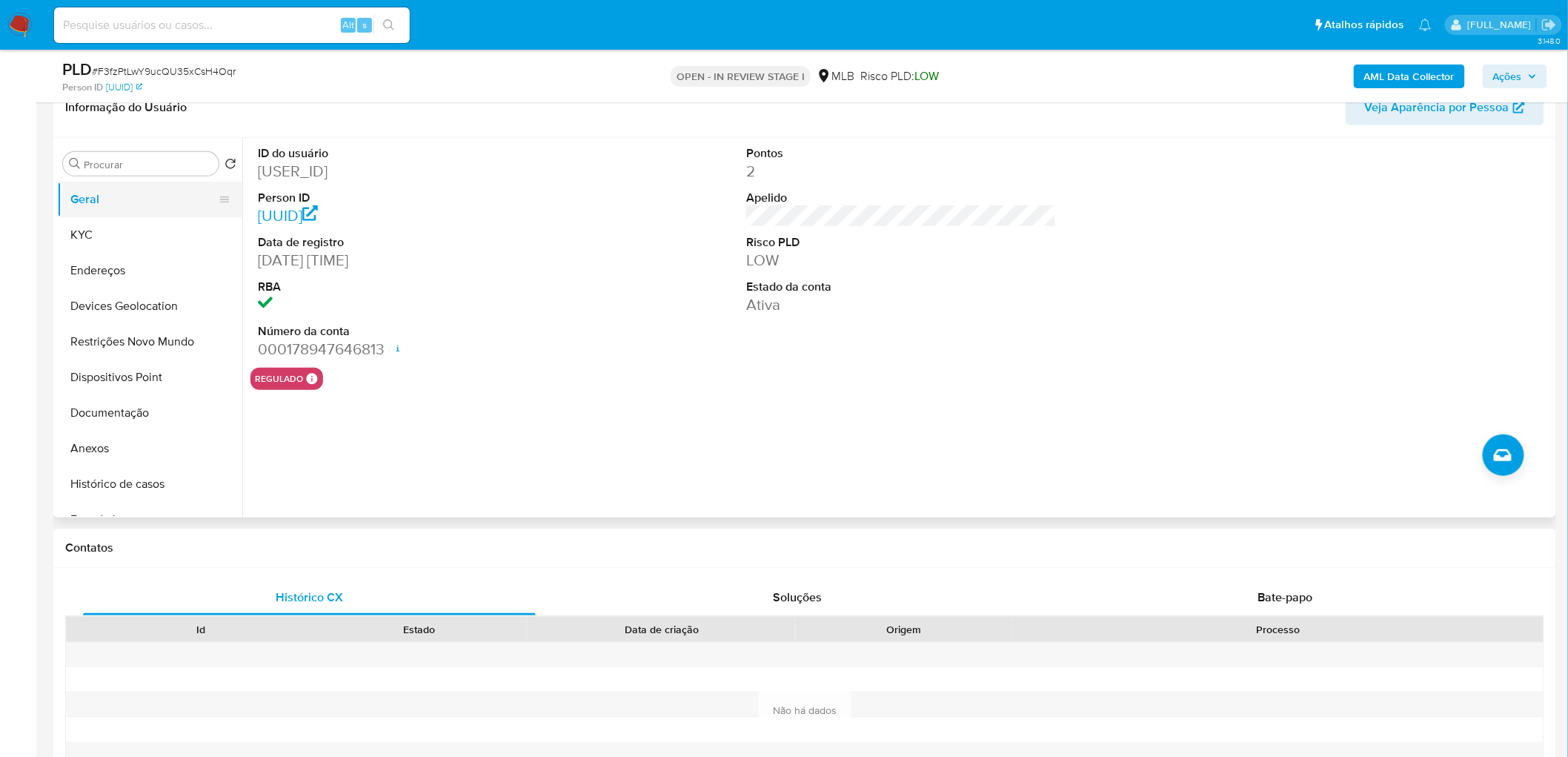 click on "Geral" at bounding box center [144, 199] 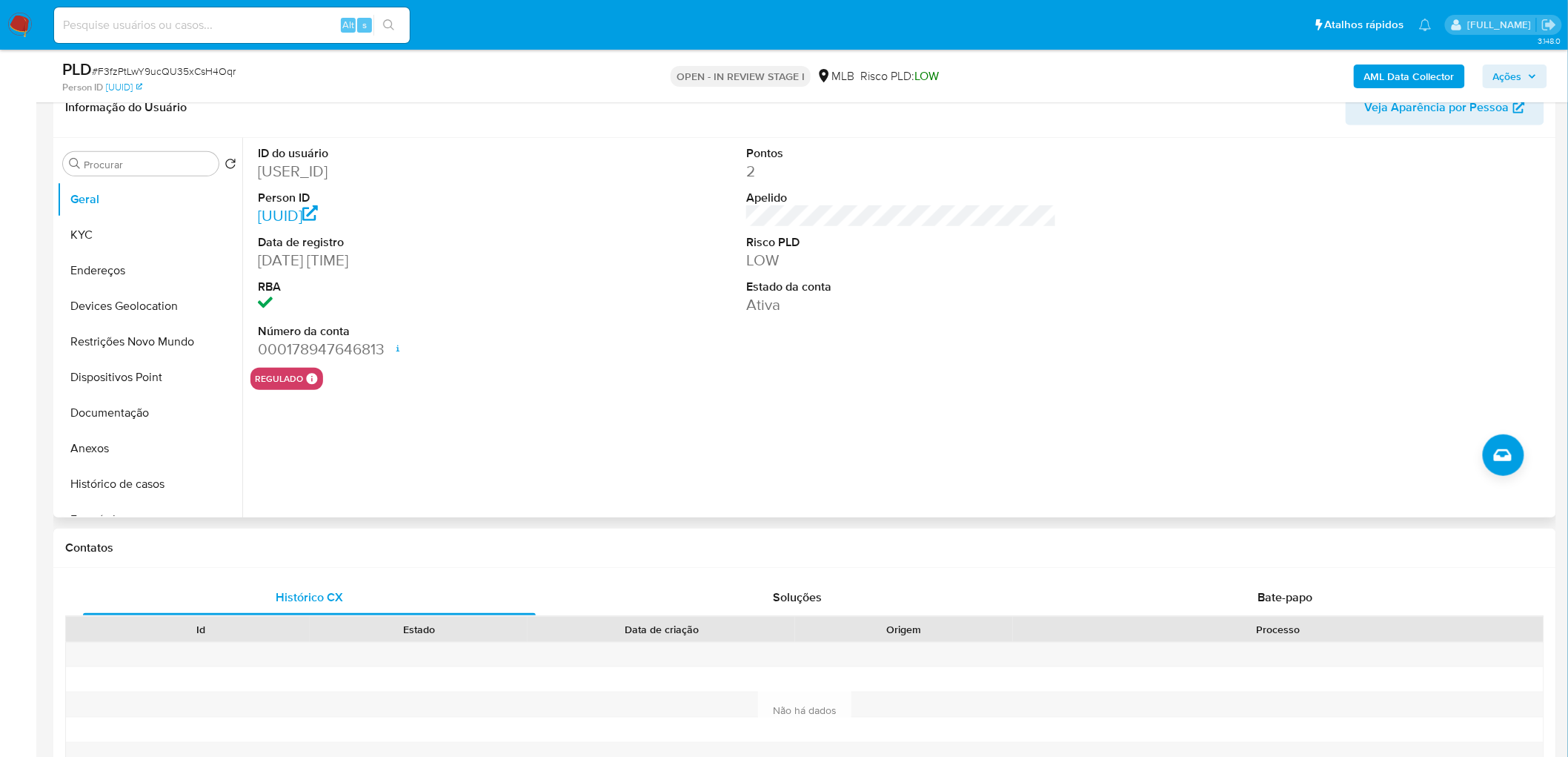 click on "ID do usuário 120711464 Person ID ac4cc110d668824a2ae213e92a2f4b4b Data de registro 30/08/2012 15:27:38 RBA Número da conta 000178947646813   Data de abertura 02/06/2025 08:24 Status ACTIVE Pontos 2 Apelido Risco PLD LOW Estado da conta Ativa regulado   Regulado MLB BACEN PENDING TYC Mark Id MLB_BACEN Compliant is_compliant Created At 2025-06-02T12:24:43.700887963Z" at bounding box center [897, 328] 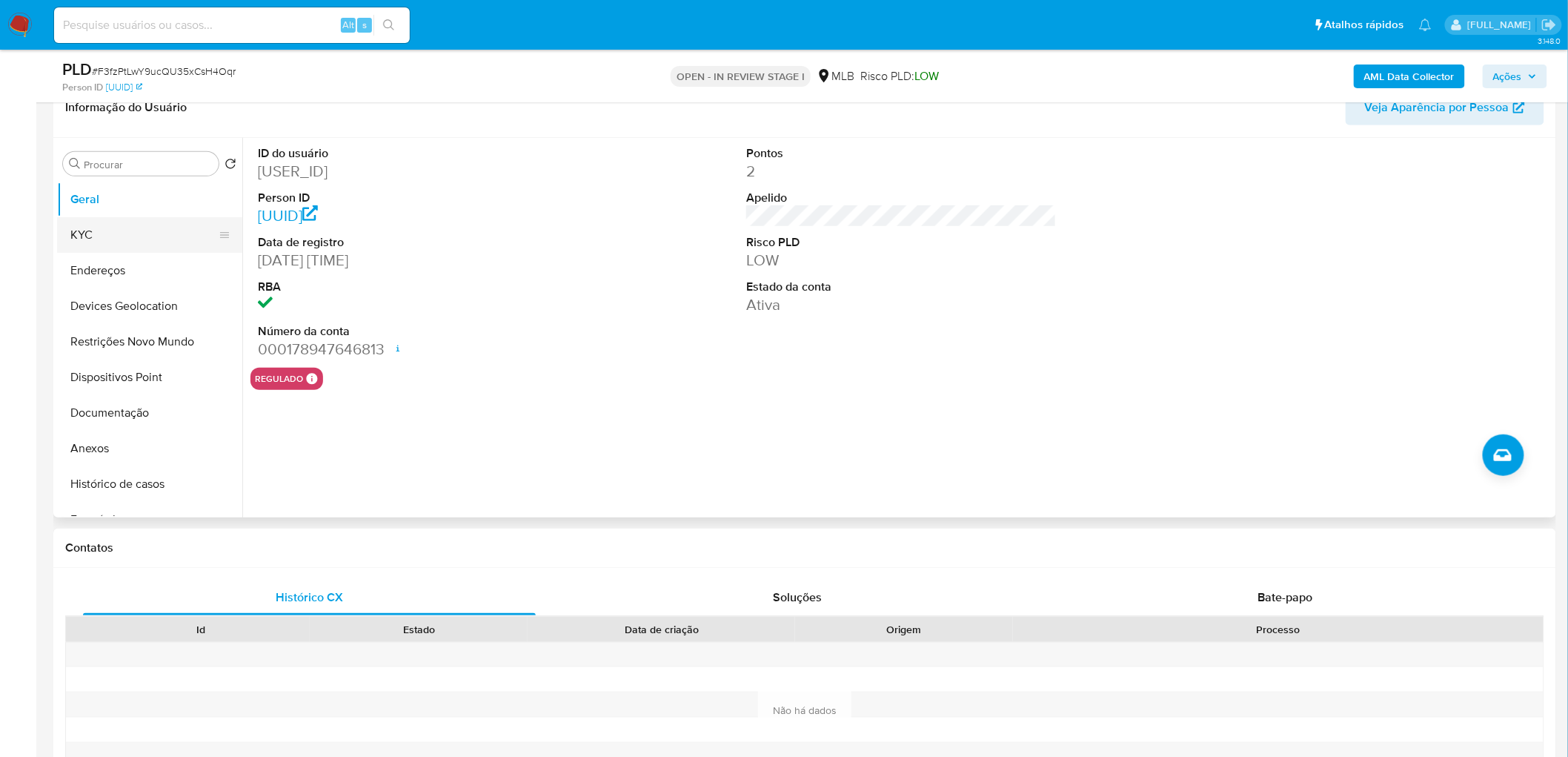click on "KYC" at bounding box center (144, 235) 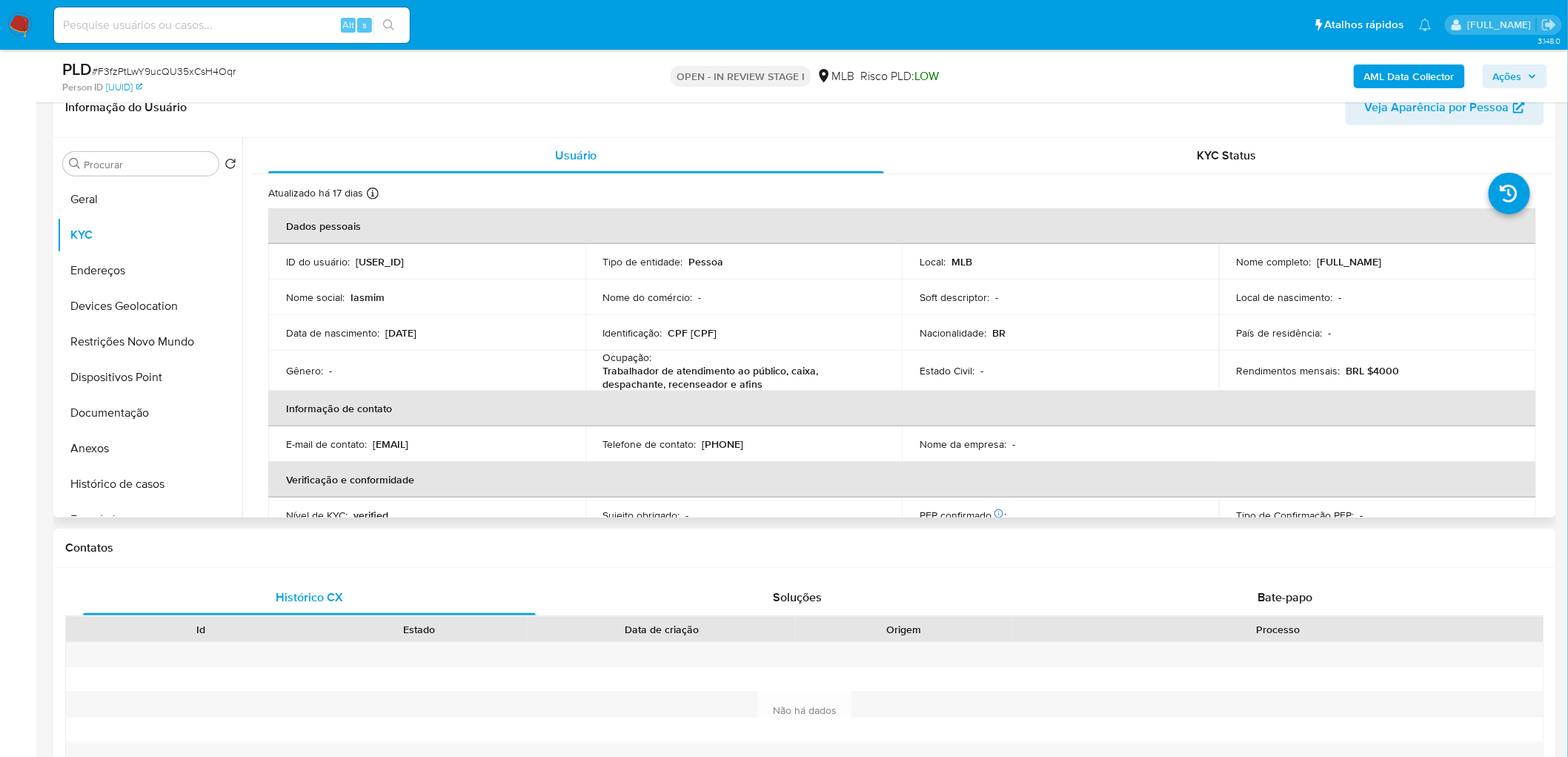 type 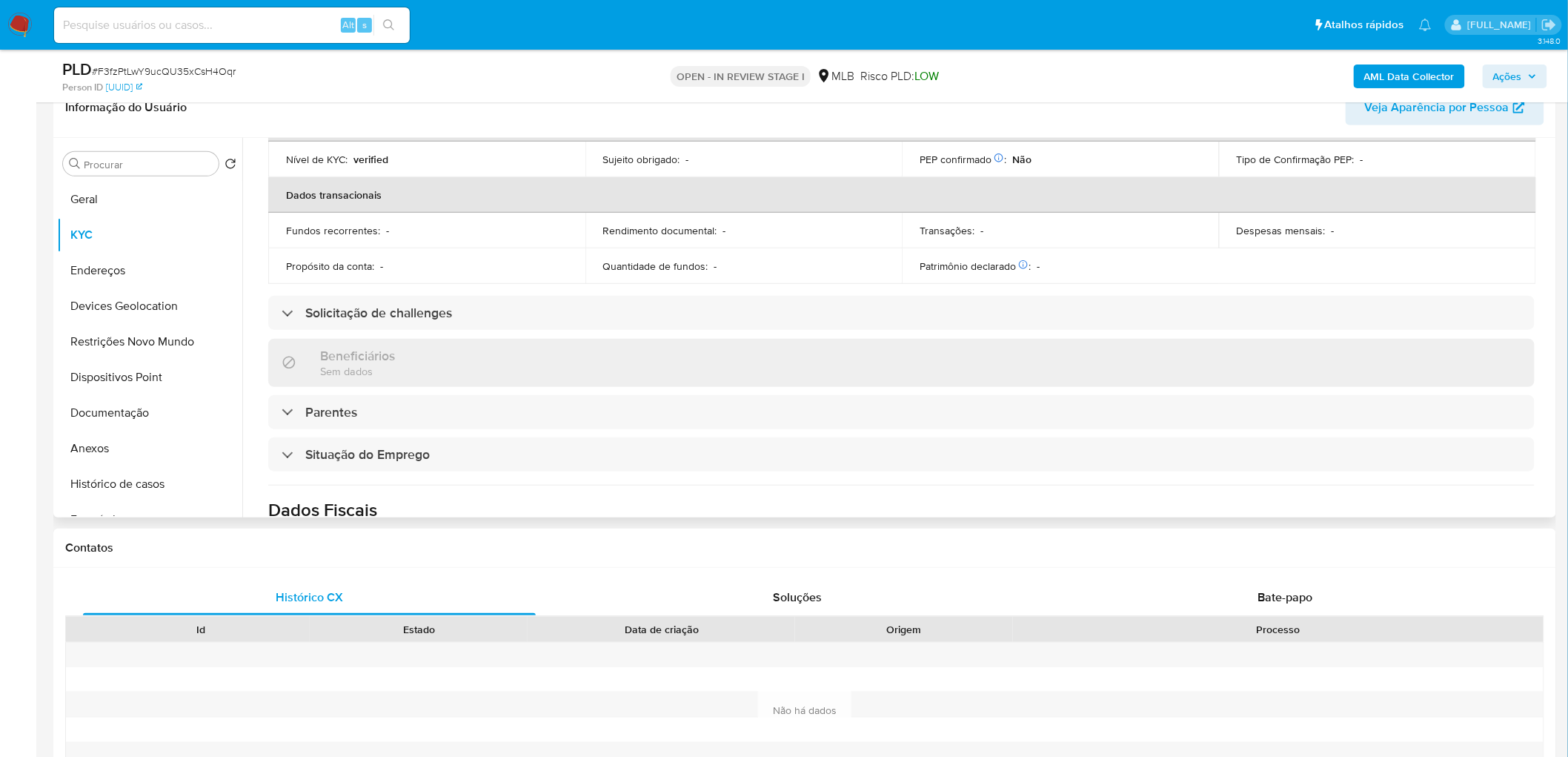 scroll, scrollTop: 576, scrollLeft: 0, axis: vertical 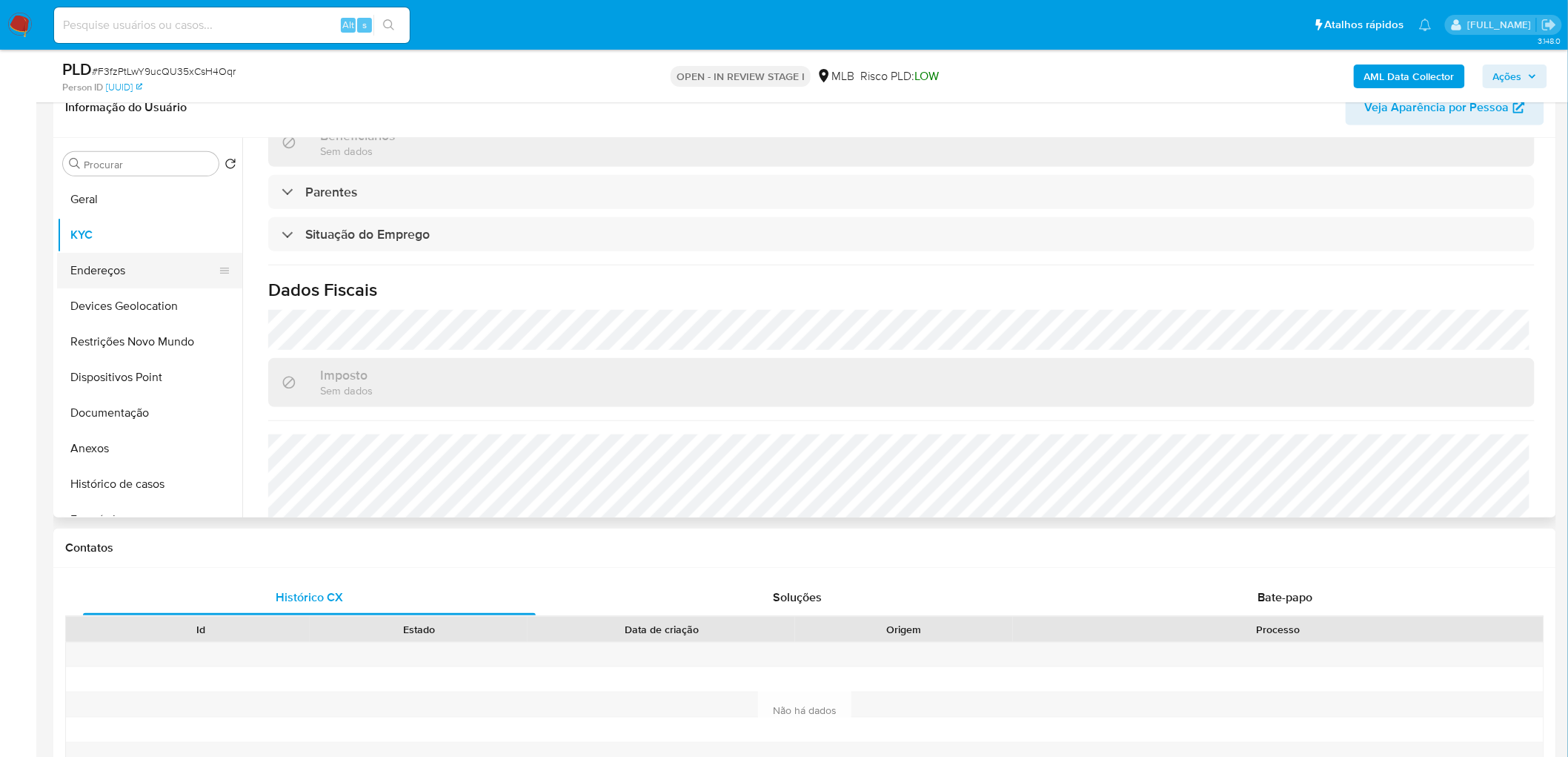 click on "Endereços" at bounding box center (144, 271) 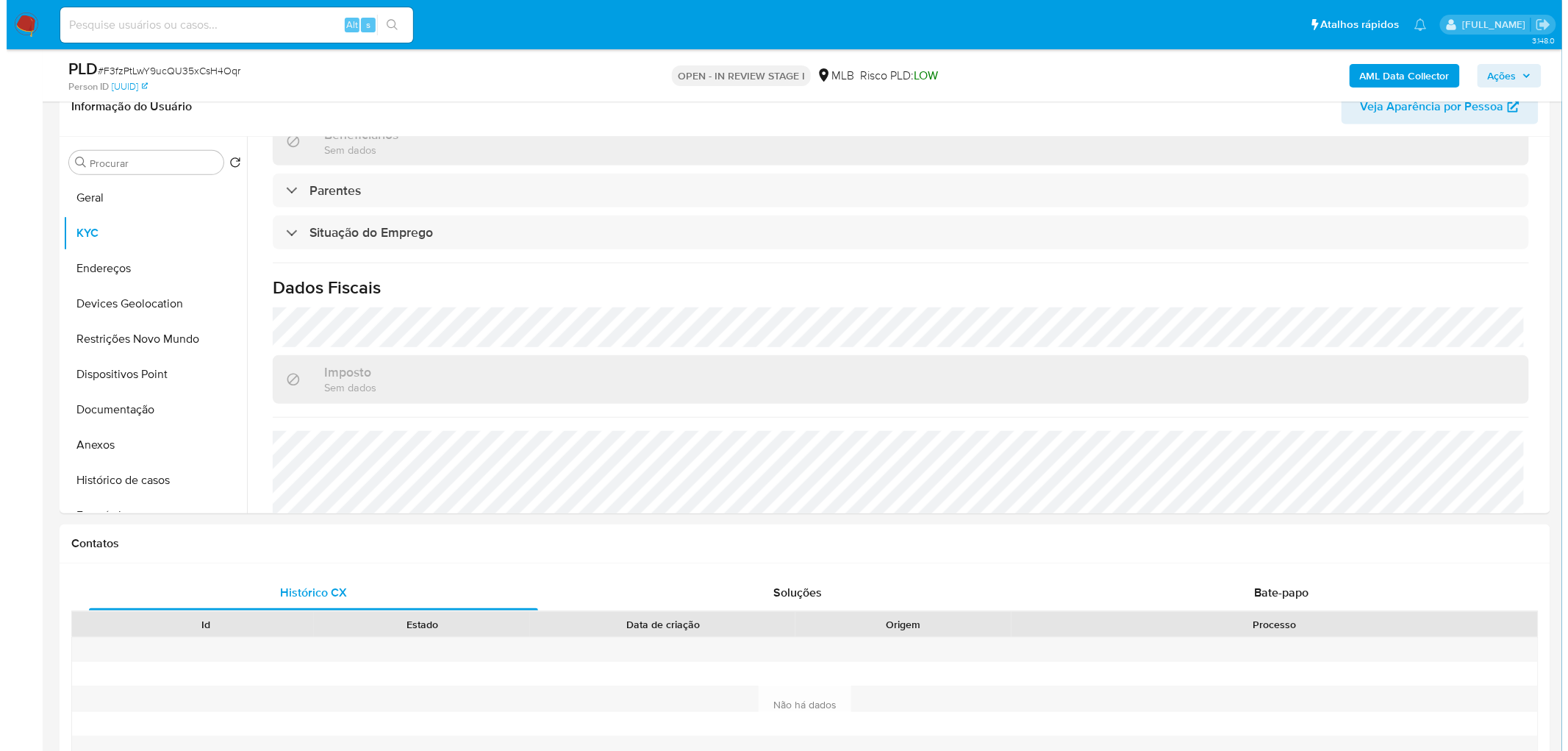 scroll, scrollTop: 0, scrollLeft: 0, axis: both 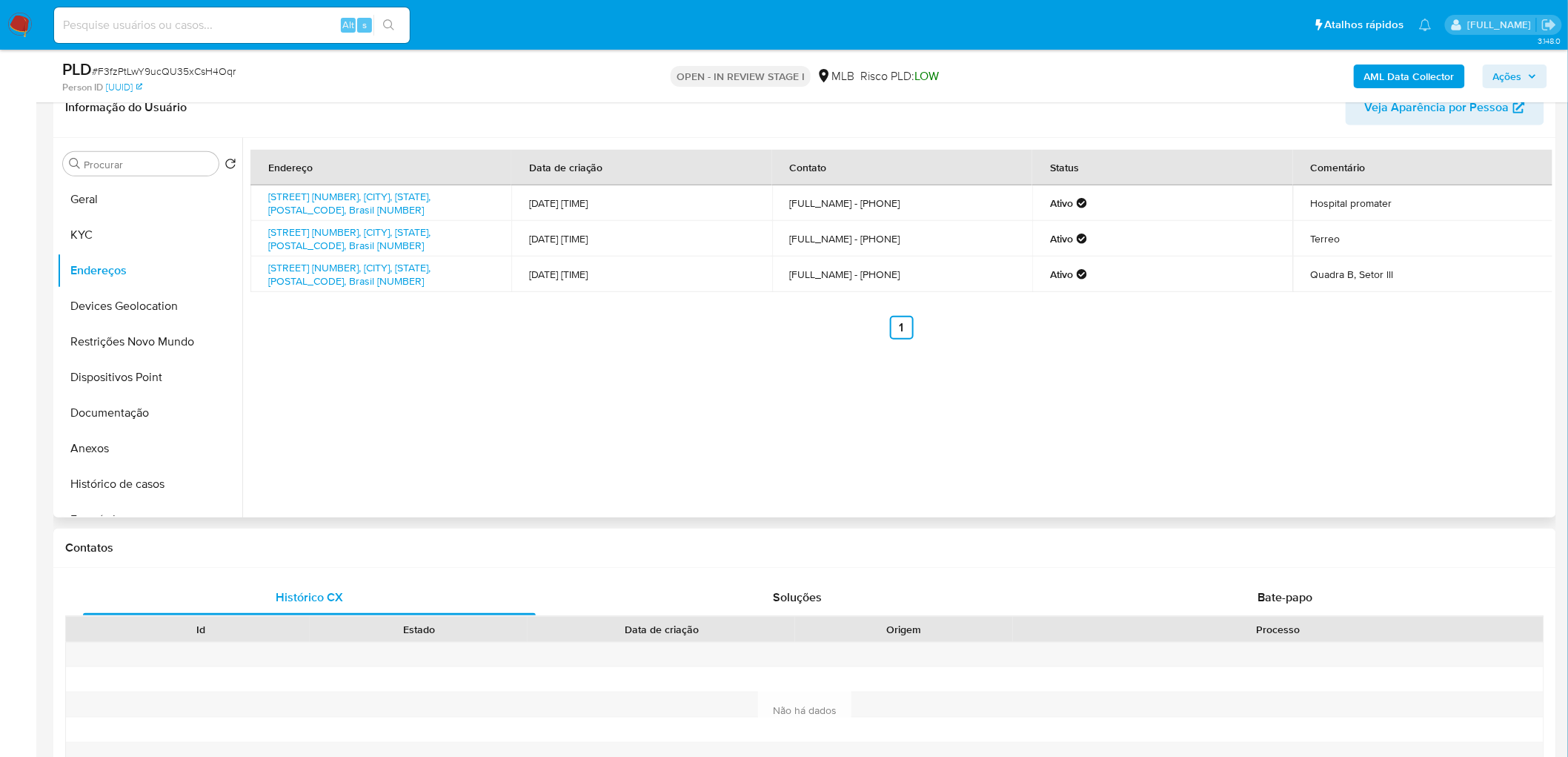 click on "Endereço Data de criação Contato Status Comentário Avenida Lauro De Freitas 1125, Dias D'ávila, Bahia, 42850000, Brasil 1125 14/05/2018 21:26:20 Iasmim de Souza Silva - 71996434058 Ativo Hospital promater Quarta Travessa Da Suica 138, Dias D'ávila, Bahia, 42850000, Brasil 138 25/04/2024 20:06:24 Iasmim de Souza Silva - 71996130204 Ativo Terreo Conjunto Fazenda Grande I 08, Salvador, Bahia, 41340100, Brasil 08 06/12/2015 08:33:31 Iasmim Souza - 71985546024 Ativo Quadra B, Setor lll Anterior 1 Siguiente" at bounding box center [897, 328] 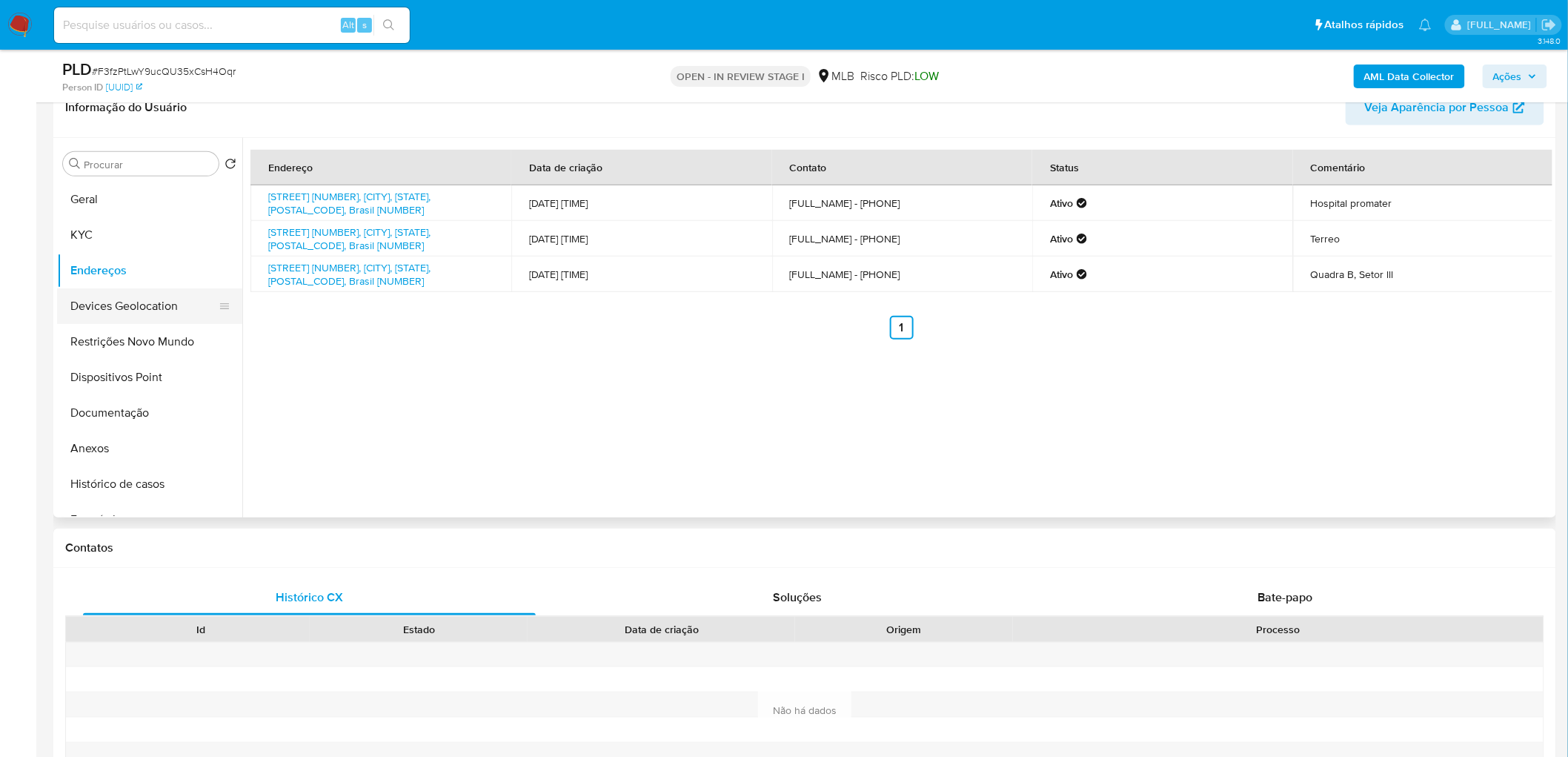 click on "Devices Geolocation" at bounding box center [144, 306] 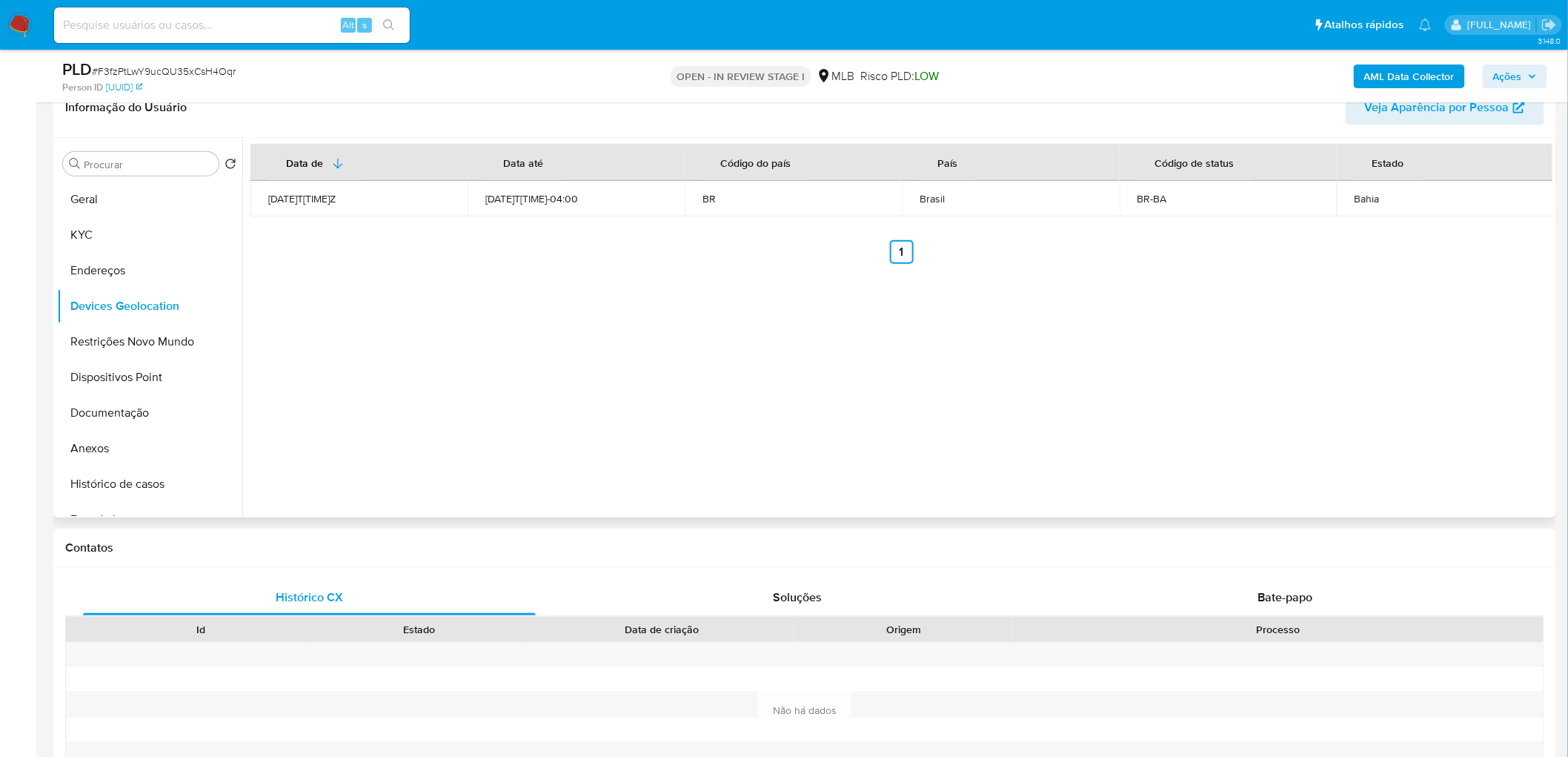 type 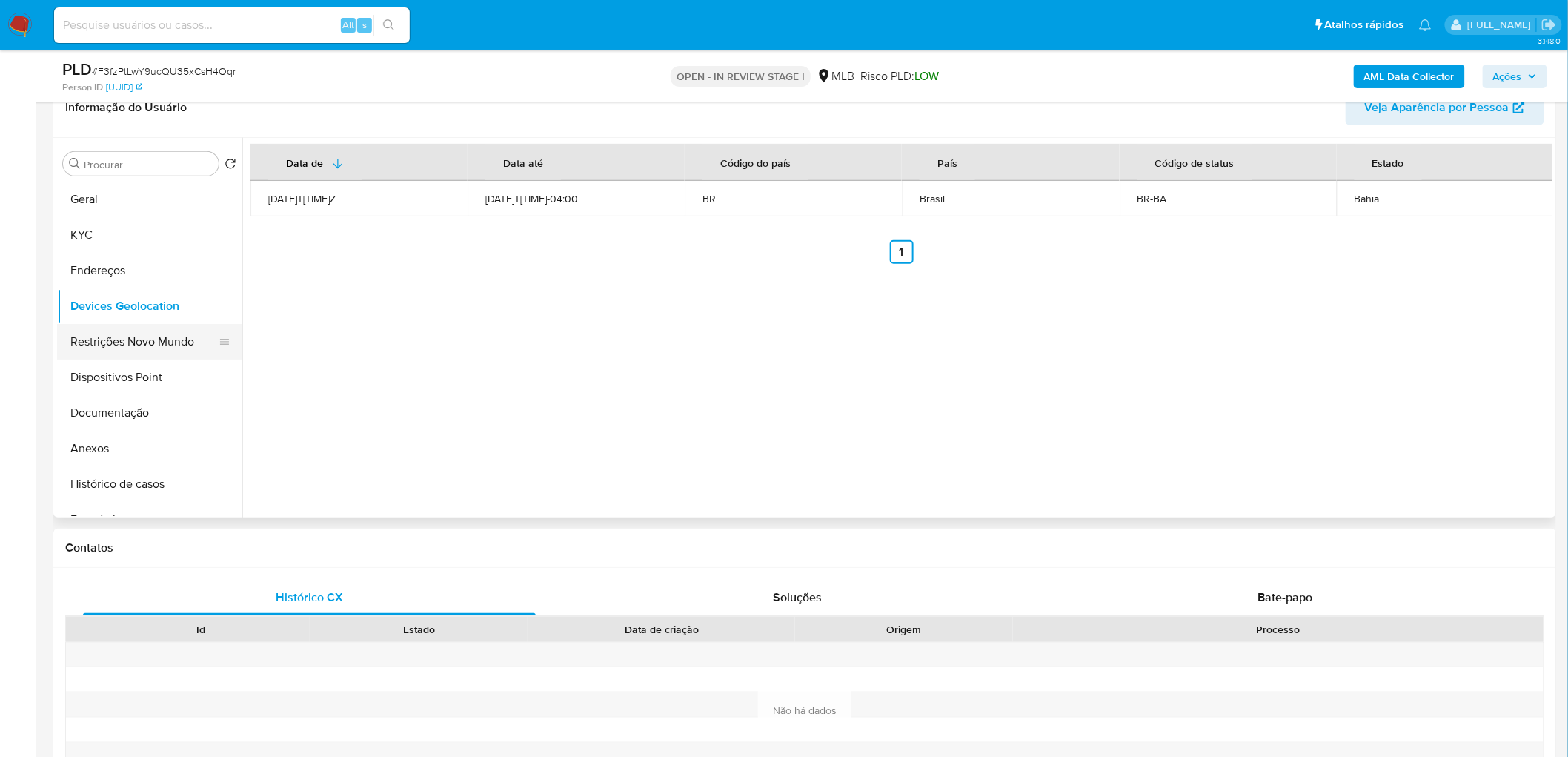 click on "Restrições Novo Mundo" at bounding box center [144, 342] 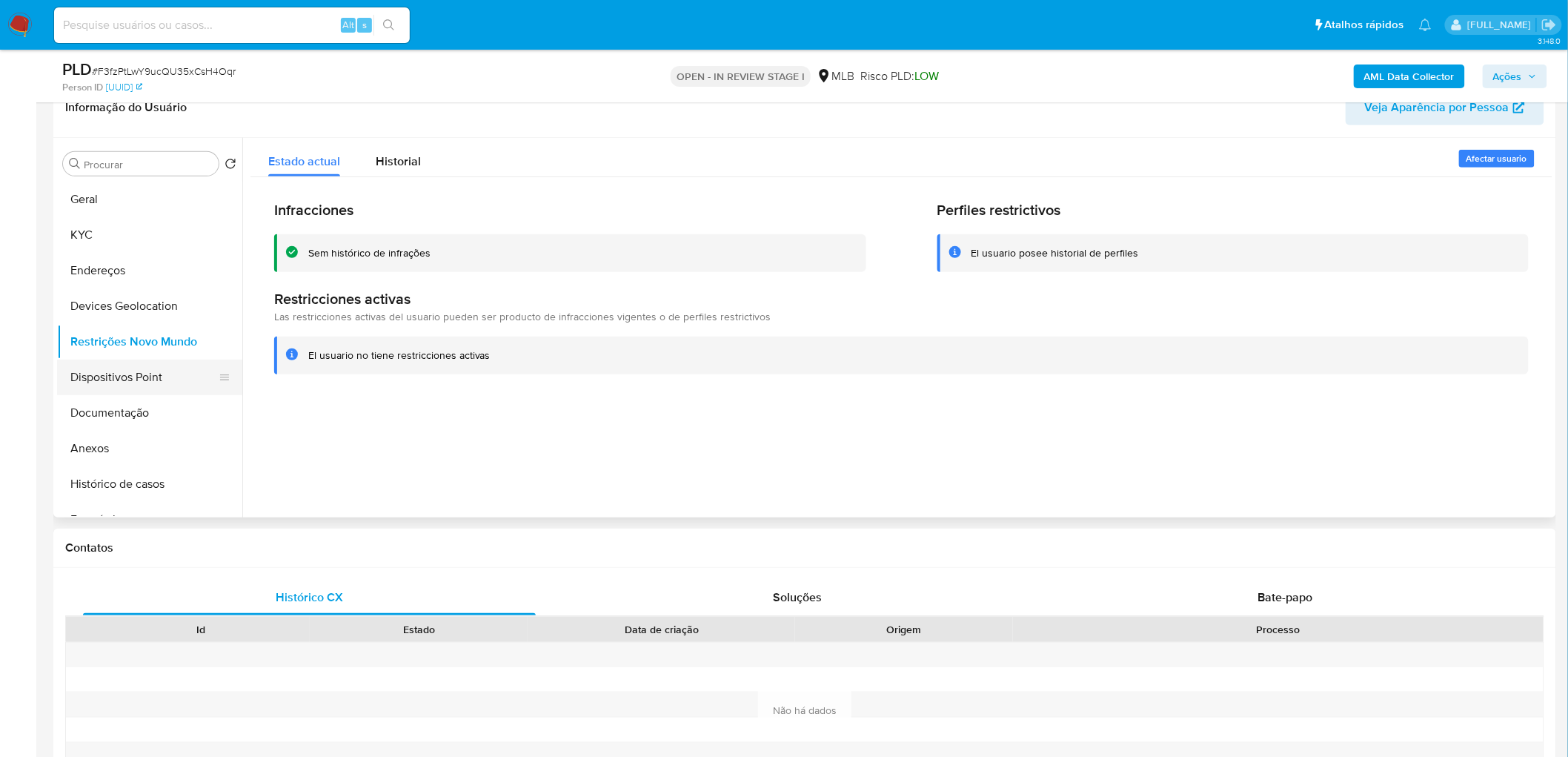 click on "Dispositivos Point" at bounding box center [144, 377] 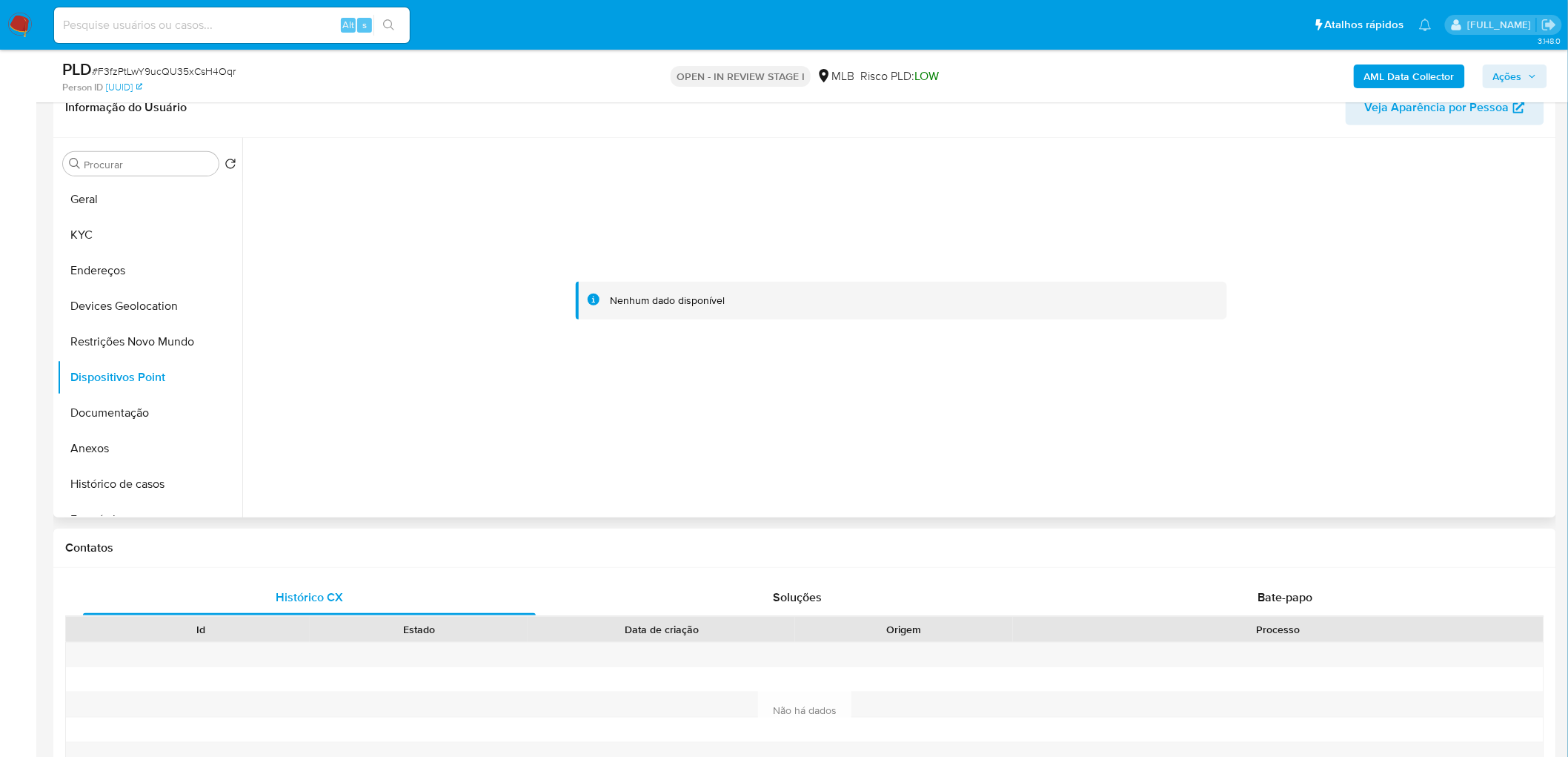 type 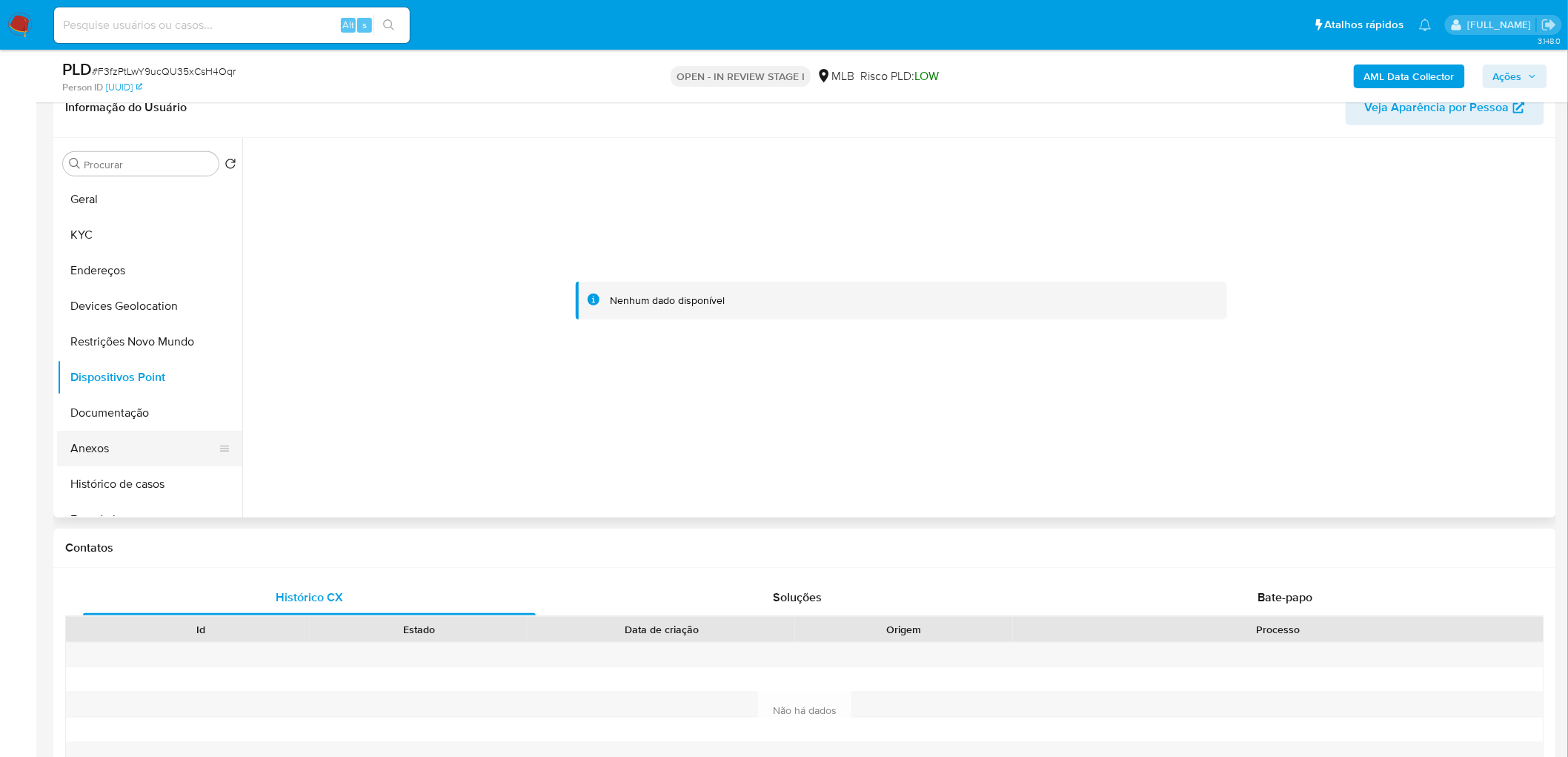 click on "Anexos" at bounding box center [144, 449] 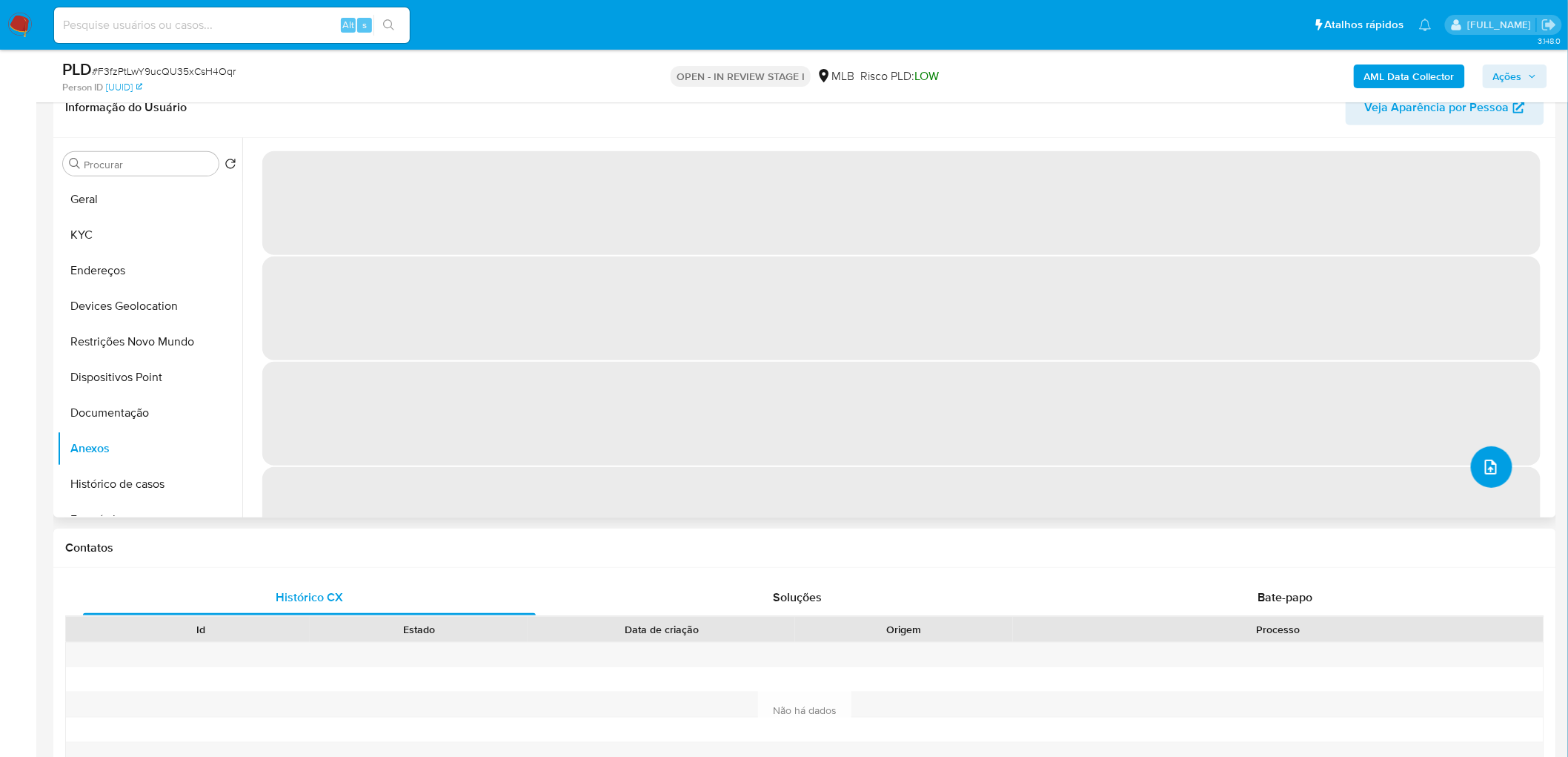 click 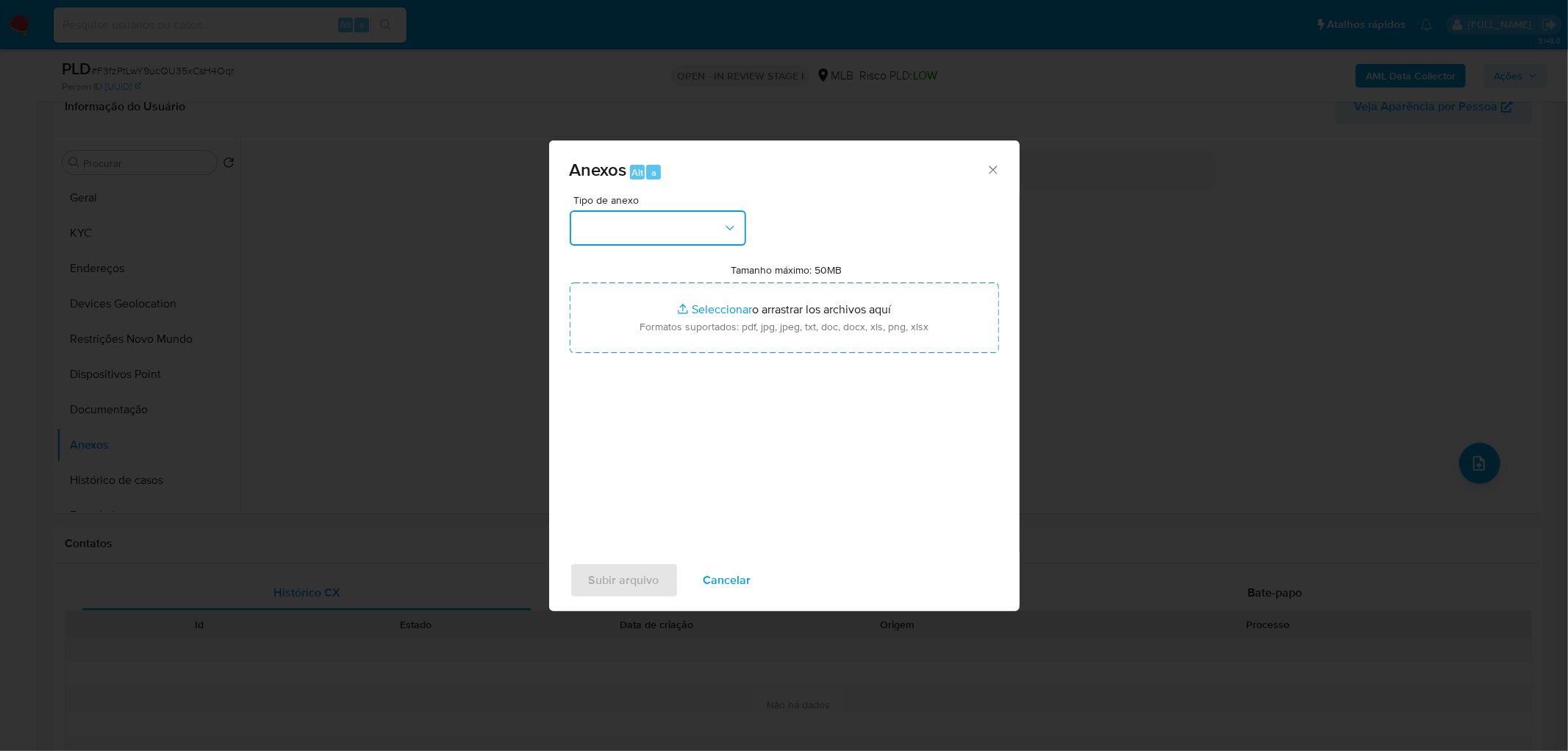 click at bounding box center [658, 228] 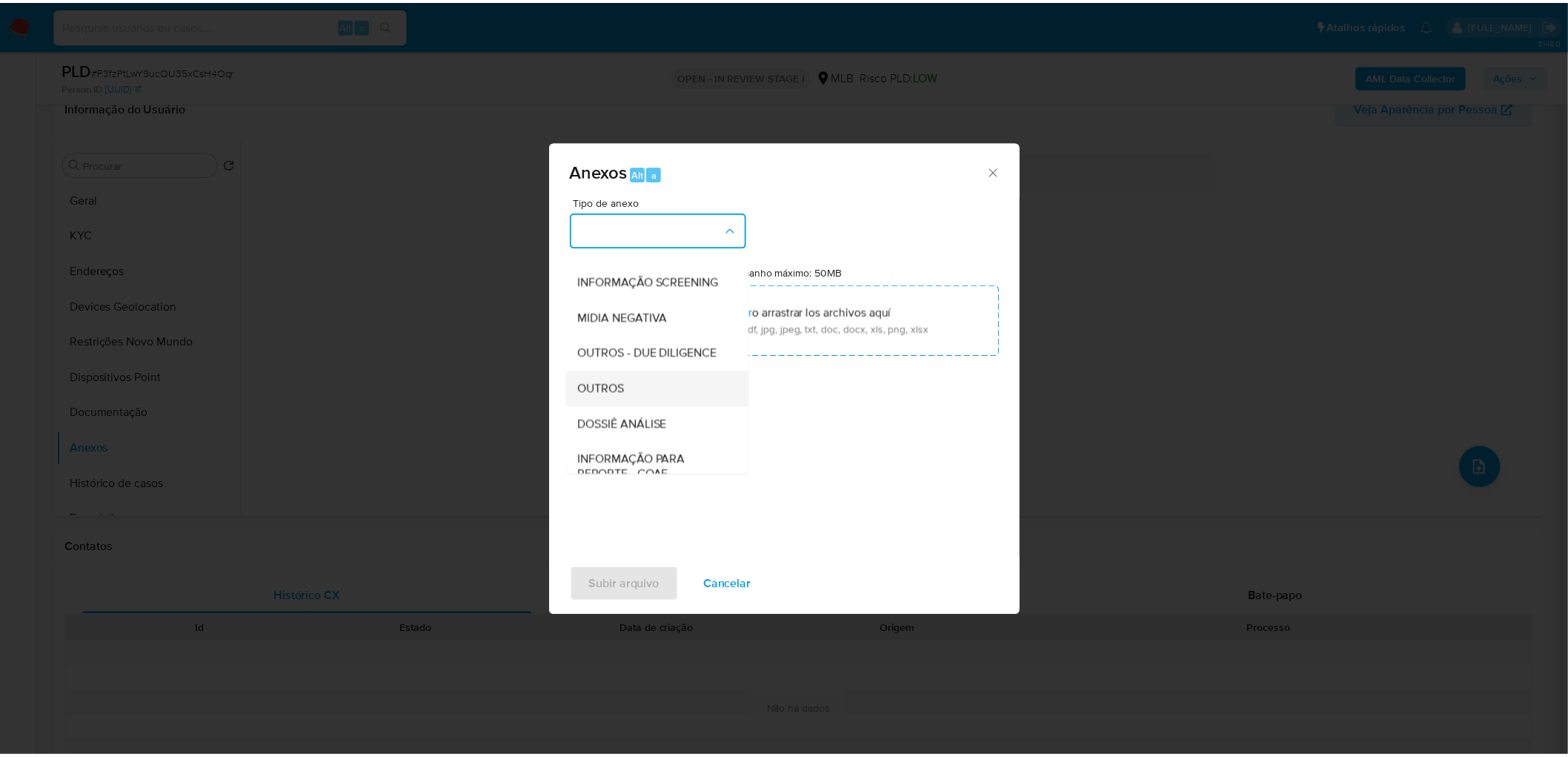 scroll, scrollTop: 165, scrollLeft: 0, axis: vertical 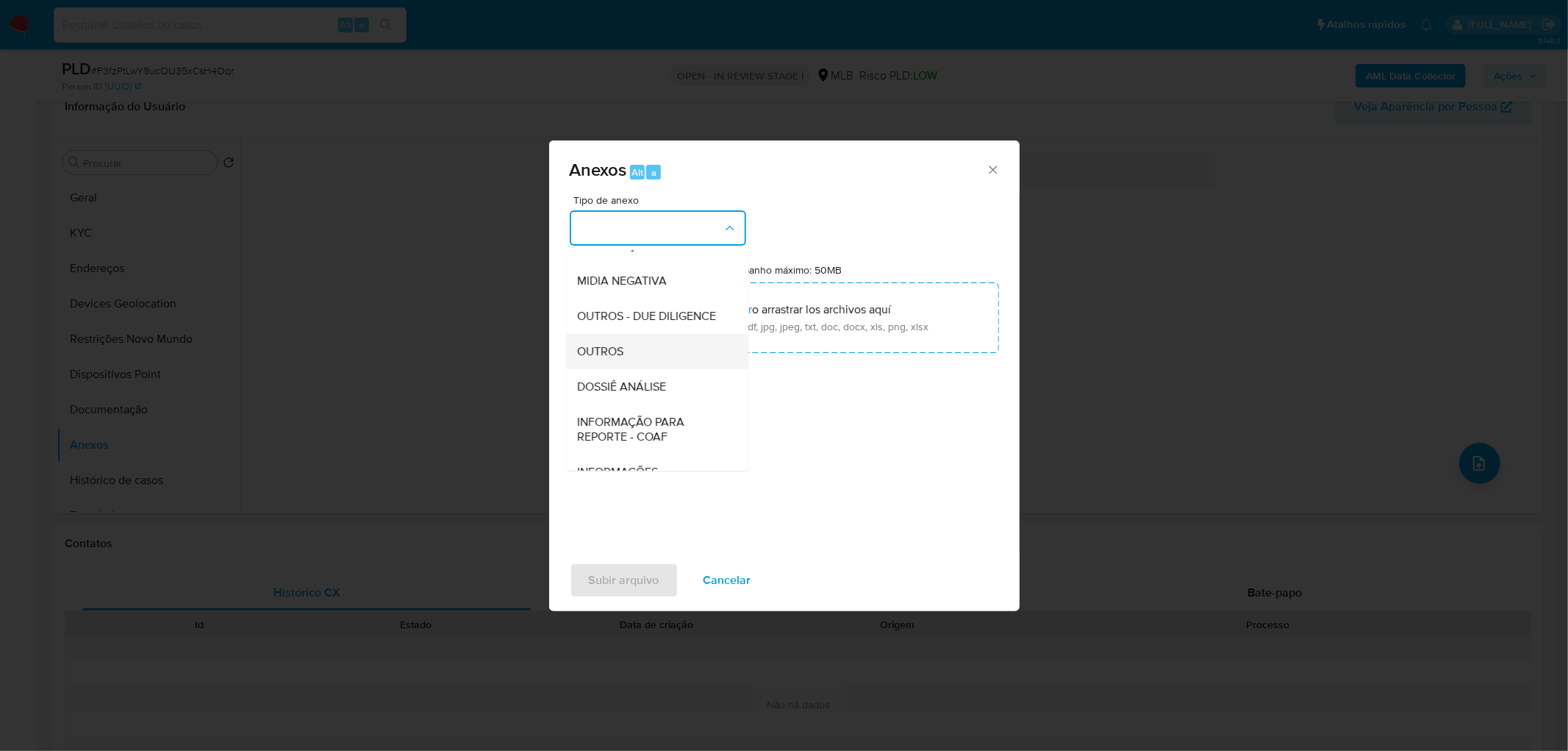 click on "OUTROS" at bounding box center (653, 352) 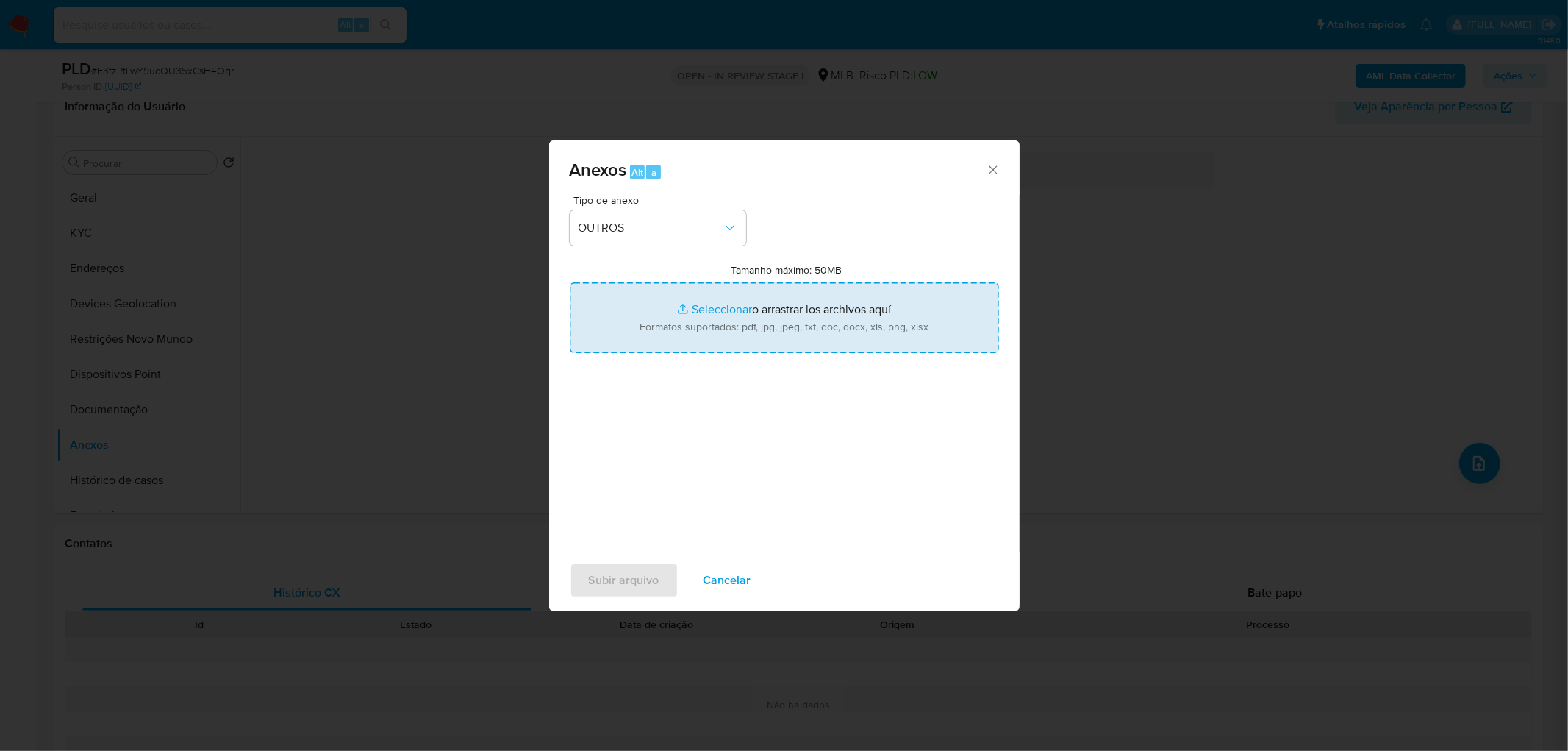 click on "Tamanho máximo: 50MB Seleccionar archivos" at bounding box center (784, 318) 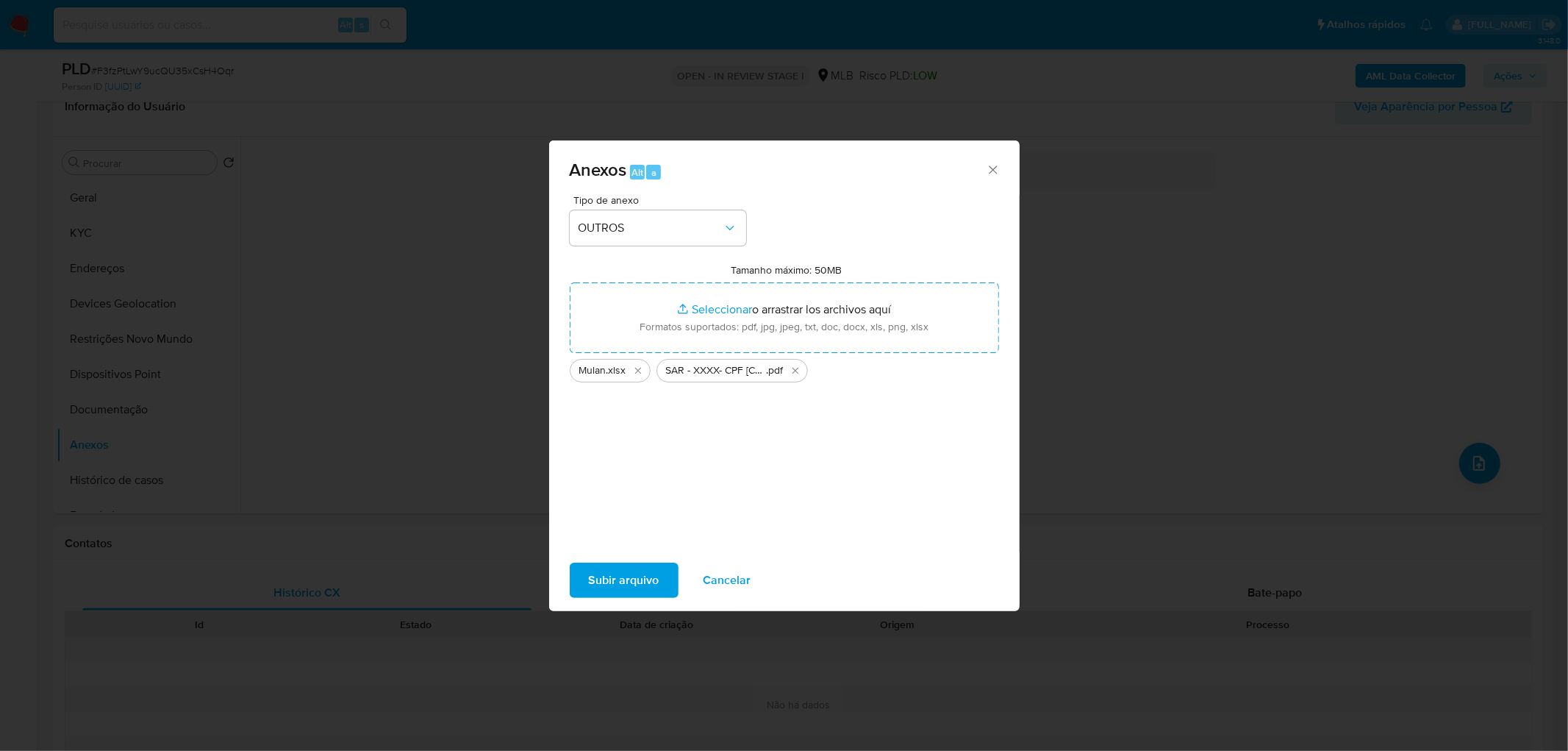 click on "Subir arquivo" at bounding box center (624, 580) 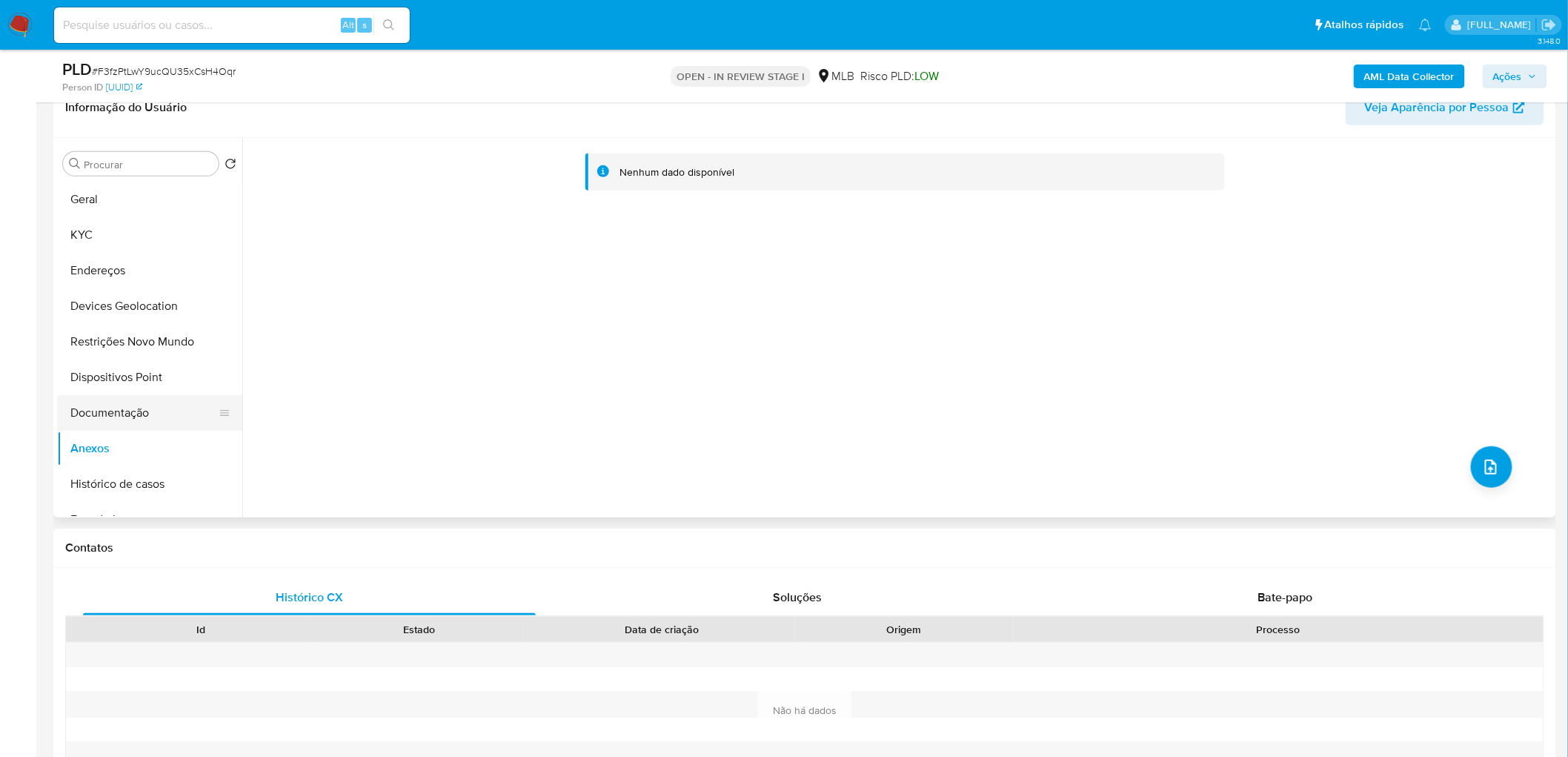 click on "Documentação" at bounding box center (144, 413) 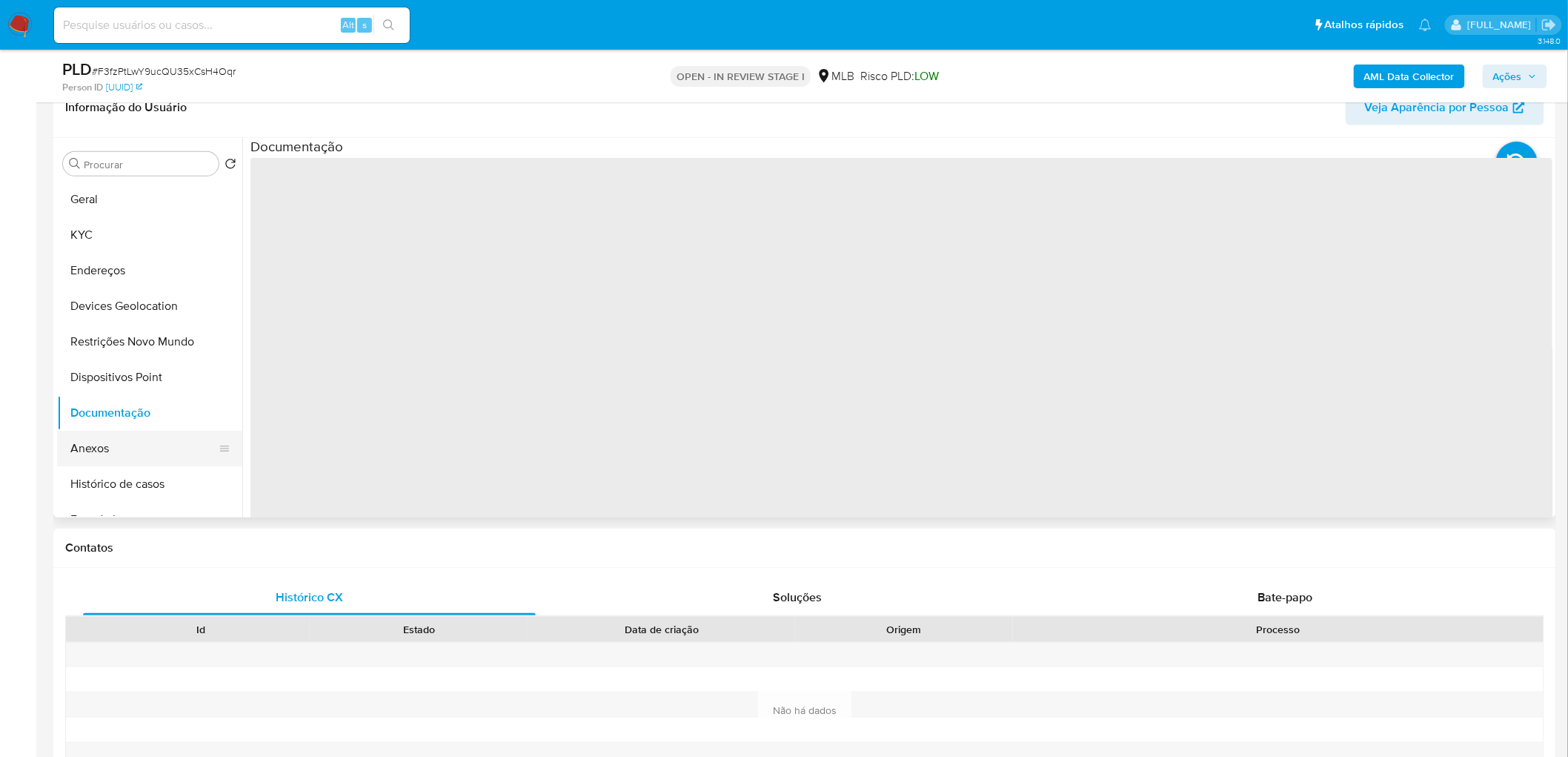 click on "Anexos" at bounding box center (144, 449) 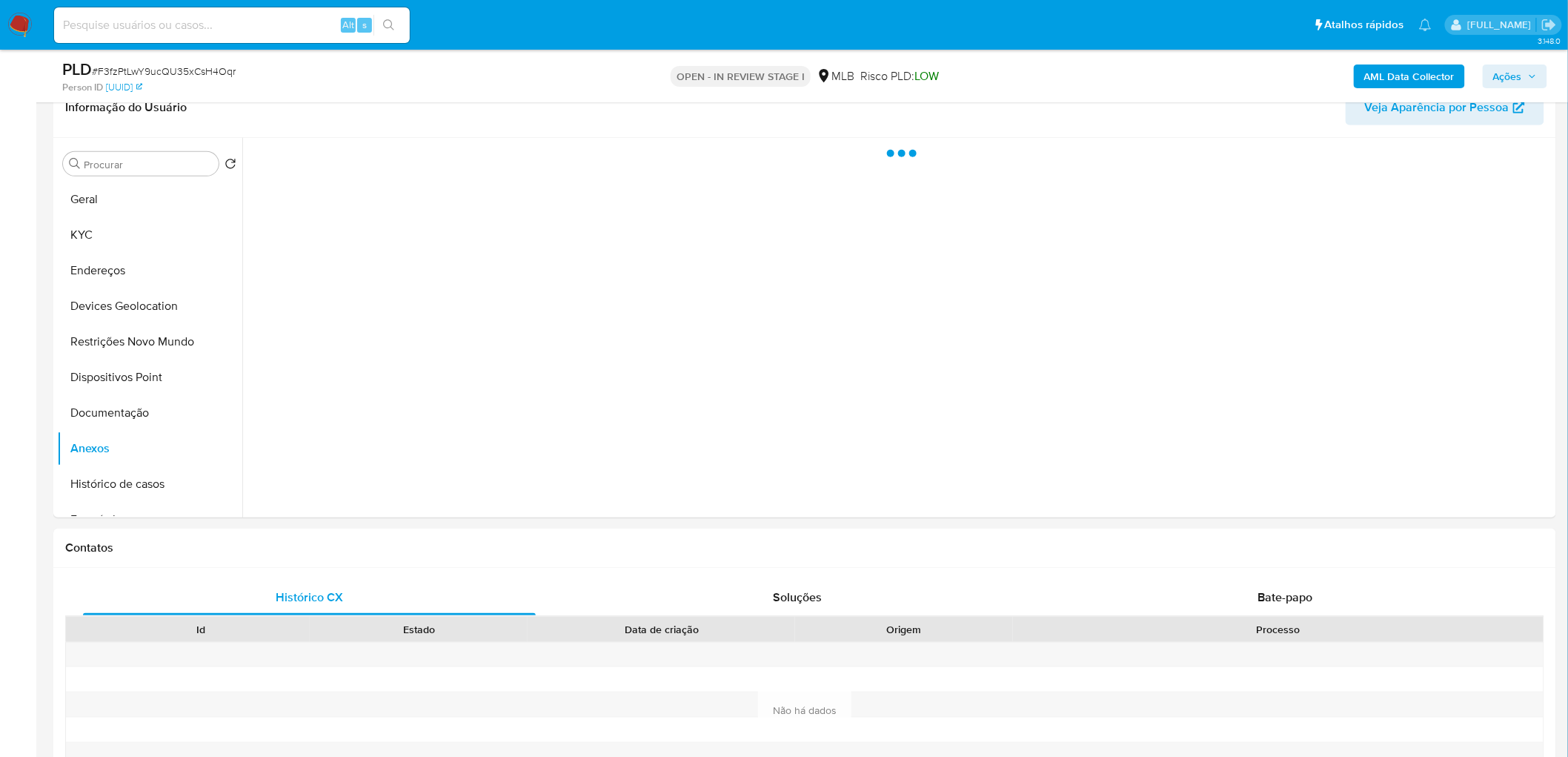click on "Ações" at bounding box center (1507, 76) 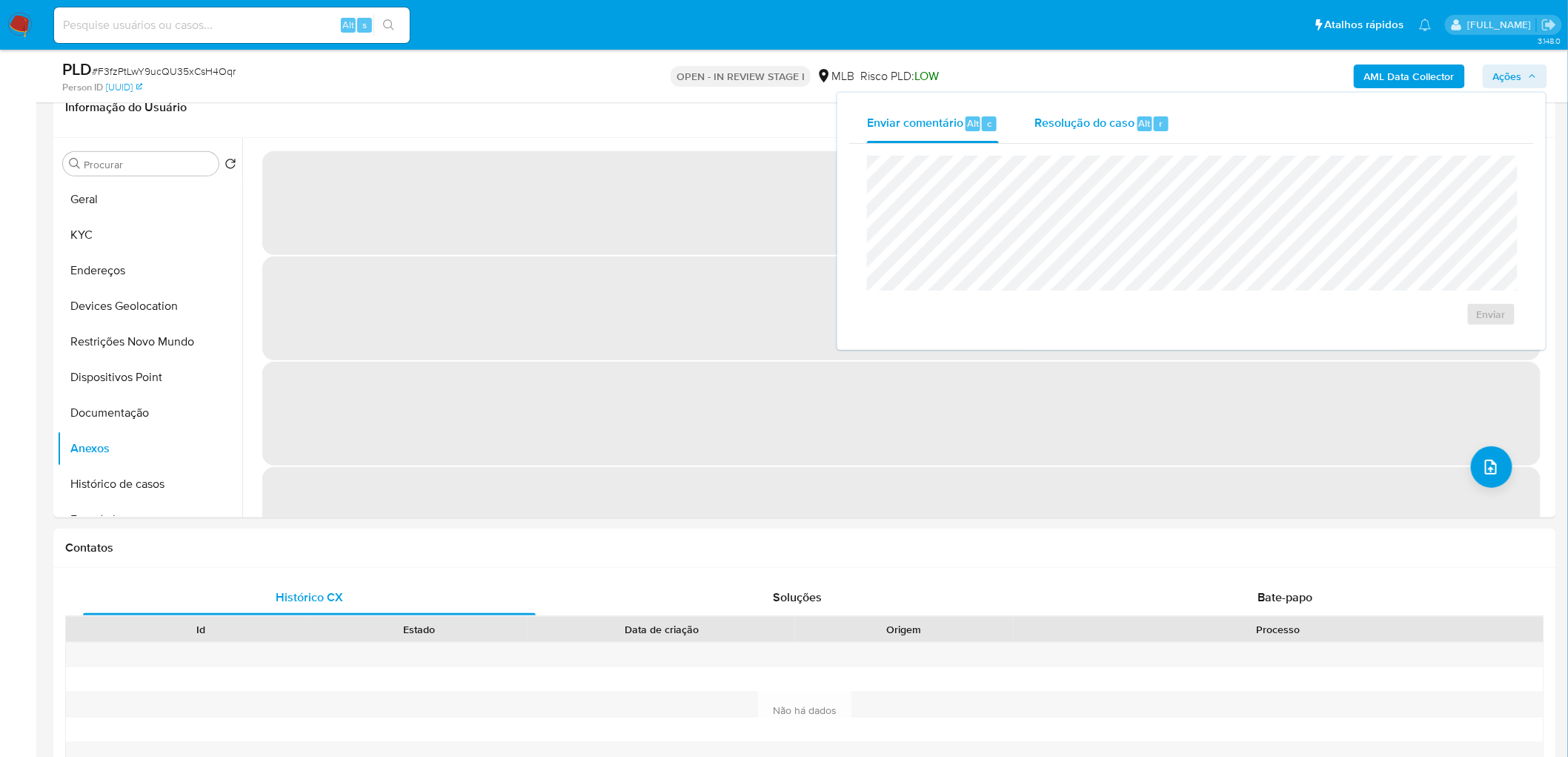 click on "Alt" at bounding box center [1145, 124] 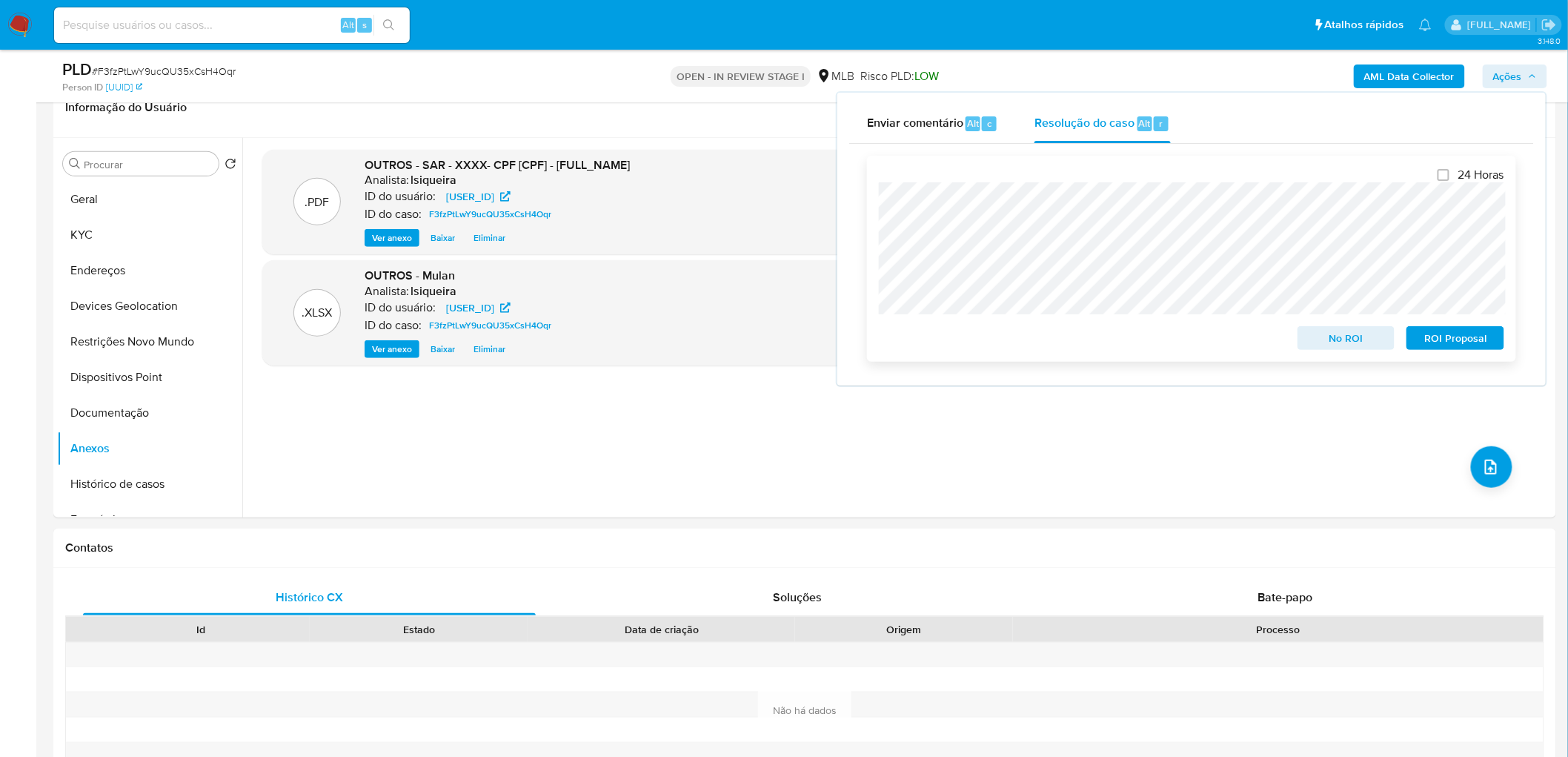 click on "ROI Proposal" at bounding box center [1455, 338] 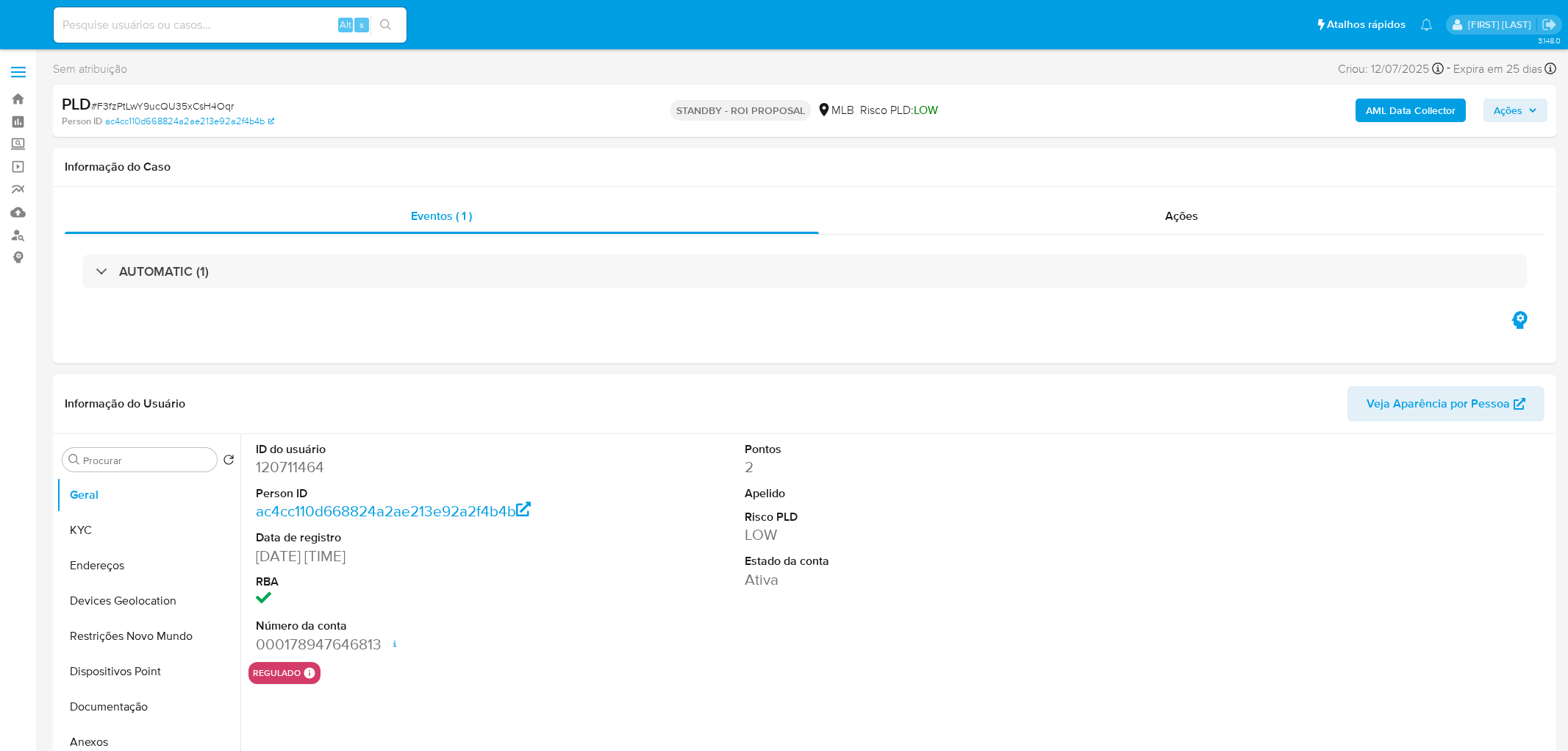 select on "10" 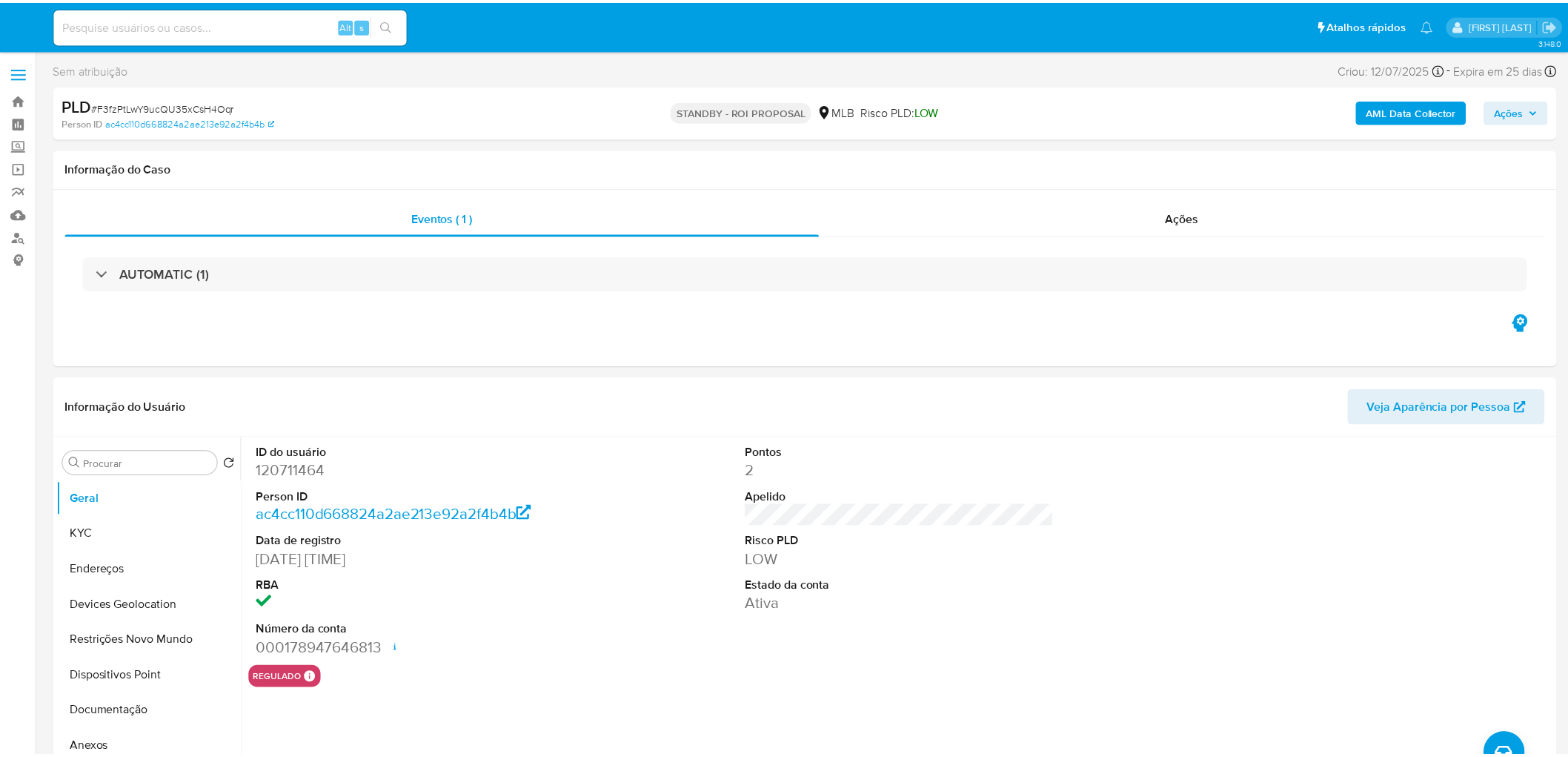 scroll, scrollTop: 0, scrollLeft: 0, axis: both 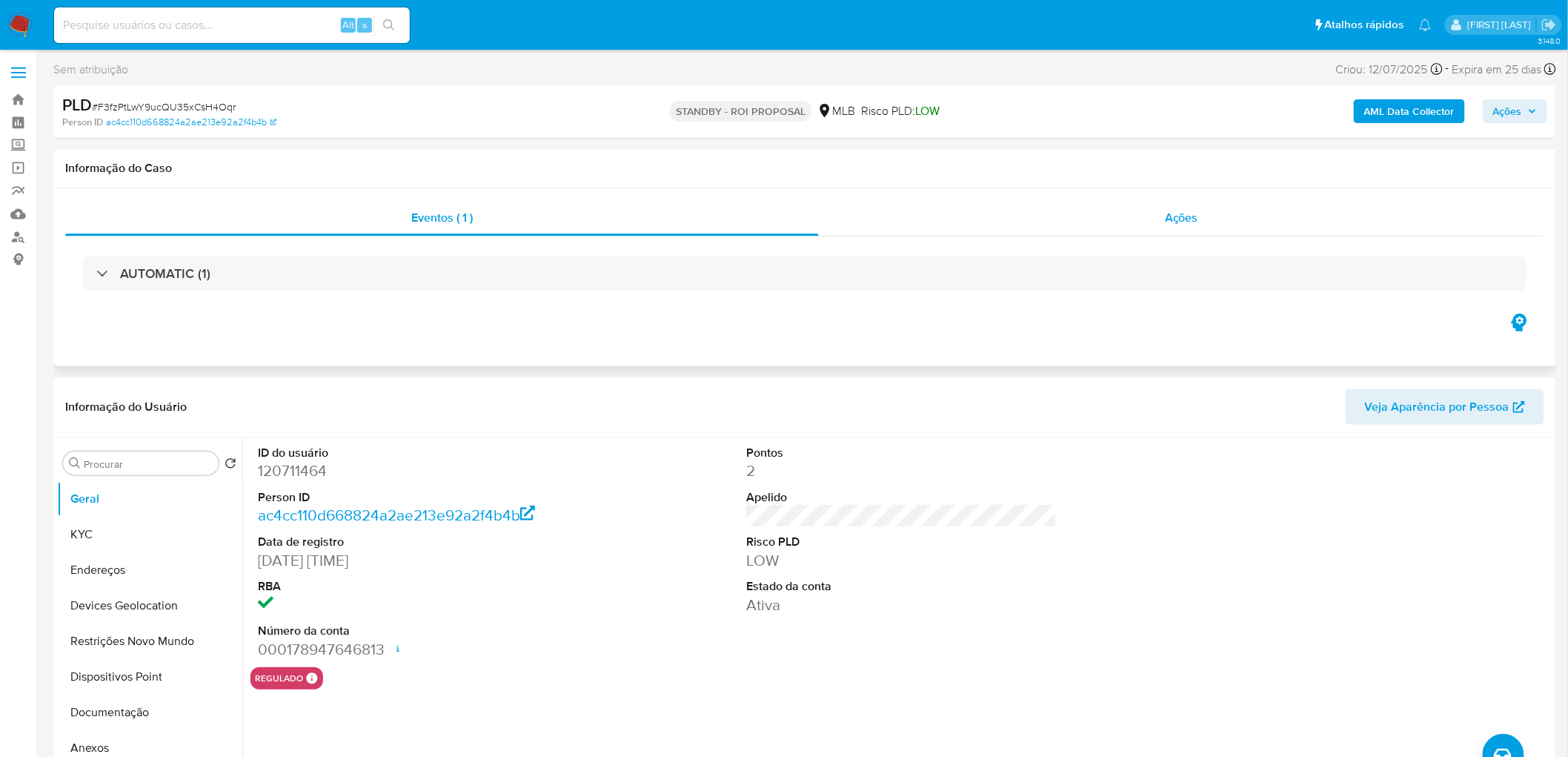 click on "Ações" at bounding box center [1181, 218] 